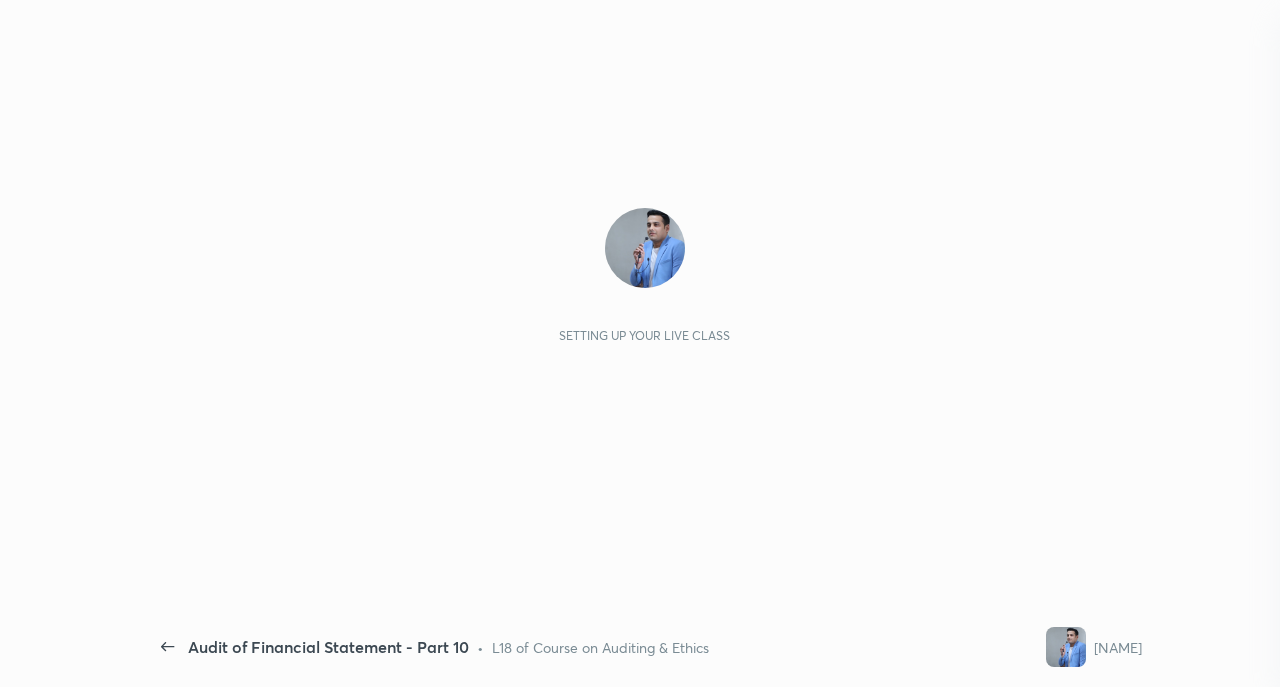 scroll, scrollTop: 0, scrollLeft: 0, axis: both 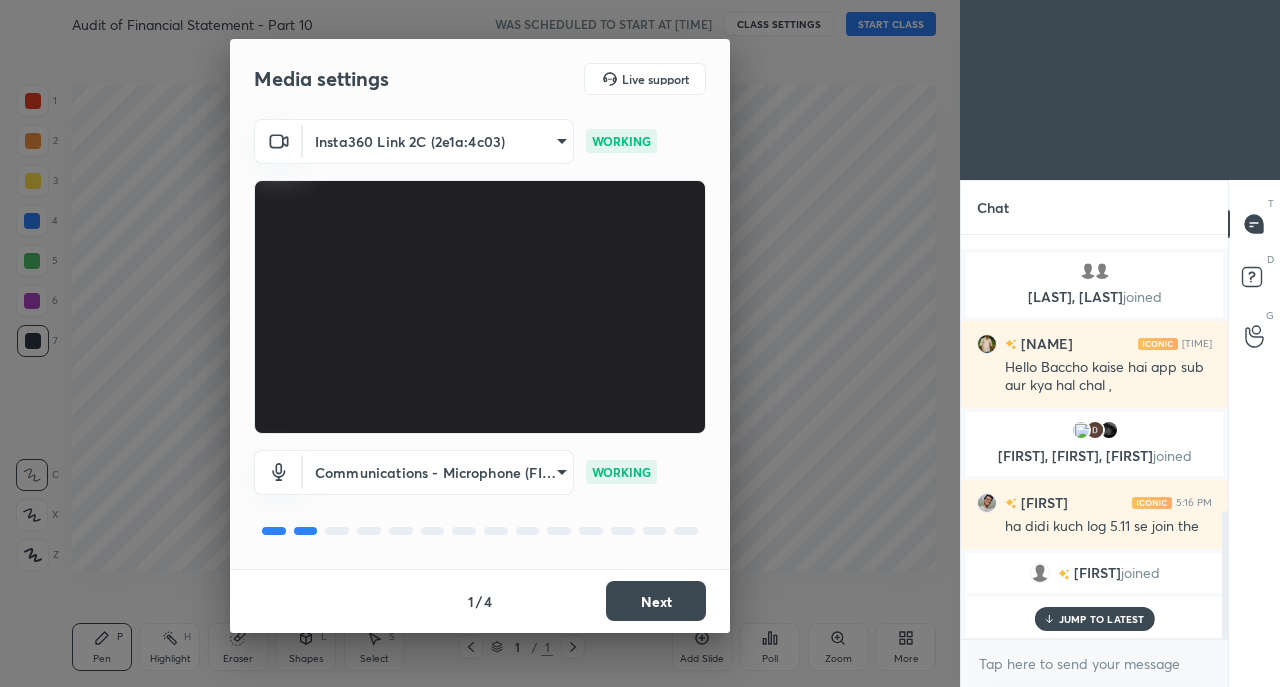 click on "Next" at bounding box center [656, 601] 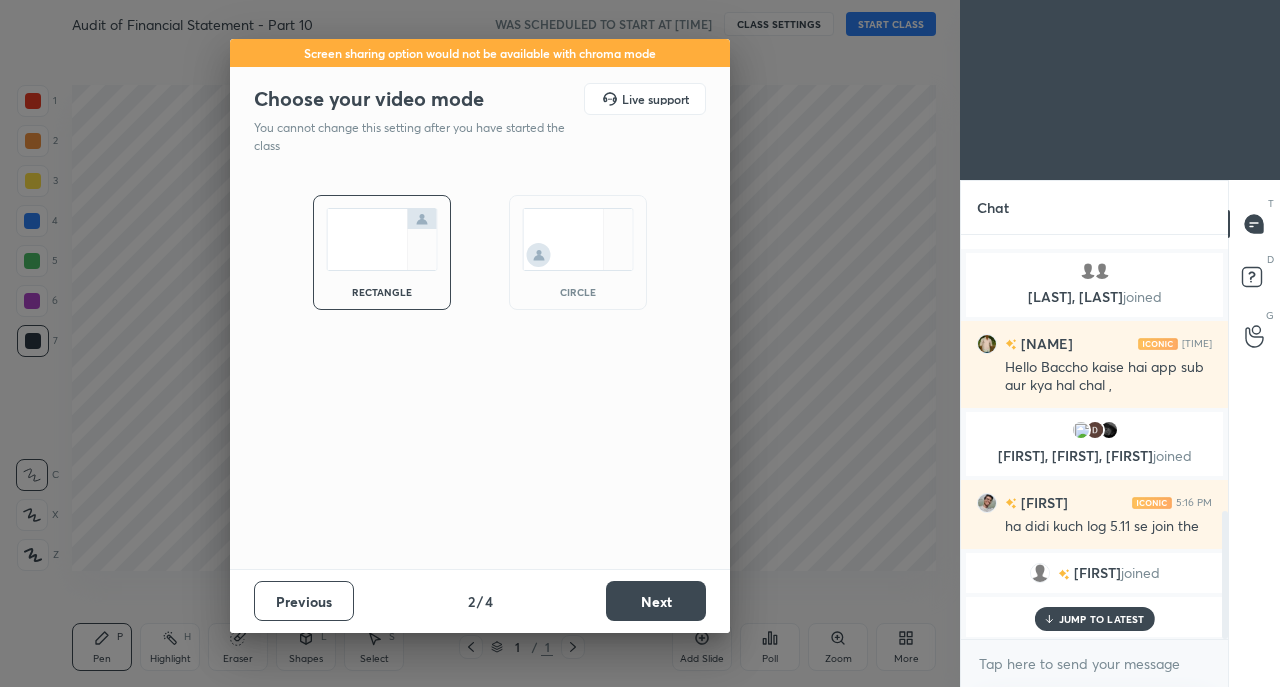click on "Next" at bounding box center (656, 601) 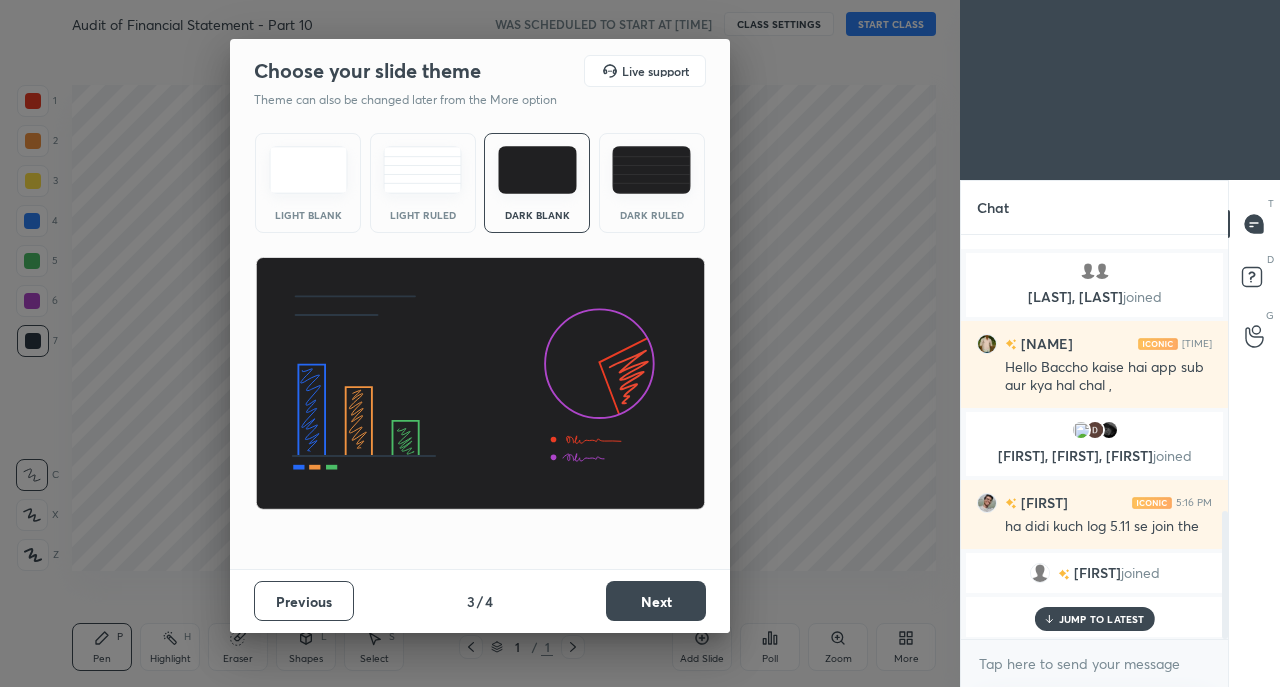 click on "Next" at bounding box center [656, 601] 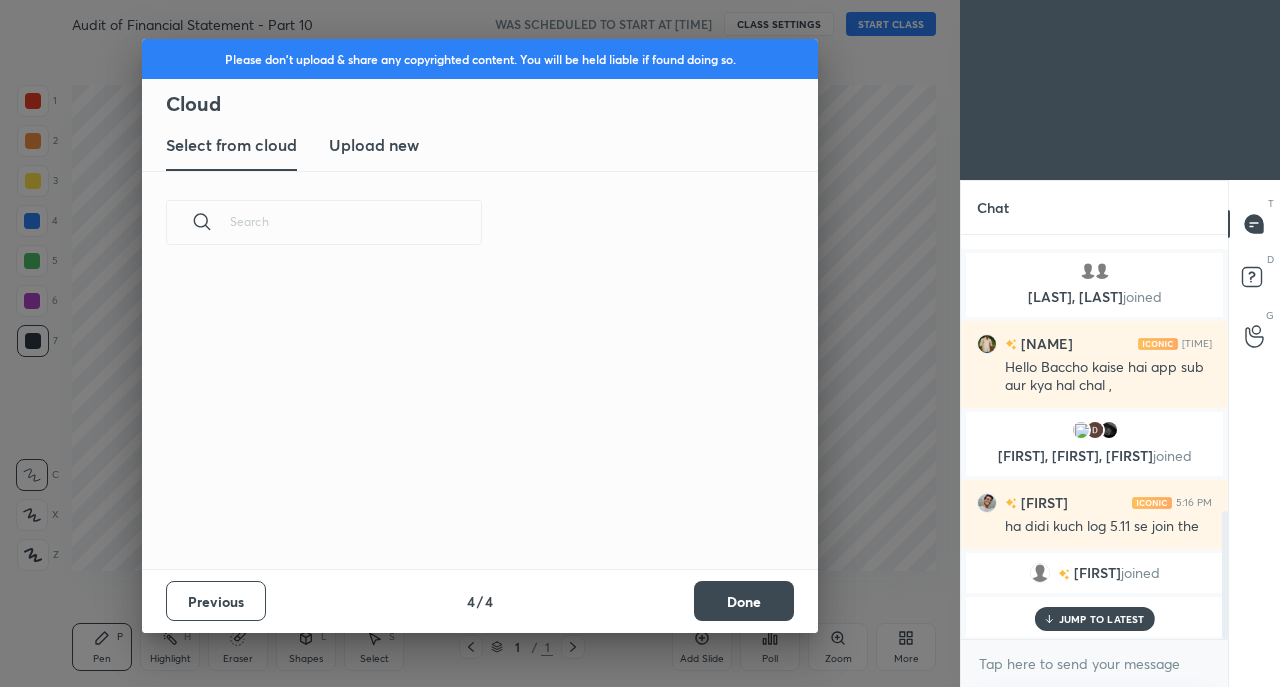 click on "Done" at bounding box center [744, 601] 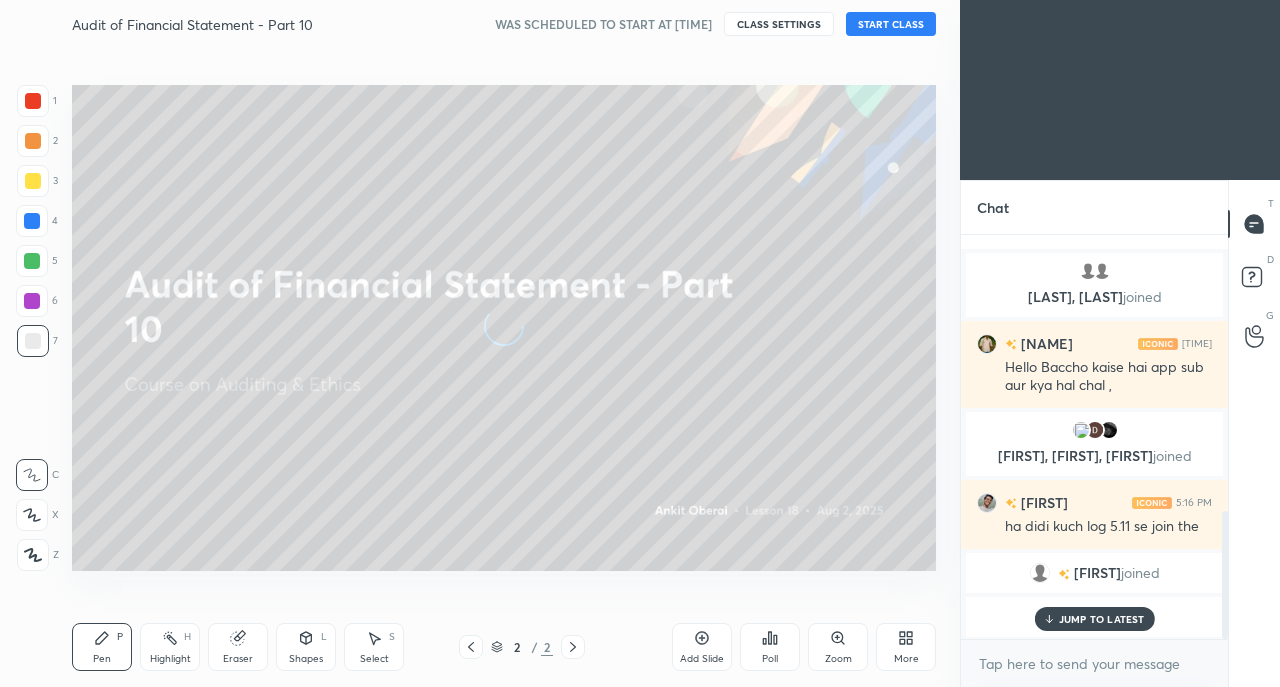 click on "JUMP TO LATEST" at bounding box center (1102, 619) 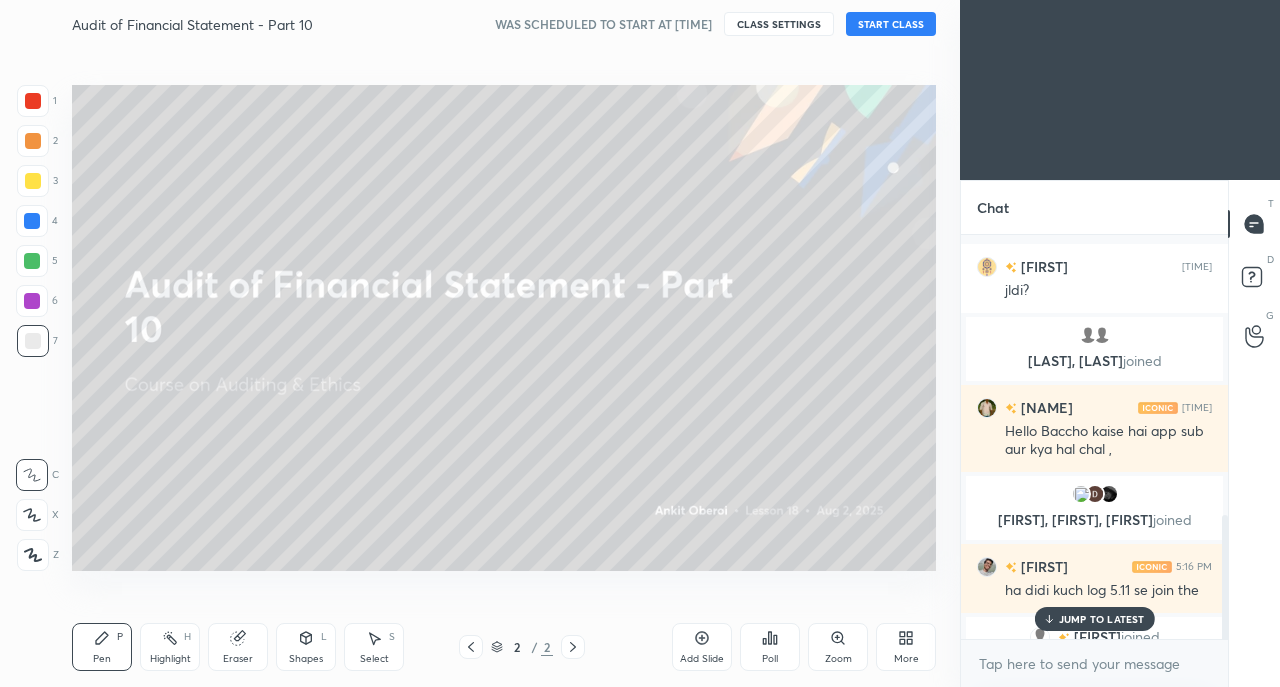 scroll, scrollTop: 916, scrollLeft: 0, axis: vertical 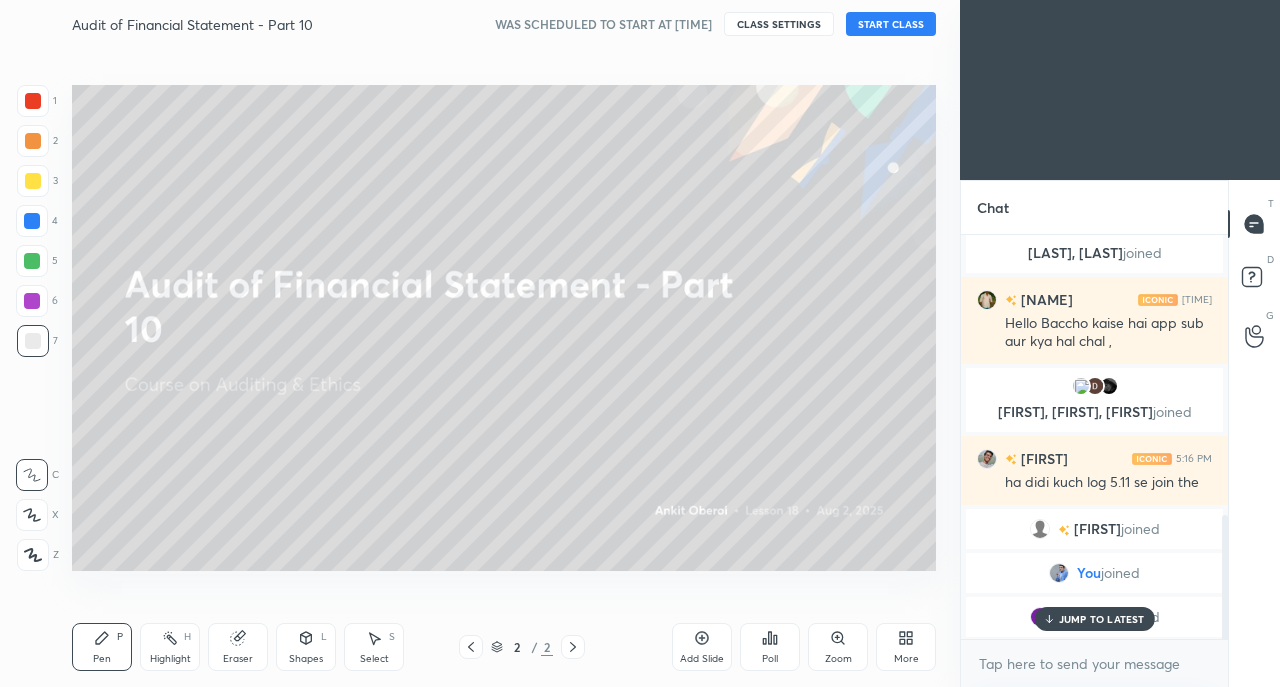 click on "JUMP TO LATEST" at bounding box center [1102, 619] 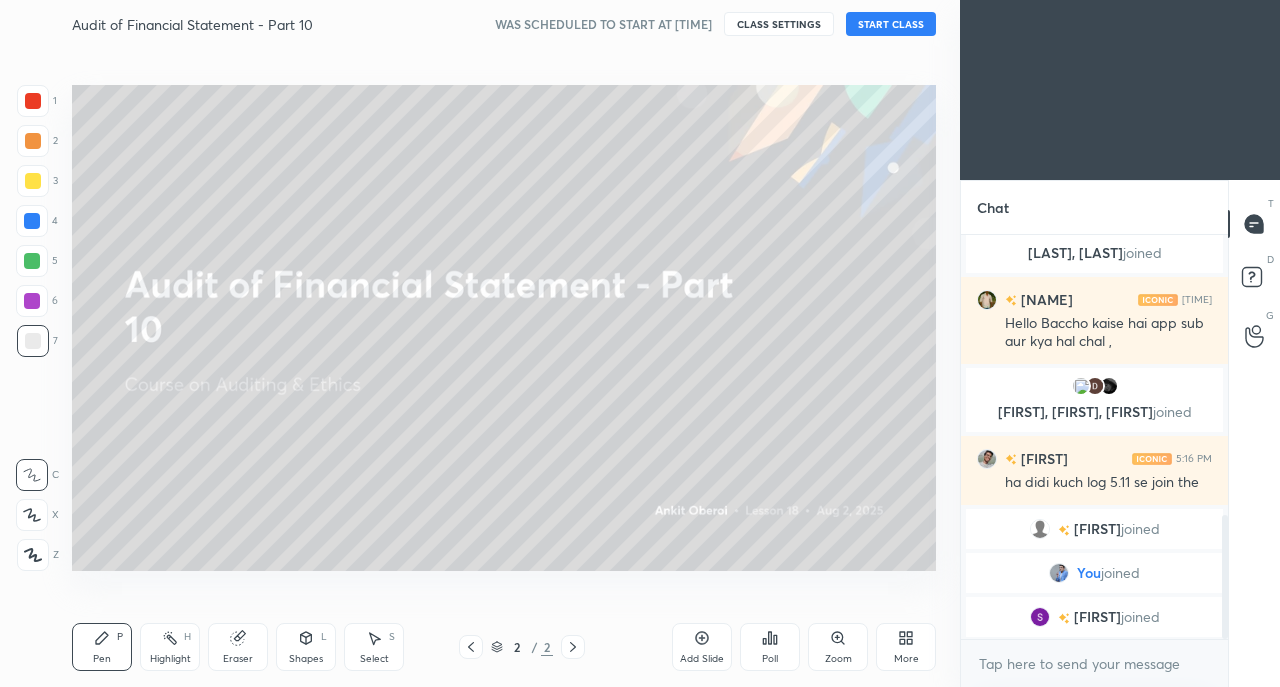 click on "START CLASS" at bounding box center [891, 24] 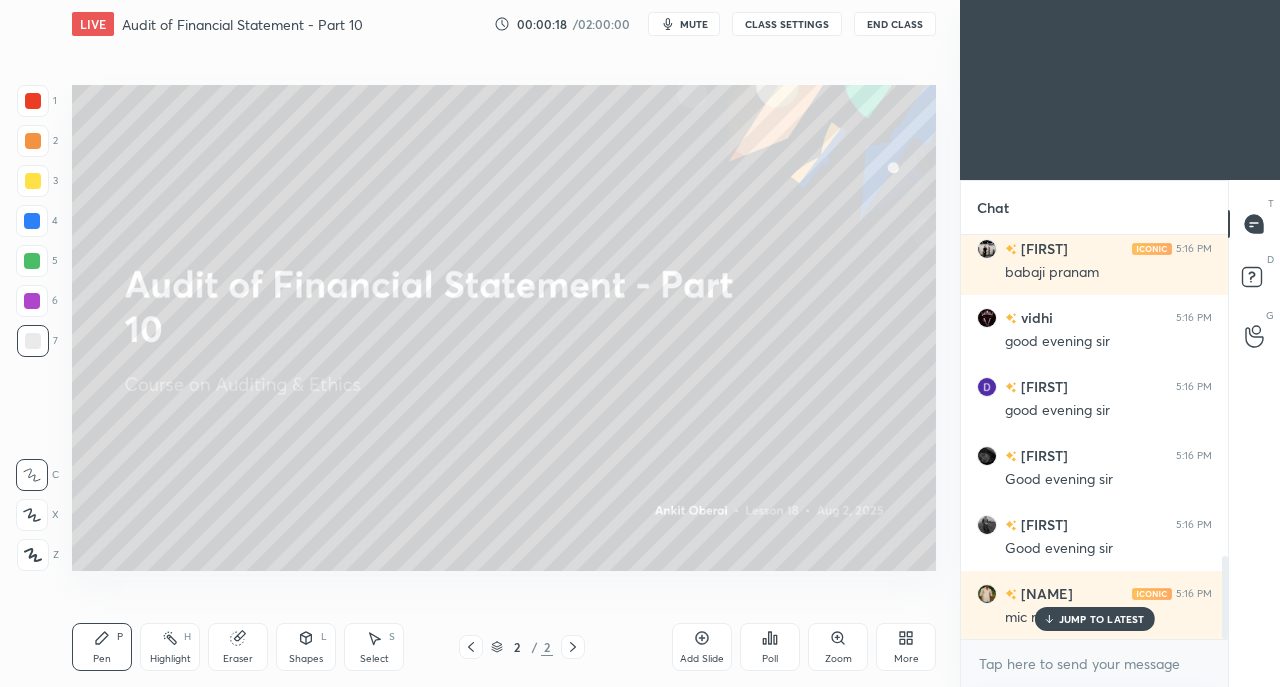 scroll, scrollTop: 1576, scrollLeft: 0, axis: vertical 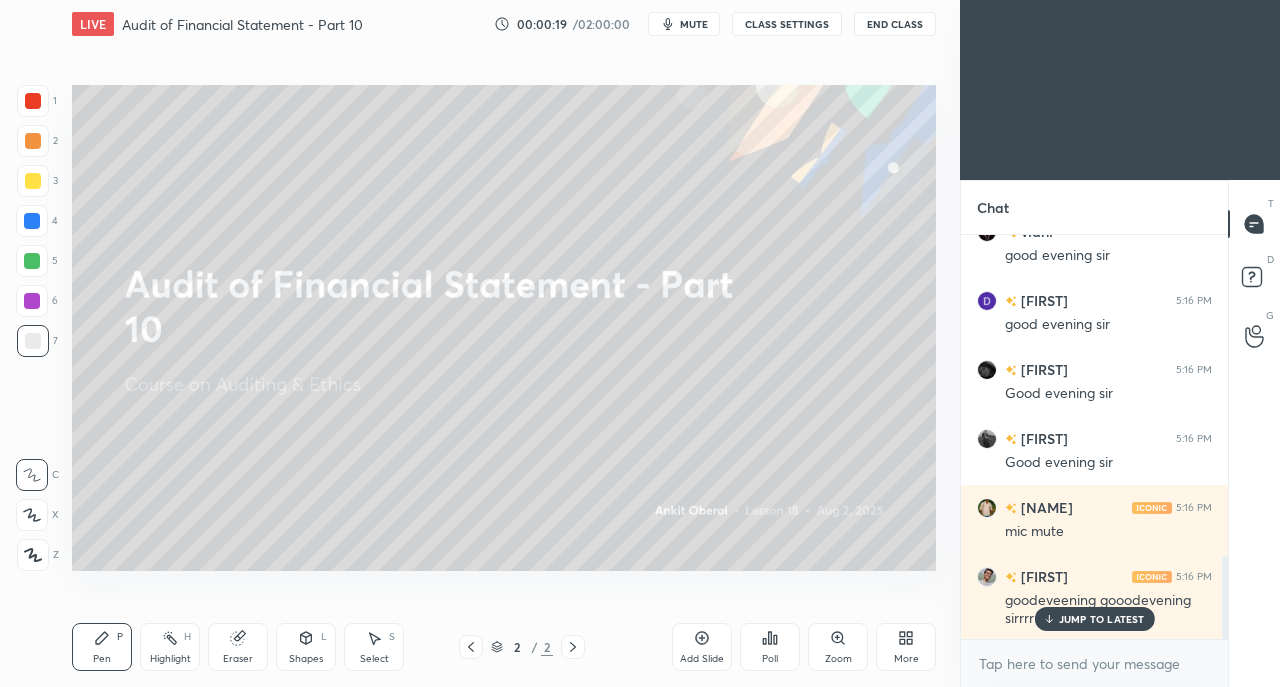 click on "CLASS SETTINGS" at bounding box center (787, 24) 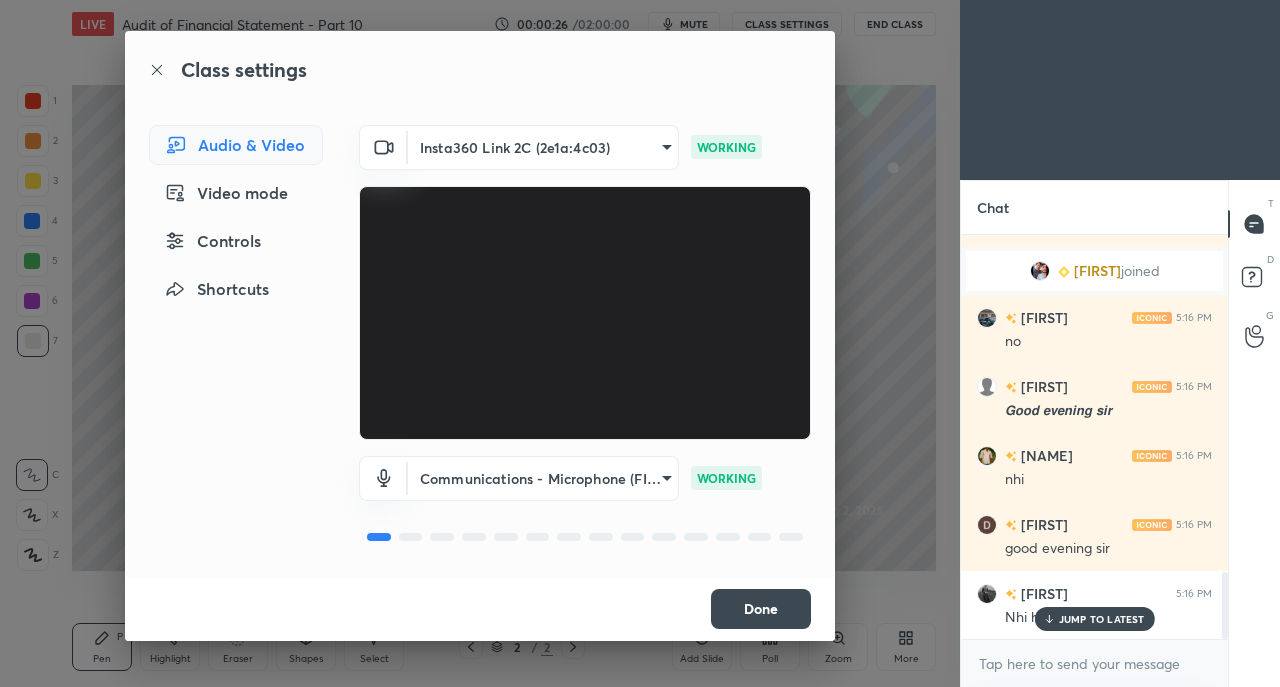 scroll, scrollTop: 2038, scrollLeft: 0, axis: vertical 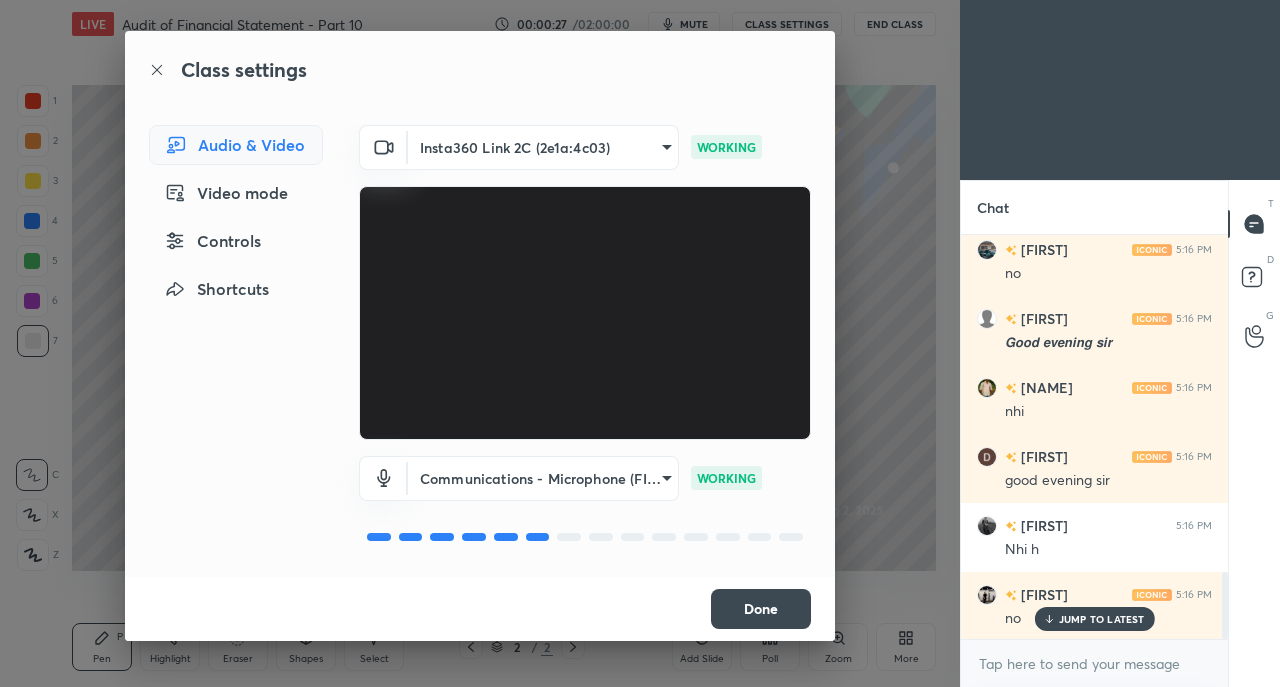 click on "Done" at bounding box center [761, 609] 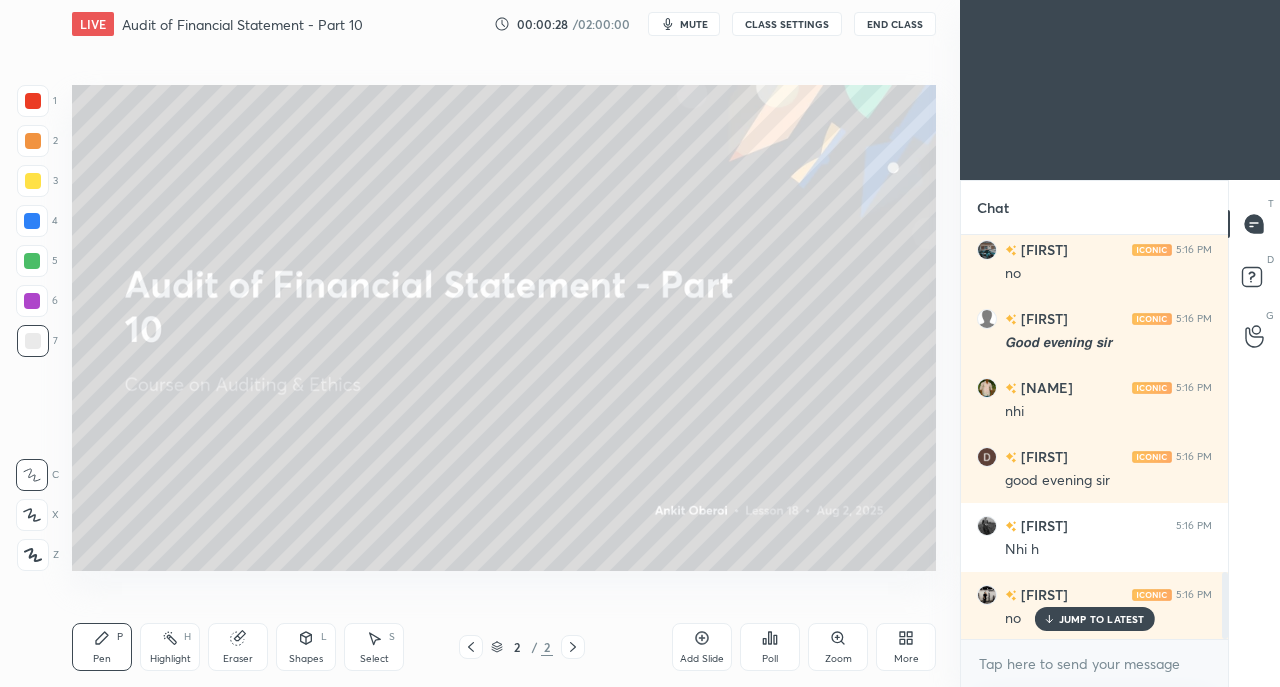 scroll 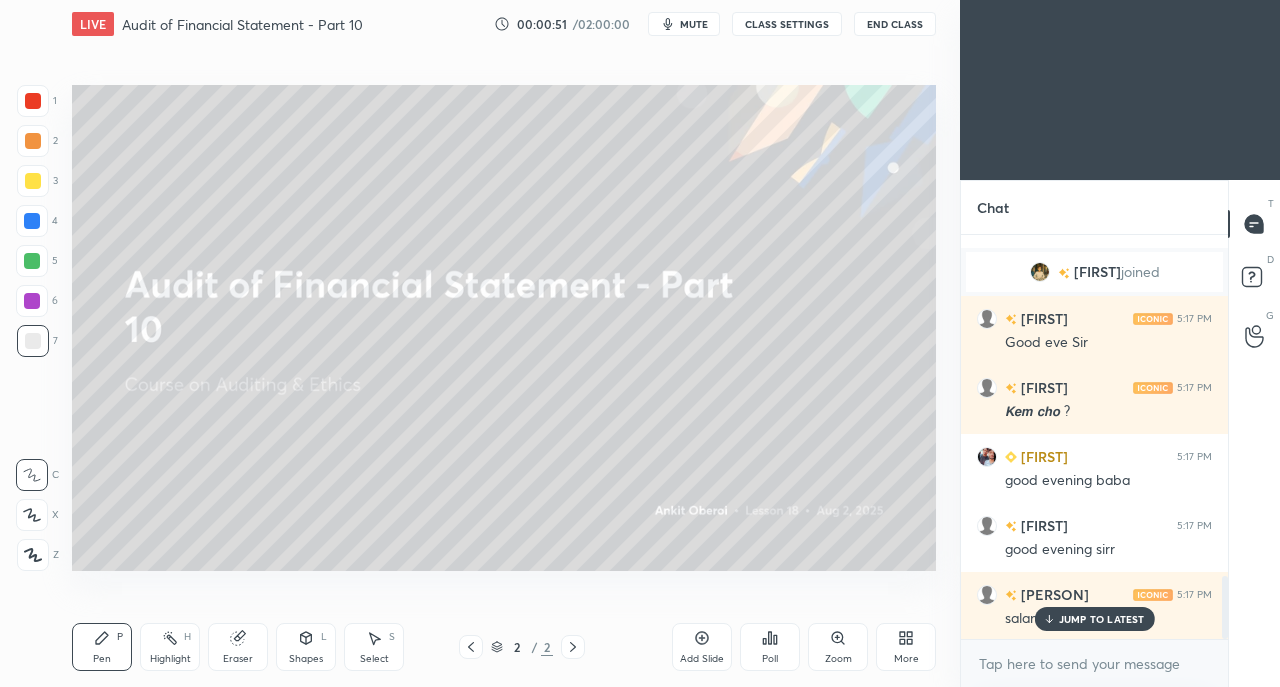 click on "JUMP TO LATEST" at bounding box center [1102, 619] 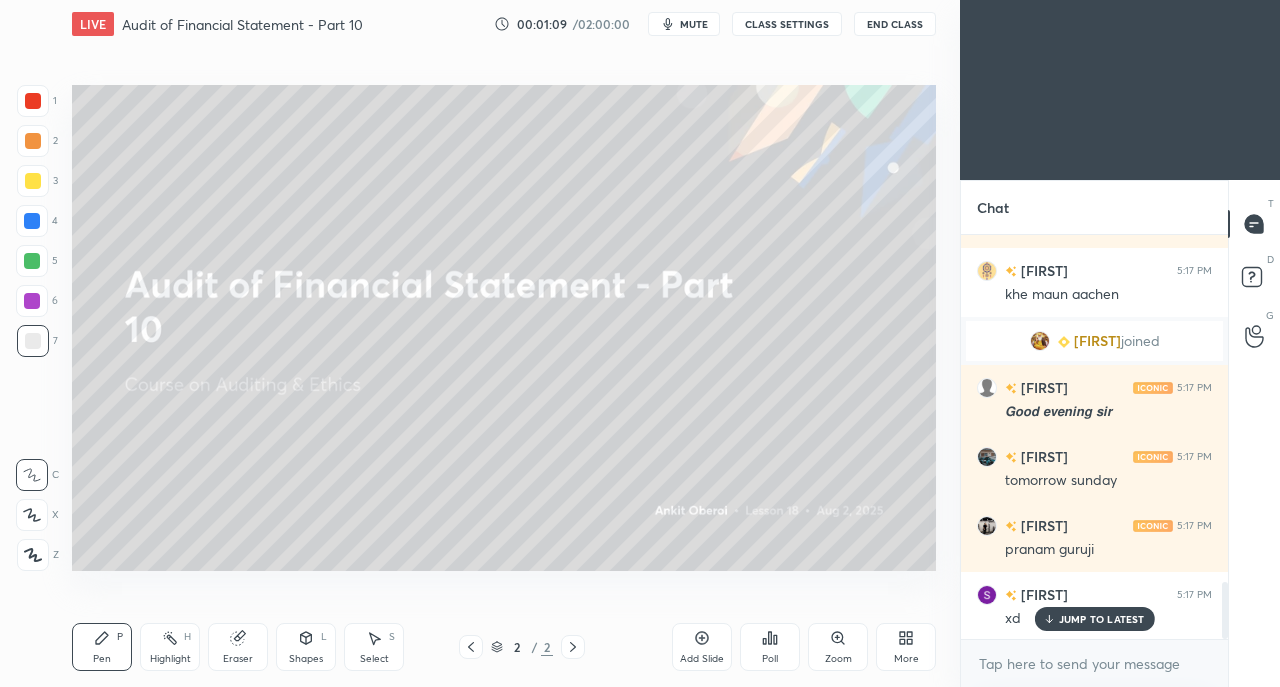 scroll, scrollTop: 2494, scrollLeft: 0, axis: vertical 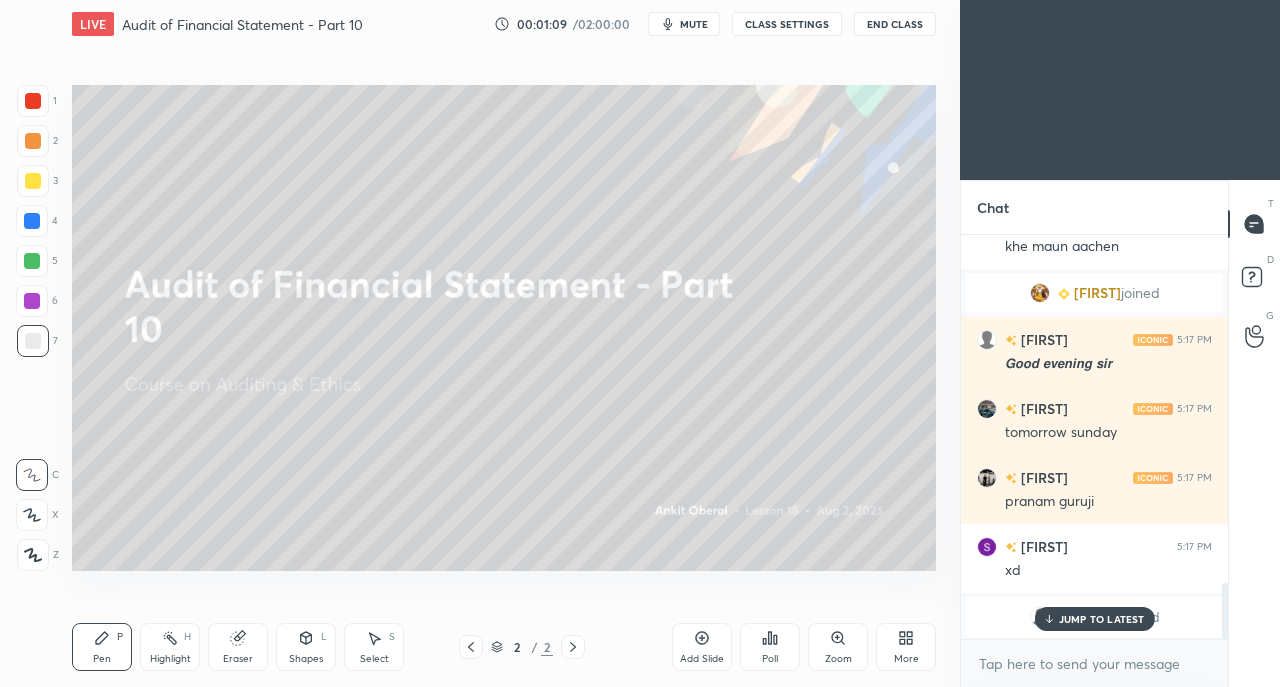 click on "JUMP TO LATEST" at bounding box center (1102, 619) 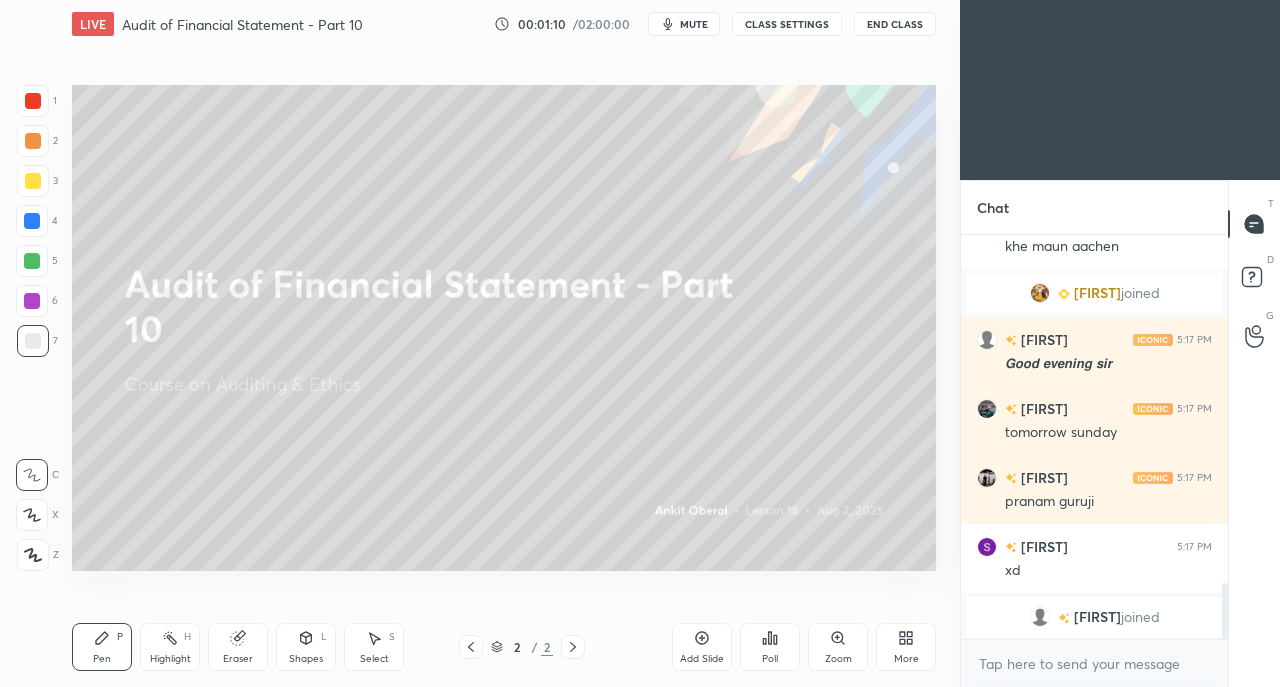 scroll, scrollTop: 2518, scrollLeft: 0, axis: vertical 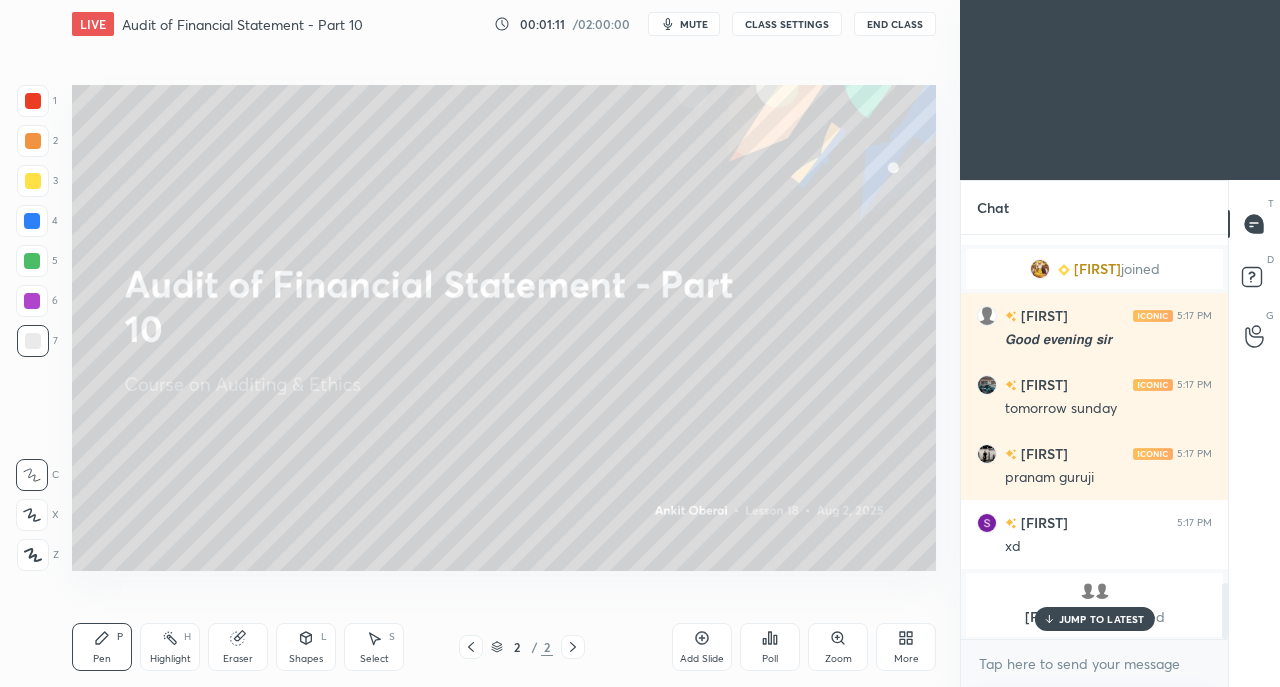 click on "[FIRST], [FIRST]  joined" at bounding box center (1094, 605) 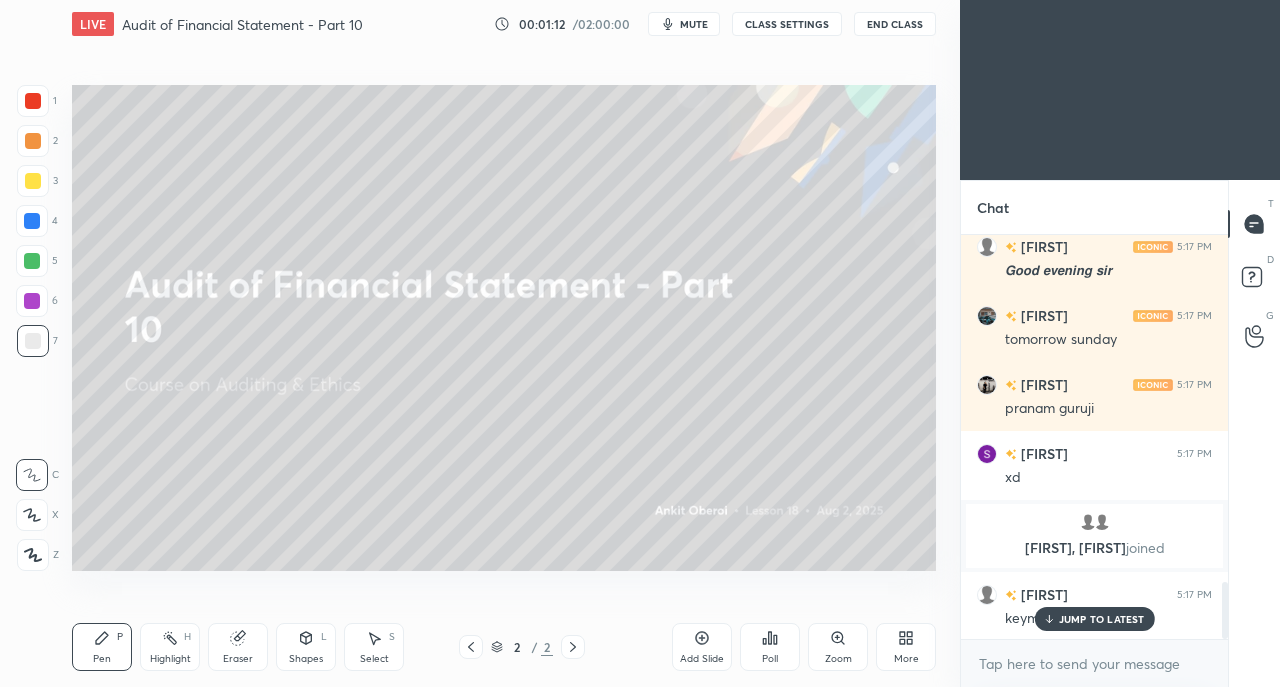 click on "JUMP TO LATEST" at bounding box center (1094, 619) 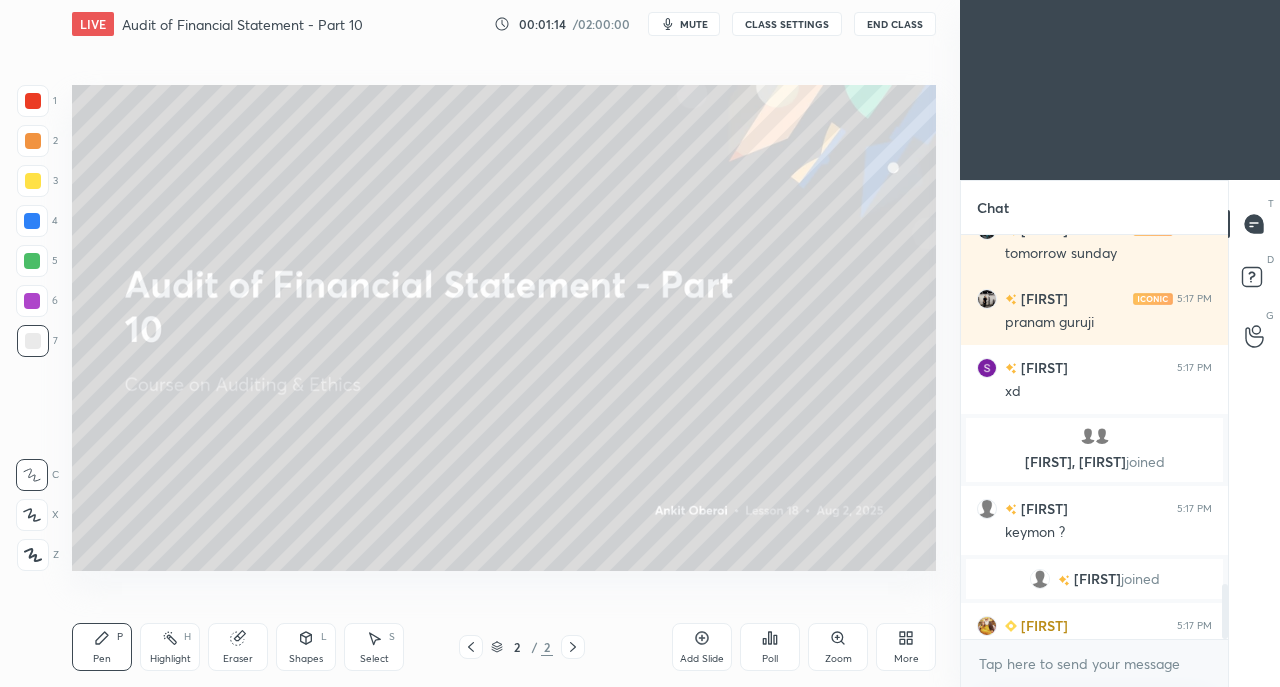 scroll, scrollTop: 2556, scrollLeft: 0, axis: vertical 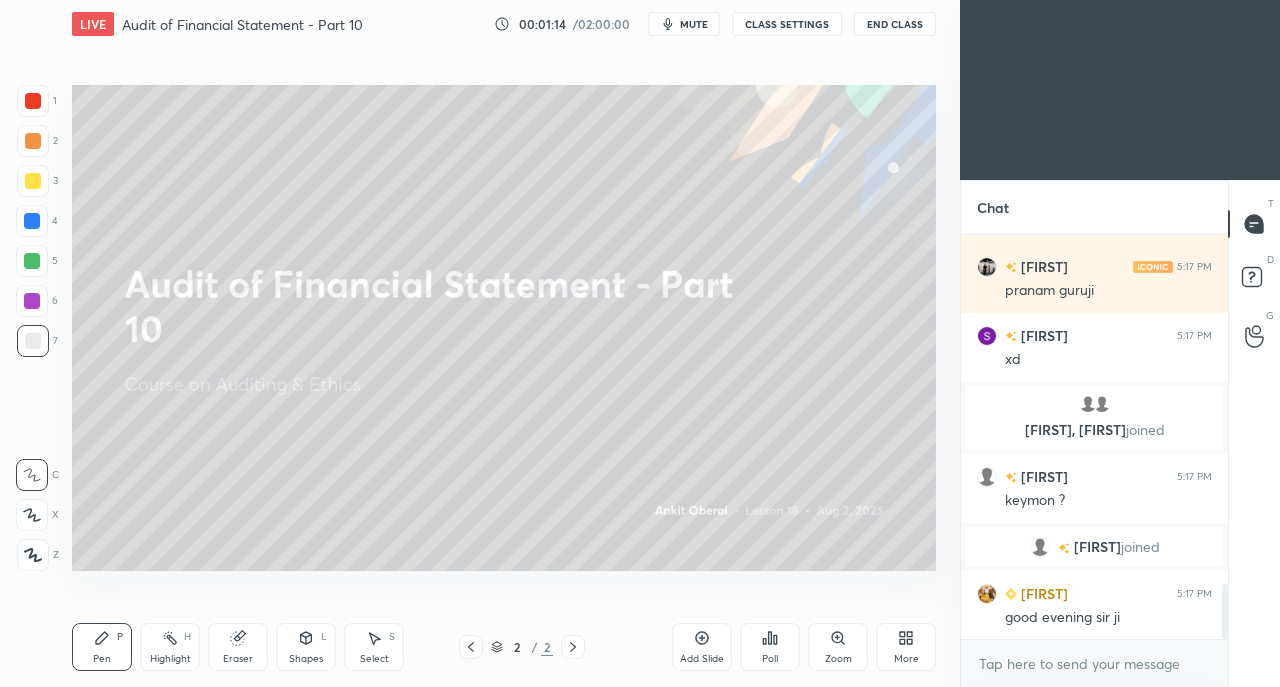 click on "good evening sir ji" at bounding box center (1108, 618) 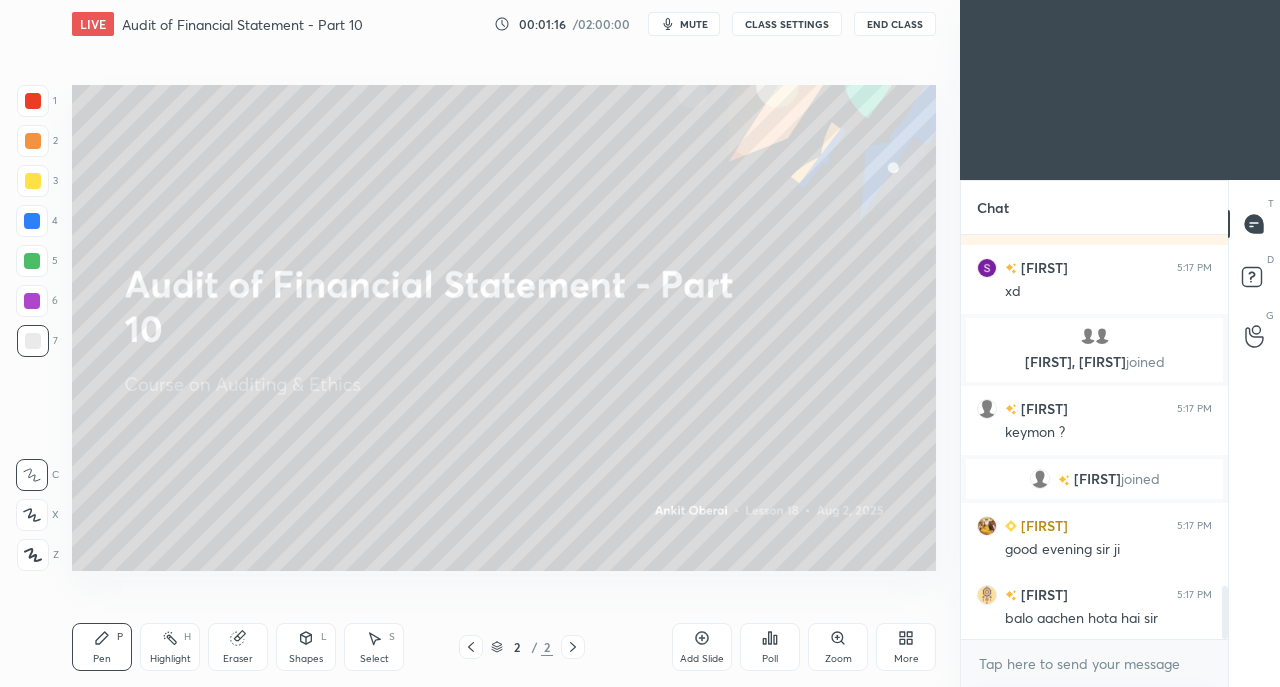 scroll, scrollTop: 2694, scrollLeft: 0, axis: vertical 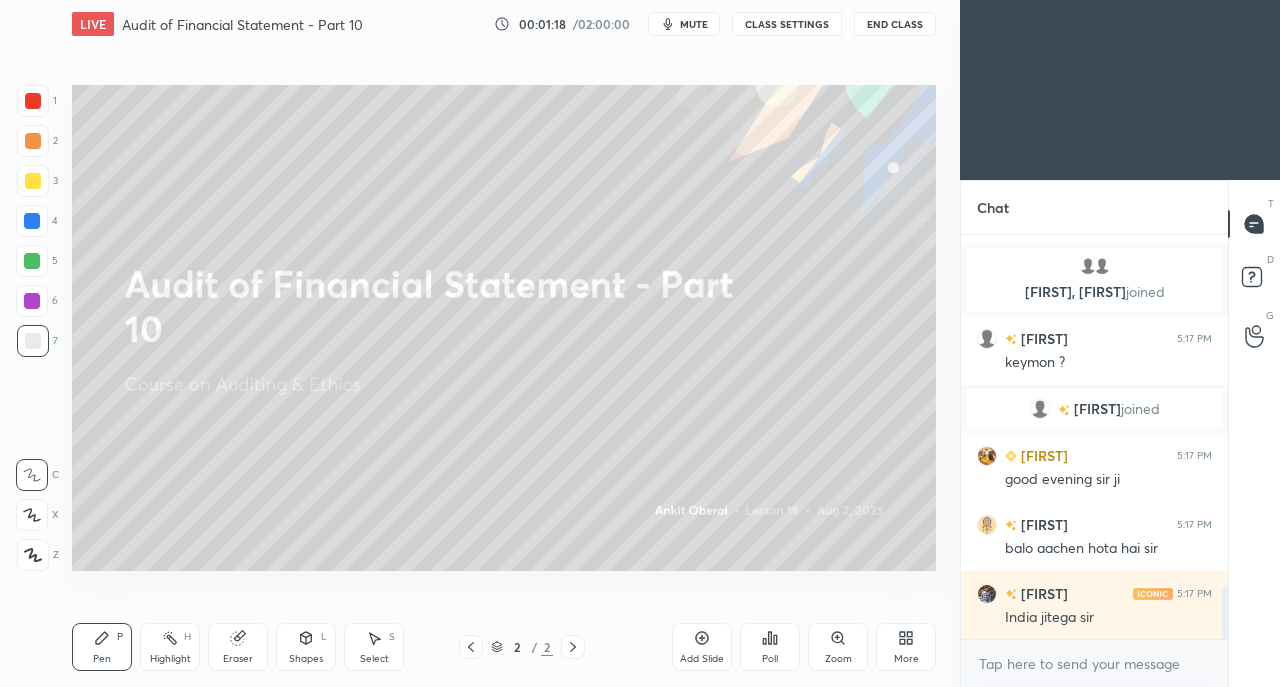 click on "Add Slide" at bounding box center [702, 647] 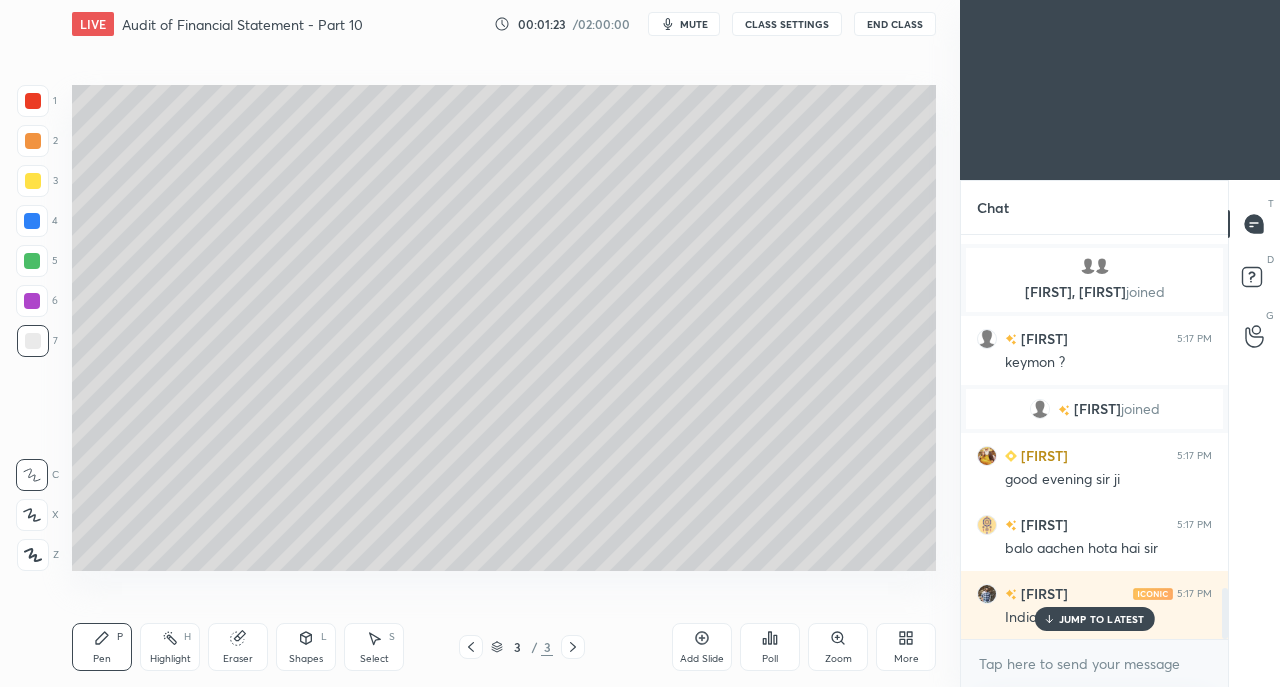 scroll, scrollTop: 2780, scrollLeft: 0, axis: vertical 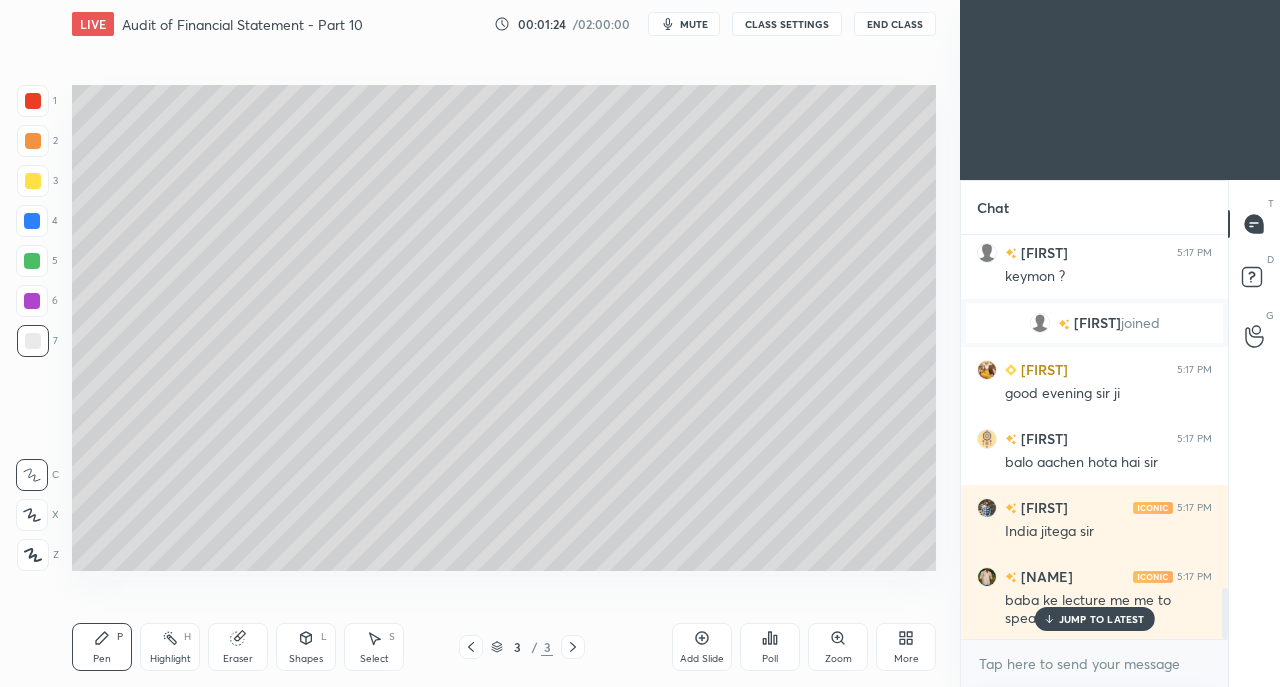 click on "JUMP TO LATEST" at bounding box center [1102, 619] 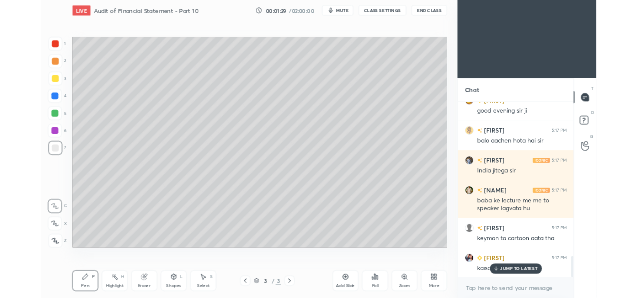 scroll, scrollTop: 2966, scrollLeft: 0, axis: vertical 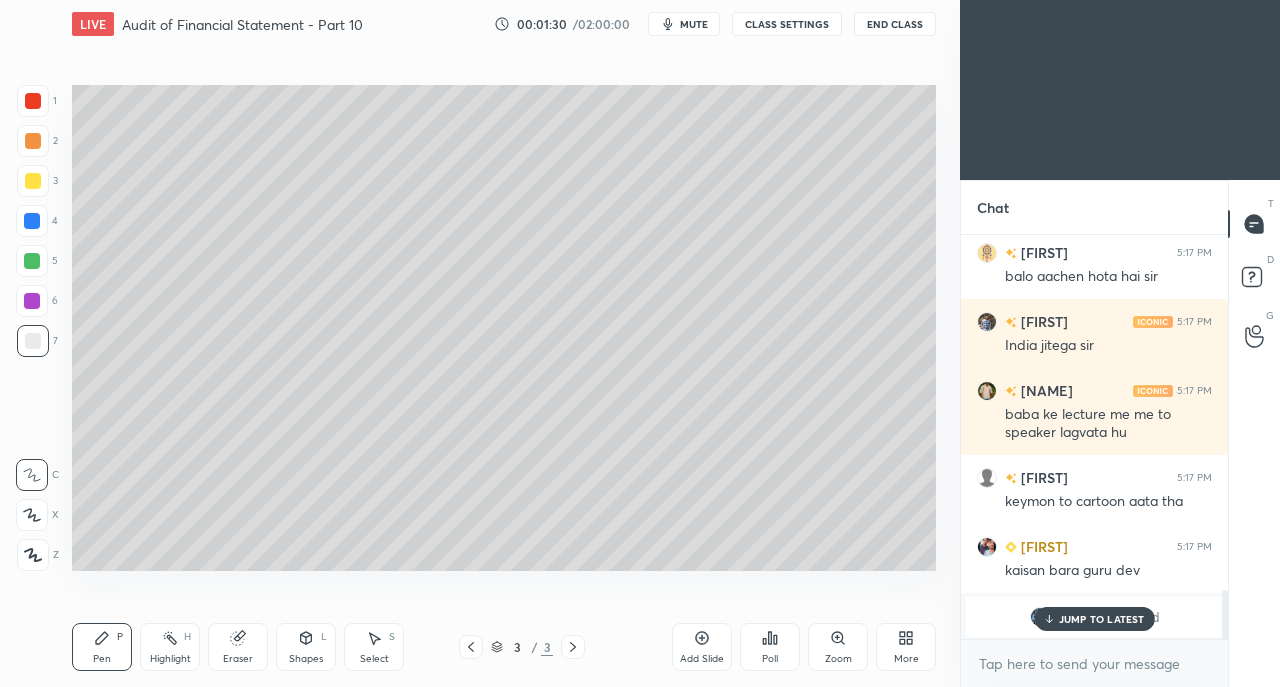 click on "JUMP TO LATEST" at bounding box center (1102, 619) 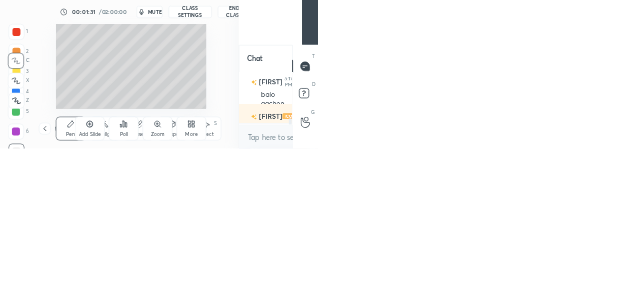 scroll, scrollTop: 170, scrollLeft: 398, axis: both 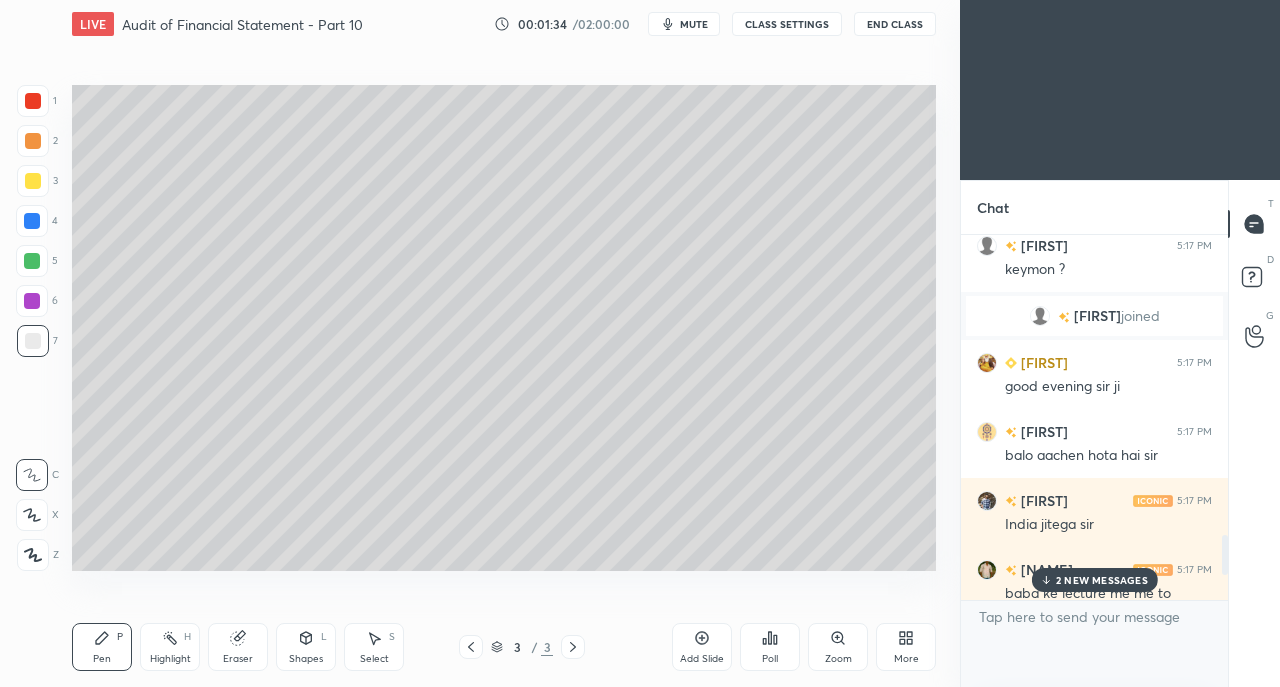 click on "2 NEW MESSAGES" at bounding box center [1102, 580] 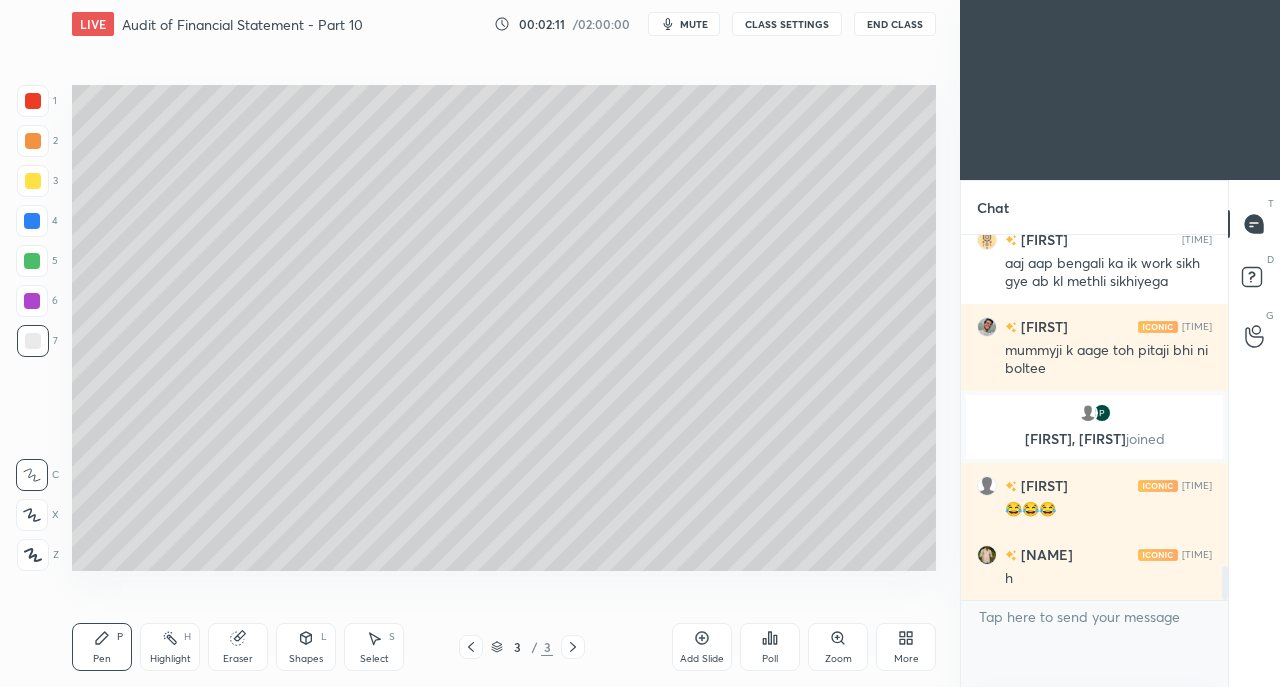 scroll, scrollTop: 3584, scrollLeft: 0, axis: vertical 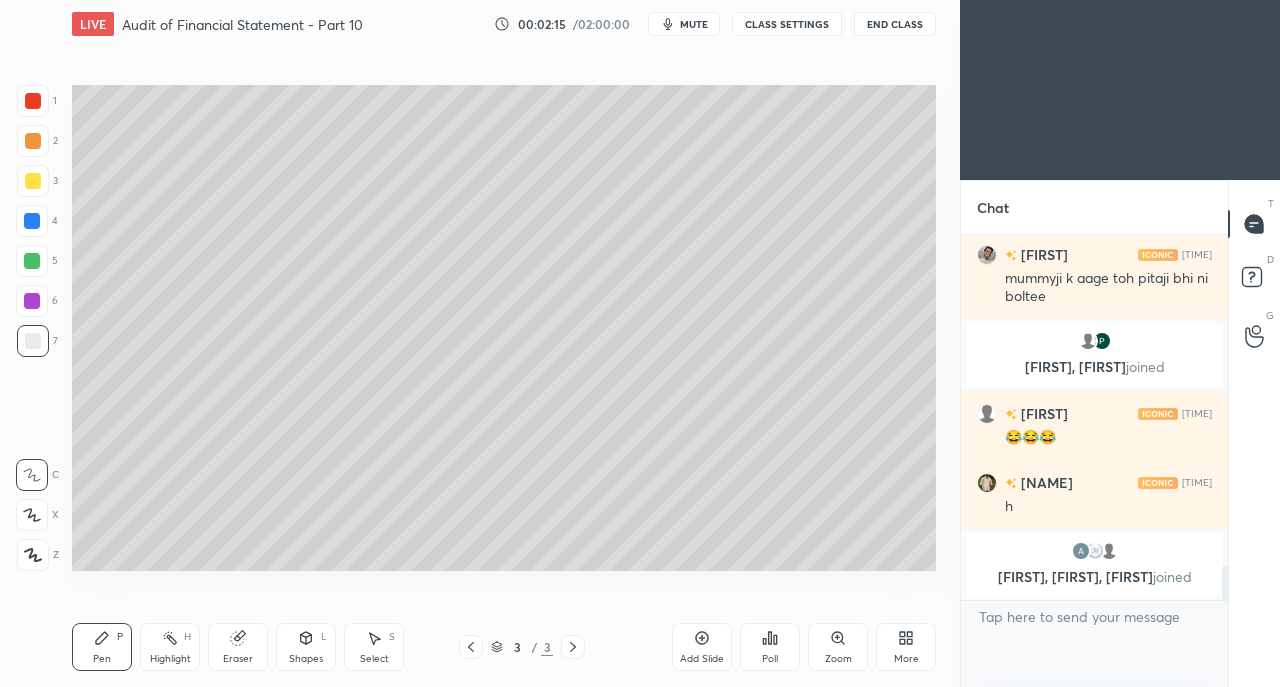 click 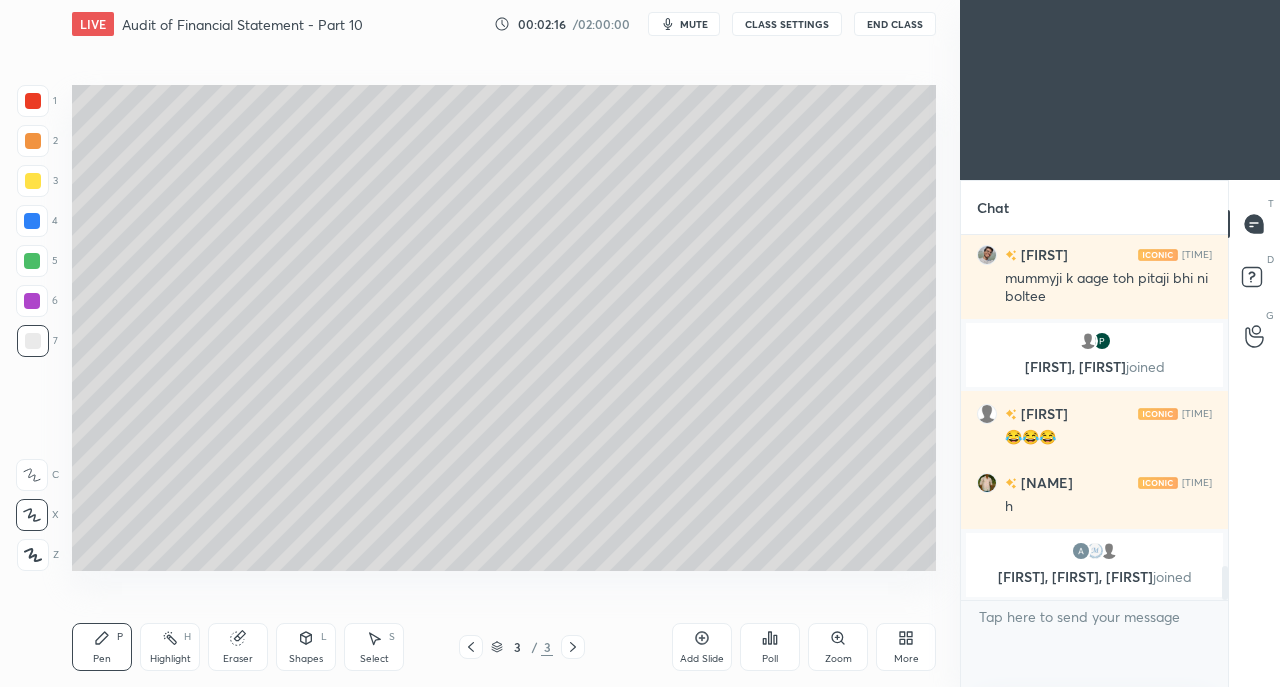 click at bounding box center (33, 181) 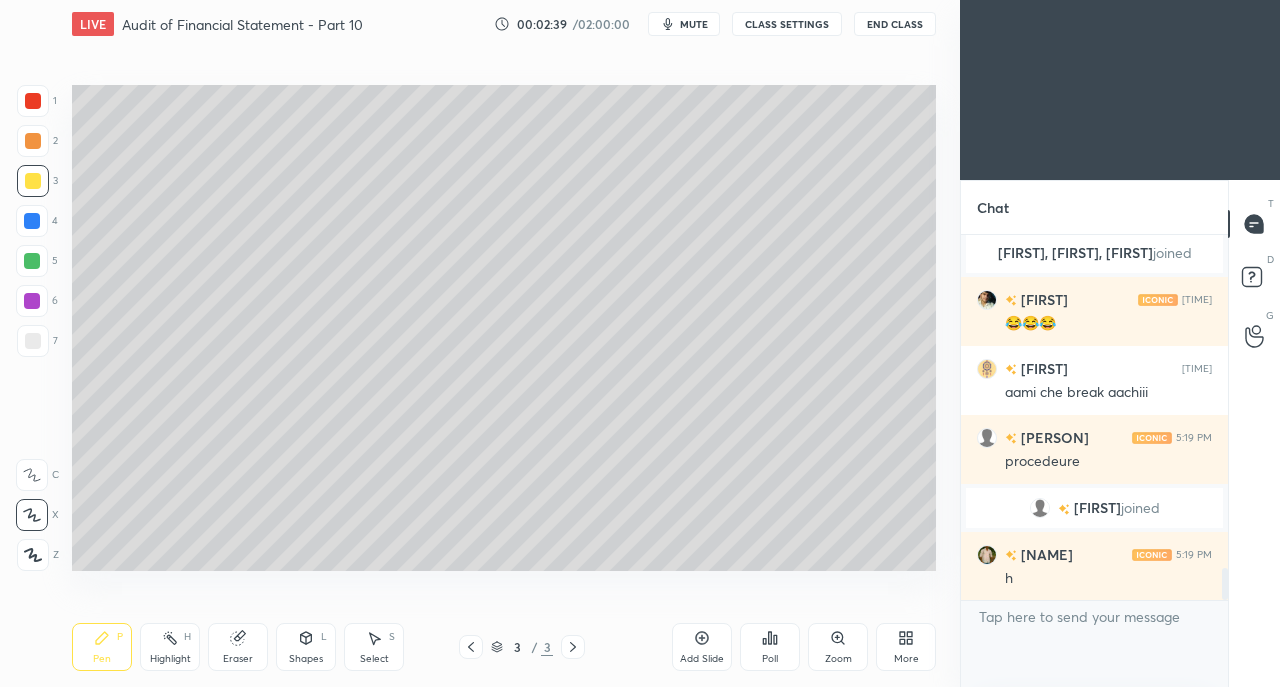 scroll, scrollTop: 3804, scrollLeft: 0, axis: vertical 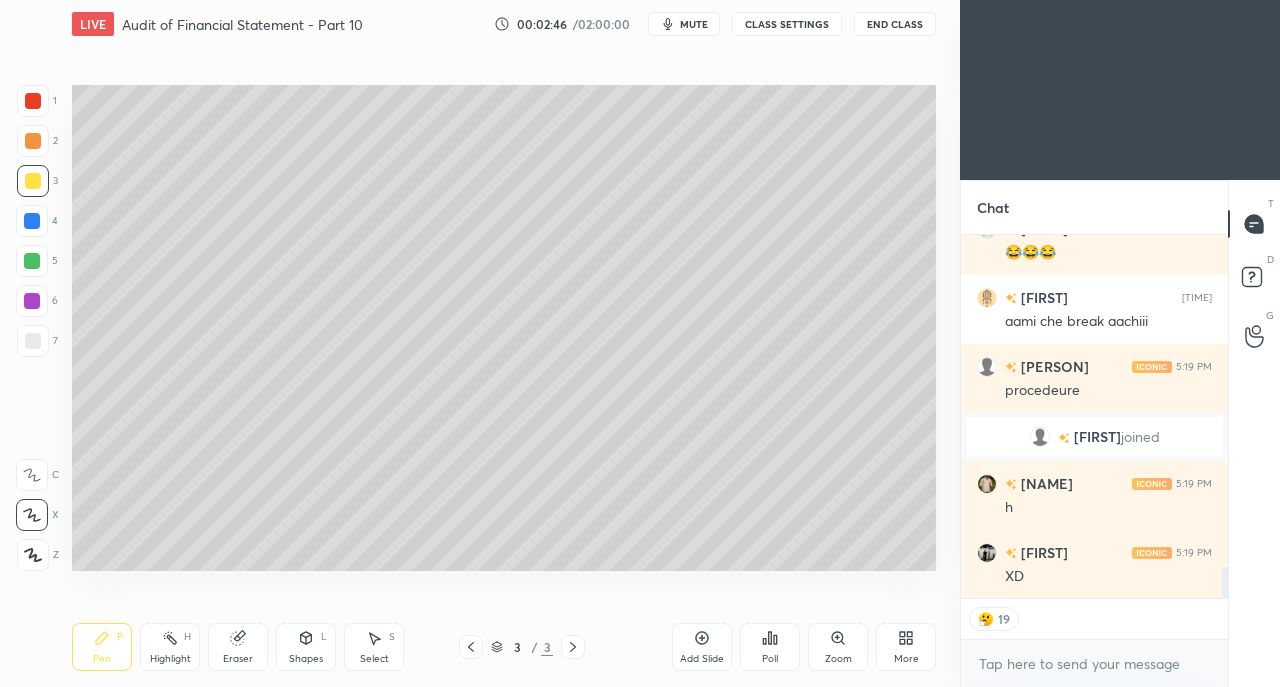 click on "Setting up your live class Poll for   secs No correct answer Start poll" at bounding box center (504, 327) 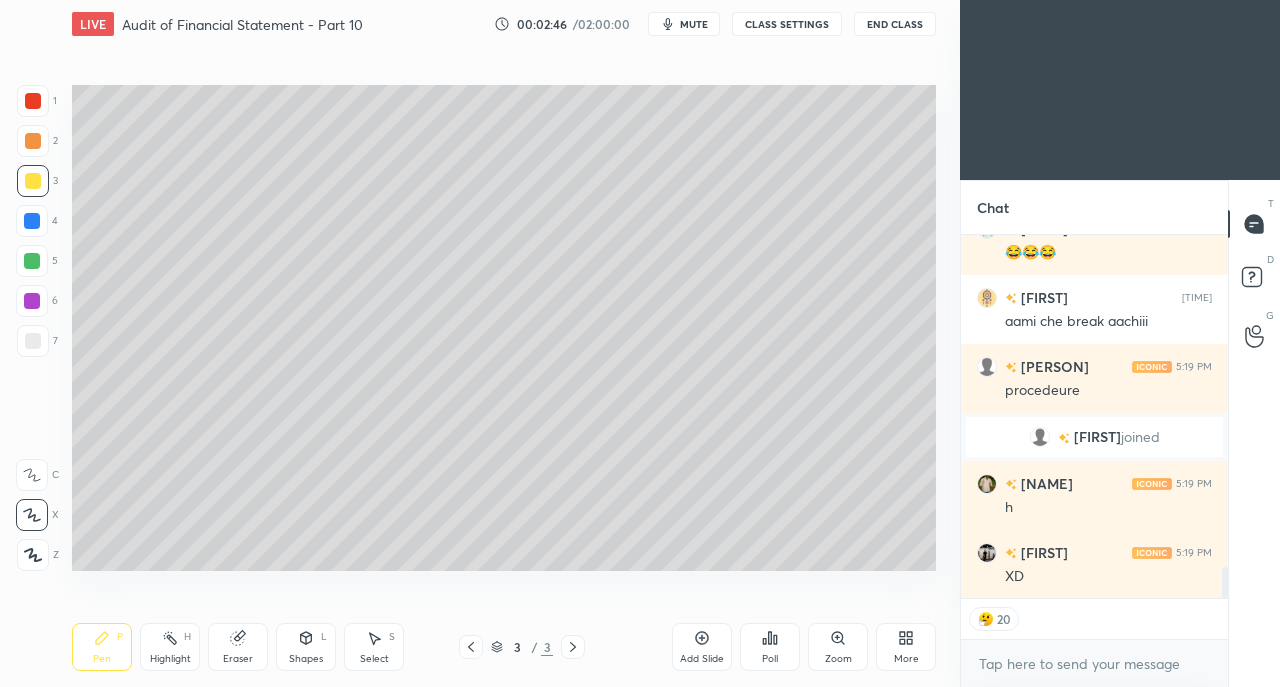 click on "CLASS SETTINGS" at bounding box center (787, 24) 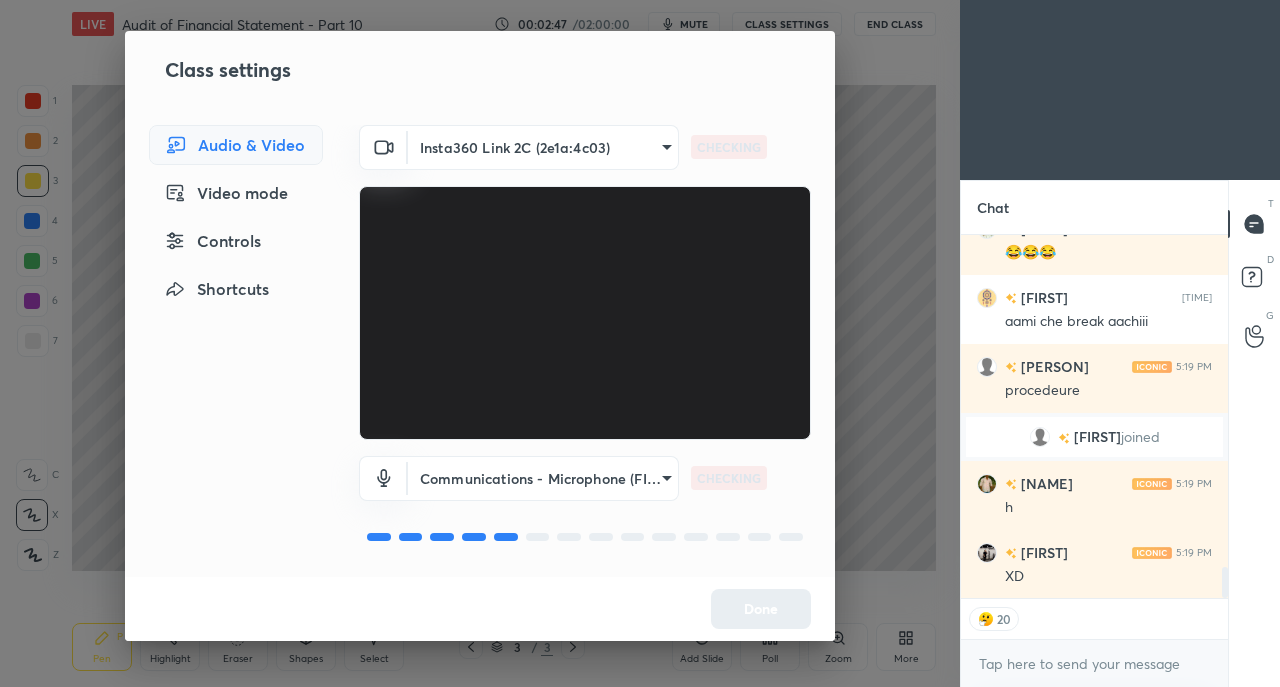 click on "Controls" at bounding box center (236, 241) 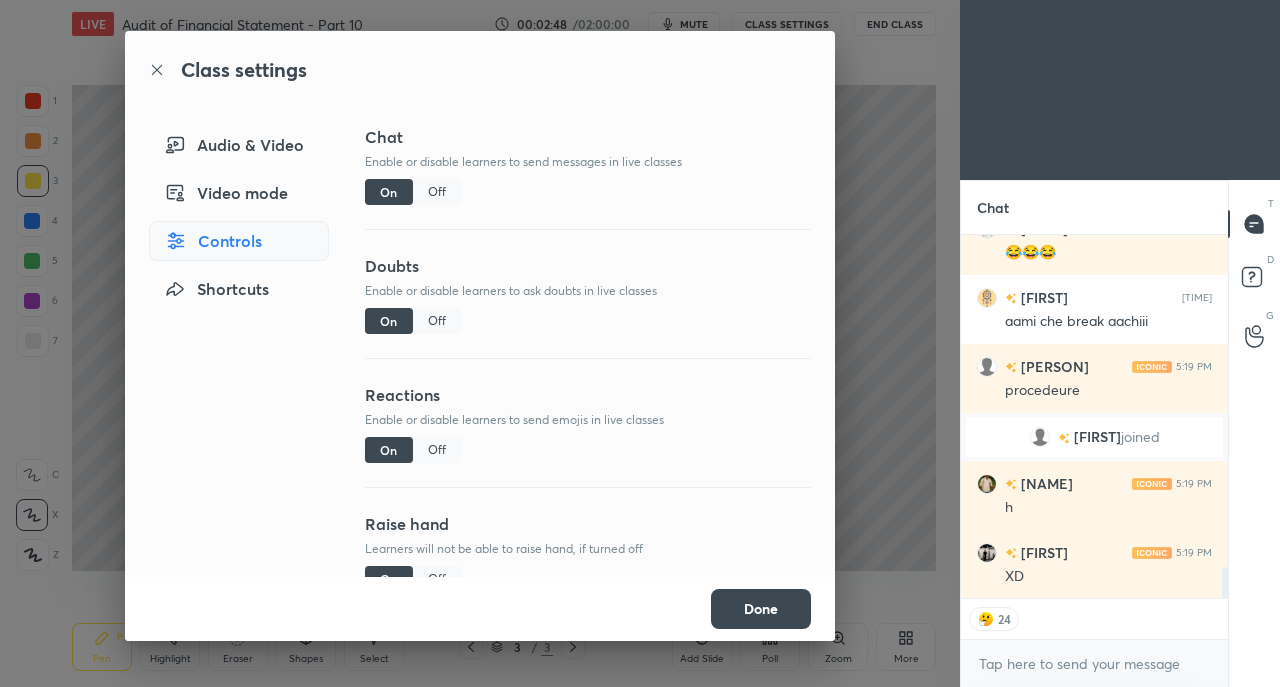 type on "x" 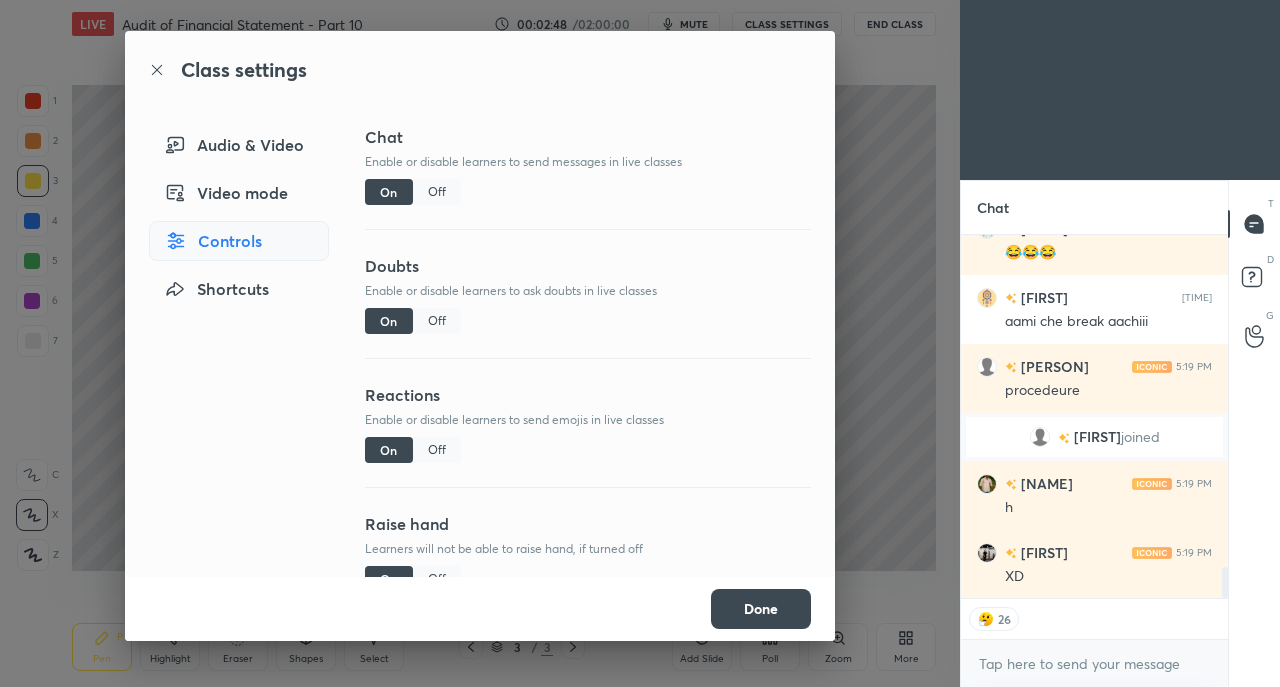 click on "Off" at bounding box center [437, 450] 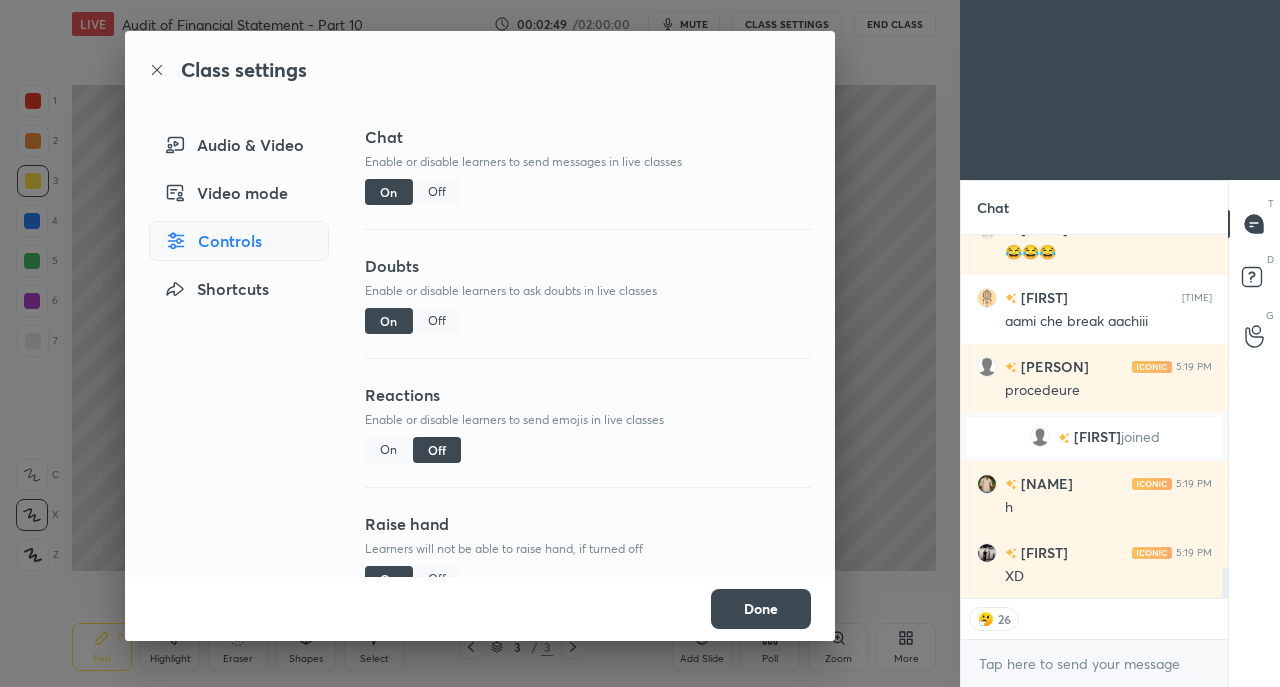 scroll, scrollTop: 3902, scrollLeft: 0, axis: vertical 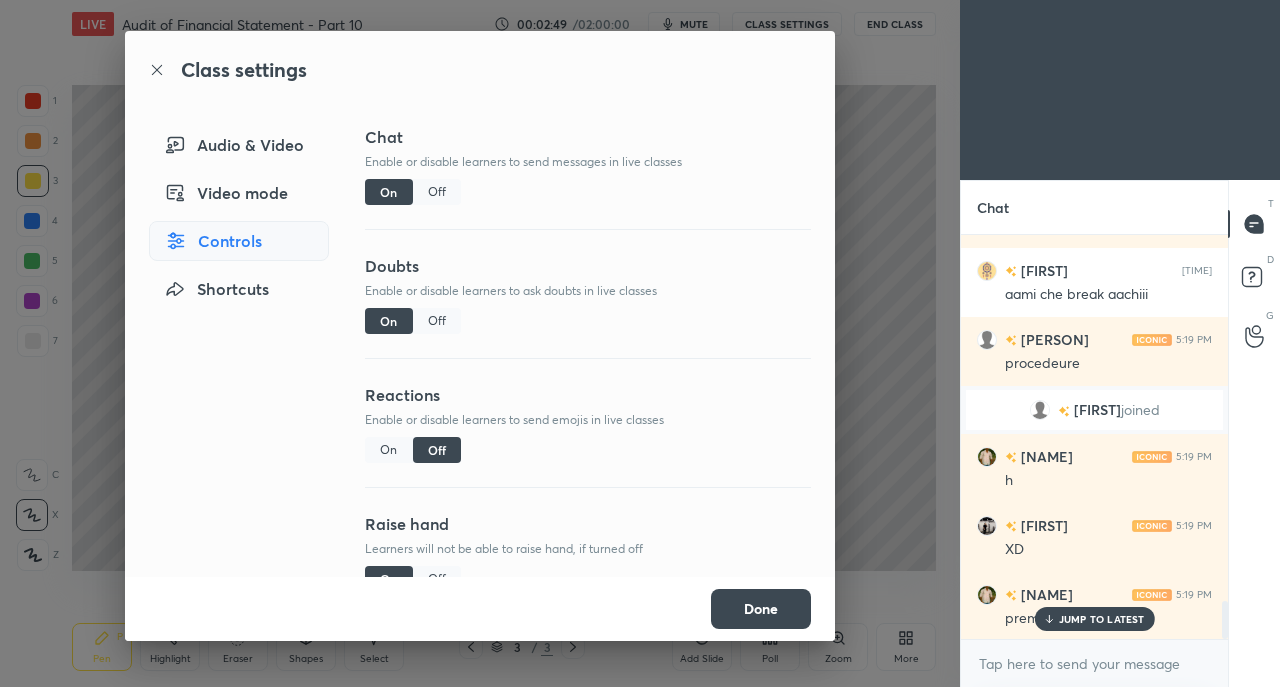 click on "Done" at bounding box center [761, 609] 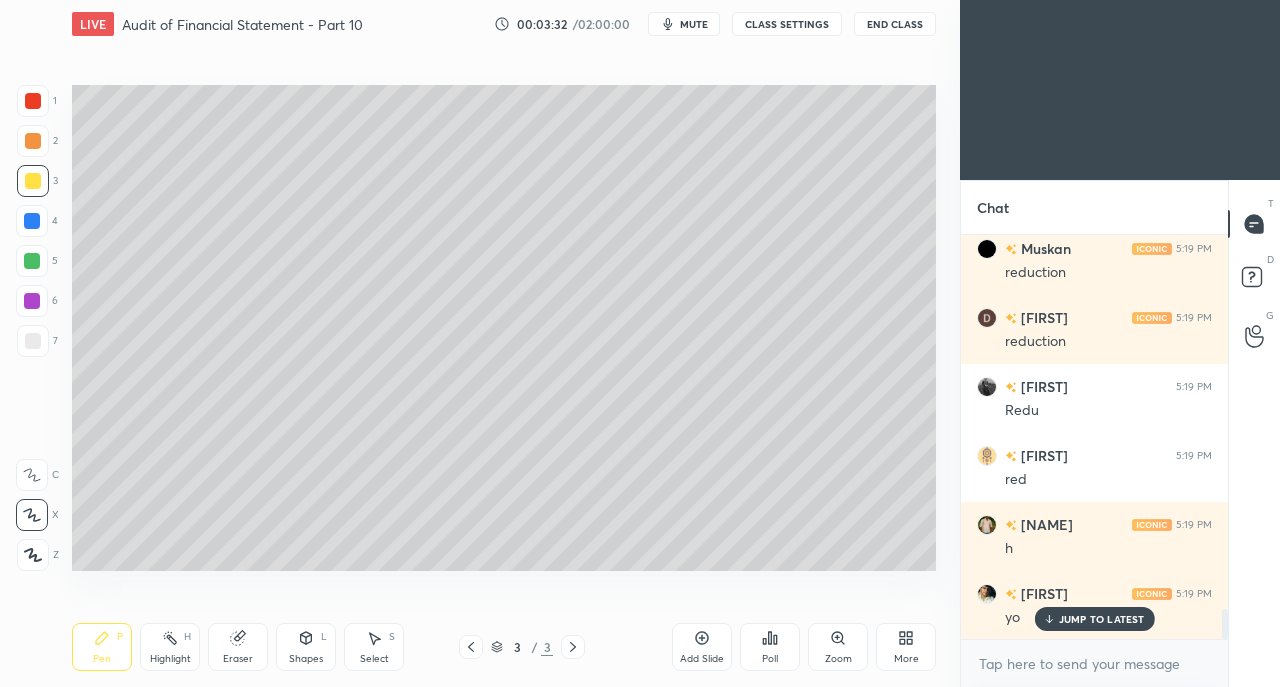 scroll, scrollTop: 5014, scrollLeft: 0, axis: vertical 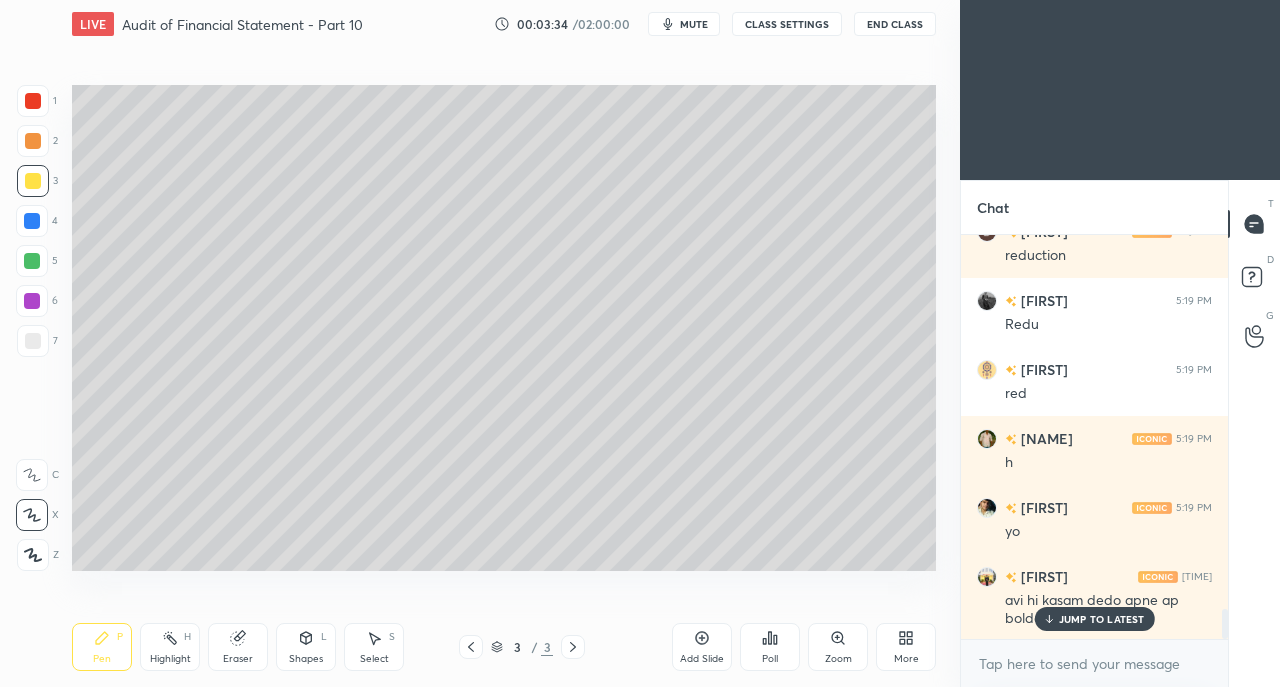 click on "JUMP TO LATEST" at bounding box center (1102, 619) 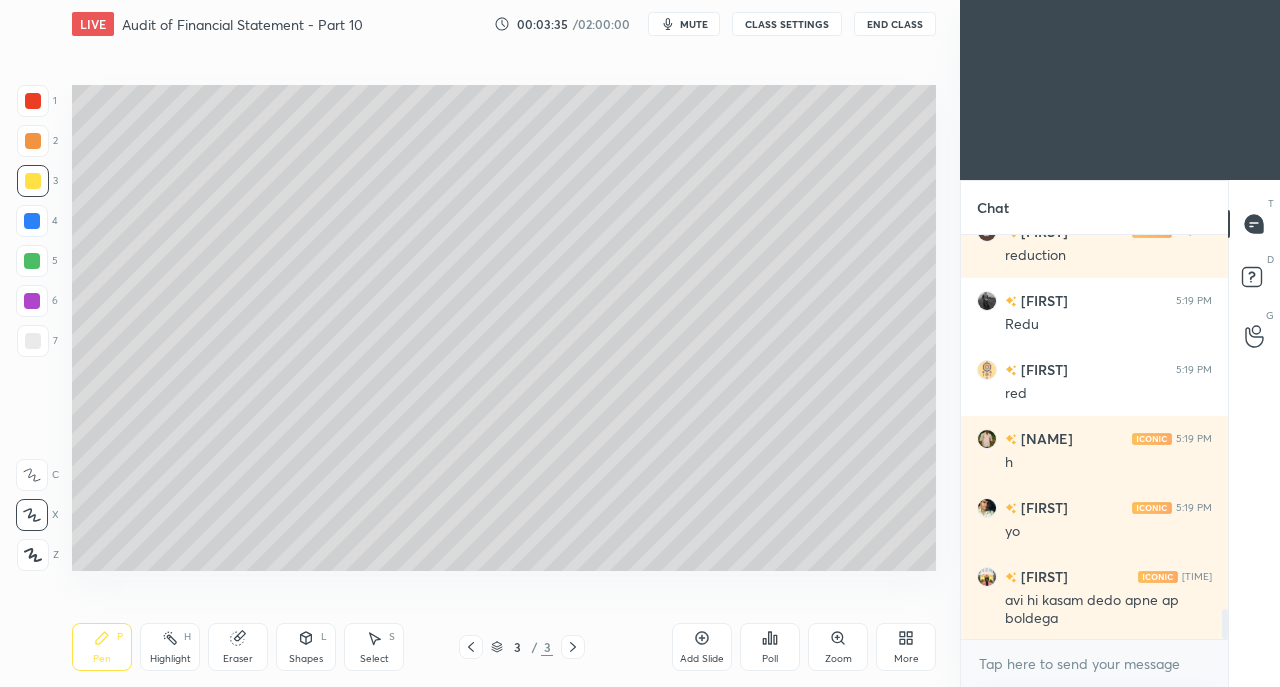 click 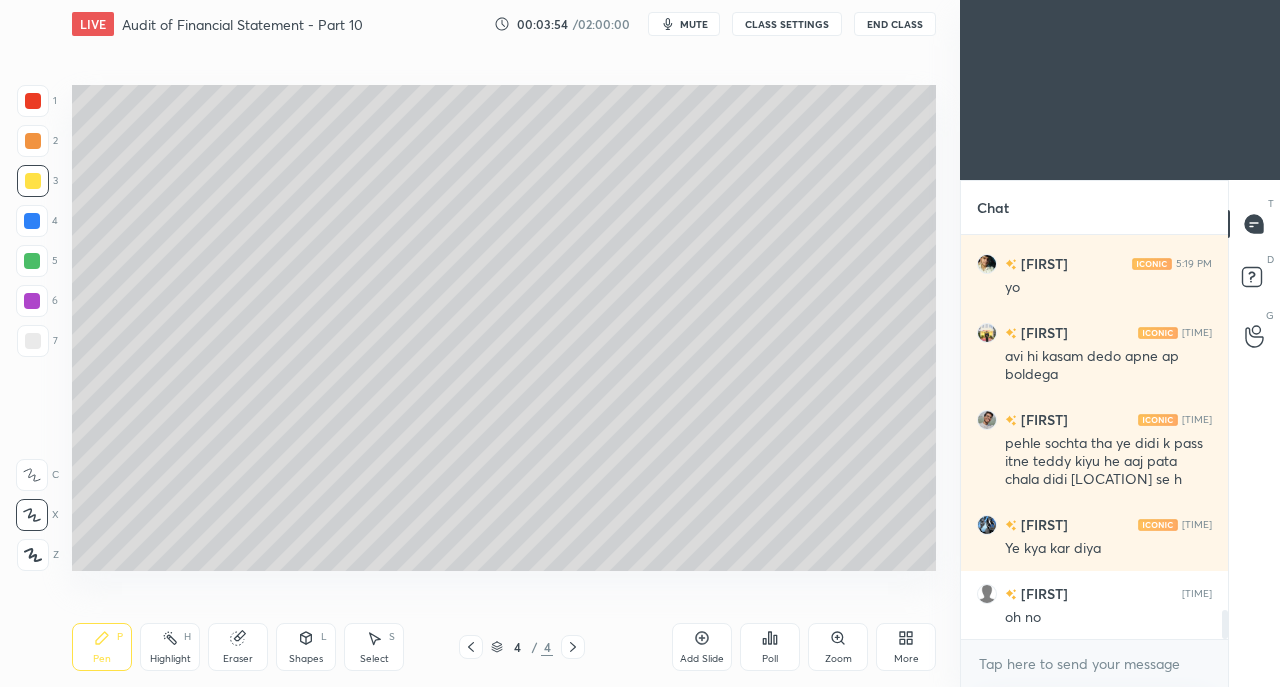 scroll, scrollTop: 5326, scrollLeft: 0, axis: vertical 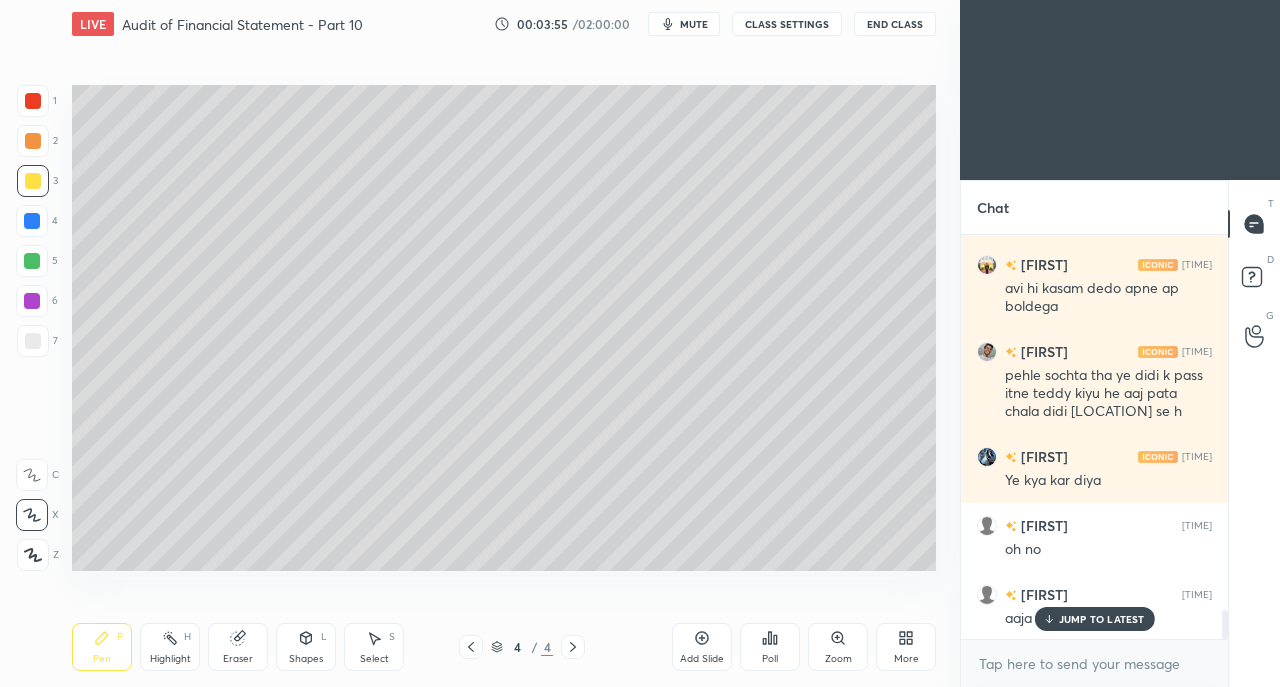 click on "JUMP TO LATEST" at bounding box center (1102, 619) 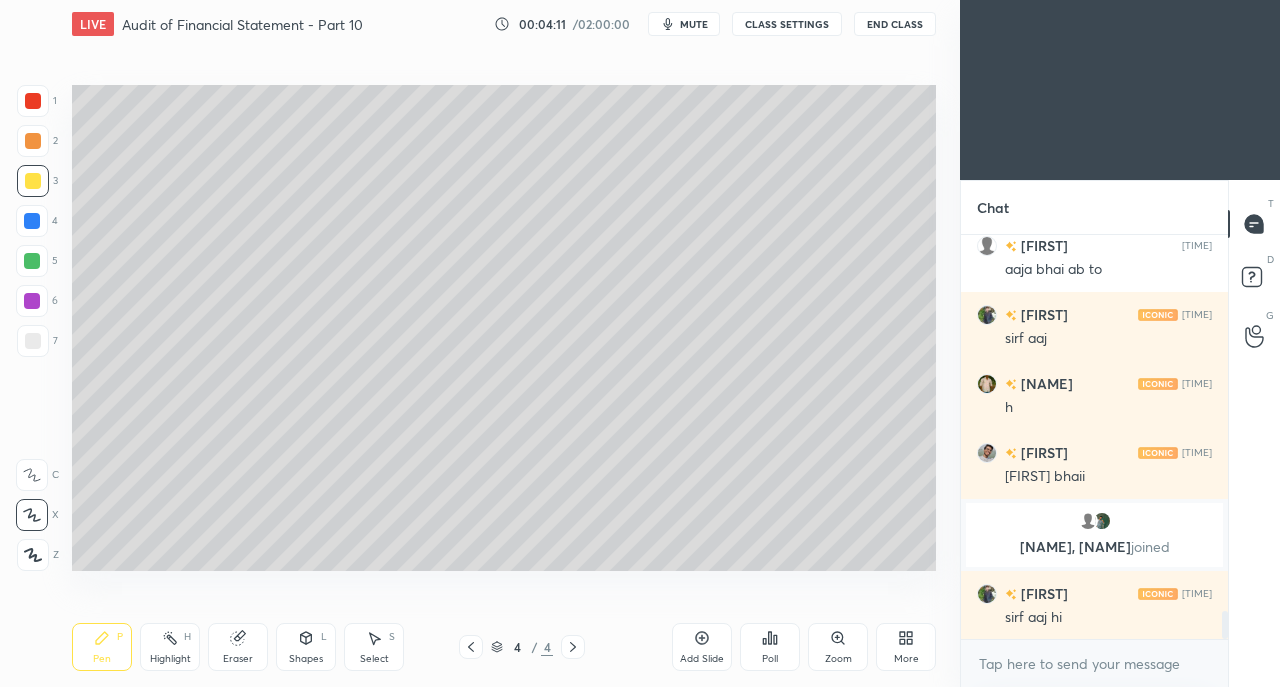 scroll, scrollTop: 5460, scrollLeft: 0, axis: vertical 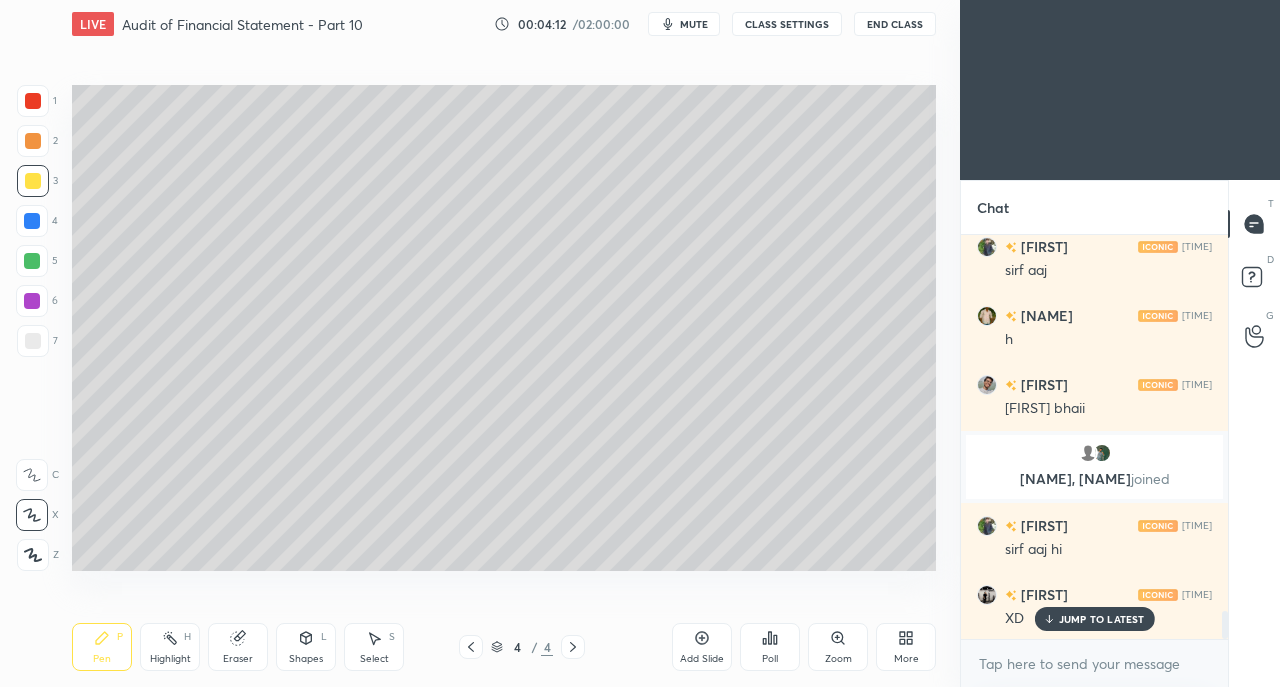 click on "JUMP TO LATEST" at bounding box center (1102, 619) 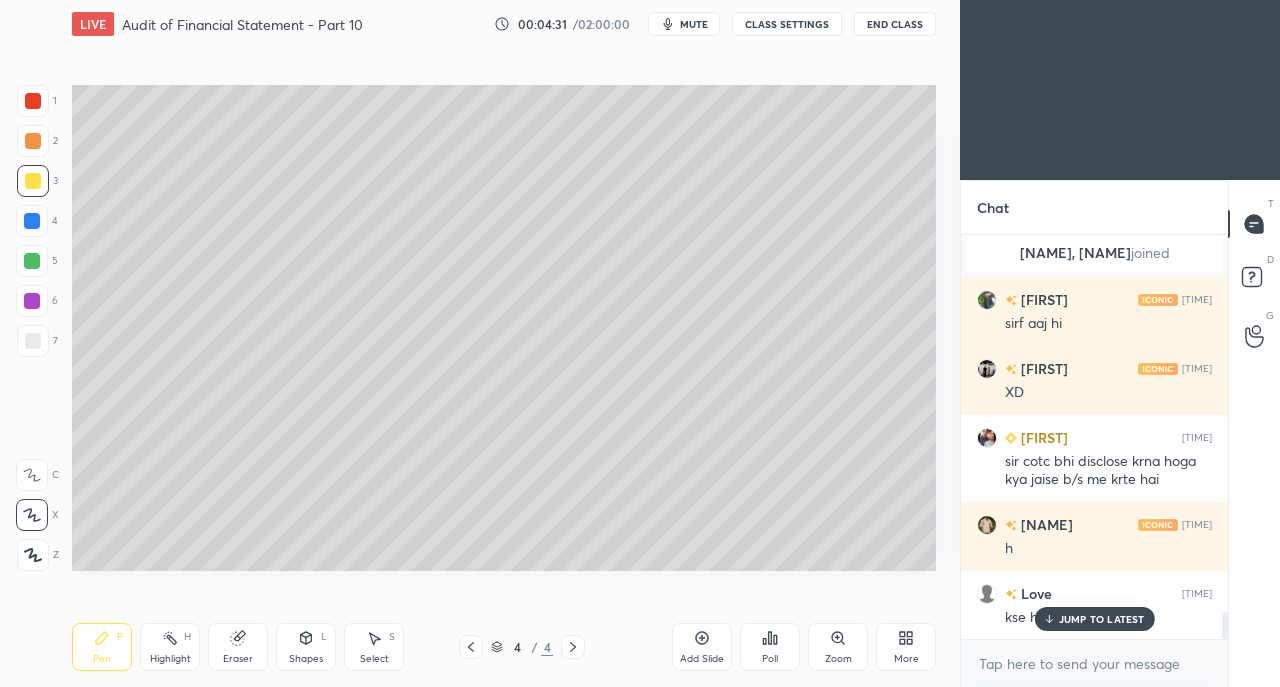 scroll, scrollTop: 5754, scrollLeft: 0, axis: vertical 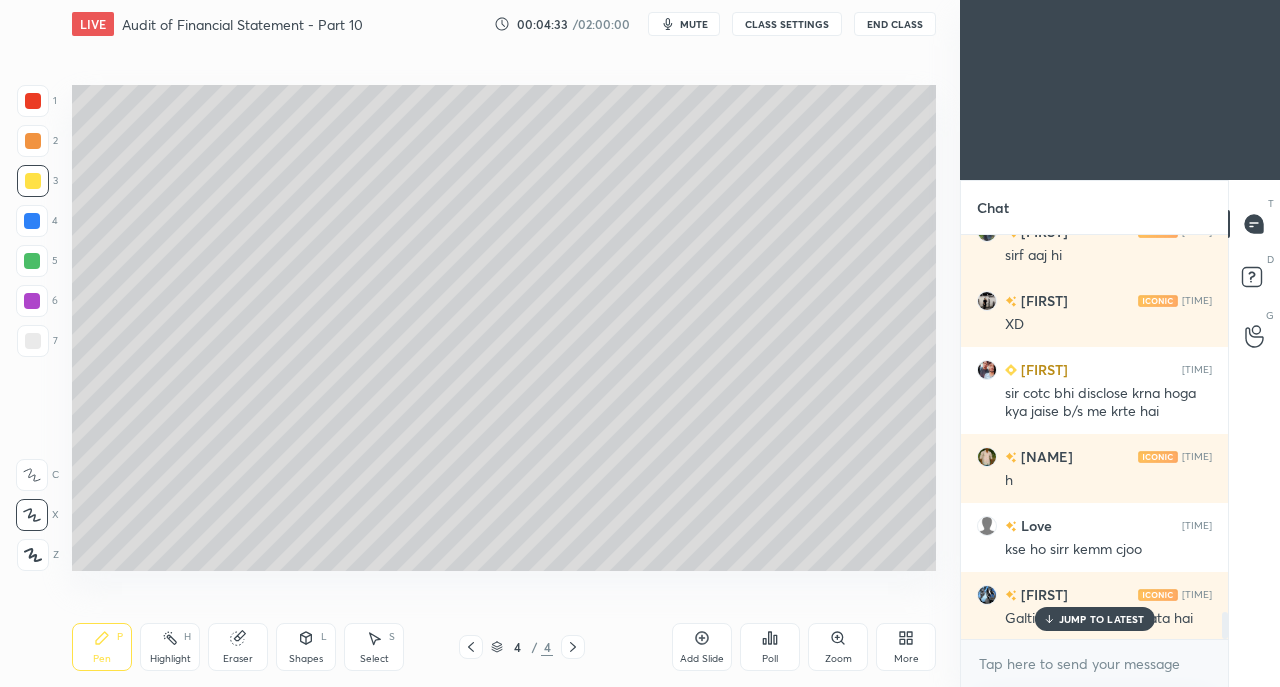 click at bounding box center (33, 341) 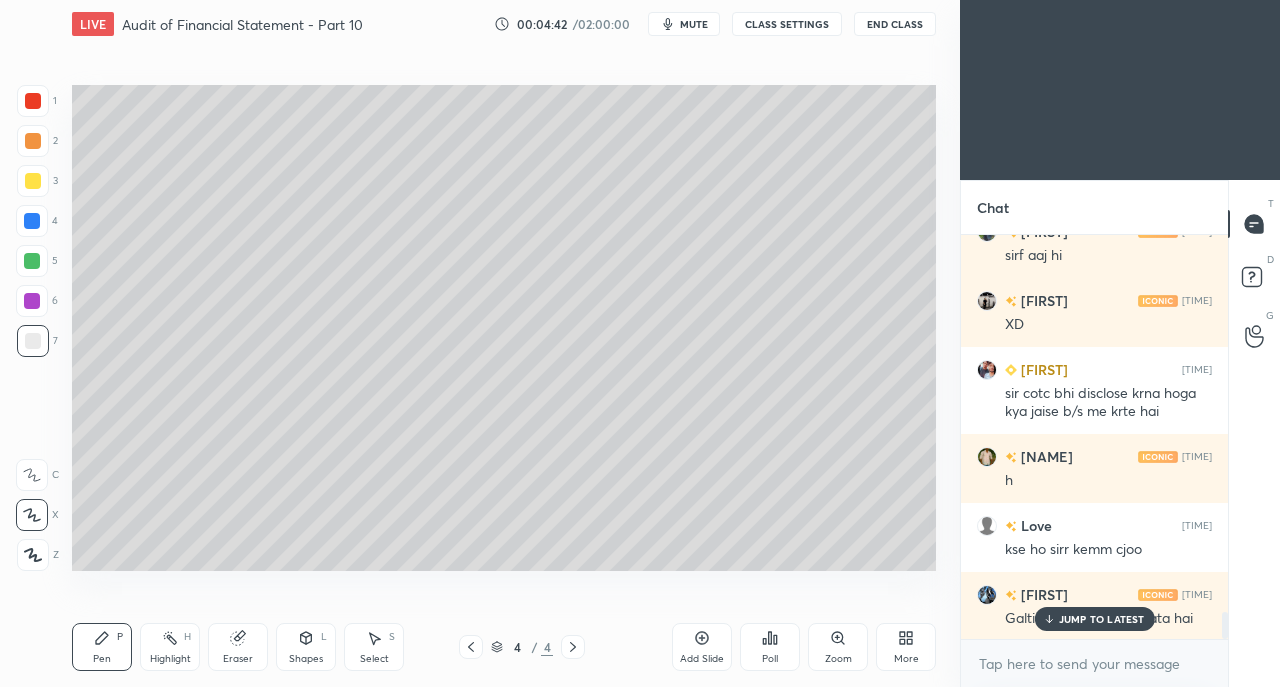 scroll, scrollTop: 5802, scrollLeft: 0, axis: vertical 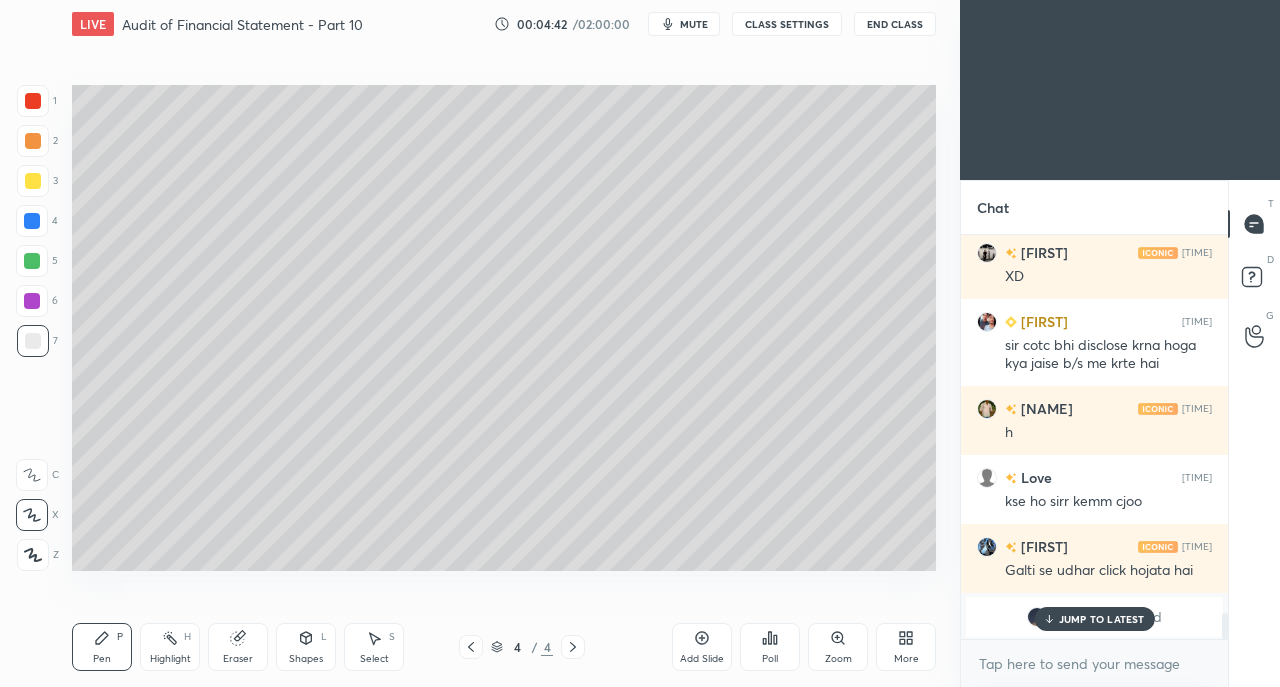 click on "JUMP TO LATEST" at bounding box center (1102, 619) 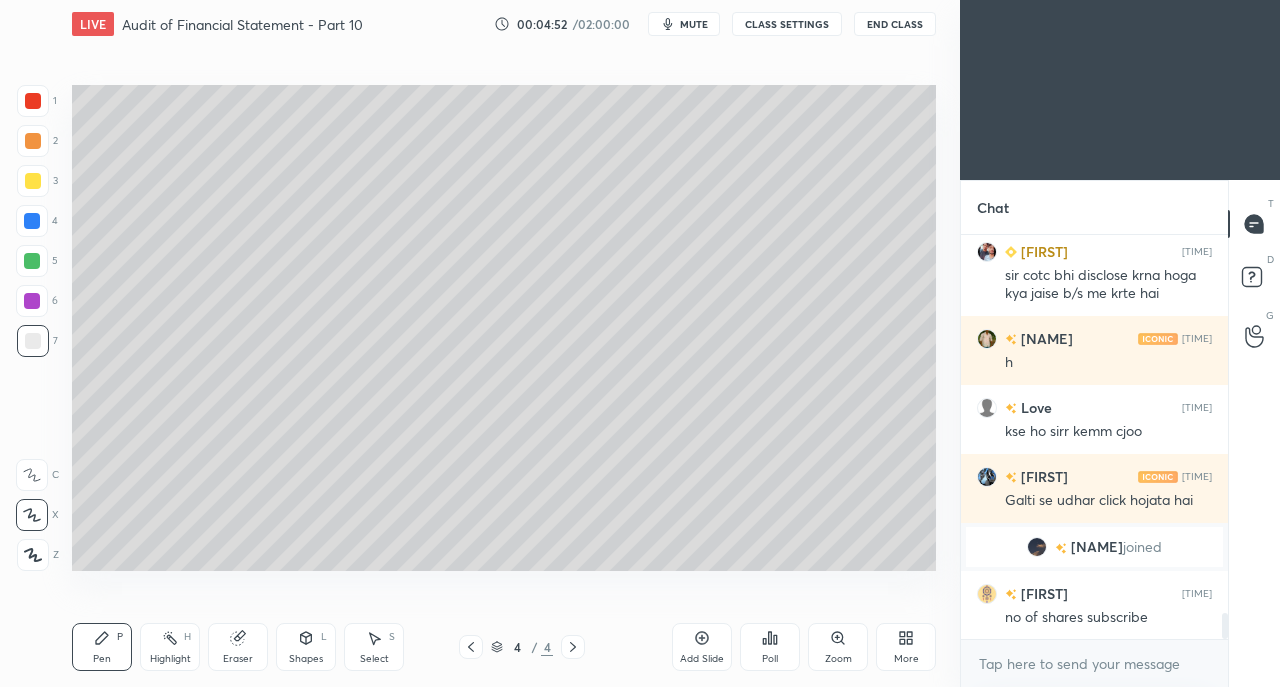 scroll, scrollTop: 5920, scrollLeft: 0, axis: vertical 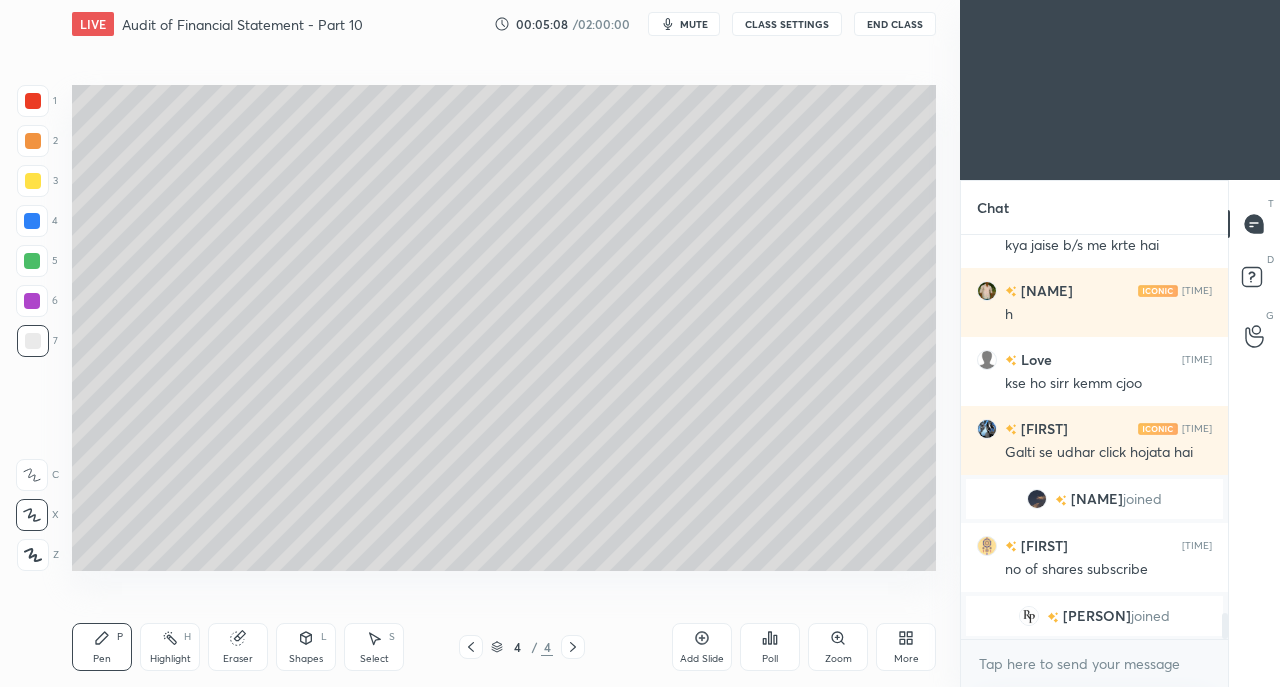 click on "Eraser" at bounding box center (238, 659) 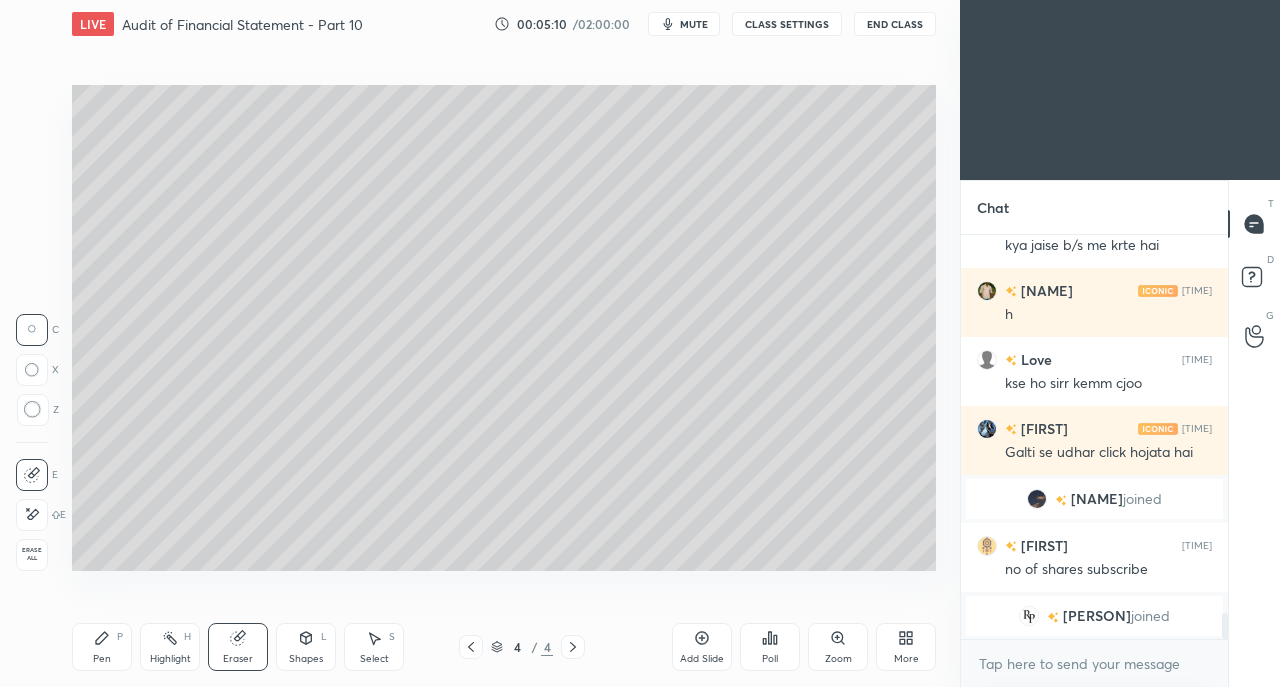 click 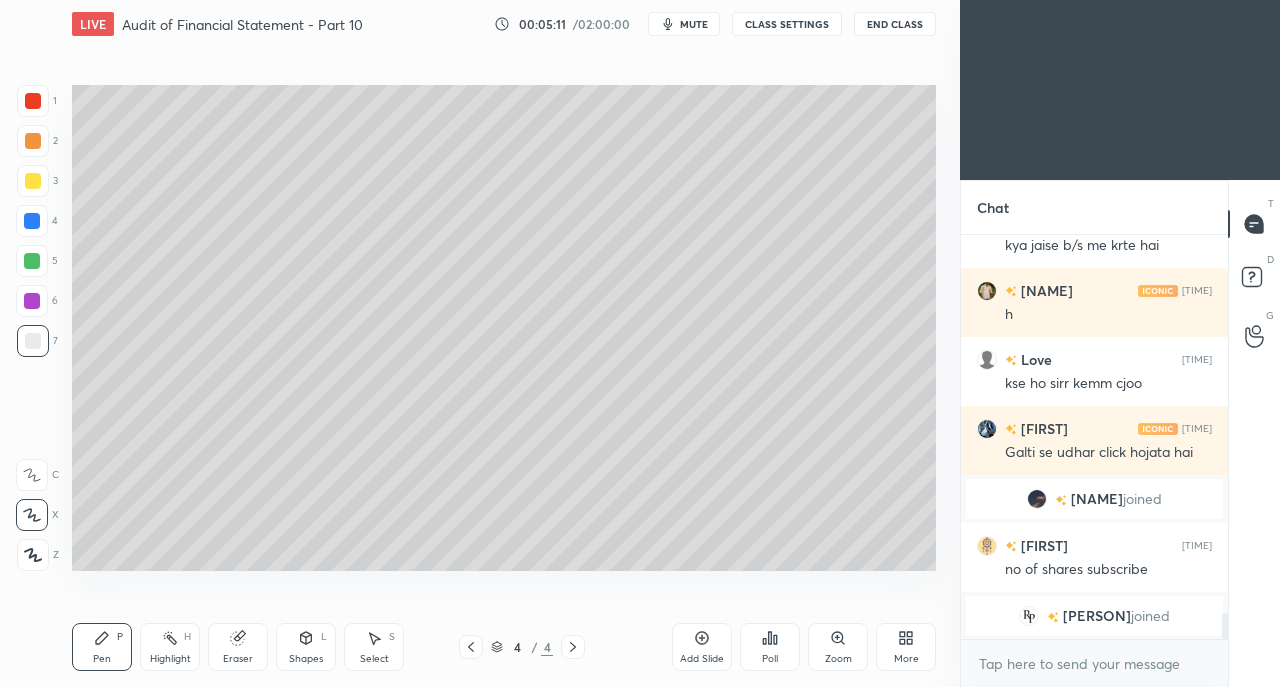 click at bounding box center (33, 181) 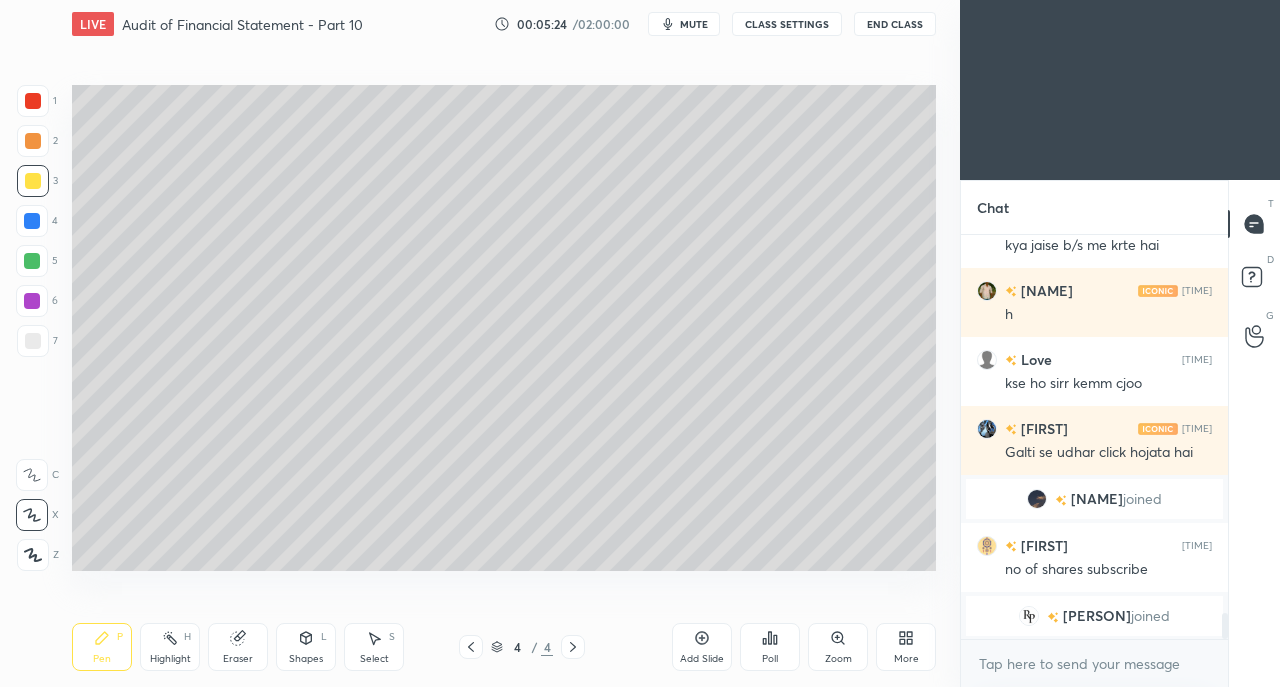 scroll, scrollTop: 5944, scrollLeft: 0, axis: vertical 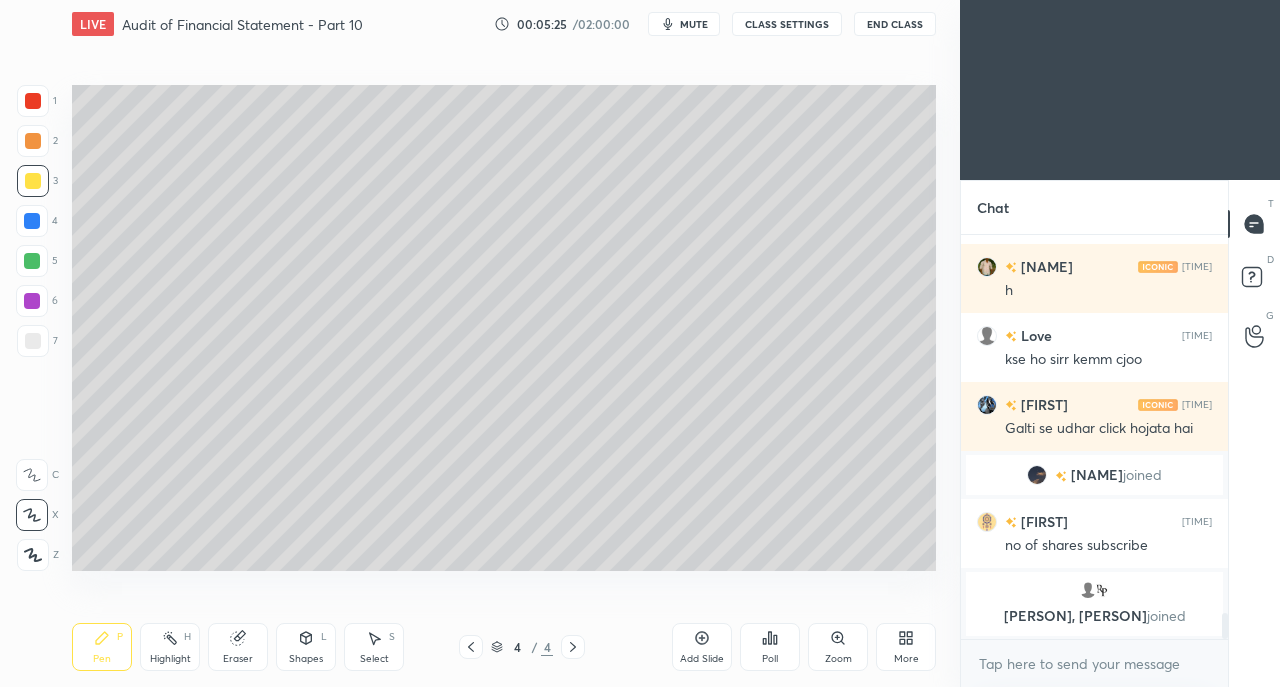click at bounding box center (33, 101) 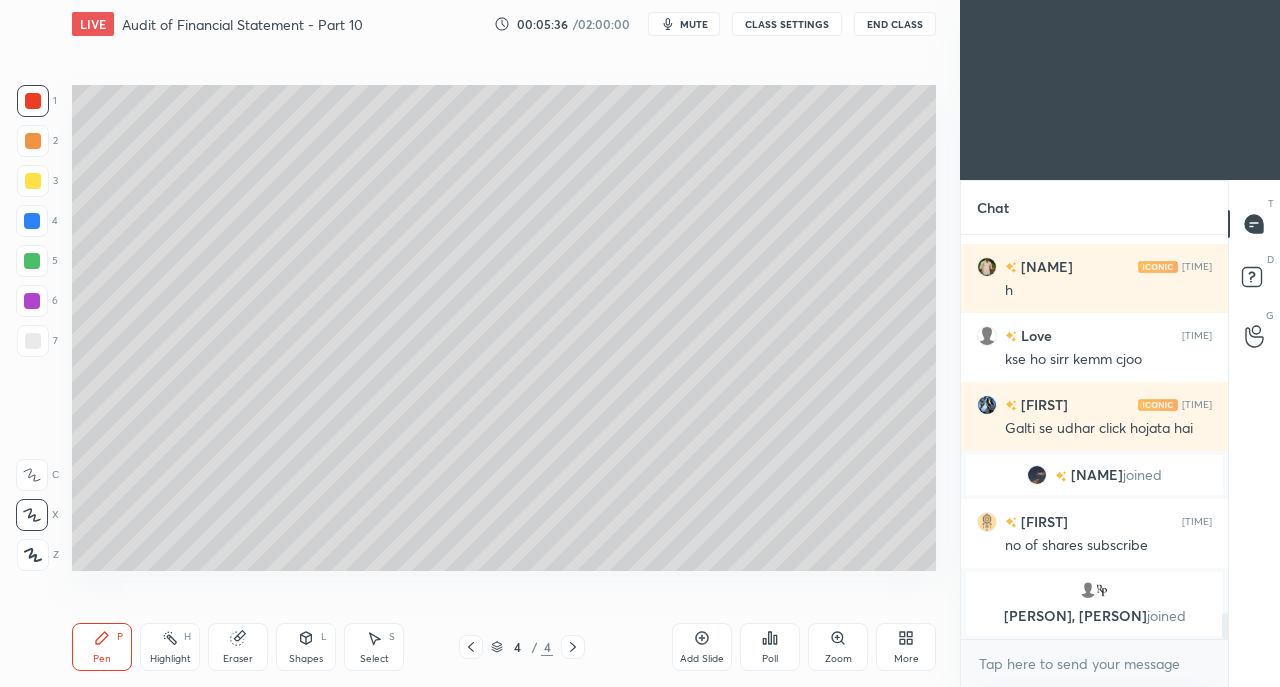 click at bounding box center (32, 221) 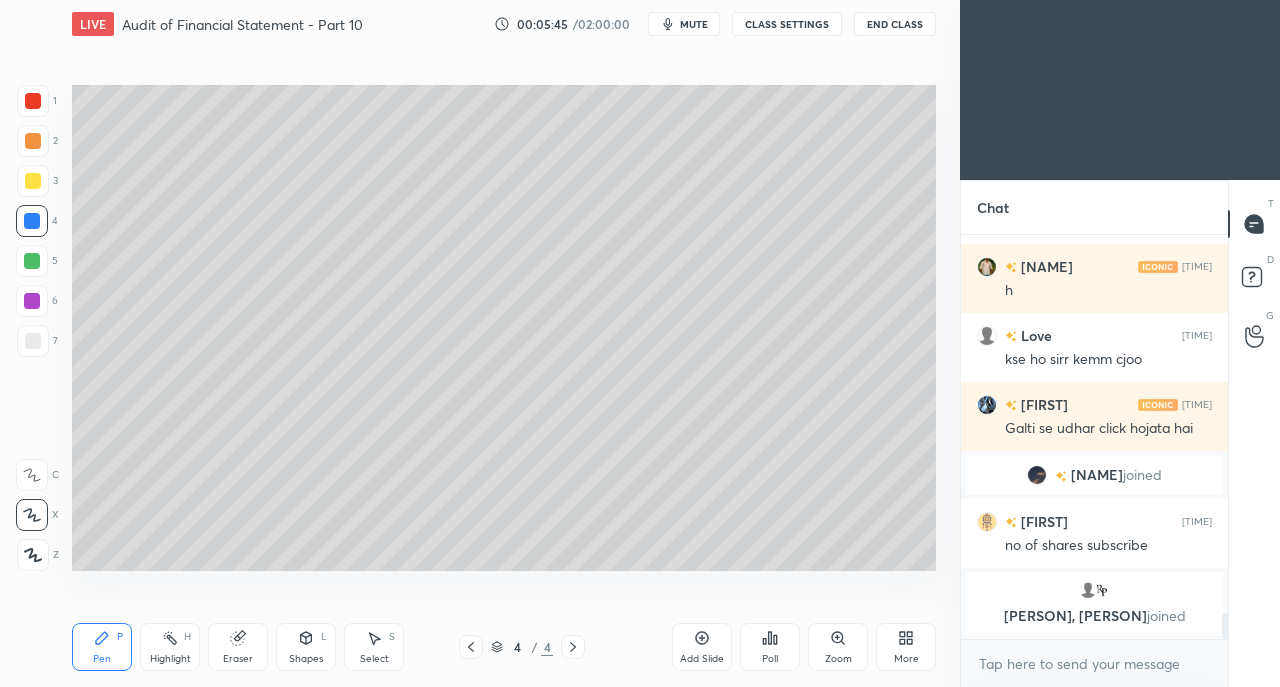click 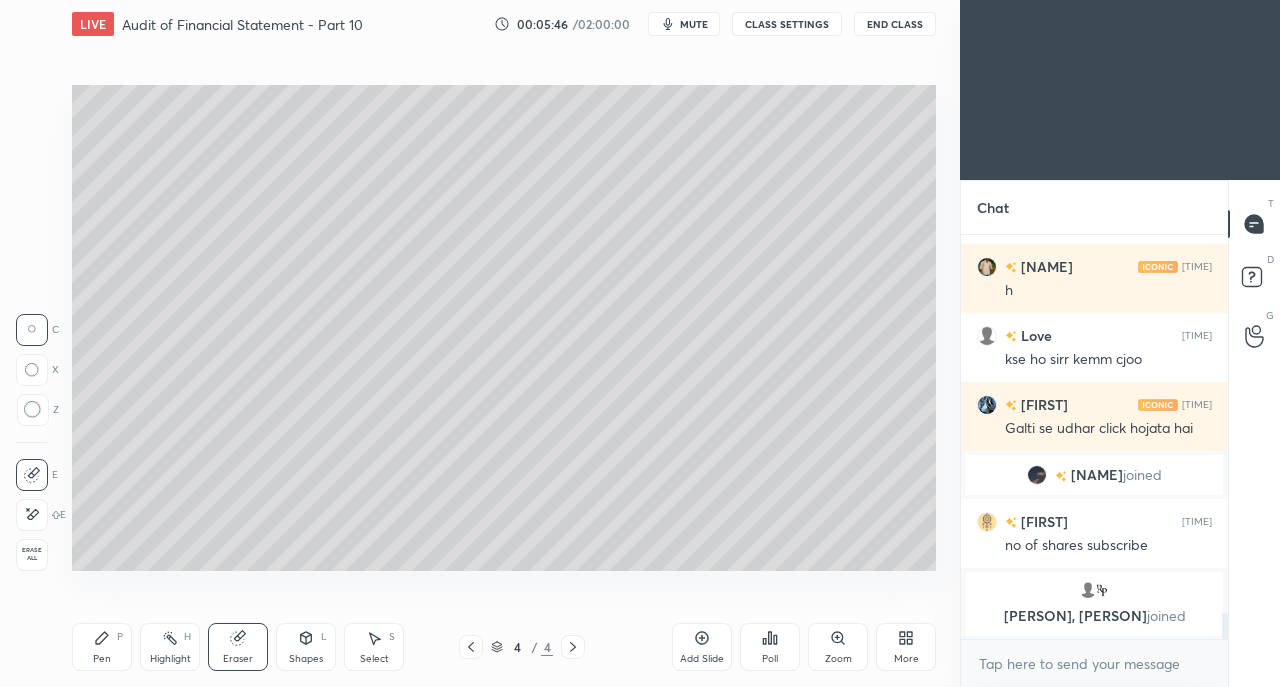 click 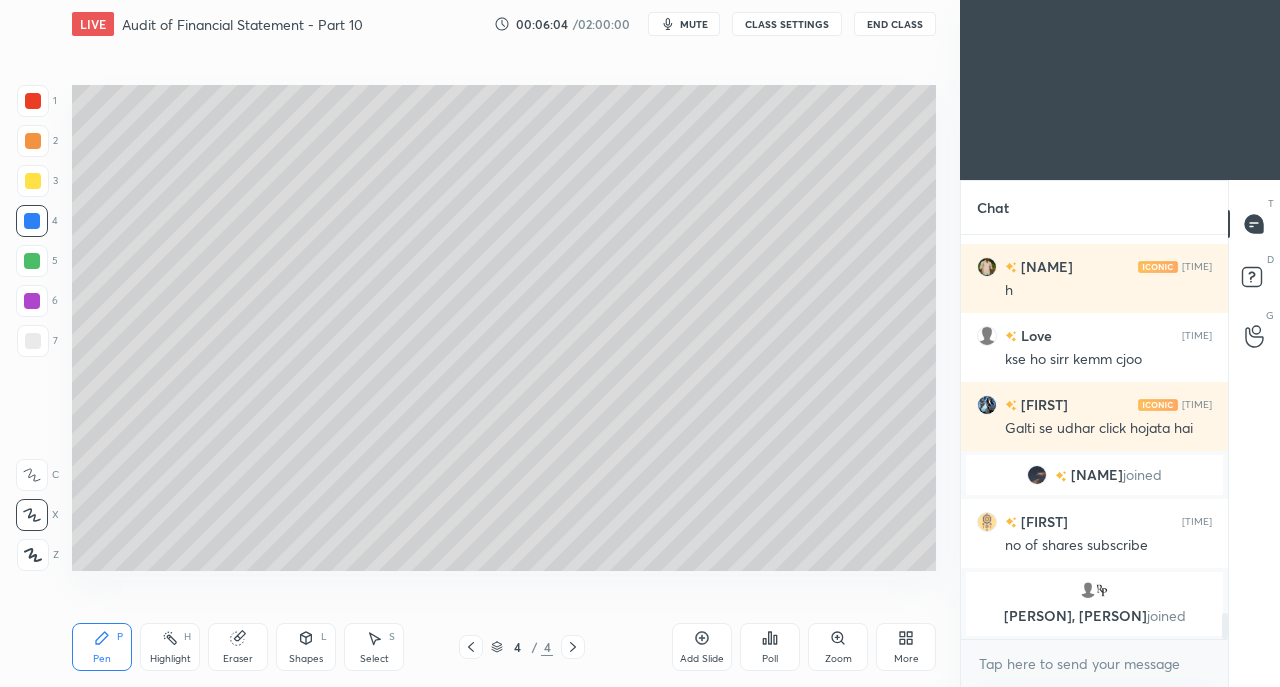 click at bounding box center (32, 261) 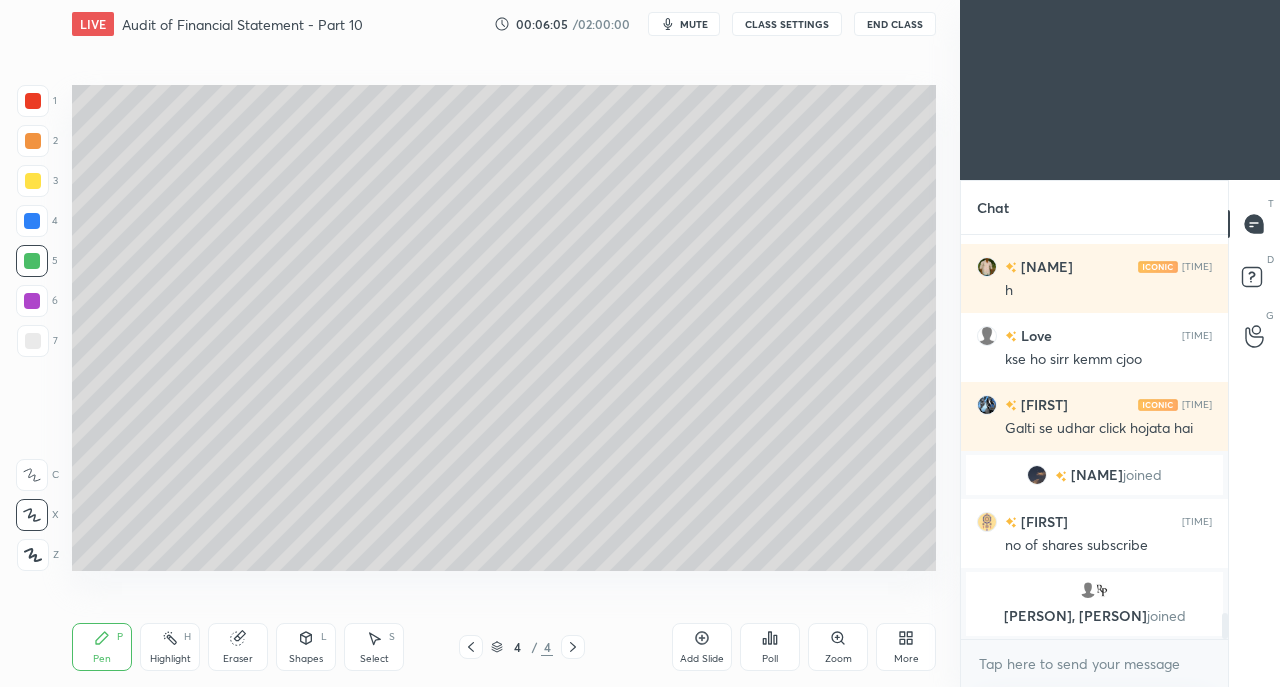 click at bounding box center (33, 341) 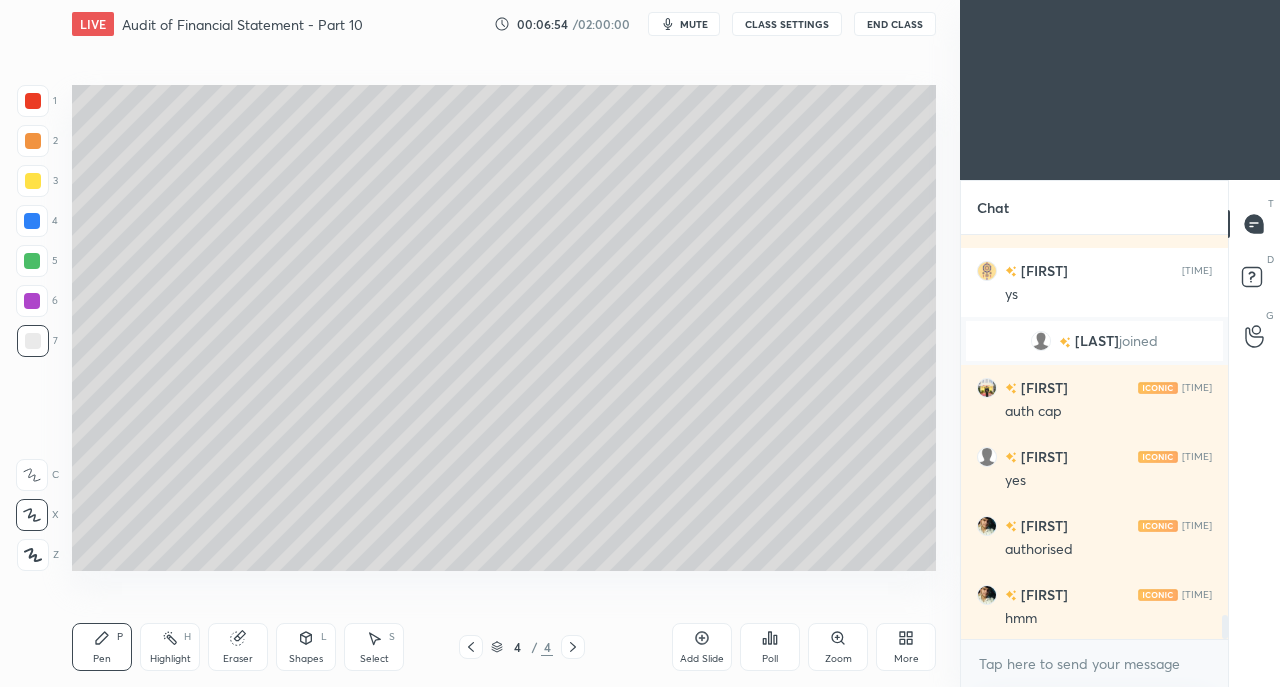 scroll, scrollTop: 6344, scrollLeft: 0, axis: vertical 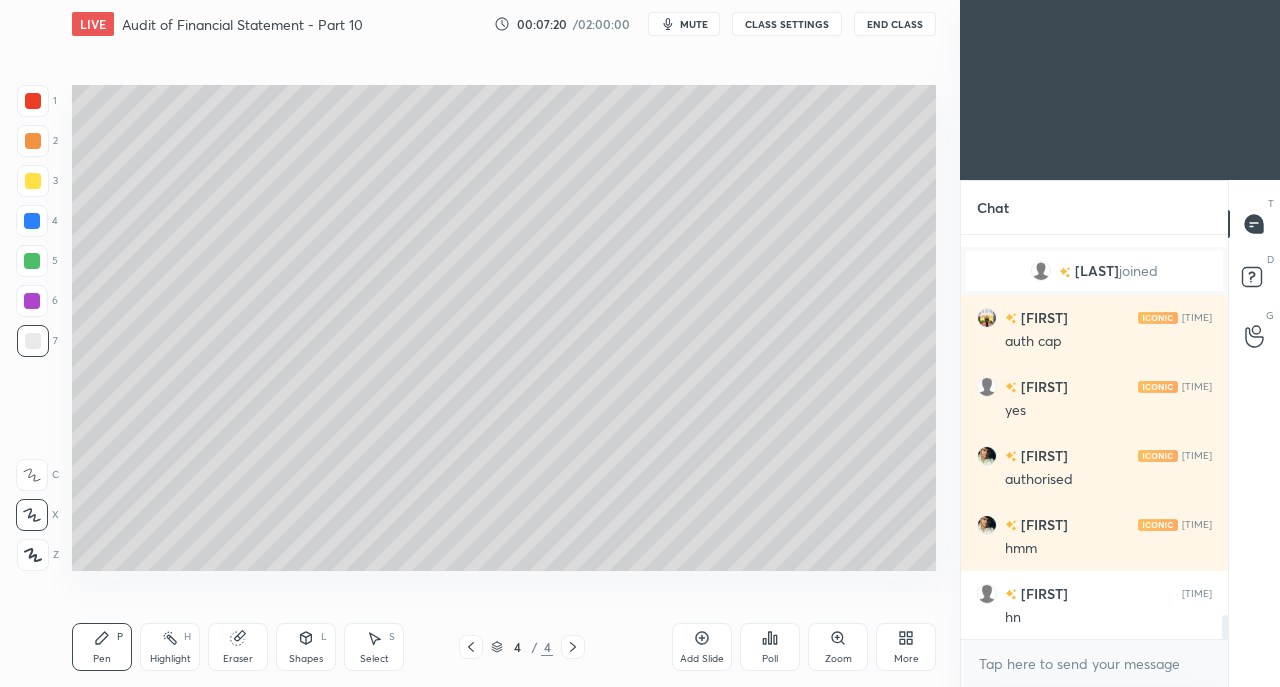 click at bounding box center [33, 181] 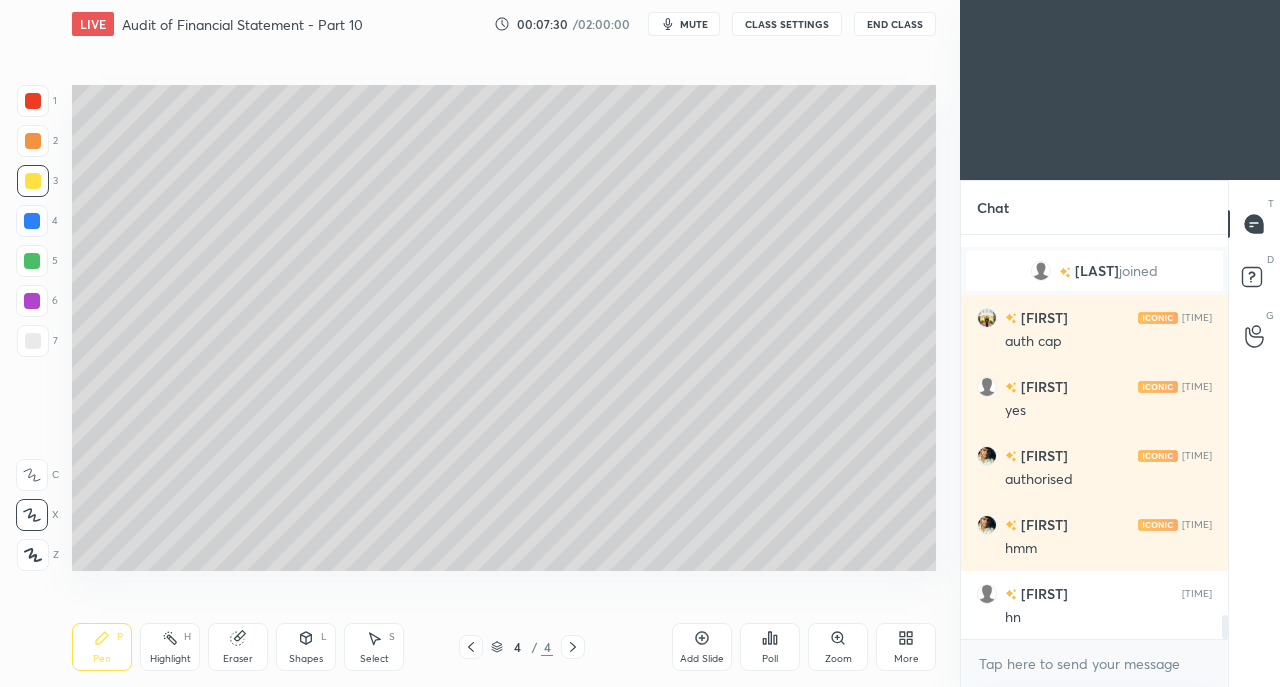 click at bounding box center (33, 141) 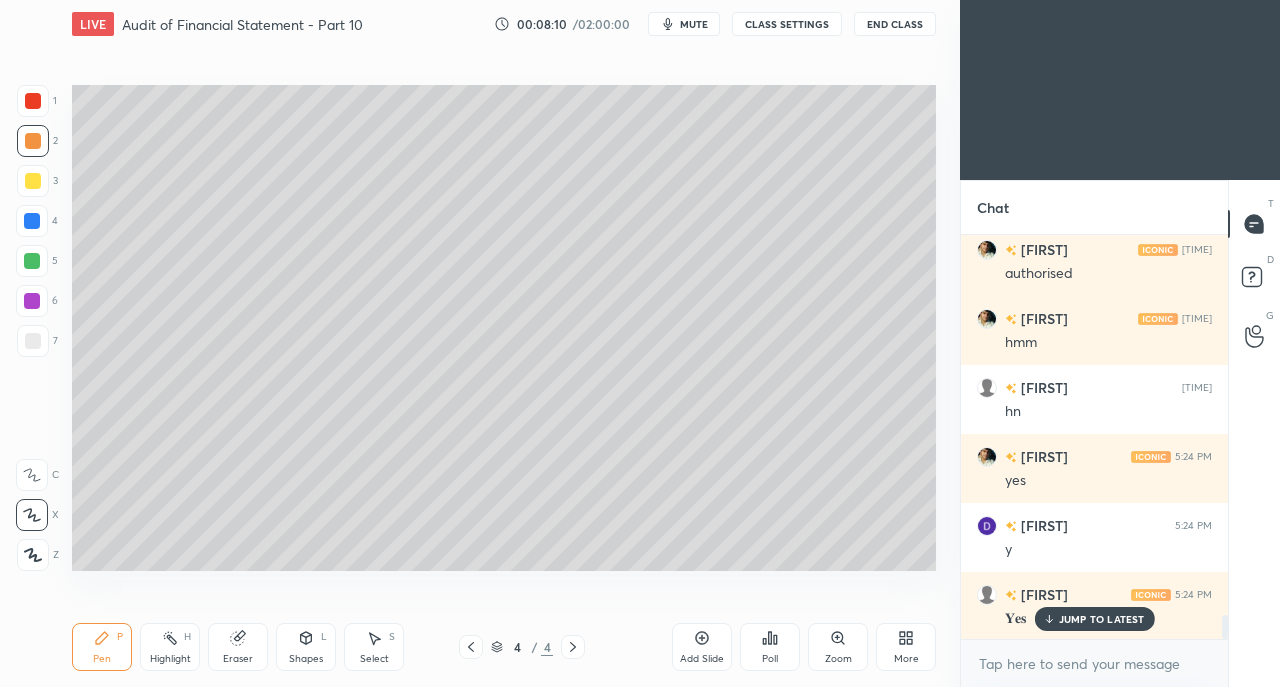scroll, scrollTop: 6620, scrollLeft: 0, axis: vertical 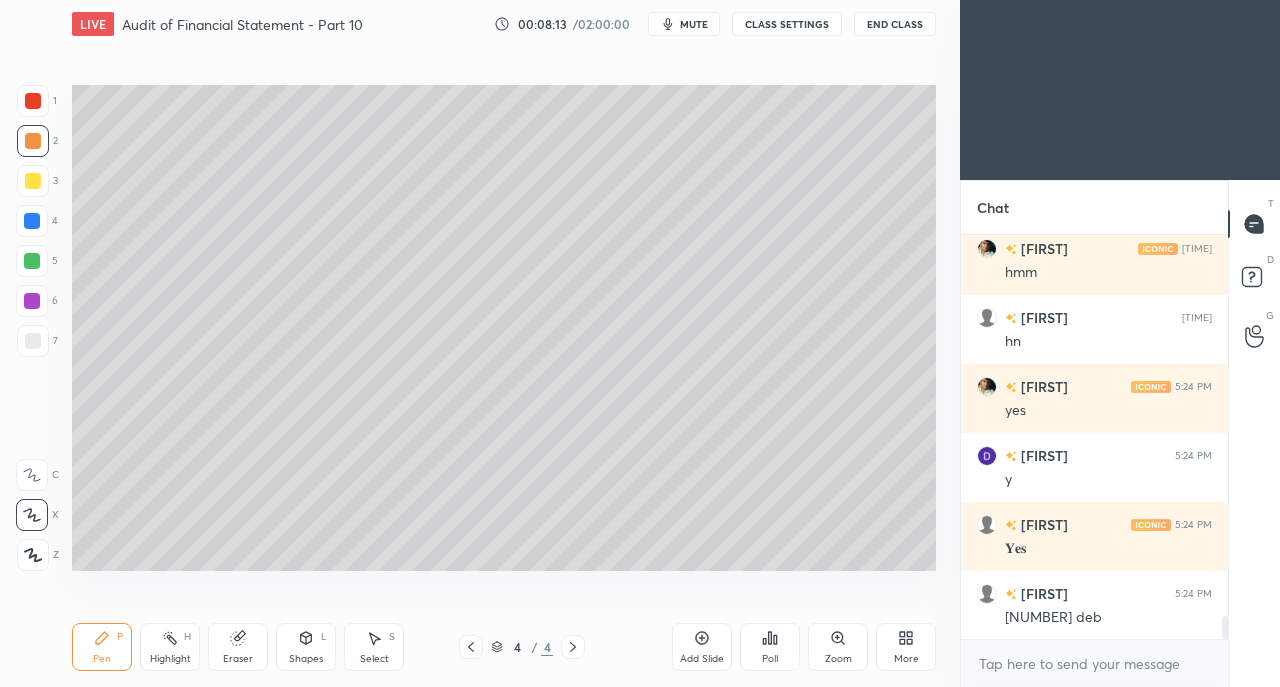 click at bounding box center (32, 221) 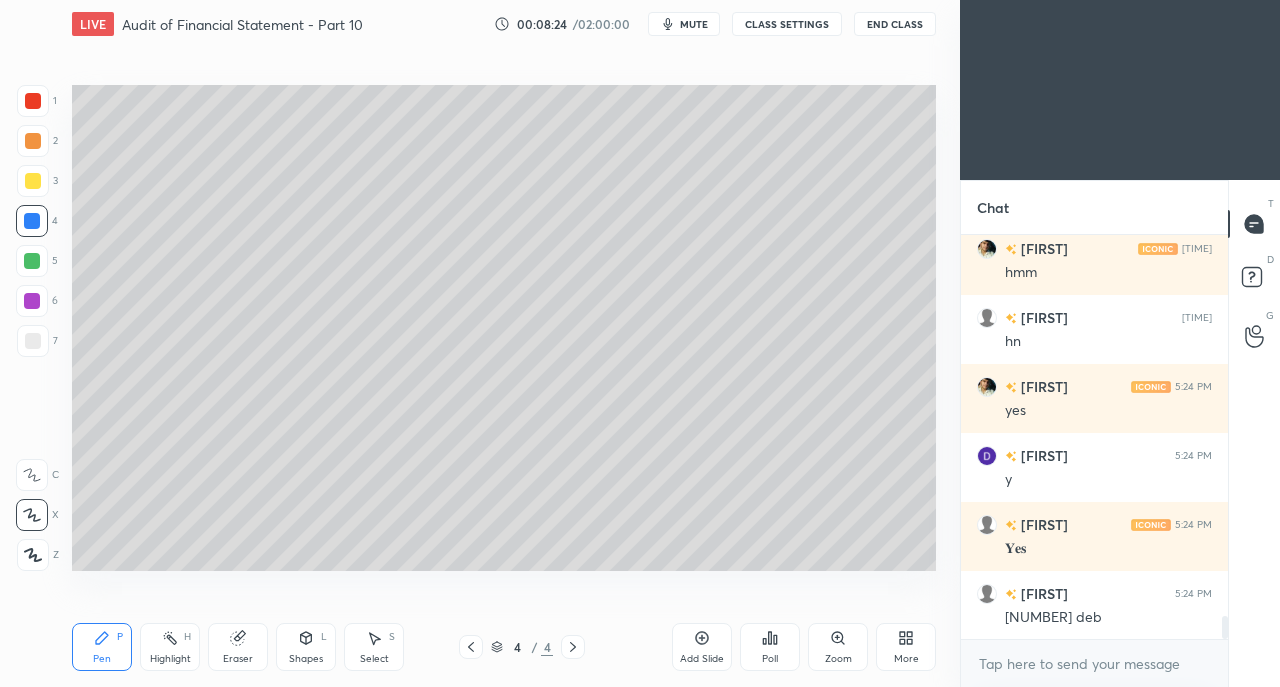 click on "Eraser" at bounding box center (238, 659) 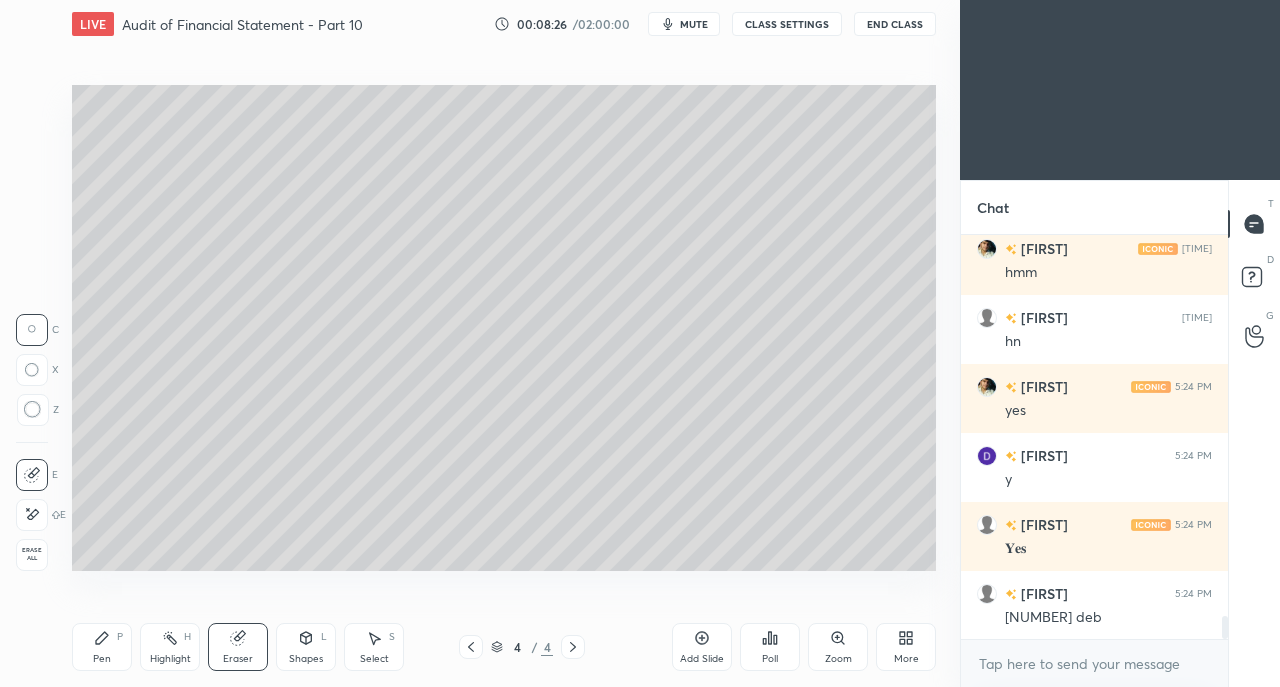 click on "Pen P" at bounding box center [102, 647] 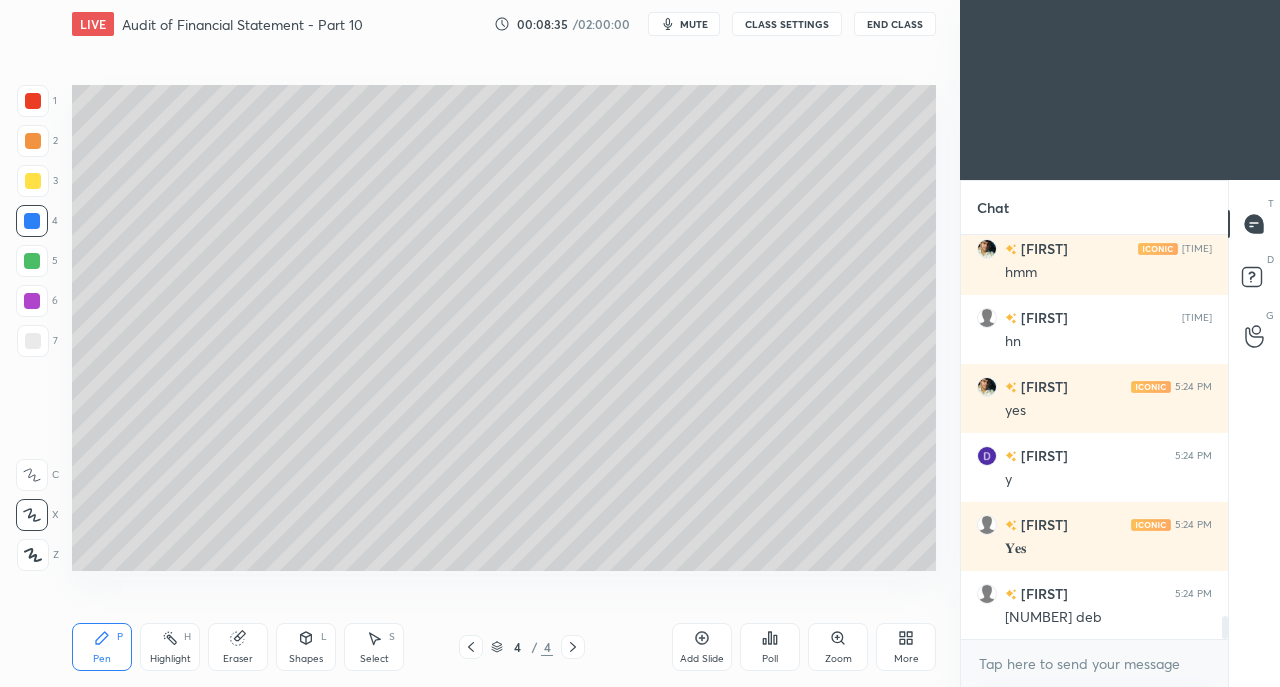 click at bounding box center [33, 101] 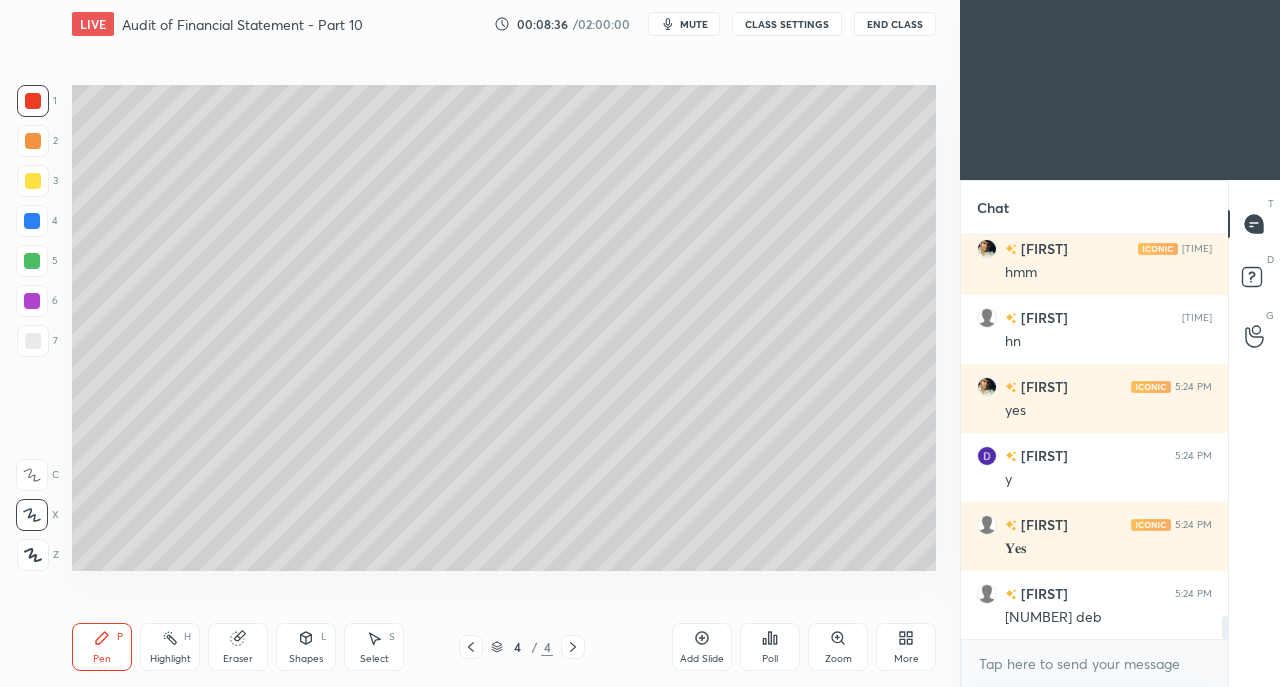 click at bounding box center (33, 181) 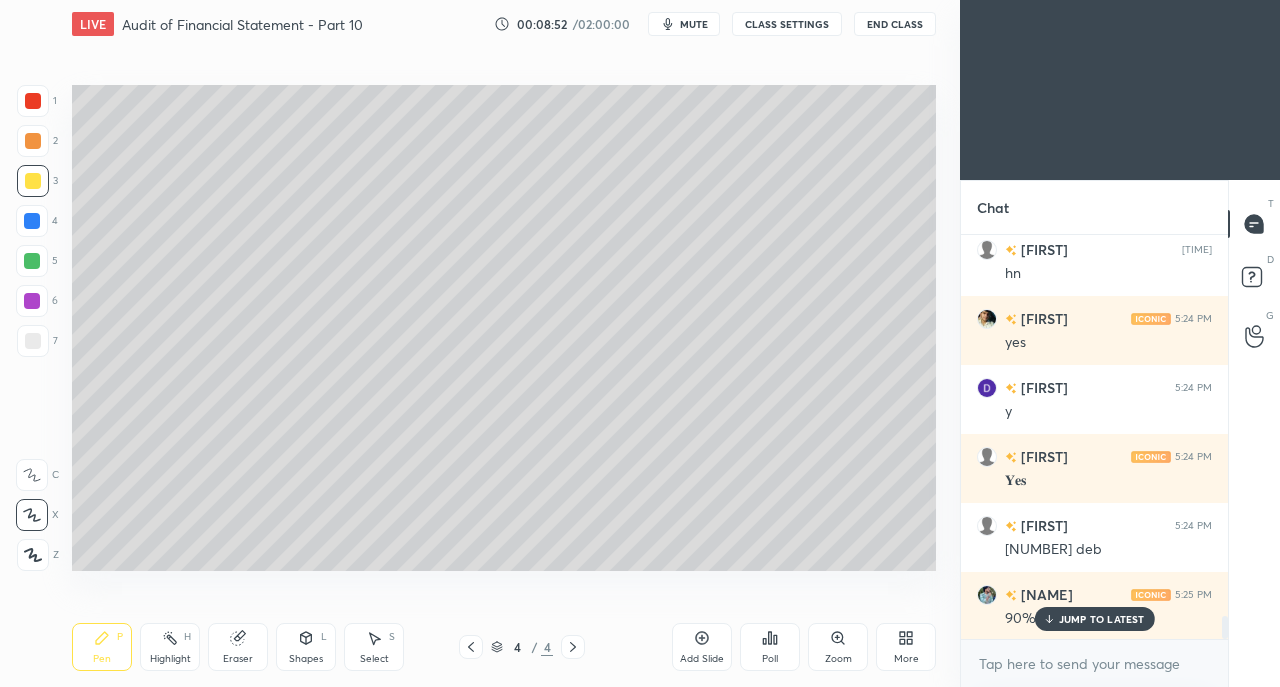 scroll, scrollTop: 6758, scrollLeft: 0, axis: vertical 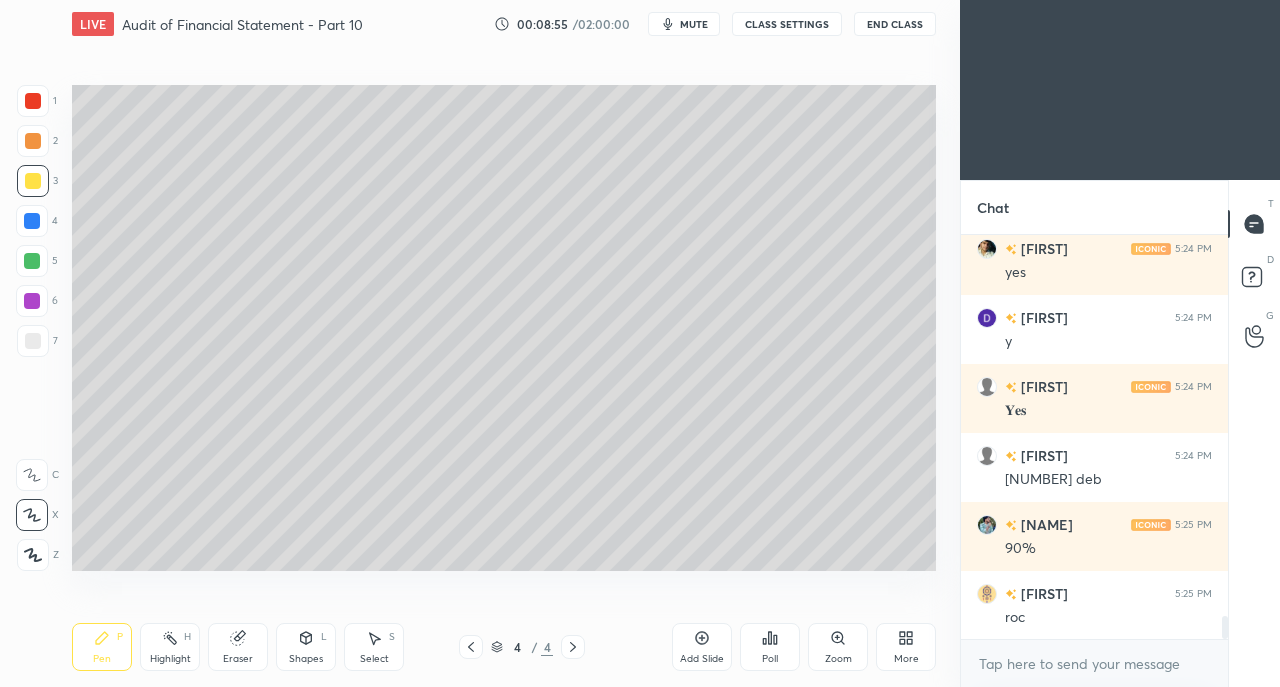 click at bounding box center [33, 101] 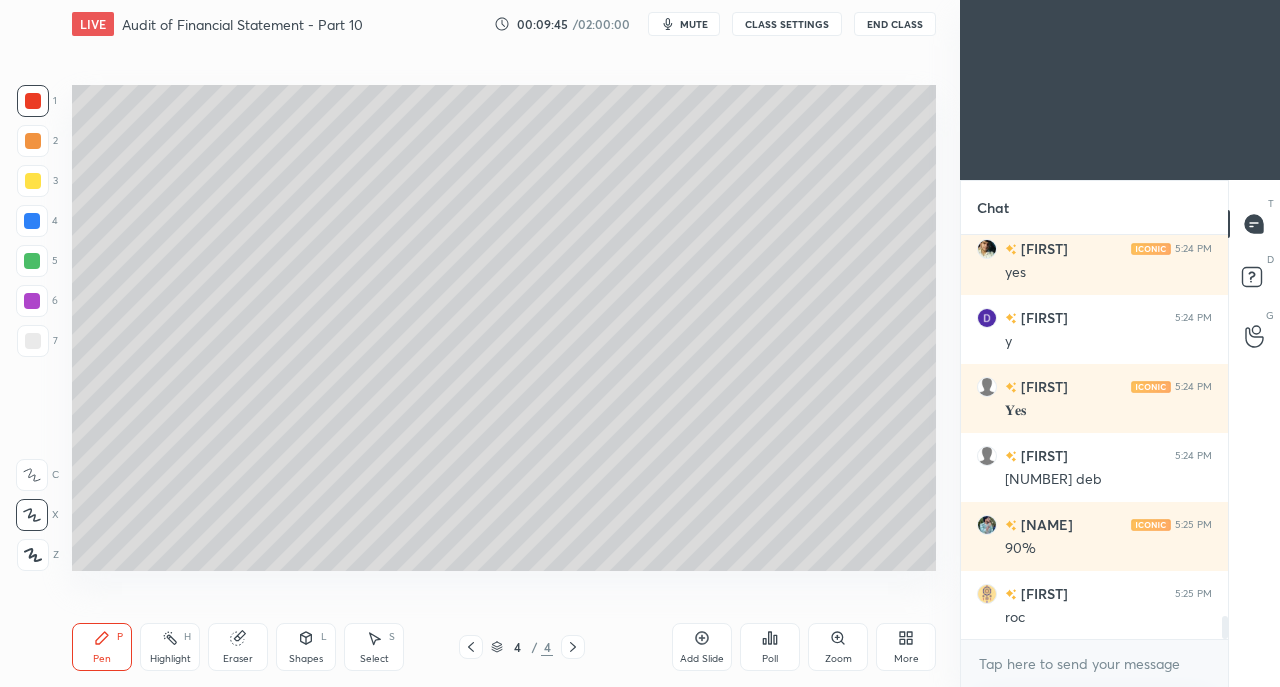 click on "Eraser" at bounding box center (238, 647) 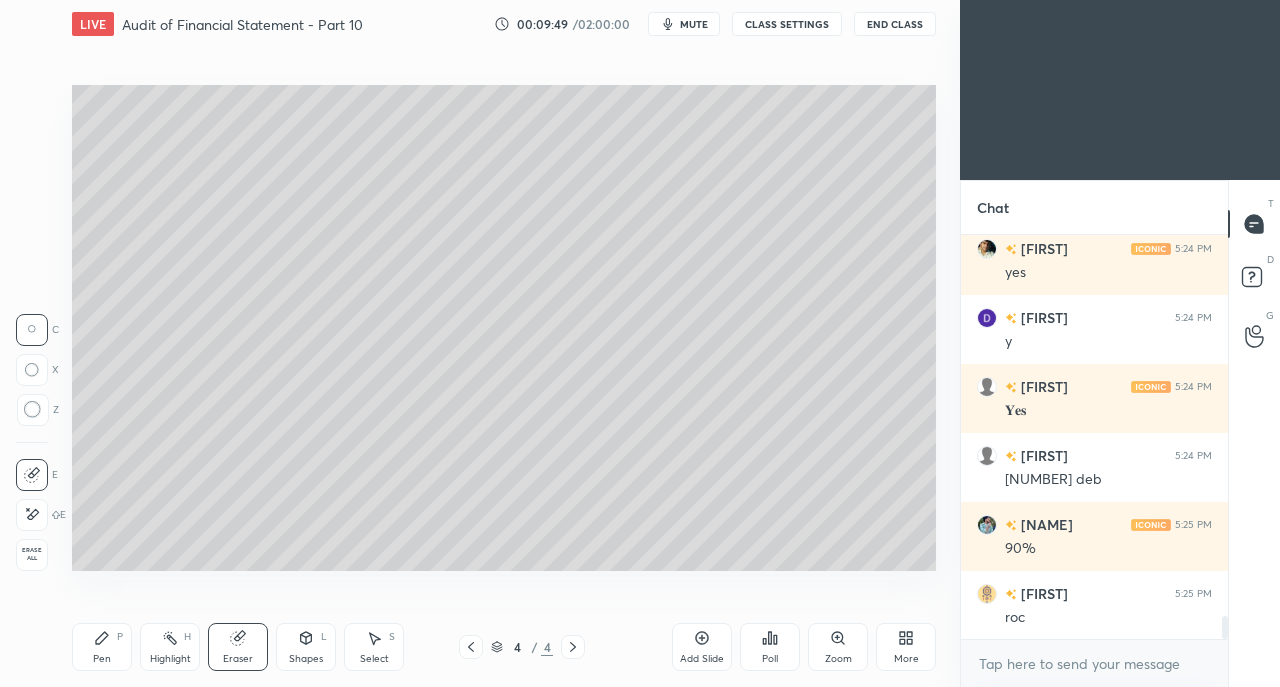 click 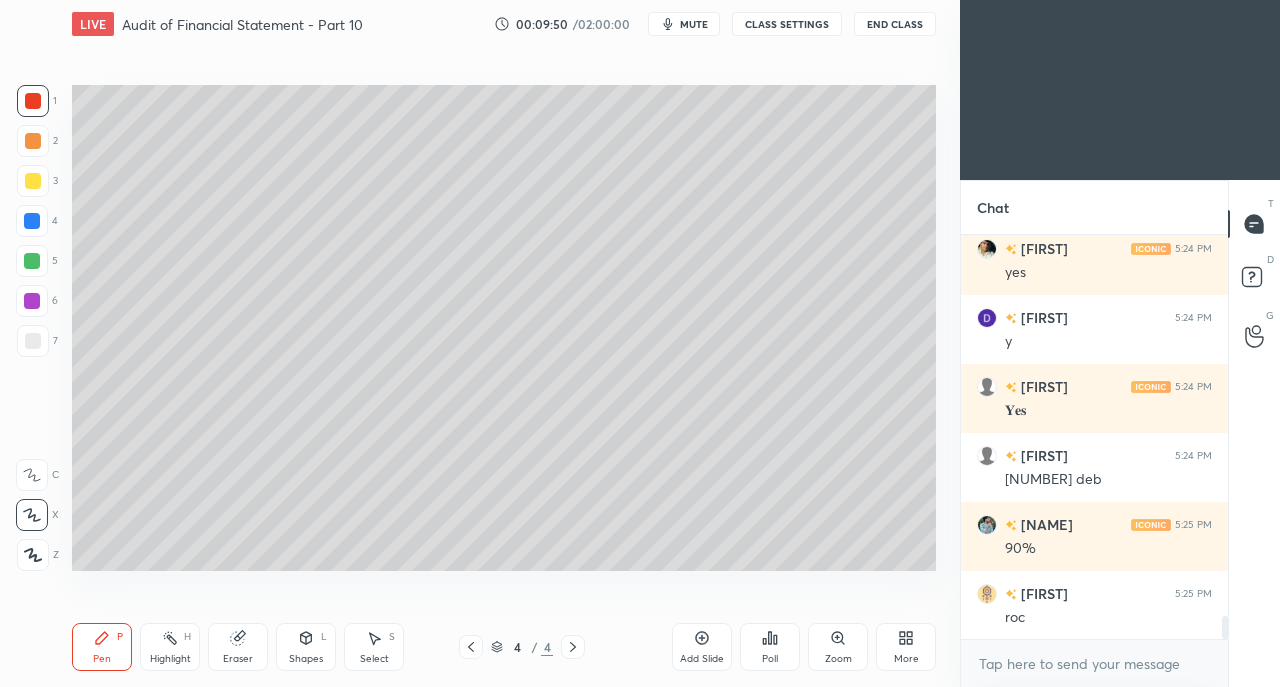 click at bounding box center (33, 341) 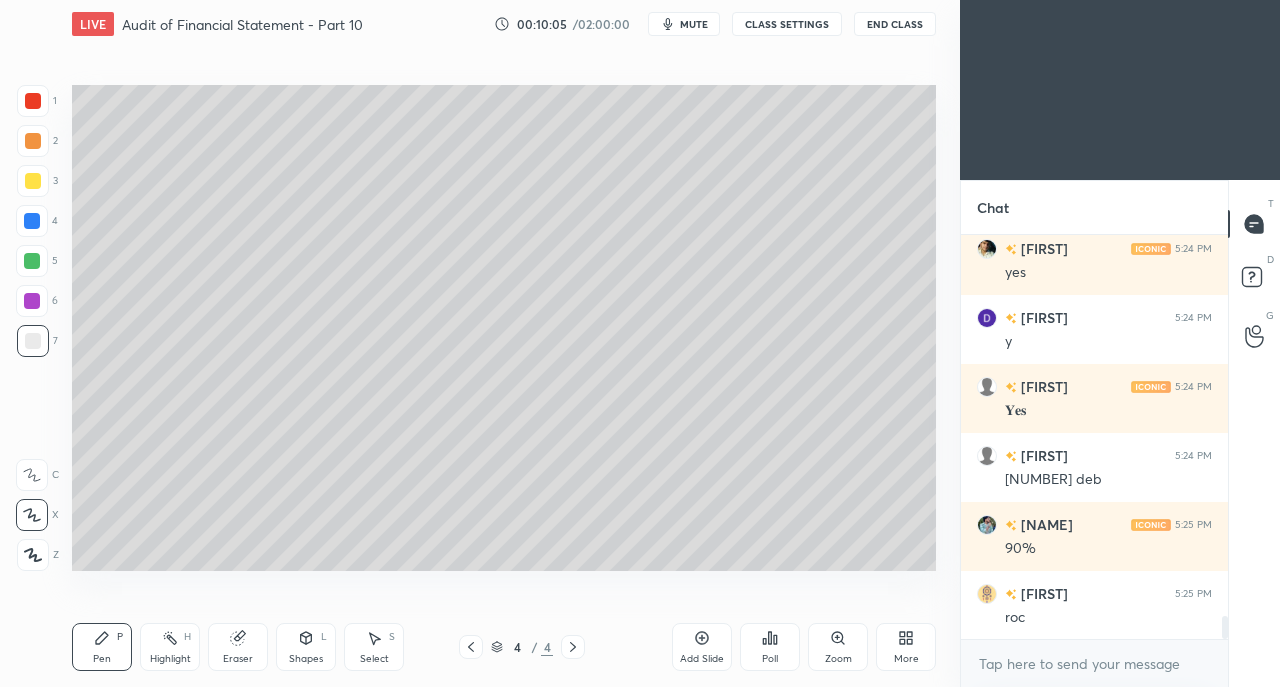 click on "Add Slide" at bounding box center [702, 647] 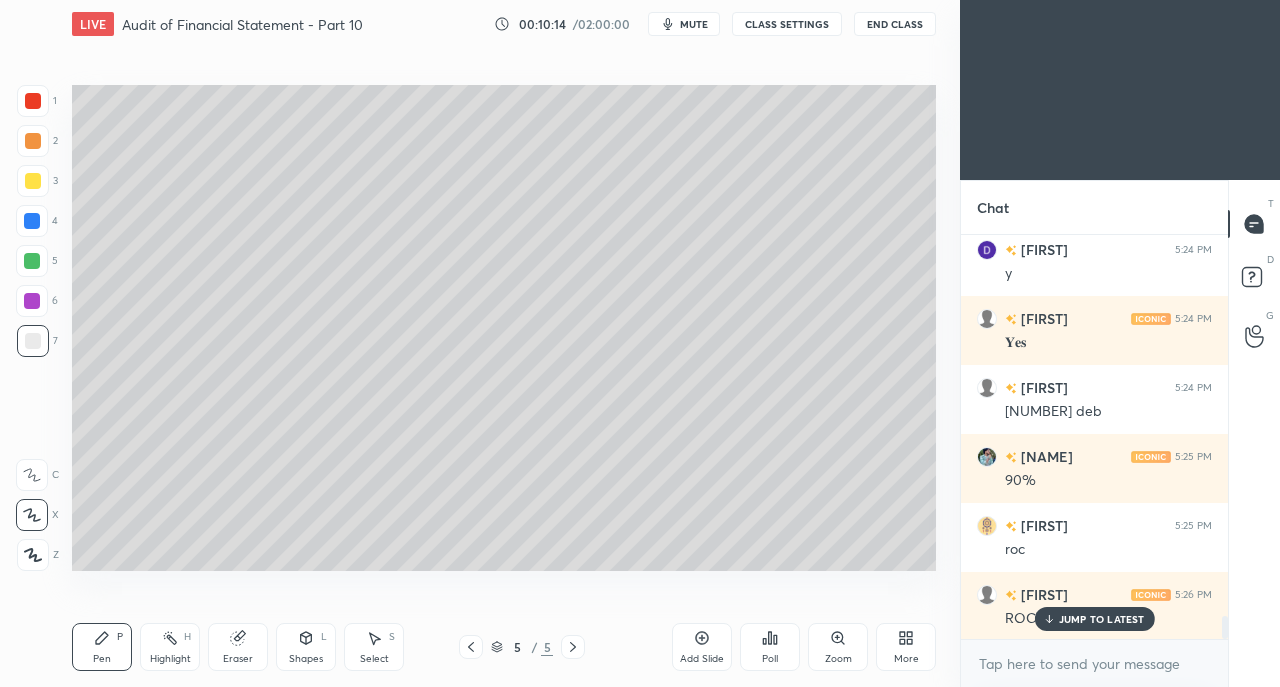 scroll, scrollTop: 6896, scrollLeft: 0, axis: vertical 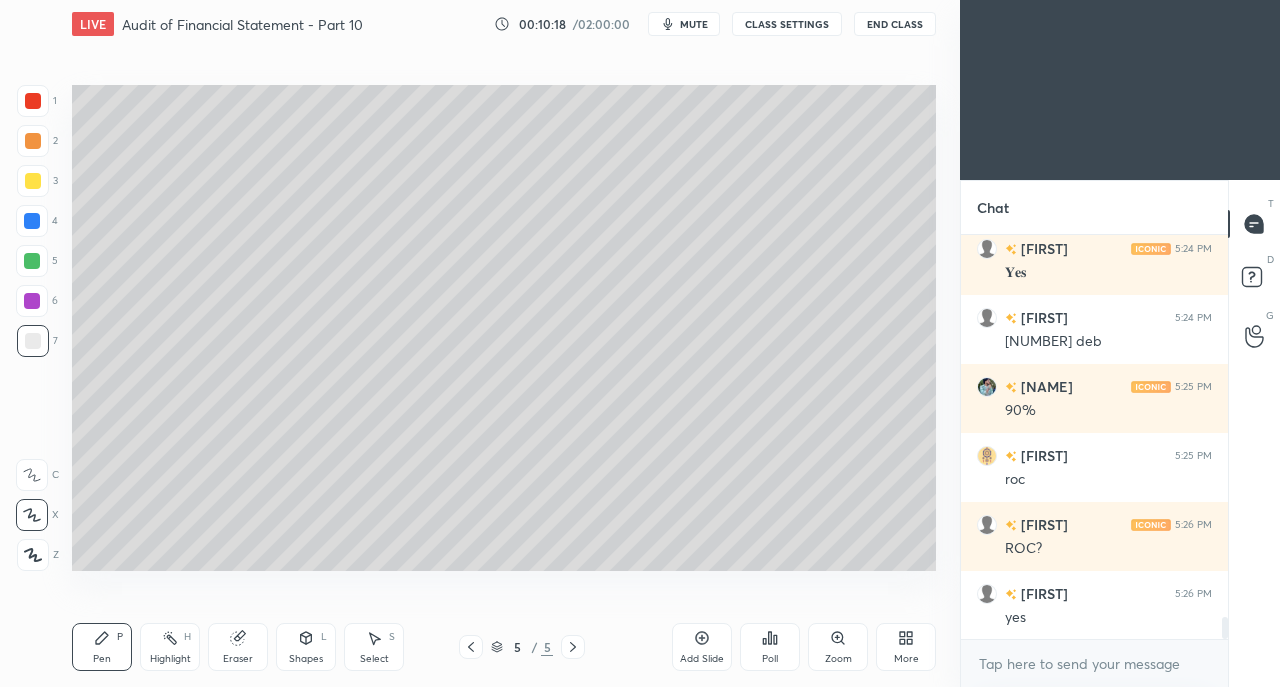 click 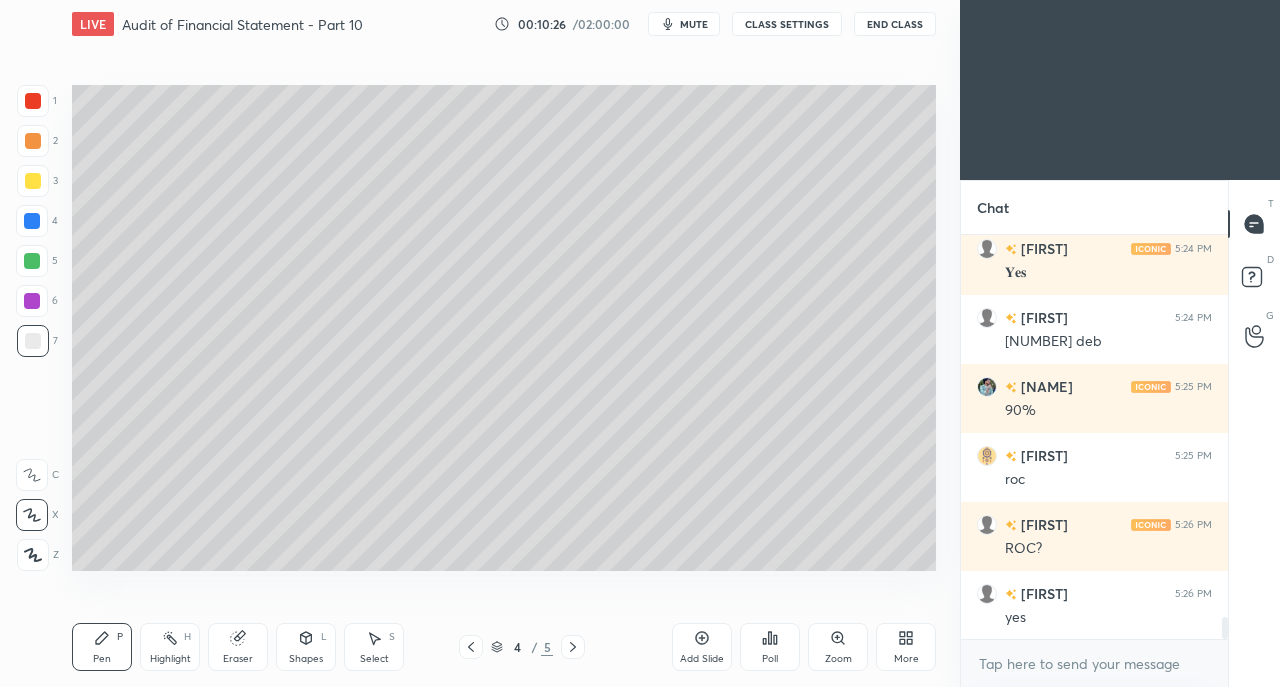 click 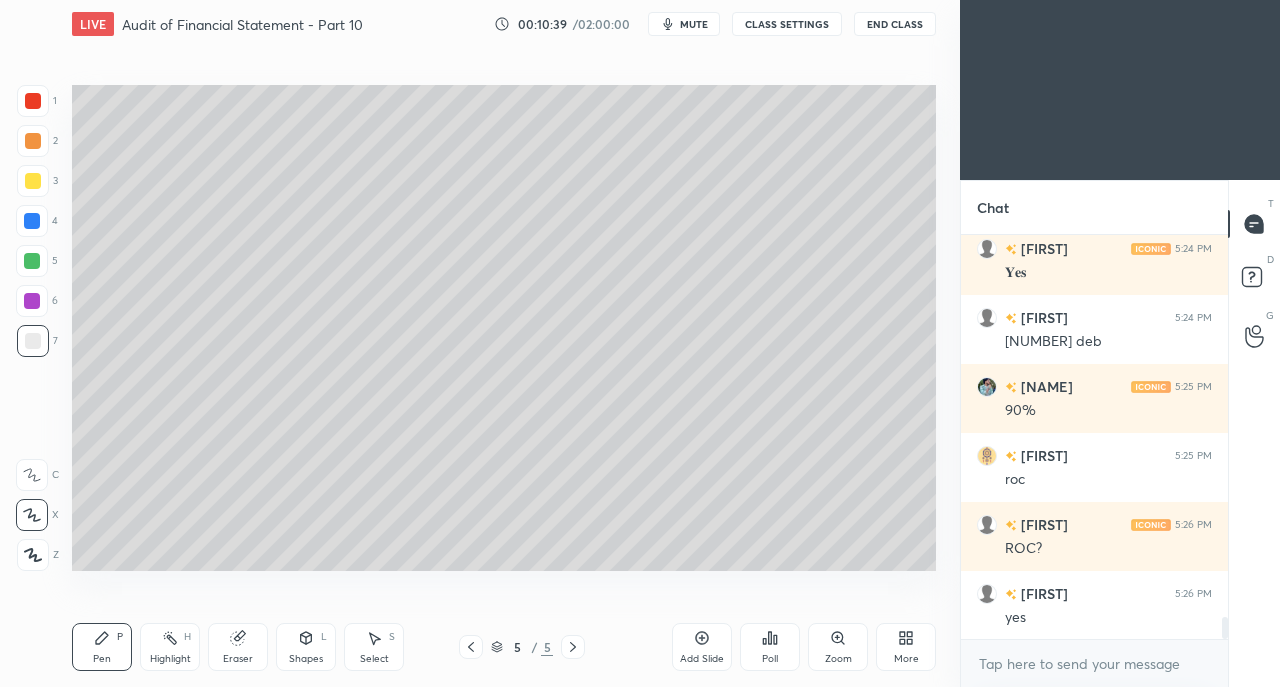 click at bounding box center [33, 181] 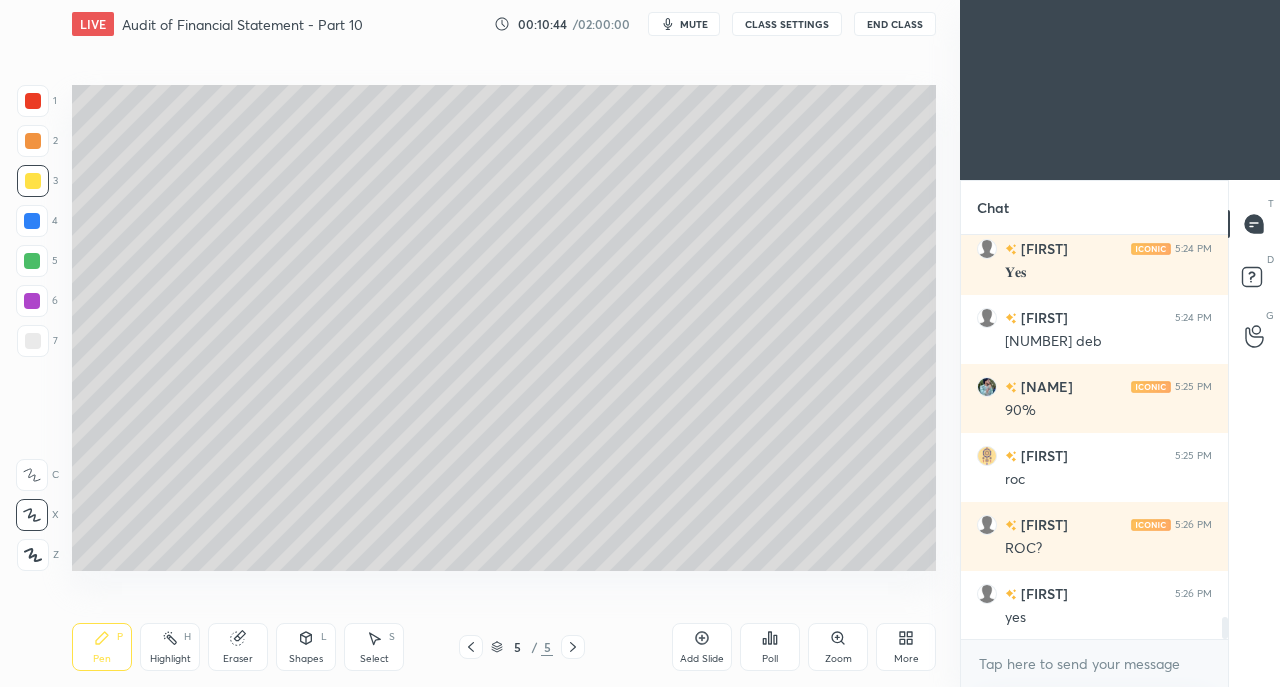 scroll, scrollTop: 6964, scrollLeft: 0, axis: vertical 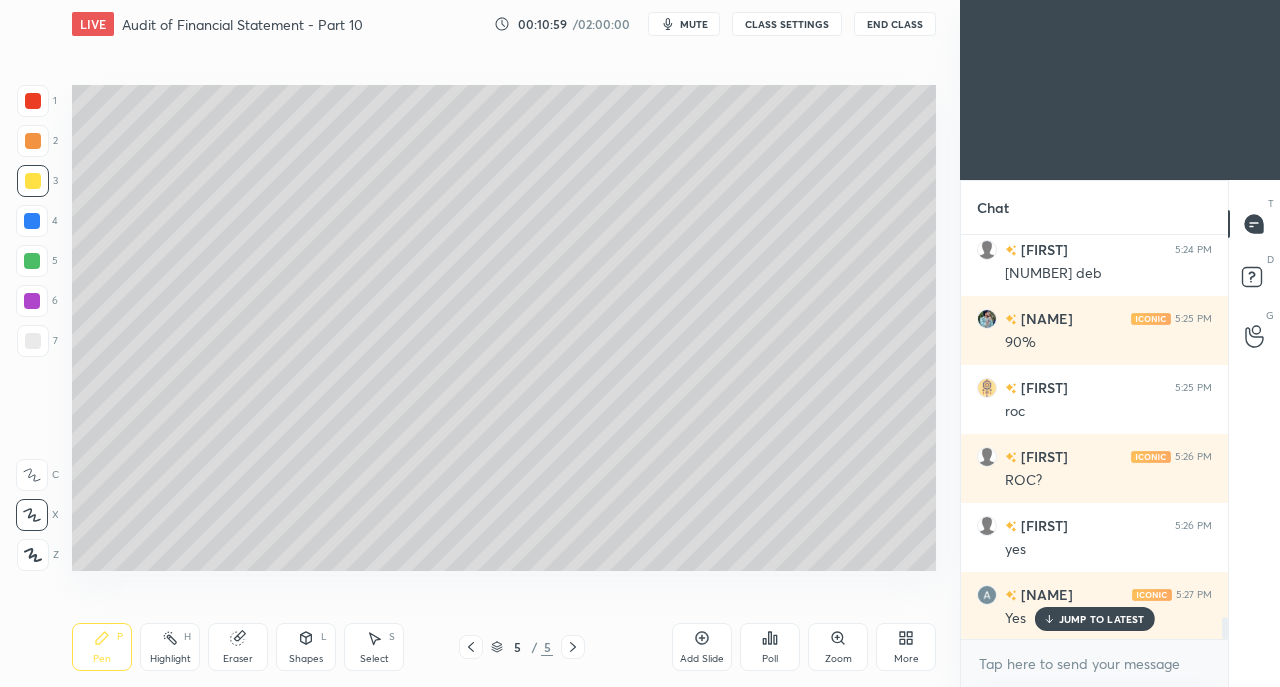 click at bounding box center (33, 101) 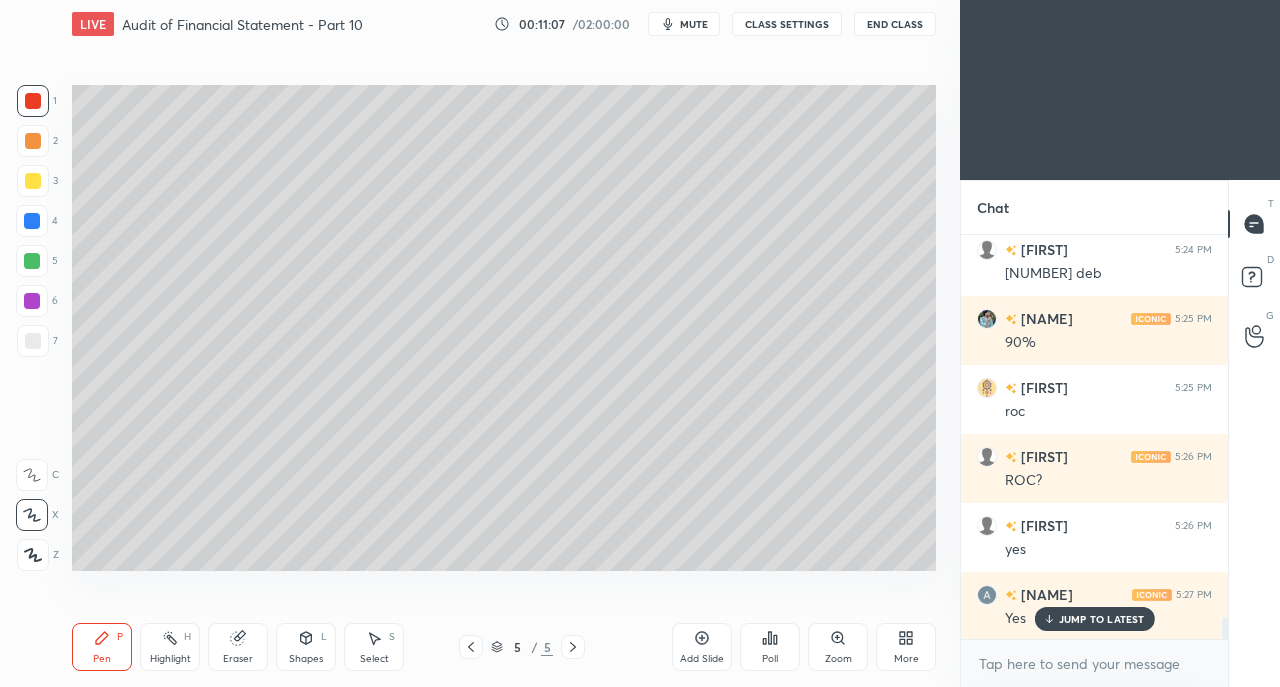 scroll, scrollTop: 7012, scrollLeft: 0, axis: vertical 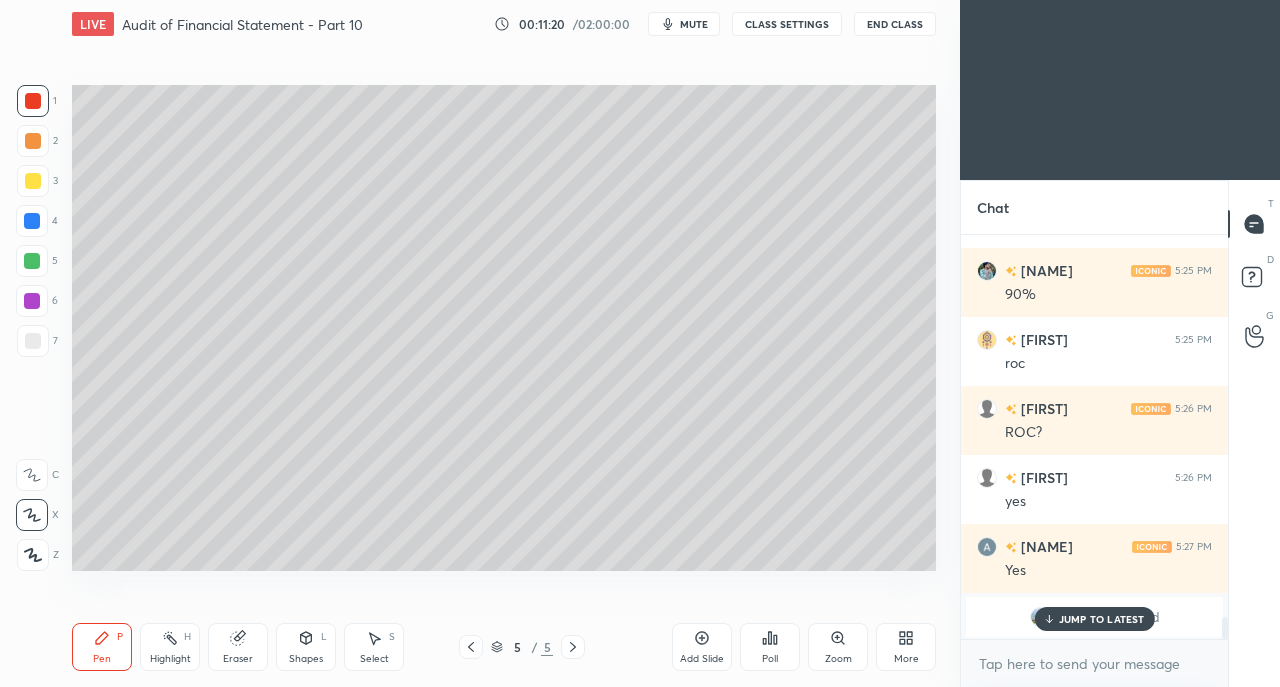 click on "JUMP TO LATEST" at bounding box center (1102, 619) 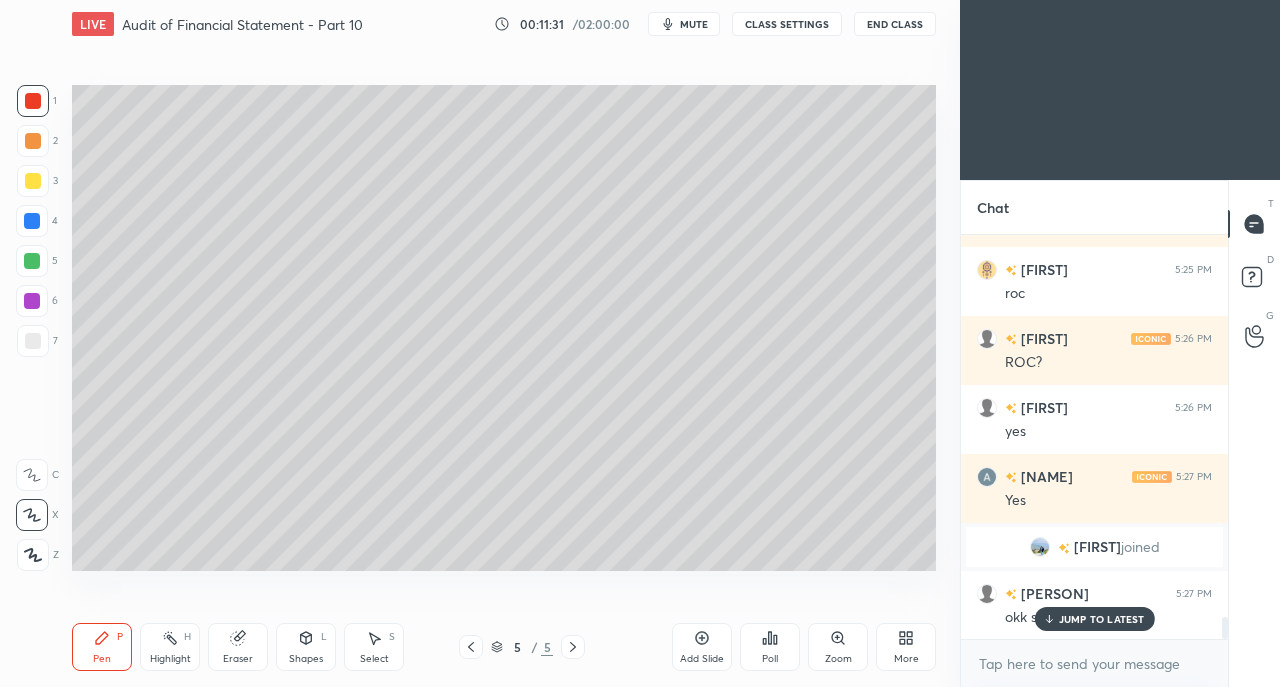 scroll, scrollTop: 7150, scrollLeft: 0, axis: vertical 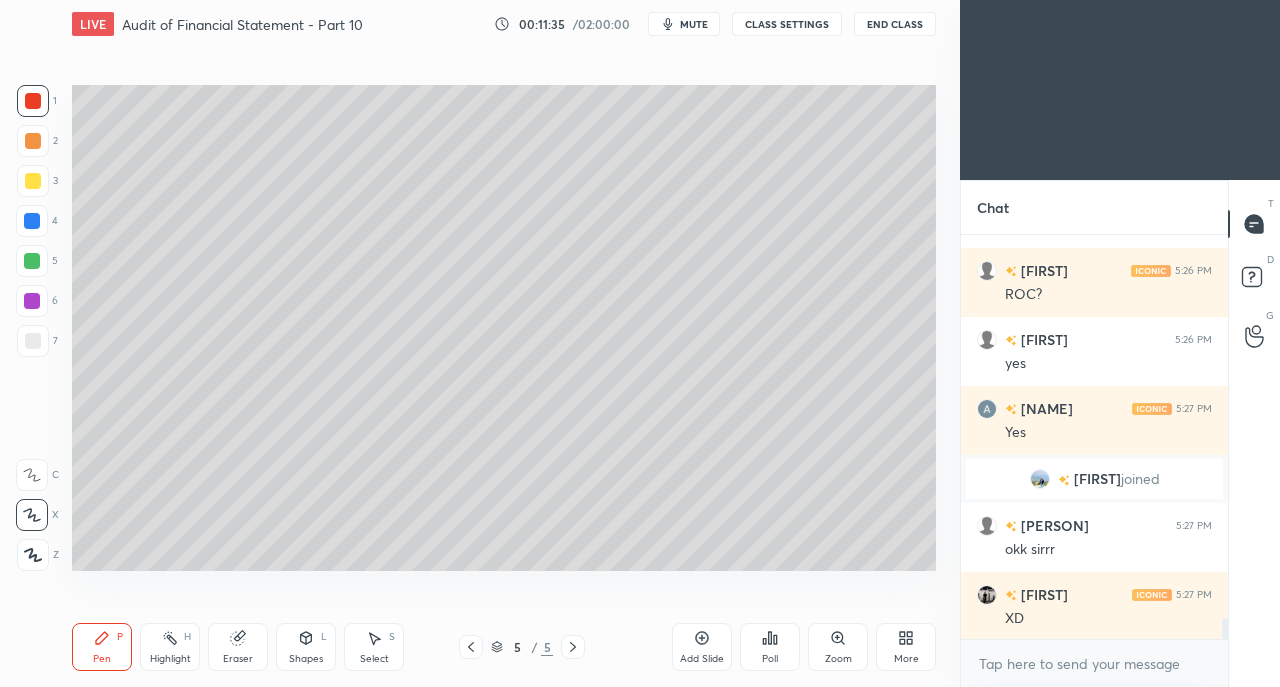 click on "xd" at bounding box center (1108, 688) 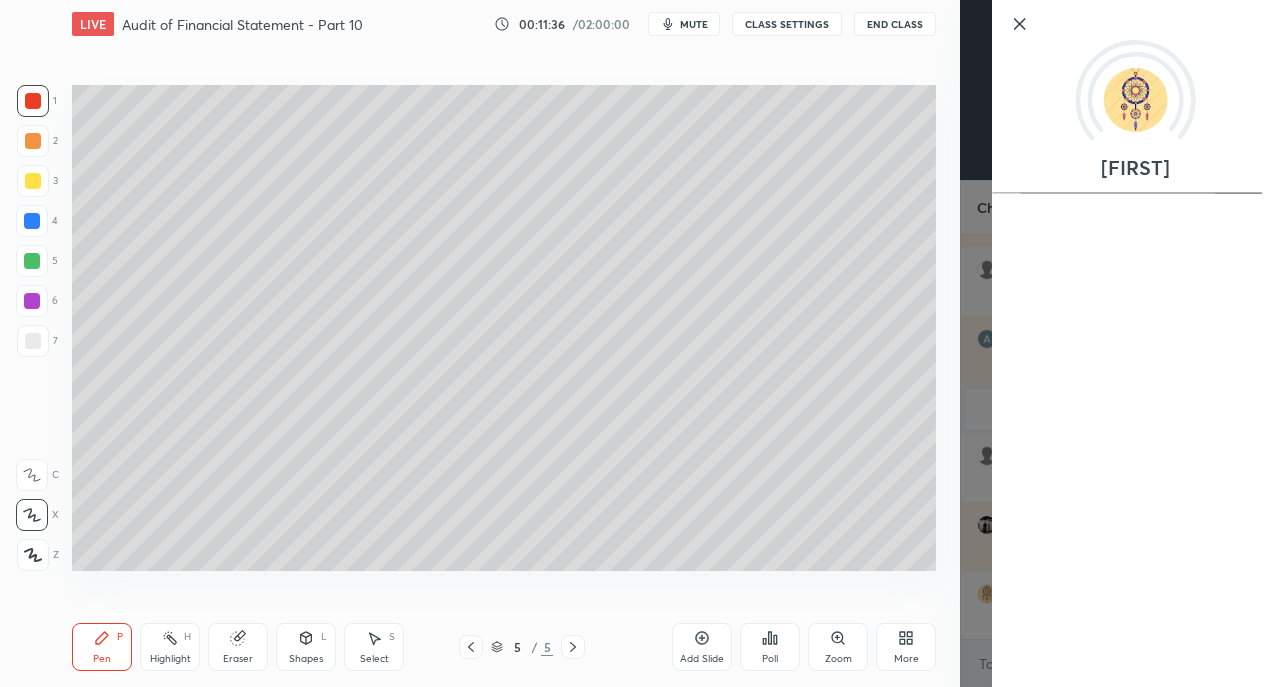 click on "Setting up your live class Poll for   secs No correct answer Start poll" at bounding box center (504, 327) 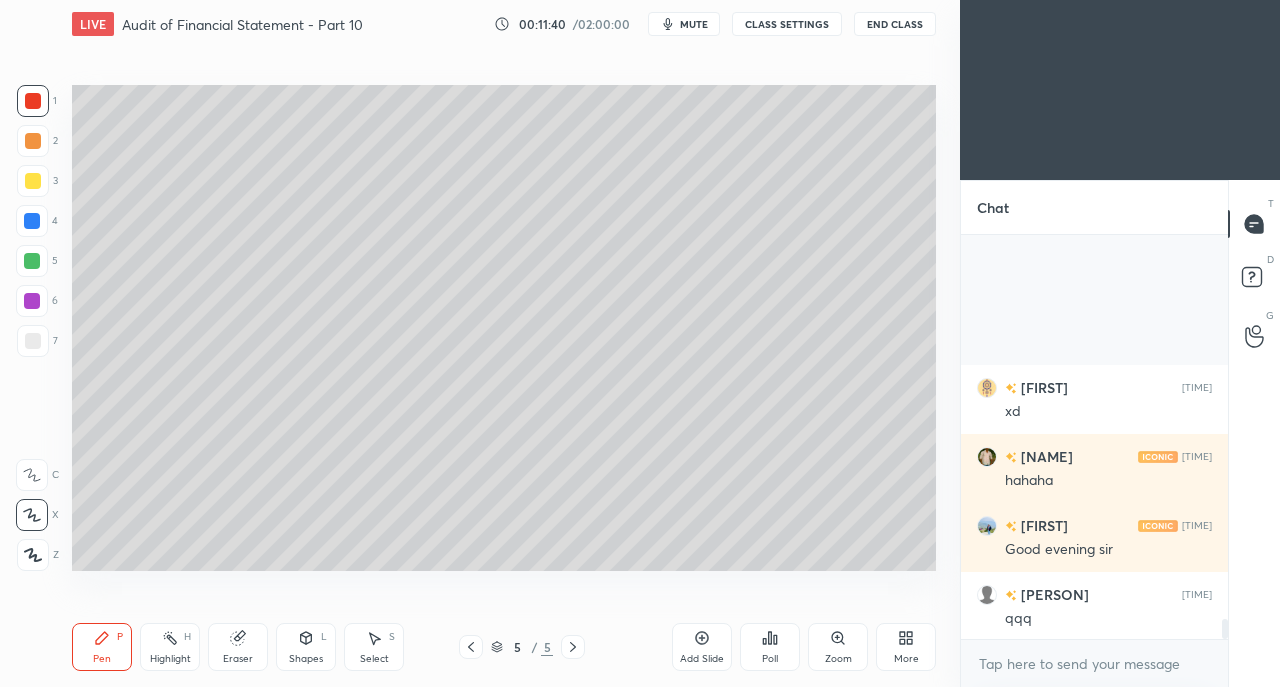 scroll, scrollTop: 7634, scrollLeft: 0, axis: vertical 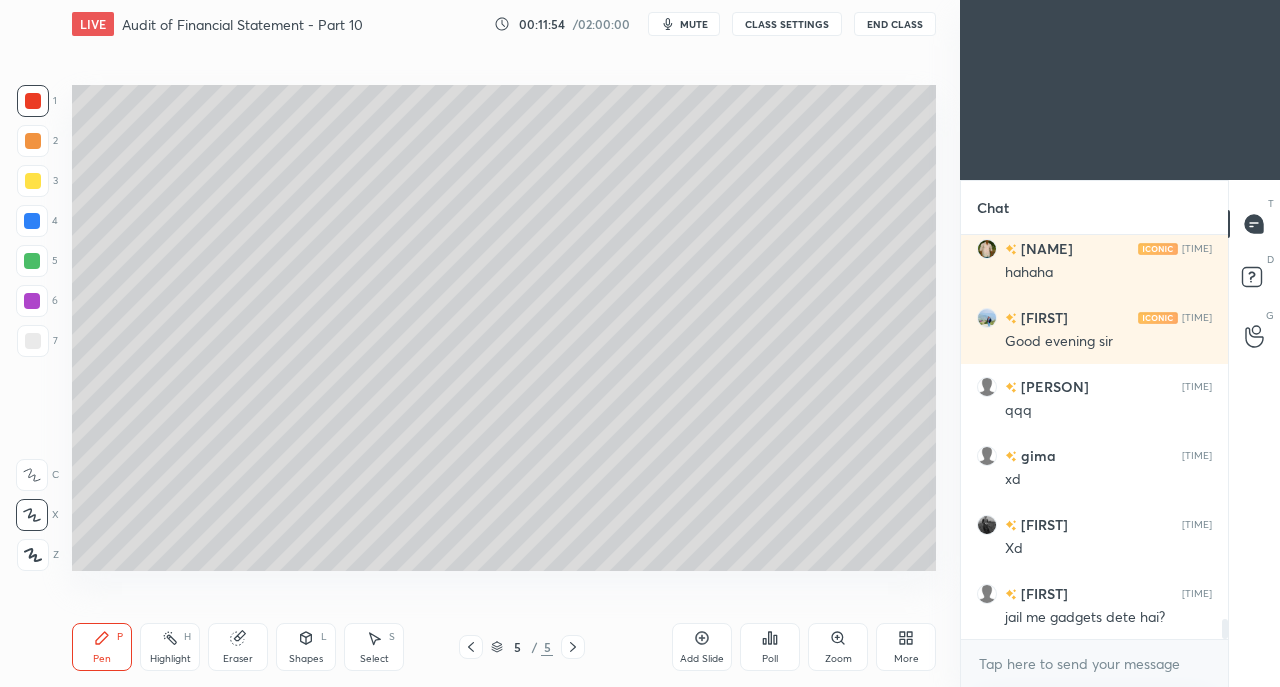 click at bounding box center (32, 221) 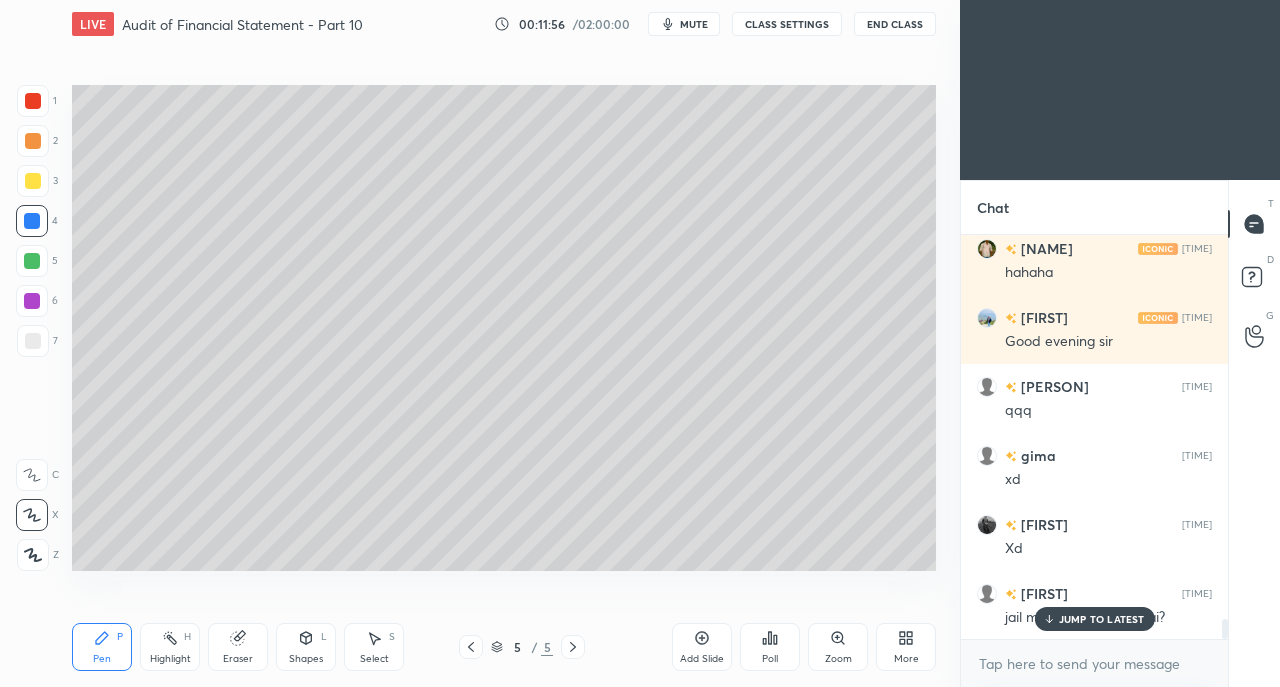 scroll, scrollTop: 7702, scrollLeft: 0, axis: vertical 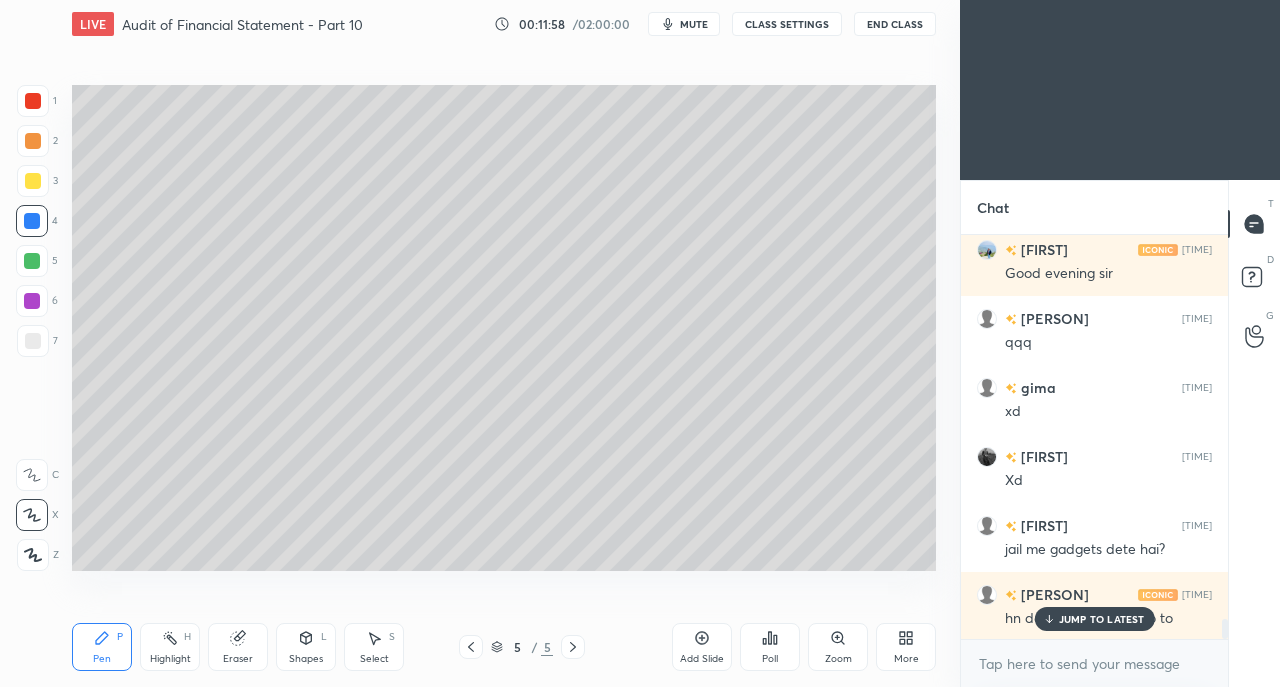 click on "JUMP TO LATEST" at bounding box center [1094, 619] 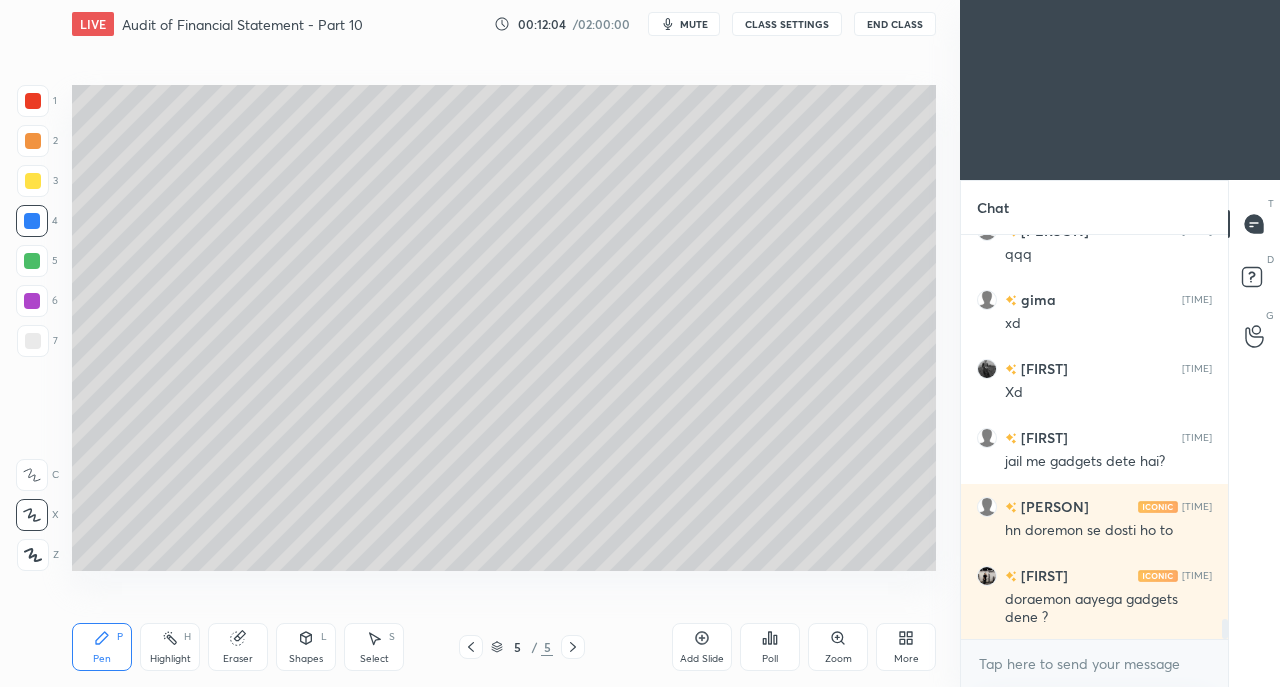 scroll, scrollTop: 7858, scrollLeft: 0, axis: vertical 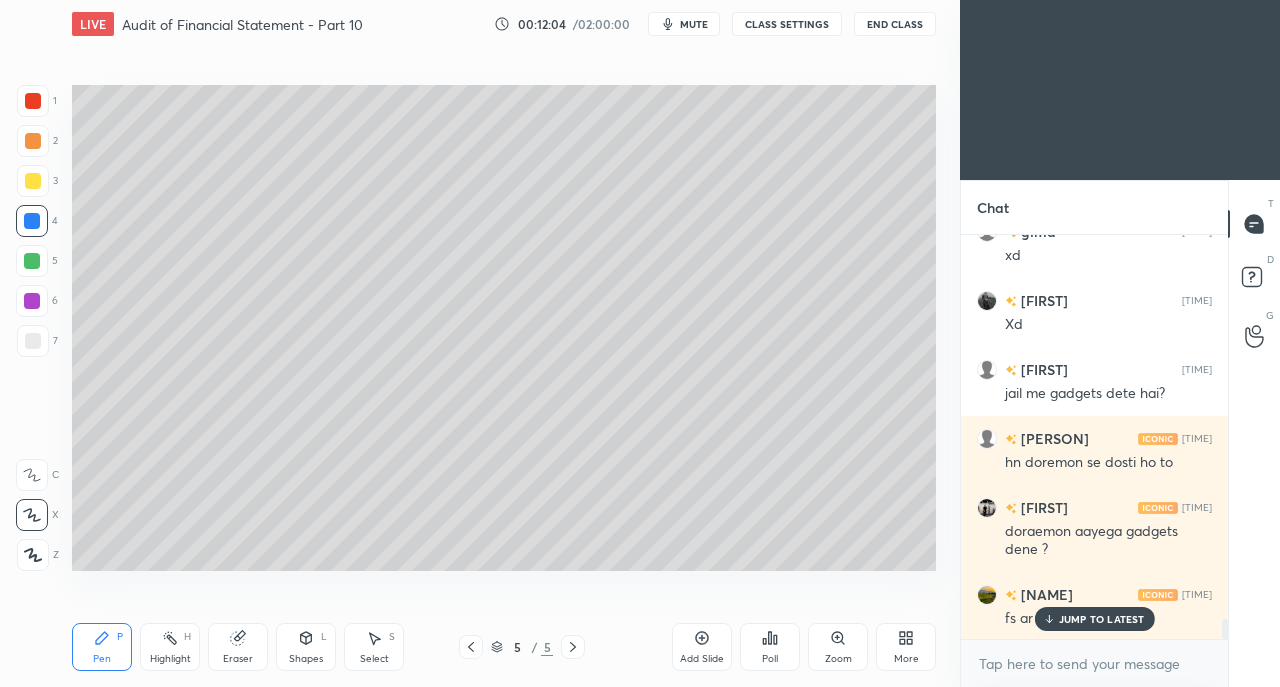 click at bounding box center (33, 341) 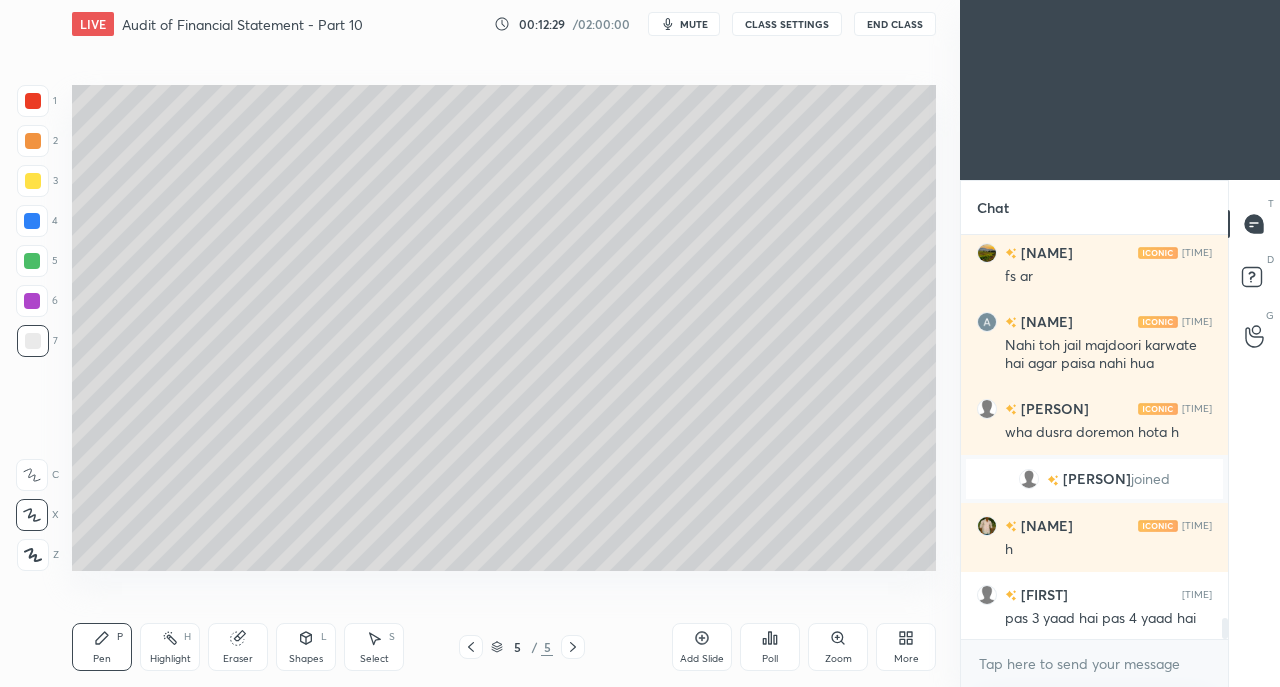 scroll, scrollTop: 7550, scrollLeft: 0, axis: vertical 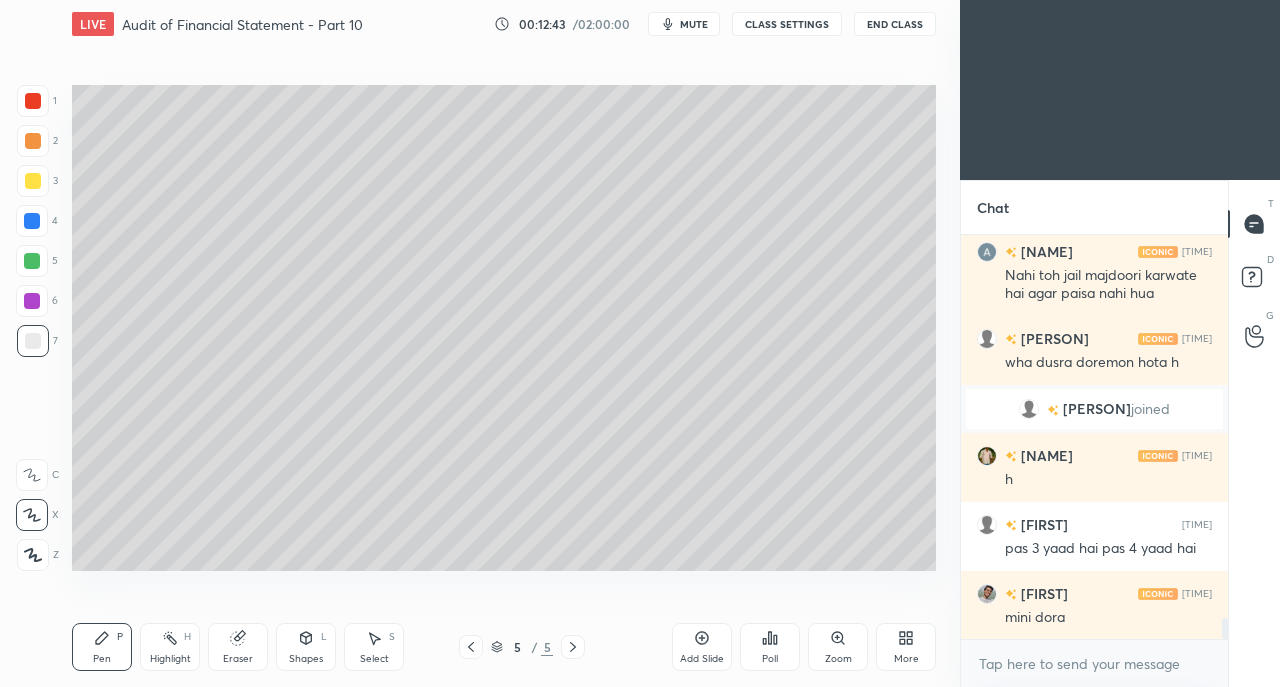 click at bounding box center [33, 101] 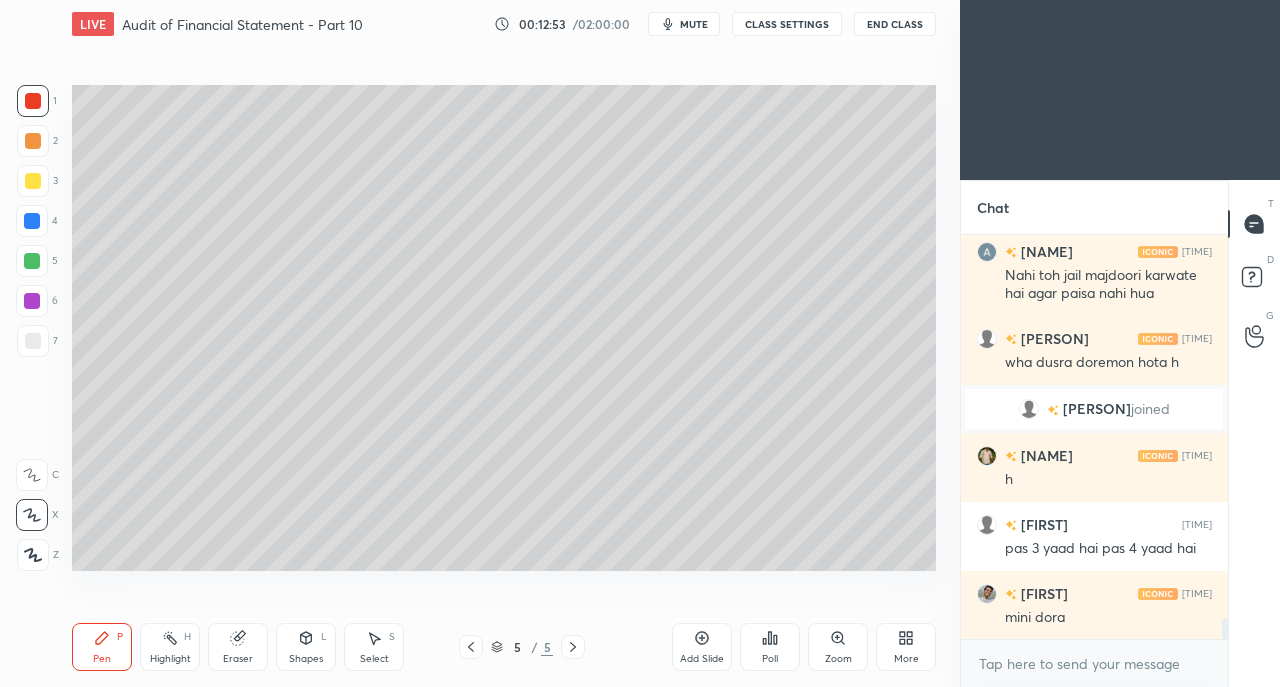 click 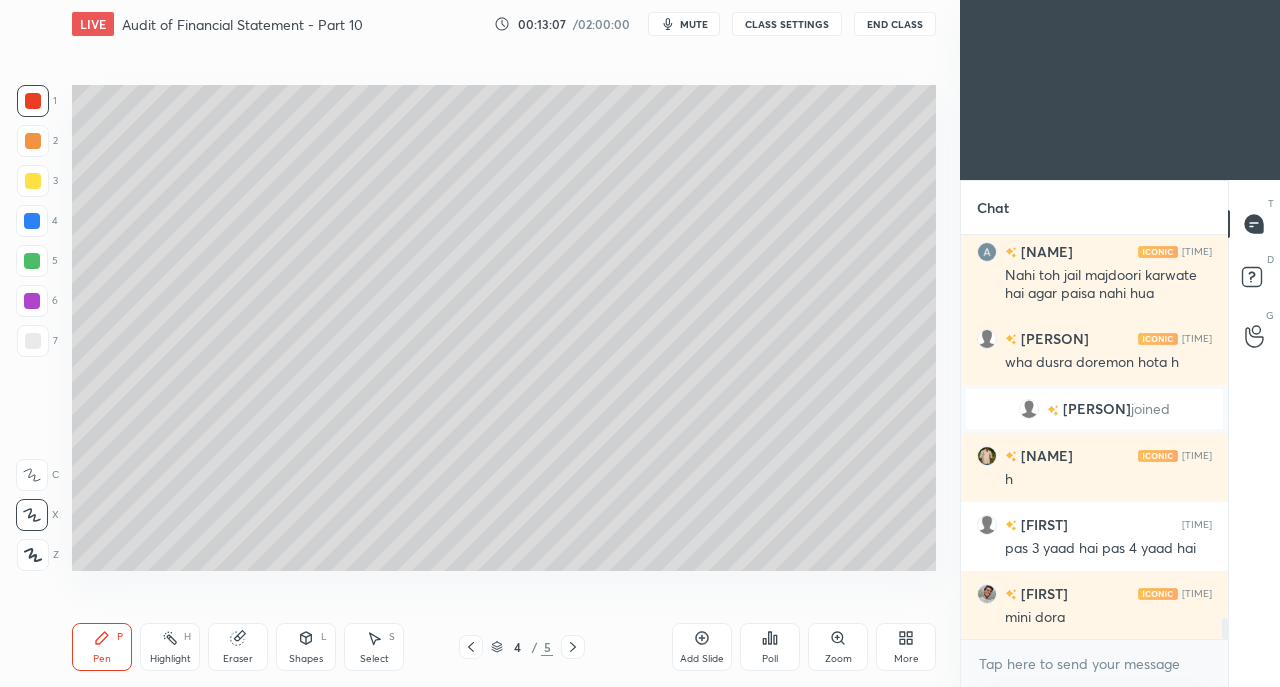 click 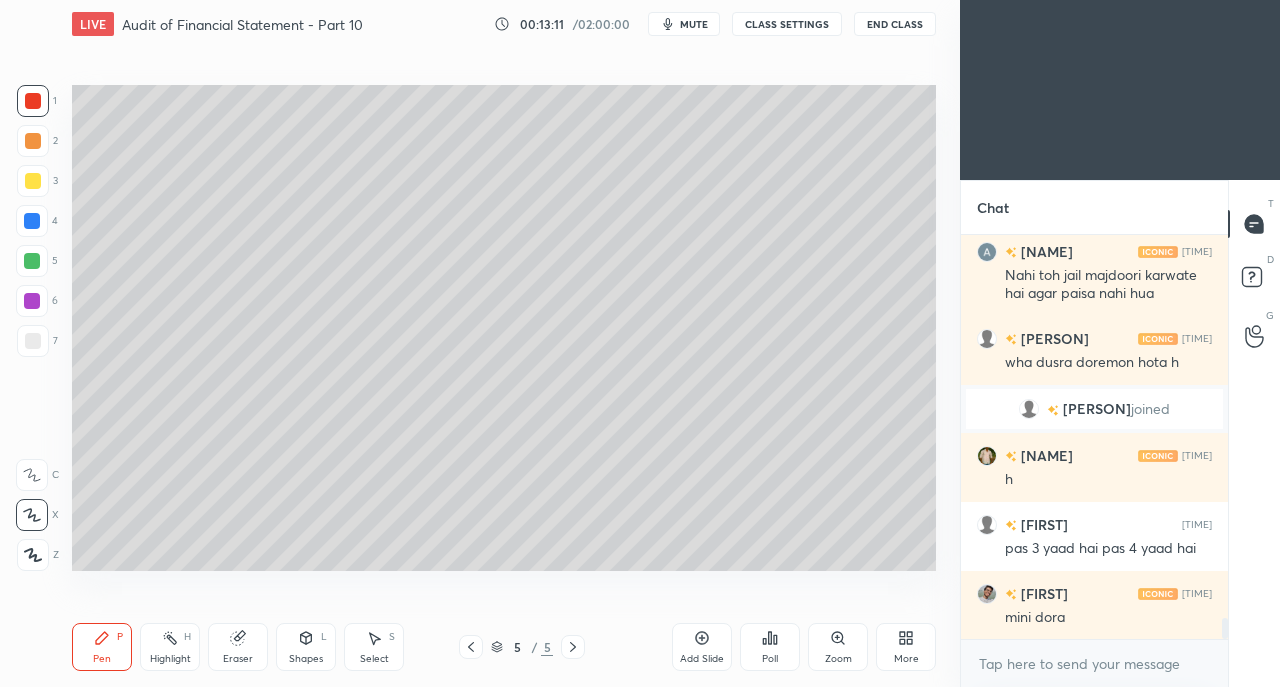 scroll, scrollTop: 7598, scrollLeft: 0, axis: vertical 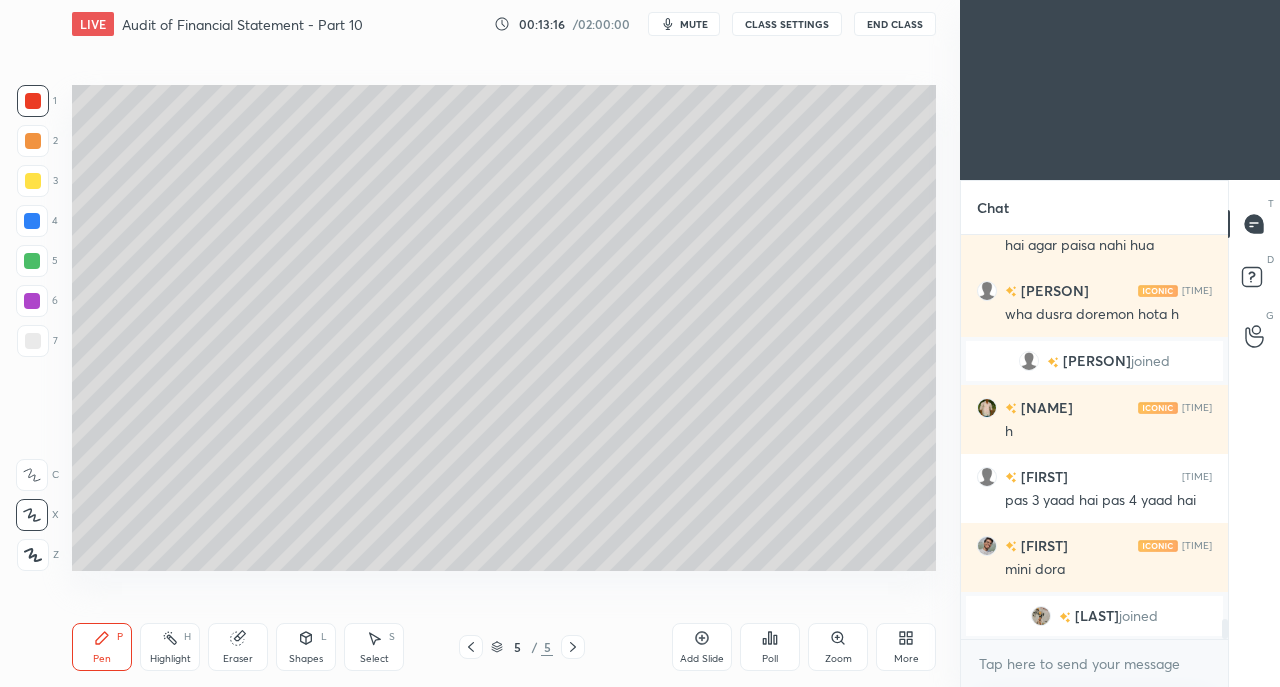click at bounding box center (33, 341) 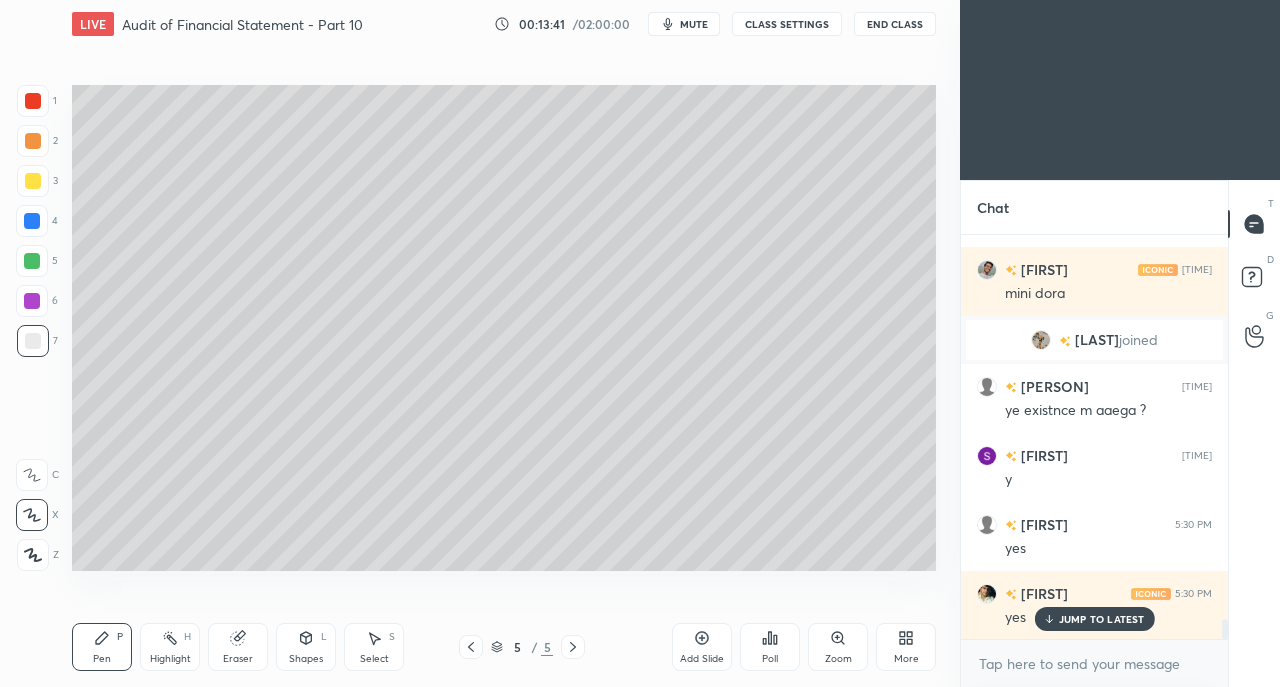 scroll, scrollTop: 7944, scrollLeft: 0, axis: vertical 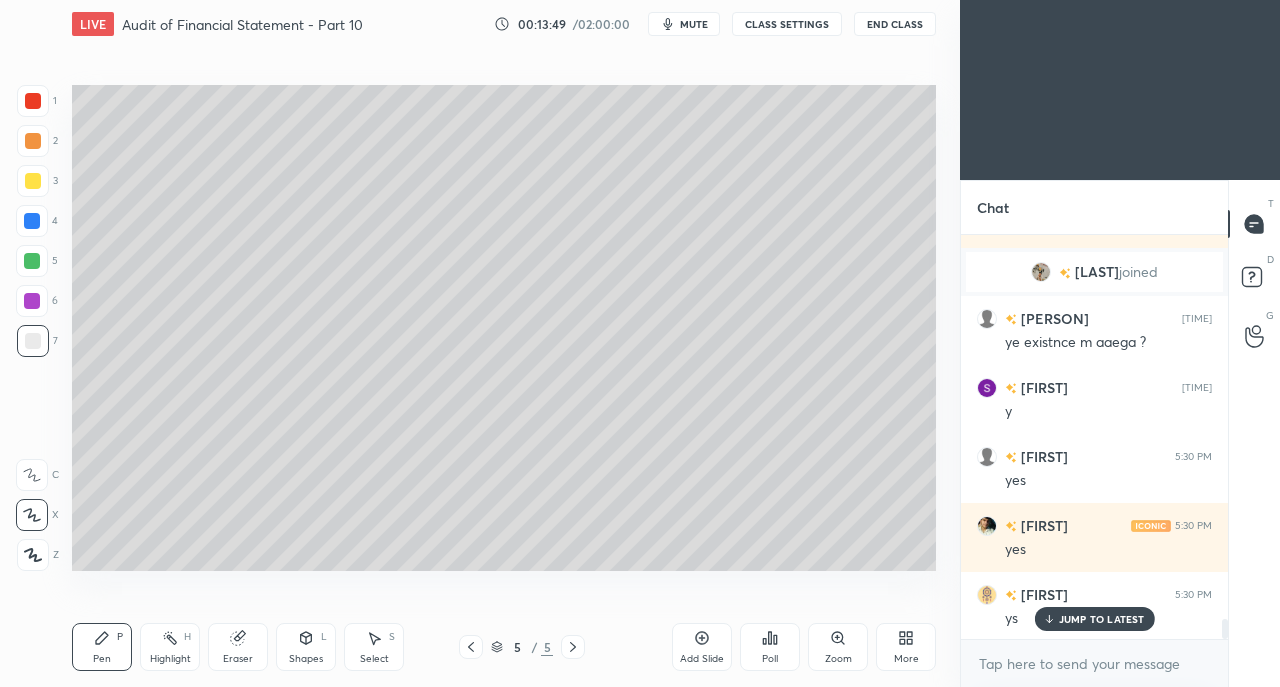 click at bounding box center [33, 181] 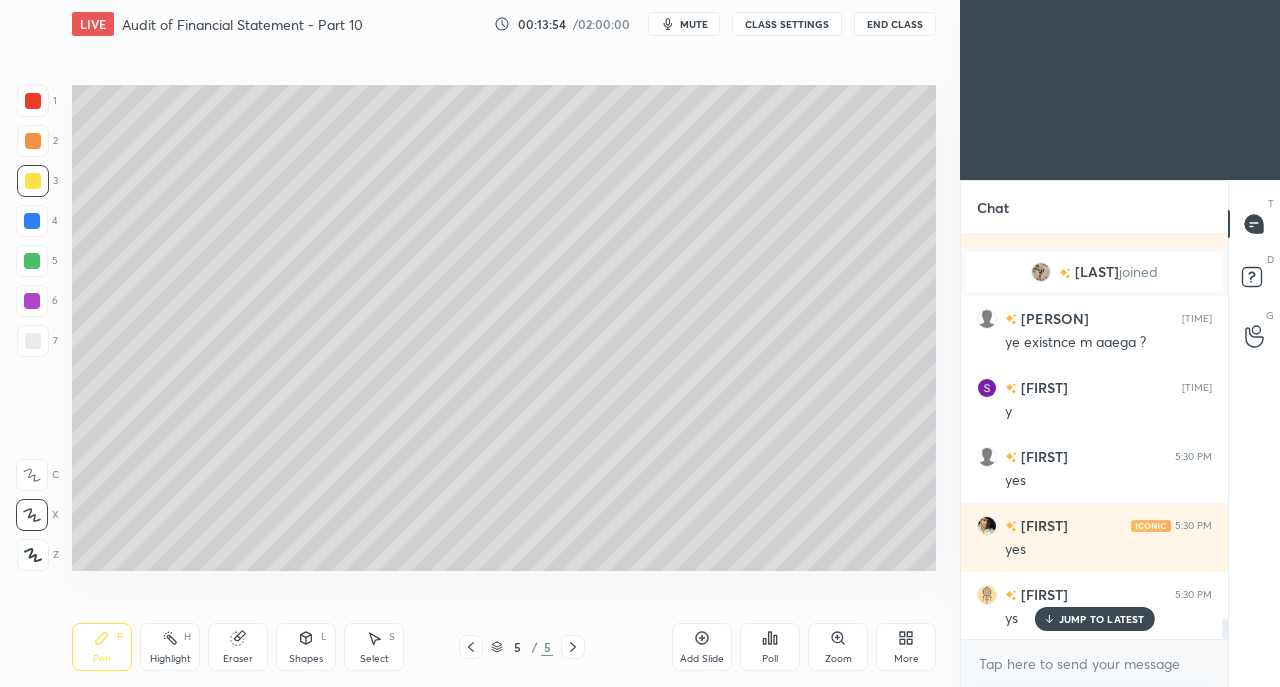 scroll, scrollTop: 8014, scrollLeft: 0, axis: vertical 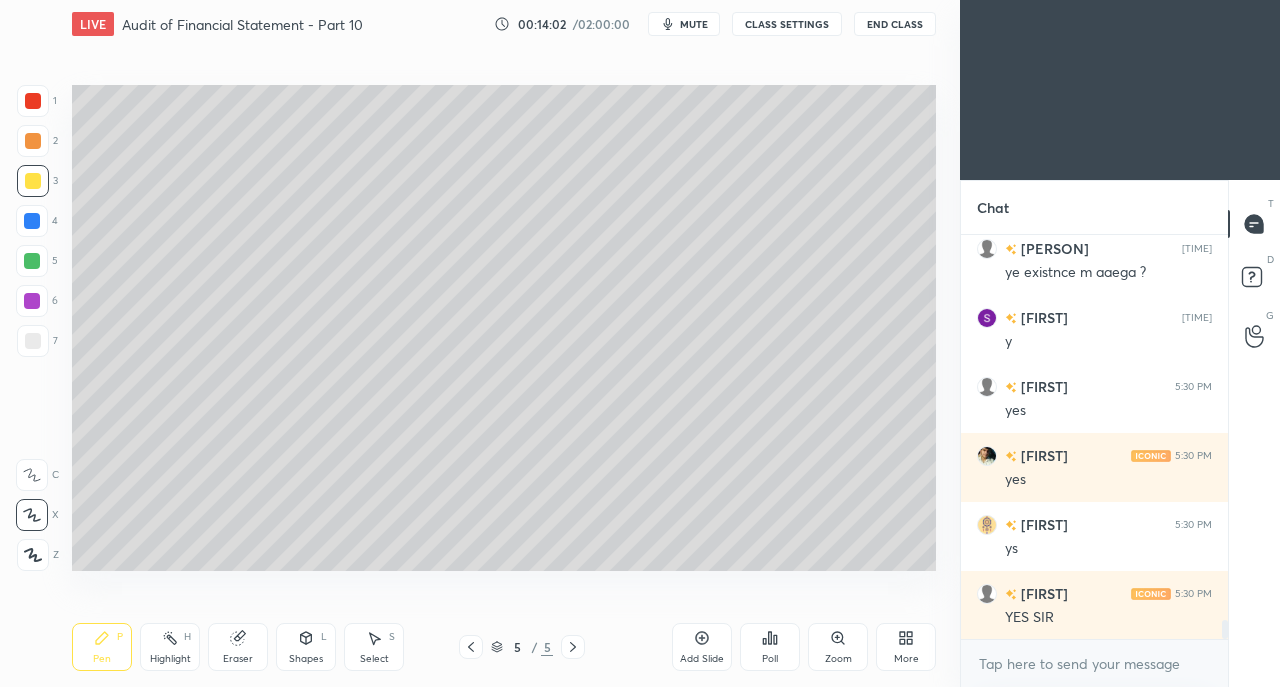 click 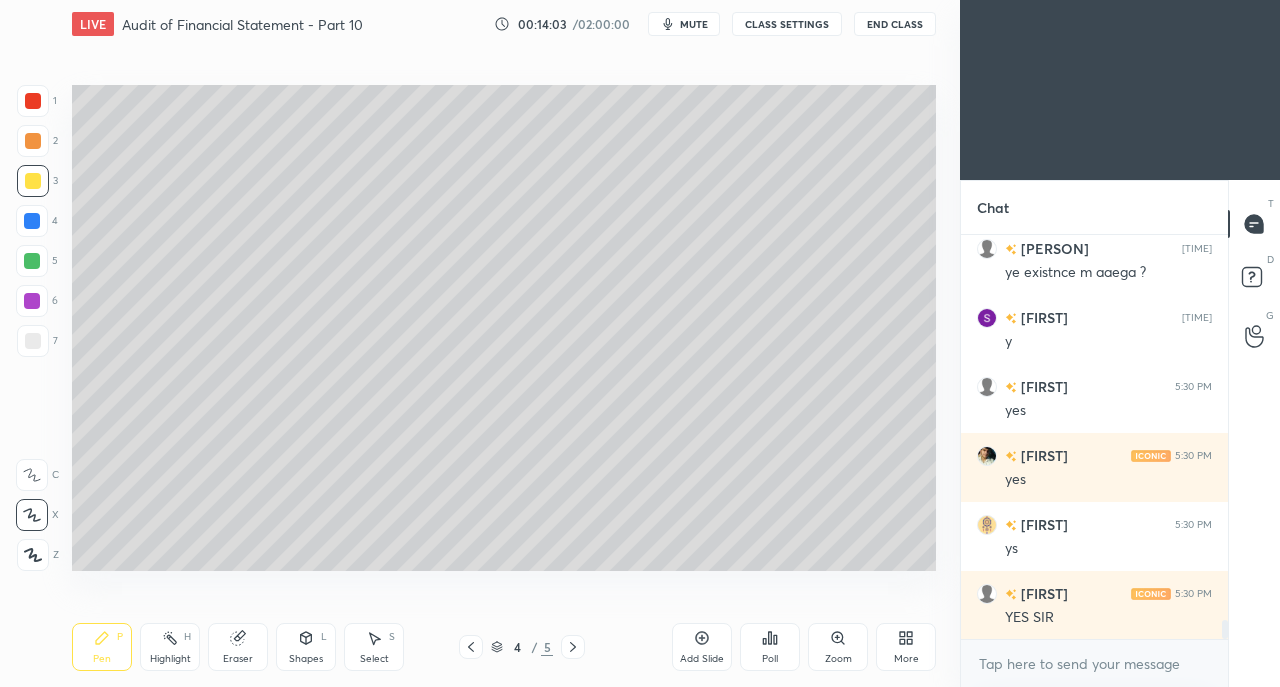 click 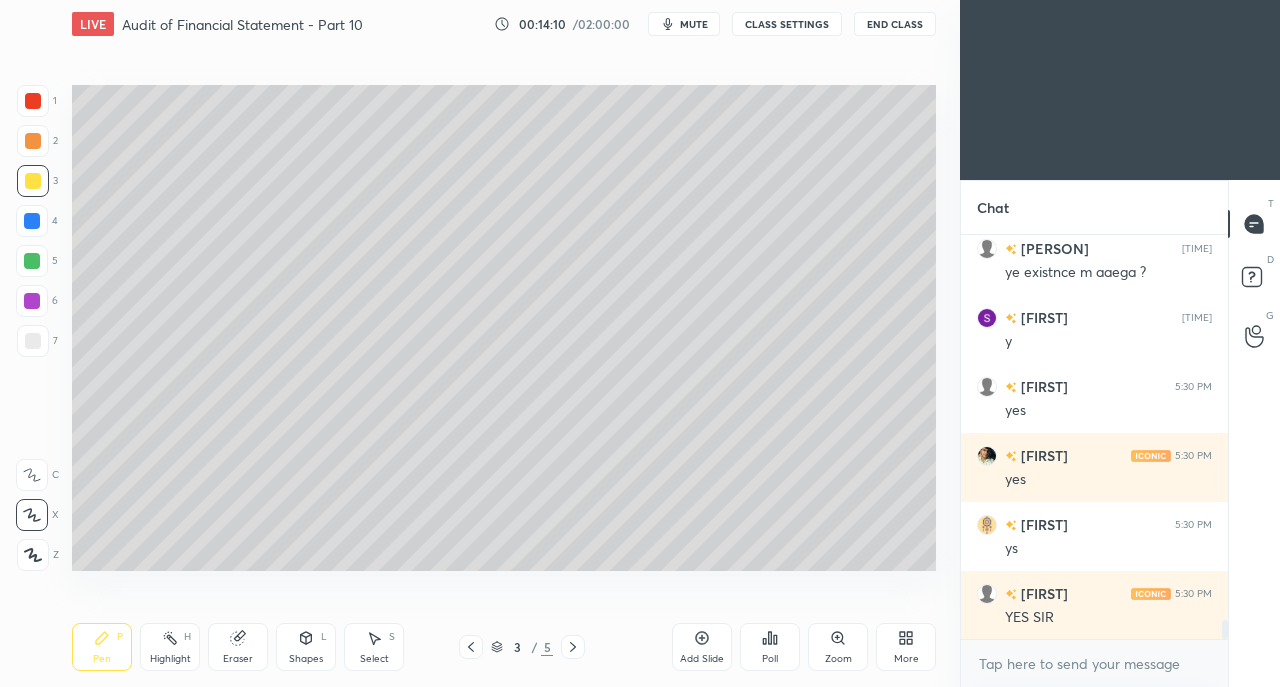 click at bounding box center [33, 341] 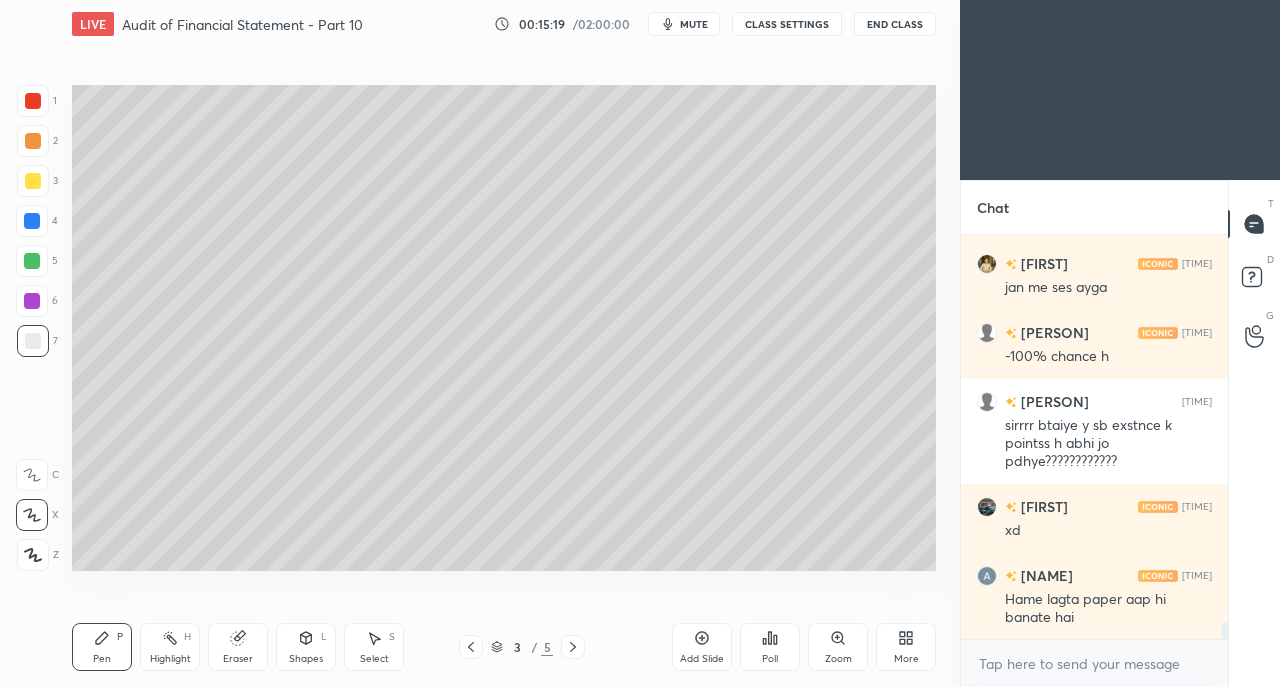 scroll, scrollTop: 9102, scrollLeft: 0, axis: vertical 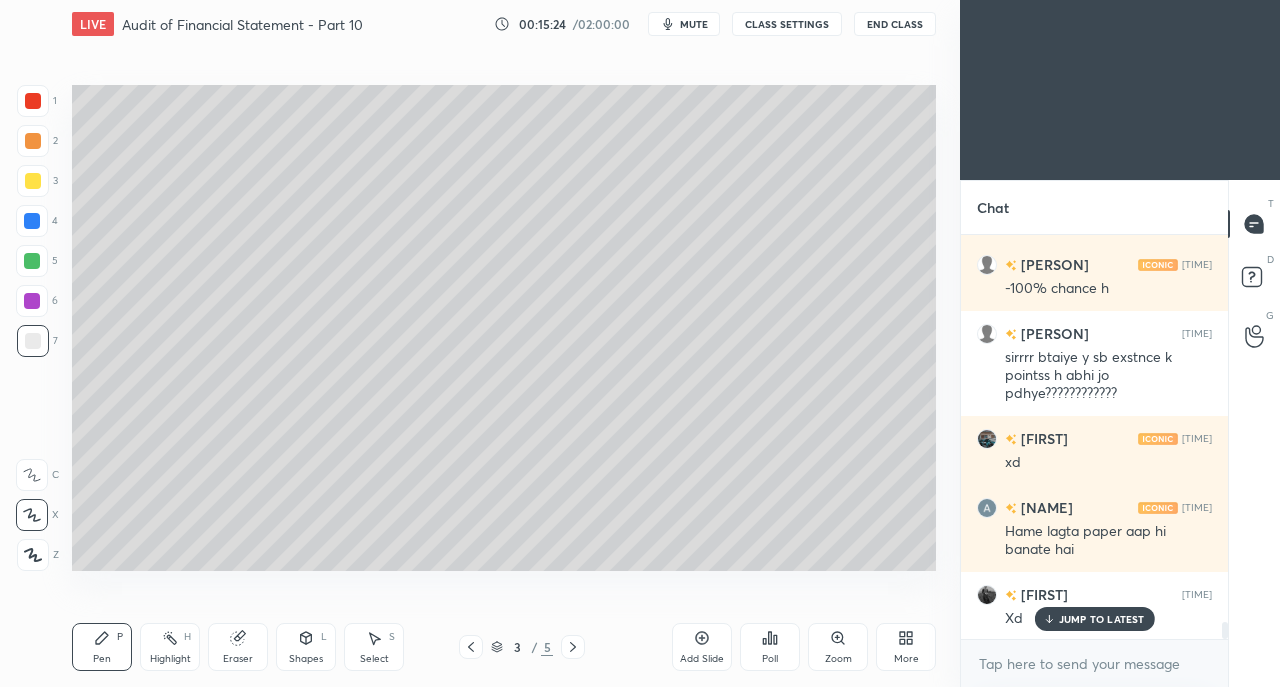 click 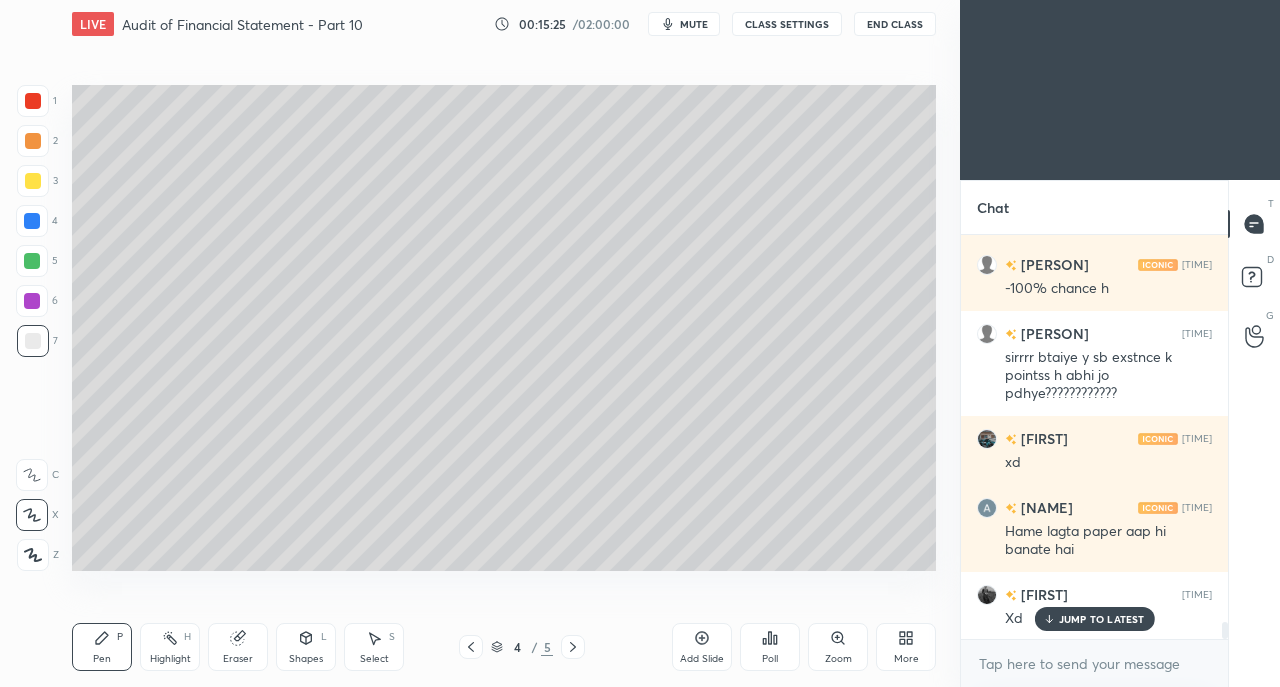 click at bounding box center (573, 647) 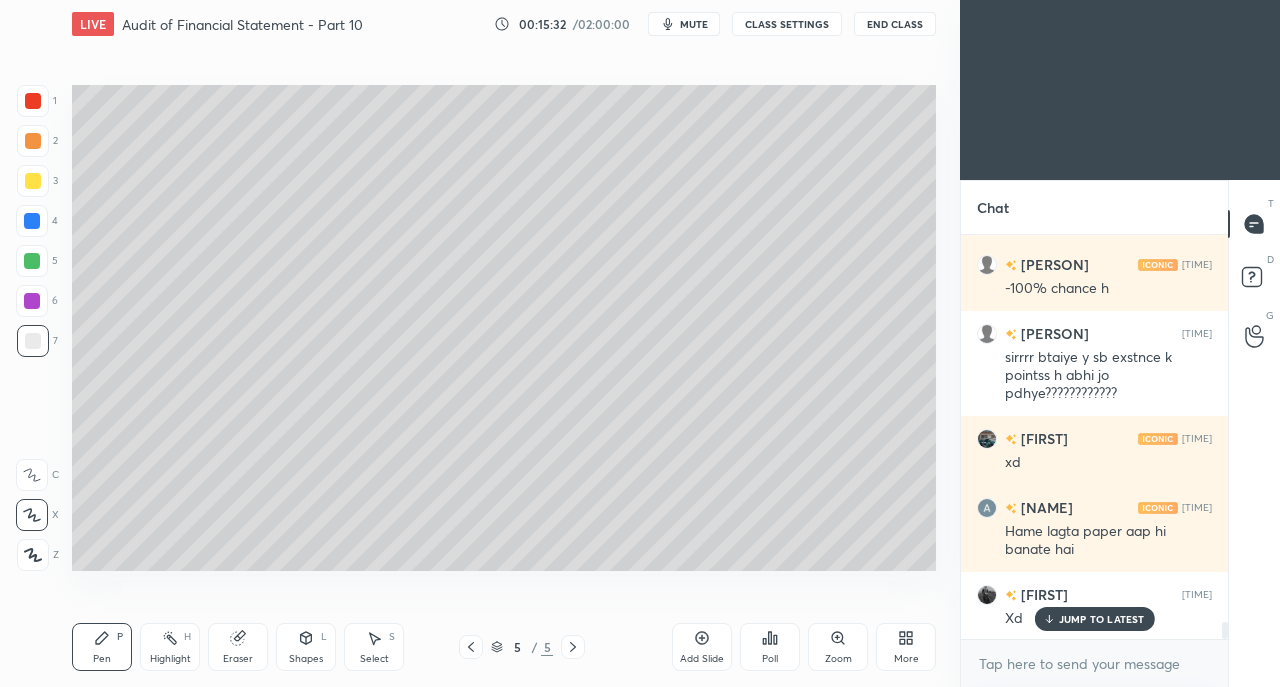 click 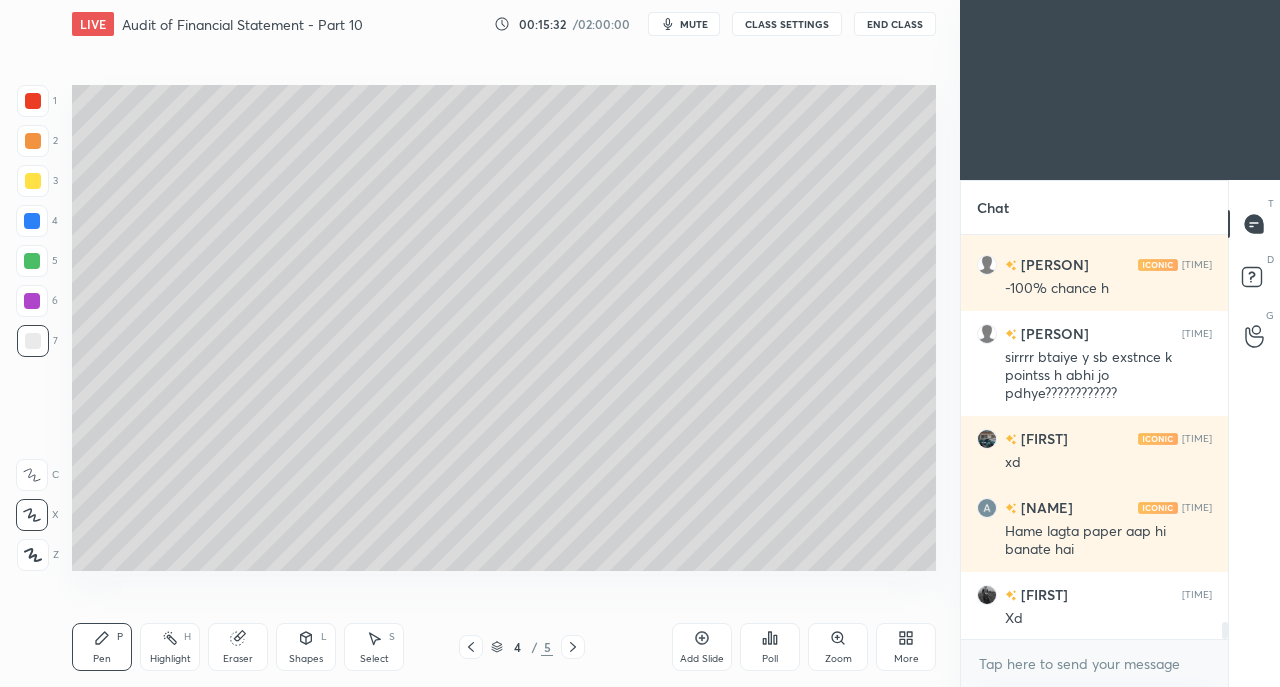 scroll, scrollTop: 9172, scrollLeft: 0, axis: vertical 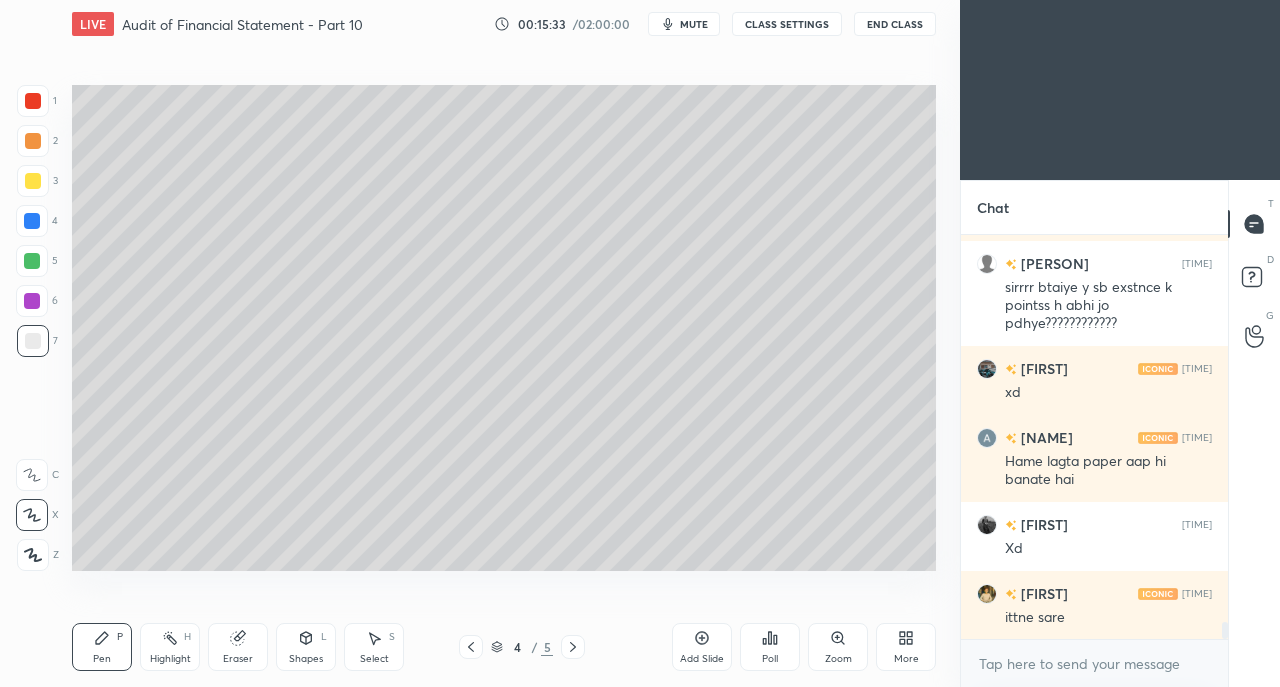 click 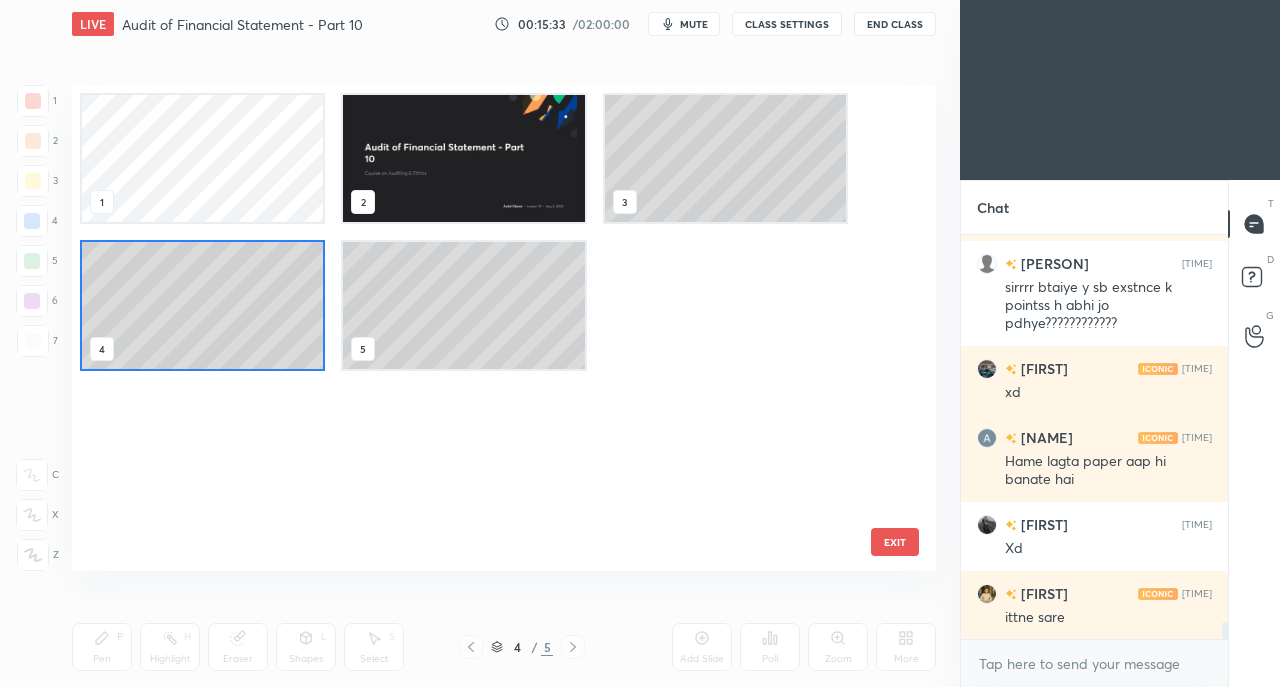 scroll, scrollTop: 7, scrollLeft: 11, axis: both 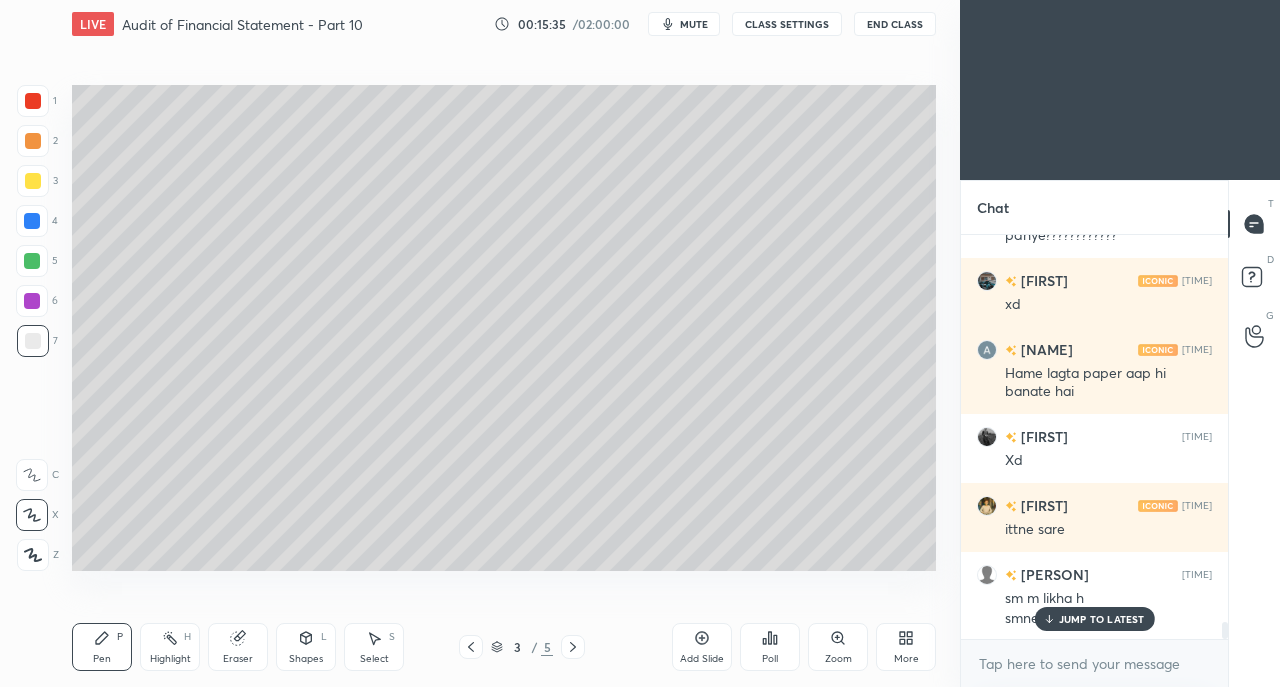 click on "JUMP TO LATEST" at bounding box center [1102, 619] 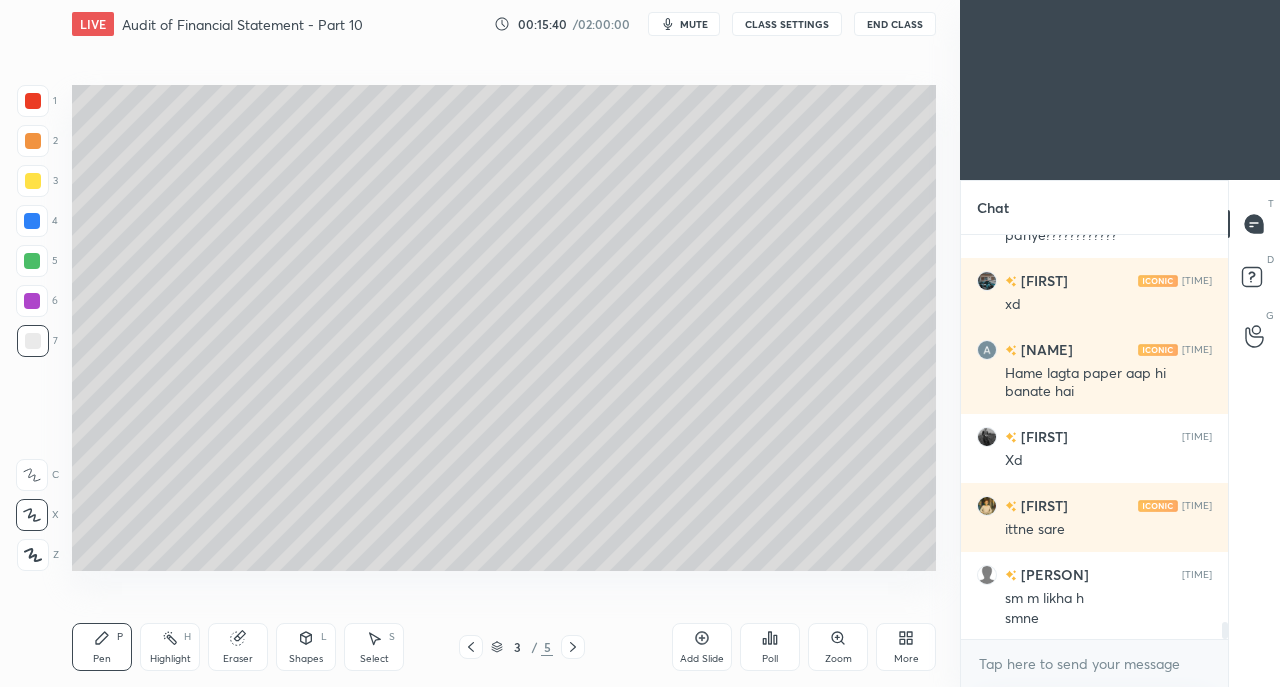 click 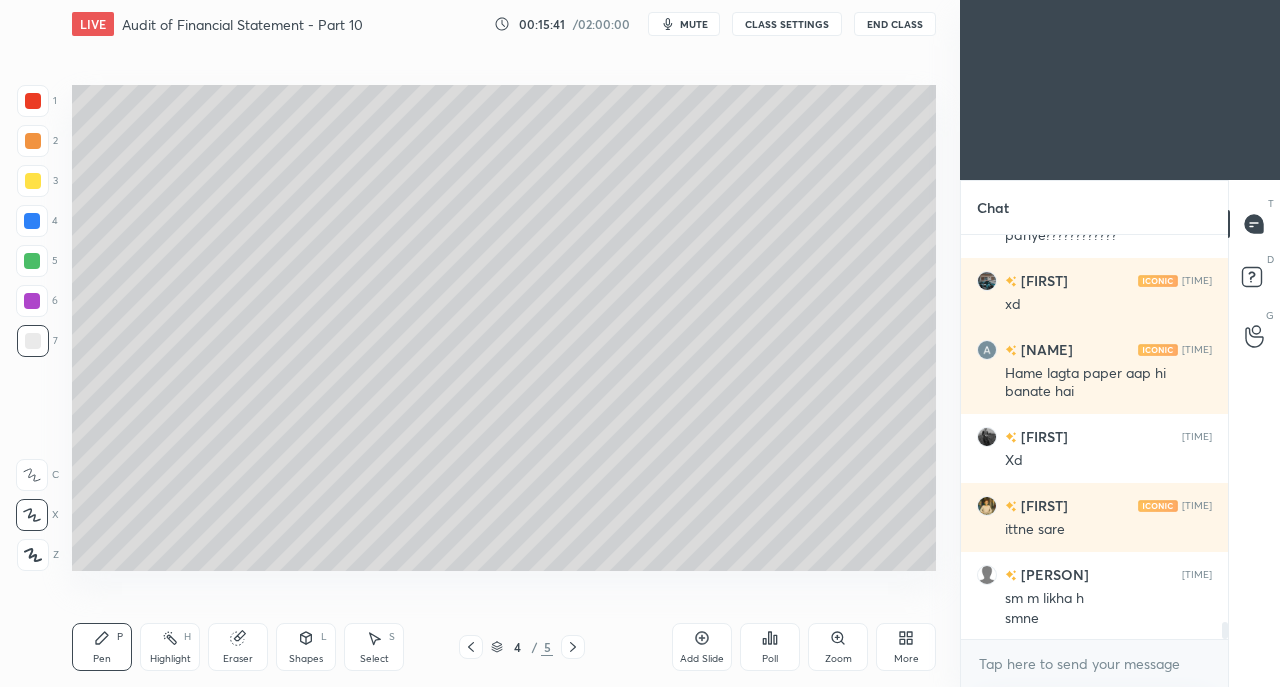 click 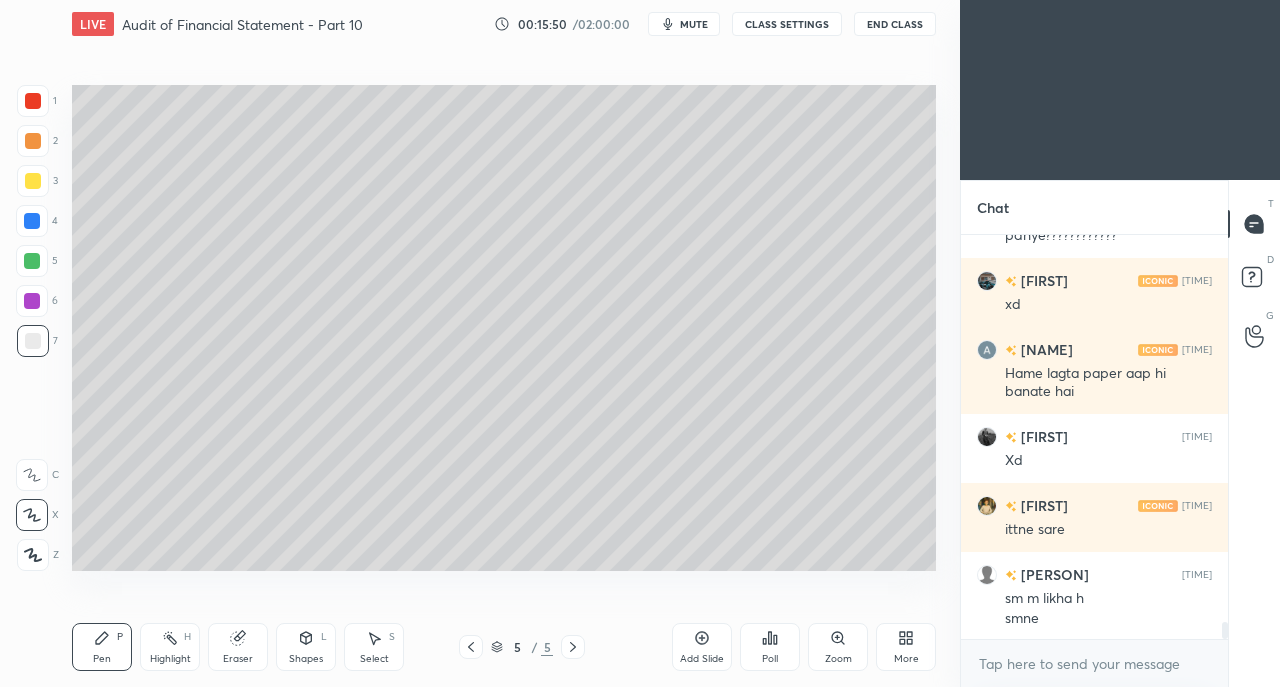 click 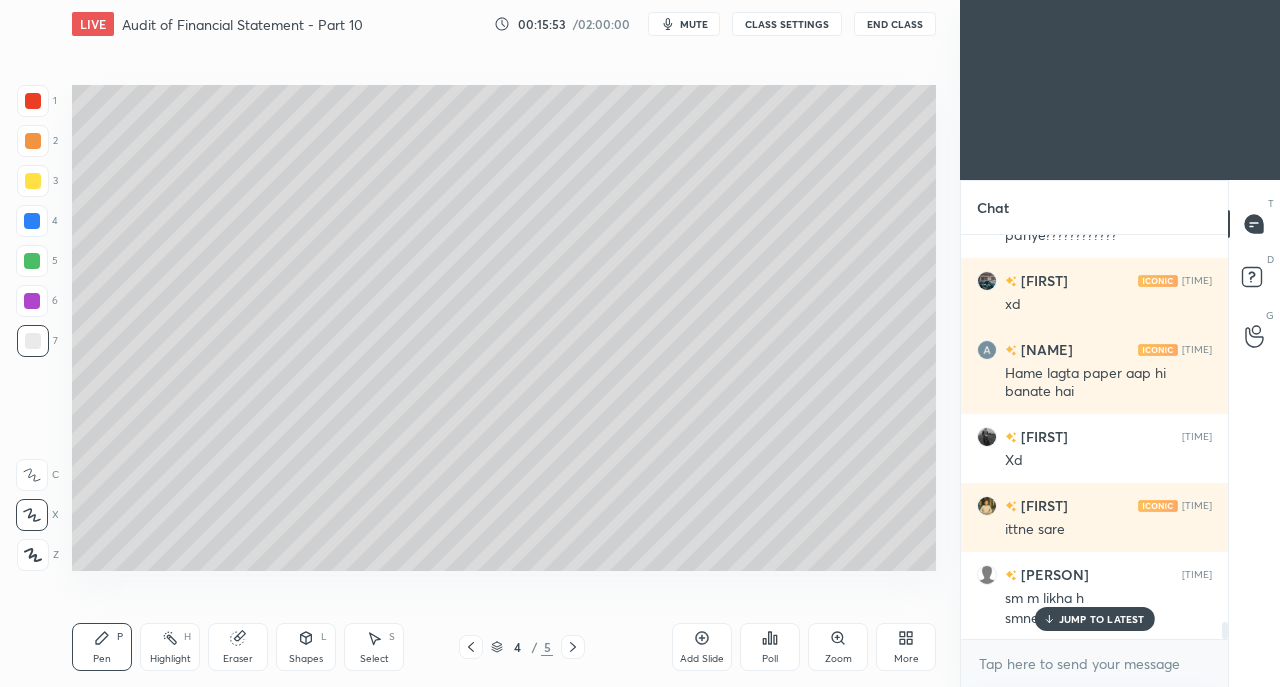scroll, scrollTop: 9308, scrollLeft: 0, axis: vertical 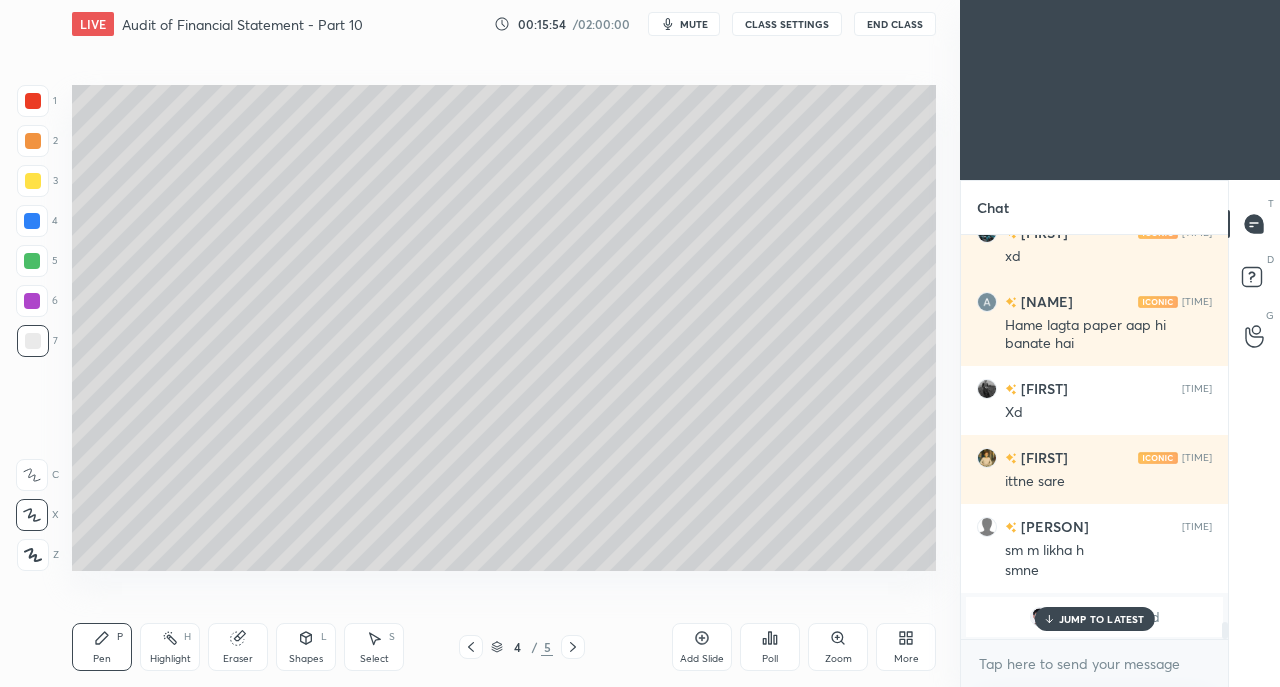 click on "JUMP TO LATEST" at bounding box center [1102, 619] 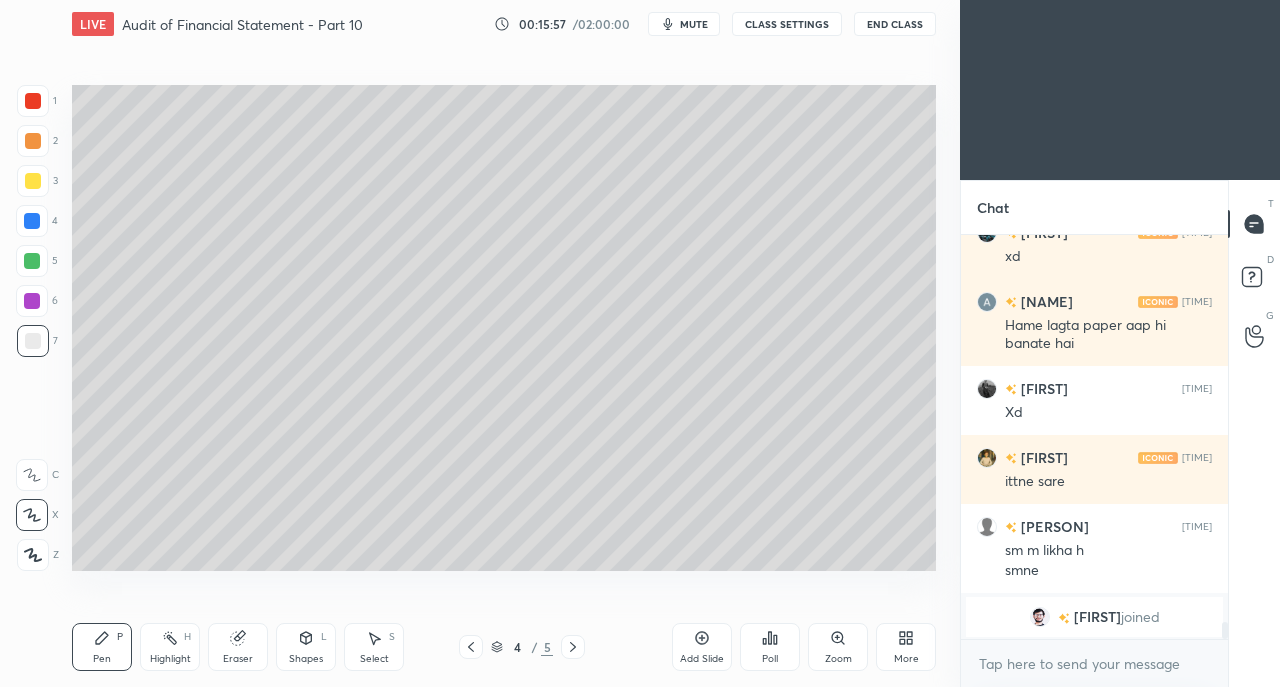 click 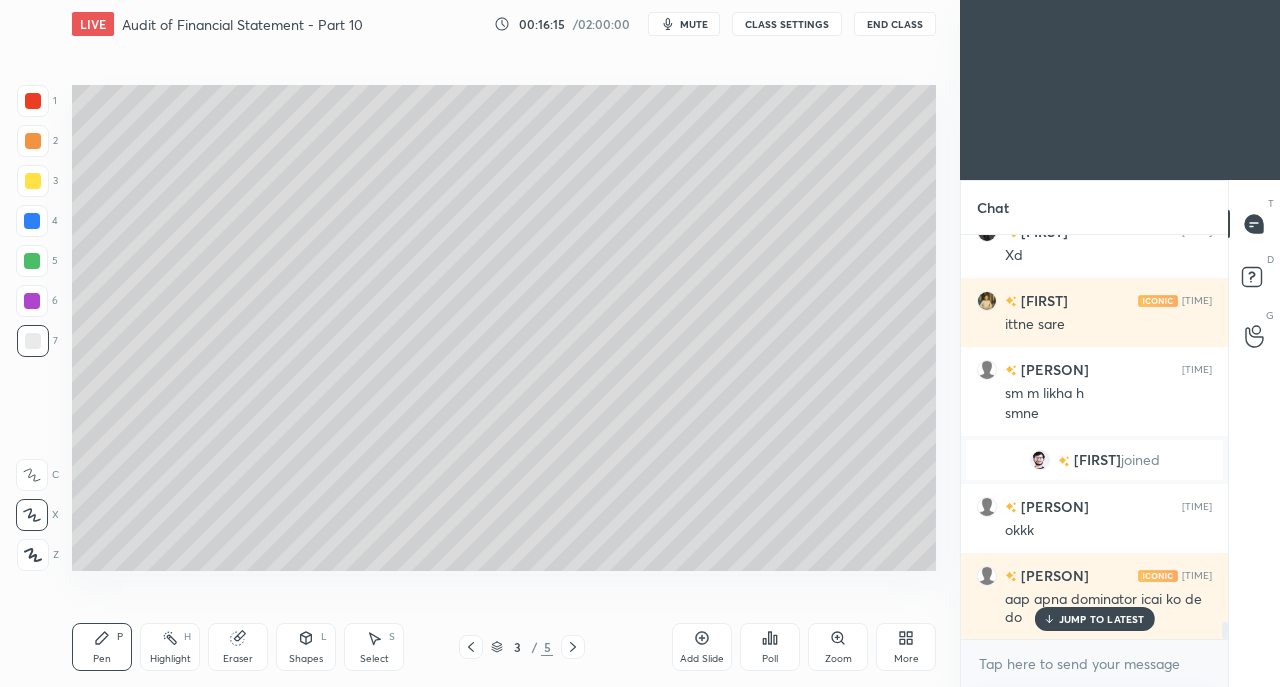 scroll, scrollTop: 9026, scrollLeft: 0, axis: vertical 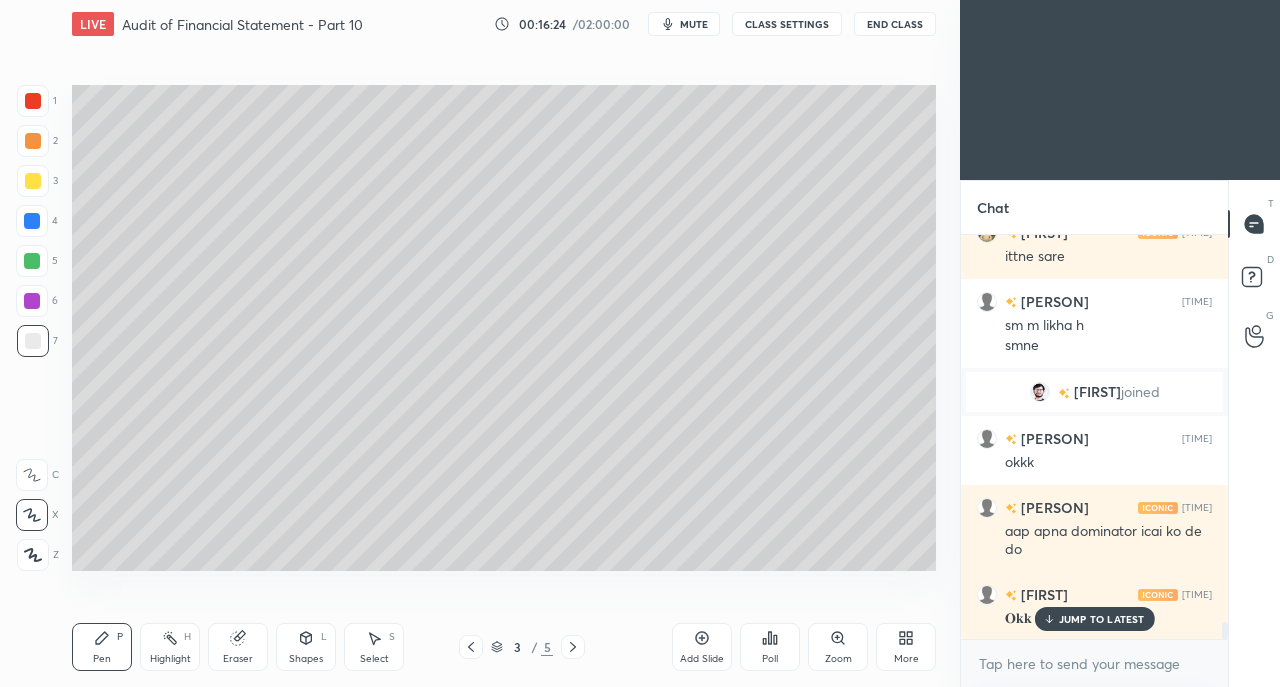 click on "JUMP TO LATEST" at bounding box center (1102, 619) 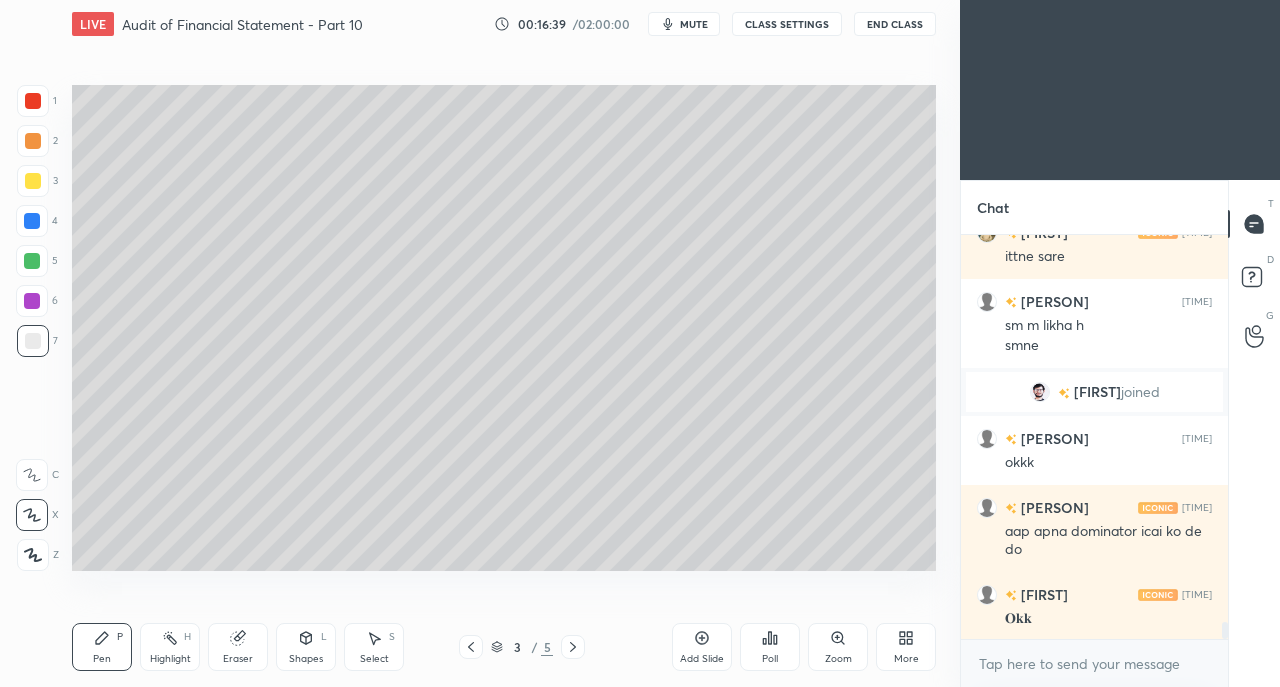 click 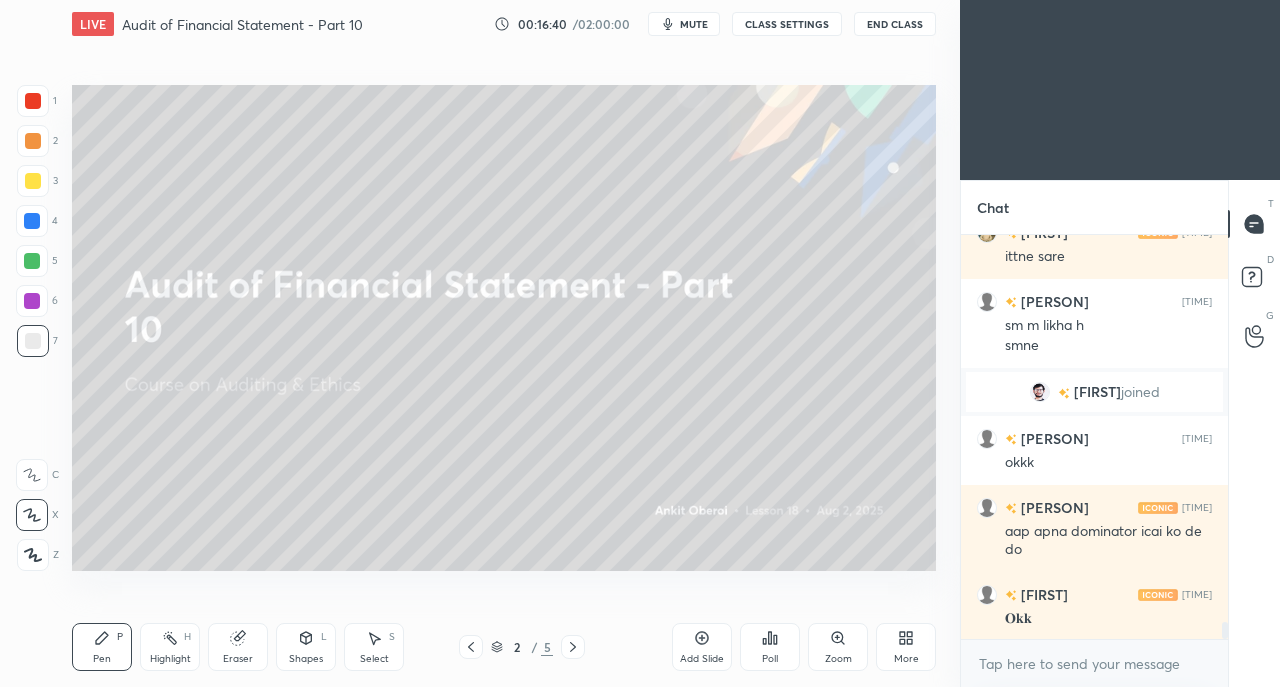 scroll, scrollTop: 9096, scrollLeft: 0, axis: vertical 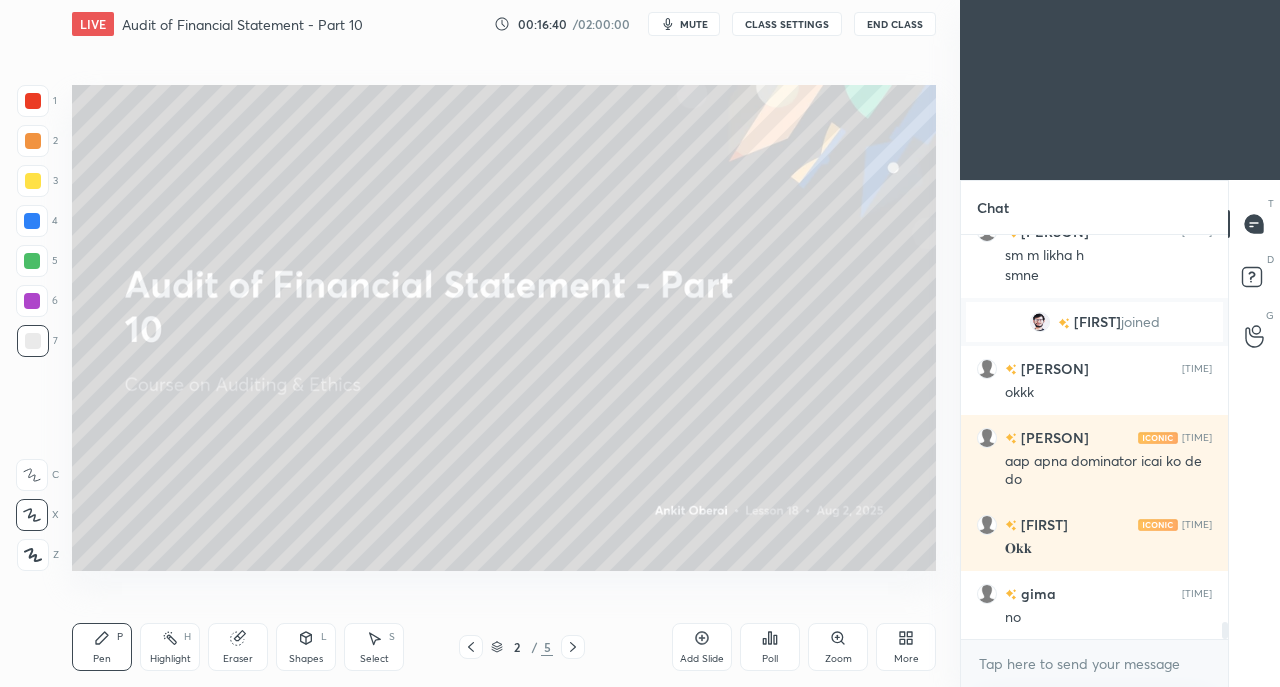 click 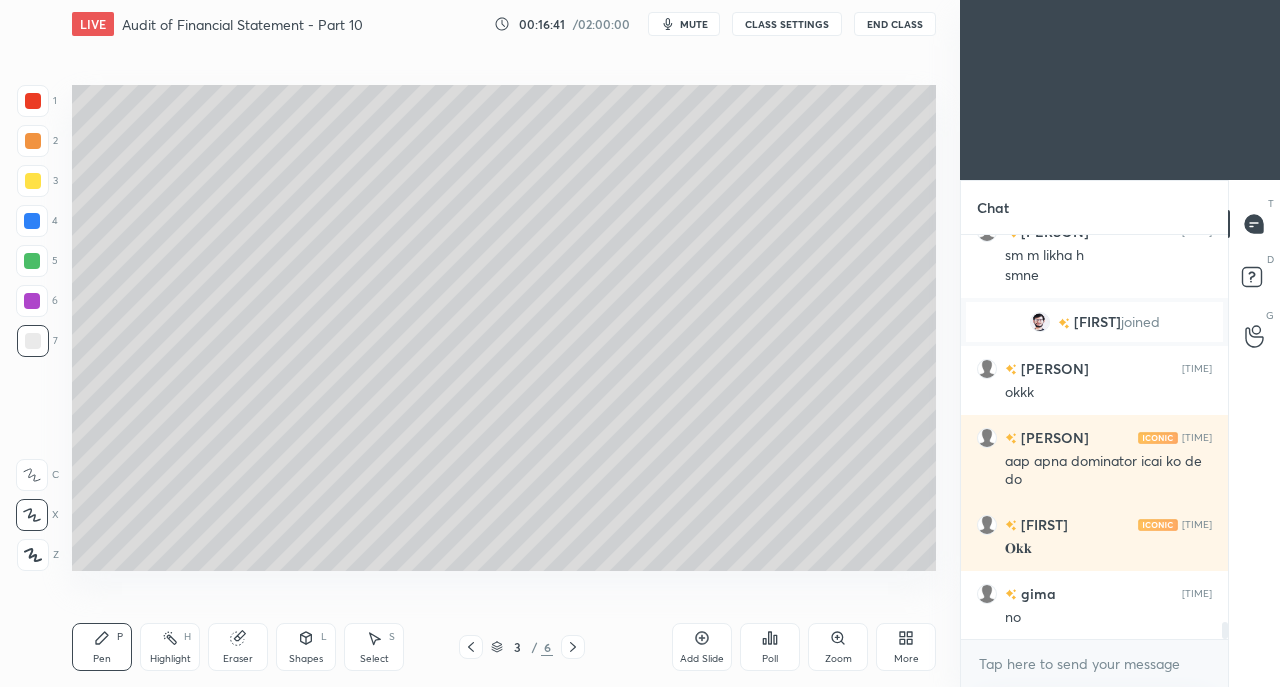 click 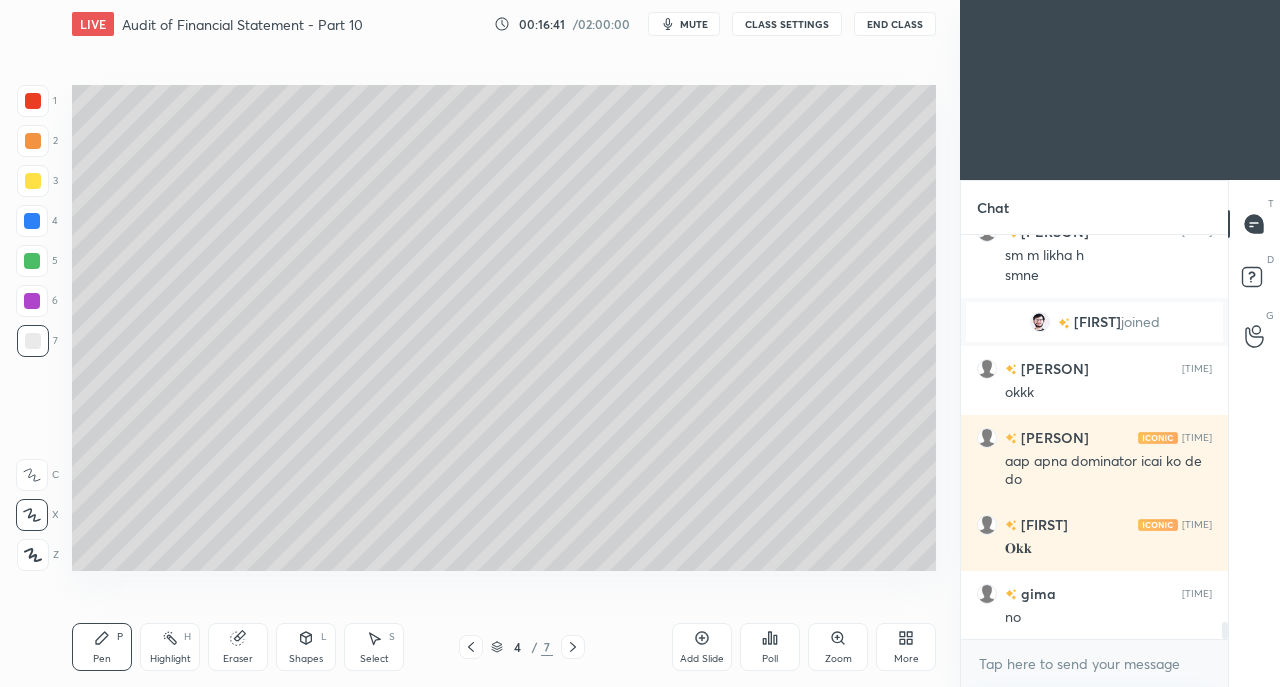 scroll, scrollTop: 9182, scrollLeft: 0, axis: vertical 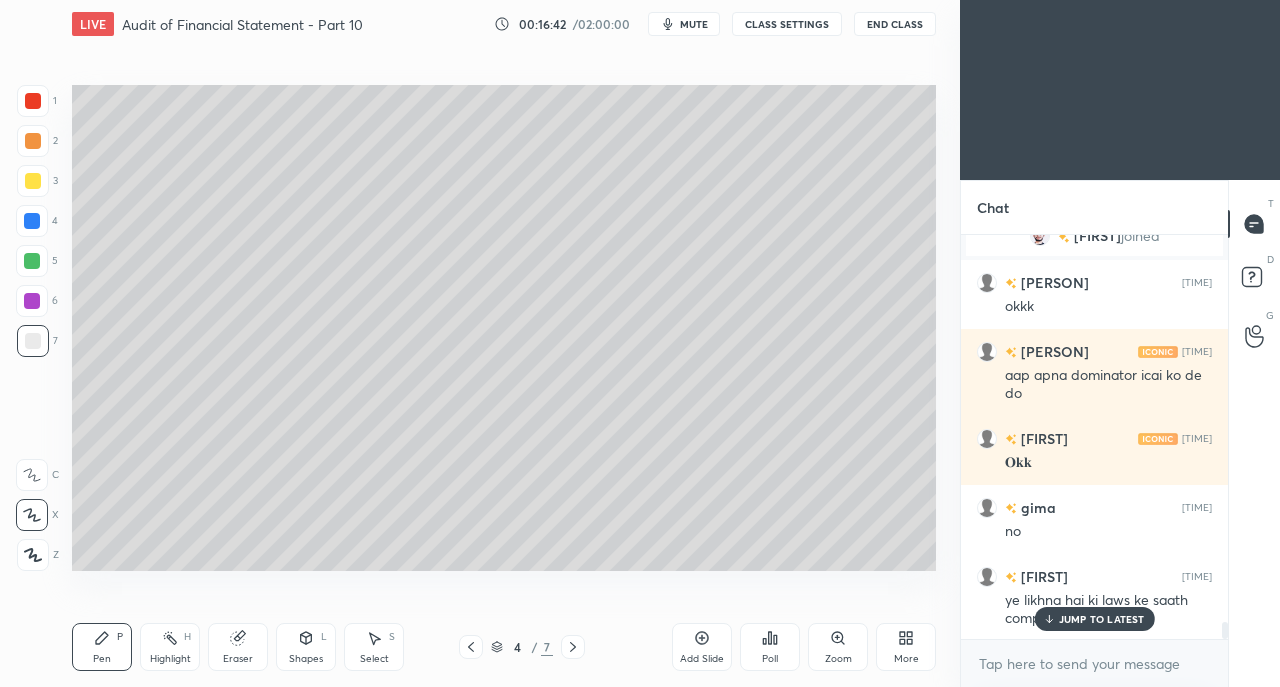 click 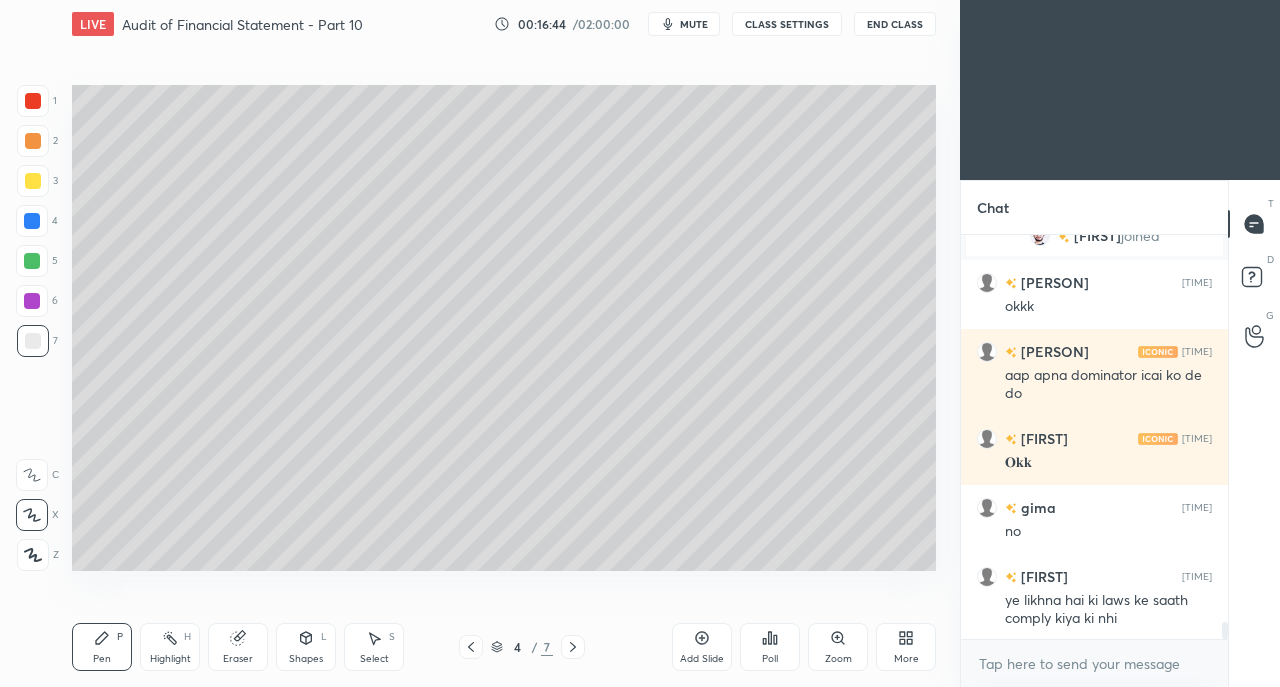 click at bounding box center [33, 181] 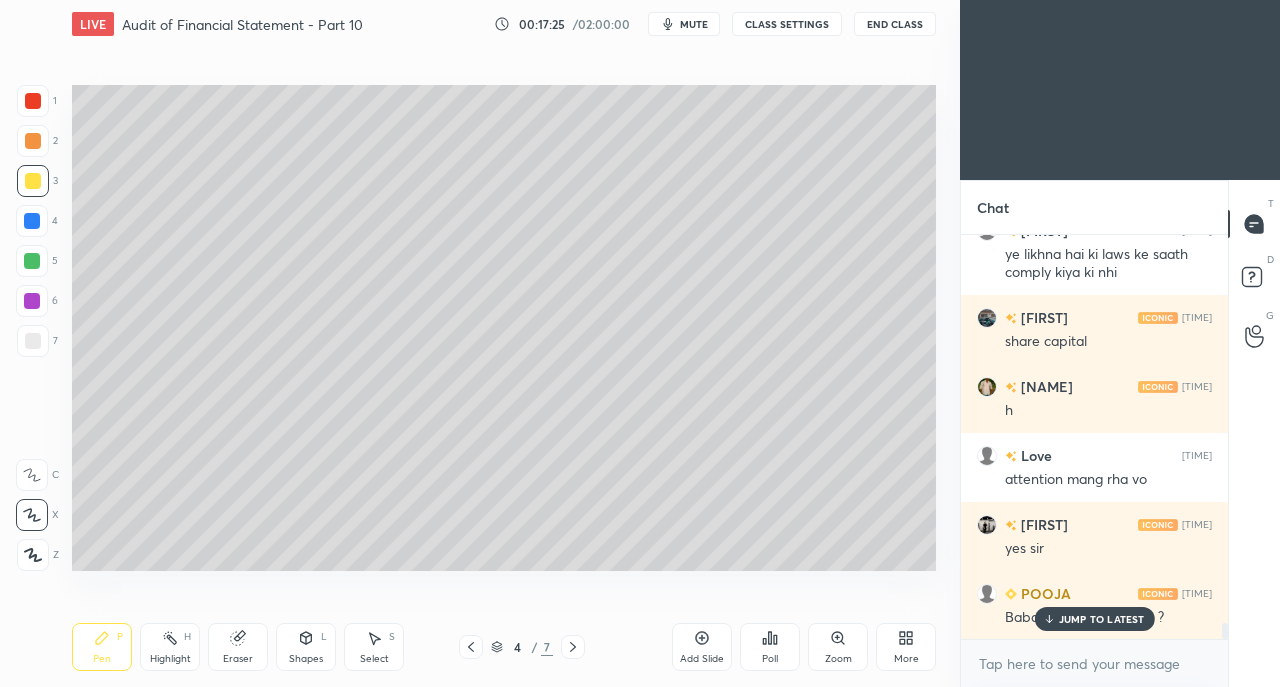 scroll, scrollTop: 9596, scrollLeft: 0, axis: vertical 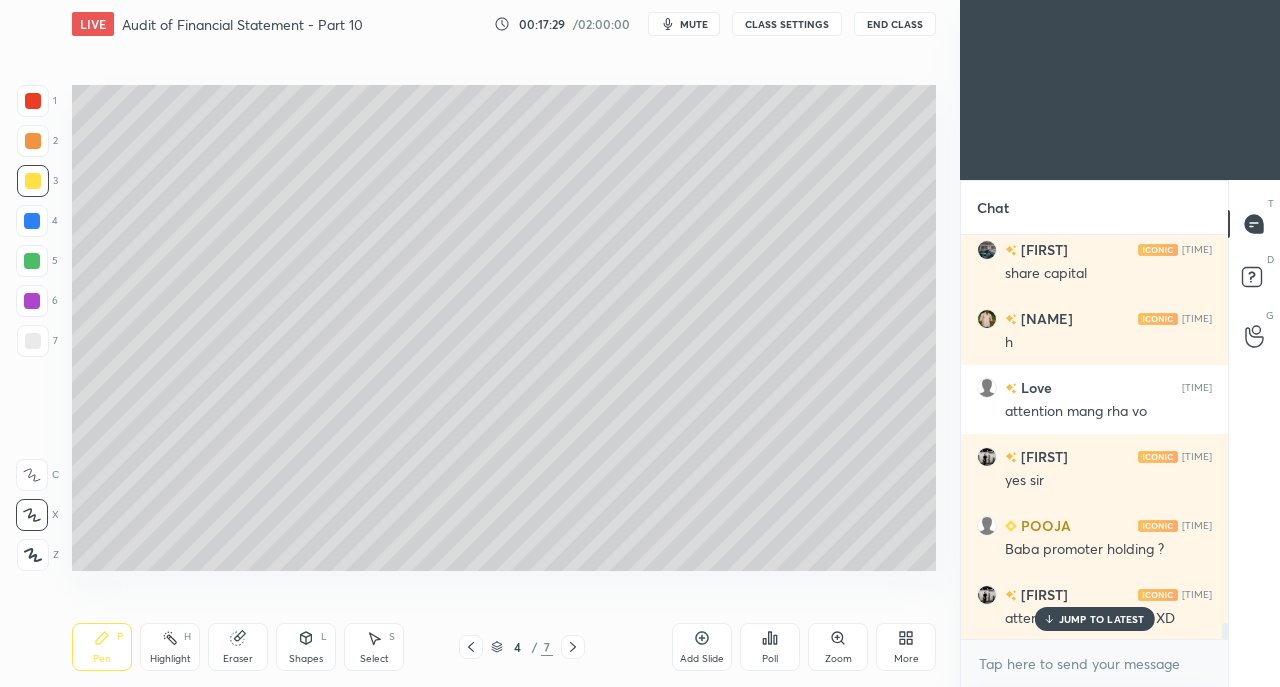 click 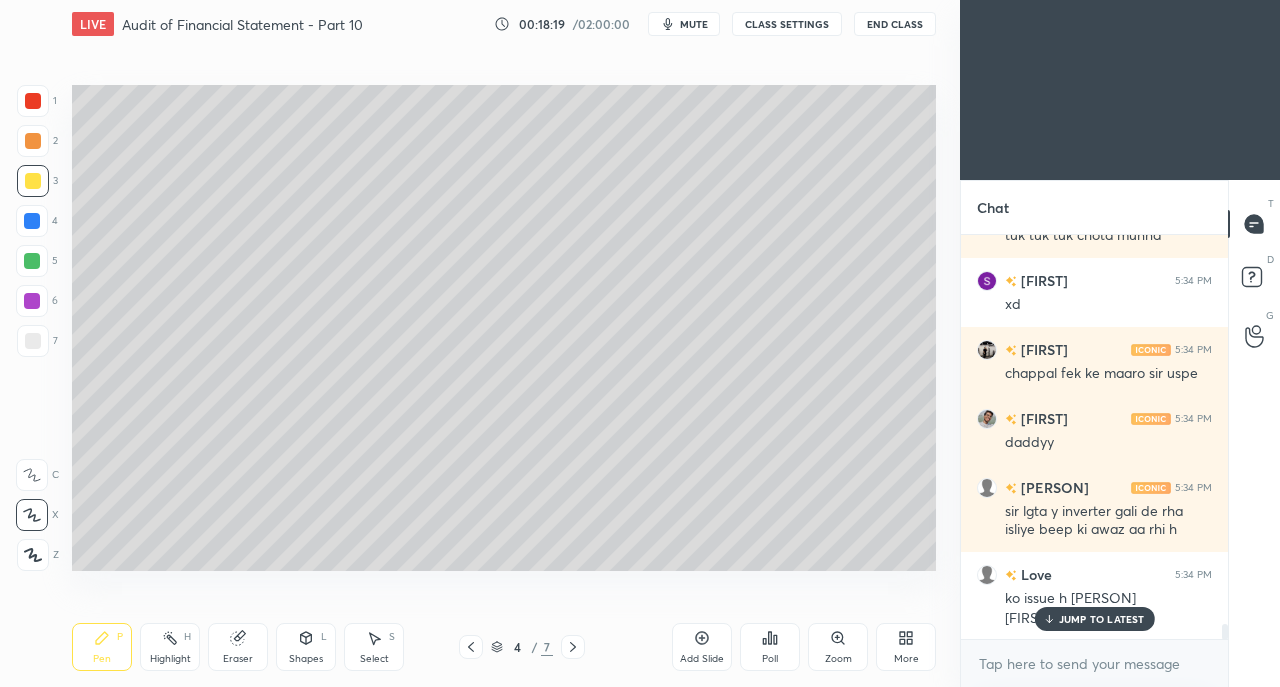 scroll, scrollTop: 10394, scrollLeft: 0, axis: vertical 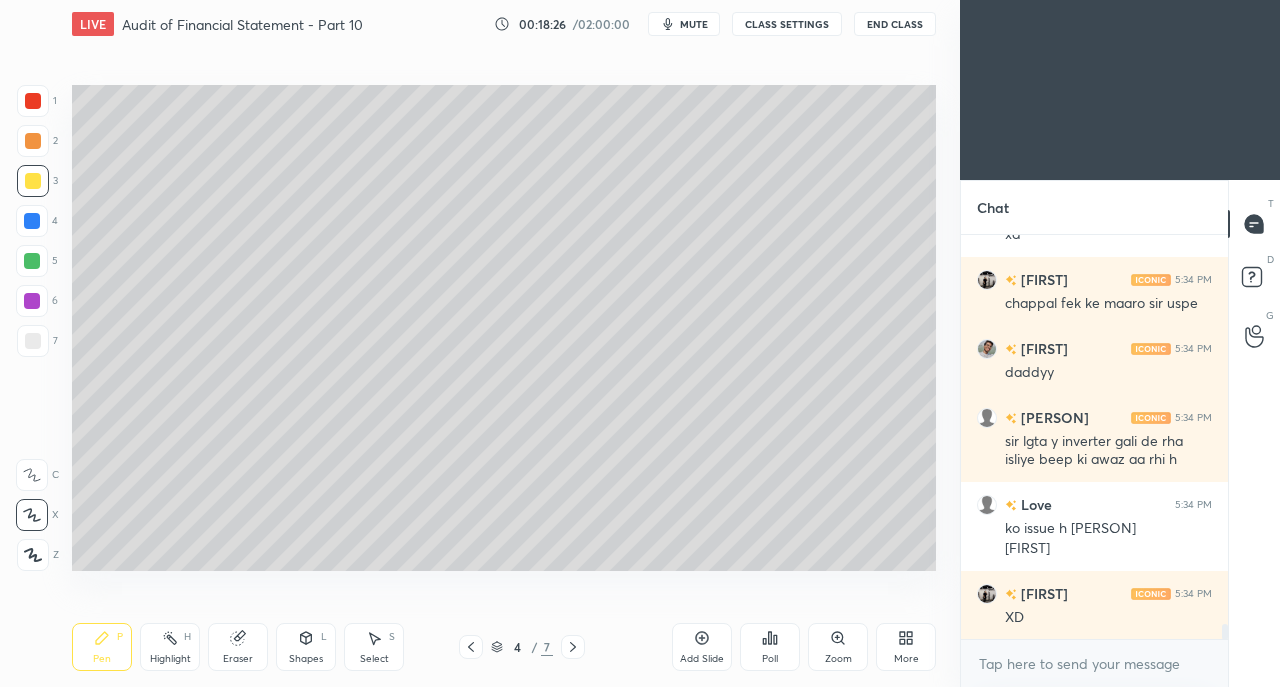 click at bounding box center (33, 341) 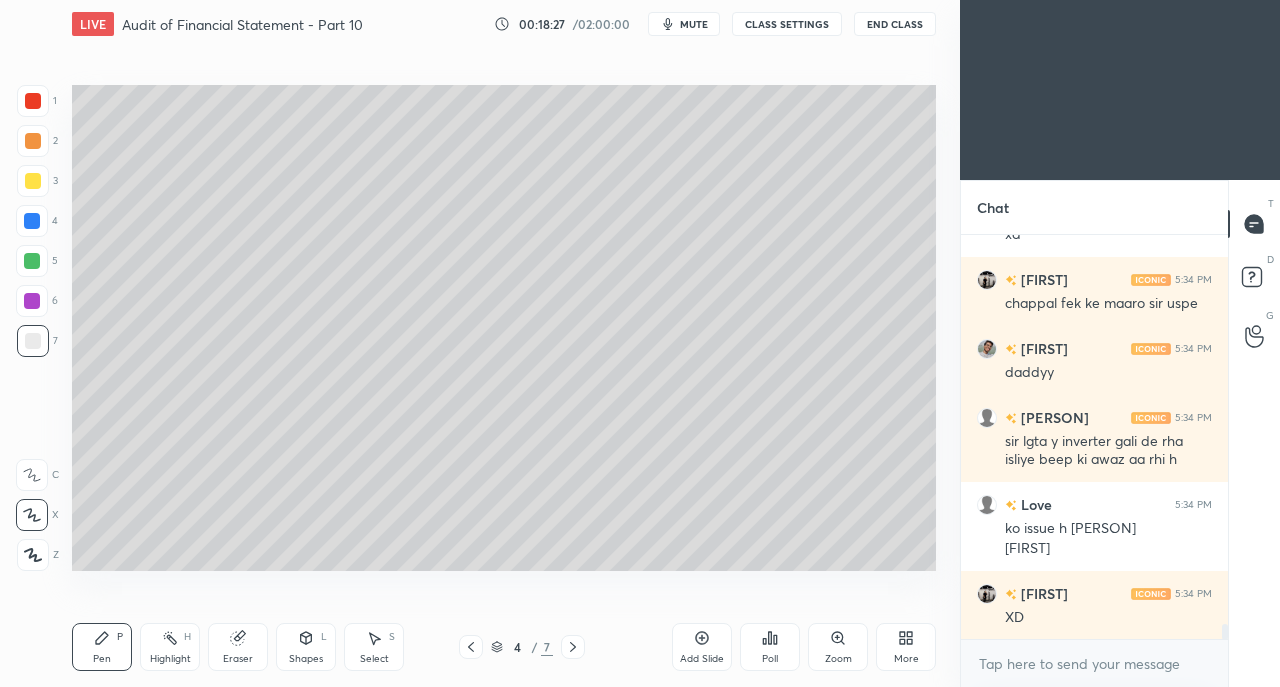 scroll, scrollTop: 10462, scrollLeft: 0, axis: vertical 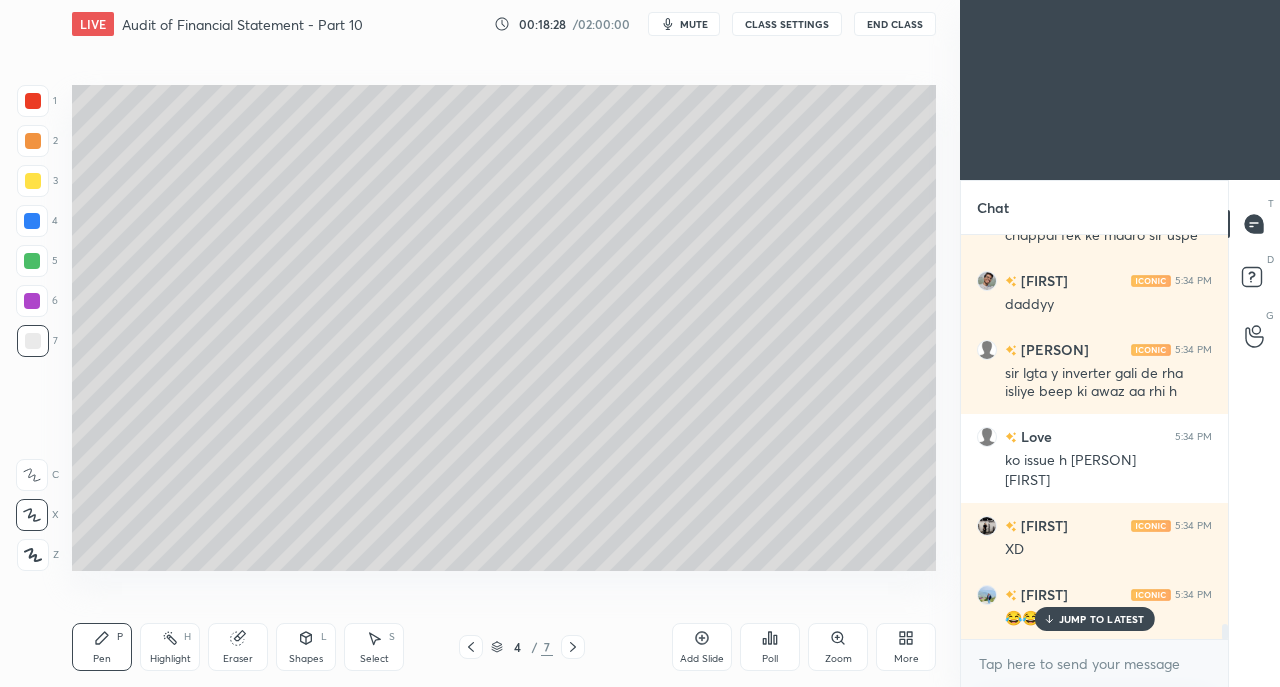 click 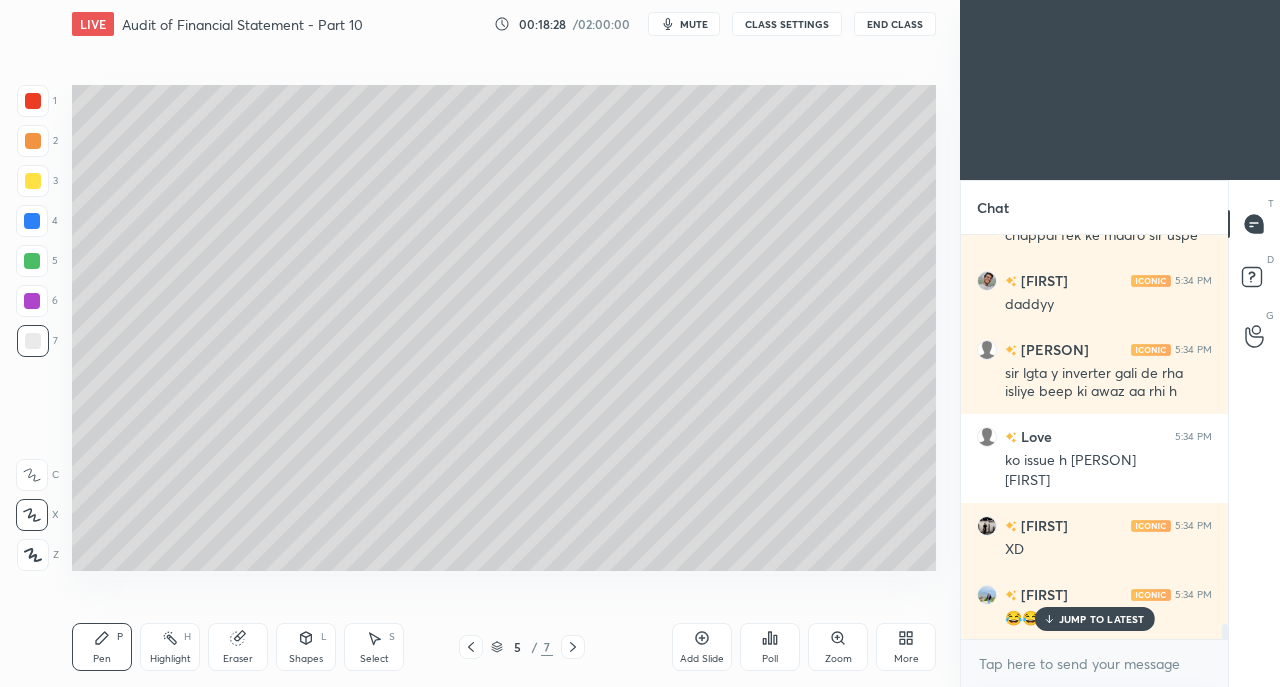 click 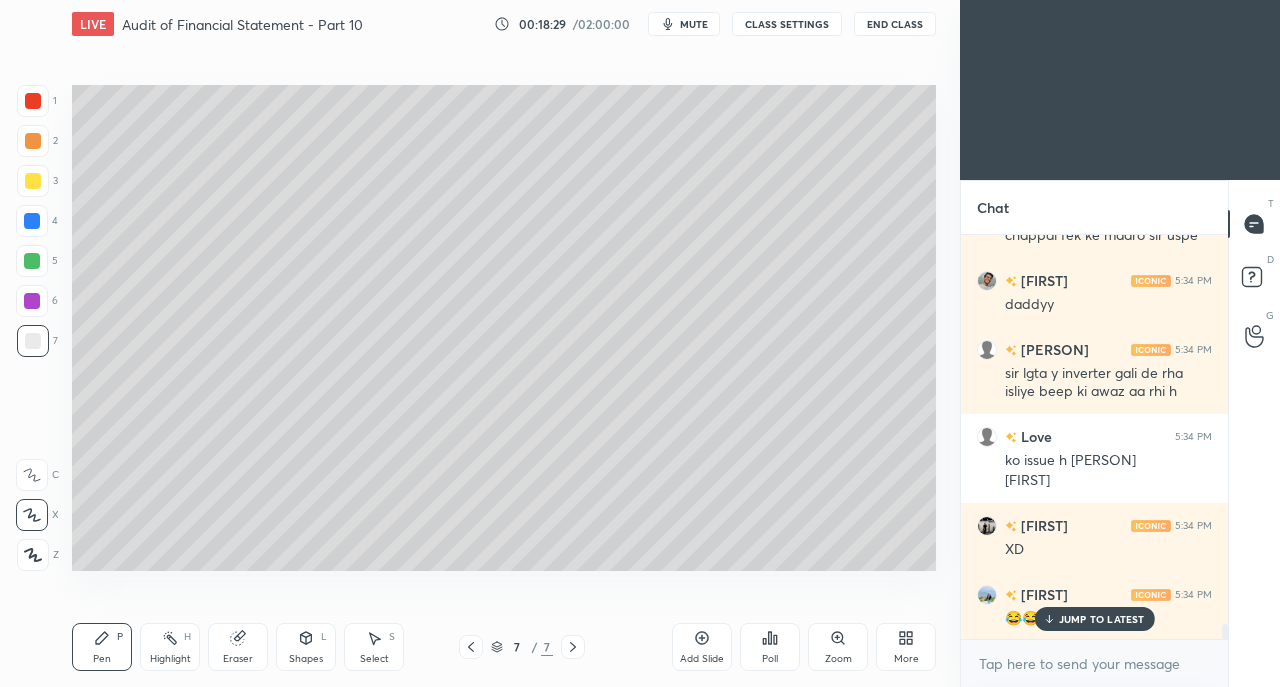 click 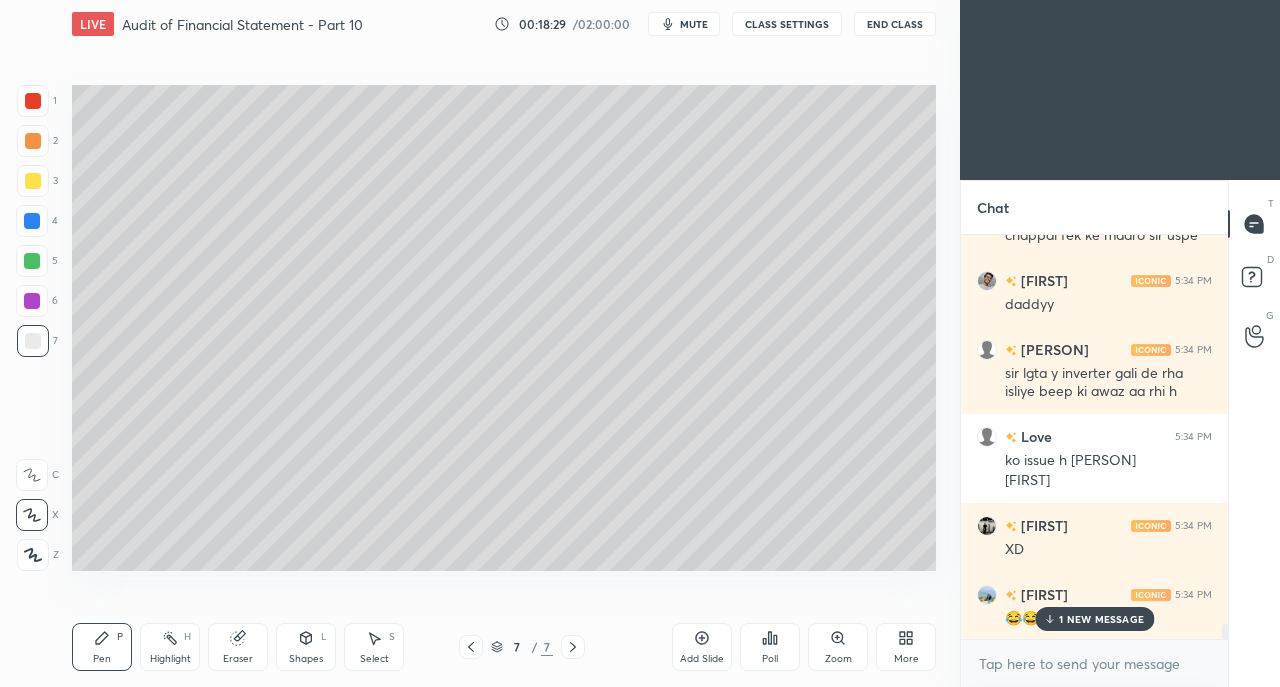 scroll, scrollTop: 10532, scrollLeft: 0, axis: vertical 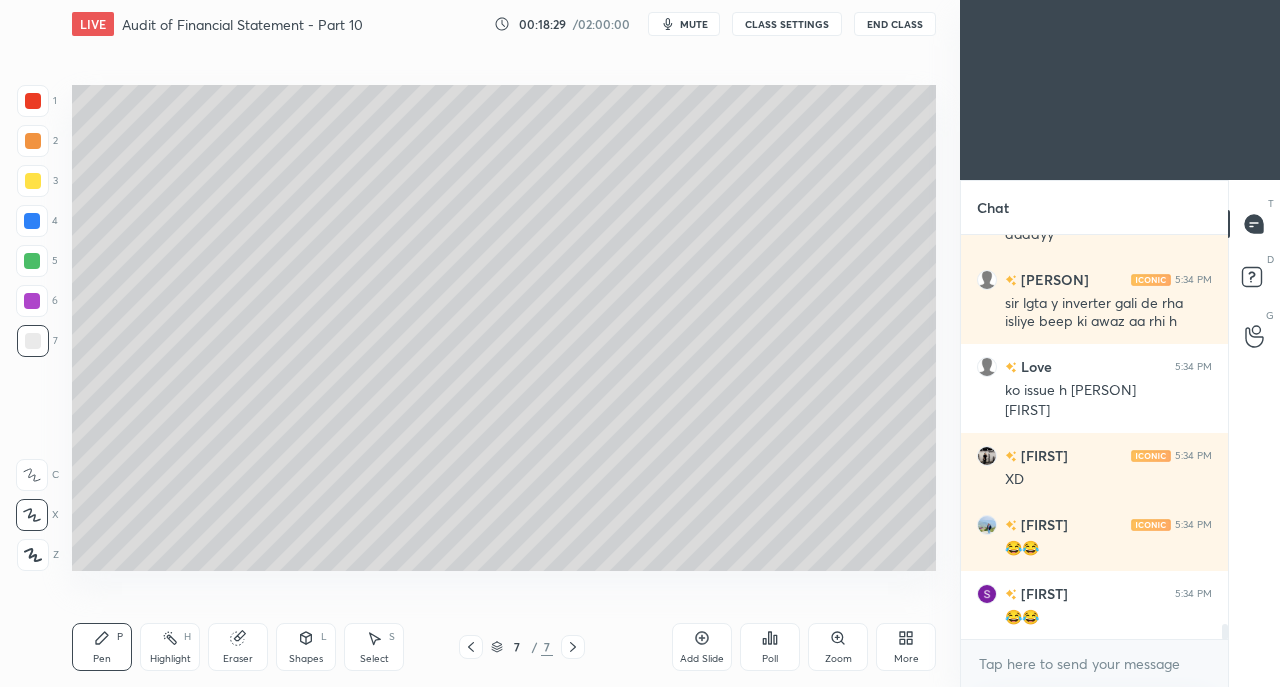 click 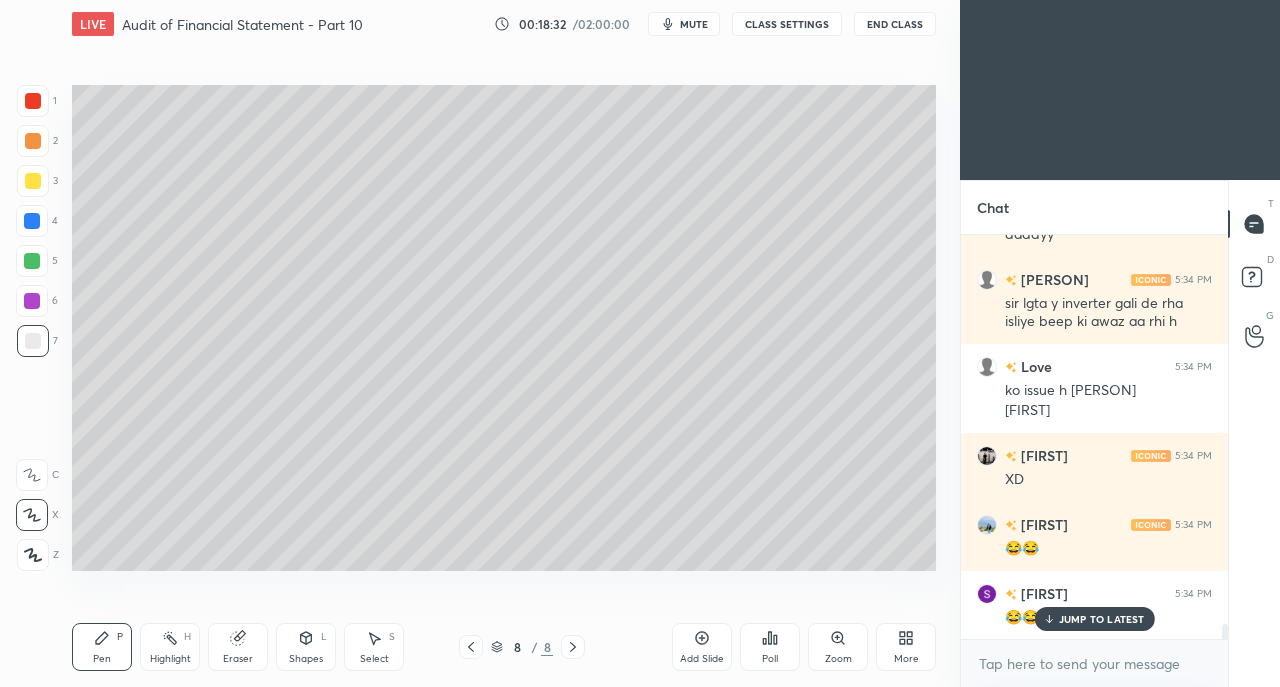 scroll, scrollTop: 10600, scrollLeft: 0, axis: vertical 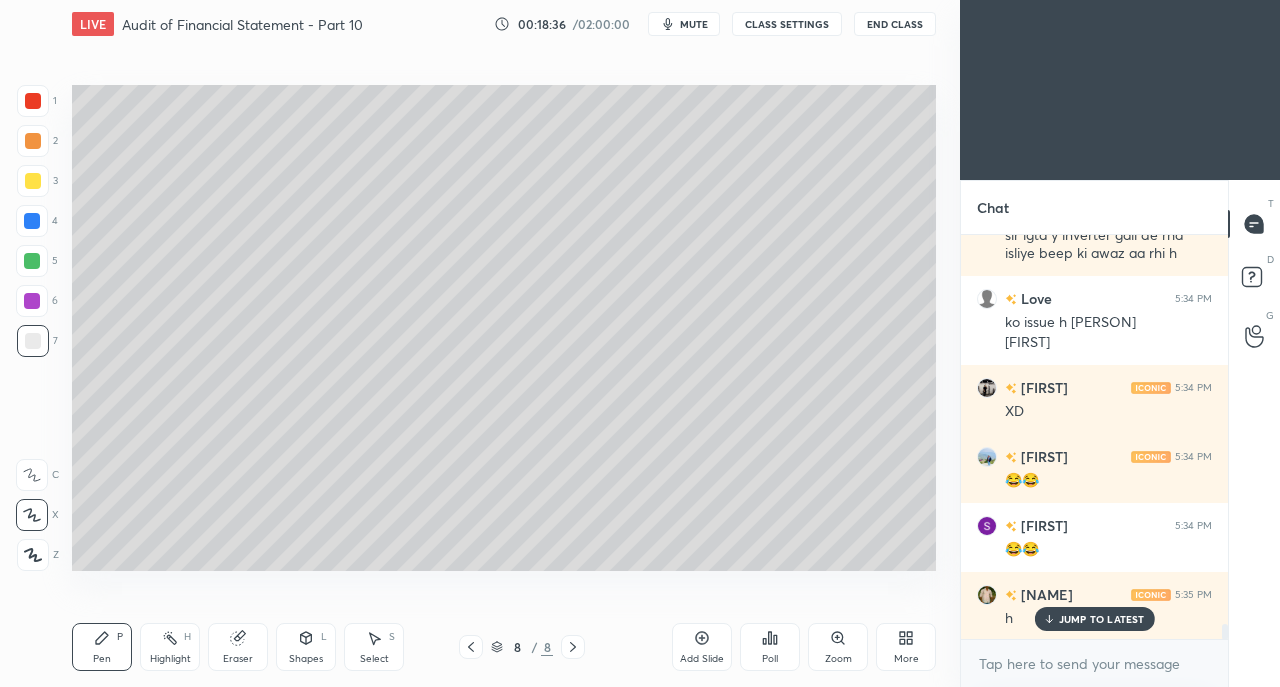 click 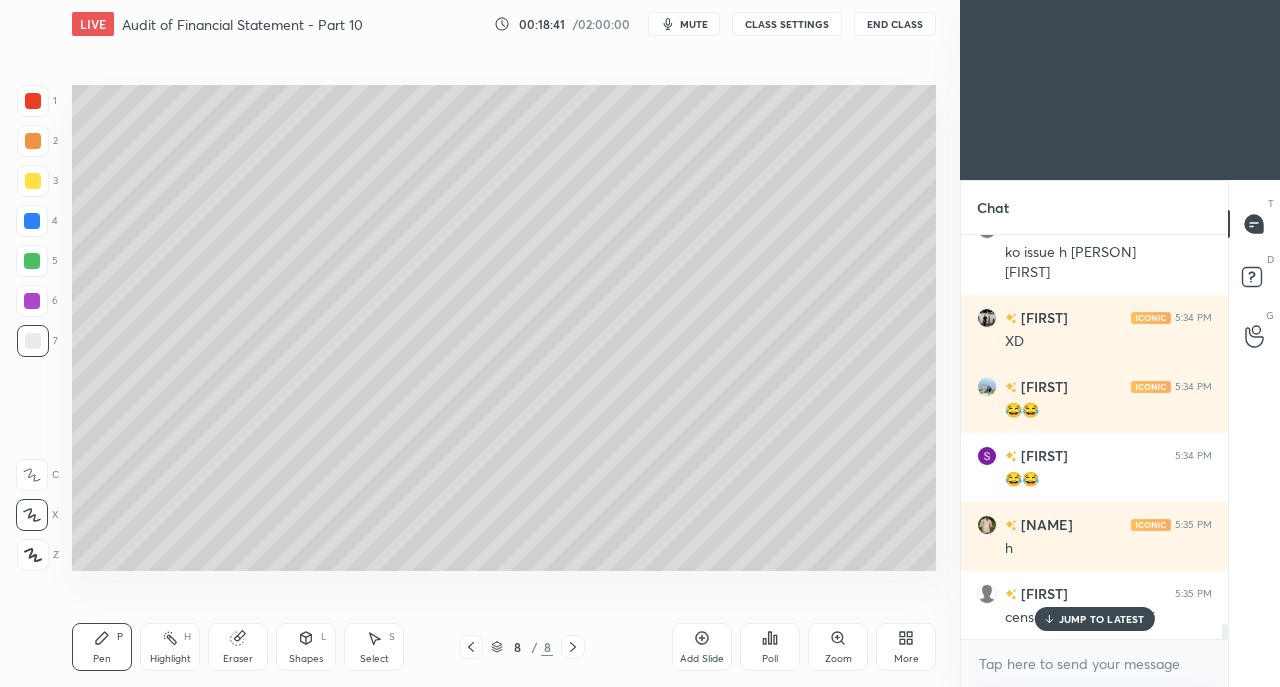 scroll, scrollTop: 10738, scrollLeft: 0, axis: vertical 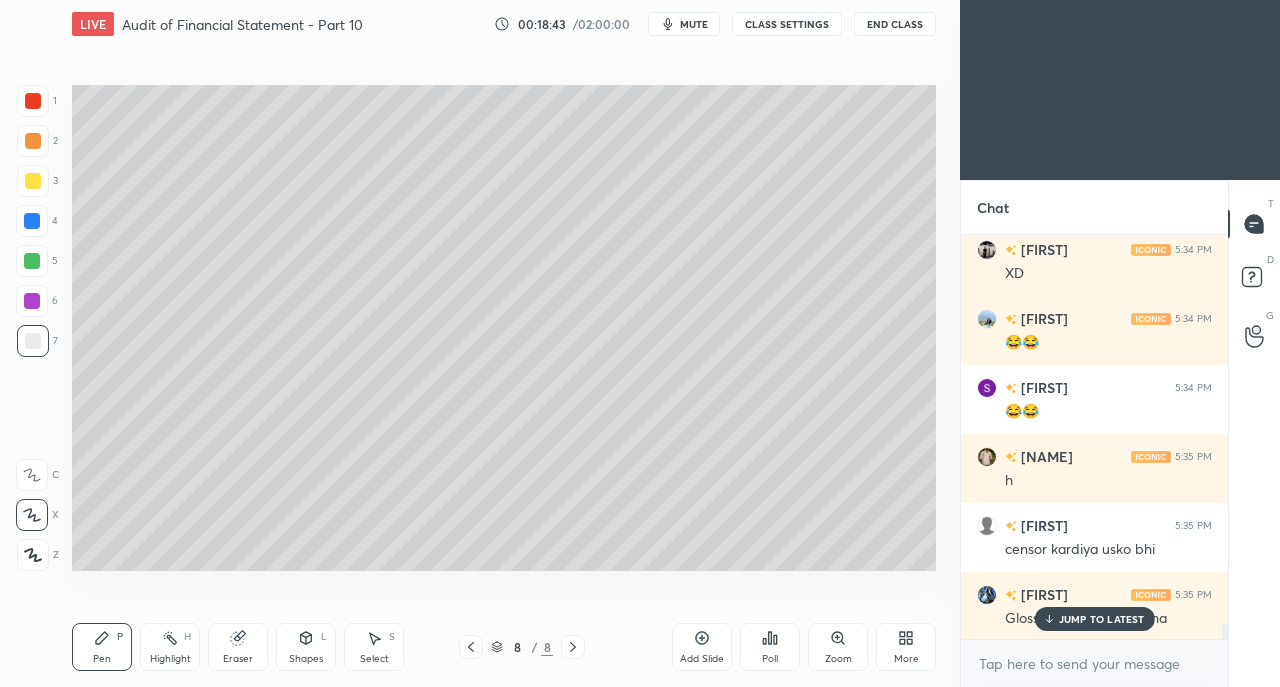 click on "JUMP TO LATEST" at bounding box center [1102, 619] 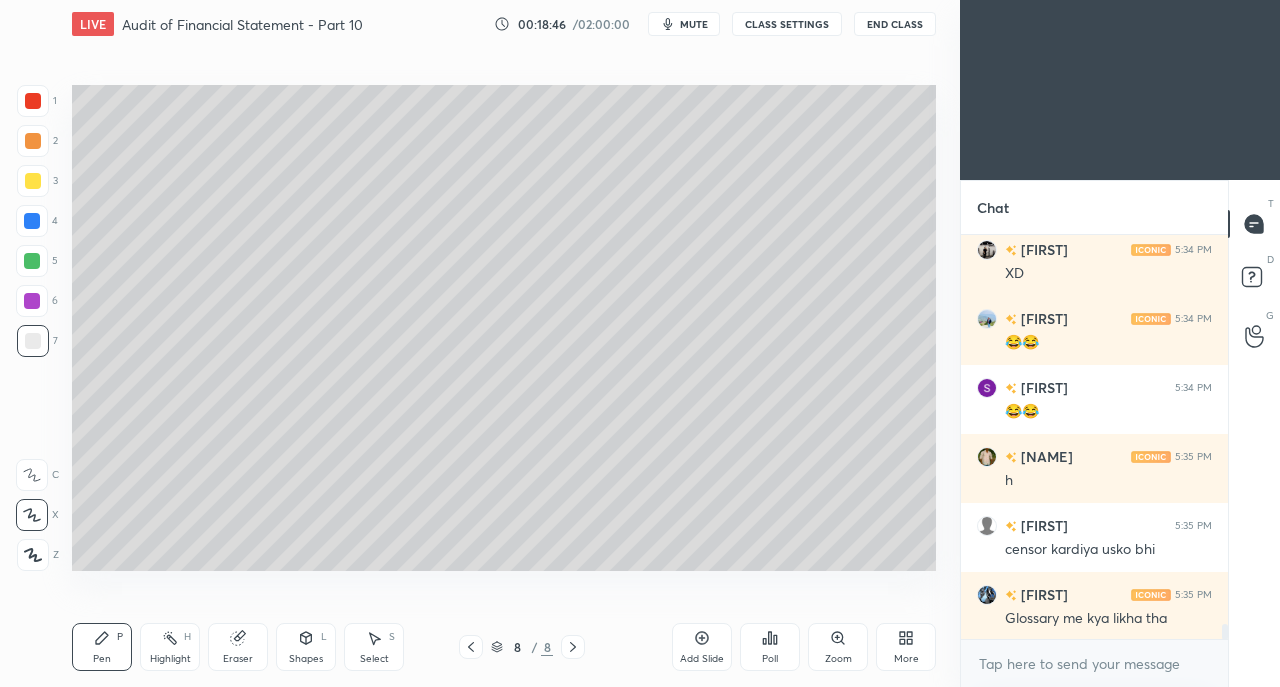 click at bounding box center (33, 181) 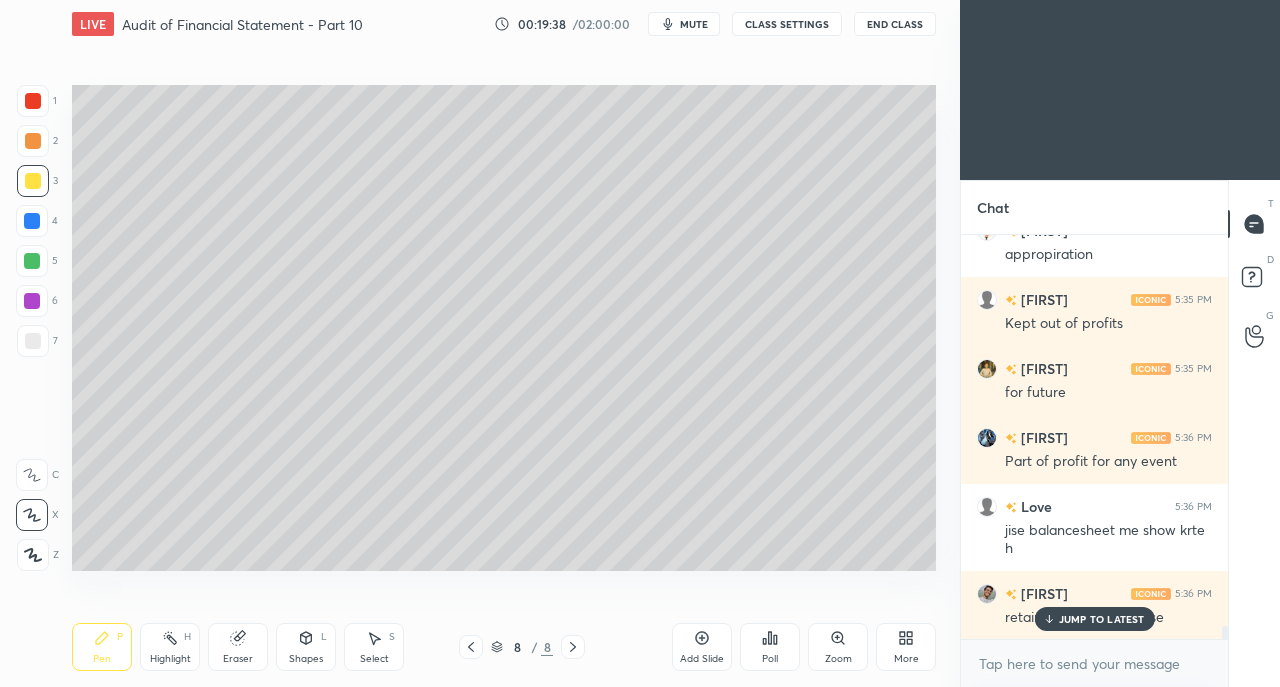 scroll, scrollTop: 11796, scrollLeft: 0, axis: vertical 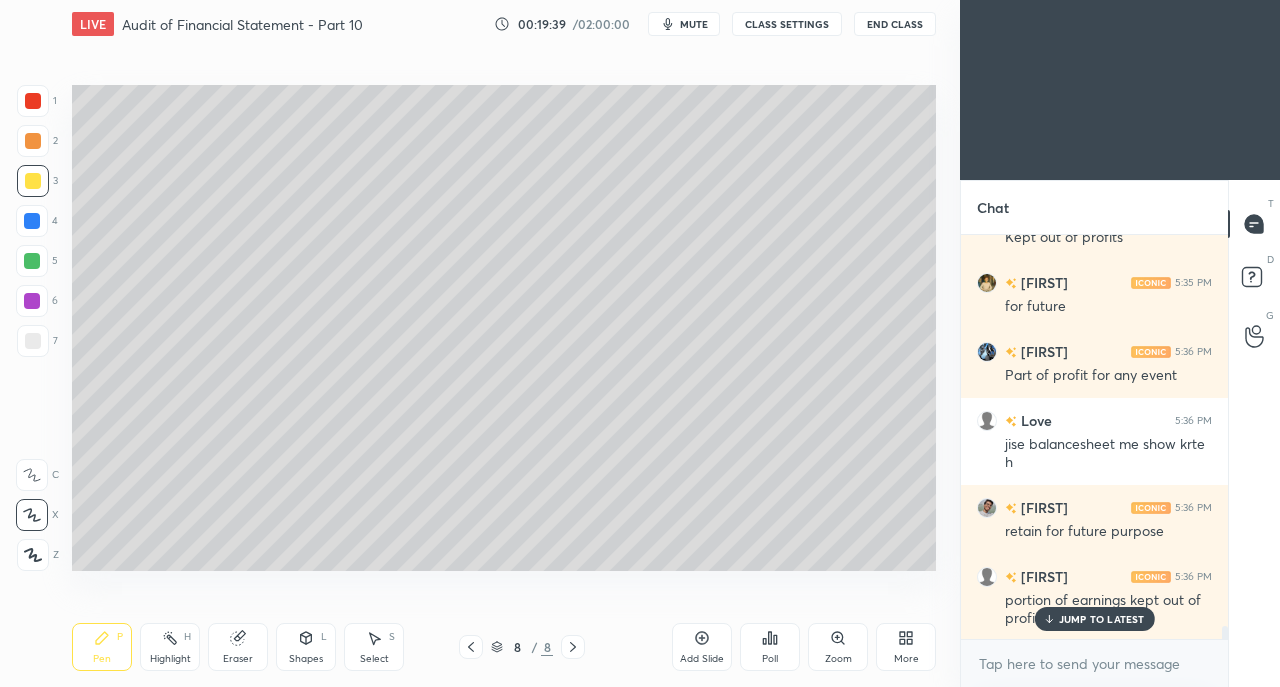 click on "Add Slide" at bounding box center [702, 647] 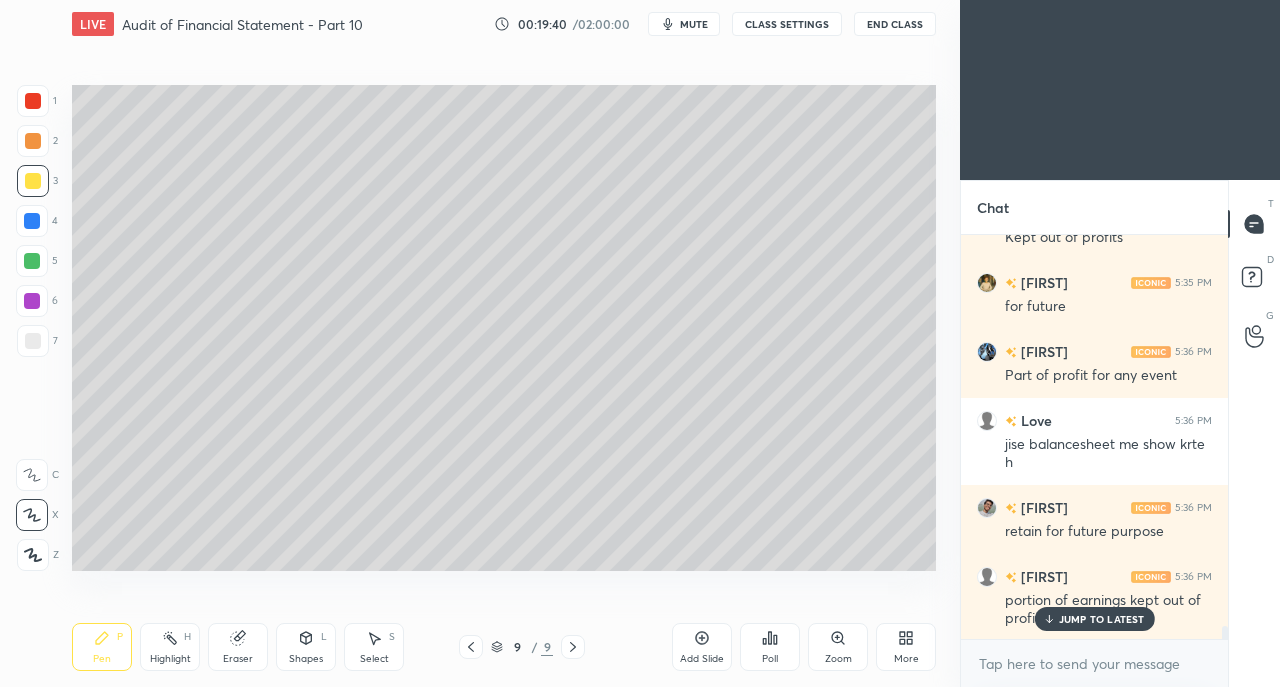 click at bounding box center (33, 341) 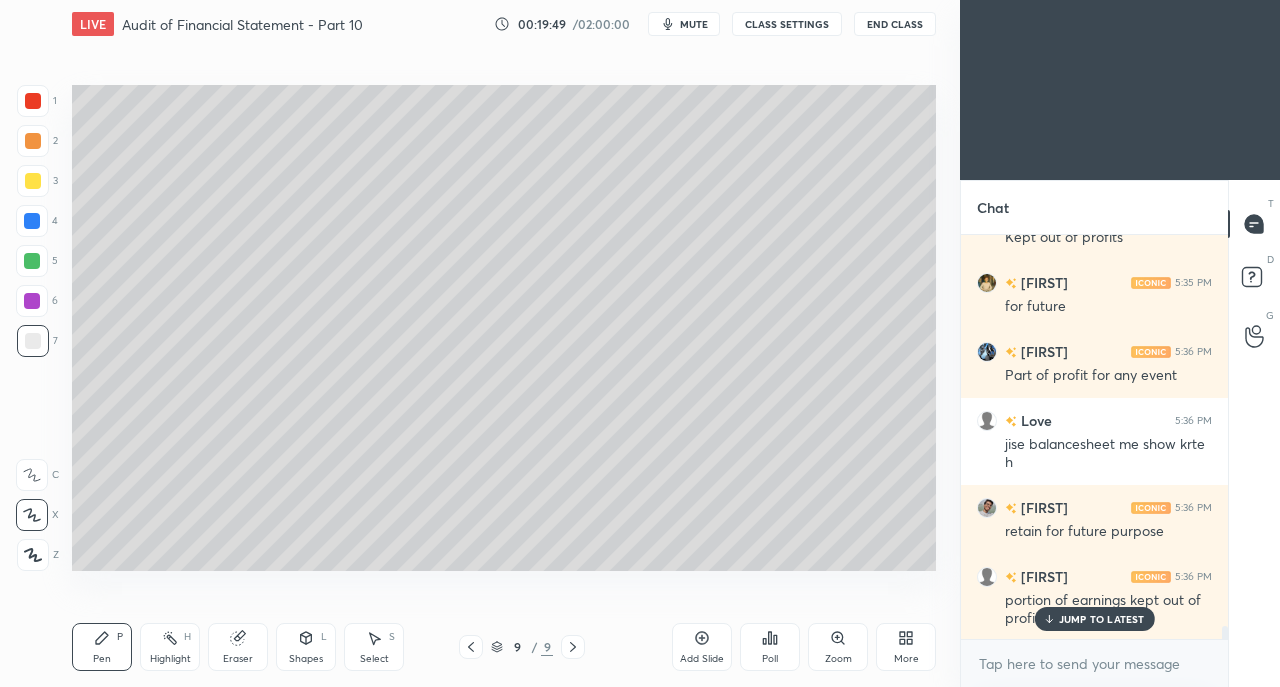click at bounding box center (33, 181) 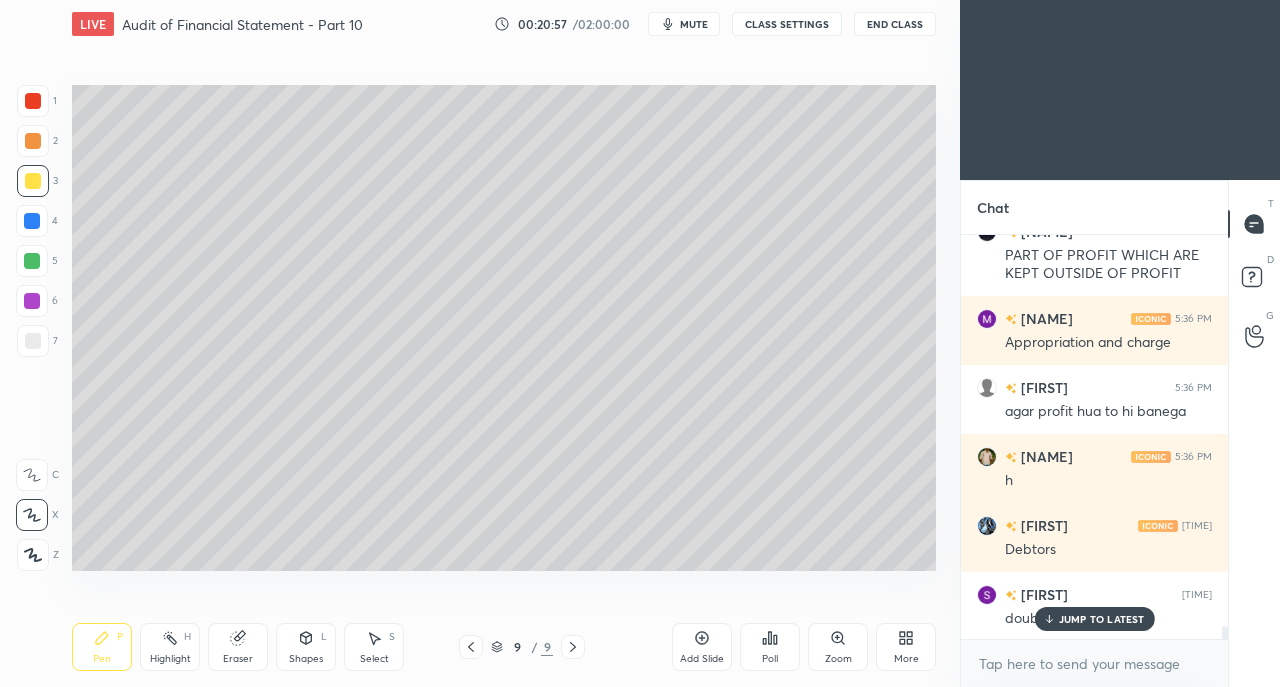 scroll, scrollTop: 12298, scrollLeft: 0, axis: vertical 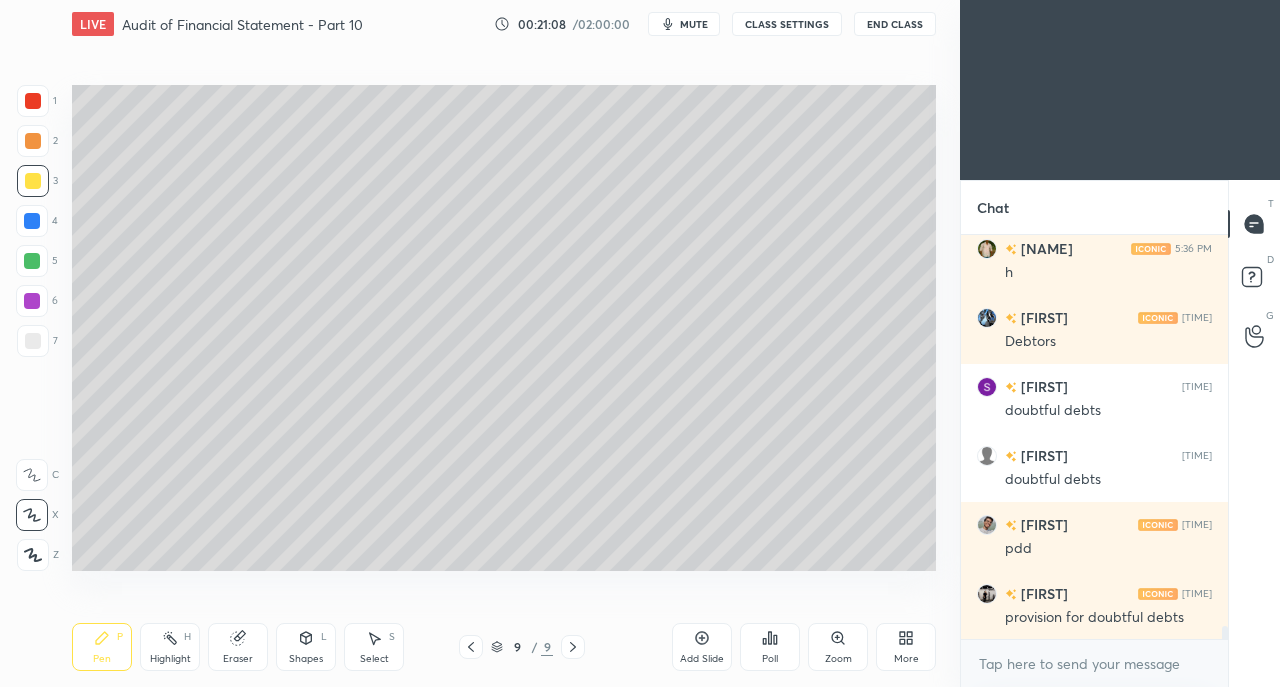 click 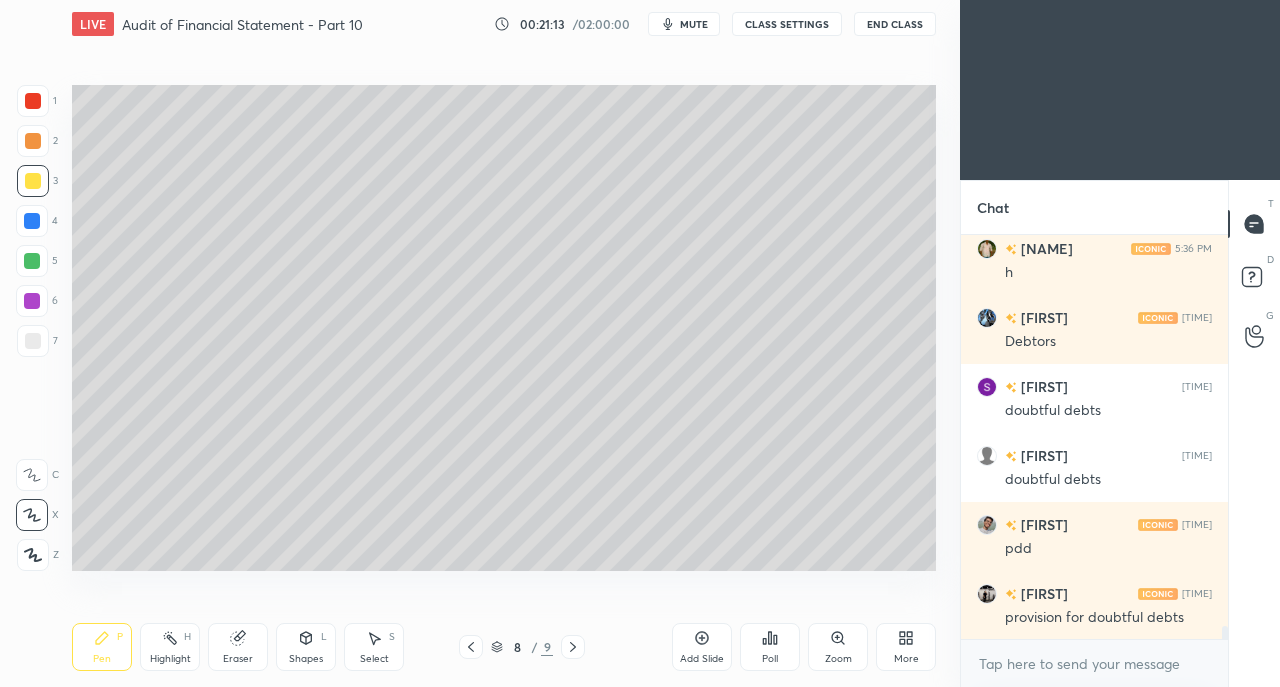 click at bounding box center [33, 341] 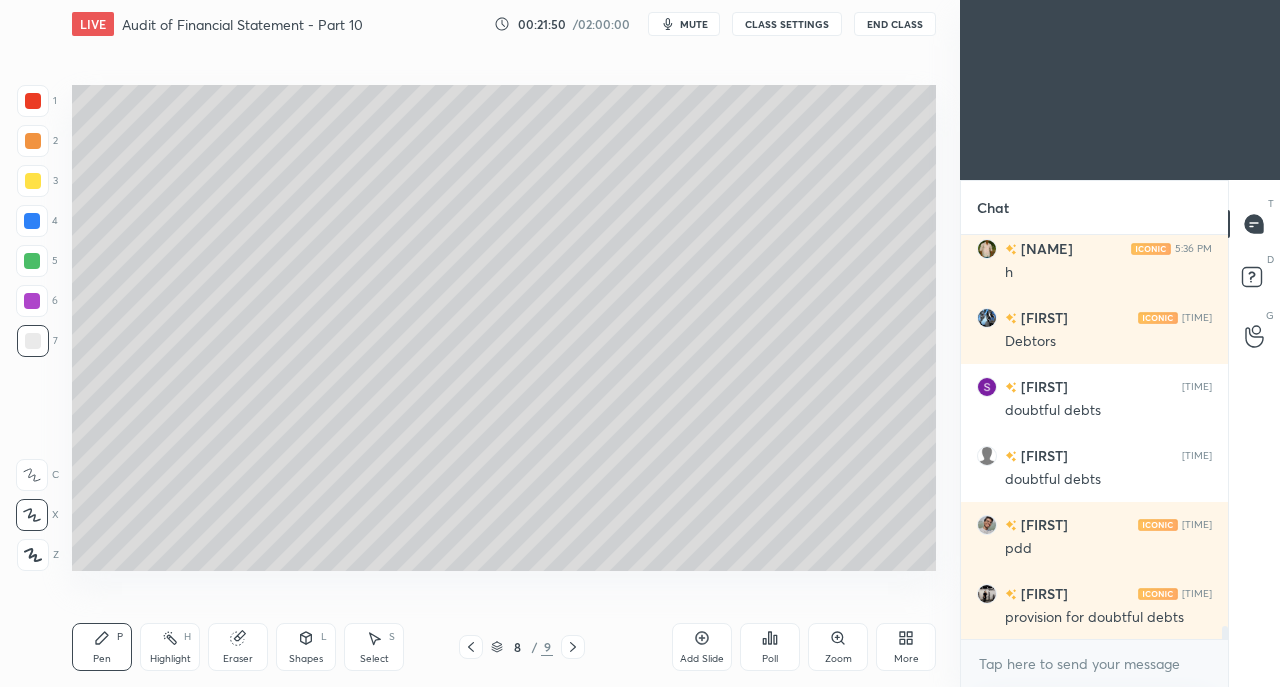 click 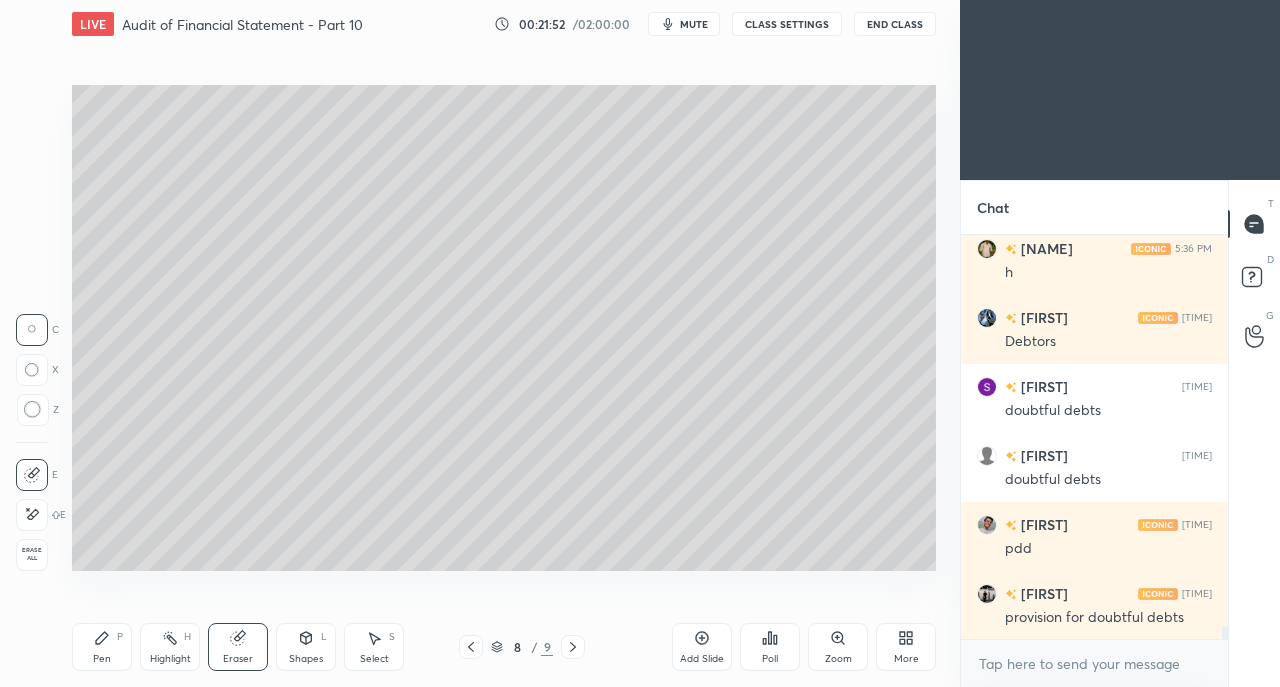 scroll, scrollTop: 12504, scrollLeft: 0, axis: vertical 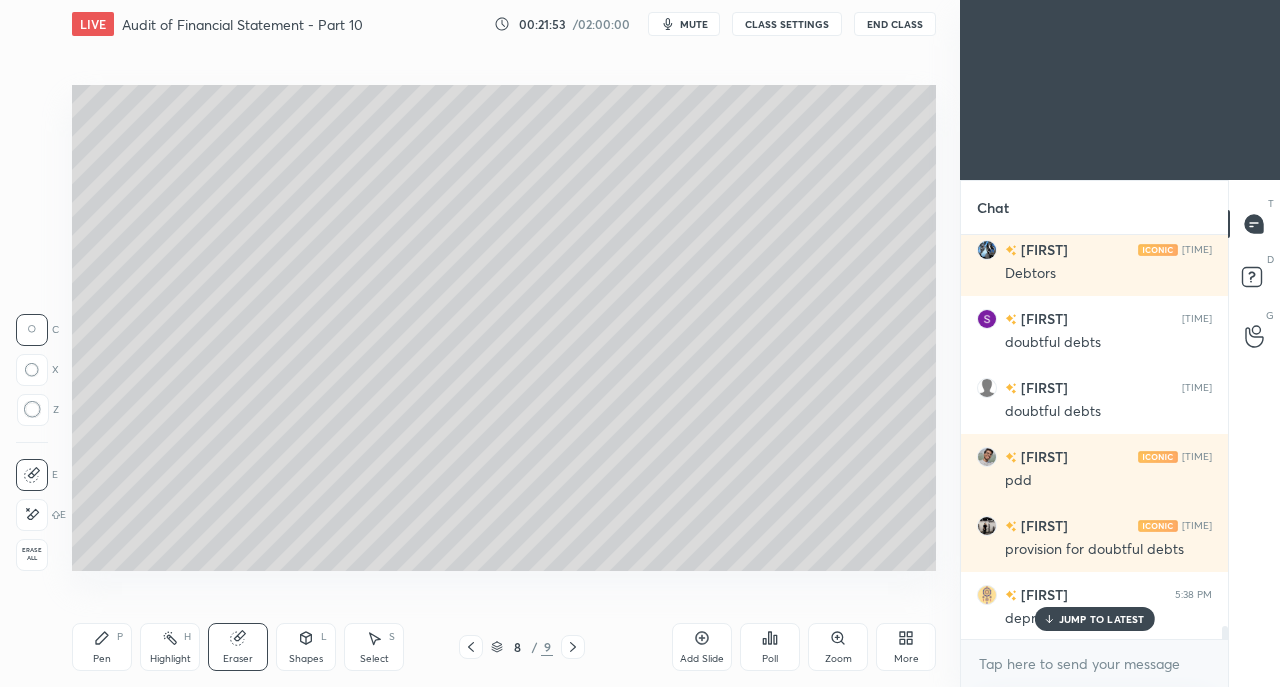click on "Pen" at bounding box center (102, 659) 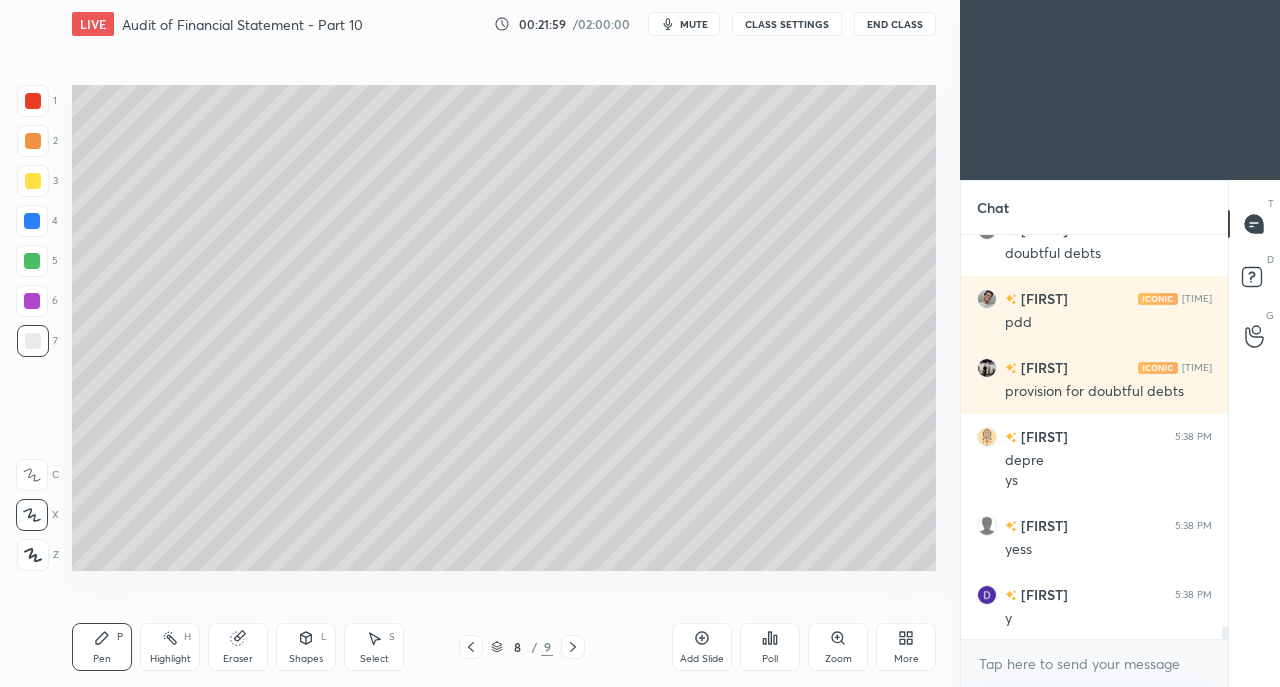 scroll, scrollTop: 12732, scrollLeft: 0, axis: vertical 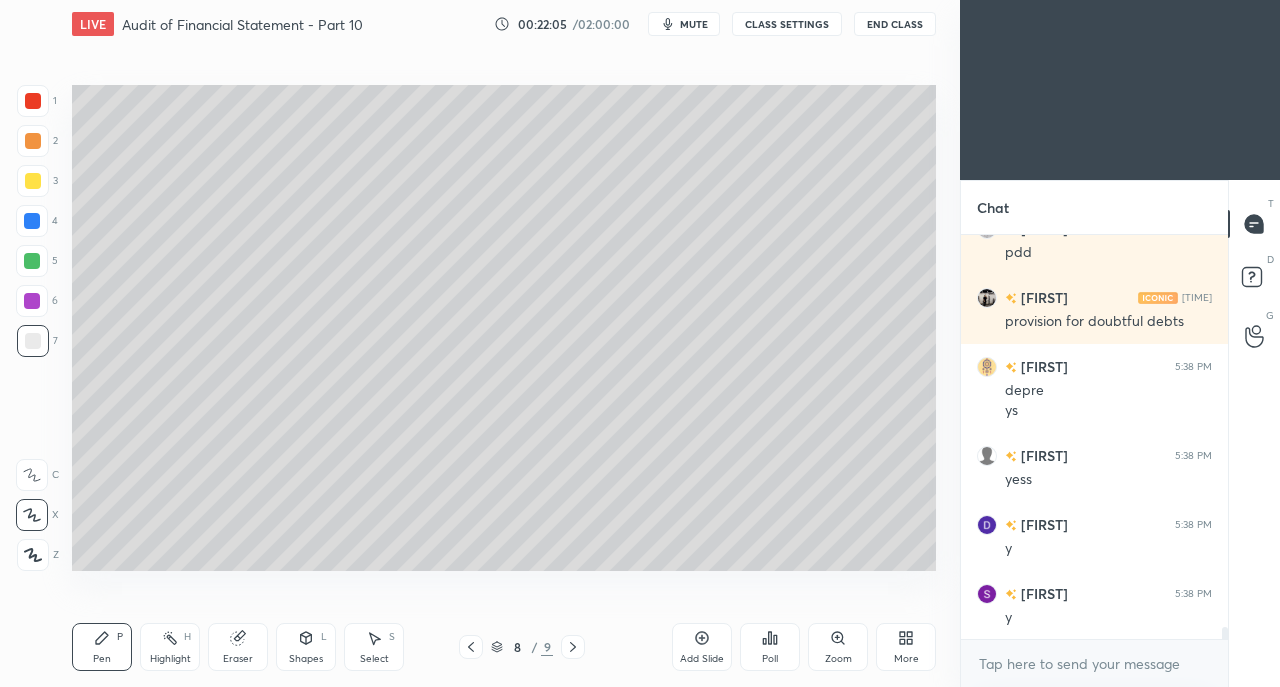 click at bounding box center [33, 181] 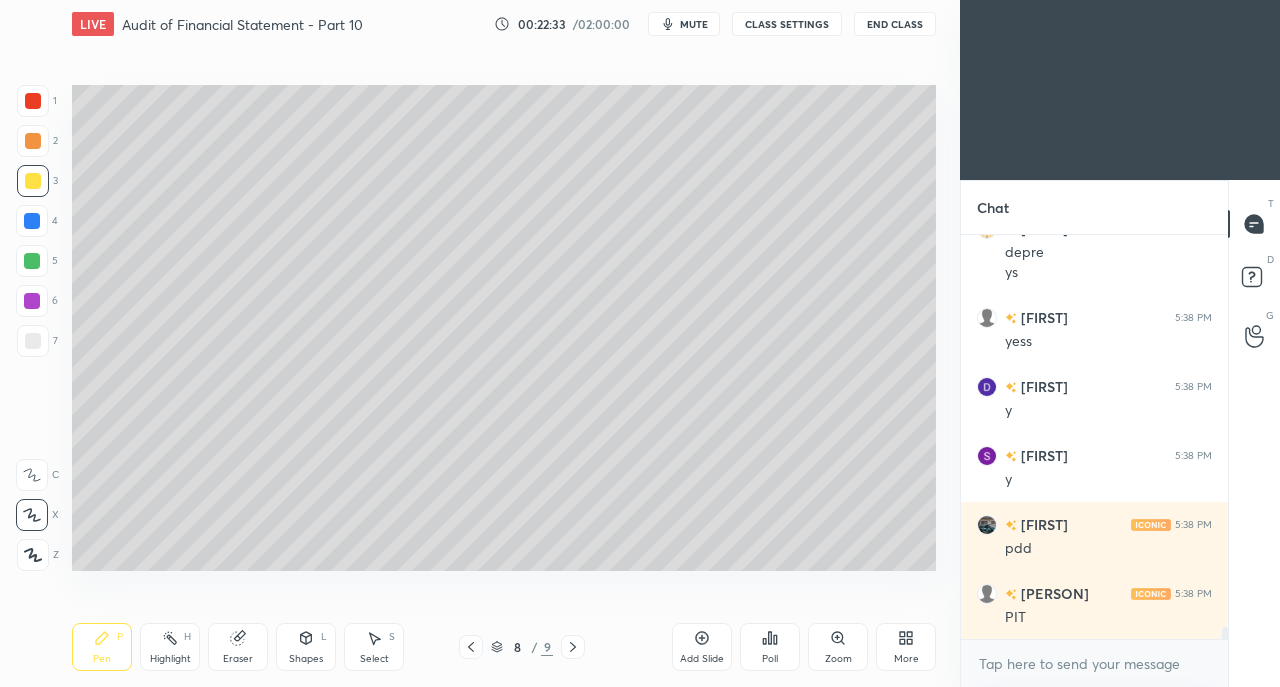scroll, scrollTop: 12918, scrollLeft: 0, axis: vertical 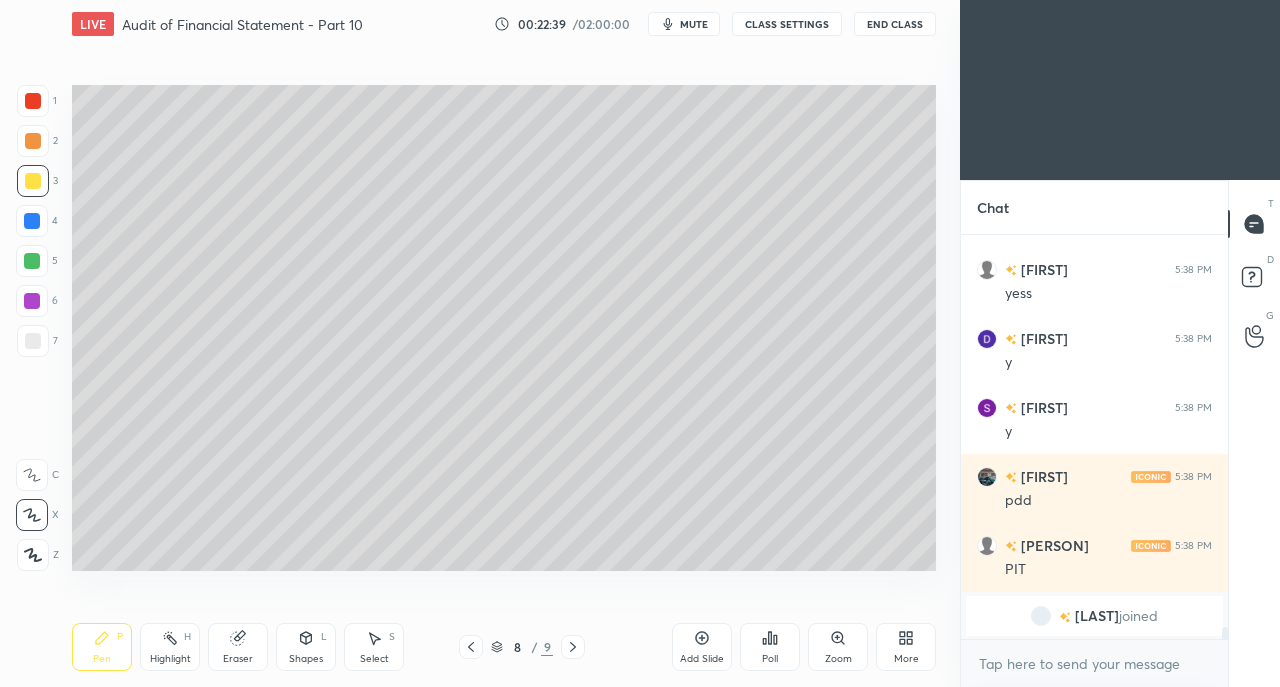 click 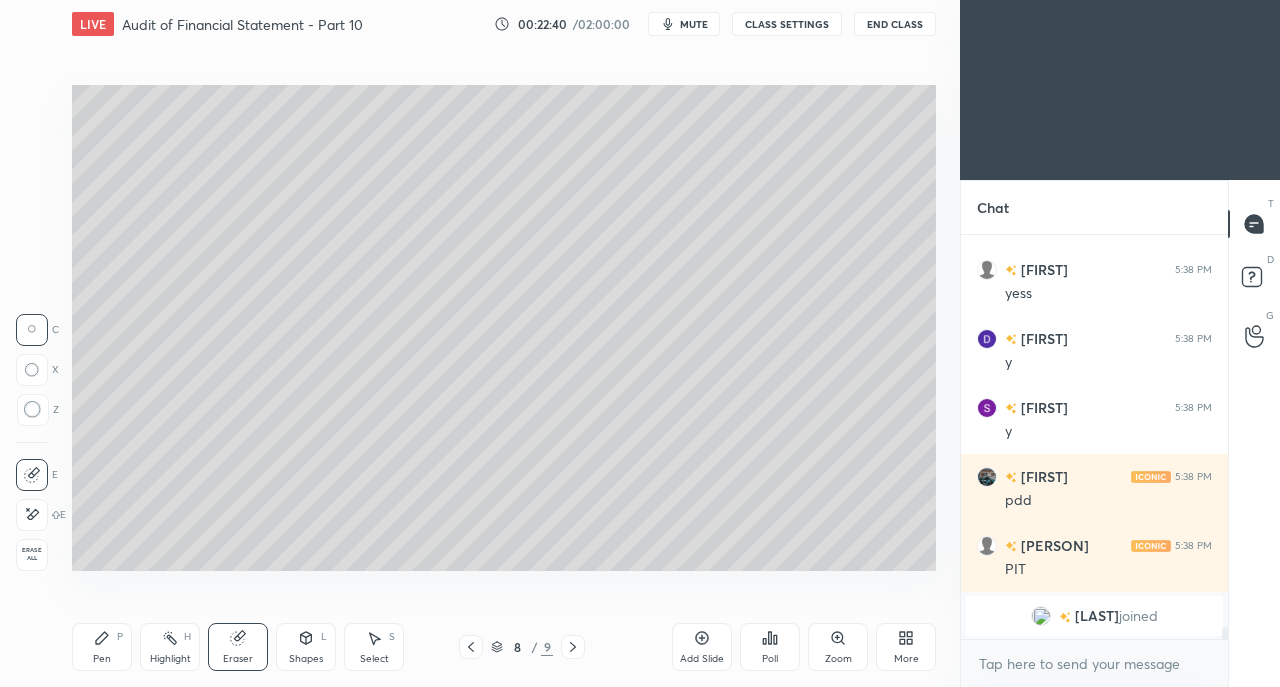 click on "Pen P" at bounding box center [102, 647] 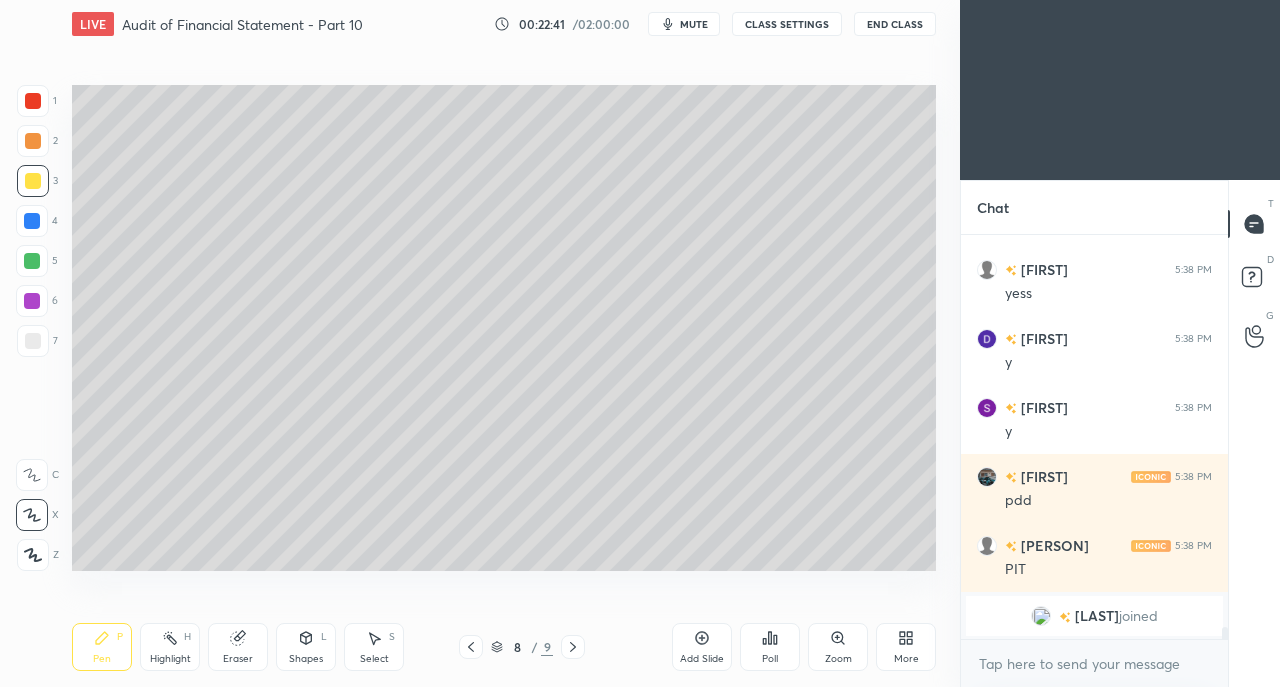 click at bounding box center [33, 341] 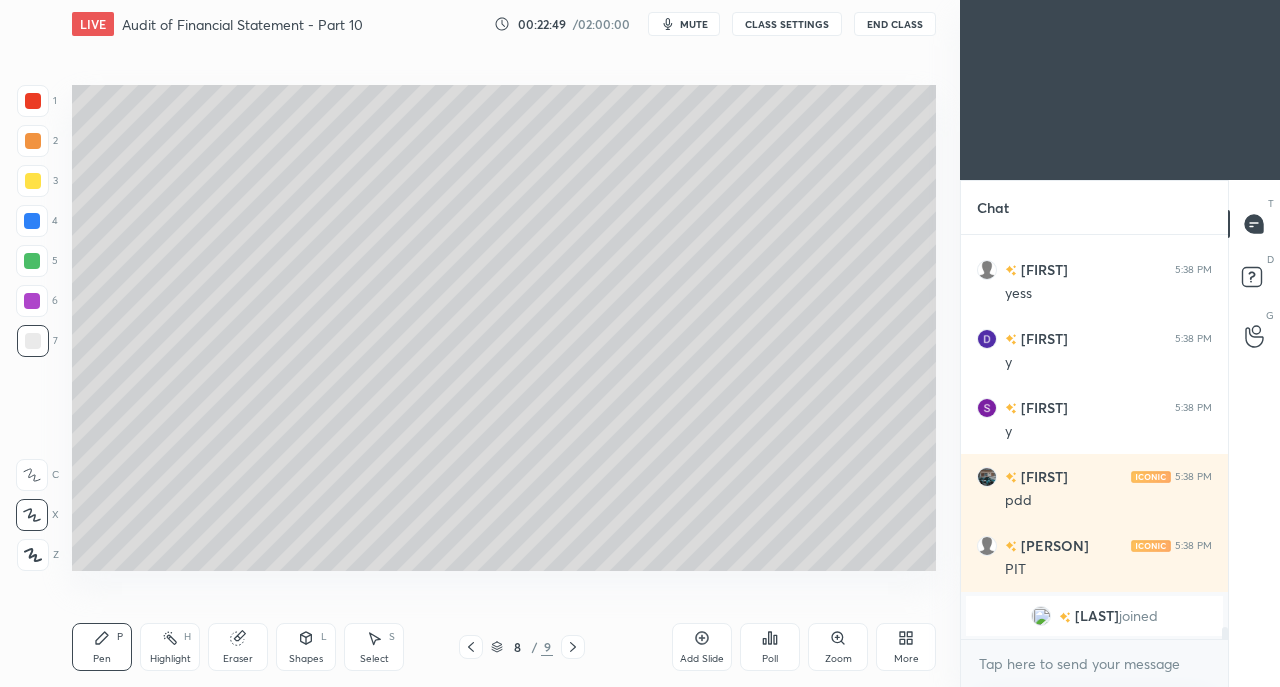scroll, scrollTop: 11778, scrollLeft: 0, axis: vertical 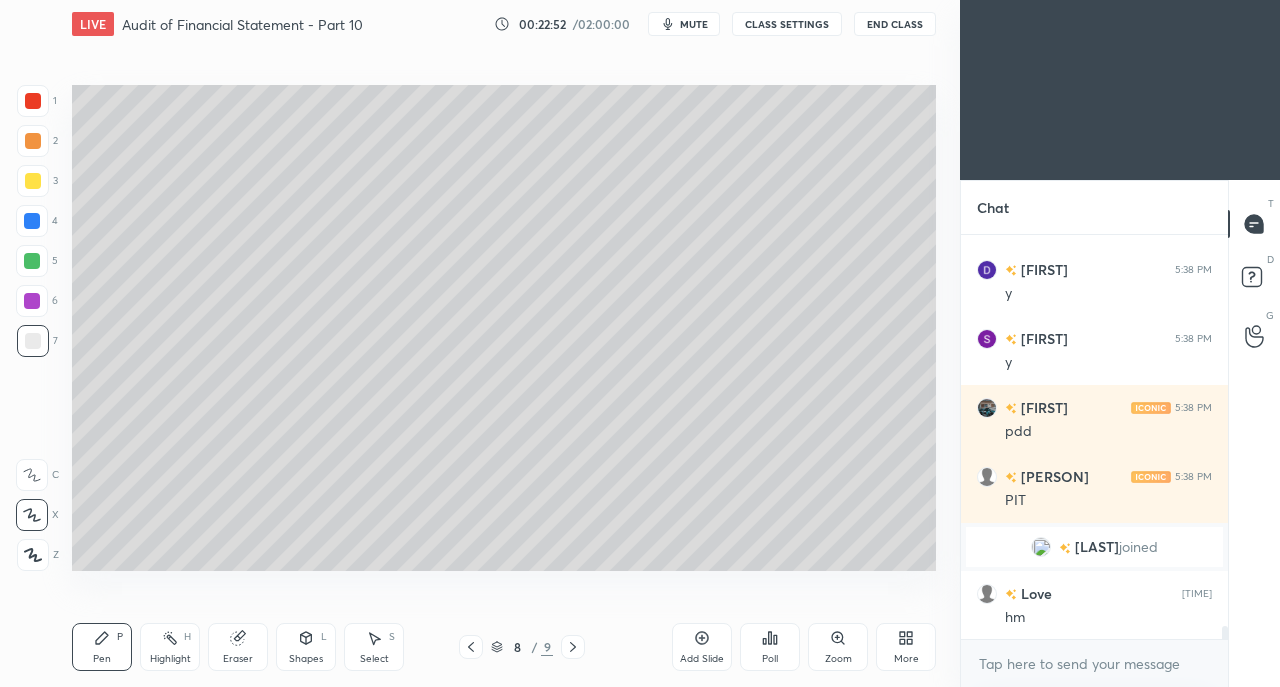 click at bounding box center [573, 647] 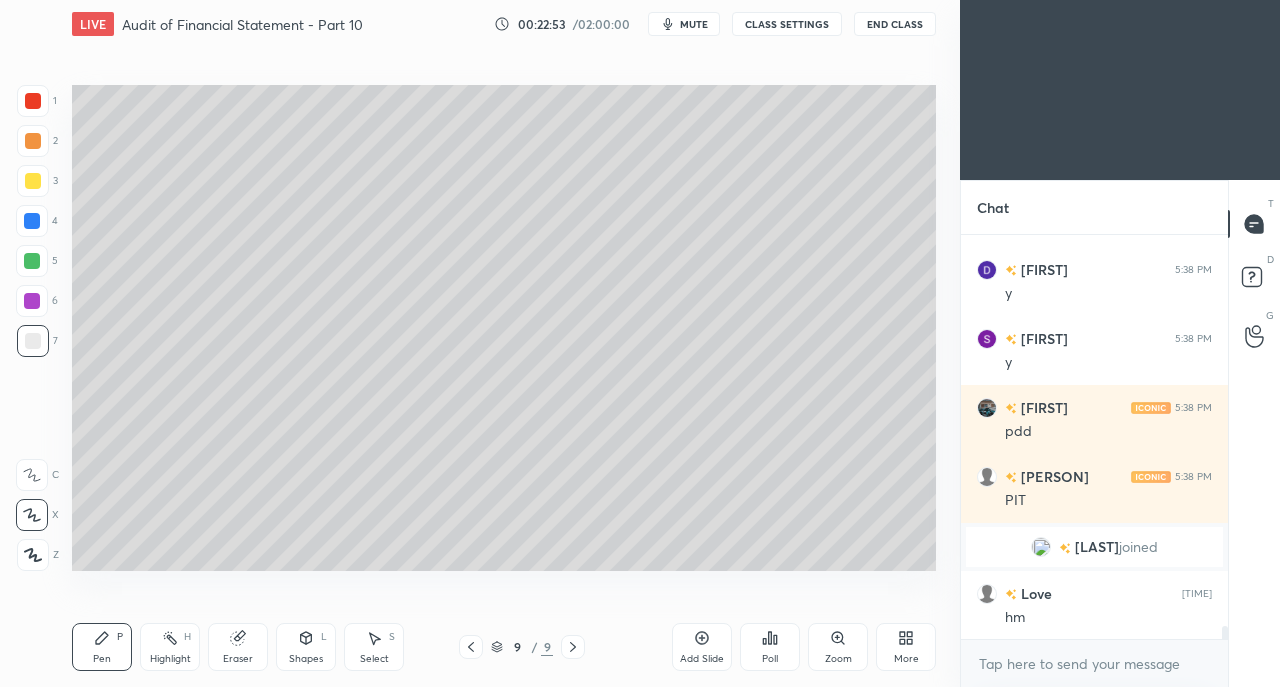 click 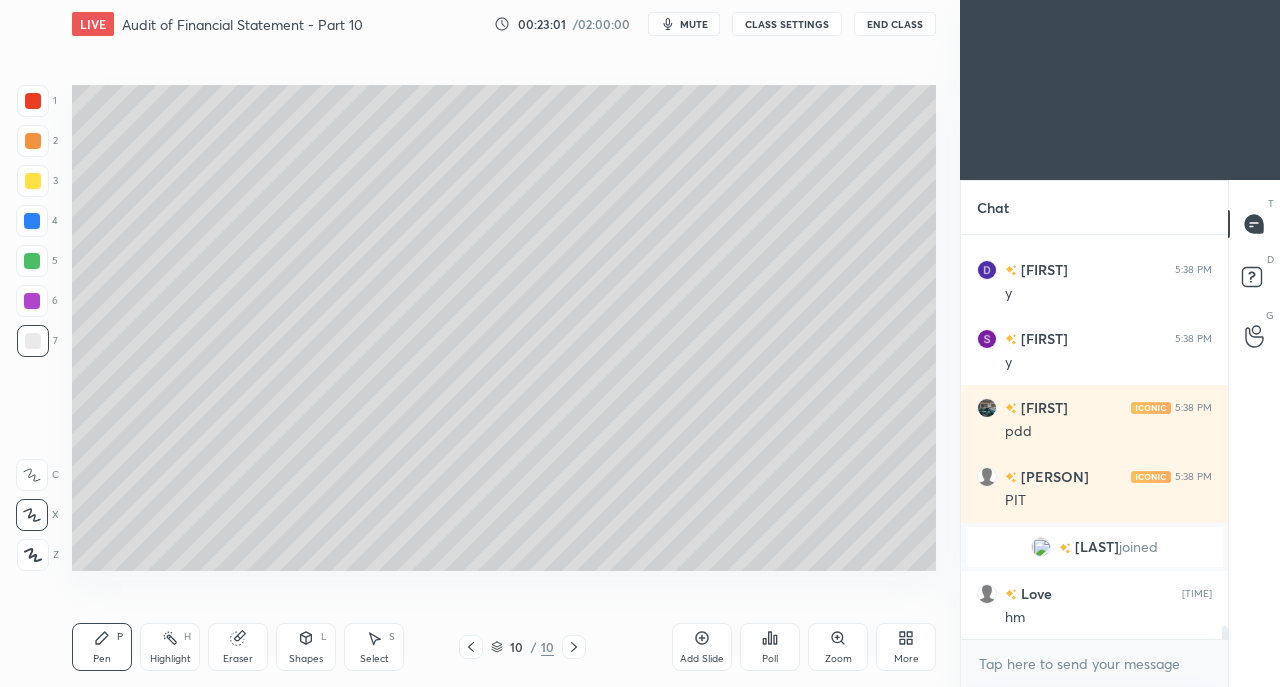 click 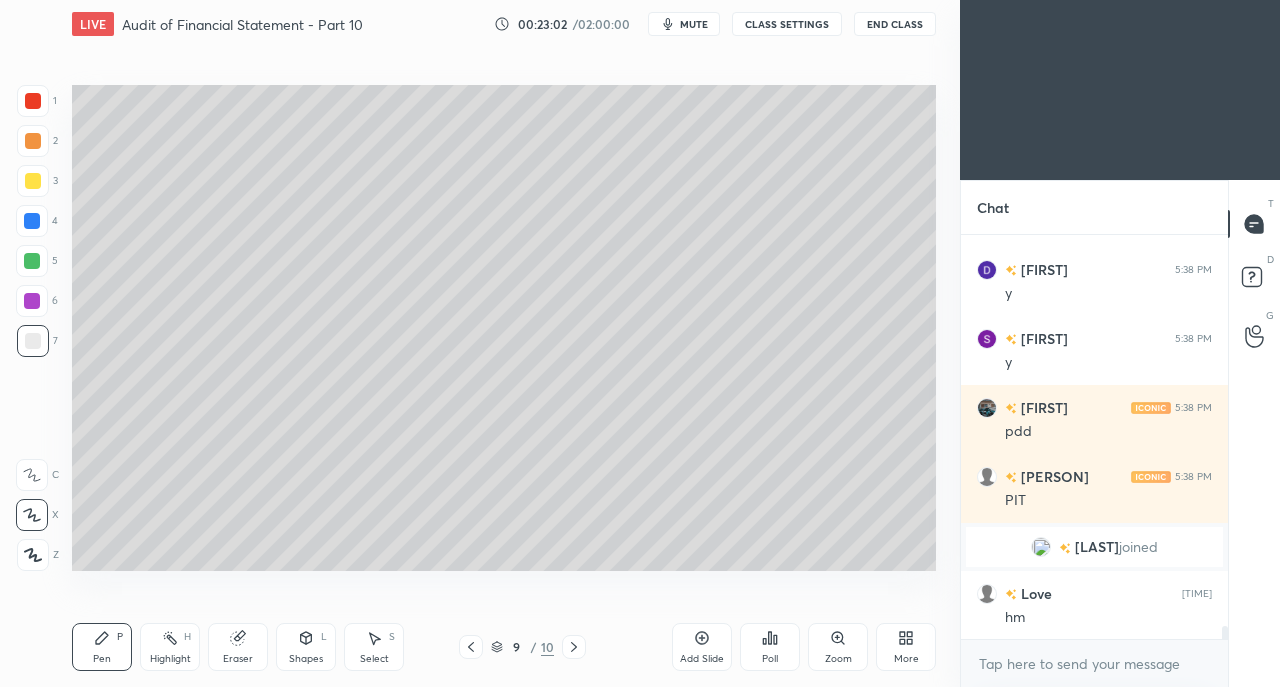 click at bounding box center [471, 647] 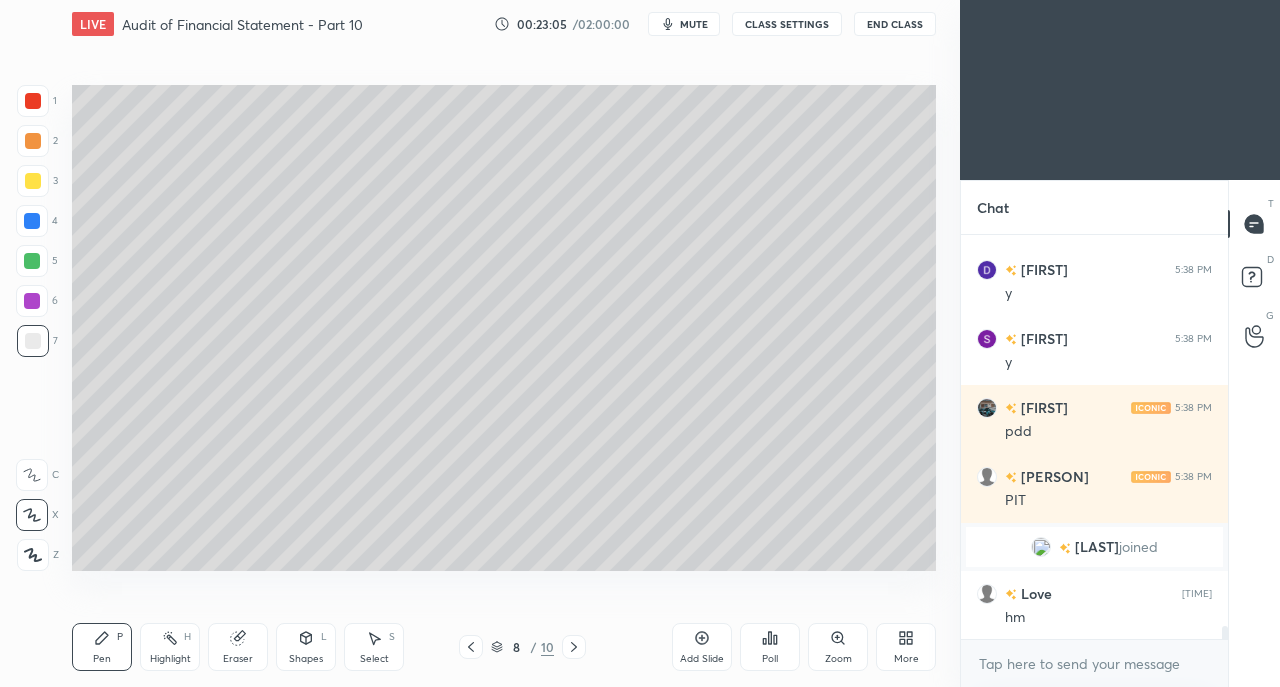scroll, scrollTop: 11882, scrollLeft: 0, axis: vertical 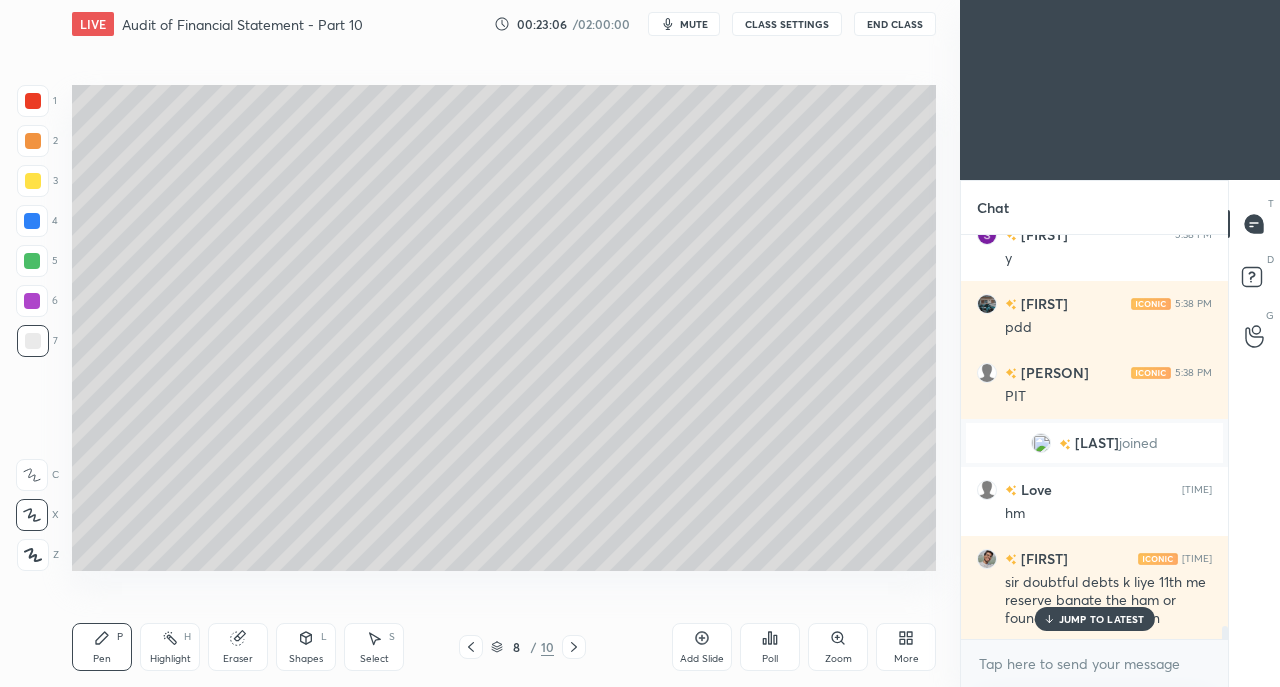 click on "JUMP TO LATEST" at bounding box center (1102, 619) 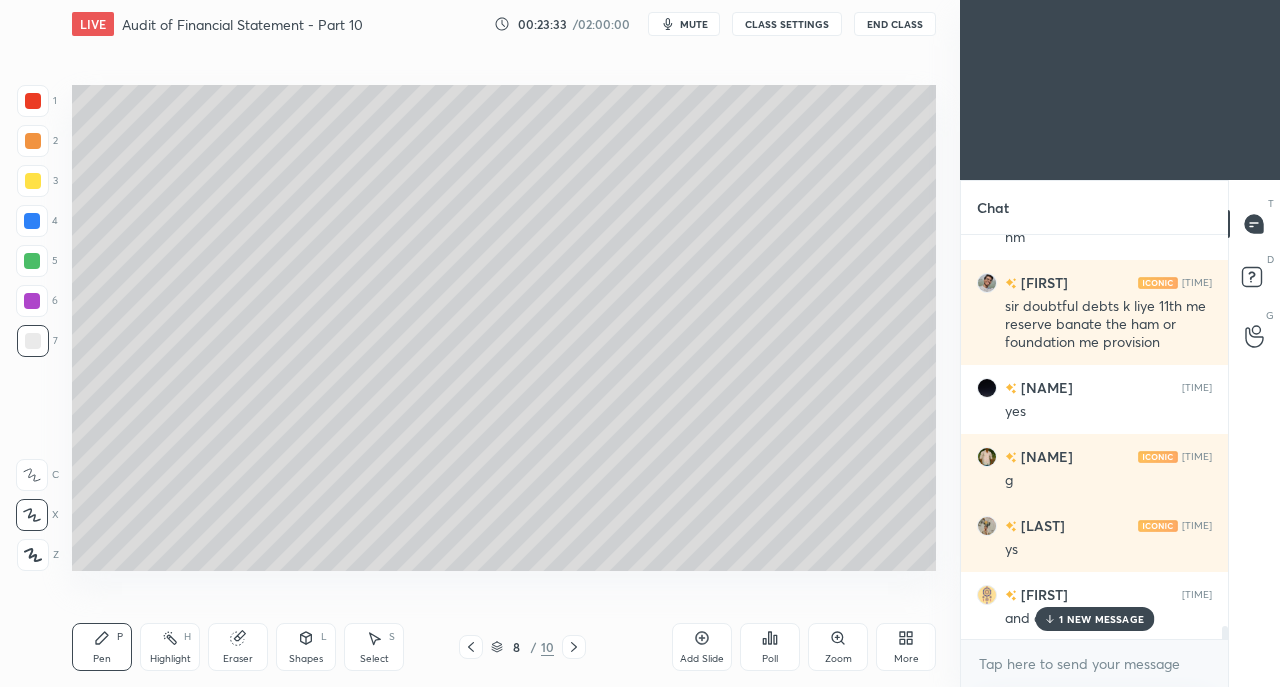 scroll, scrollTop: 12228, scrollLeft: 0, axis: vertical 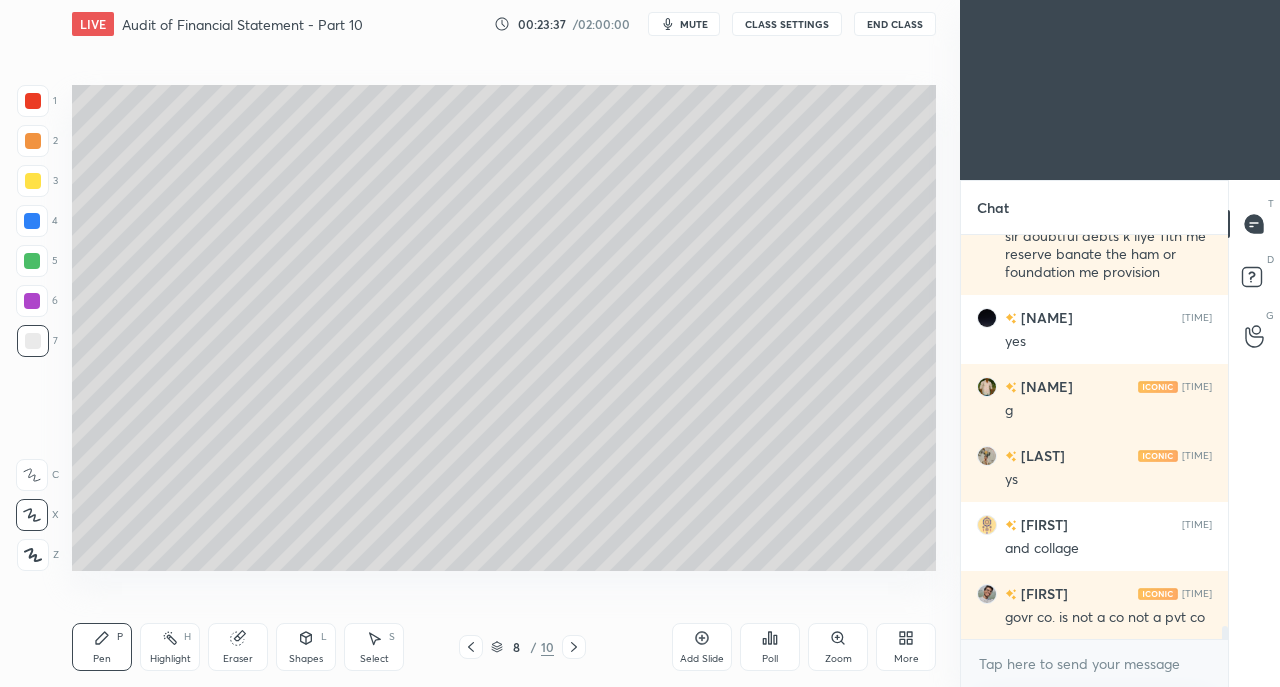 click at bounding box center (33, 341) 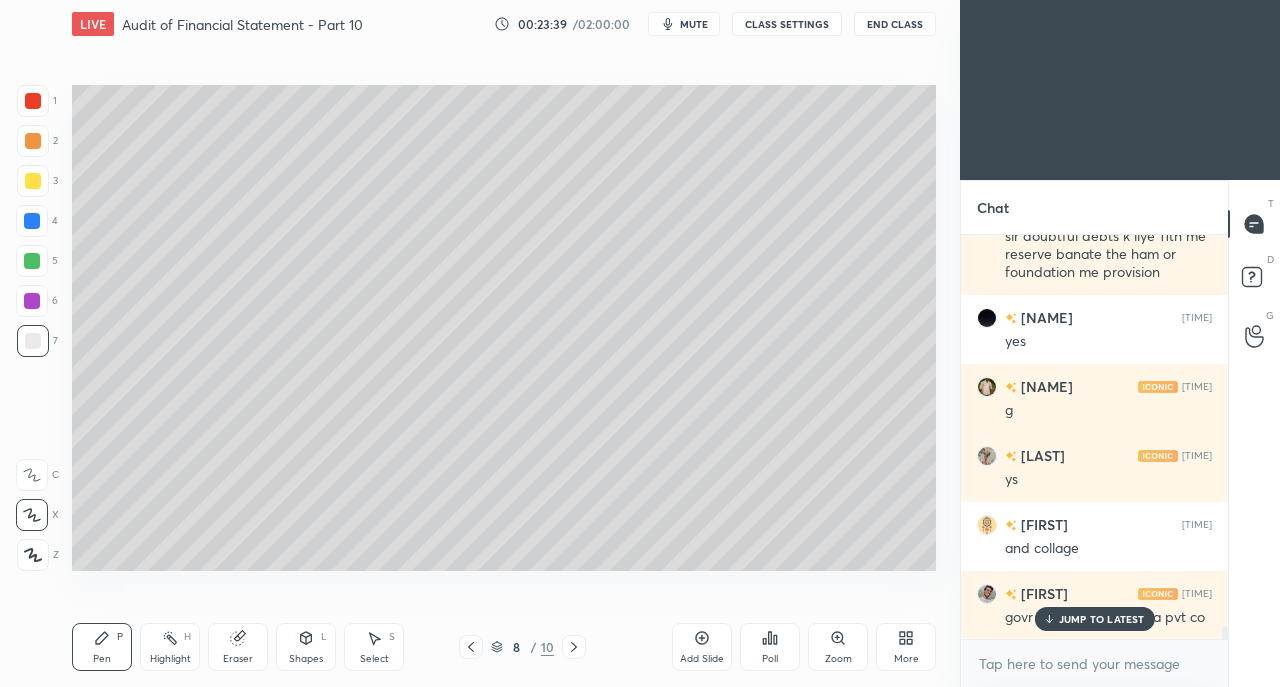 scroll, scrollTop: 12314, scrollLeft: 0, axis: vertical 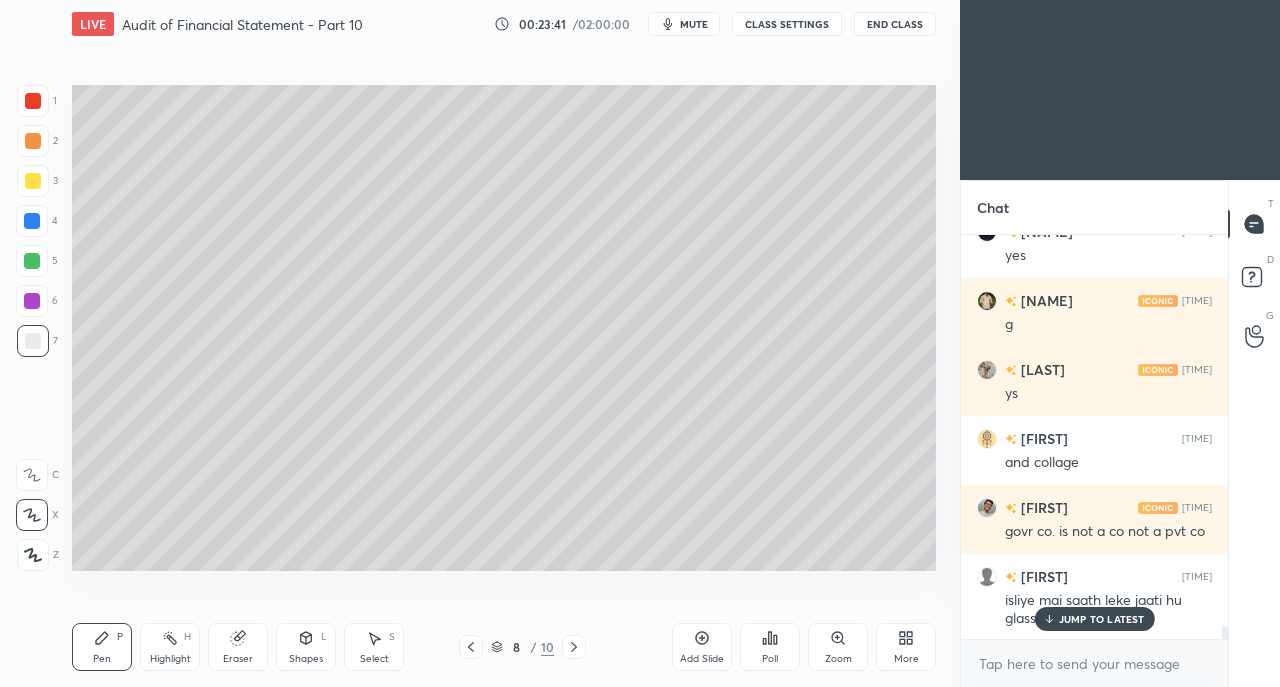 click on "JUMP TO LATEST" at bounding box center (1102, 619) 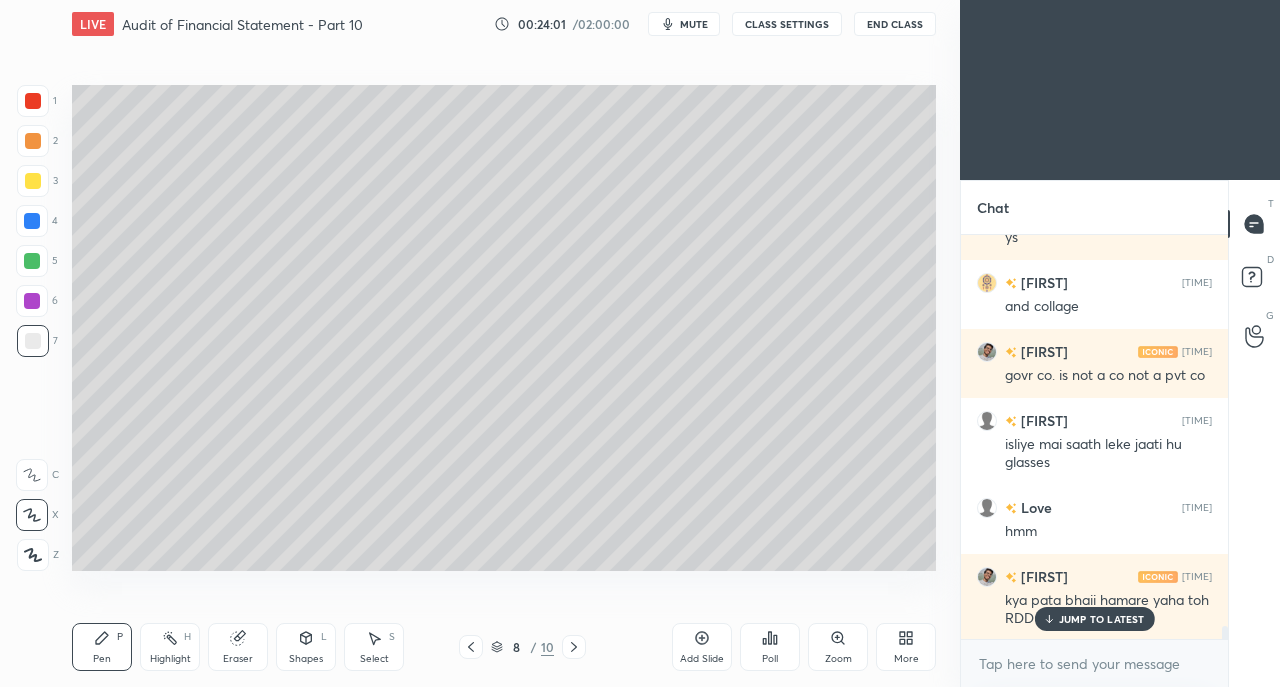 scroll, scrollTop: 12558, scrollLeft: 0, axis: vertical 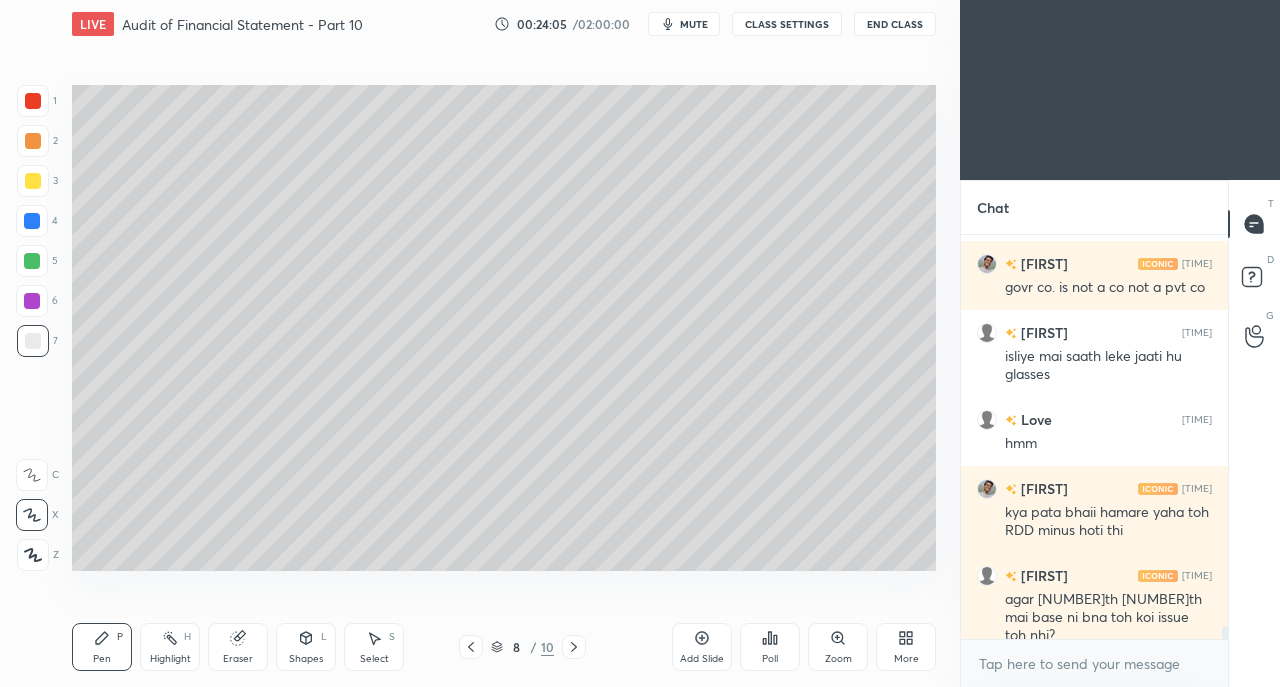 click on "Eraser" at bounding box center [238, 647] 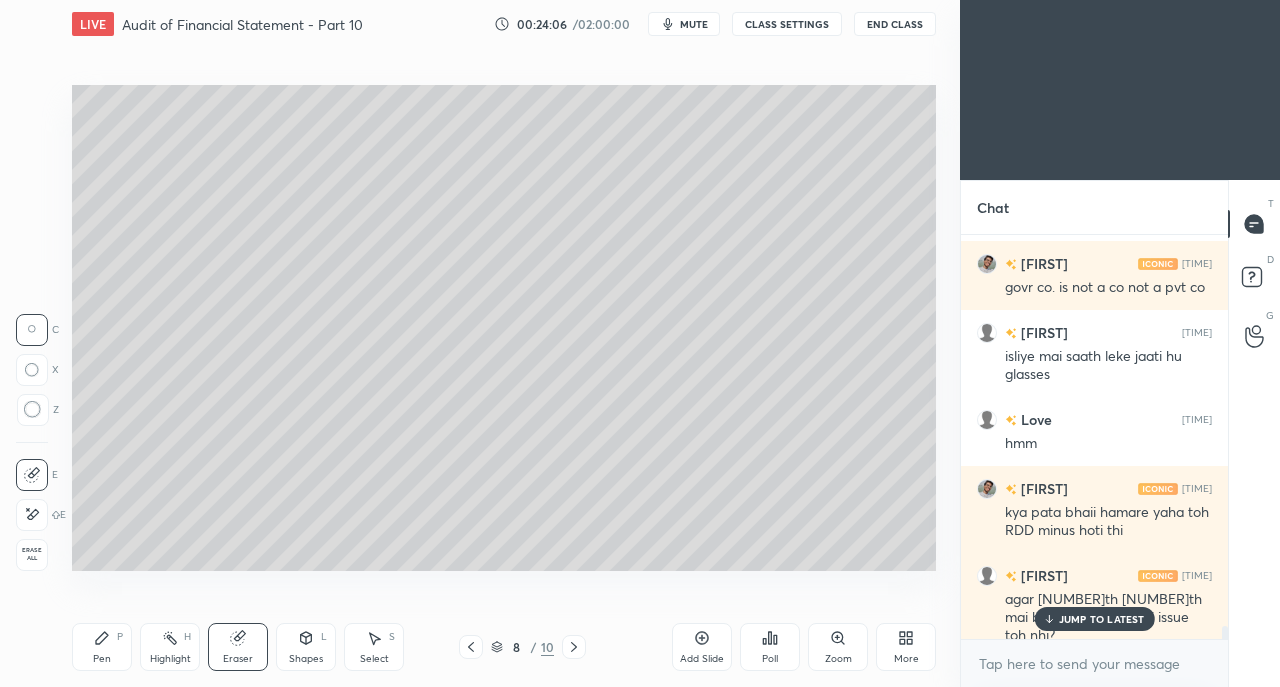 scroll, scrollTop: 12644, scrollLeft: 0, axis: vertical 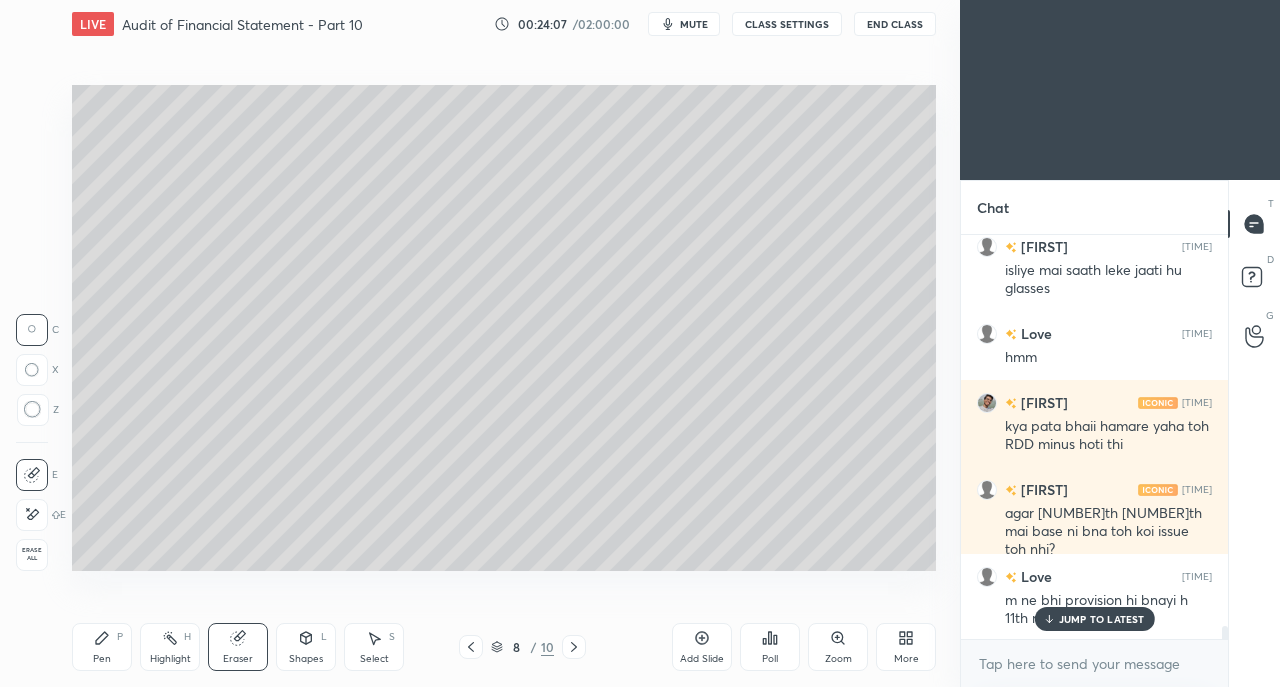 click on "JUMP TO LATEST" at bounding box center [1102, 619] 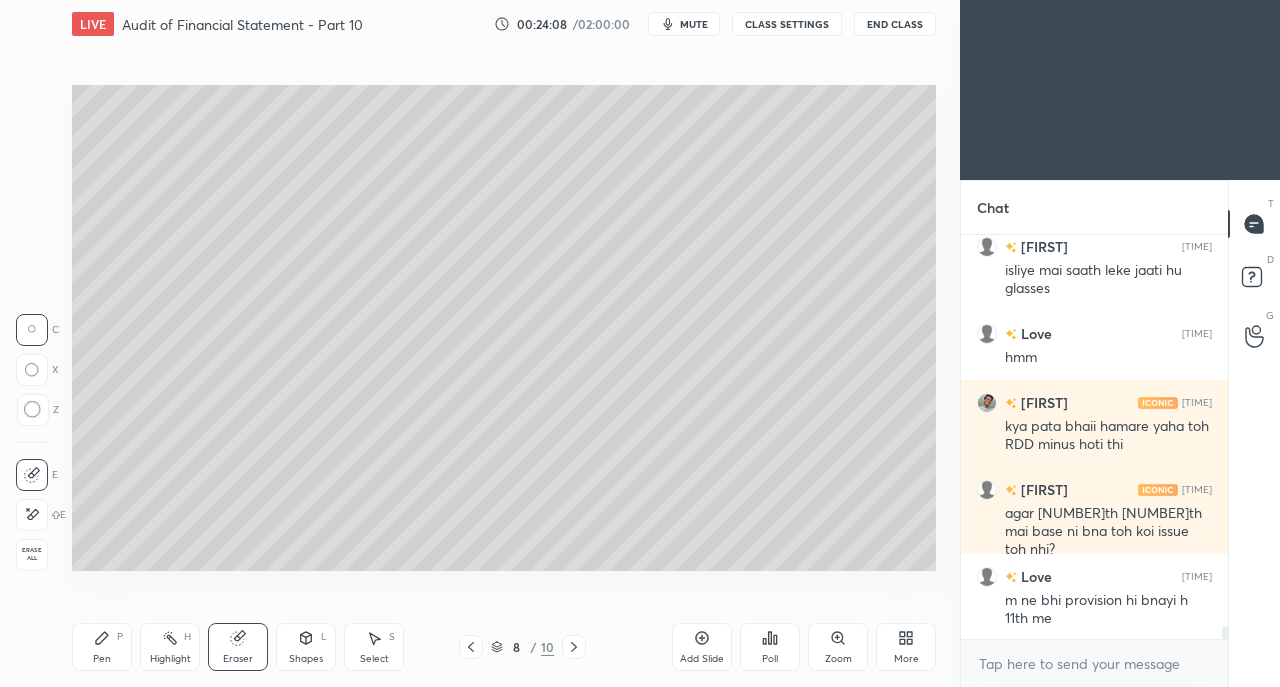 click on "Pen P" at bounding box center (102, 647) 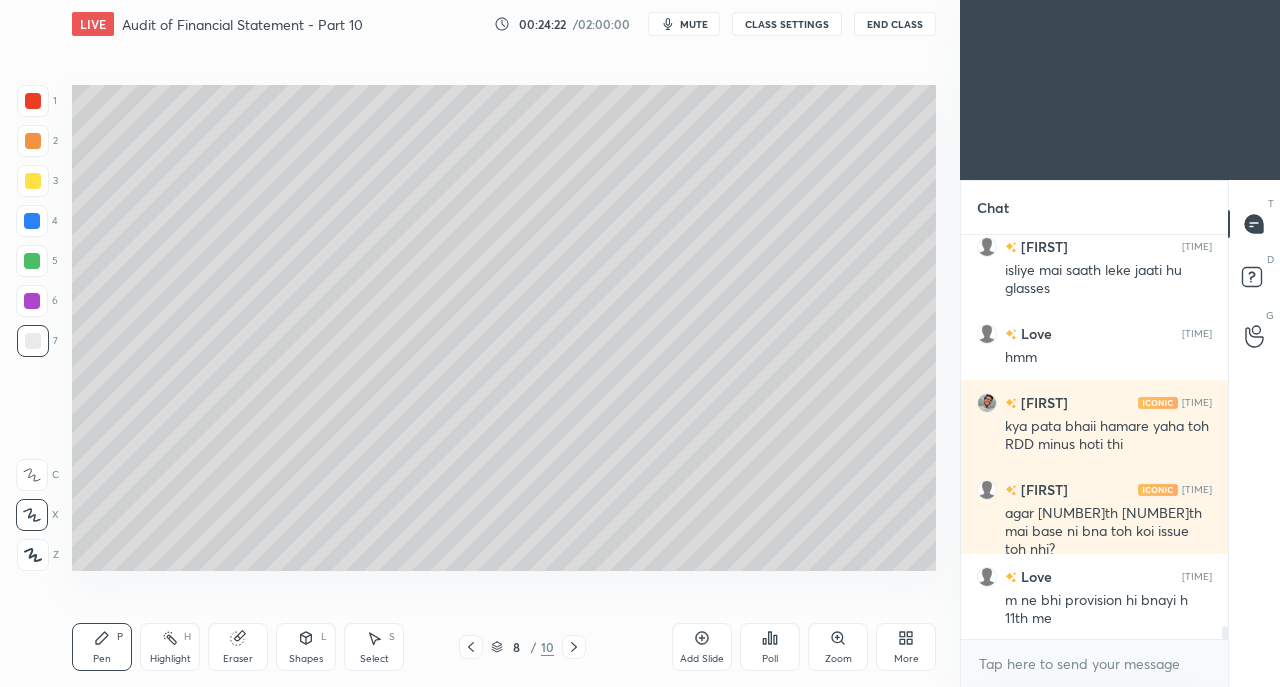 click 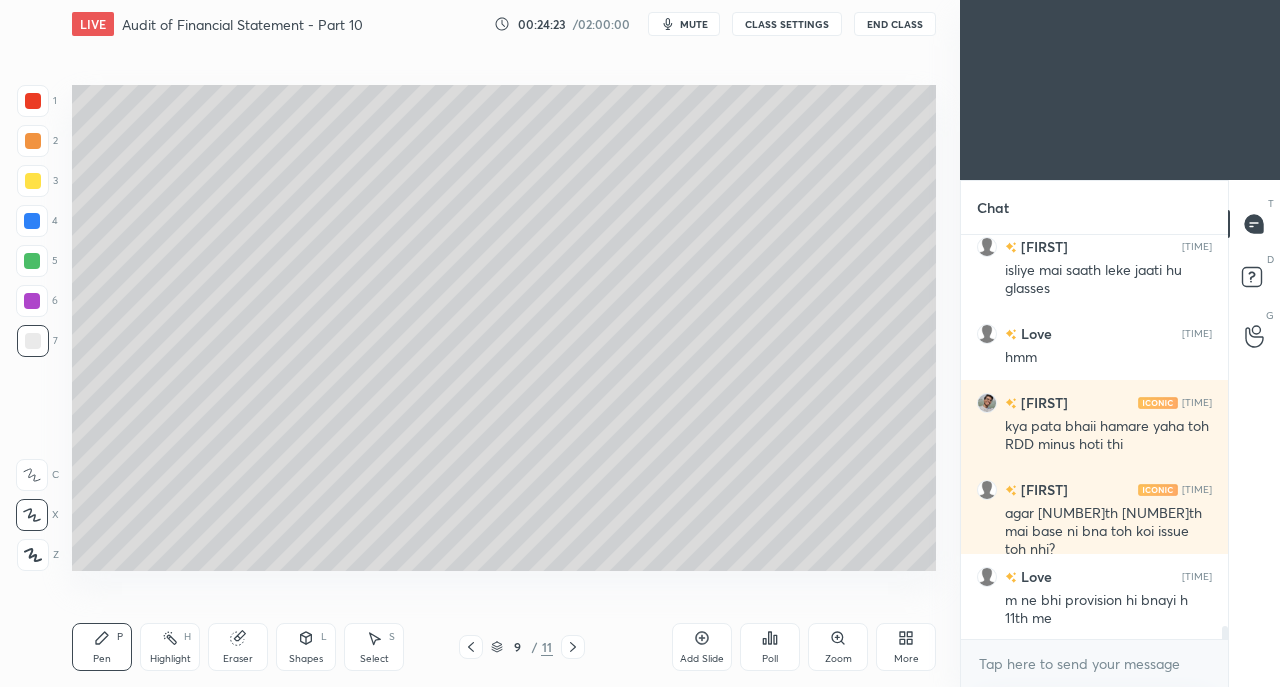 click at bounding box center (33, 181) 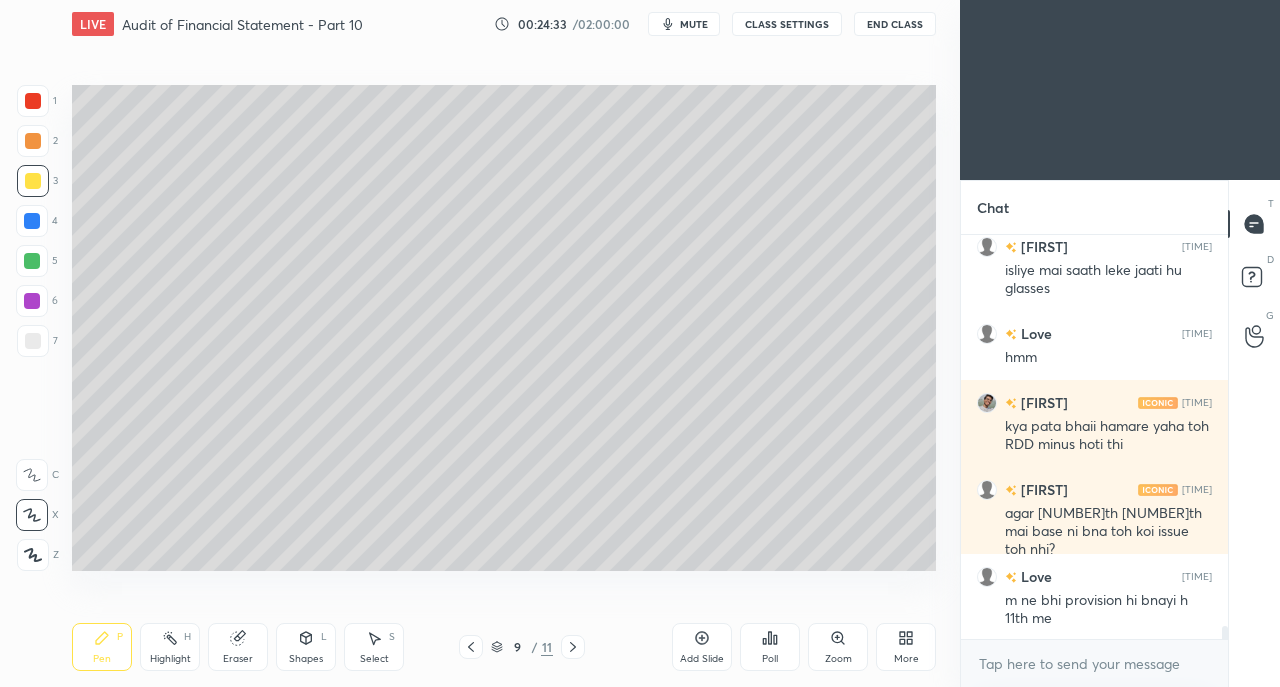 scroll, scrollTop: 12714, scrollLeft: 0, axis: vertical 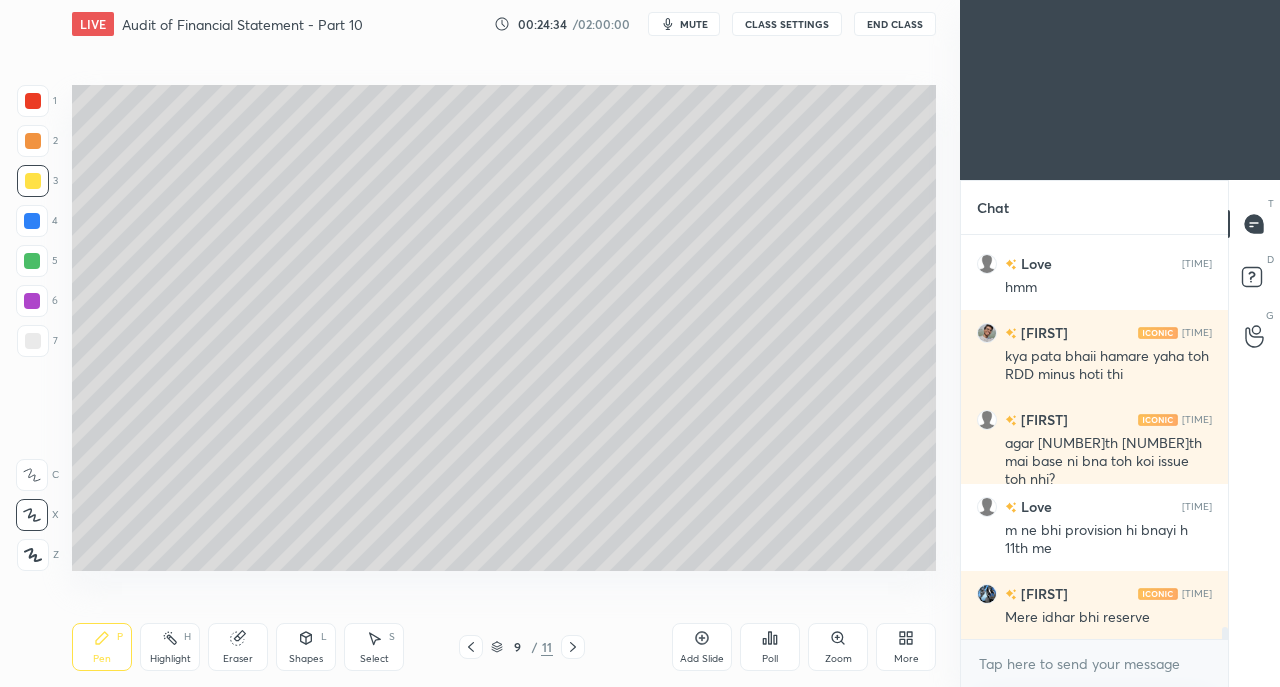 click 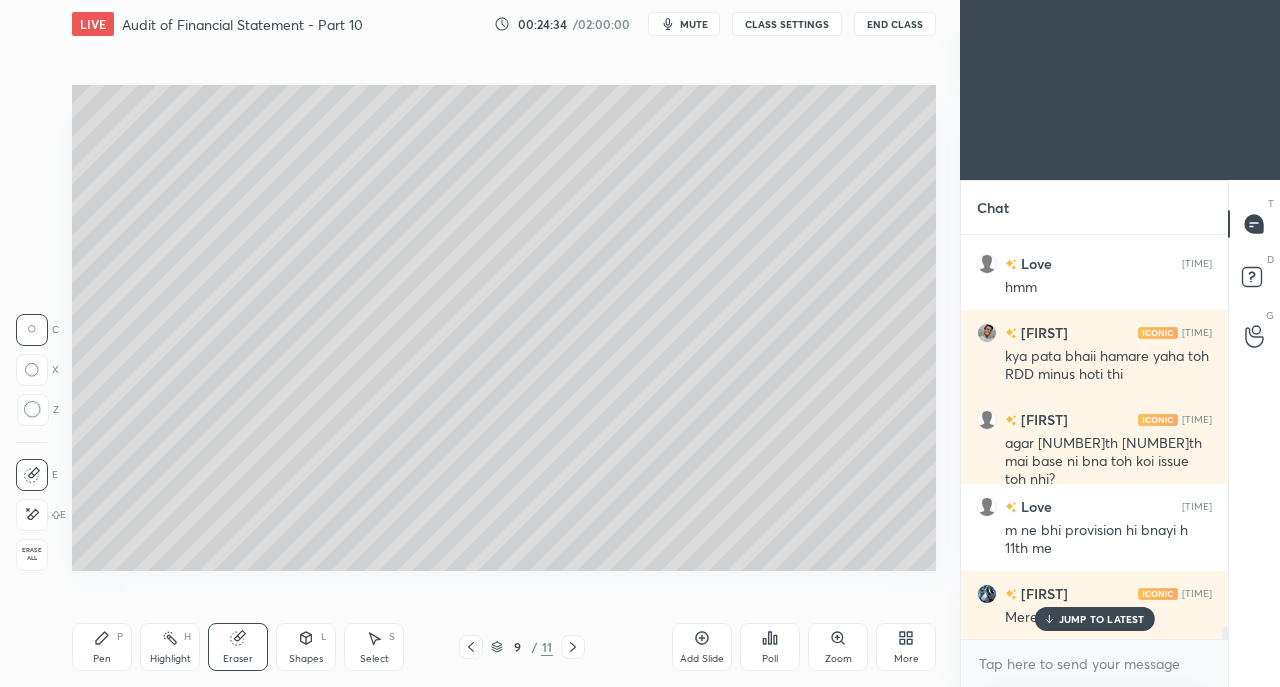scroll, scrollTop: 12782, scrollLeft: 0, axis: vertical 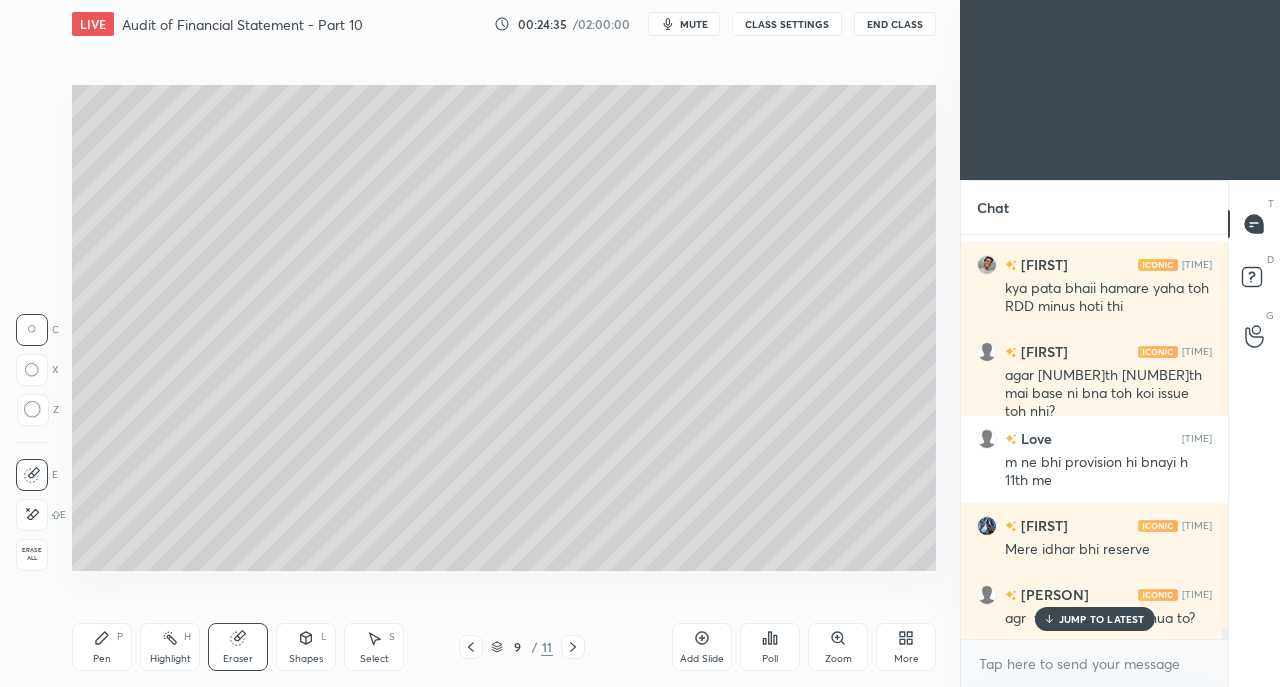 click on "Pen P" at bounding box center [102, 647] 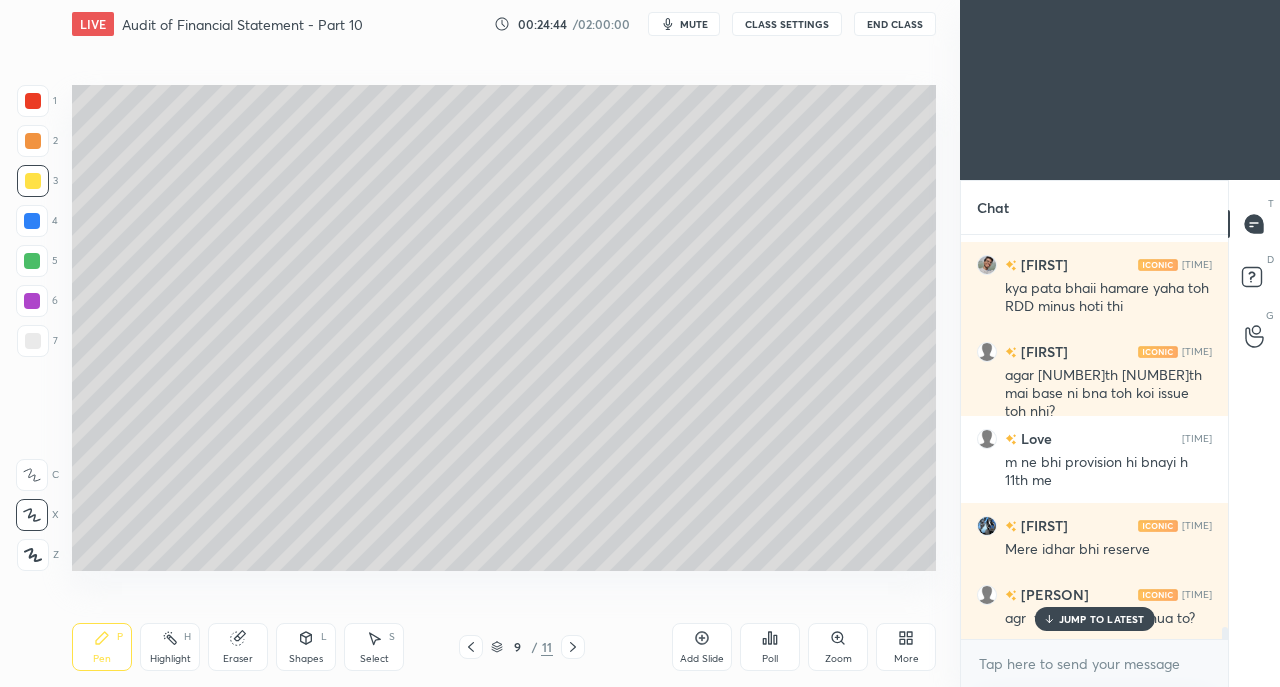 click 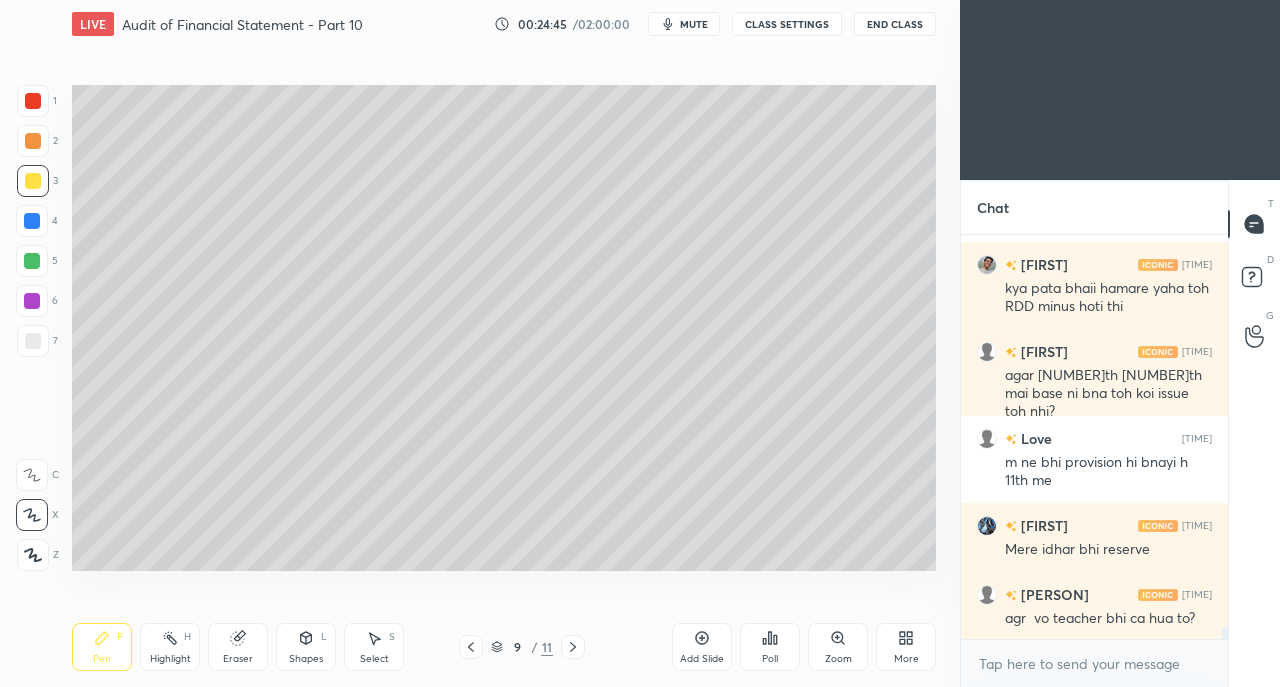 scroll, scrollTop: 12852, scrollLeft: 0, axis: vertical 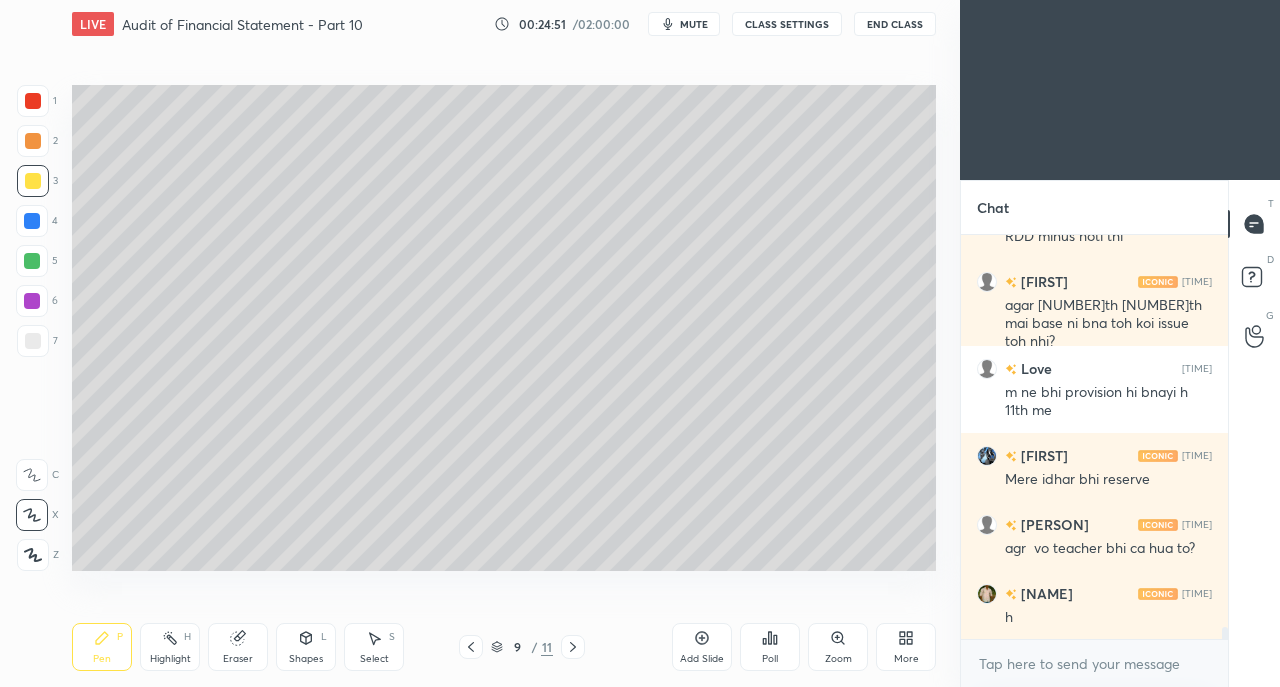 click on "Select S" at bounding box center [374, 647] 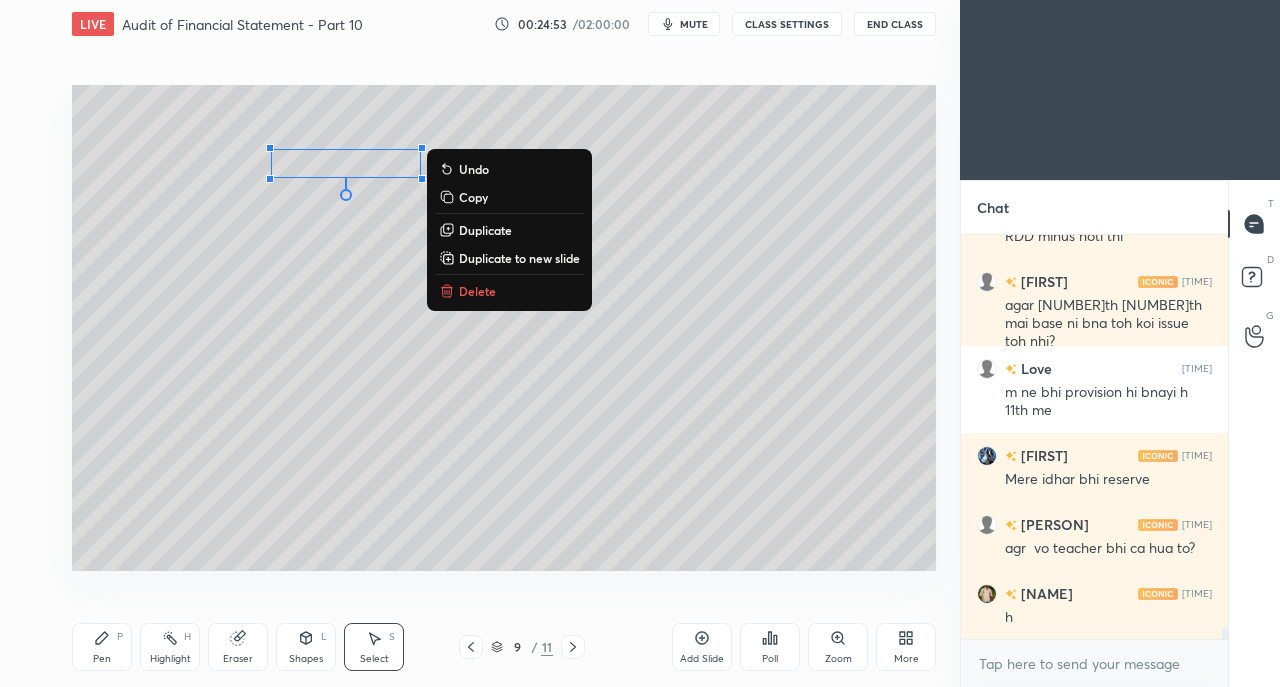 click on "0 ° Undo Copy Duplicate Duplicate to new slide Delete" at bounding box center [504, 328] 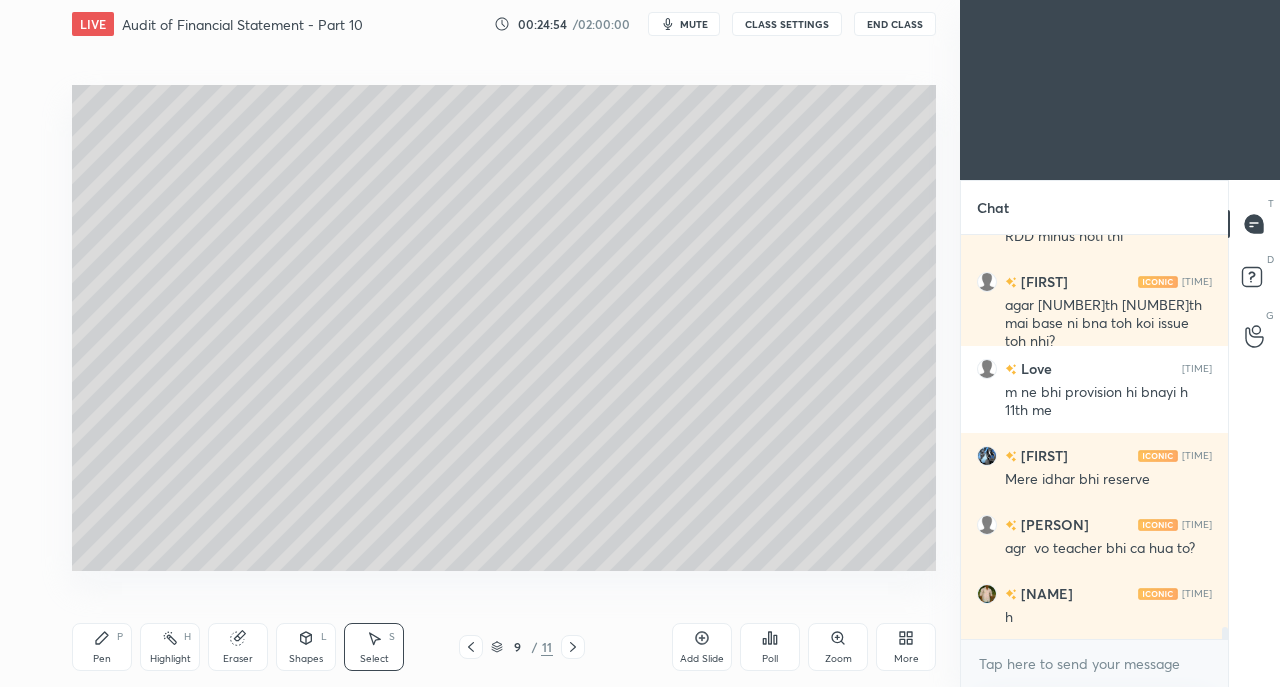 click on "Pen P" at bounding box center [102, 647] 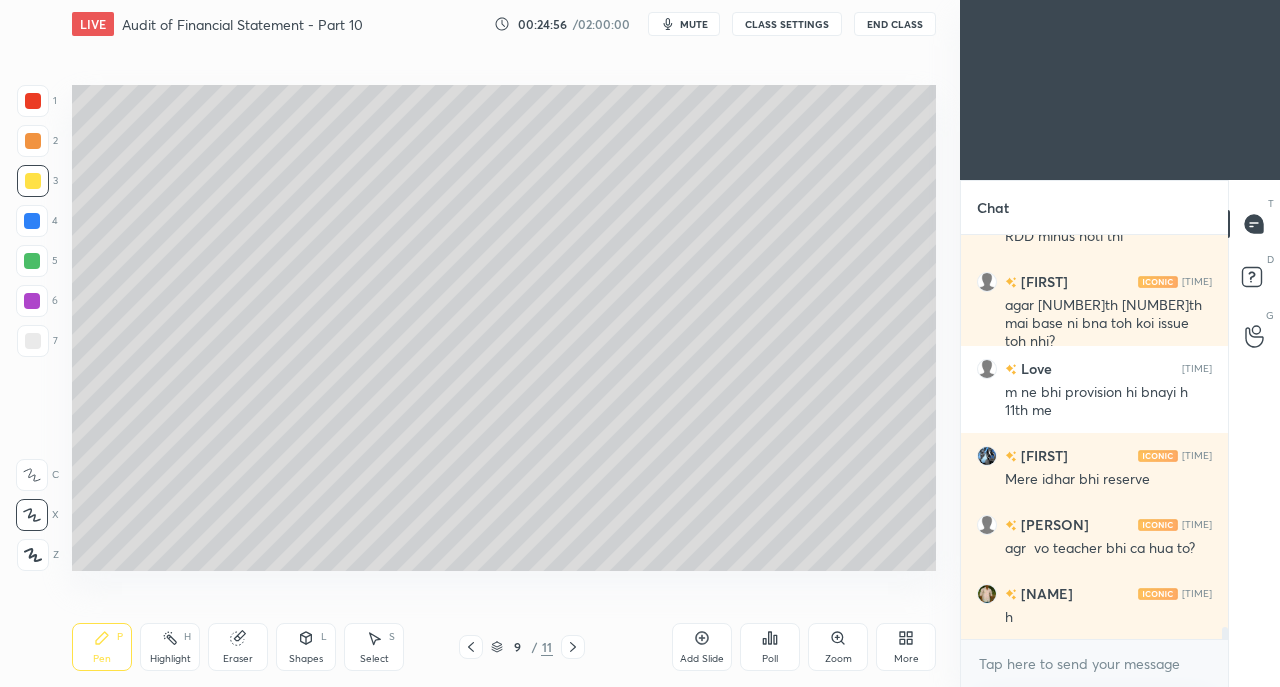 click on "L" at bounding box center [324, 637] 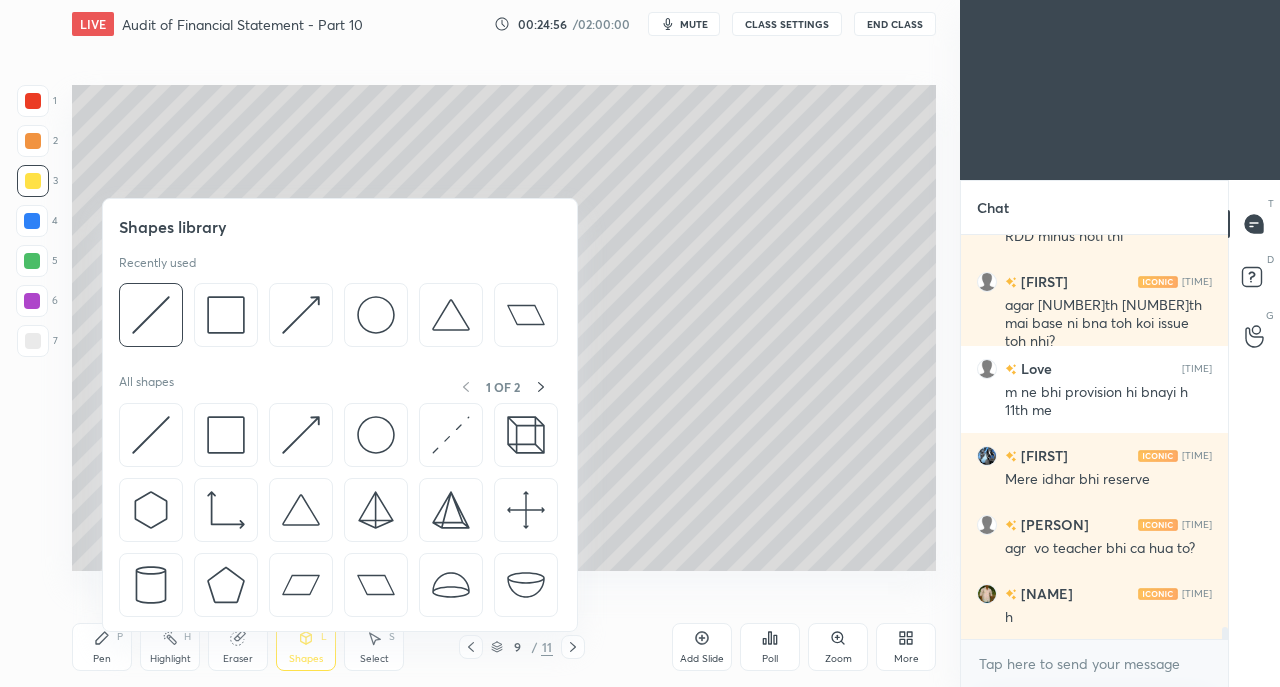 click on "Select S" at bounding box center (374, 647) 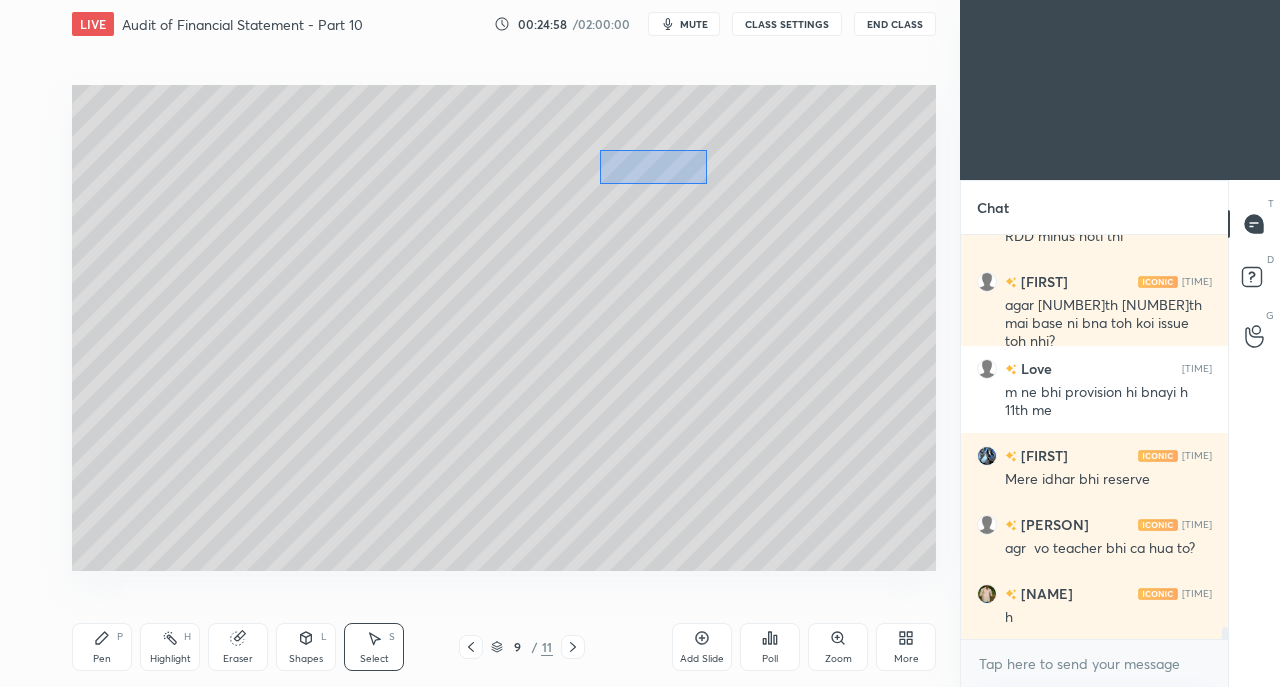 scroll, scrollTop: 12920, scrollLeft: 0, axis: vertical 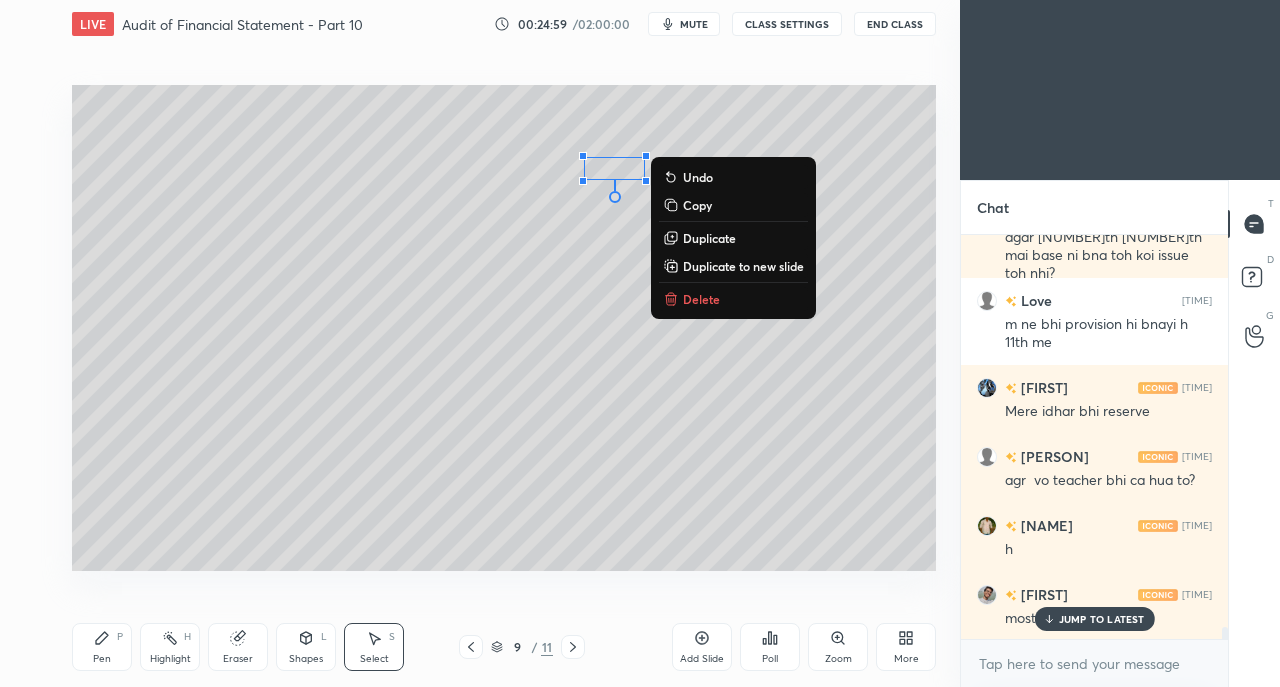 click on "0 ° Undo Copy Duplicate Duplicate to new slide Delete" at bounding box center [504, 328] 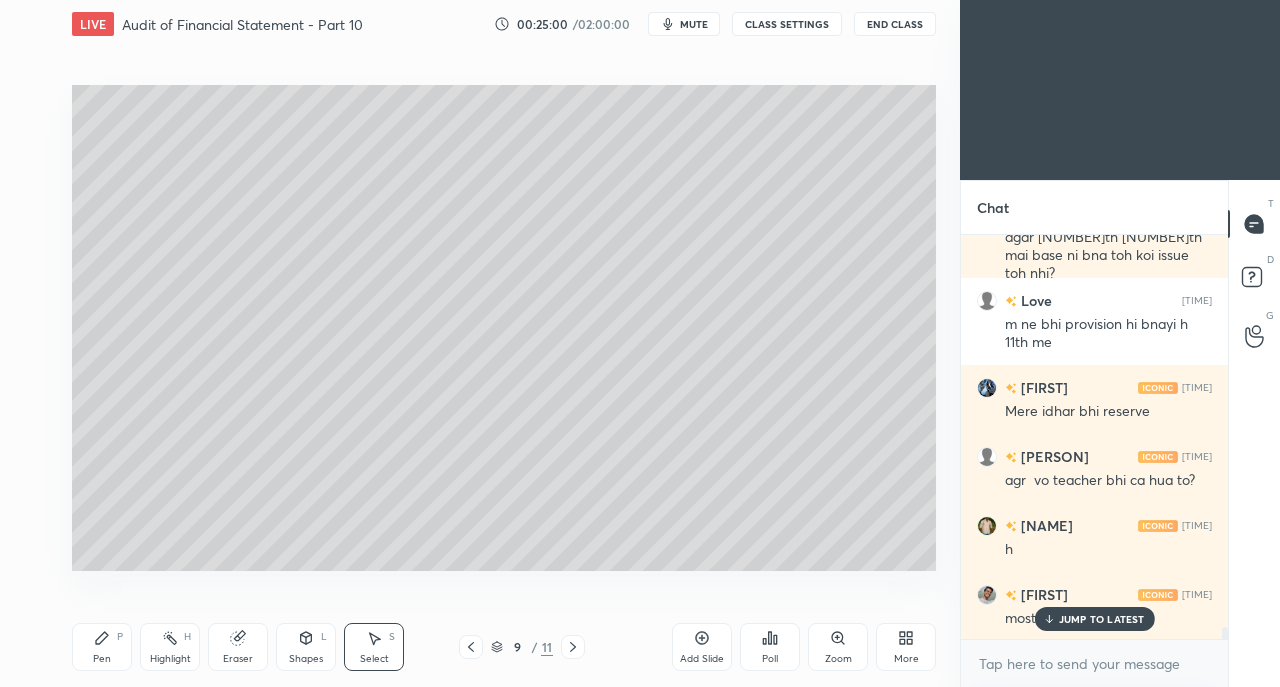 click 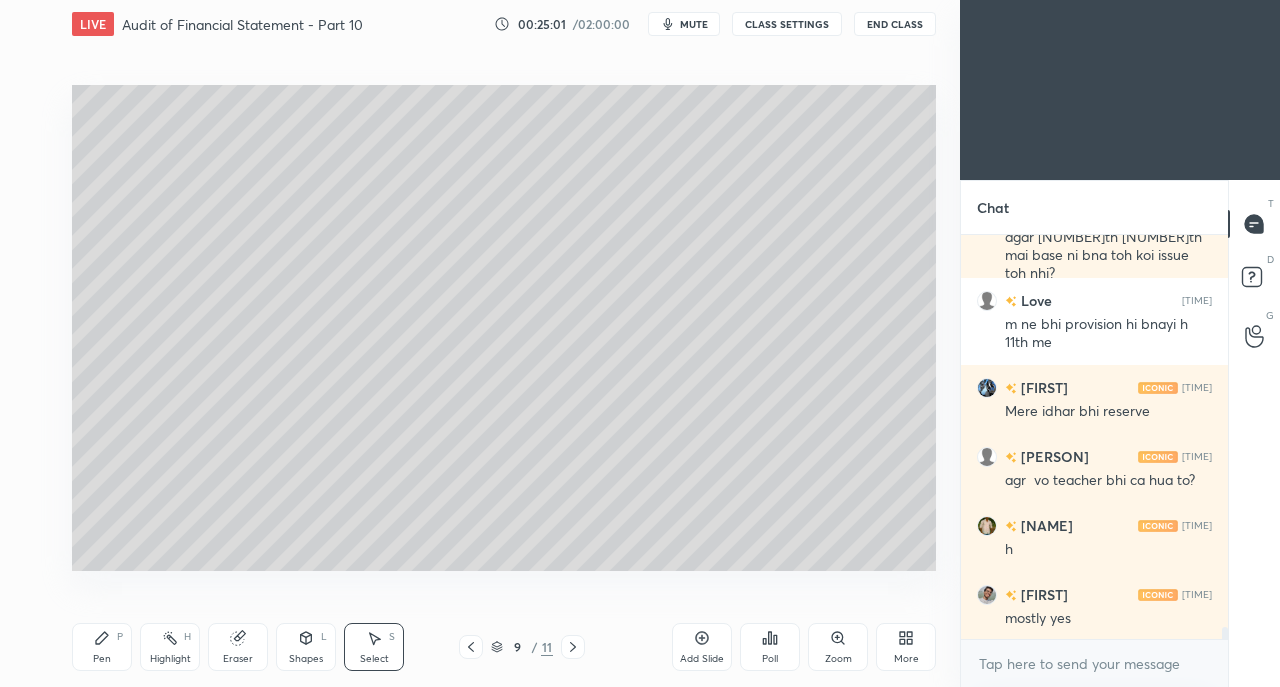 click 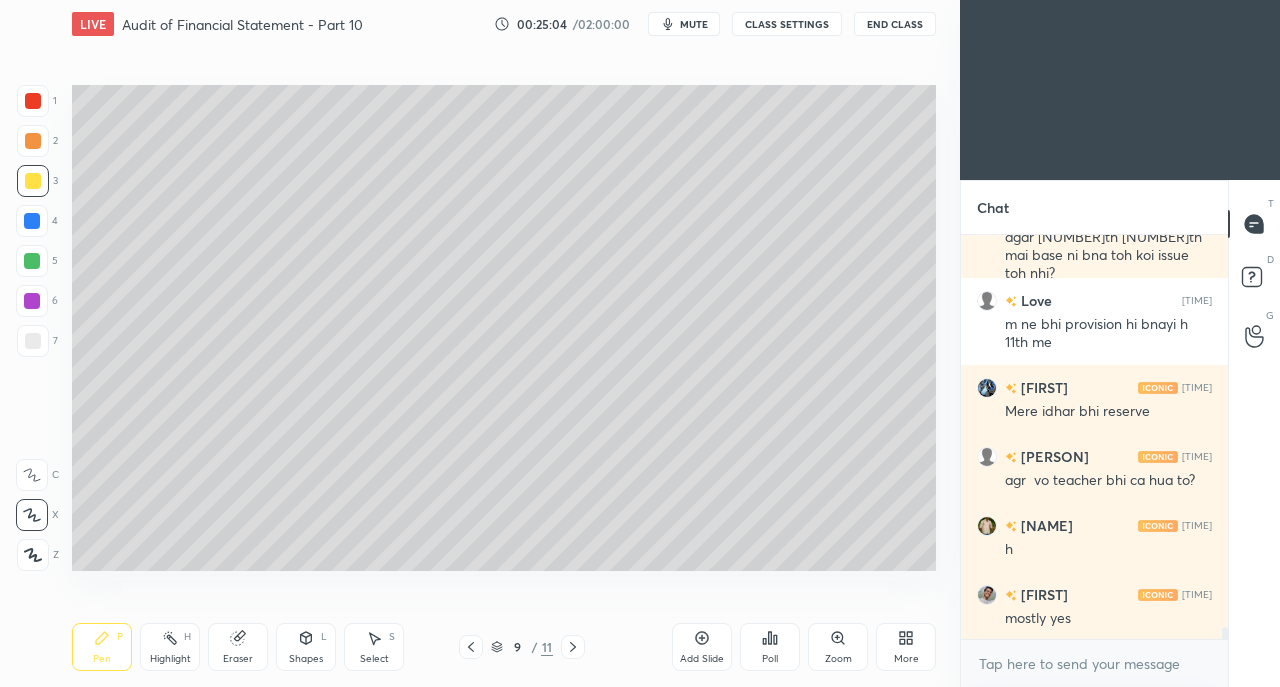 scroll, scrollTop: 12990, scrollLeft: 0, axis: vertical 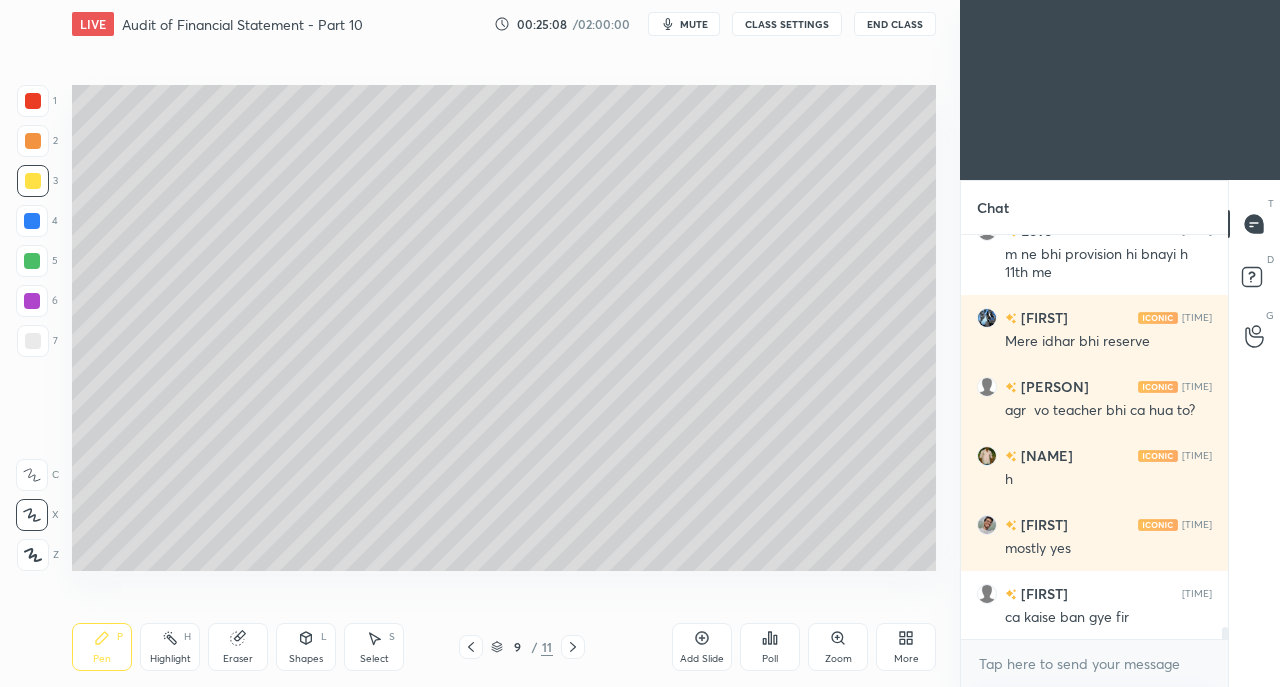click 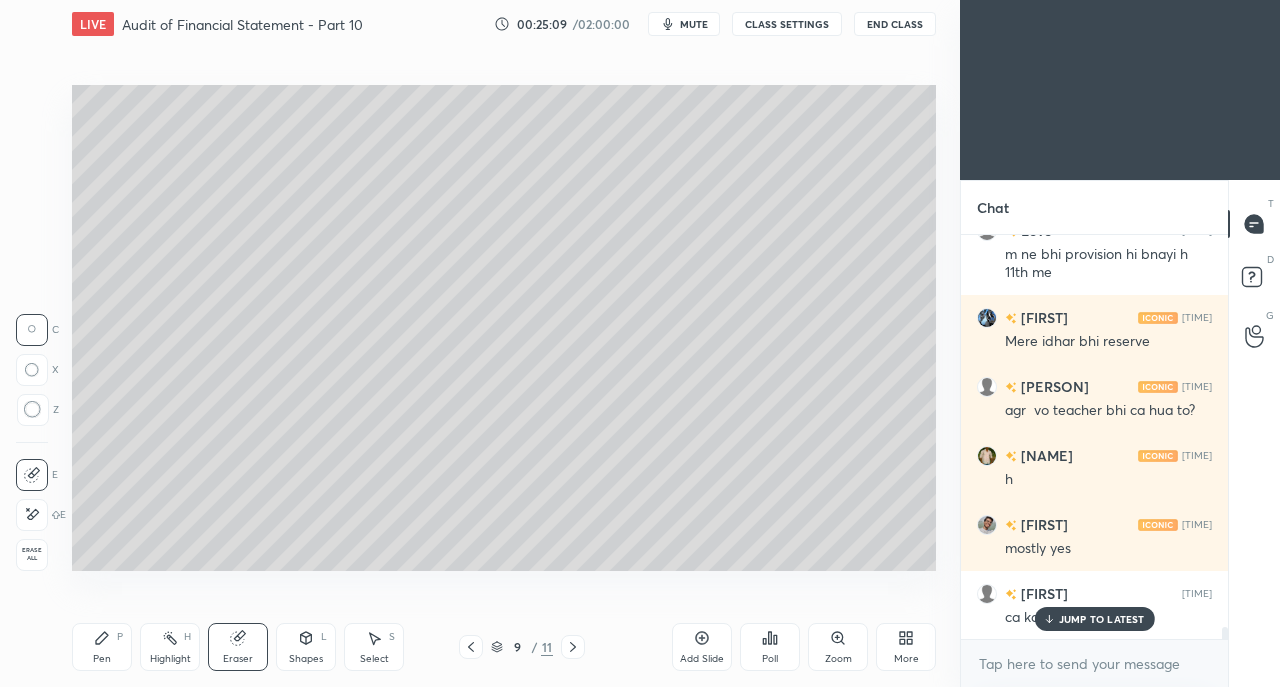 scroll, scrollTop: 13058, scrollLeft: 0, axis: vertical 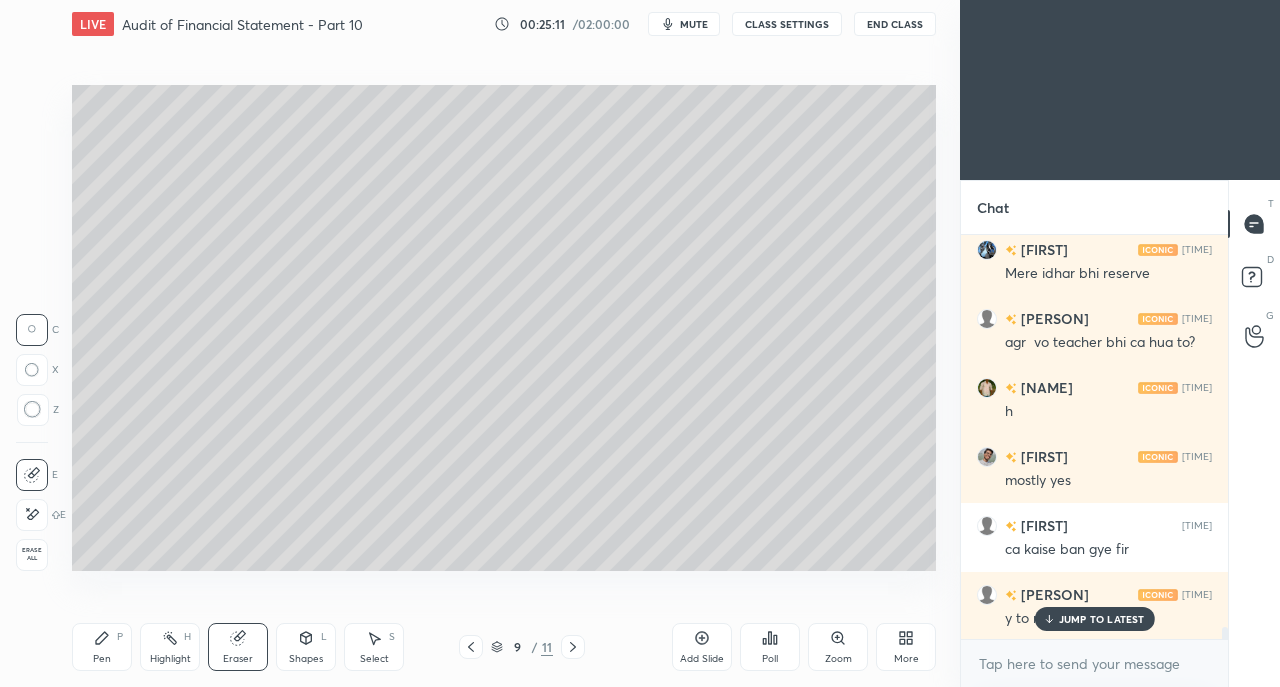 click on "JUMP TO LATEST" at bounding box center (1102, 619) 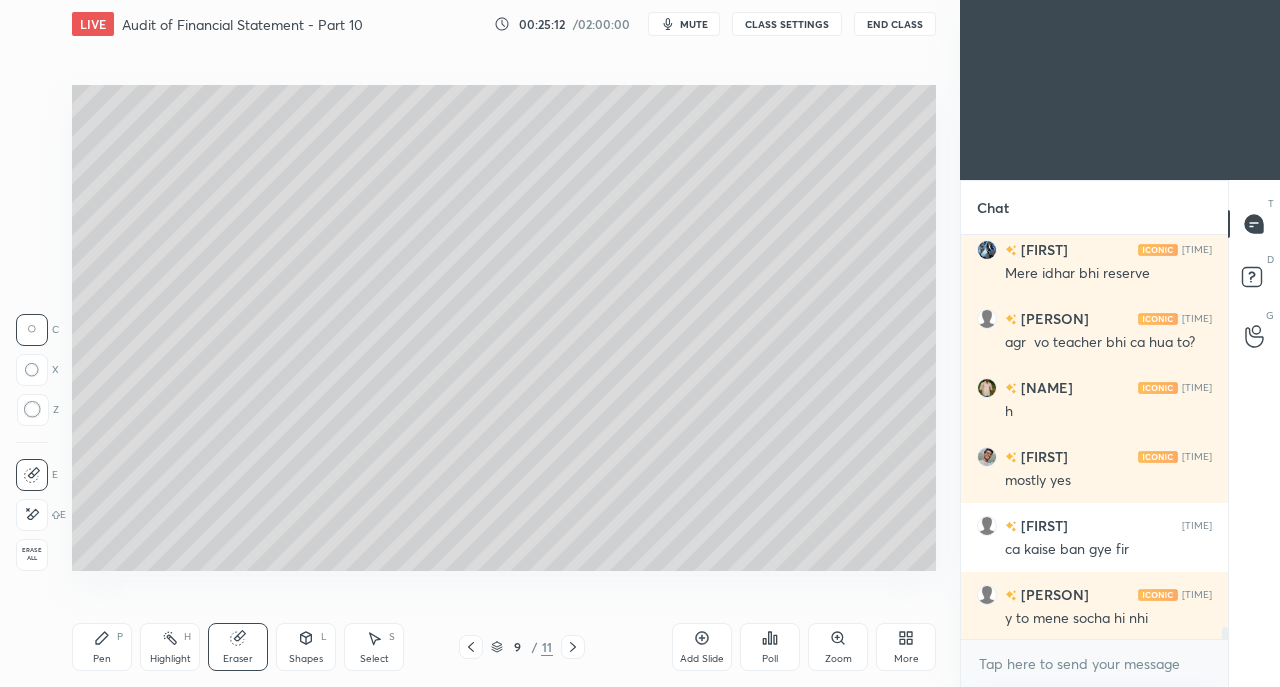 click on "Pen" at bounding box center [102, 659] 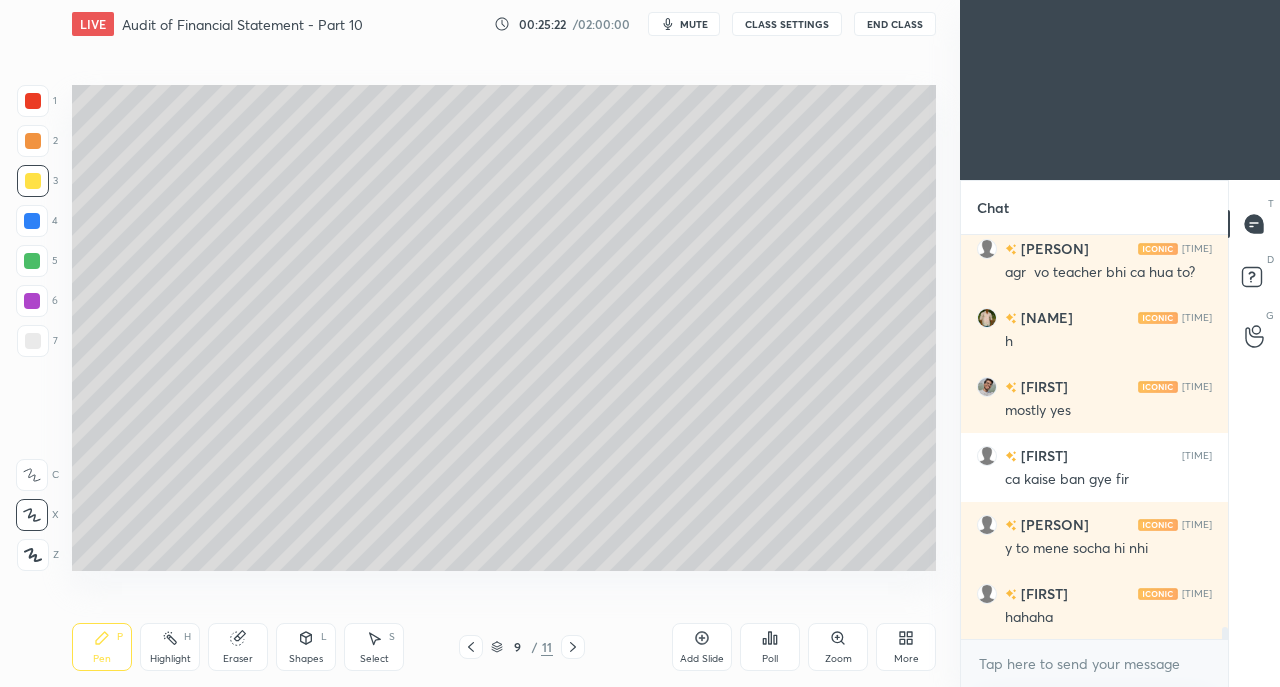 scroll, scrollTop: 13214, scrollLeft: 0, axis: vertical 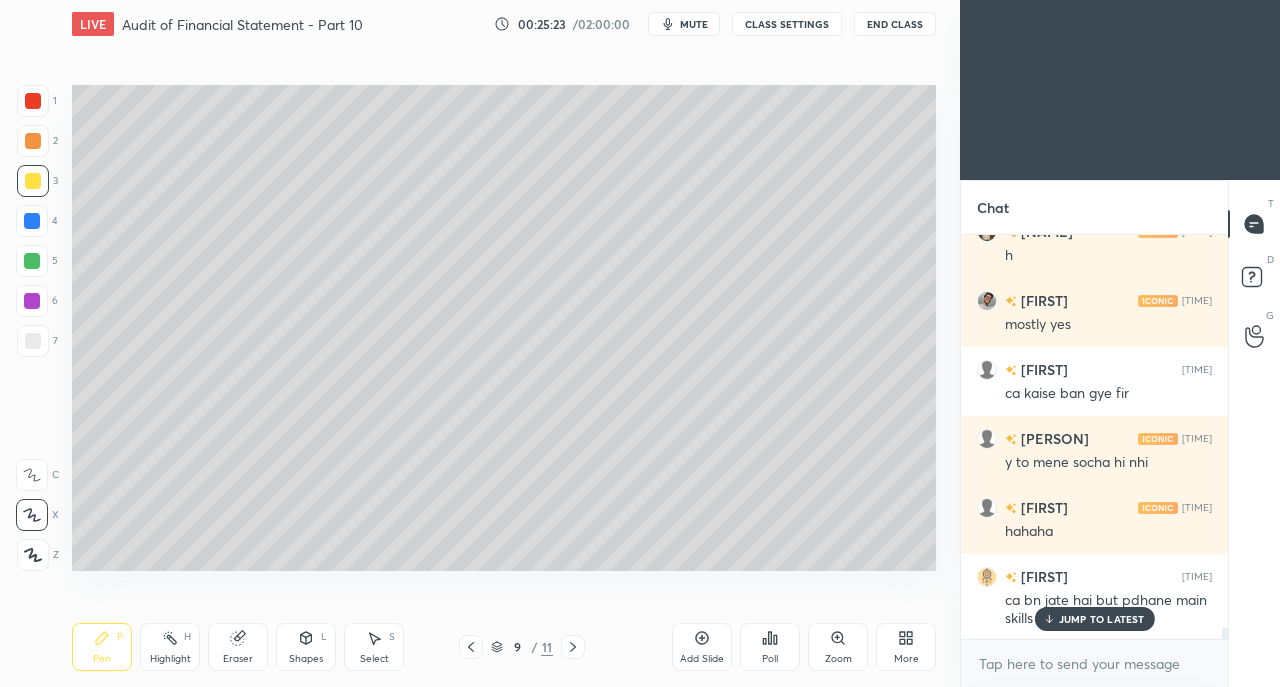 click on "JUMP TO LATEST" at bounding box center [1102, 619] 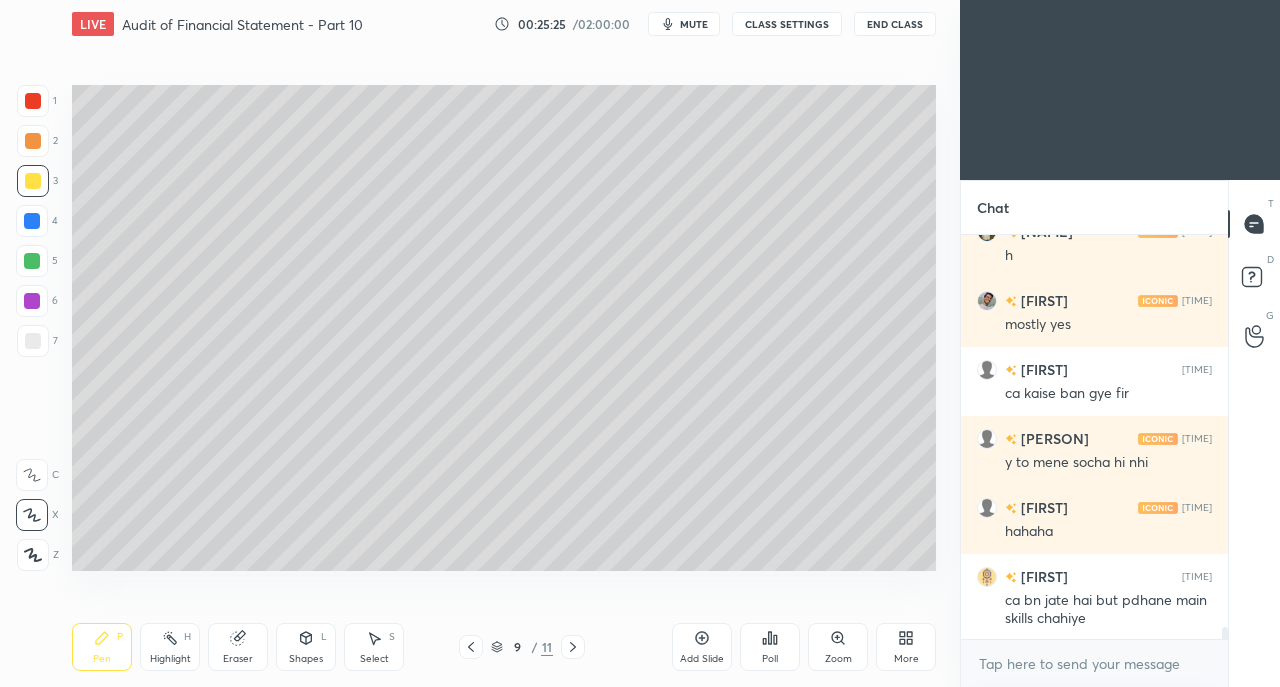 click at bounding box center (33, 341) 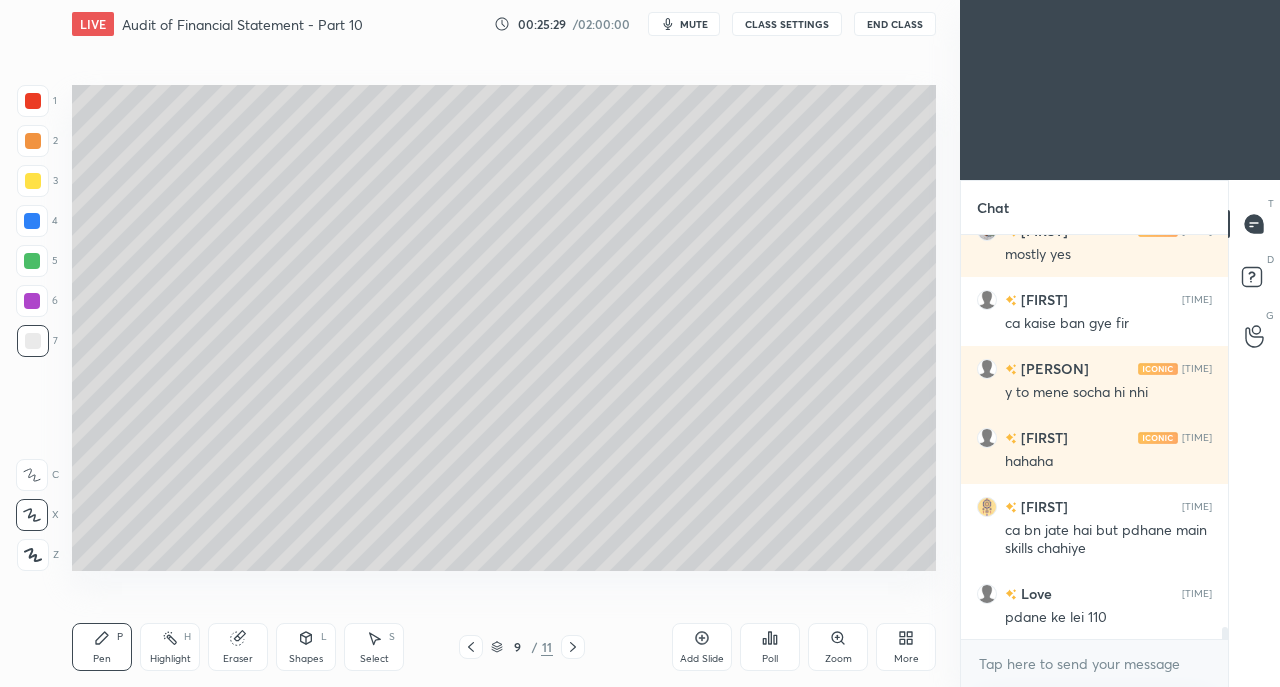 scroll, scrollTop: 13352, scrollLeft: 0, axis: vertical 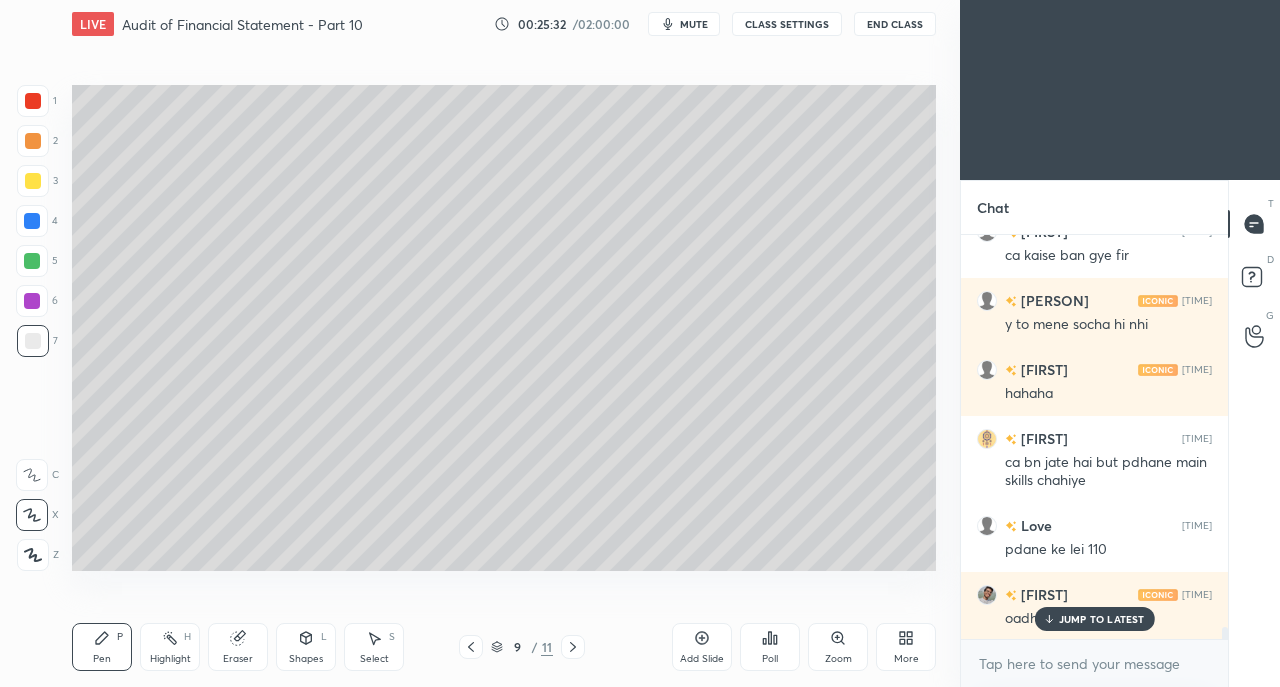 click on "JUMP TO LATEST" at bounding box center [1102, 619] 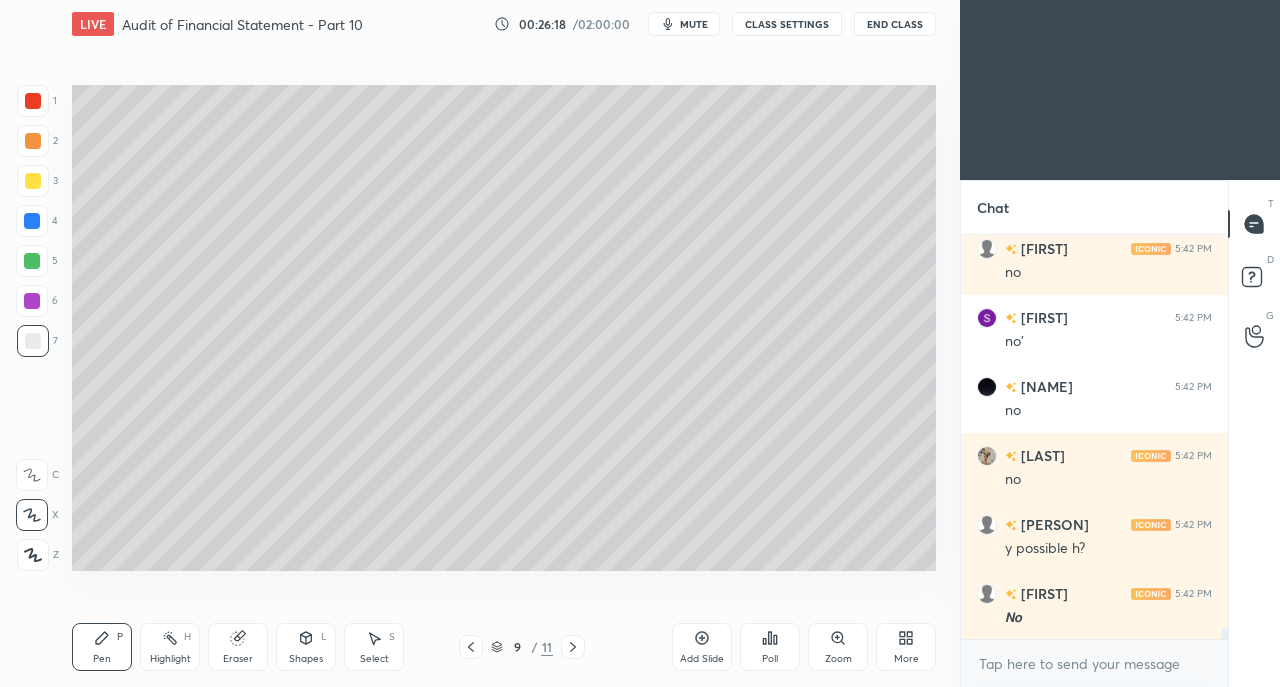 scroll, scrollTop: 14200, scrollLeft: 0, axis: vertical 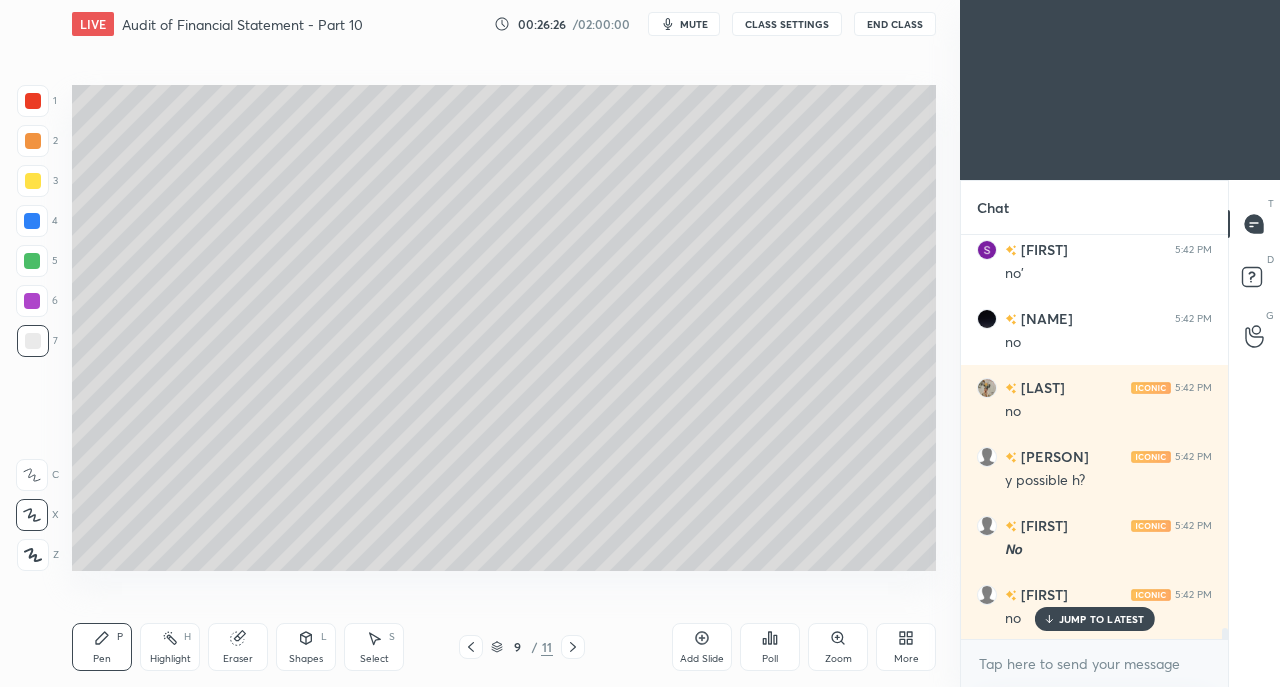 click at bounding box center [33, 181] 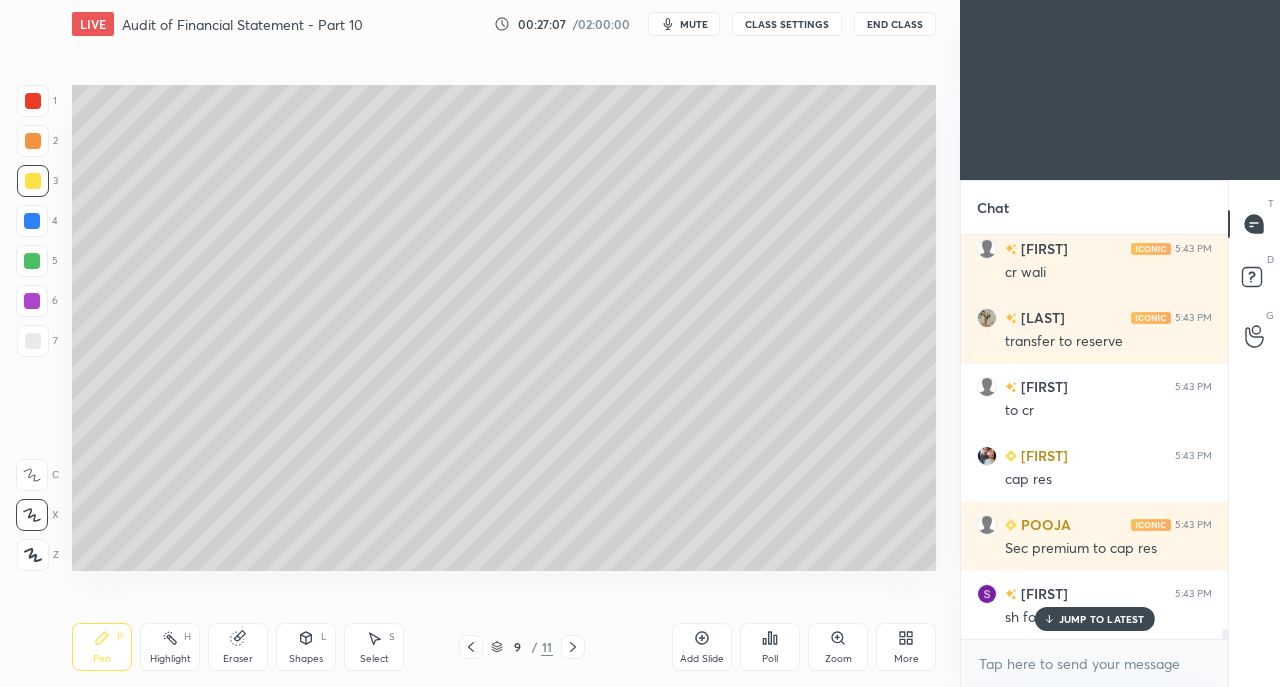 scroll, scrollTop: 15994, scrollLeft: 0, axis: vertical 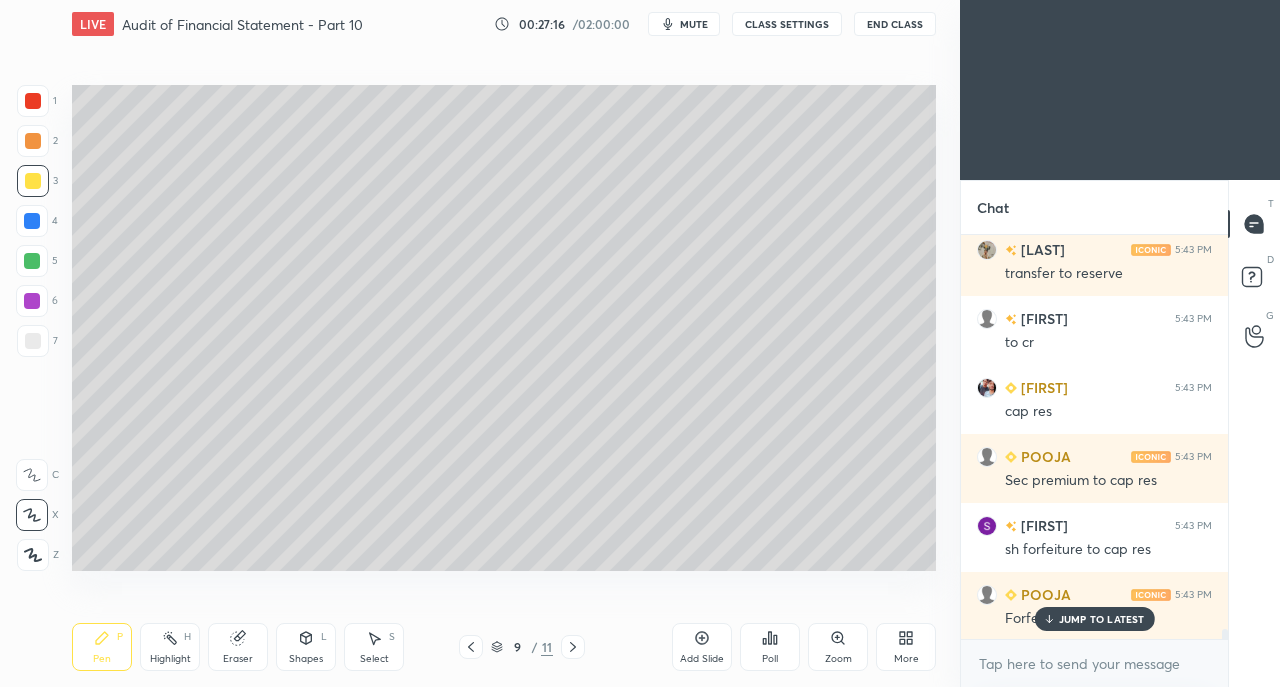 click on "JUMP TO LATEST" at bounding box center (1094, 619) 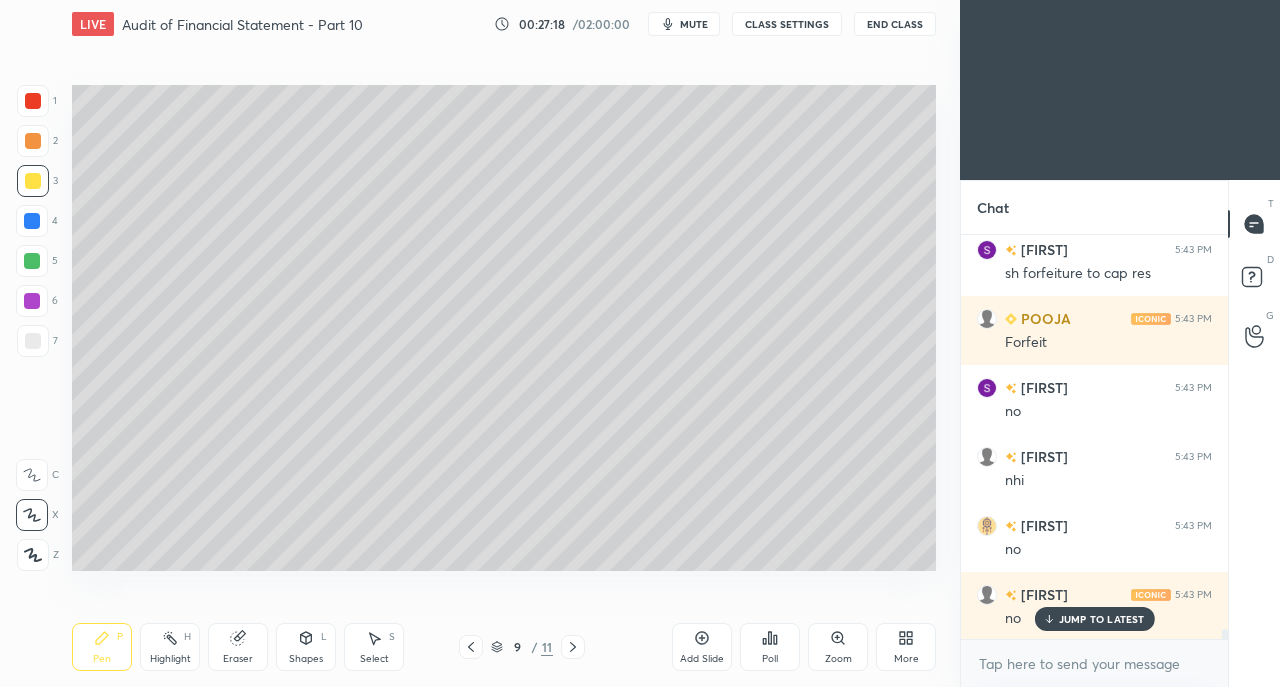 scroll, scrollTop: 16340, scrollLeft: 0, axis: vertical 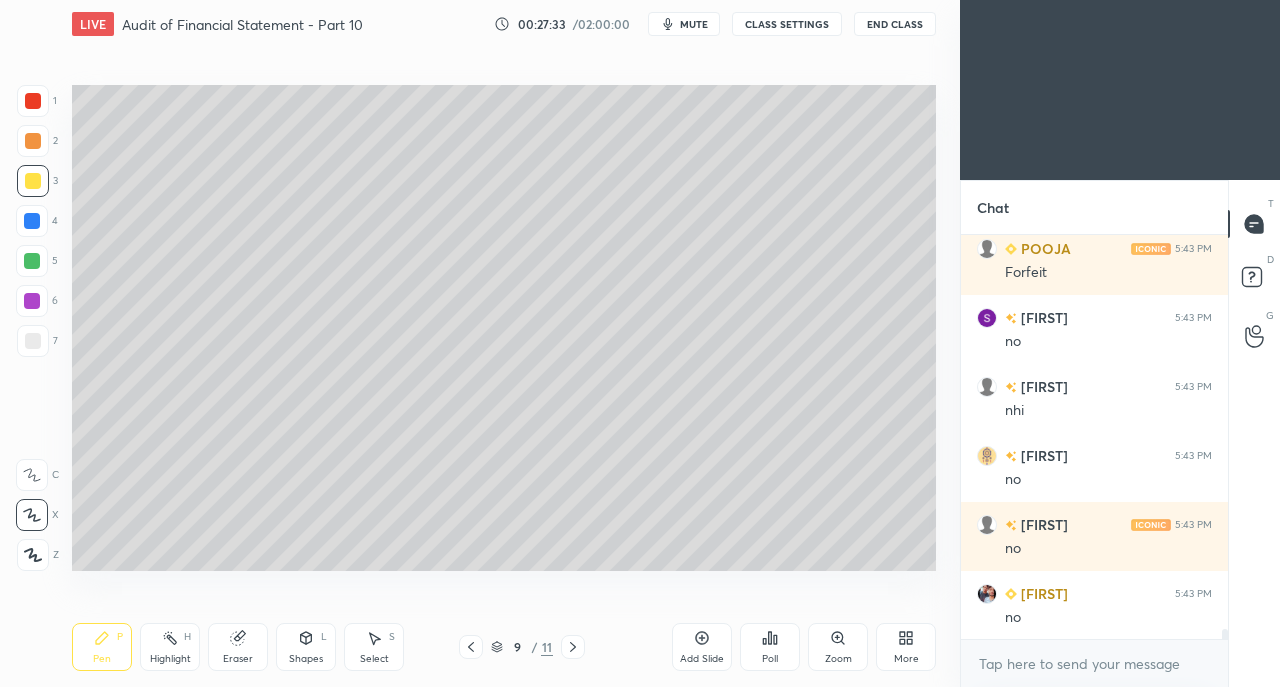 click at bounding box center (33, 341) 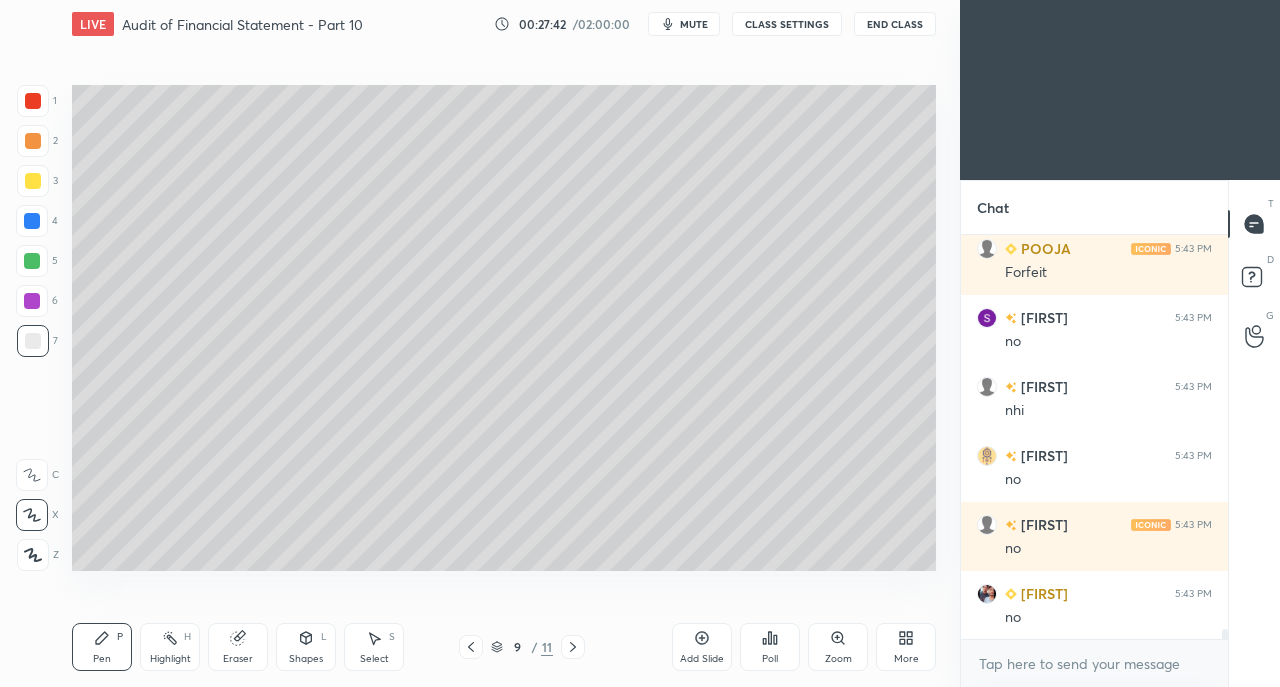 click 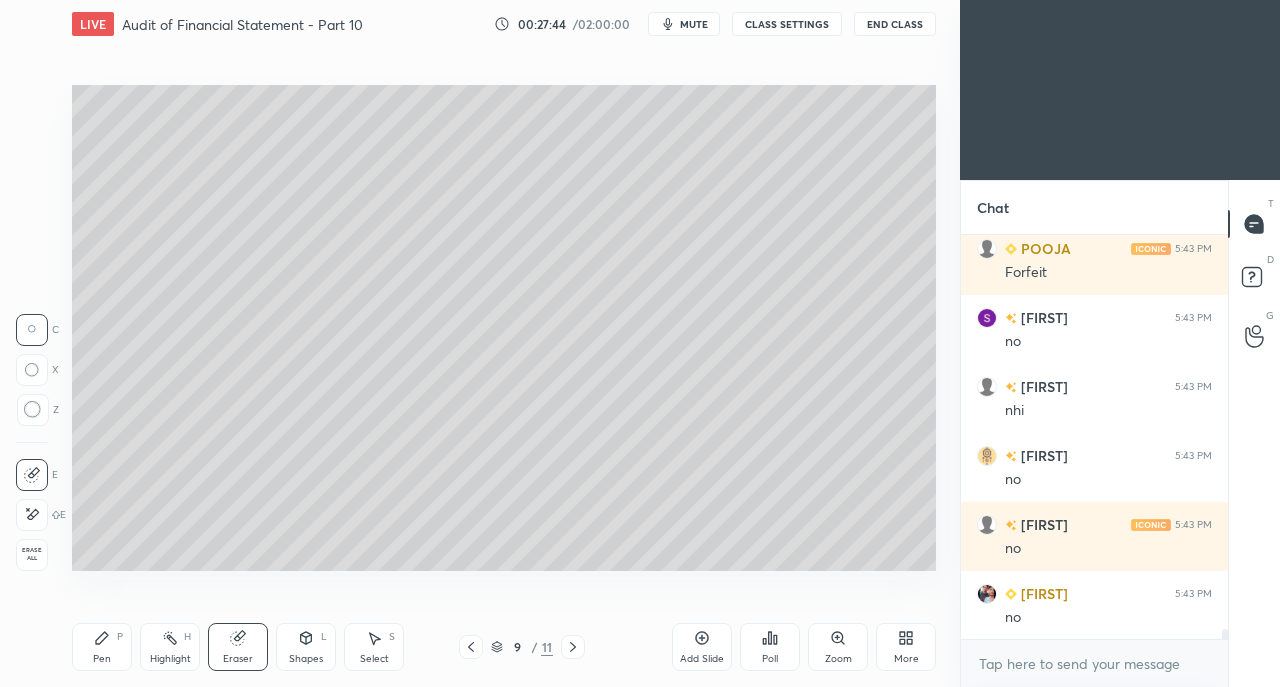 click on "Pen P" at bounding box center (102, 647) 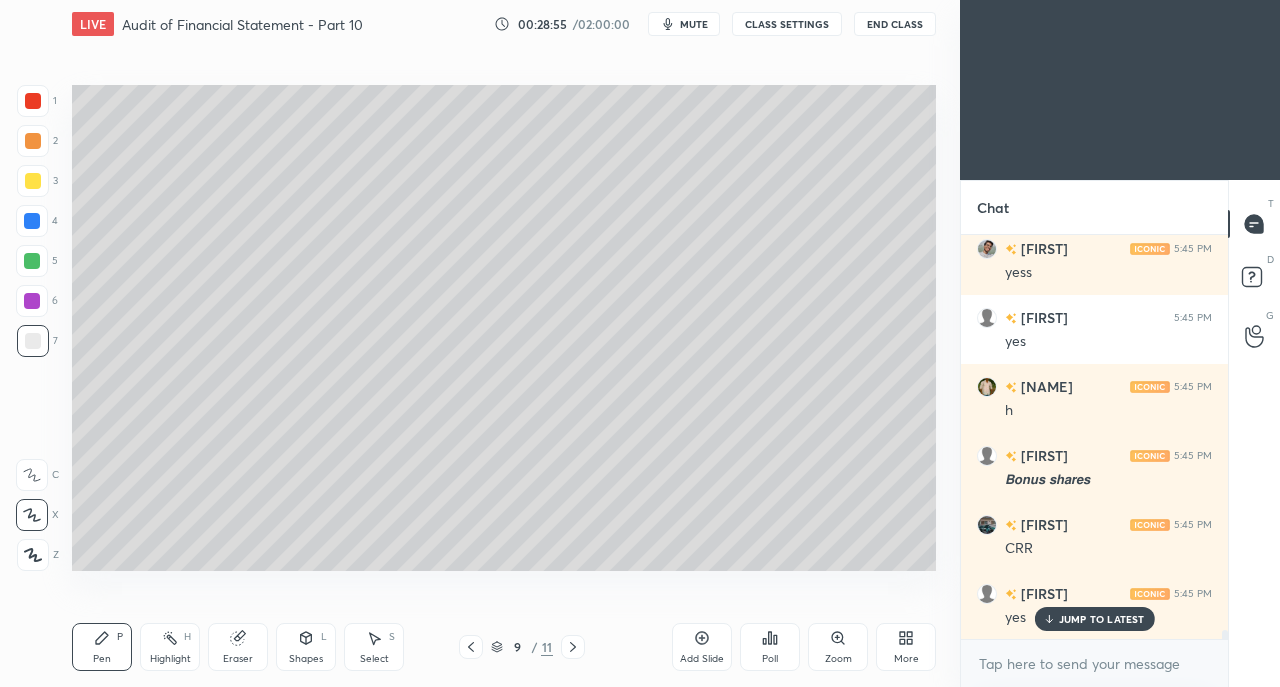 scroll, scrollTop: 17236, scrollLeft: 0, axis: vertical 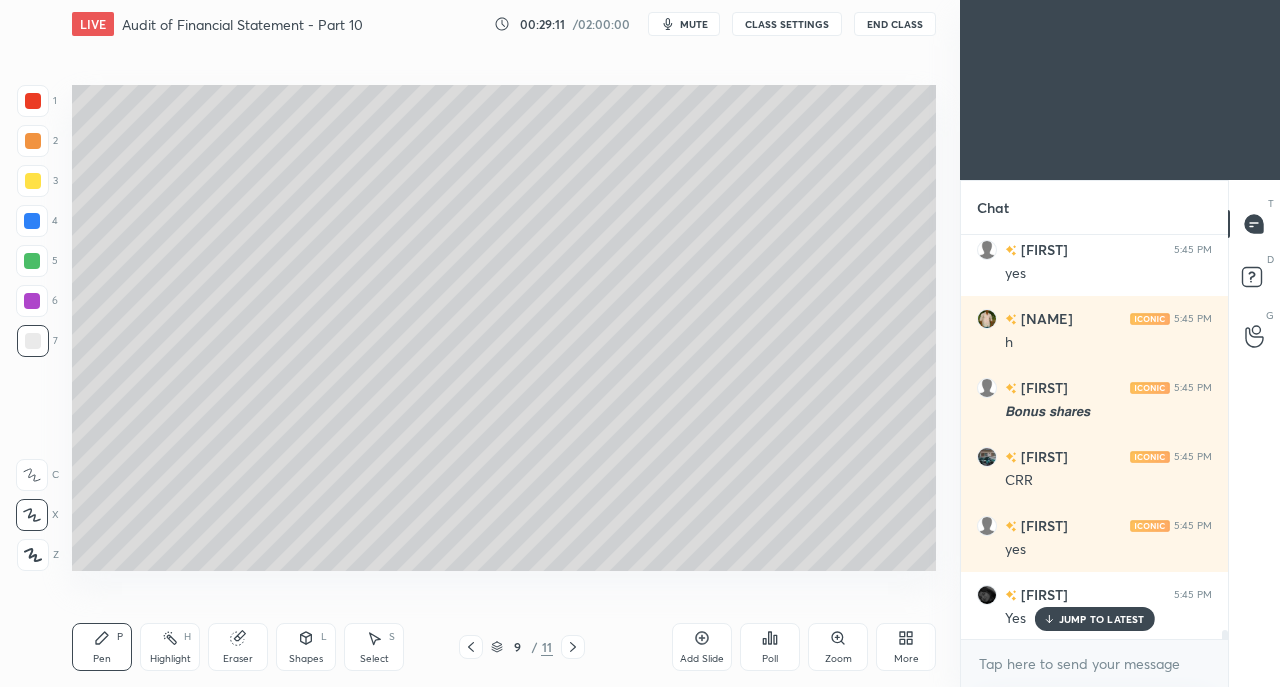 click on "JUMP TO LATEST" at bounding box center [1102, 619] 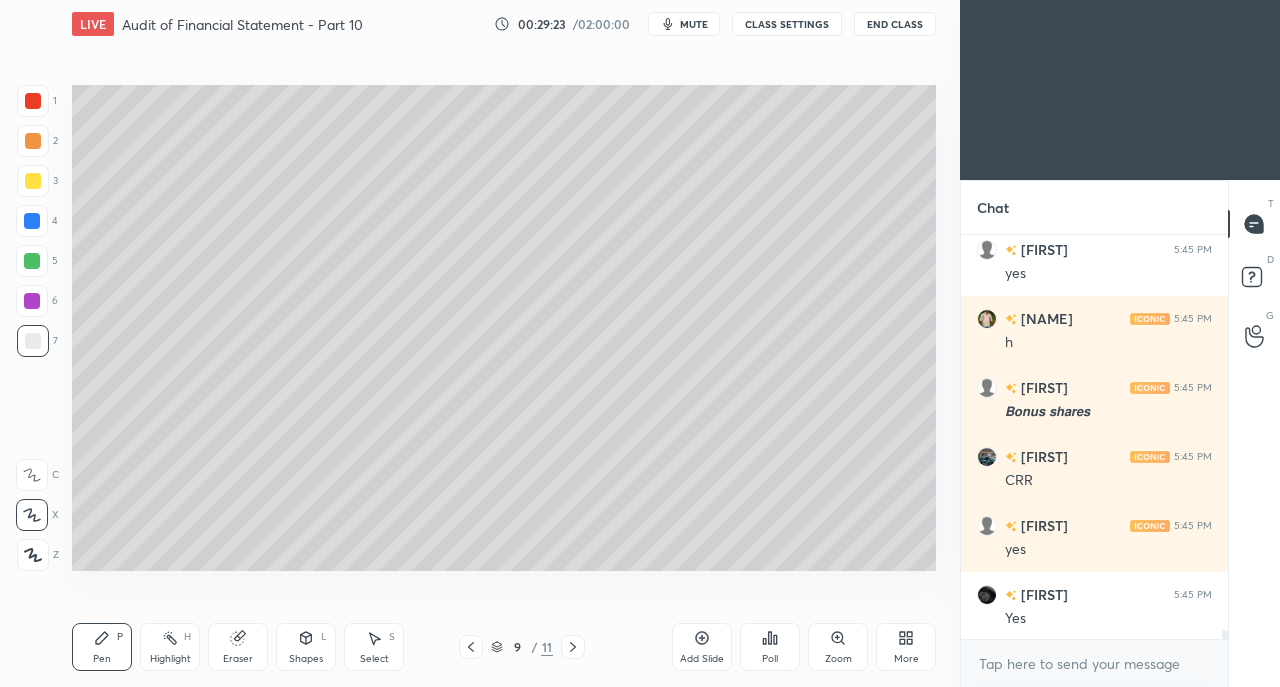 click at bounding box center (33, 181) 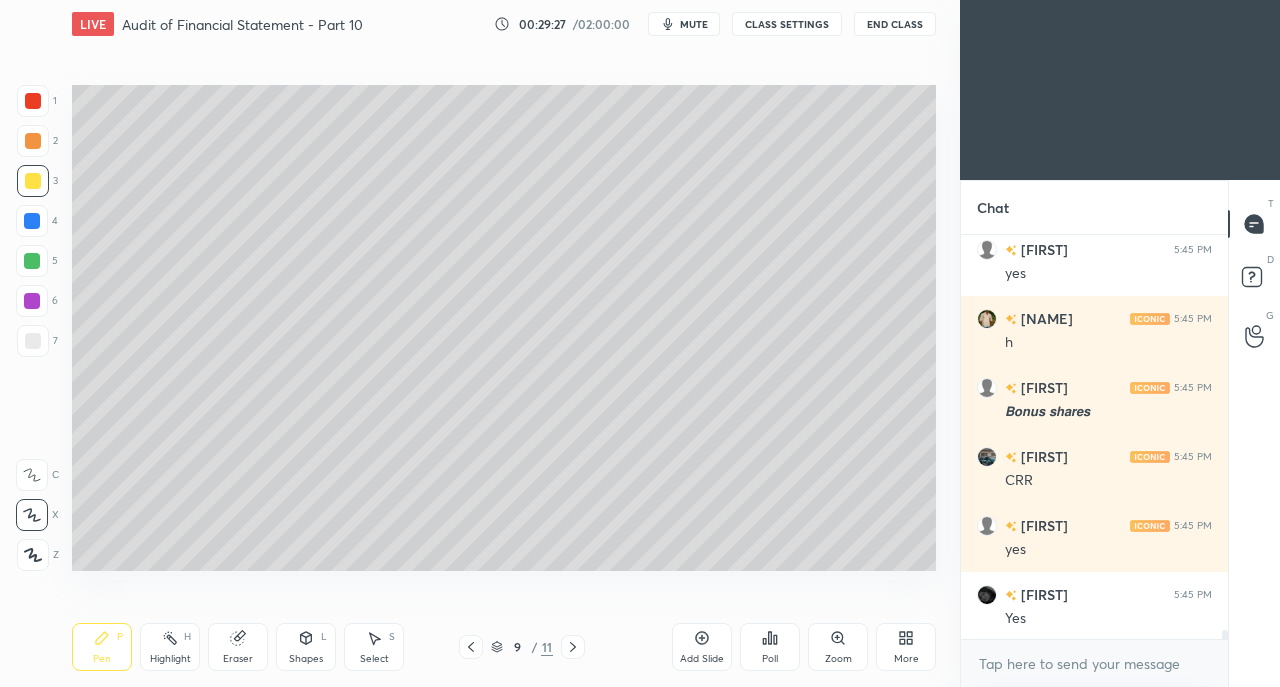 click at bounding box center (33, 341) 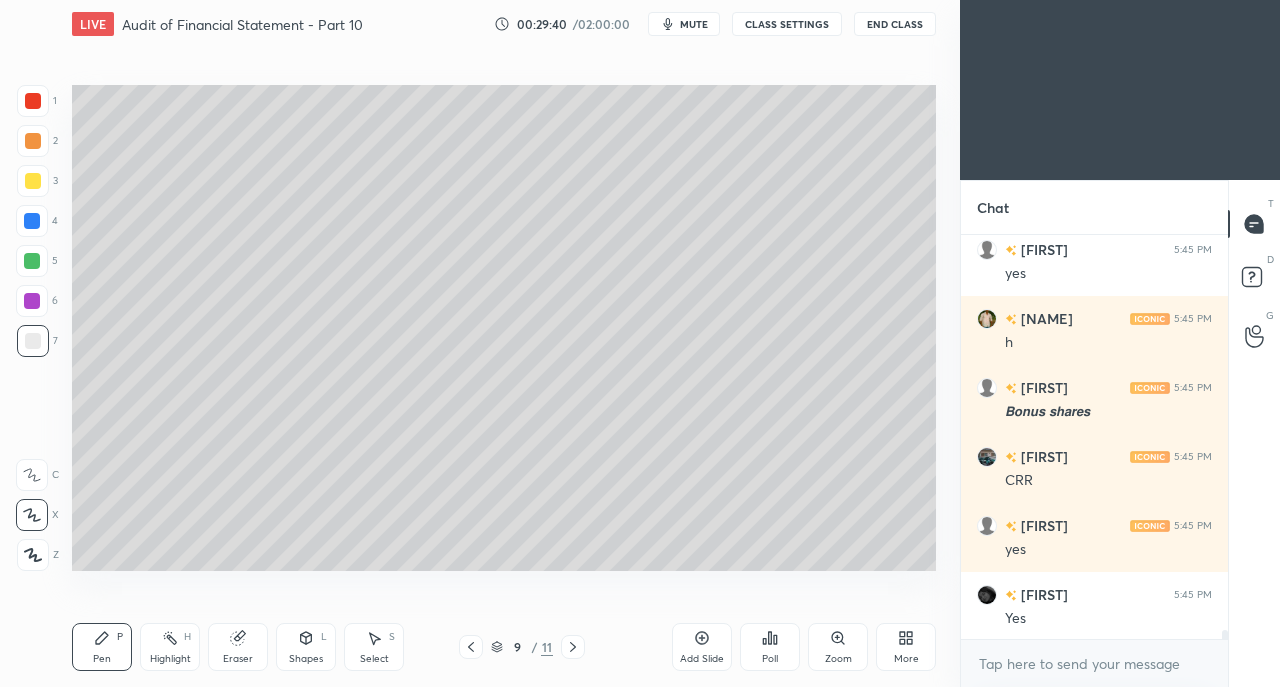 scroll, scrollTop: 17306, scrollLeft: 0, axis: vertical 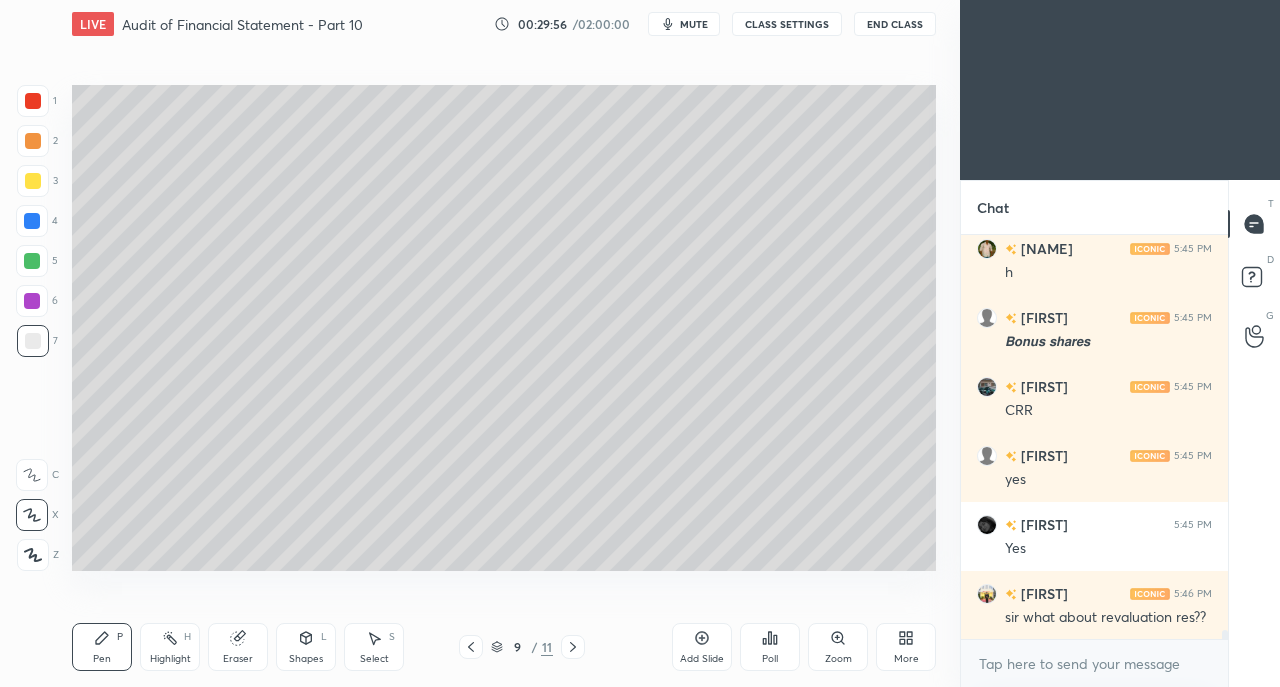 click on "Add Slide Poll Zoom More" at bounding box center [804, 647] 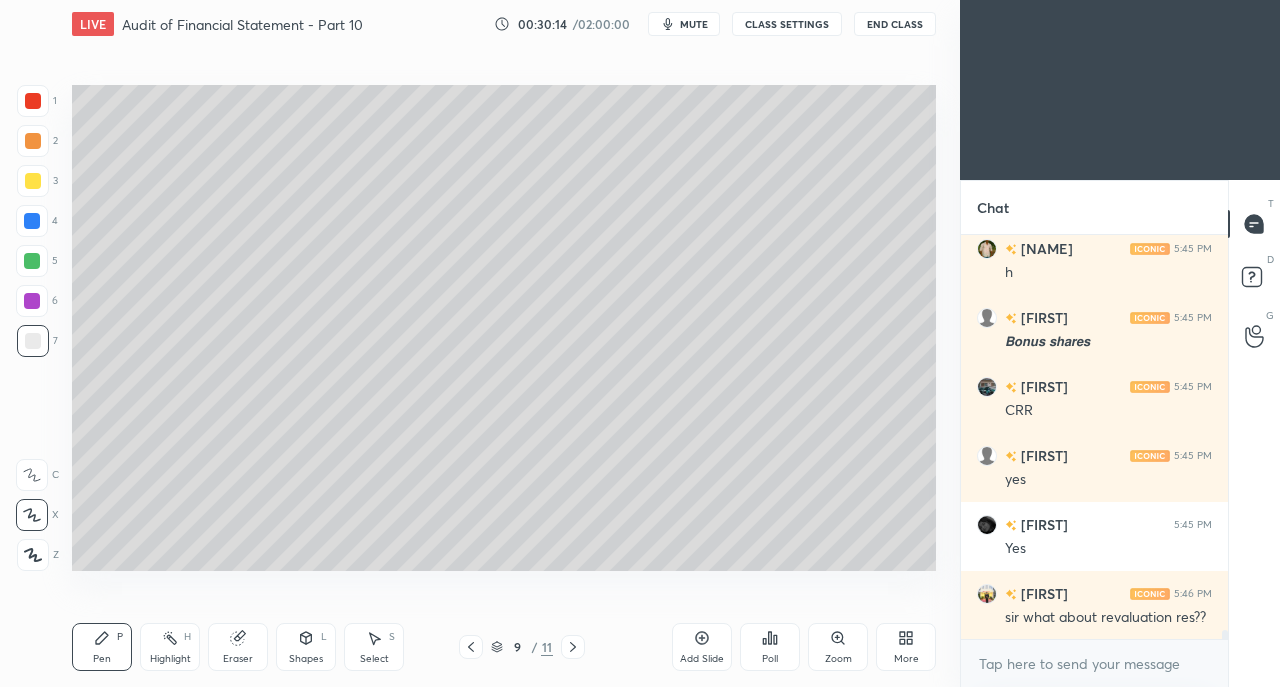 click 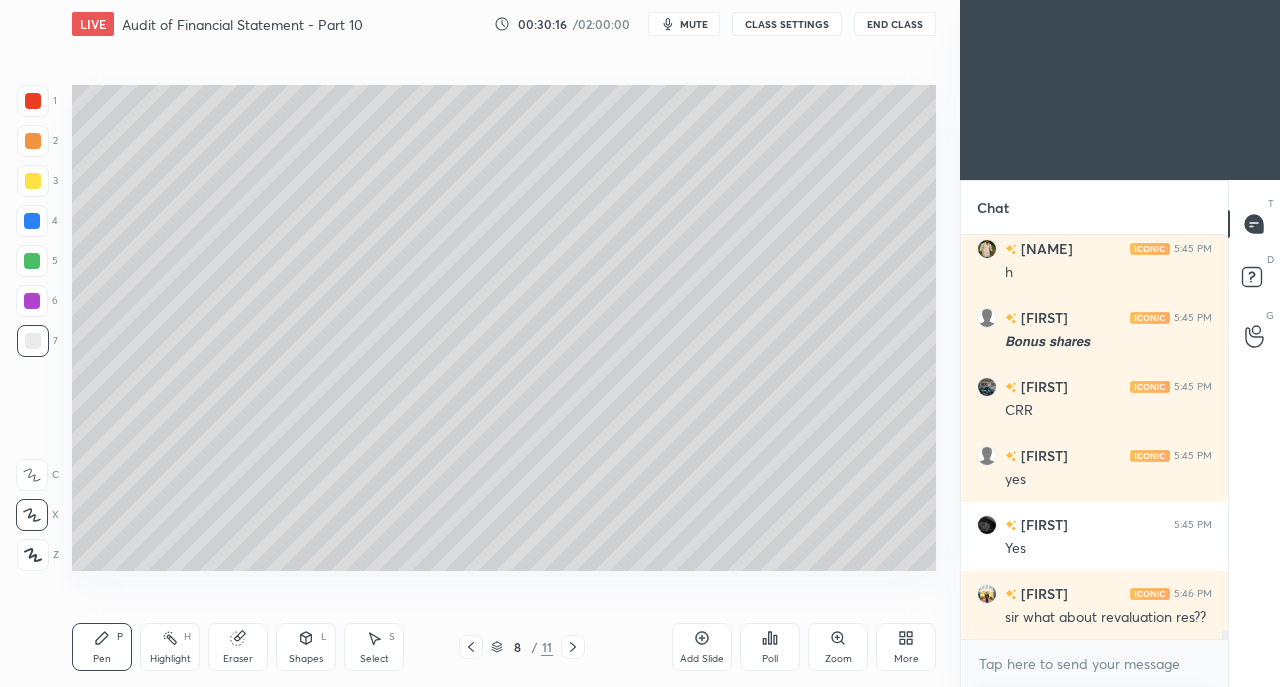 click 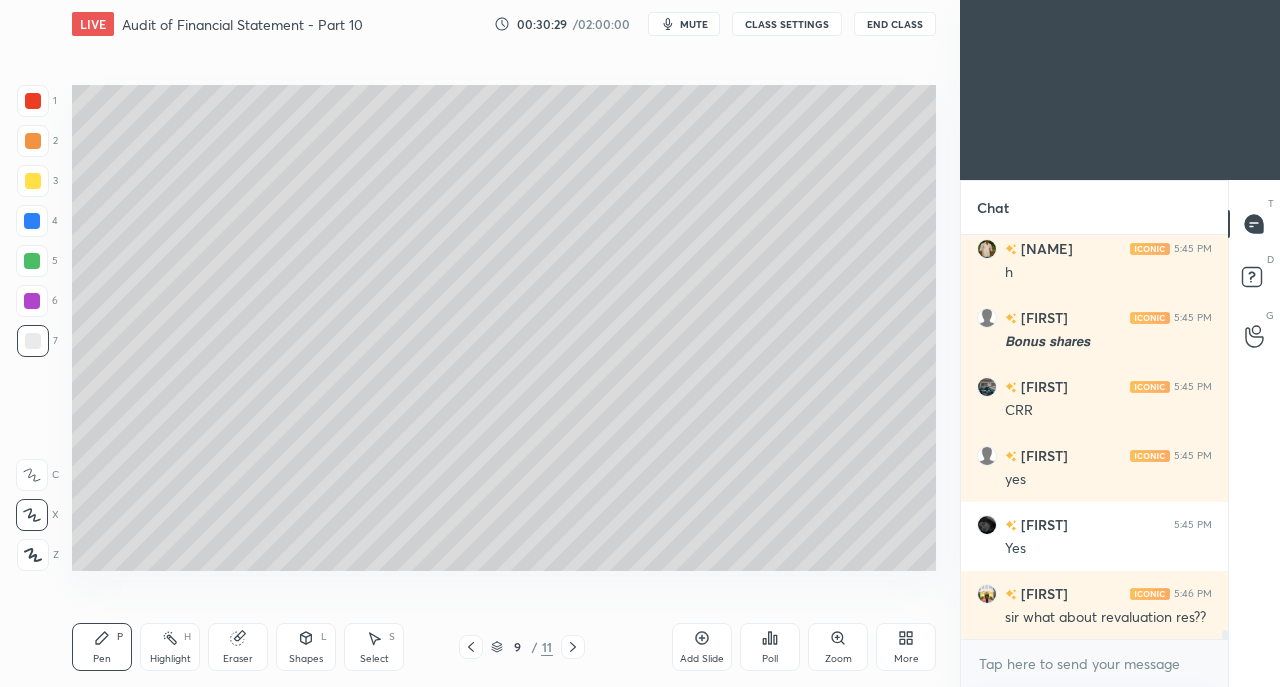 click on "Eraser" at bounding box center (238, 659) 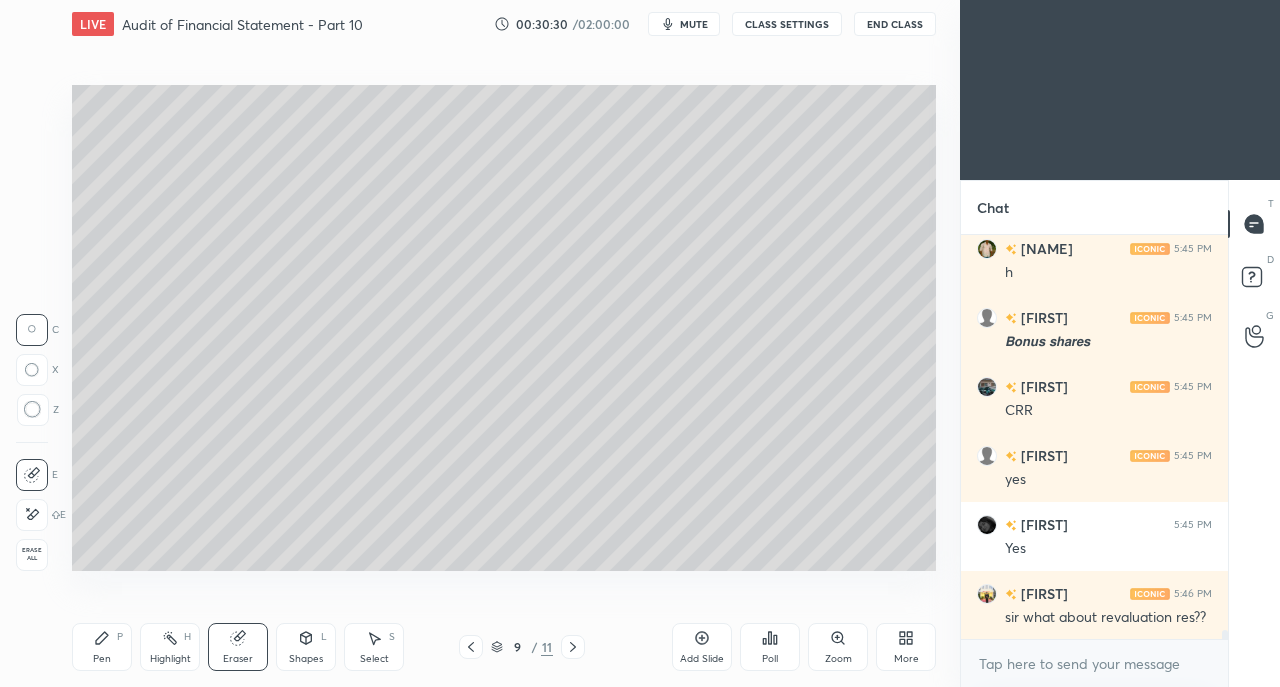 click 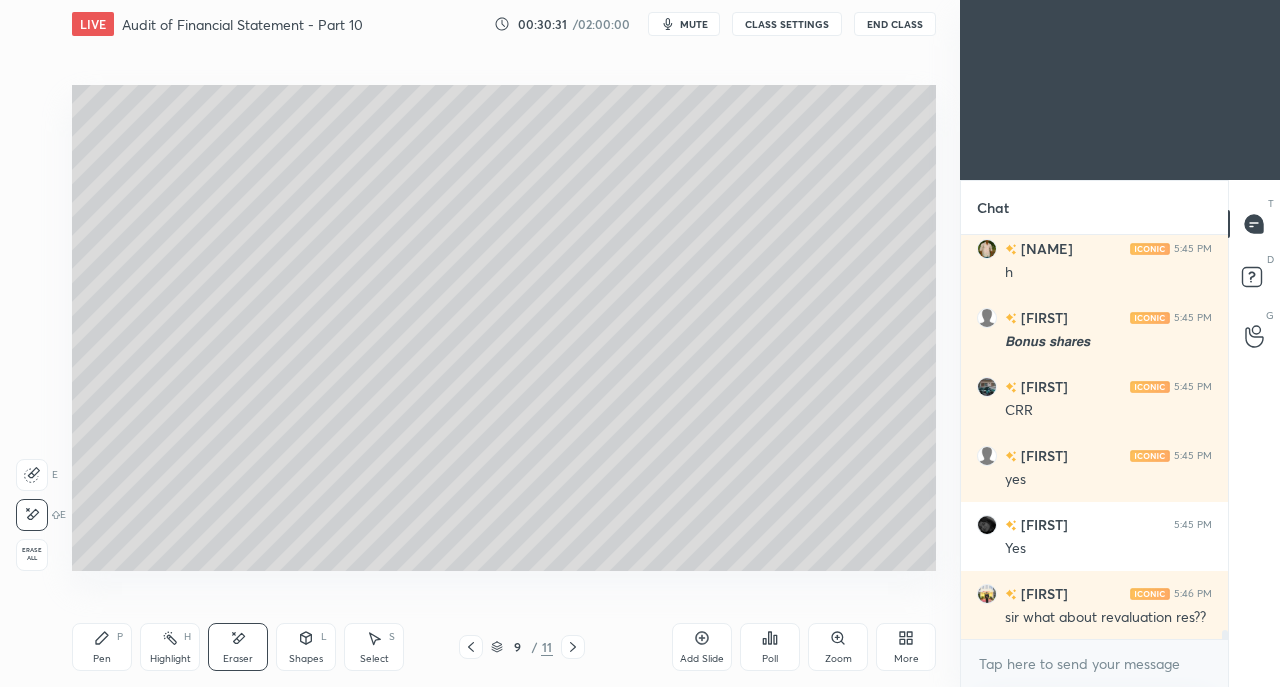 click on "Pen P" at bounding box center [102, 647] 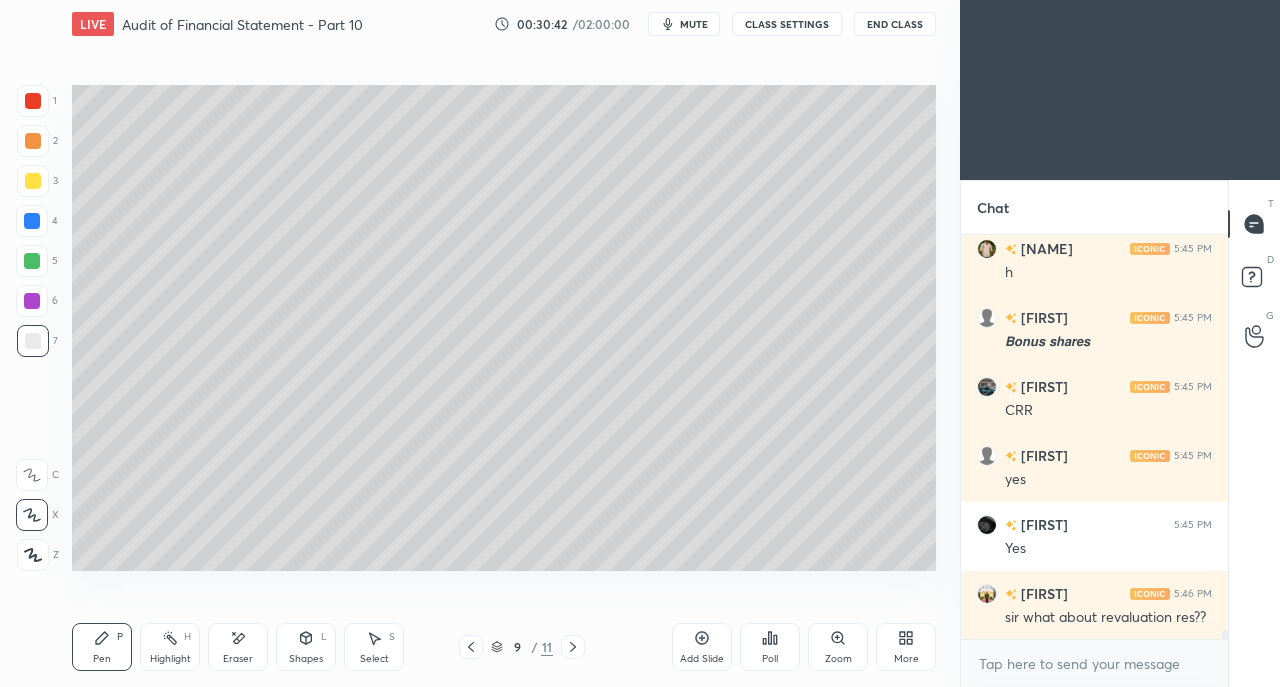 click 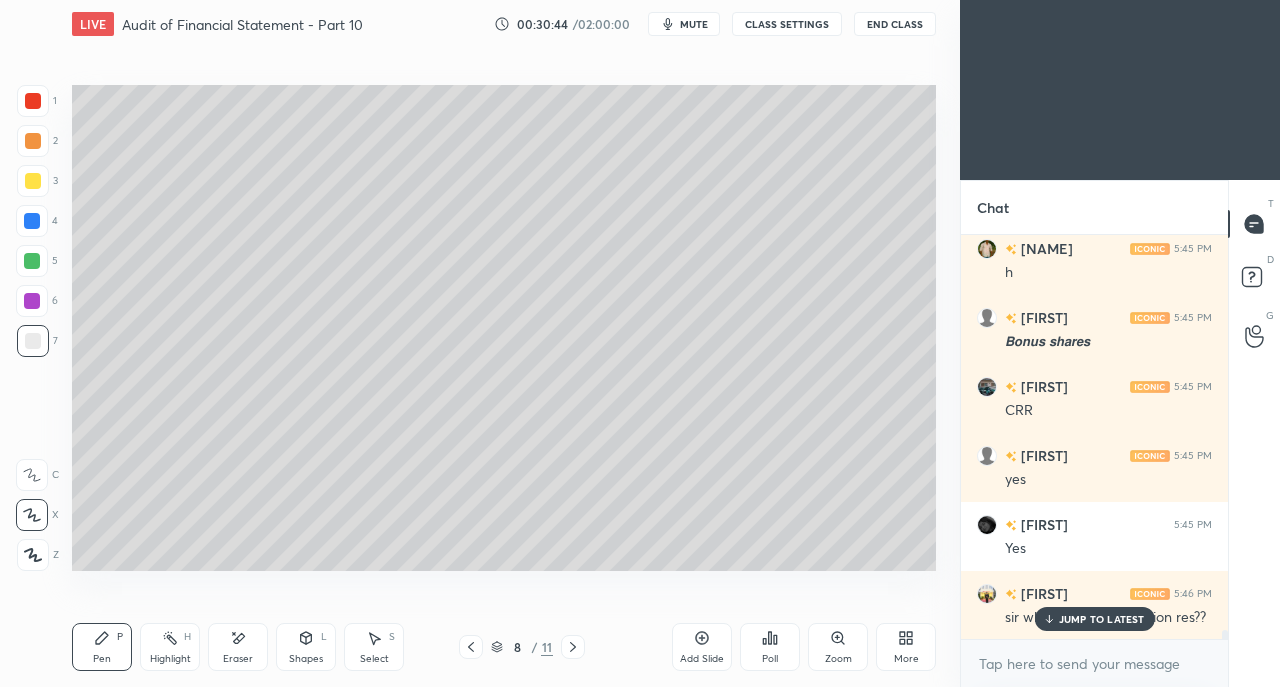 scroll, scrollTop: 17374, scrollLeft: 0, axis: vertical 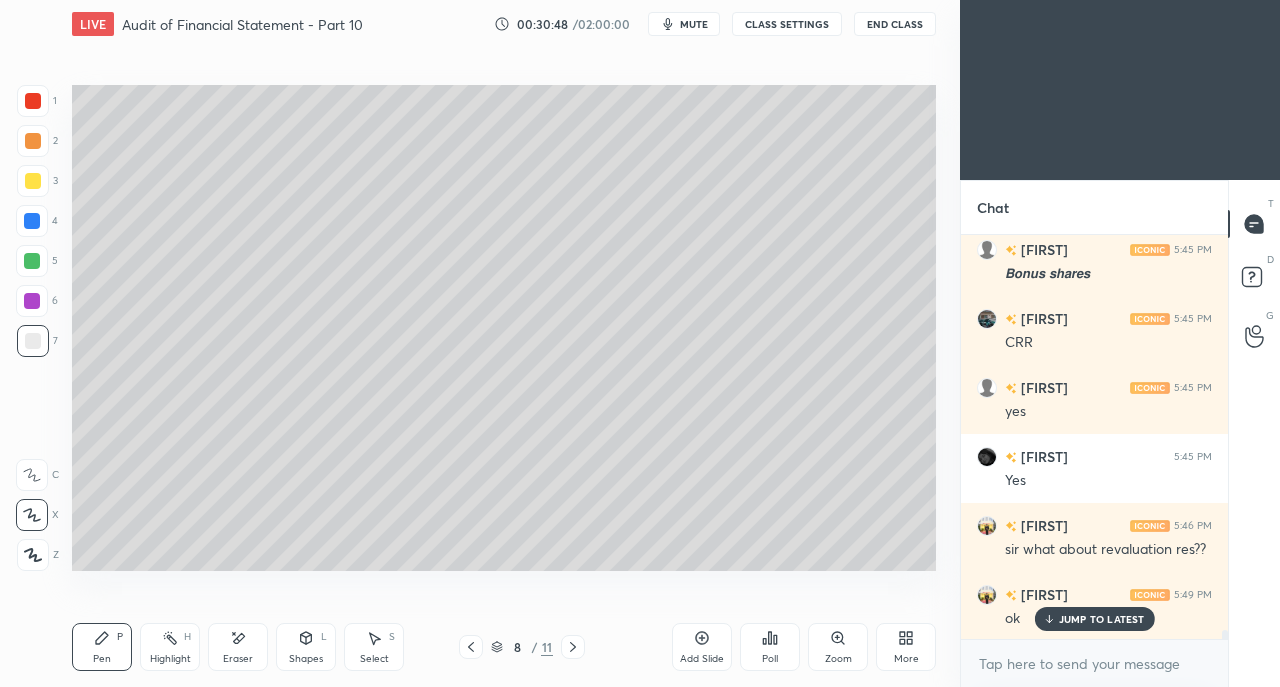 click at bounding box center [33, 181] 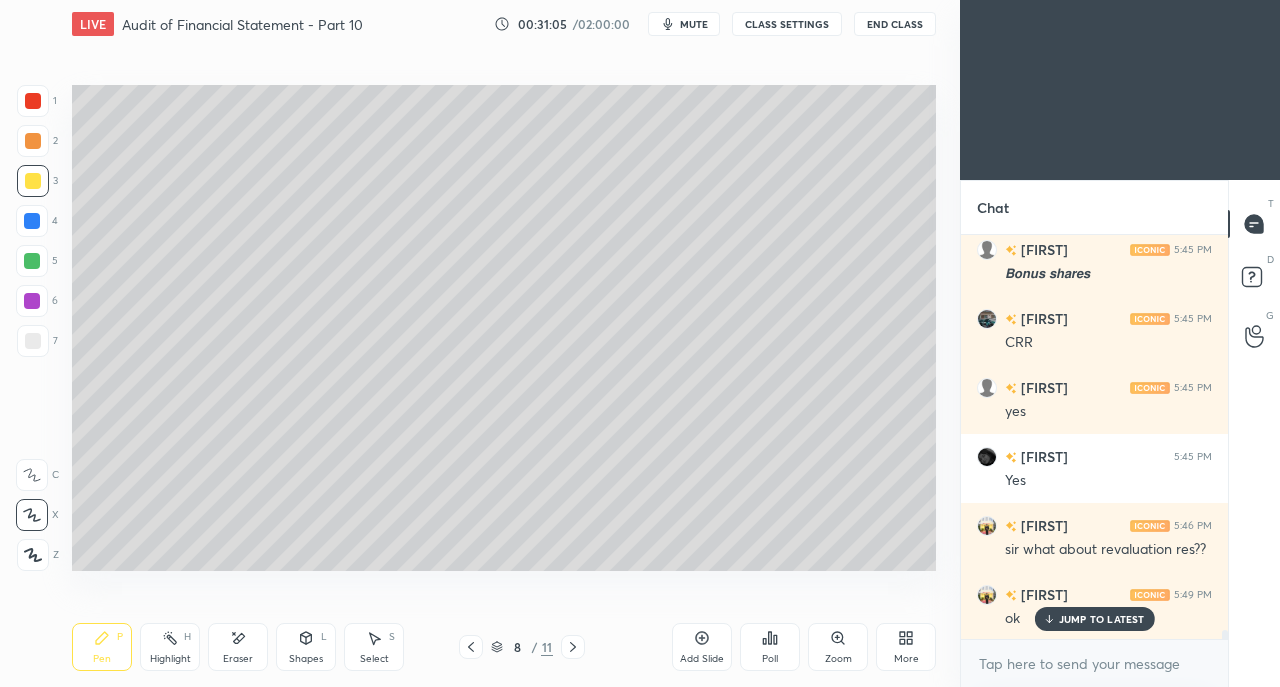 click 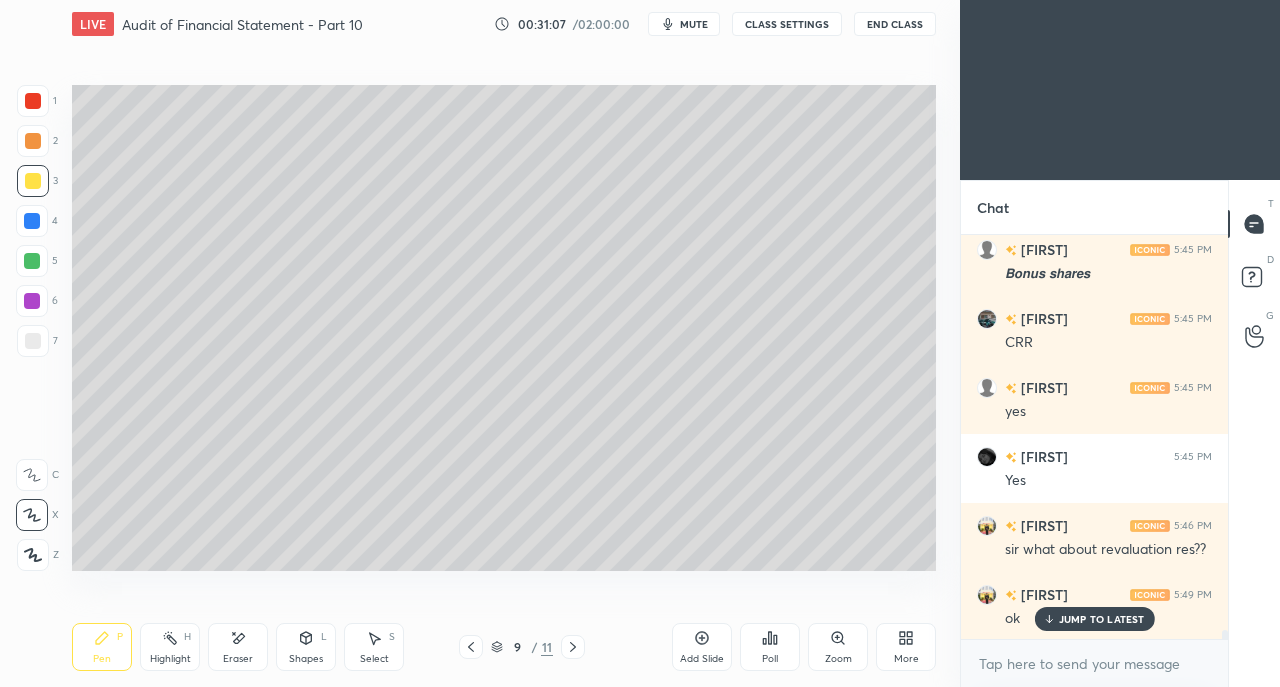 click 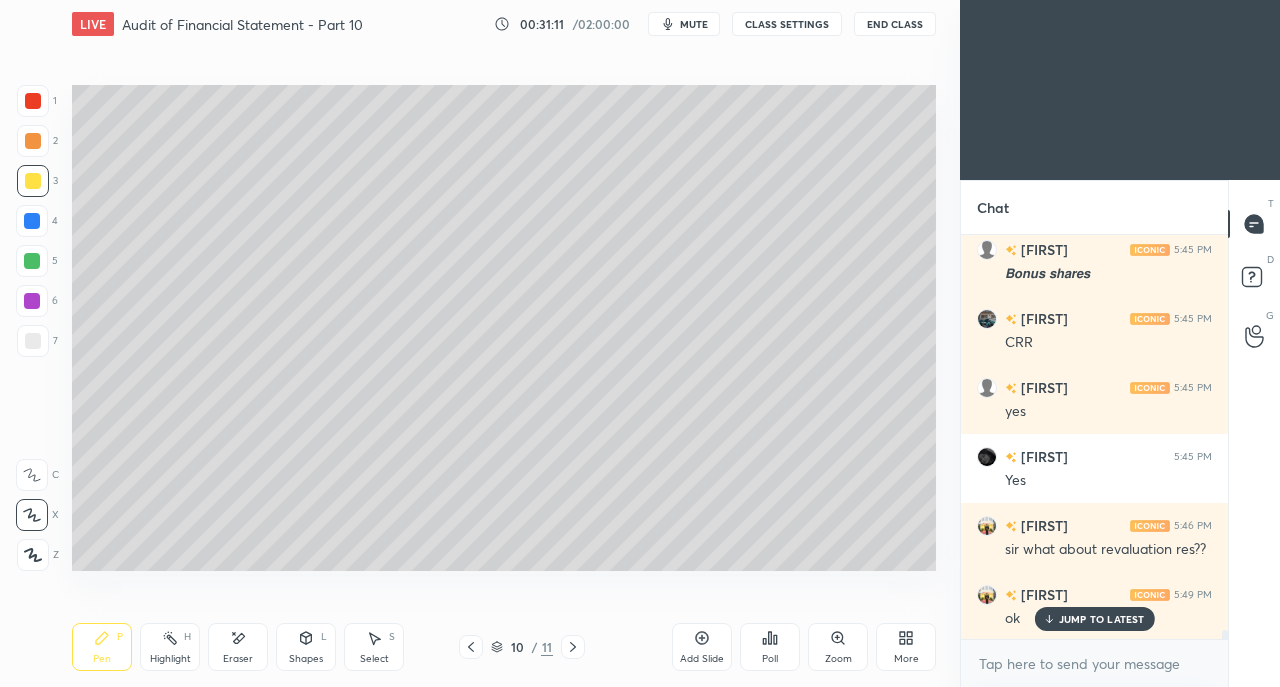 click at bounding box center (33, 341) 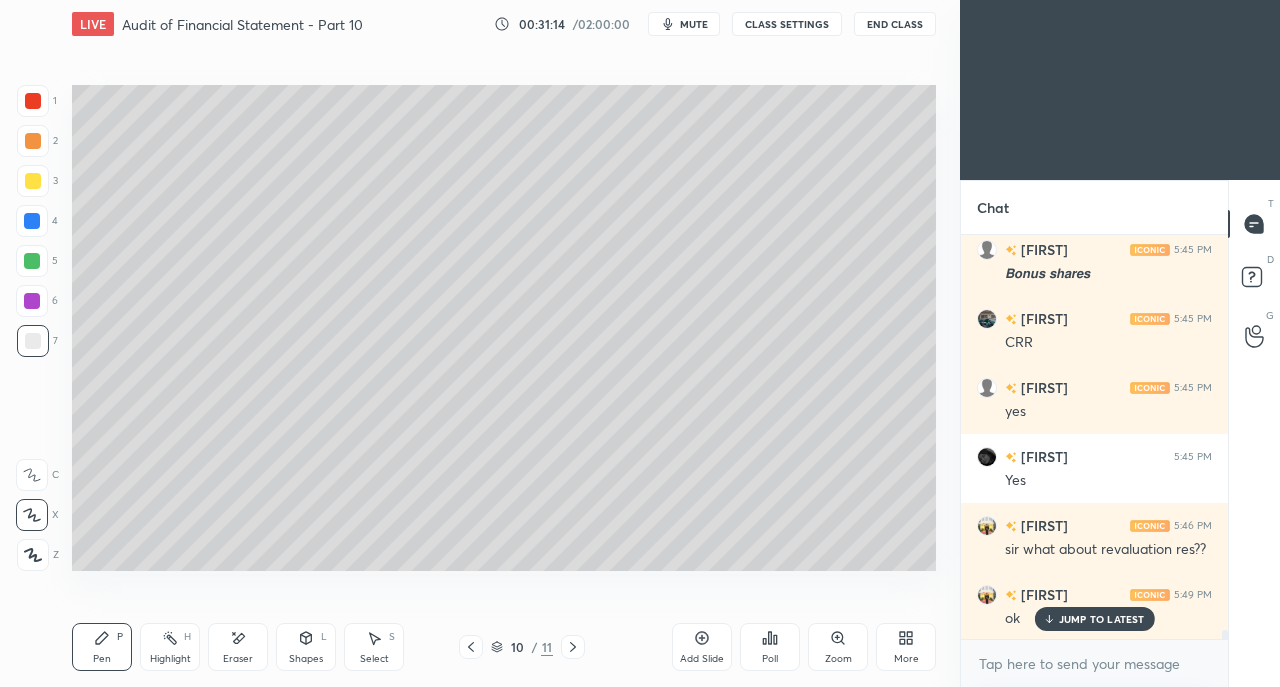 click at bounding box center [33, 181] 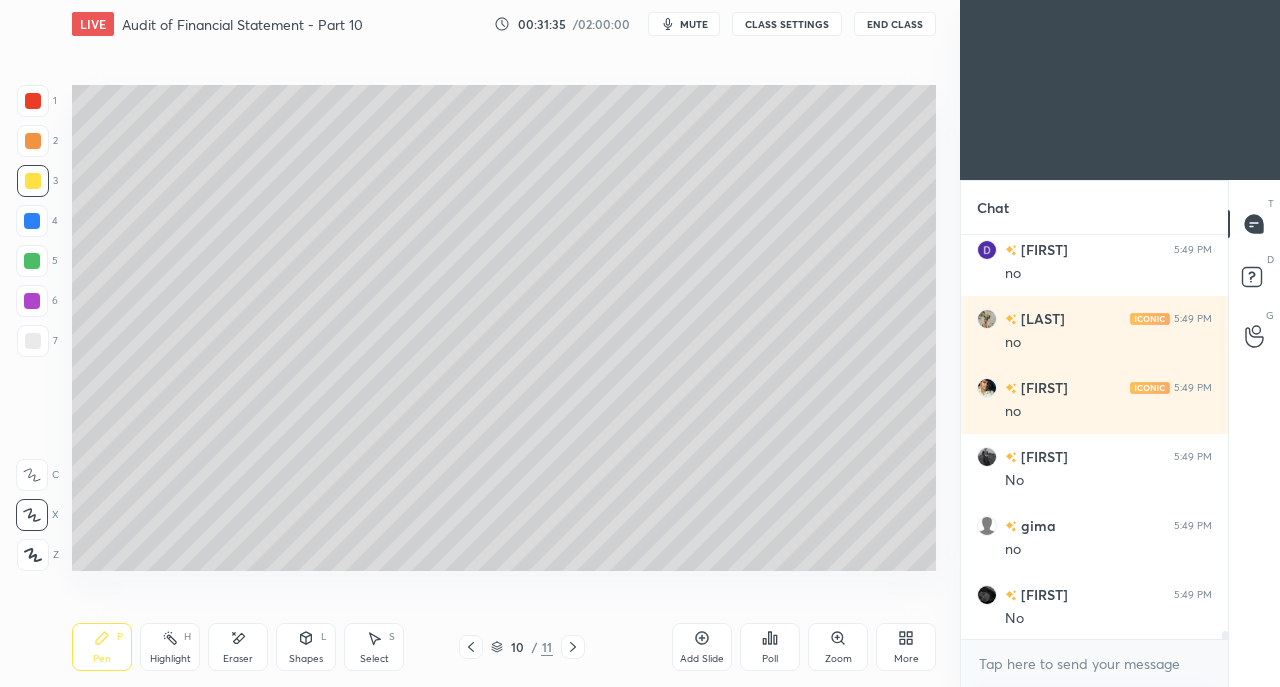 scroll, scrollTop: 19100, scrollLeft: 0, axis: vertical 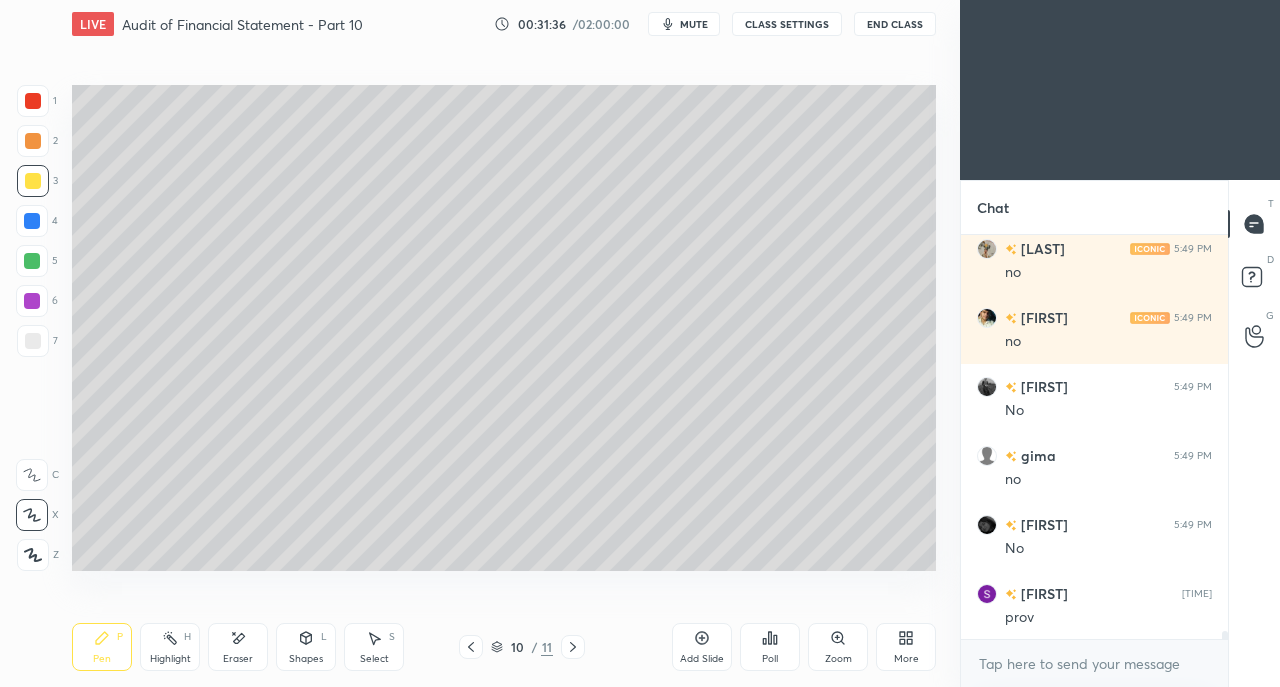 click 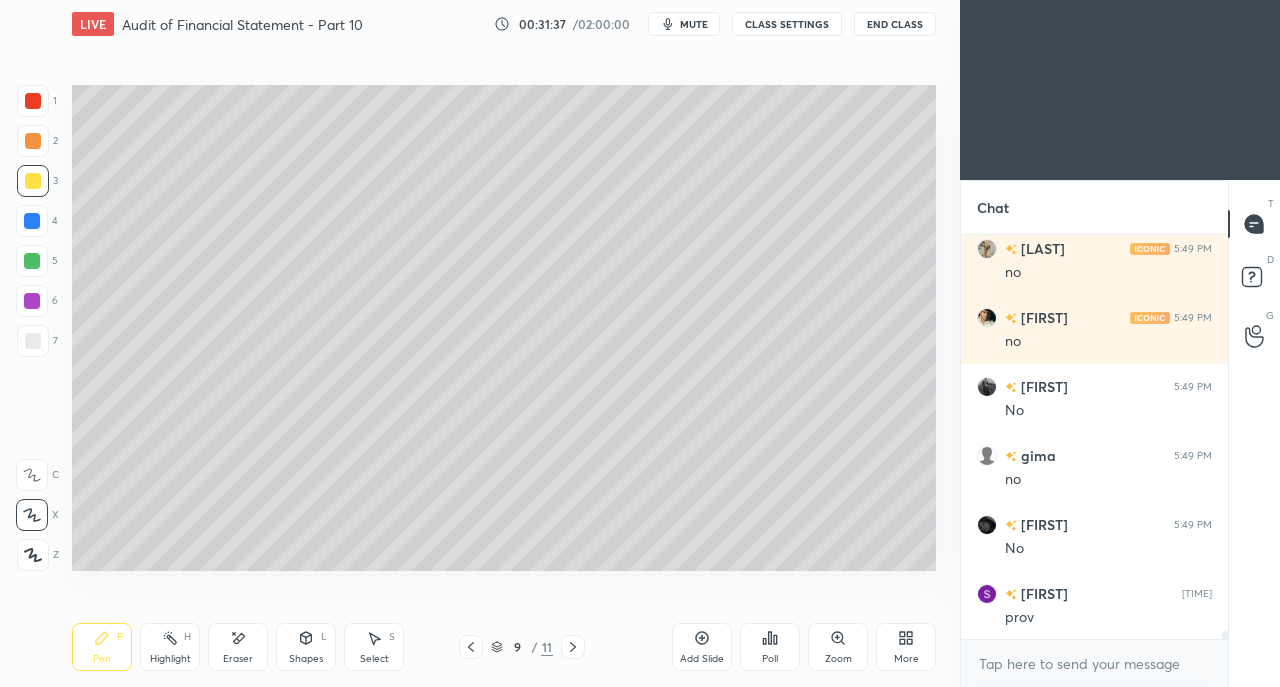 click 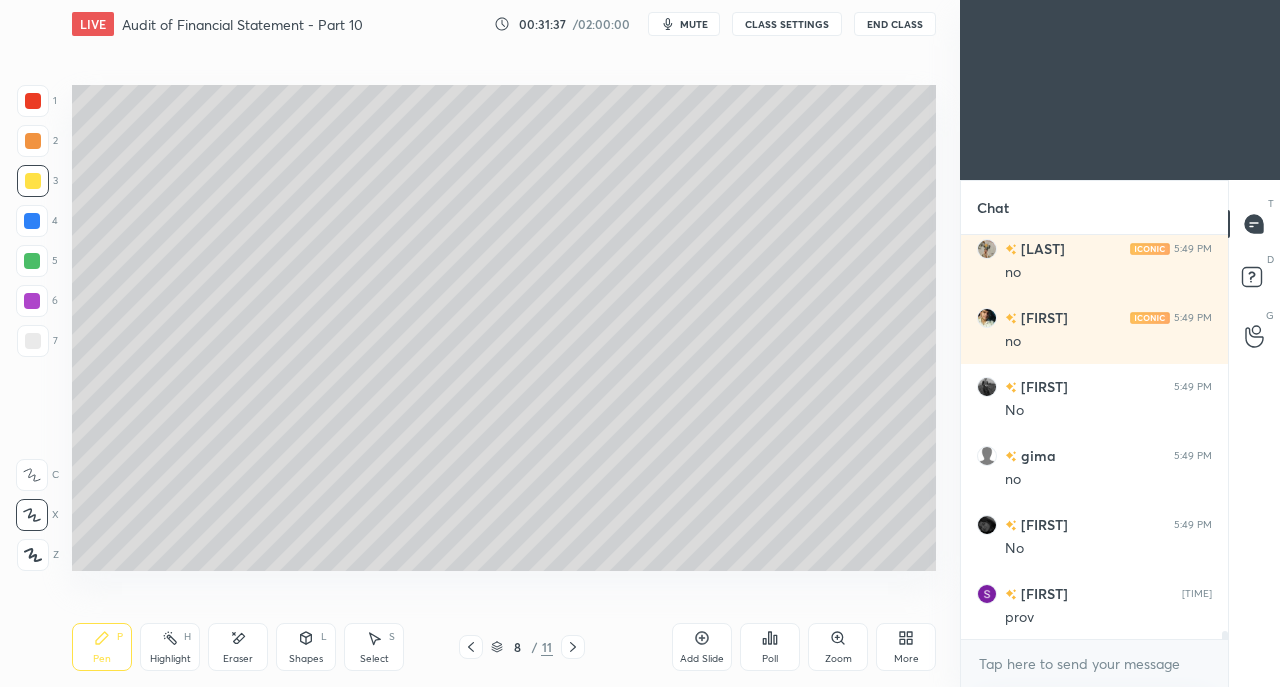 scroll, scrollTop: 19168, scrollLeft: 0, axis: vertical 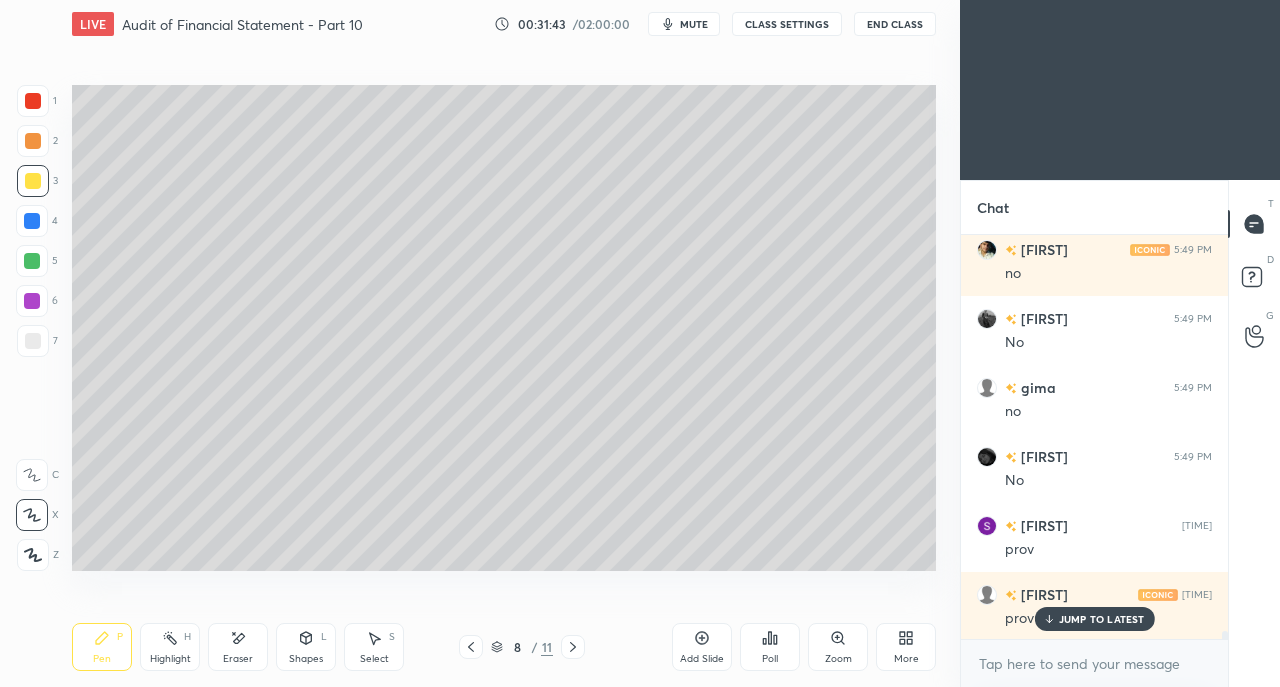 click at bounding box center [33, 341] 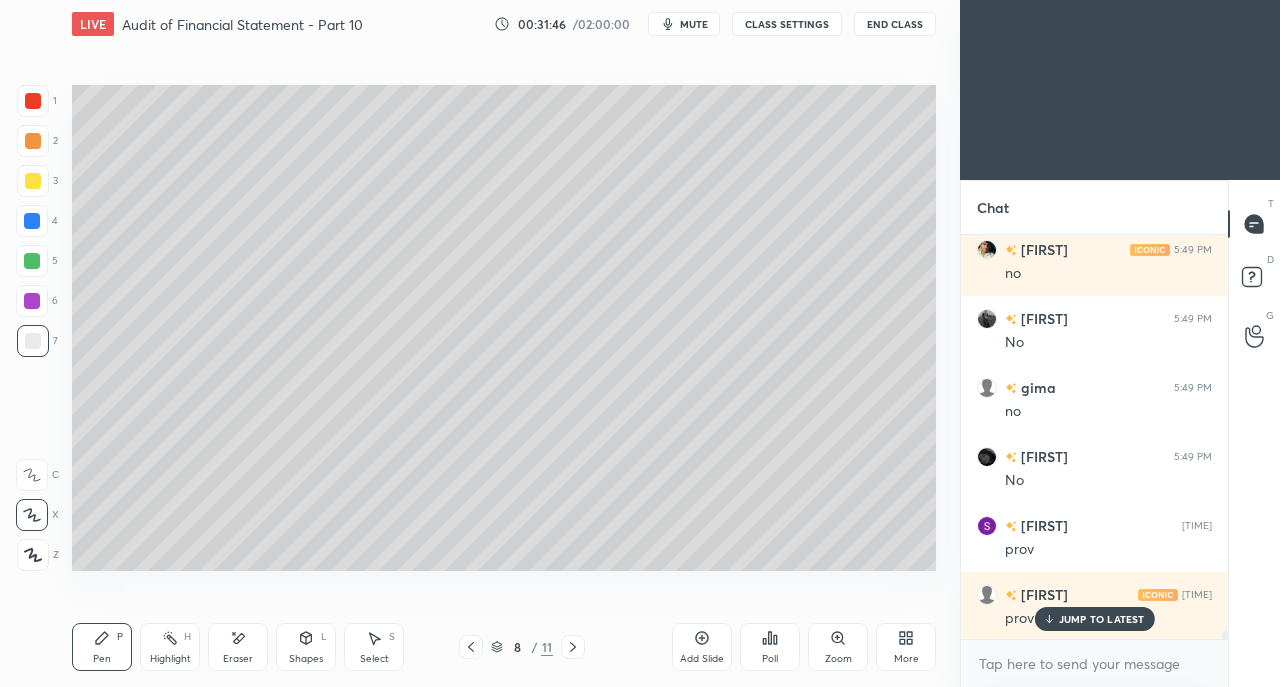click on "Add Slide" at bounding box center [702, 647] 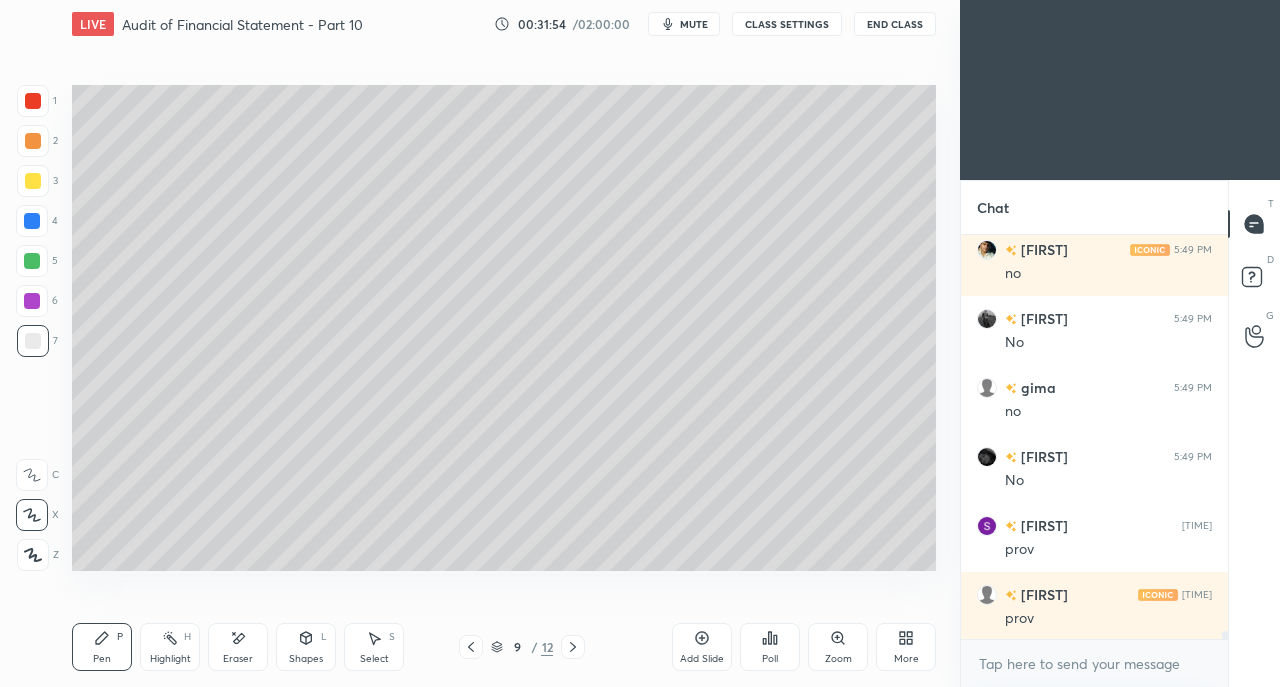 scroll, scrollTop: 19238, scrollLeft: 0, axis: vertical 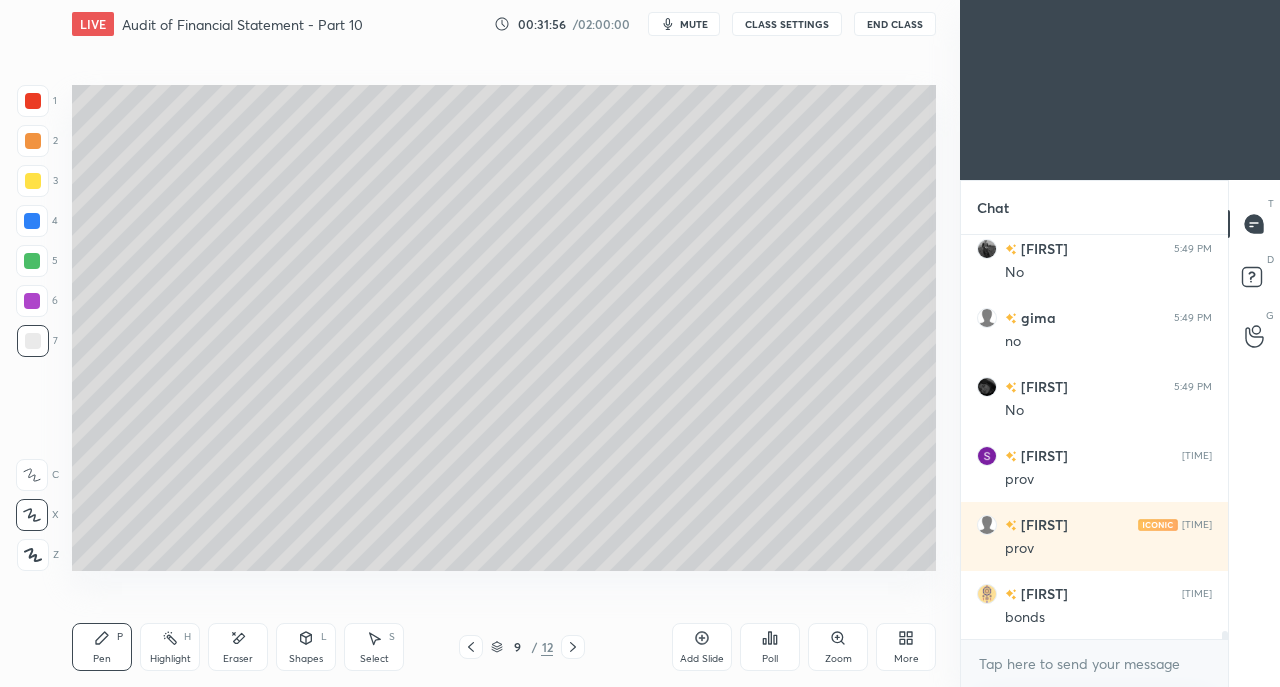 click at bounding box center [33, 181] 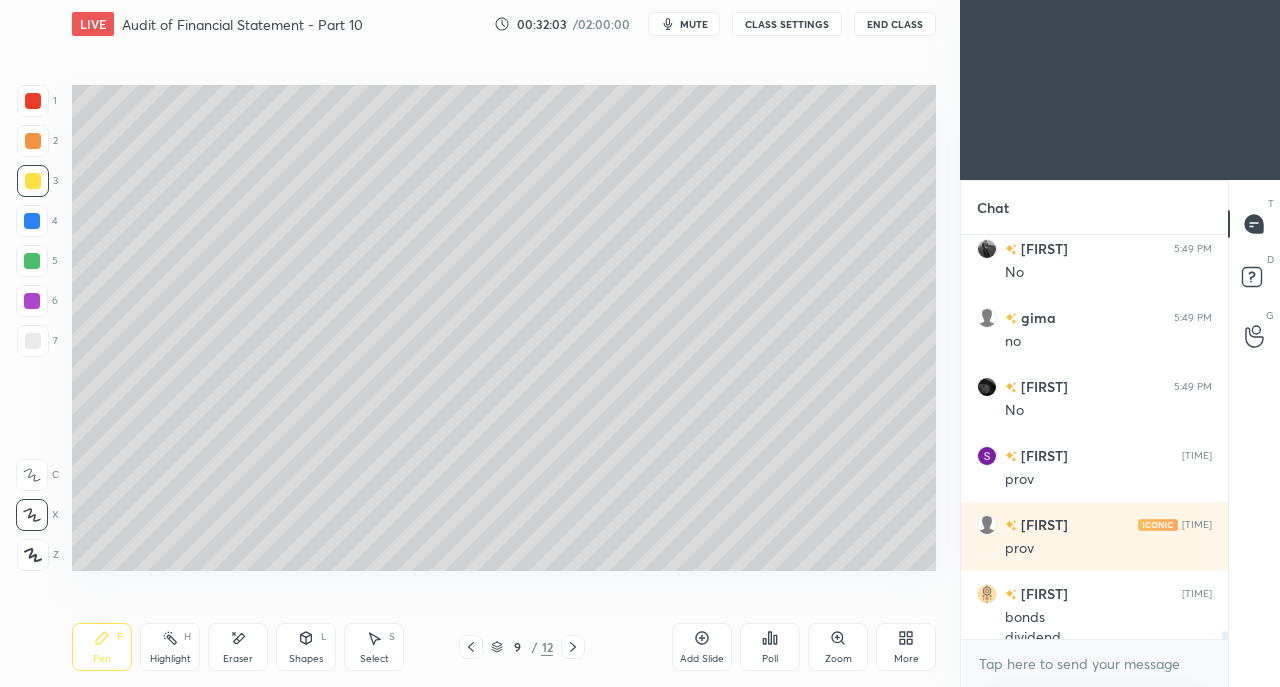 scroll, scrollTop: 19258, scrollLeft: 0, axis: vertical 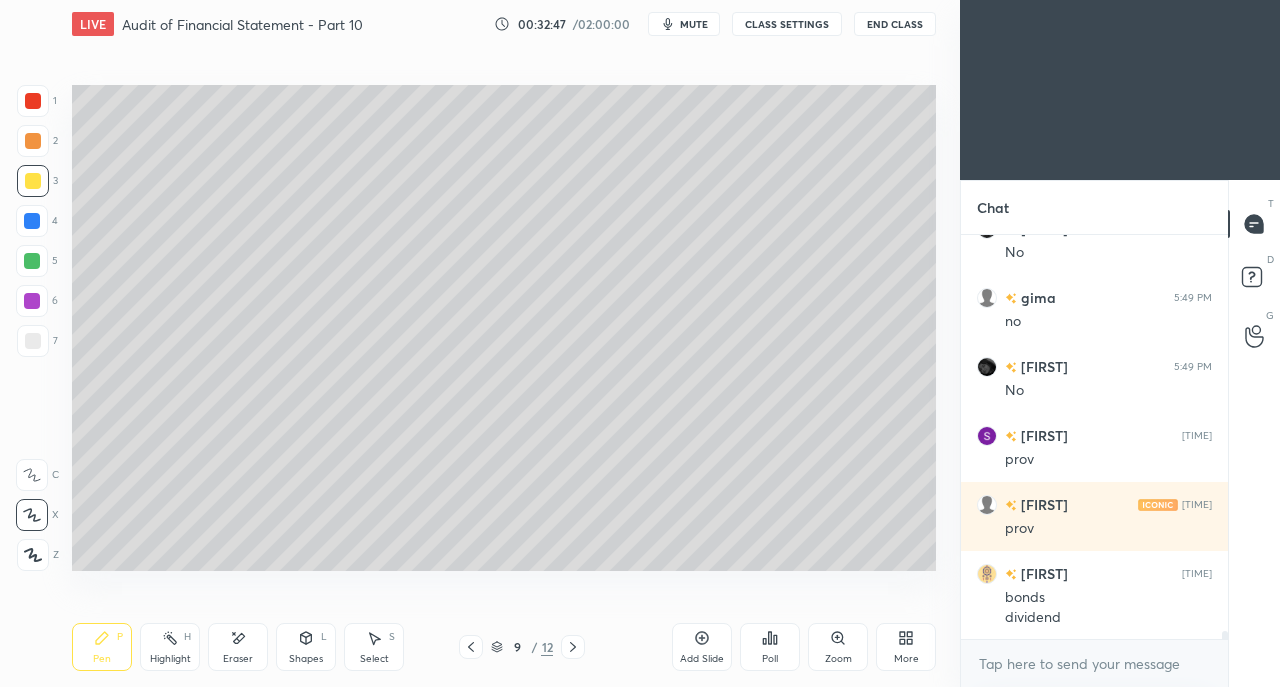 click at bounding box center (33, 341) 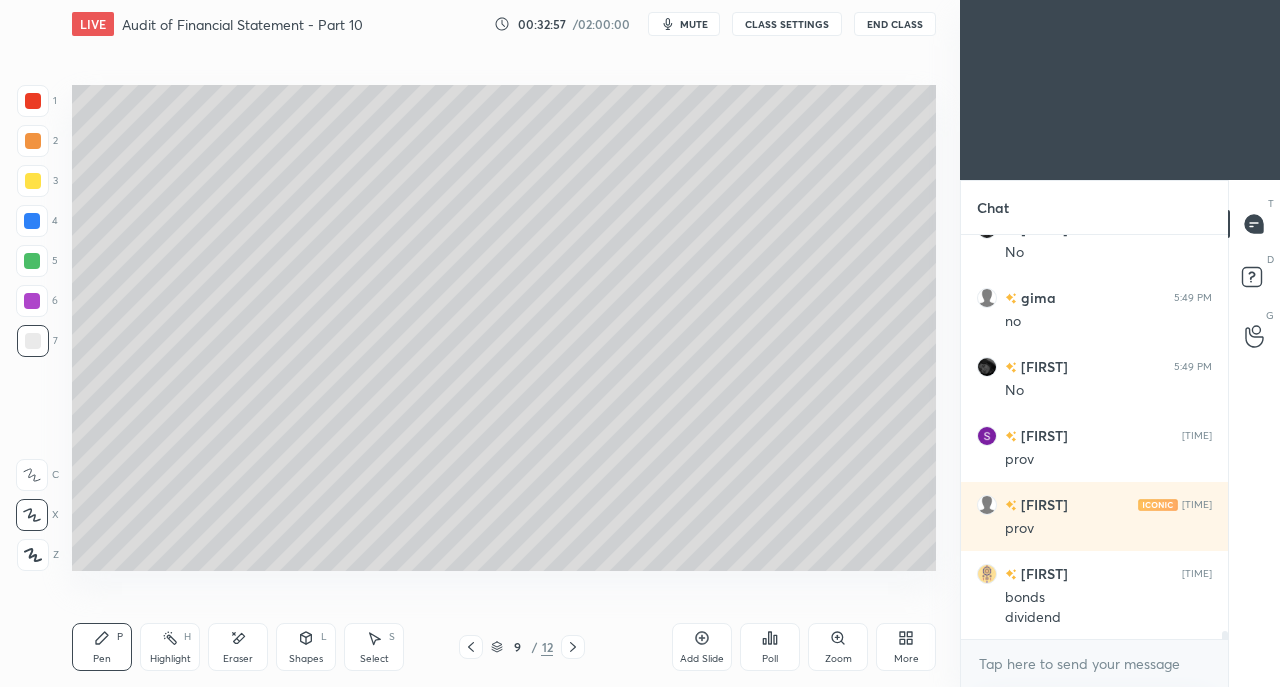 click on "Shapes L" at bounding box center [306, 647] 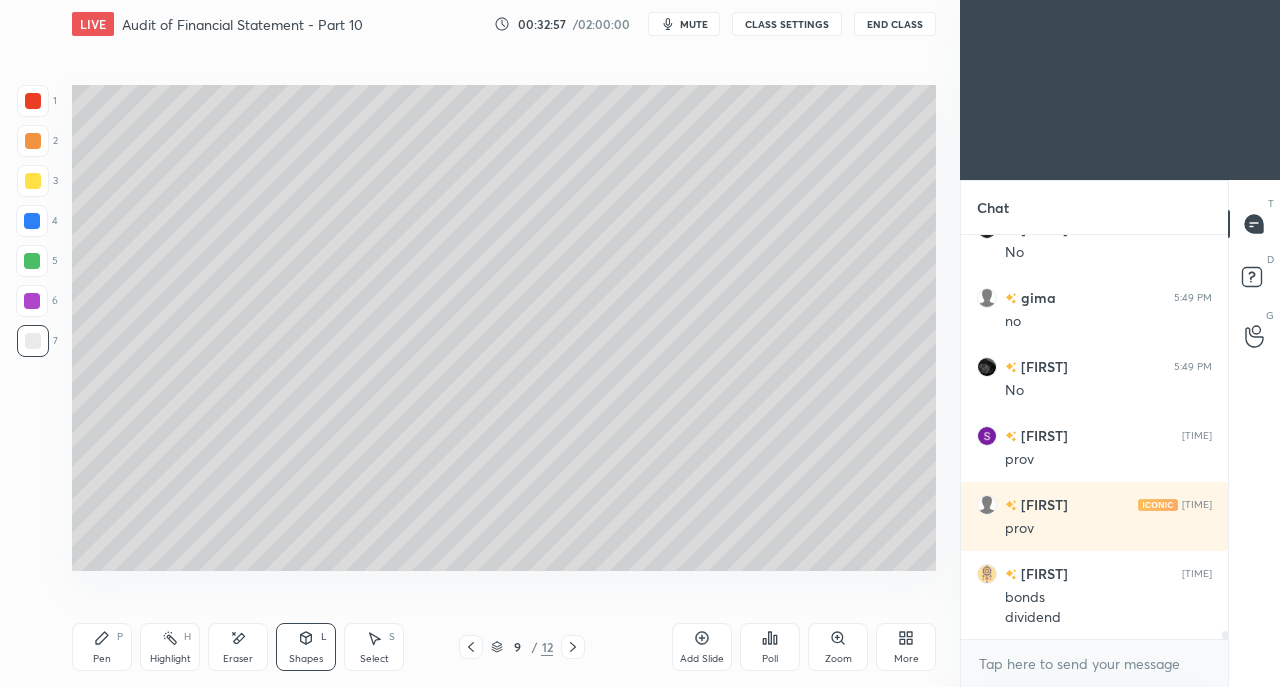 click 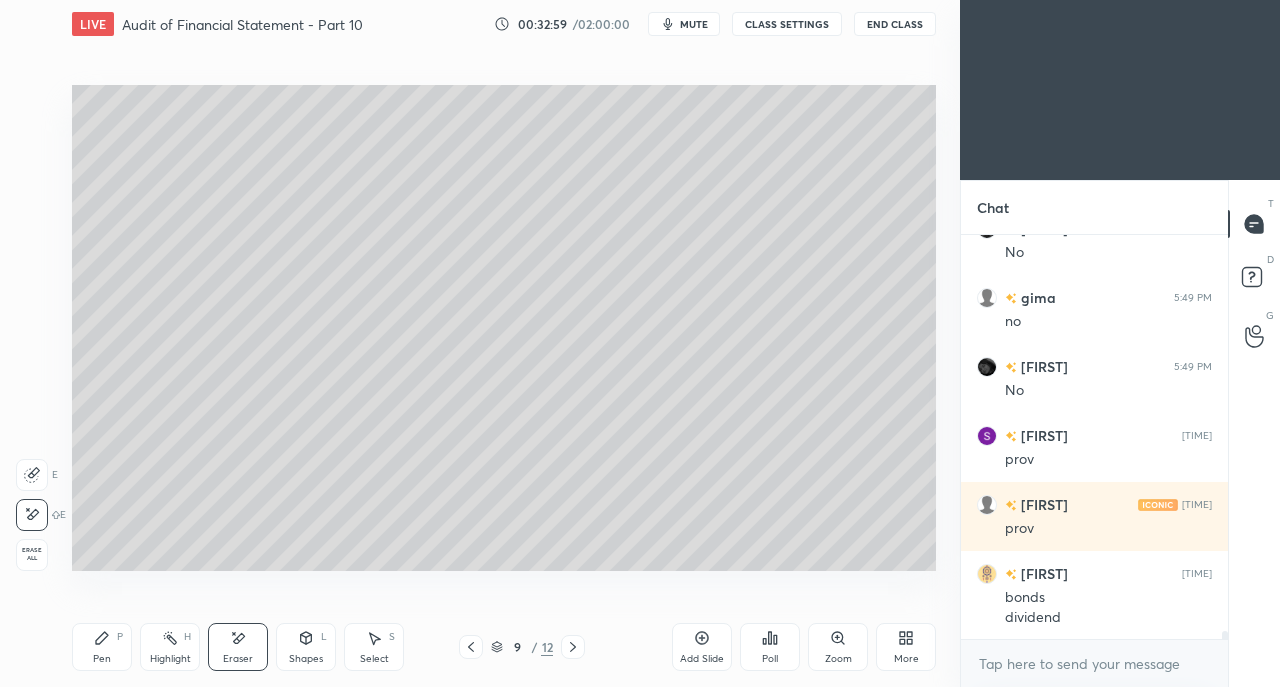 click on "Pen P" at bounding box center [102, 647] 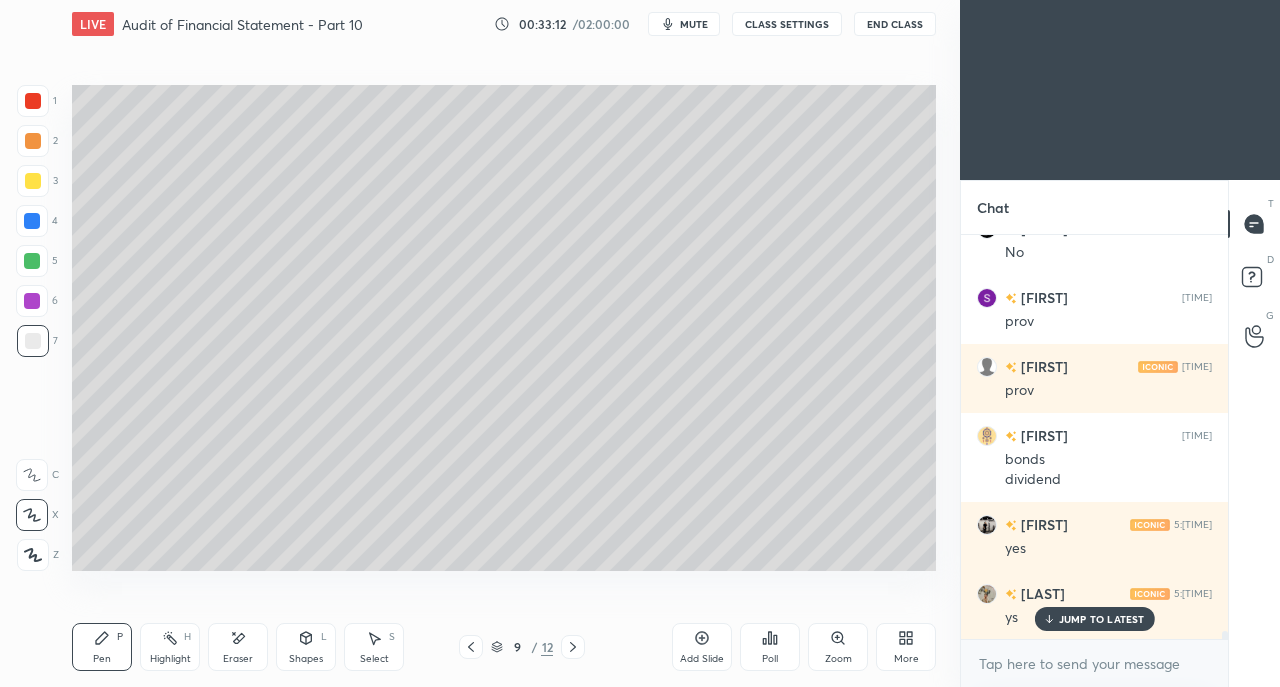 scroll, scrollTop: 19464, scrollLeft: 0, axis: vertical 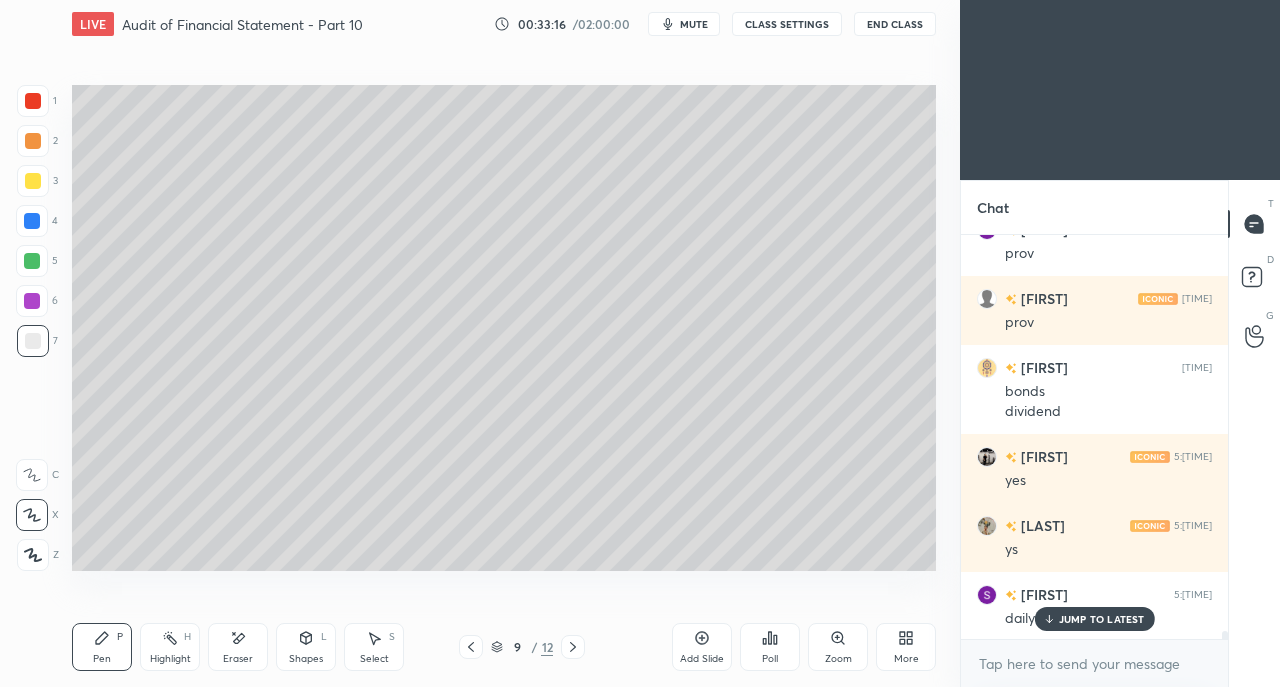 click at bounding box center [32, 221] 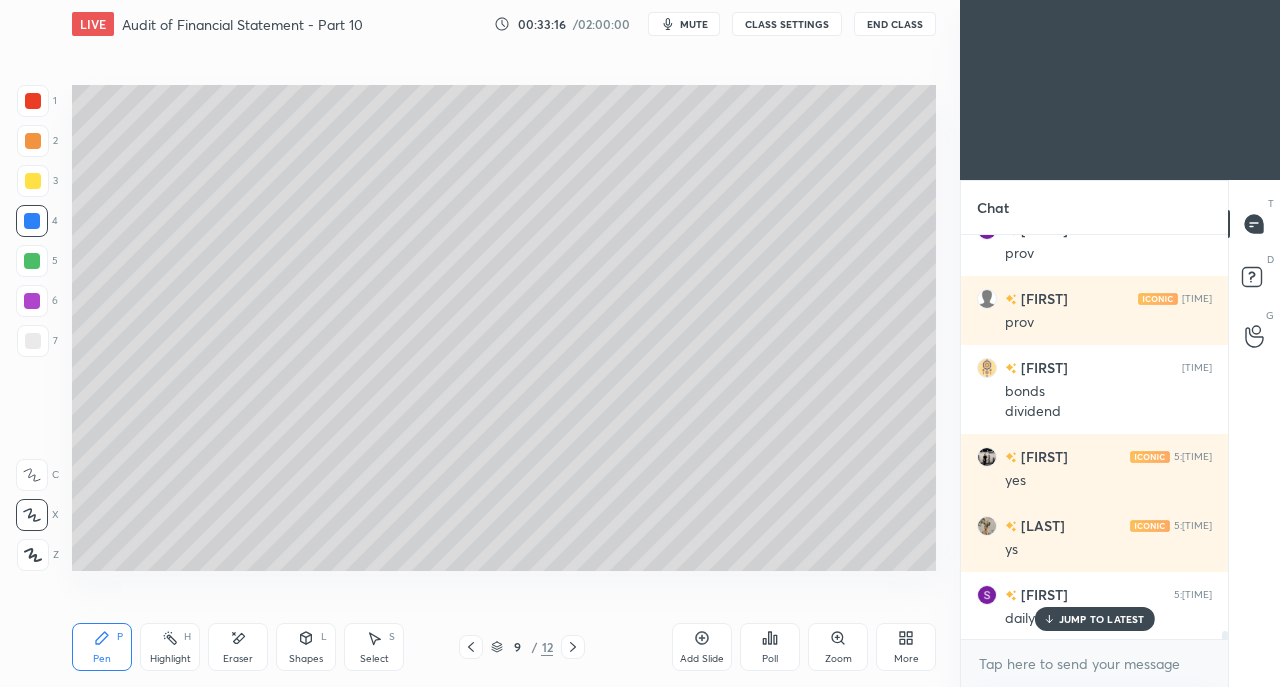 click at bounding box center [33, 181] 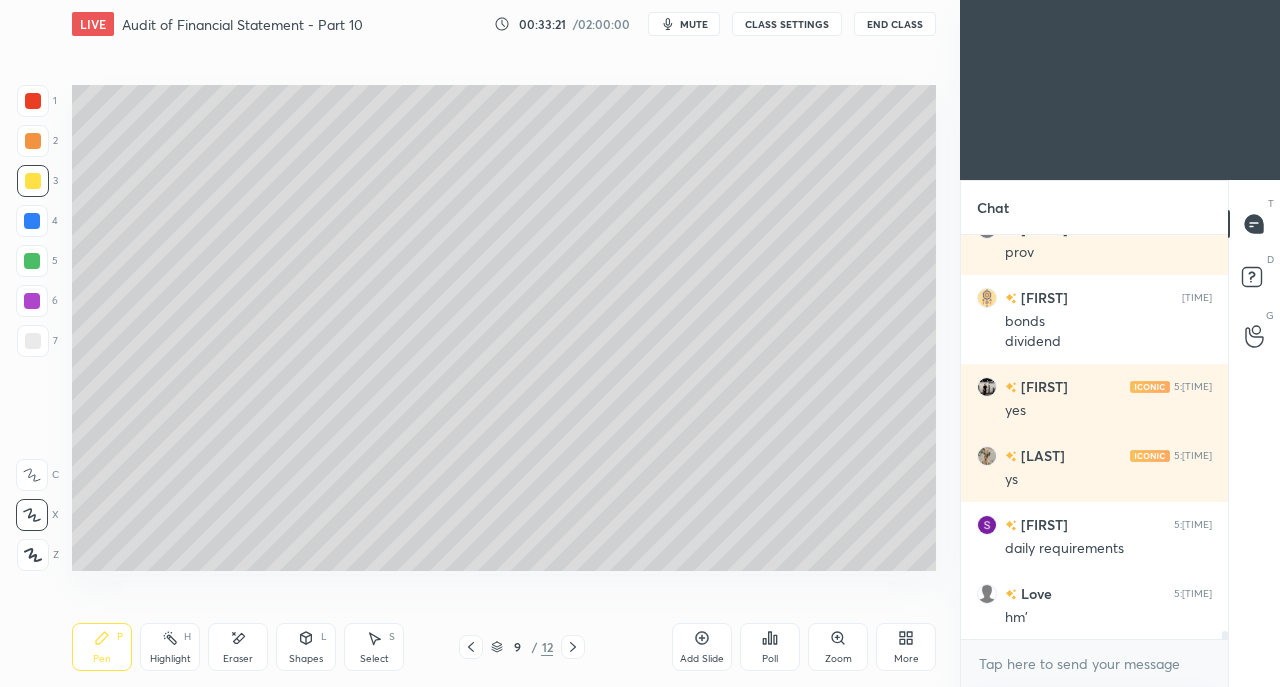 scroll, scrollTop: 19602, scrollLeft: 0, axis: vertical 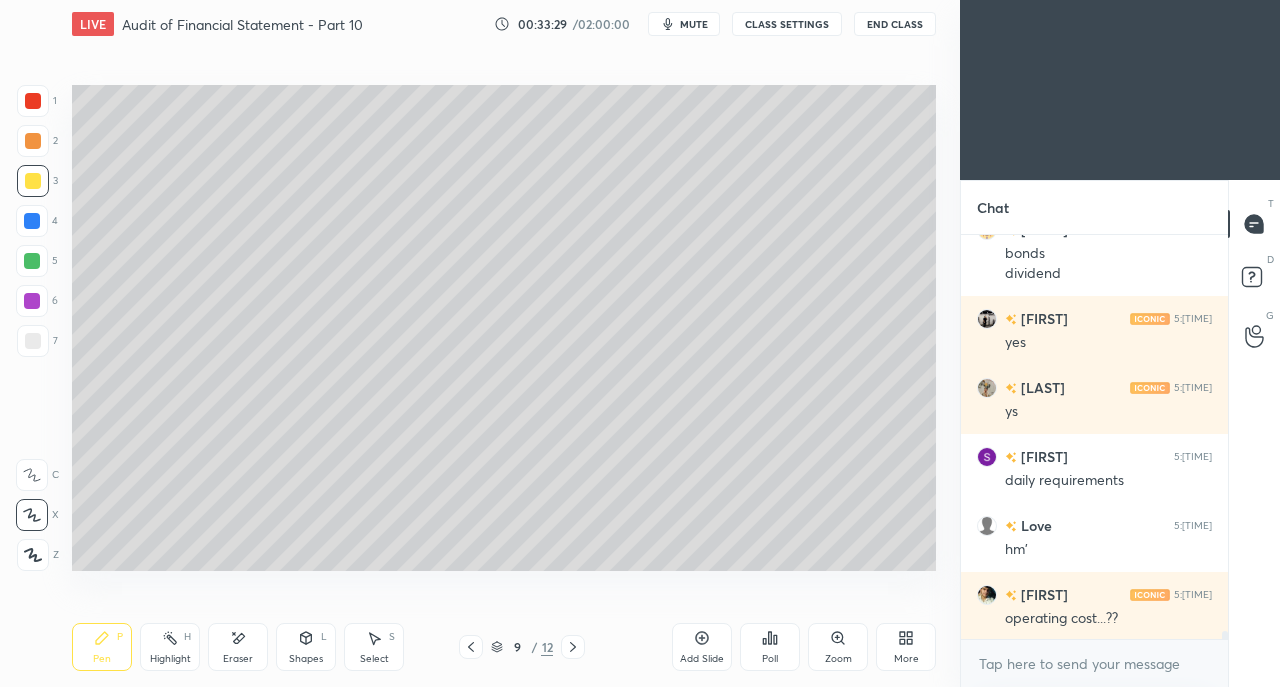click at bounding box center [573, 647] 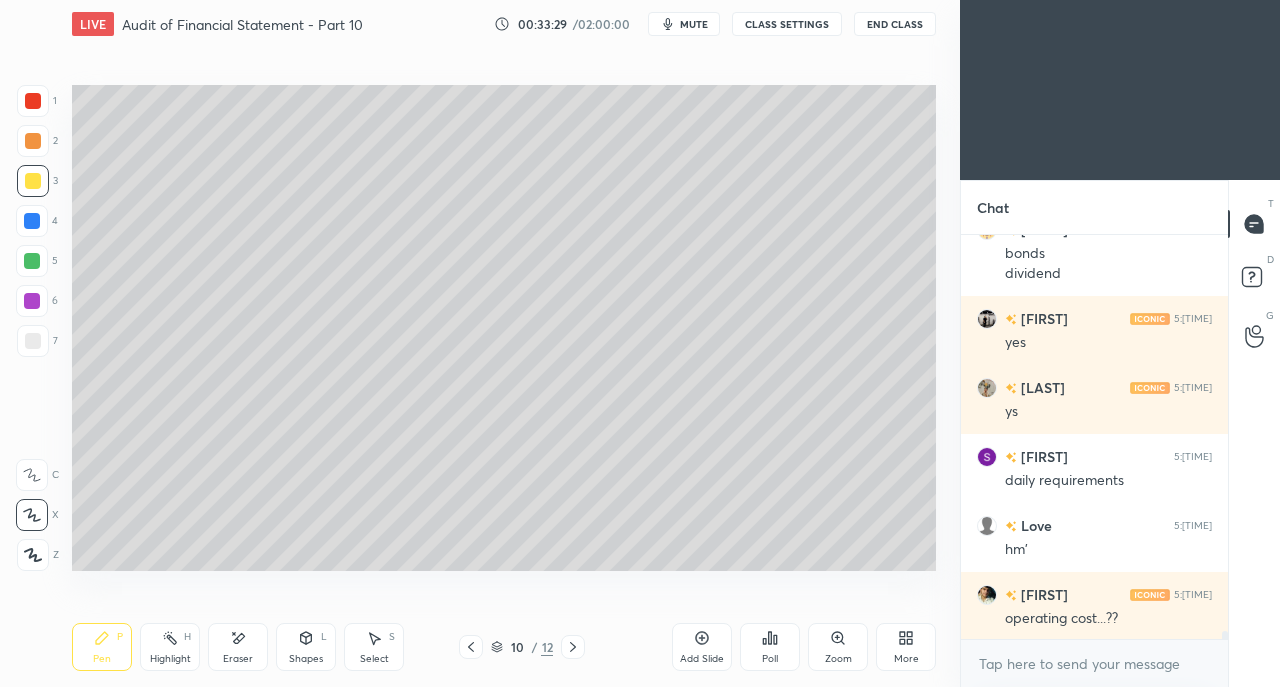 click 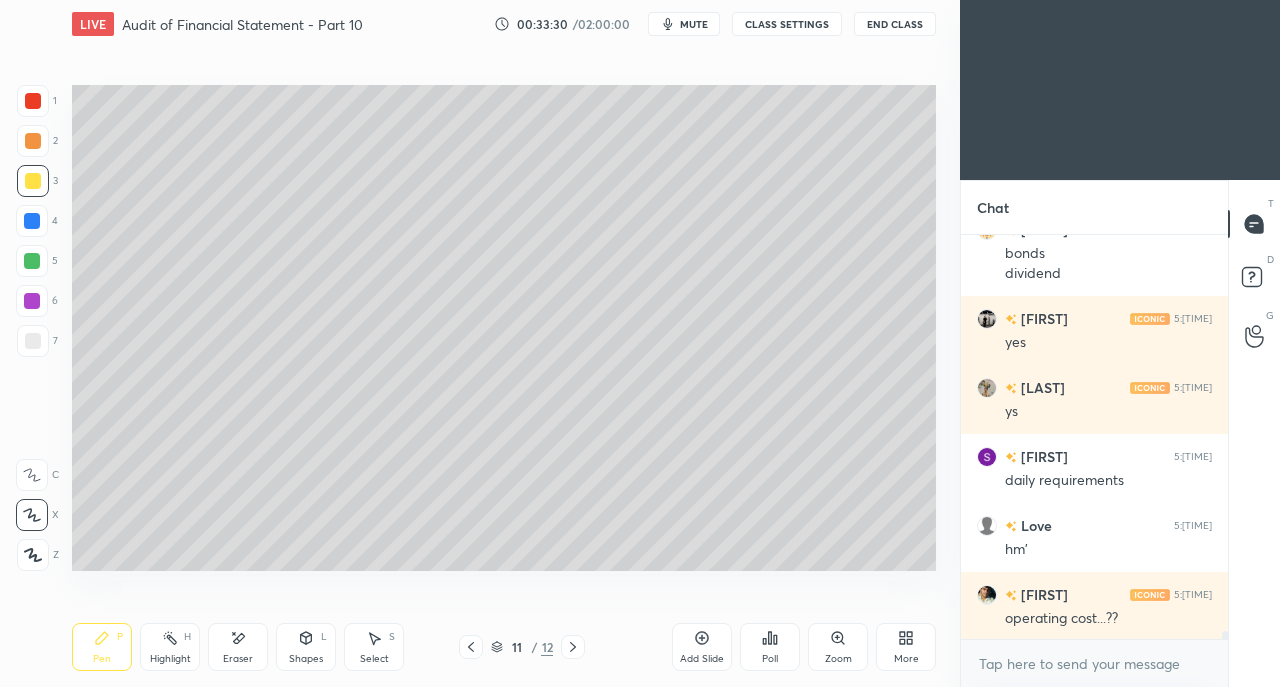 click 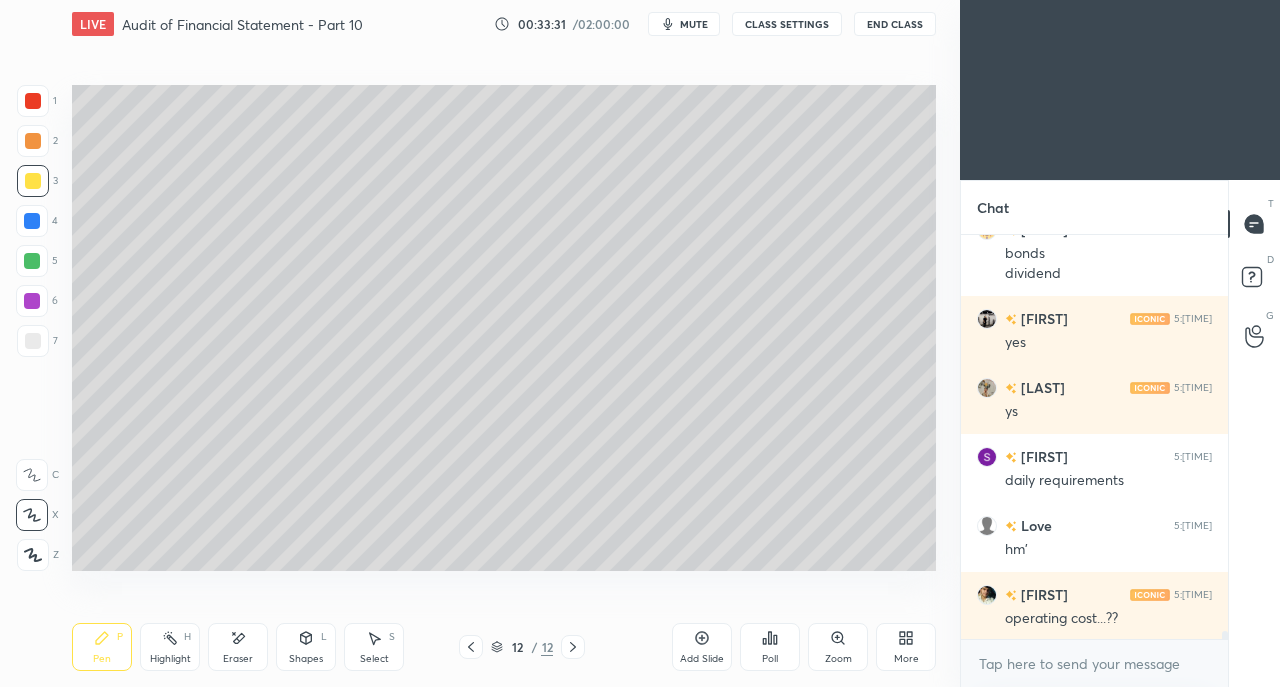 click 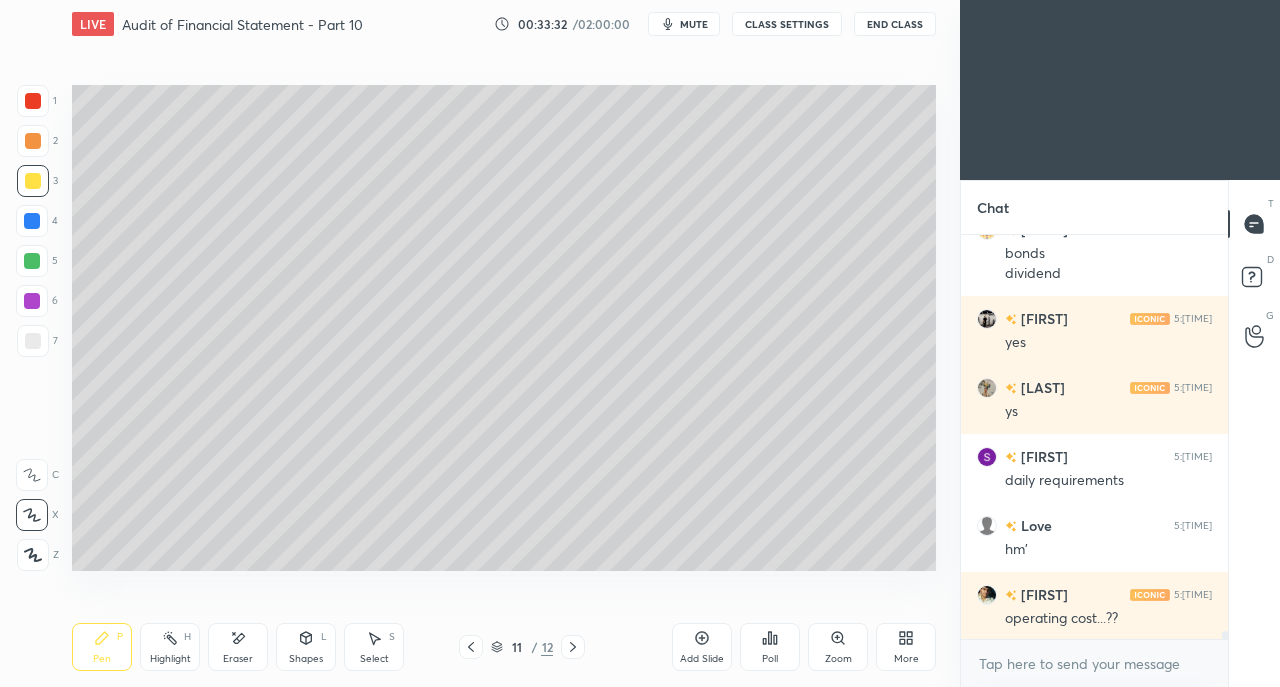 click on "Add Slide" at bounding box center [702, 659] 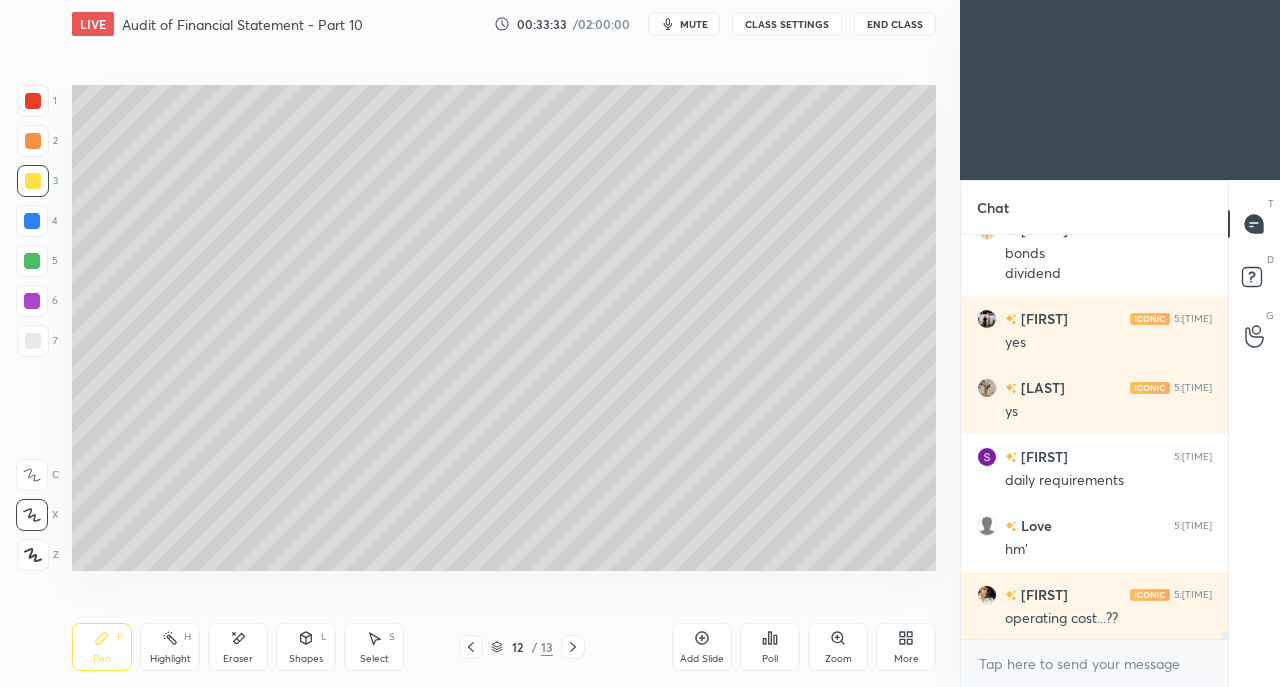 scroll, scrollTop: 19672, scrollLeft: 0, axis: vertical 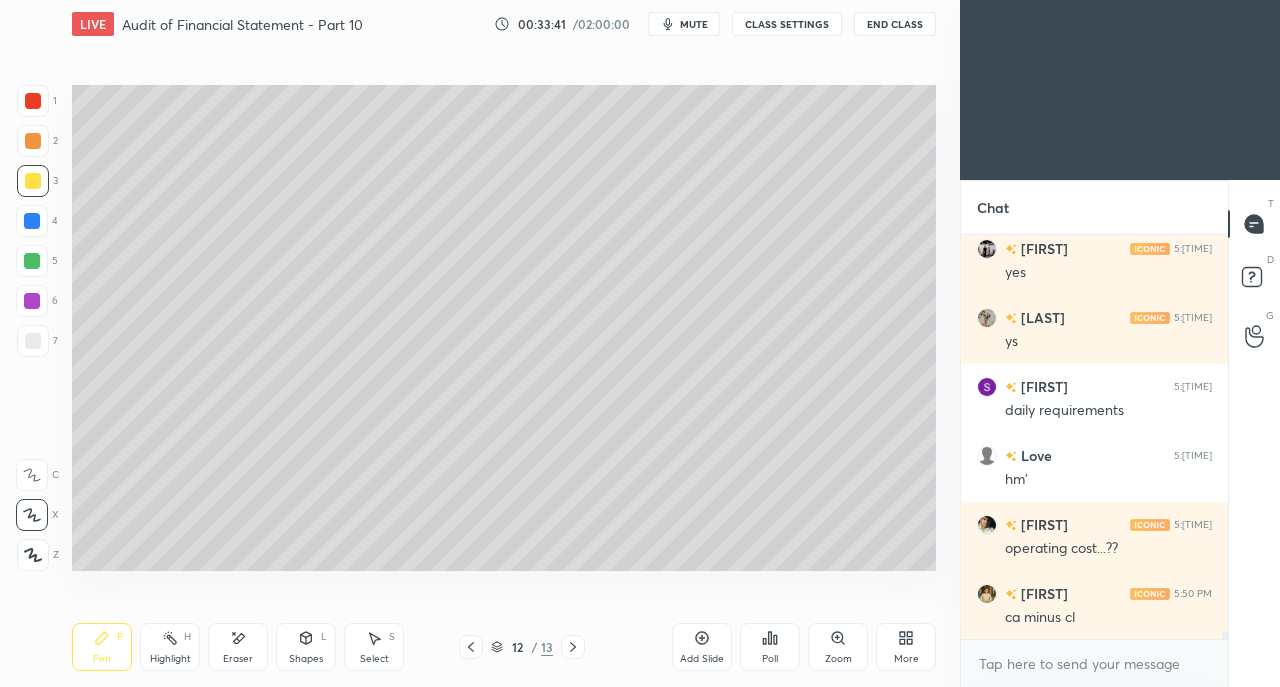 click at bounding box center [33, 341] 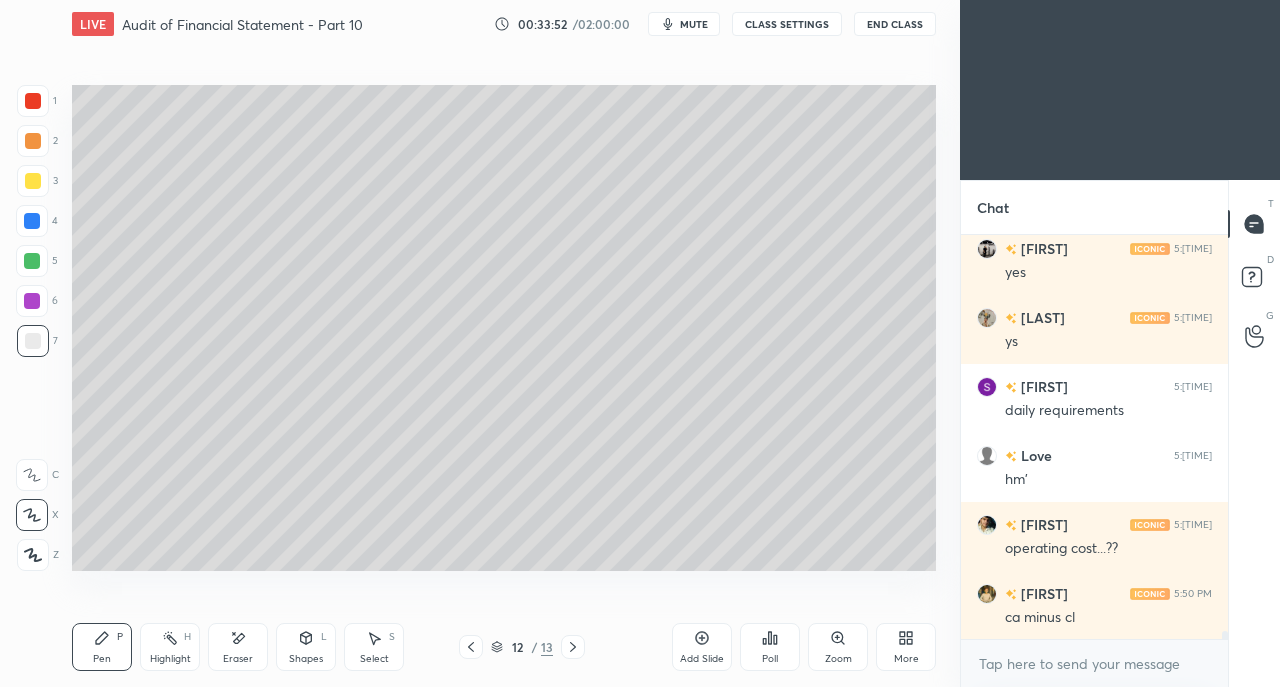 click on "Shapes" at bounding box center (306, 659) 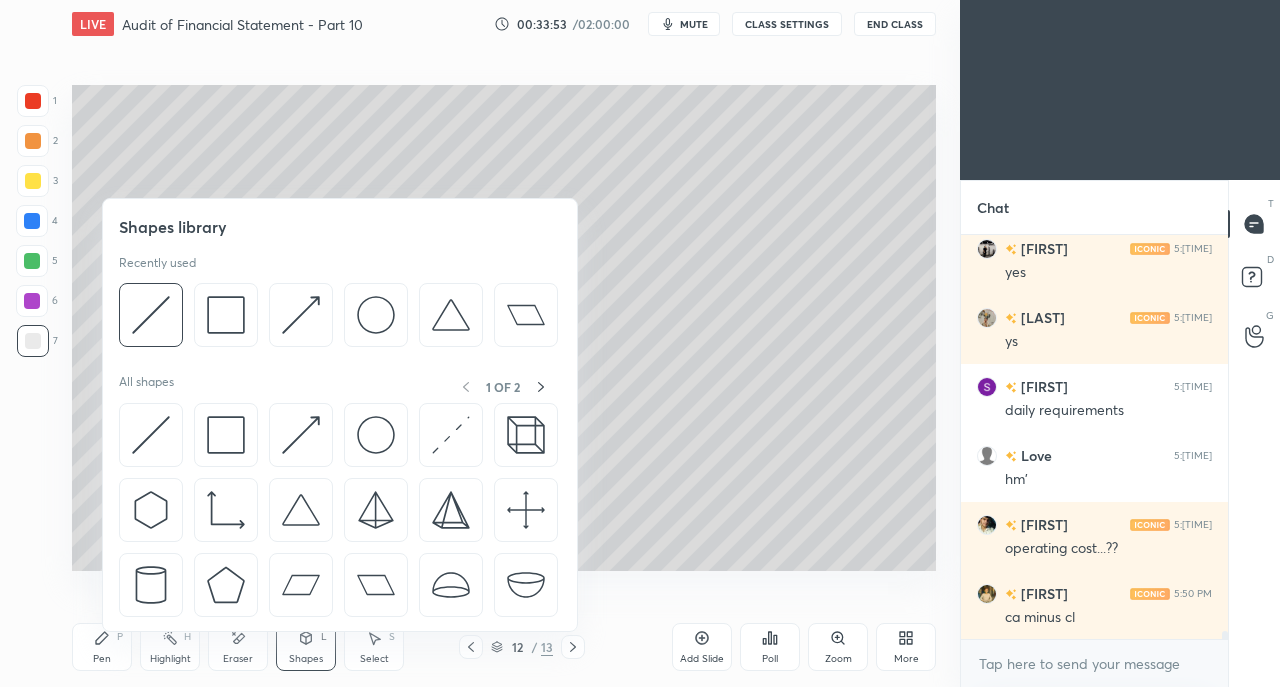 click at bounding box center (301, 435) 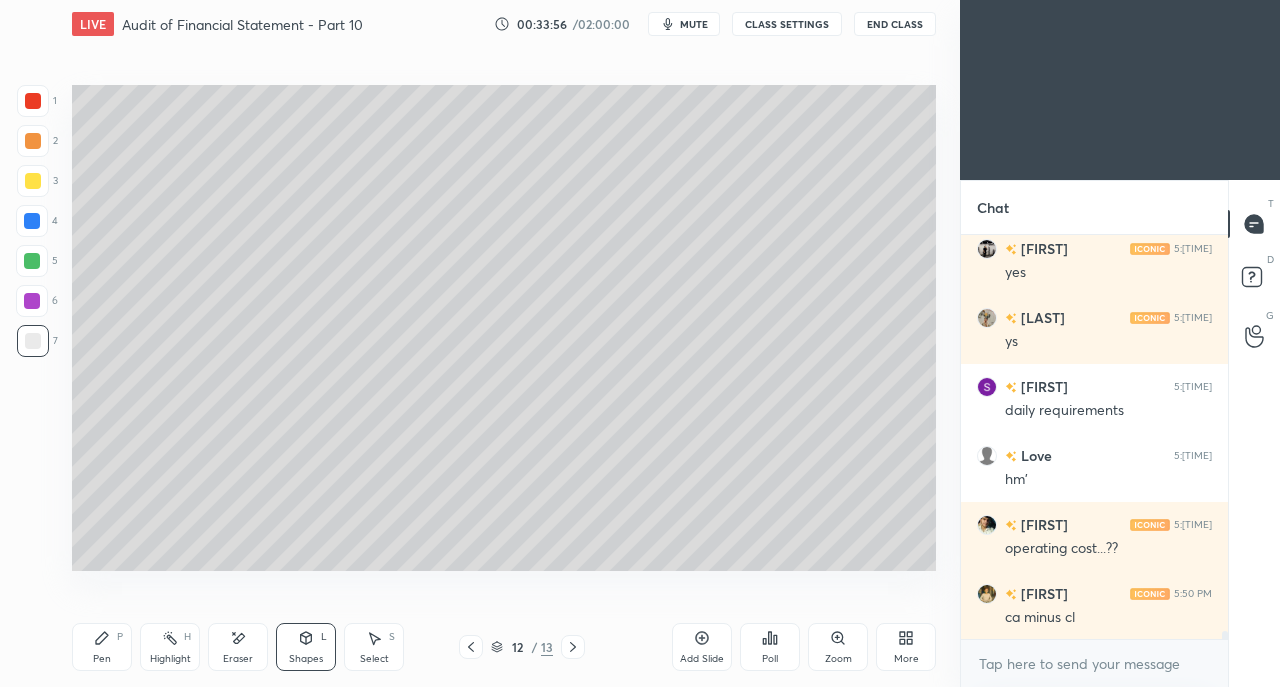 click on "Pen P" at bounding box center (102, 647) 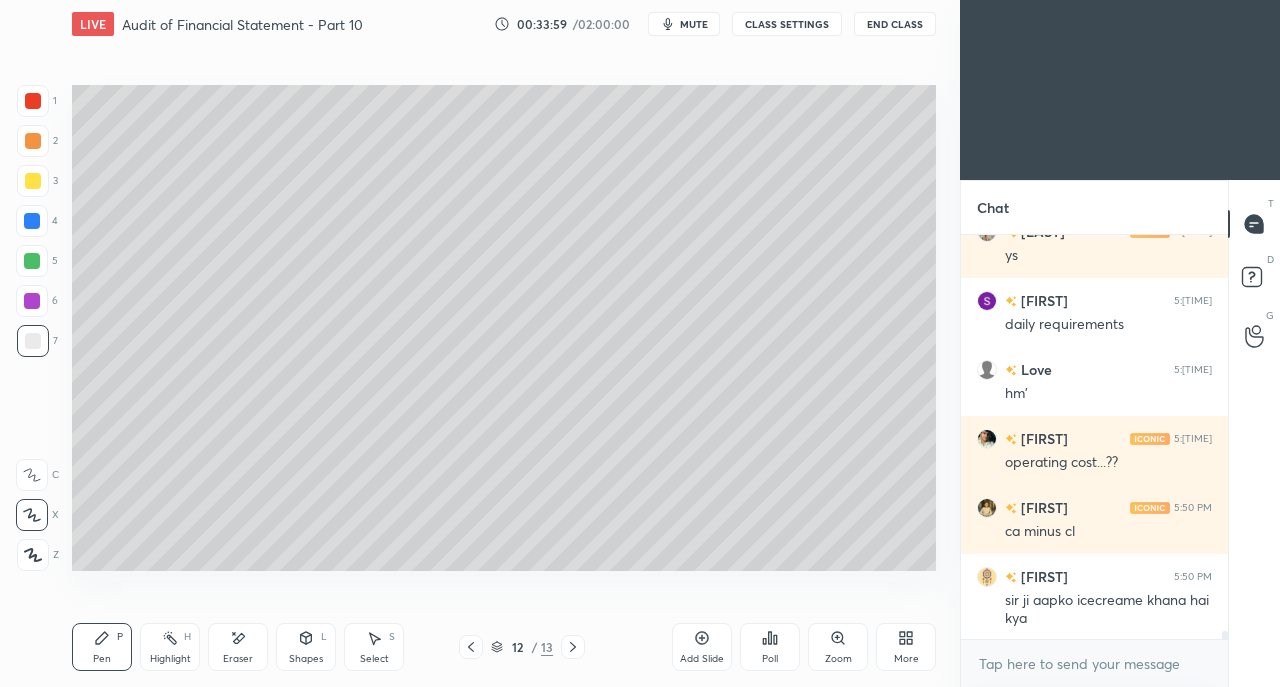 scroll, scrollTop: 19846, scrollLeft: 0, axis: vertical 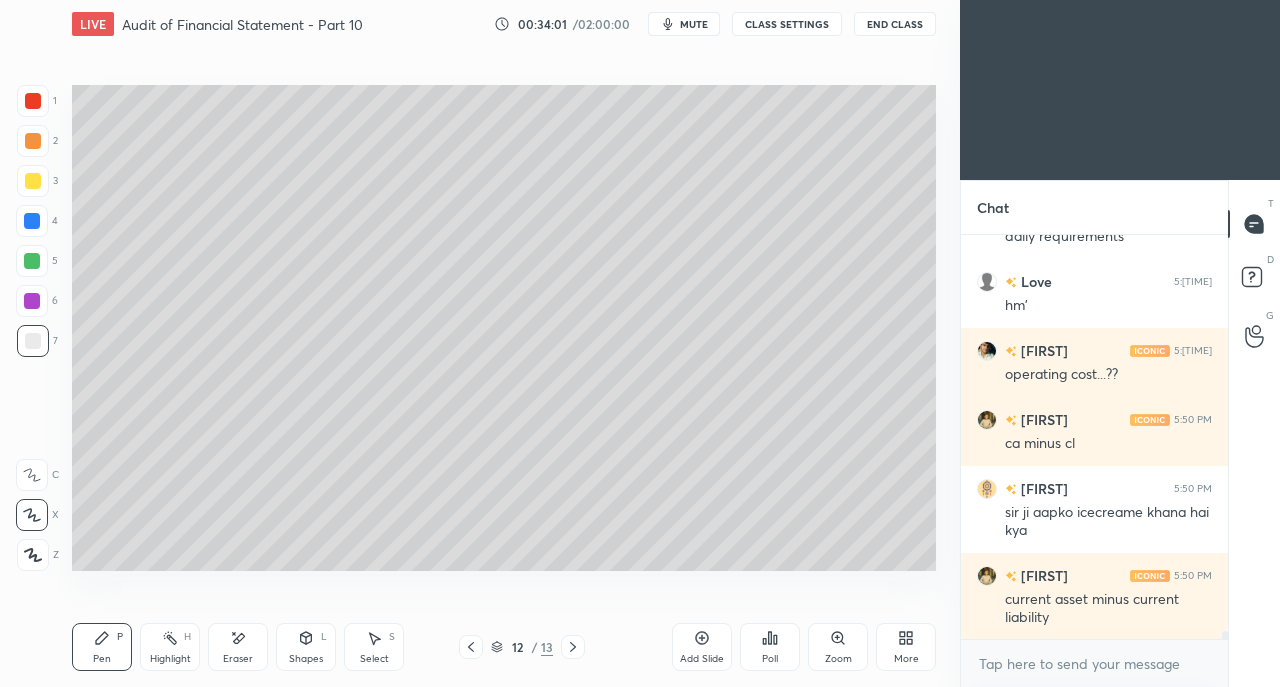click at bounding box center [32, 221] 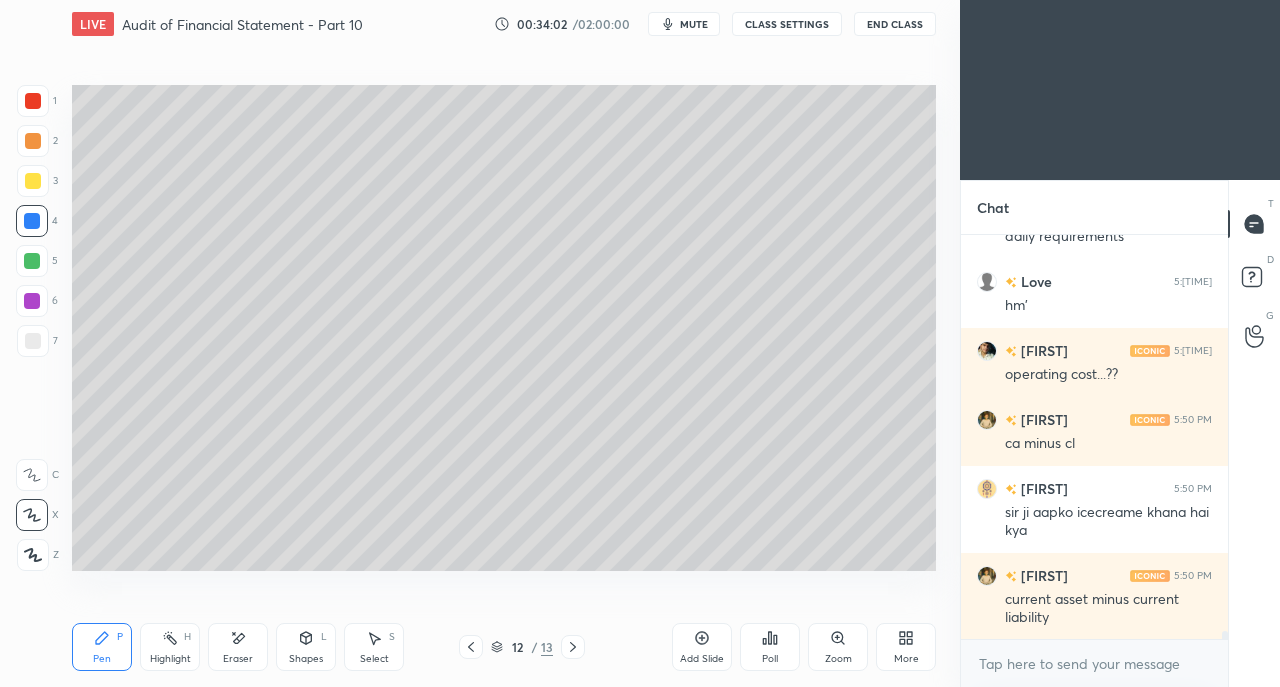 click at bounding box center (33, 181) 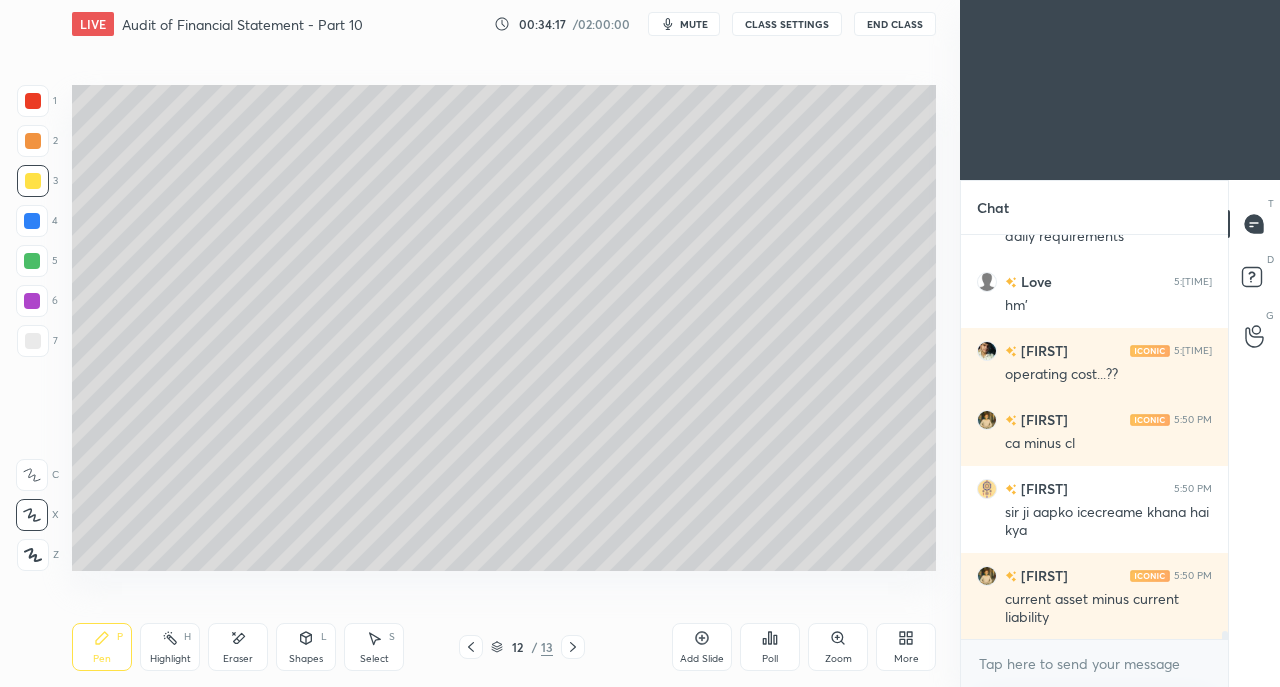 click at bounding box center (32, 221) 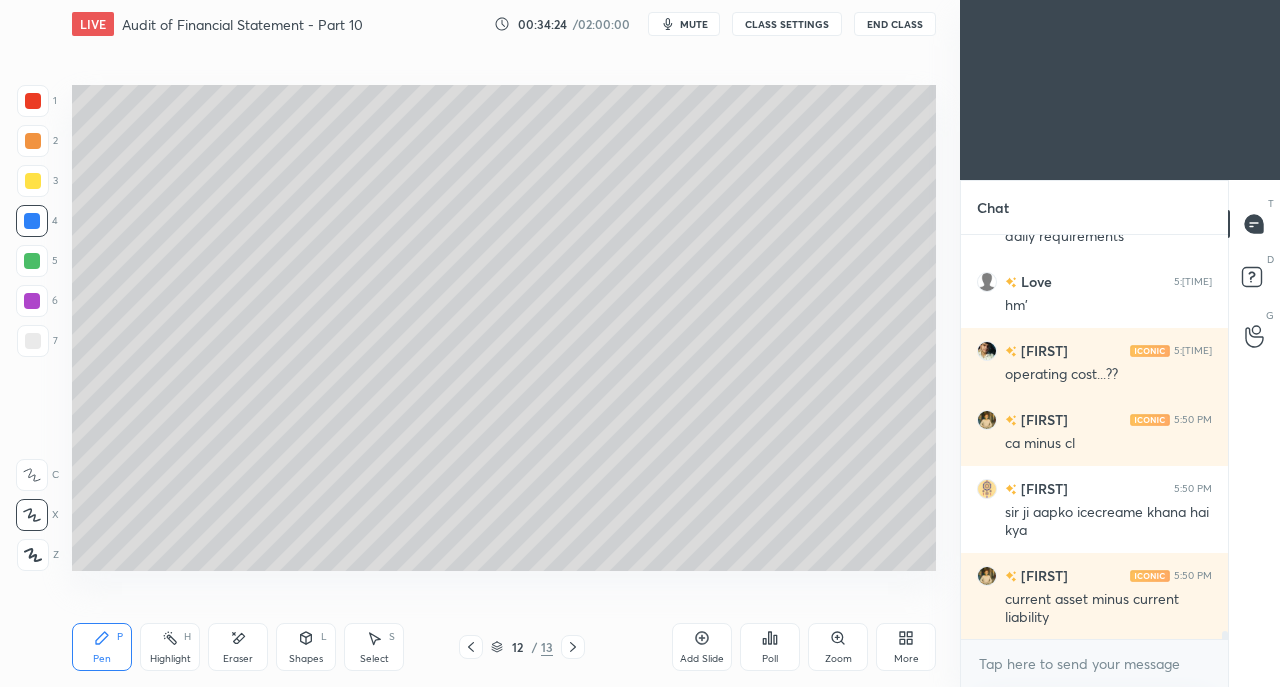 click at bounding box center [33, 341] 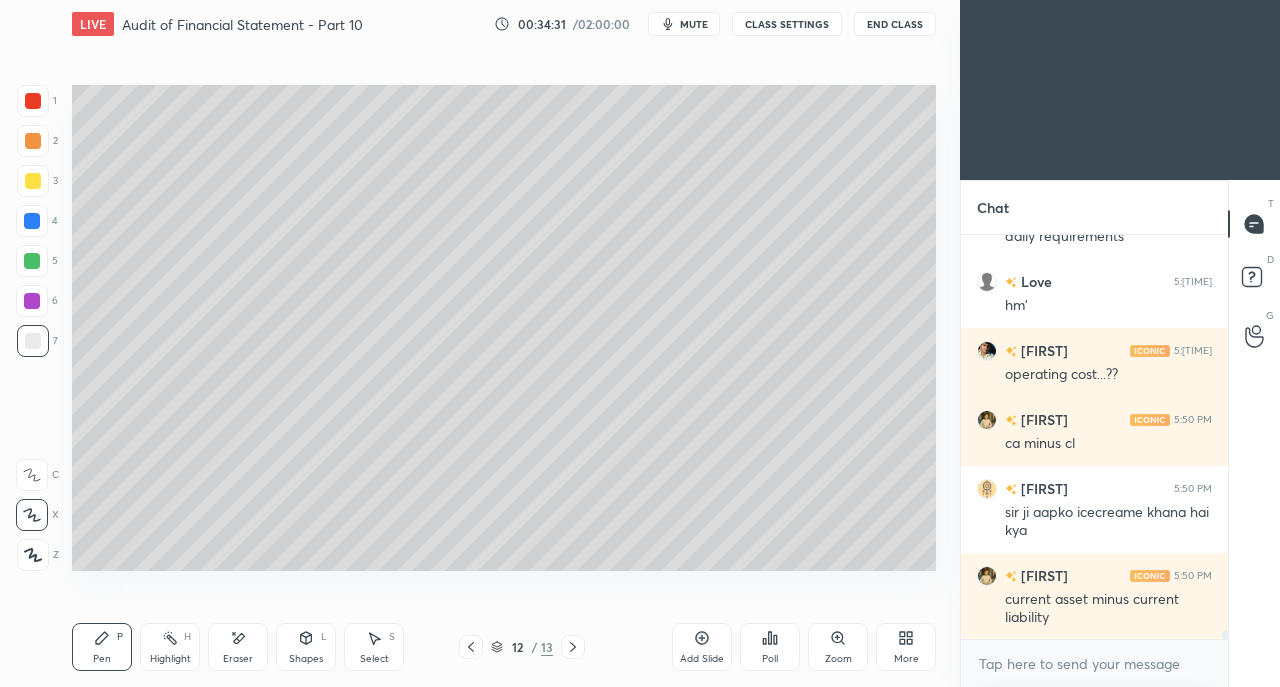 click on "Add Slide" at bounding box center (702, 647) 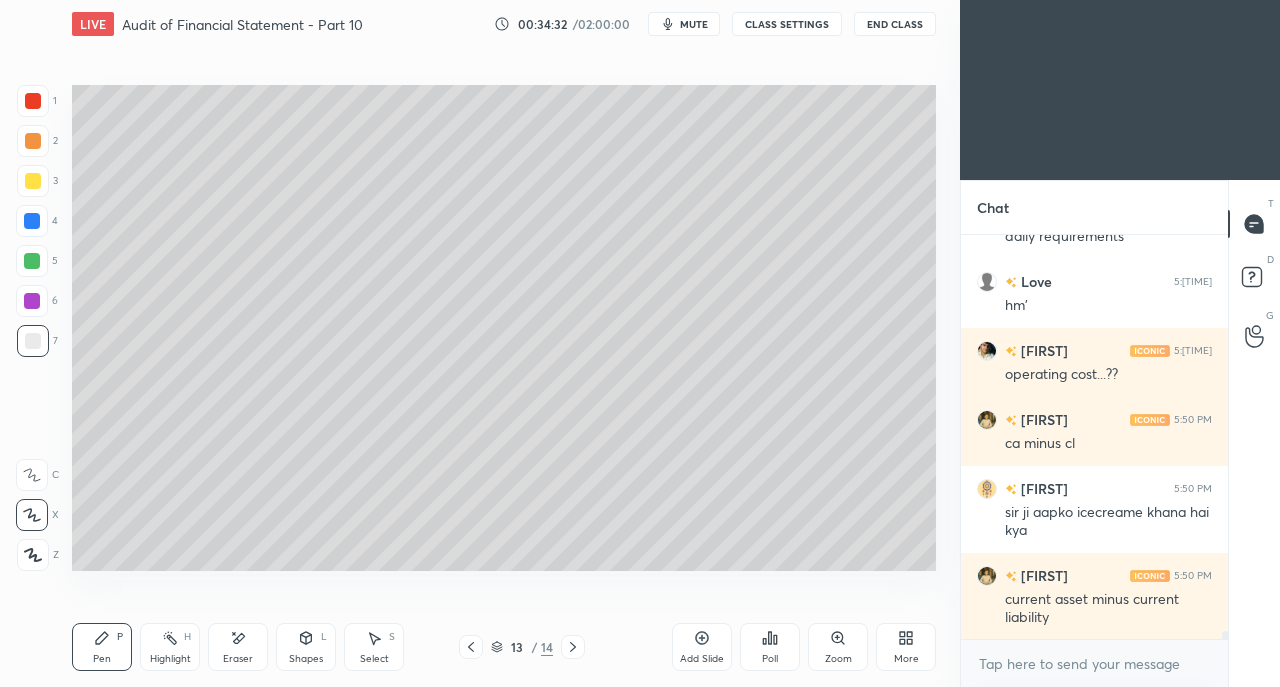 click 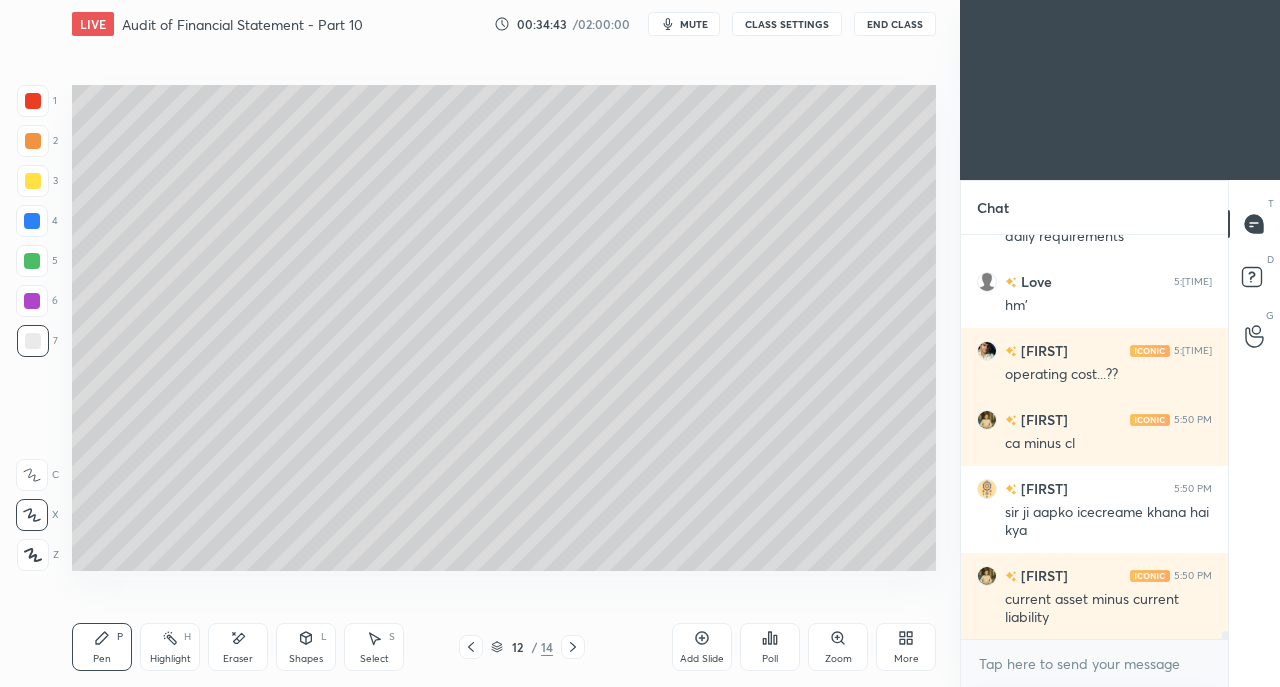 click 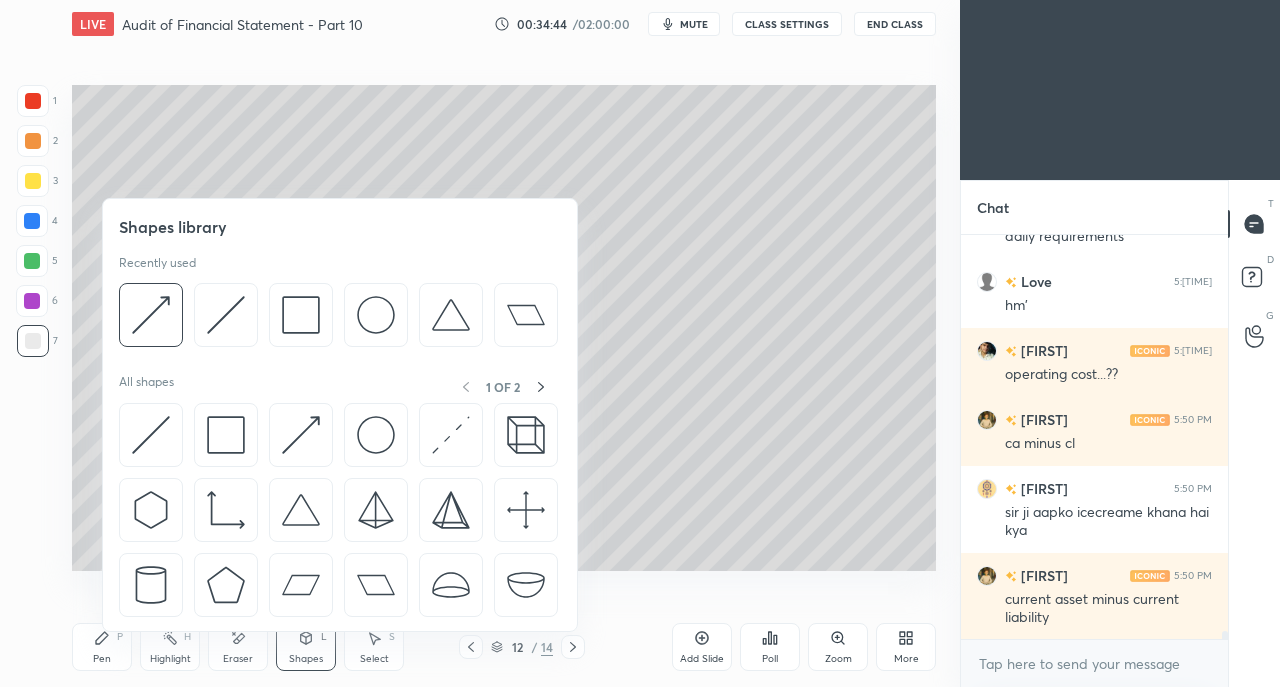 click at bounding box center (301, 435) 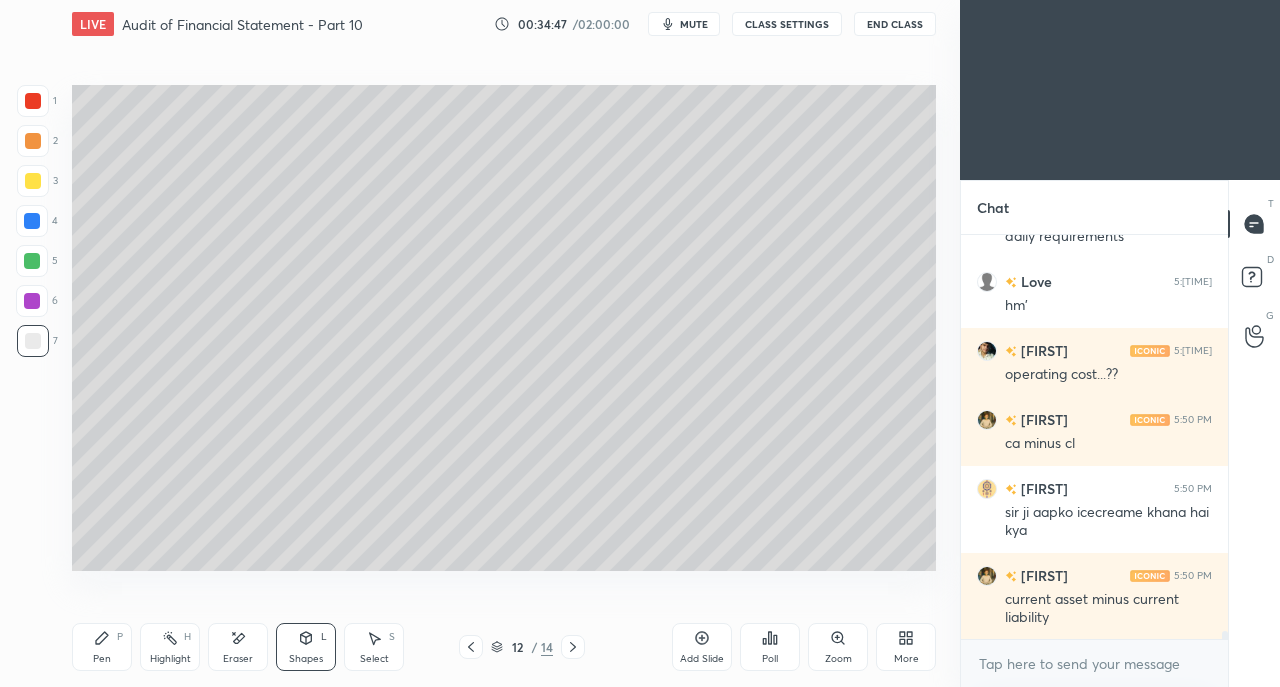 click 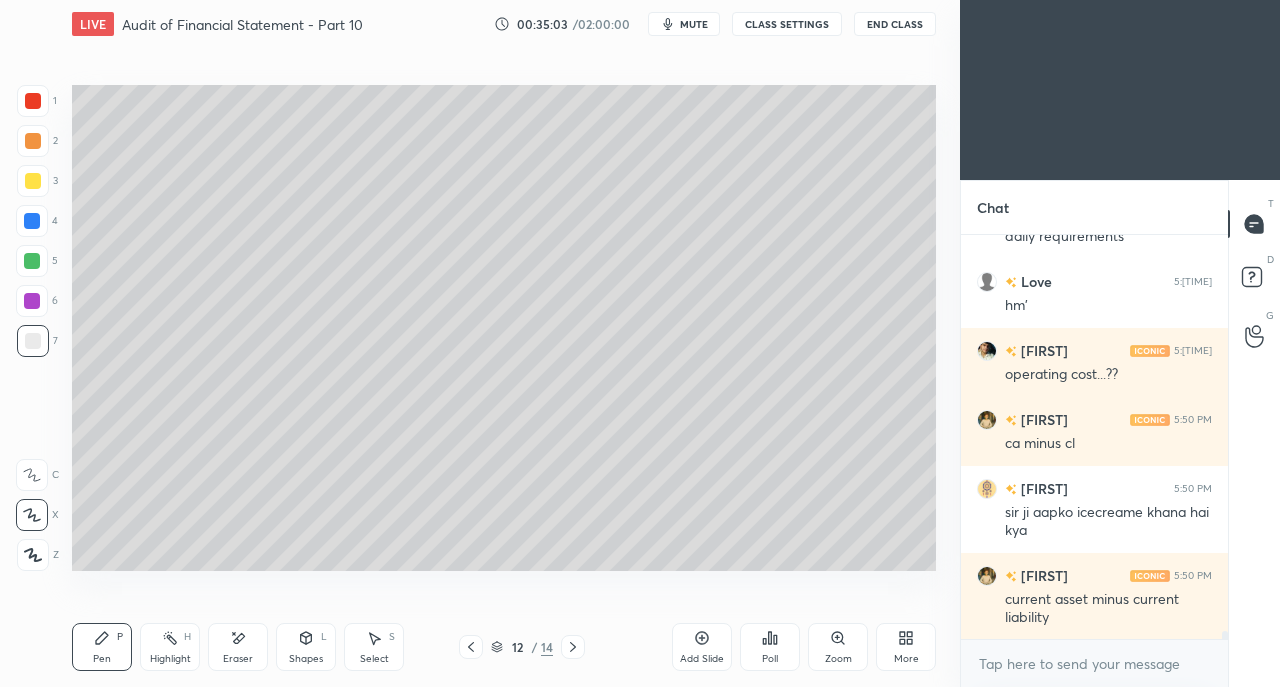 click at bounding box center [33, 181] 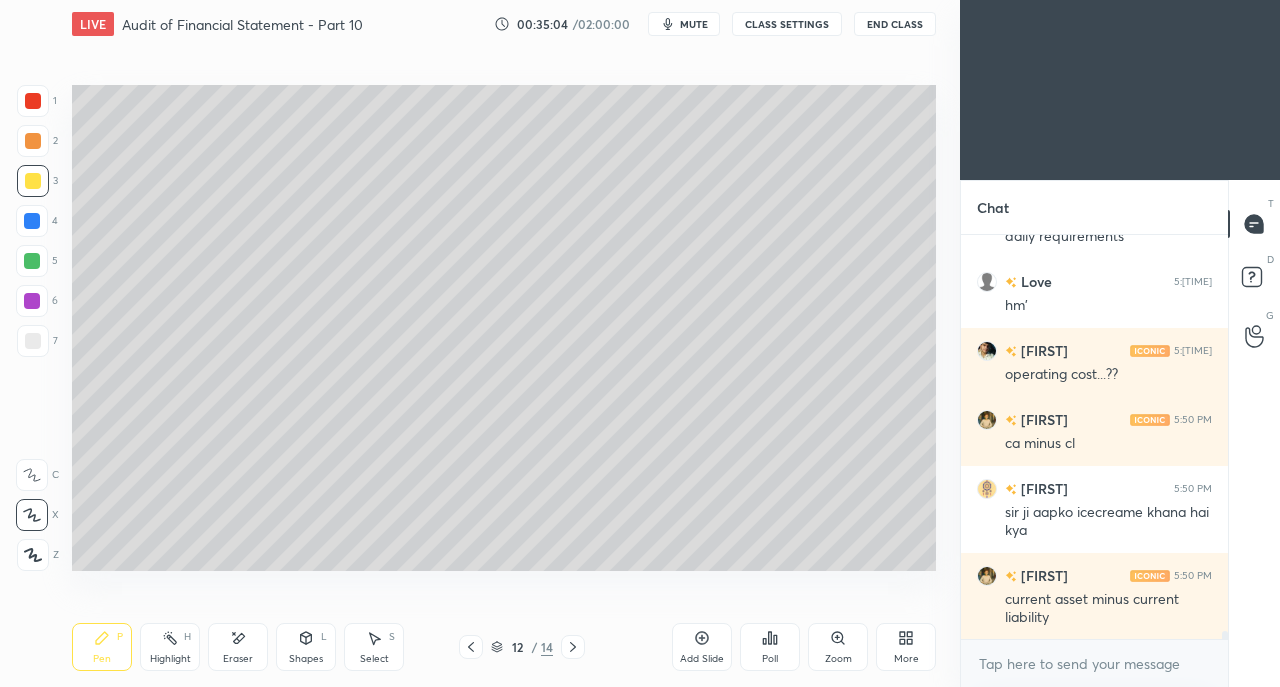 click at bounding box center [32, 221] 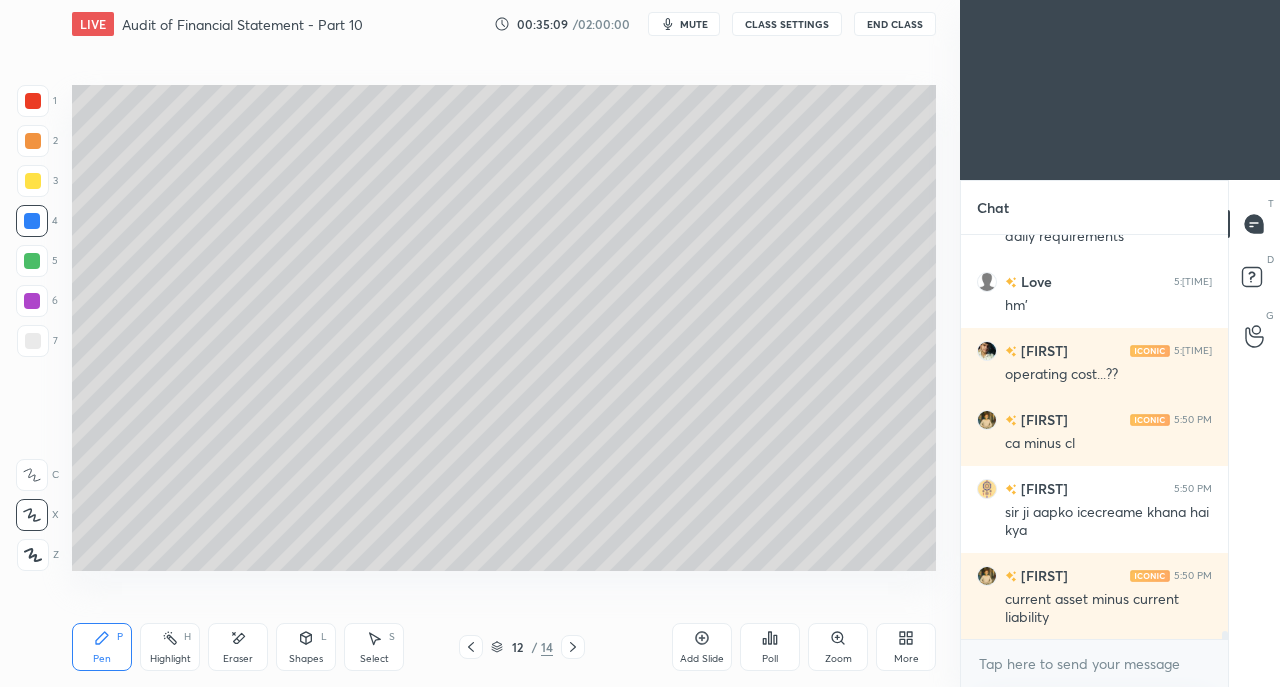 click at bounding box center (33, 181) 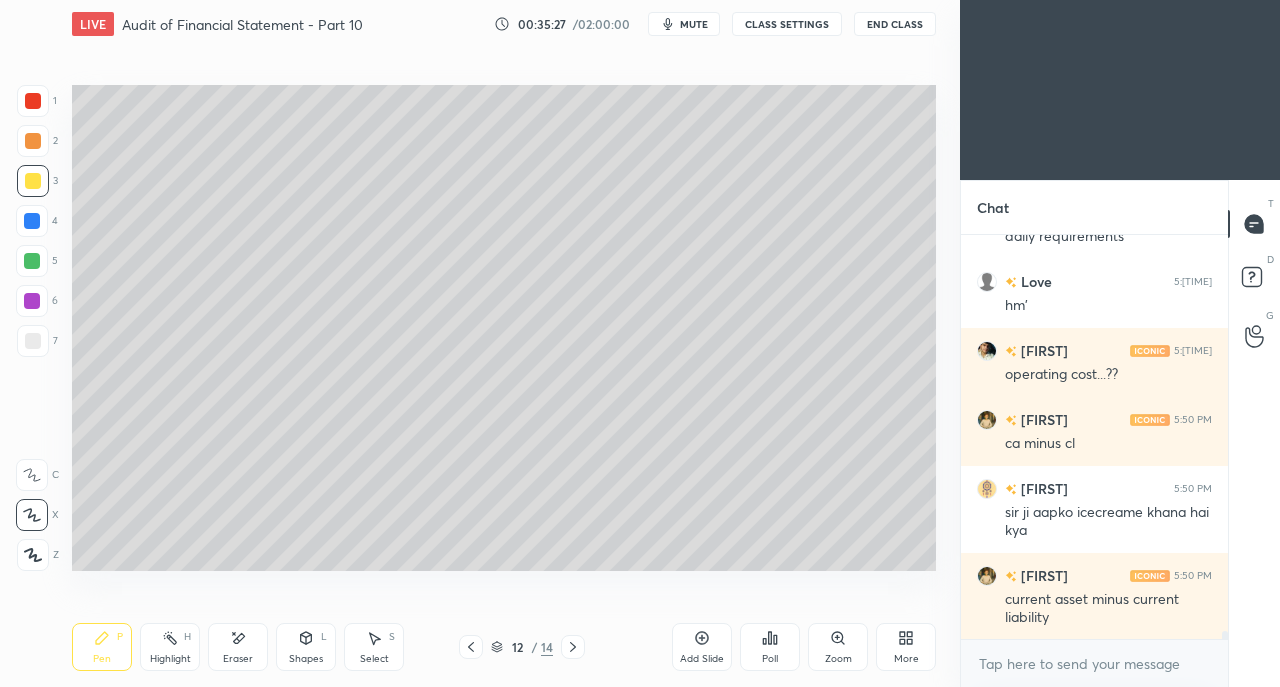 click at bounding box center [33, 101] 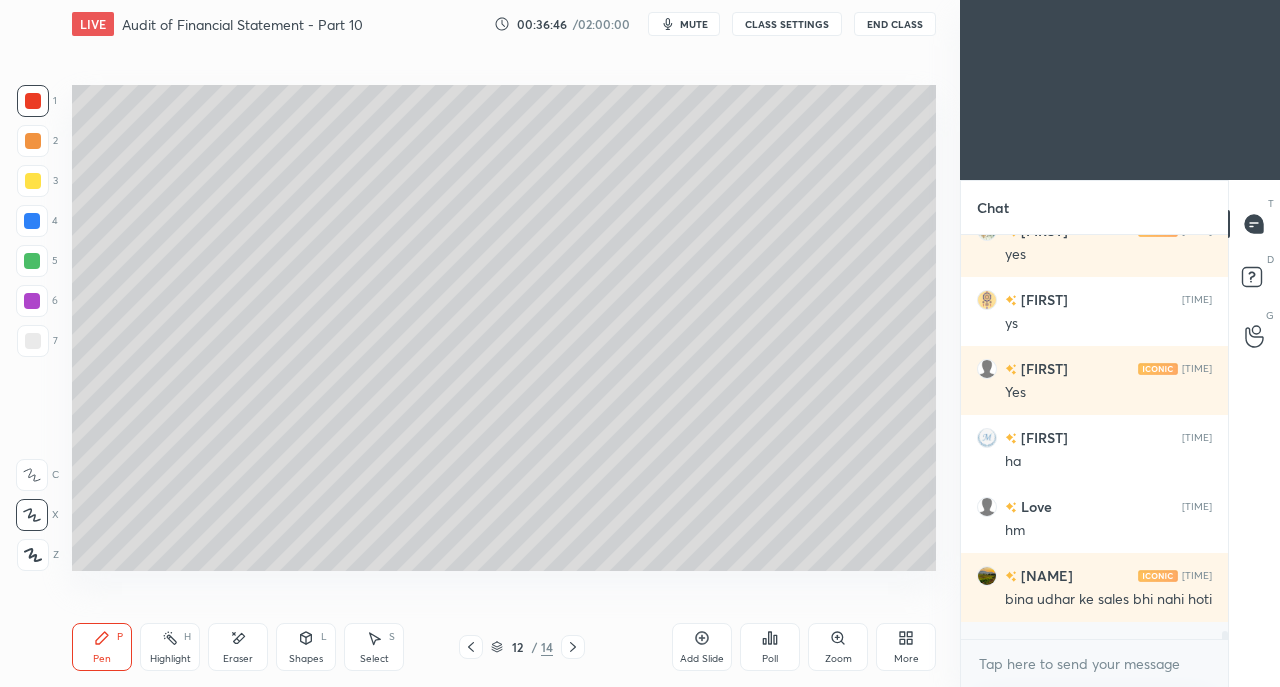 scroll, scrollTop: 20346, scrollLeft: 0, axis: vertical 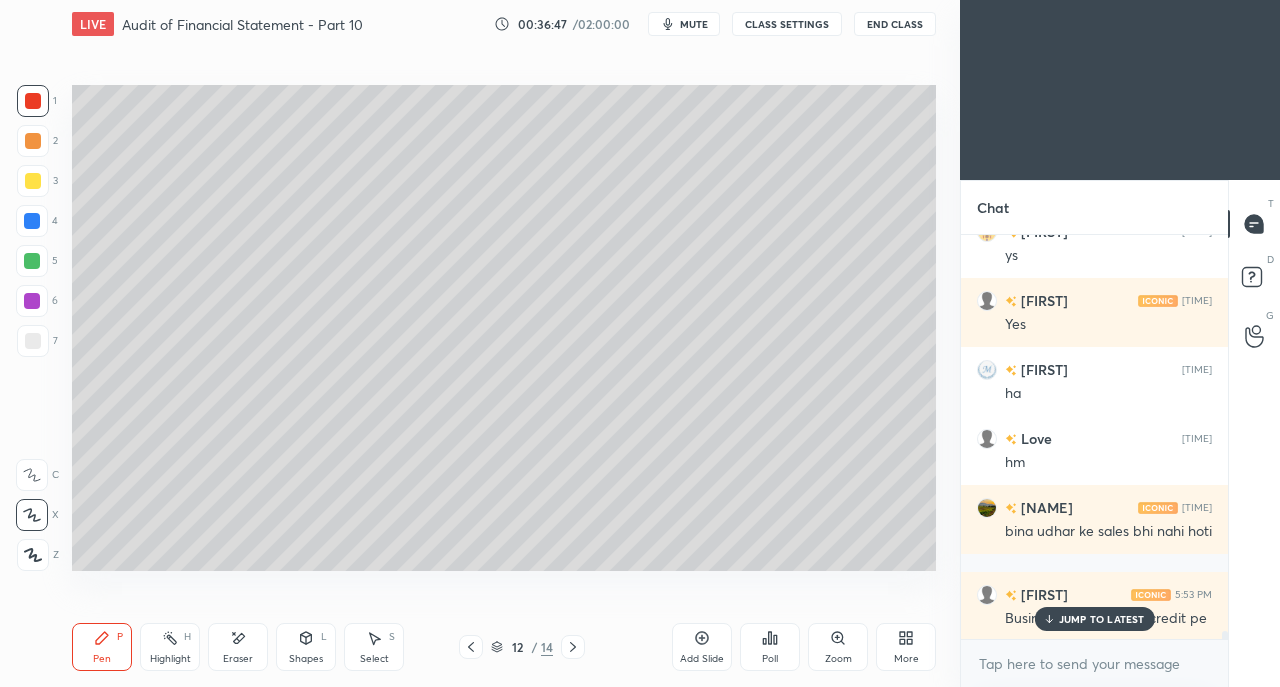 click on "JUMP TO LATEST" at bounding box center (1102, 619) 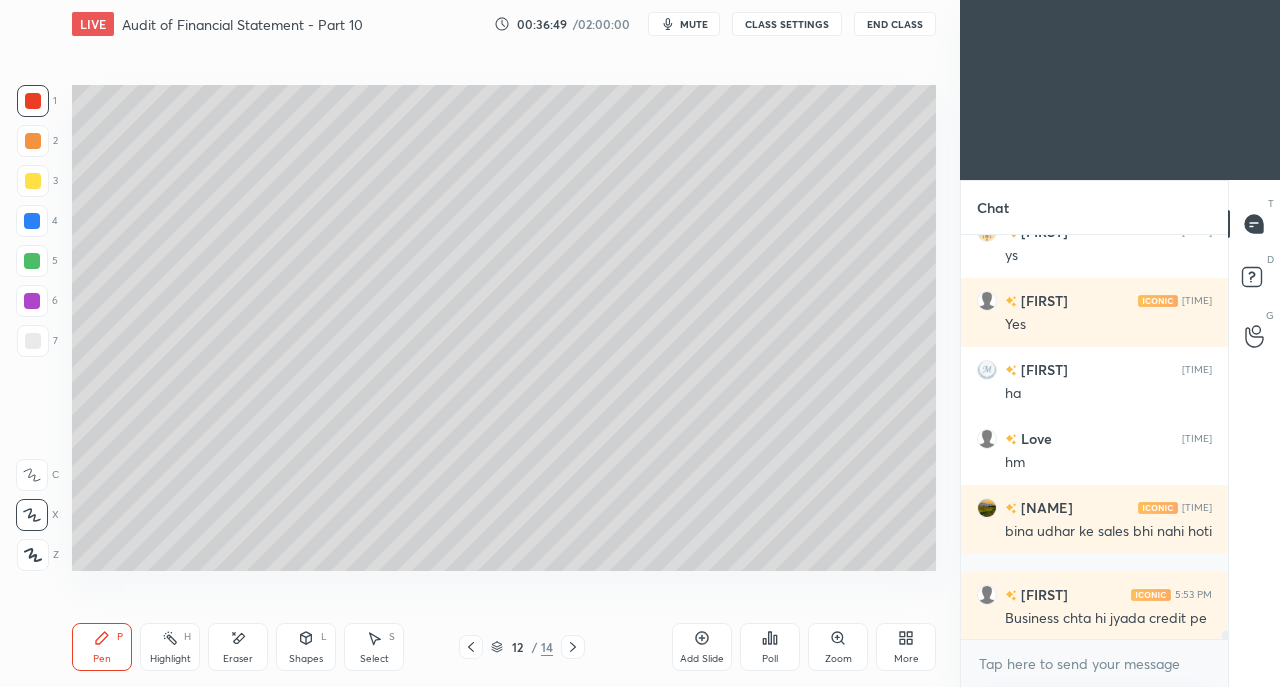 click at bounding box center (33, 341) 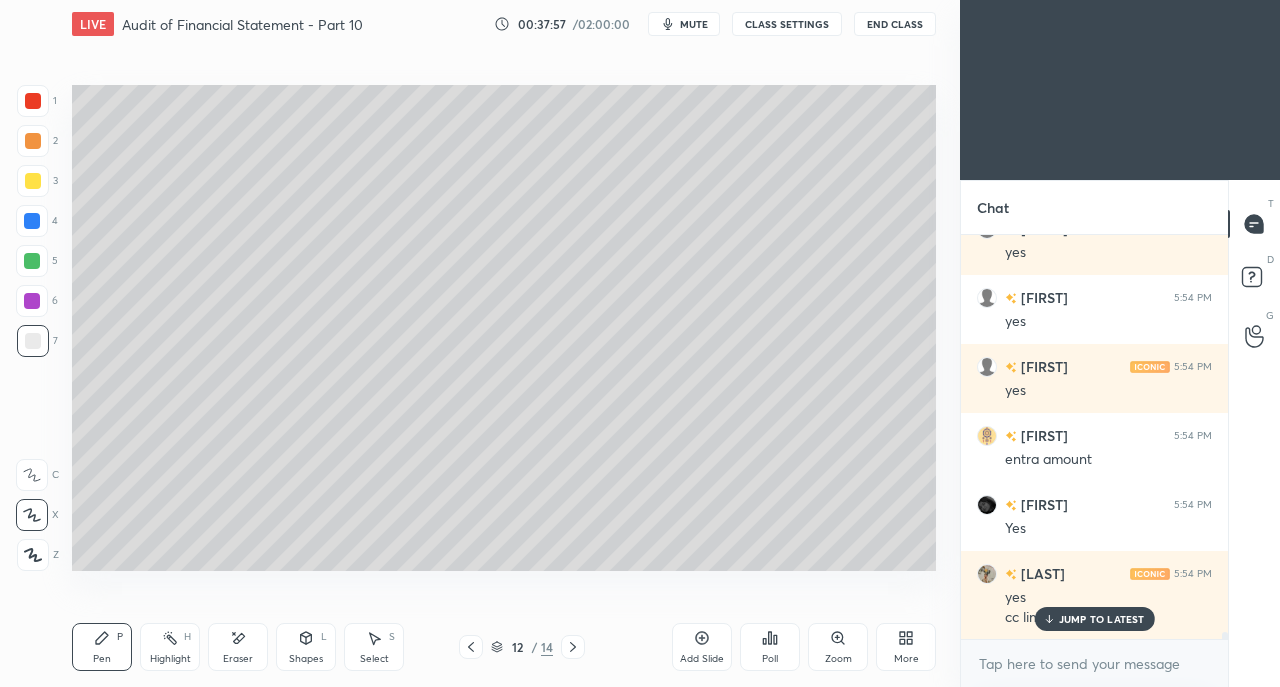 scroll, scrollTop: 21608, scrollLeft: 0, axis: vertical 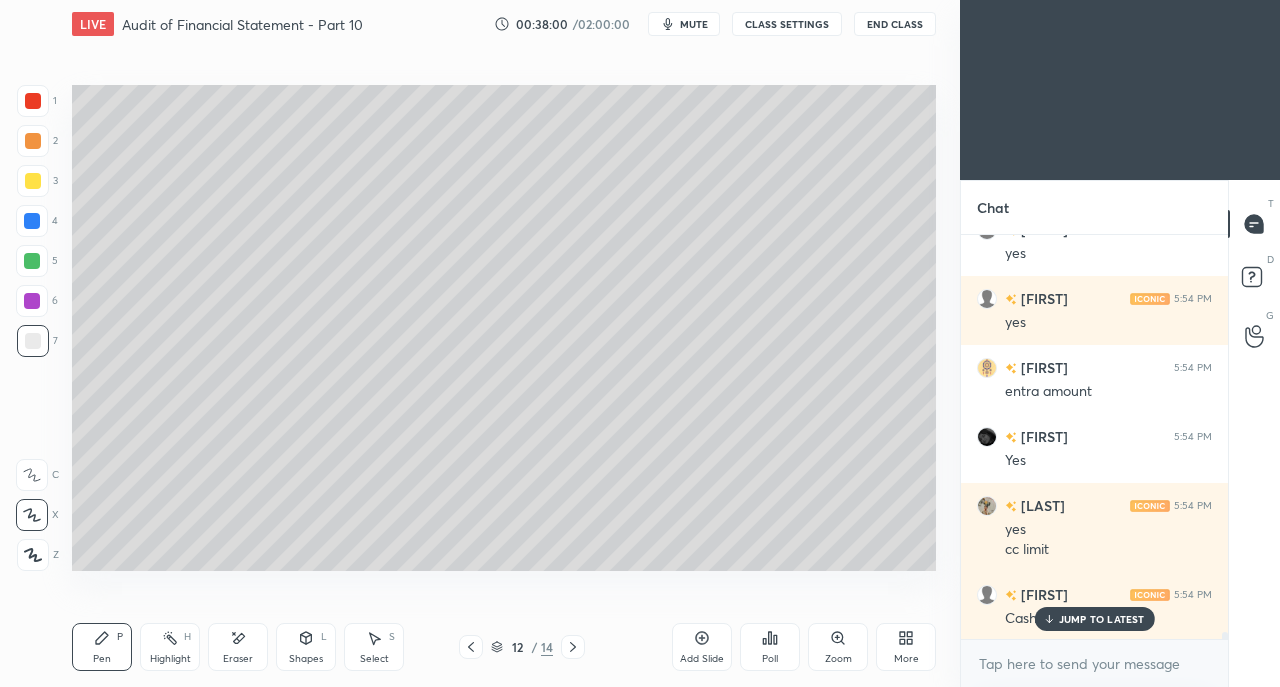 click 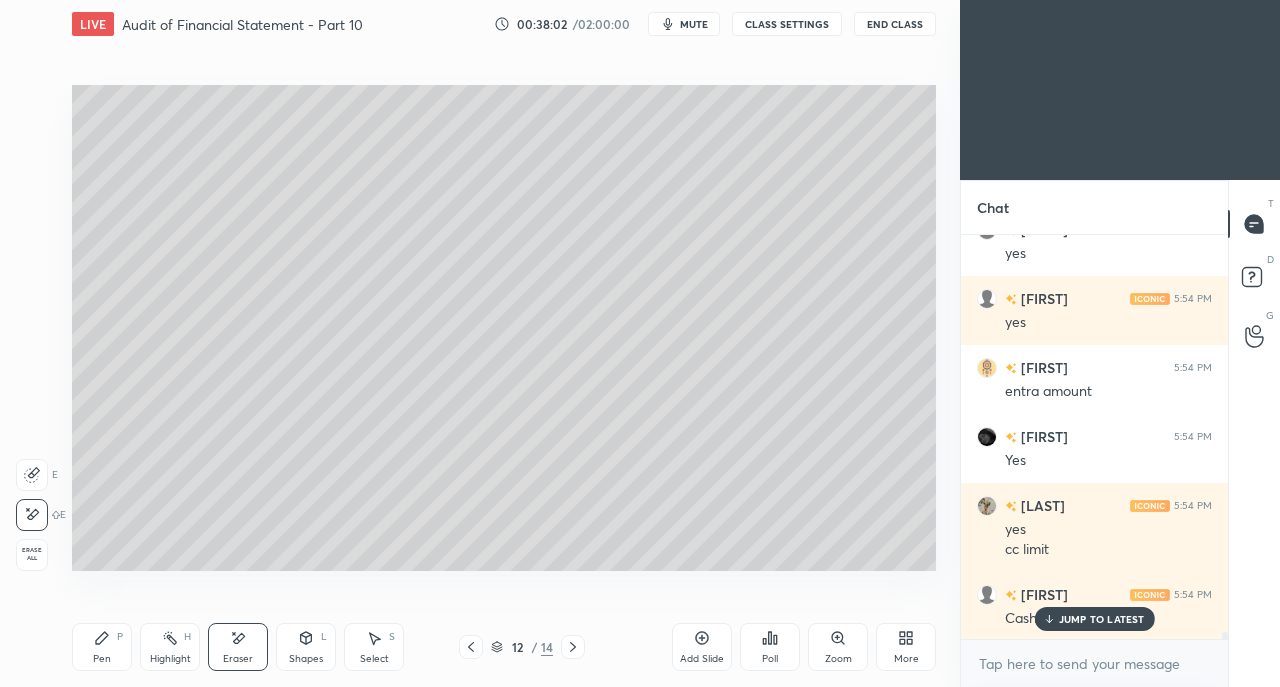 click on "Pen" at bounding box center [102, 659] 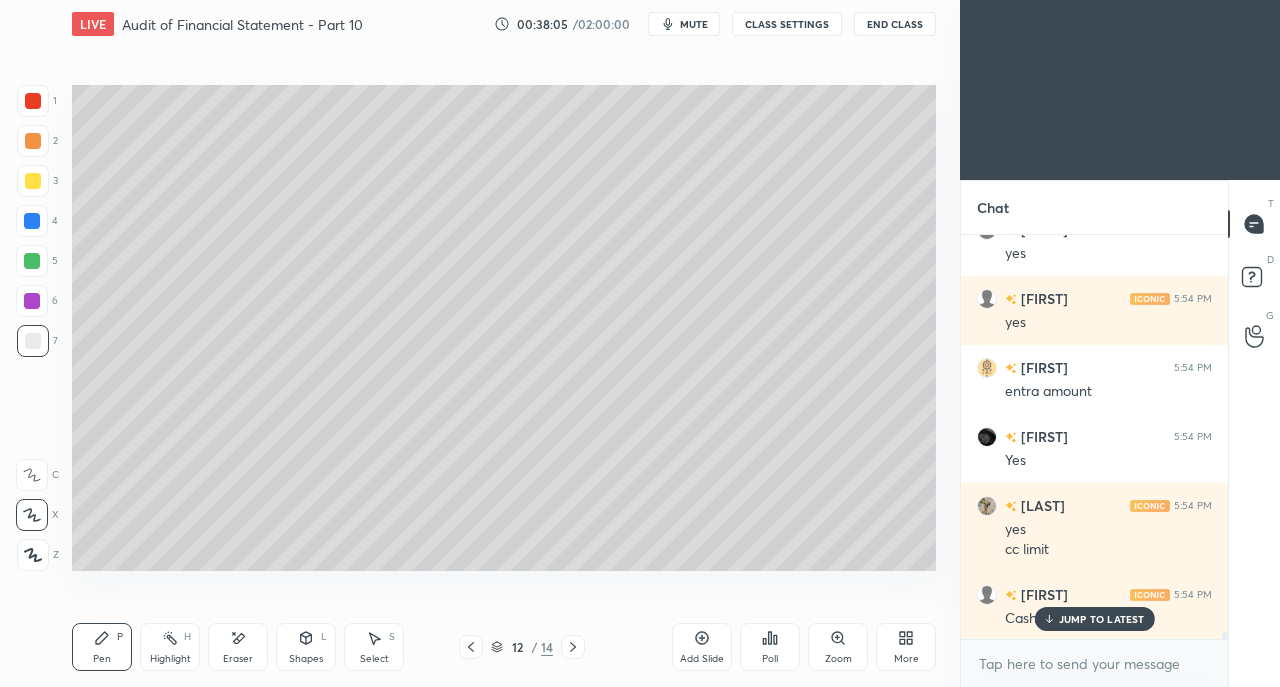click on "JUMP TO LATEST" at bounding box center [1102, 619] 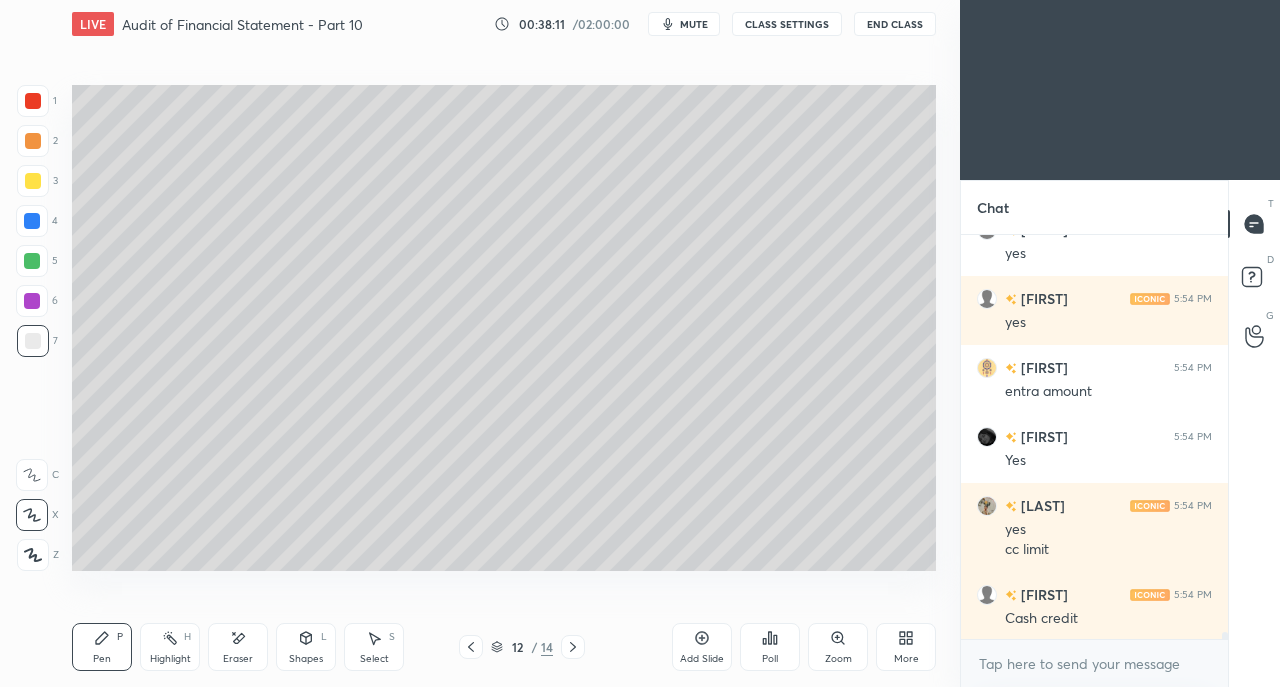 scroll, scrollTop: 21678, scrollLeft: 0, axis: vertical 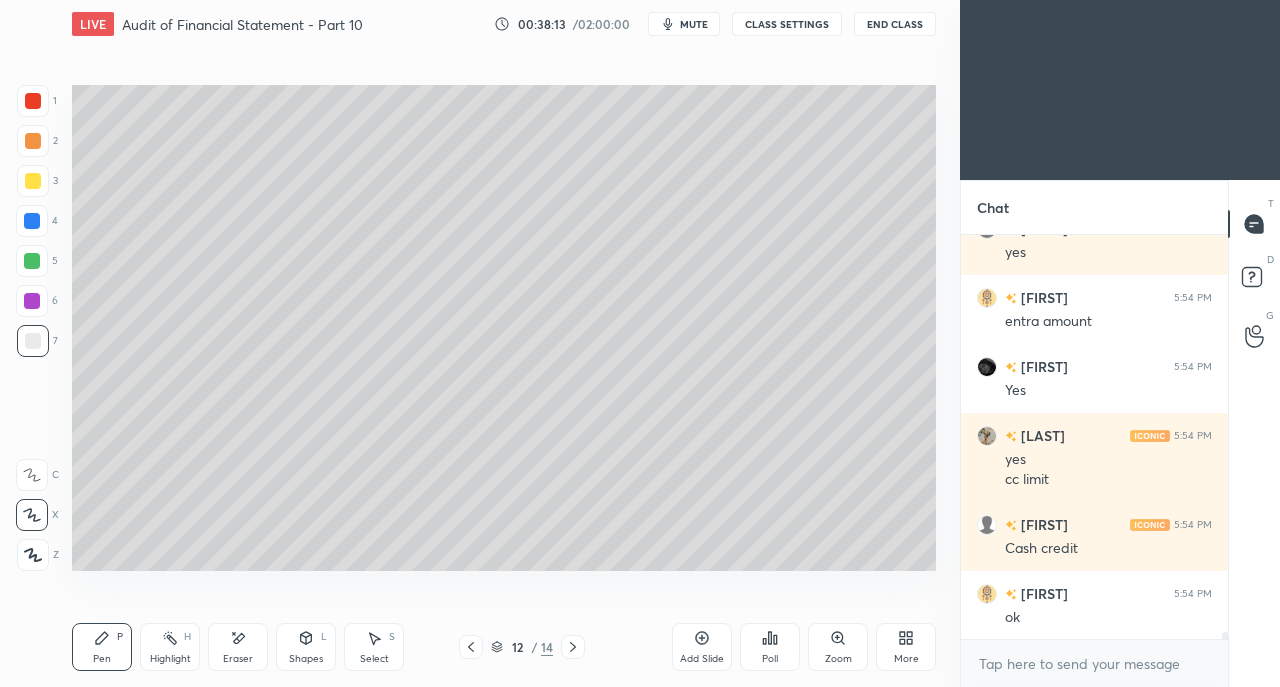 click at bounding box center [33, 181] 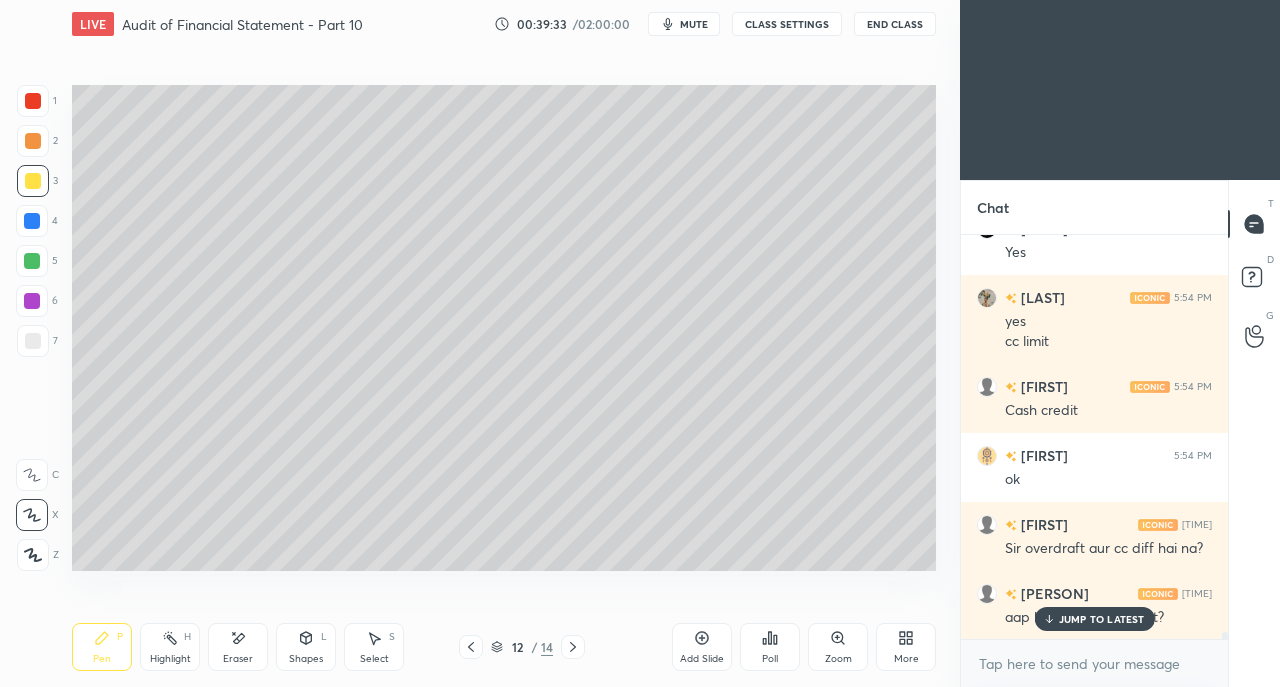 scroll, scrollTop: 21884, scrollLeft: 0, axis: vertical 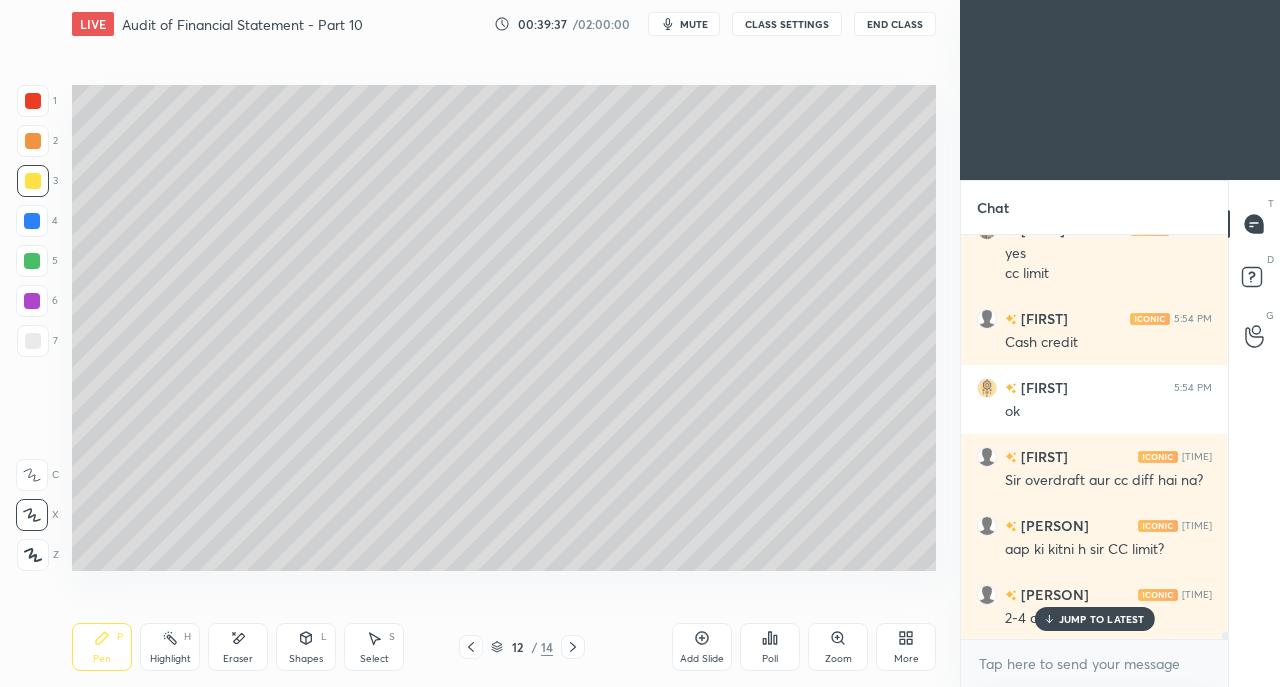 click on "JUMP TO LATEST" at bounding box center [1102, 619] 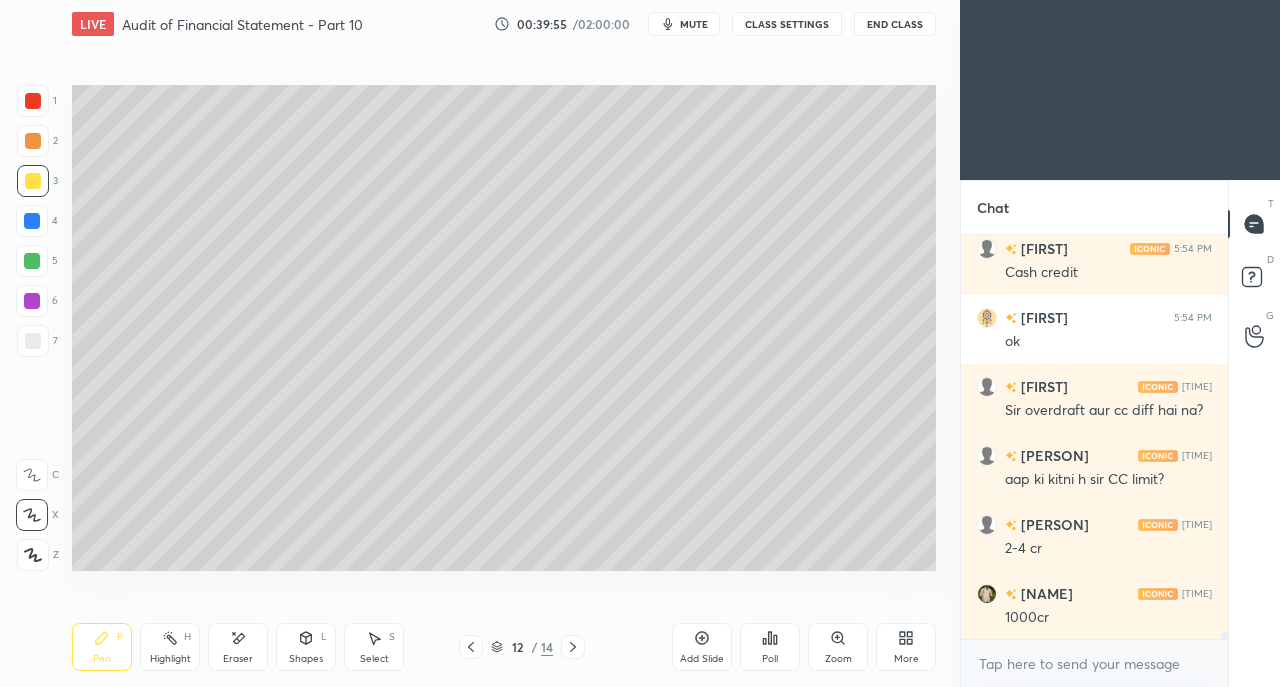 scroll, scrollTop: 22022, scrollLeft: 0, axis: vertical 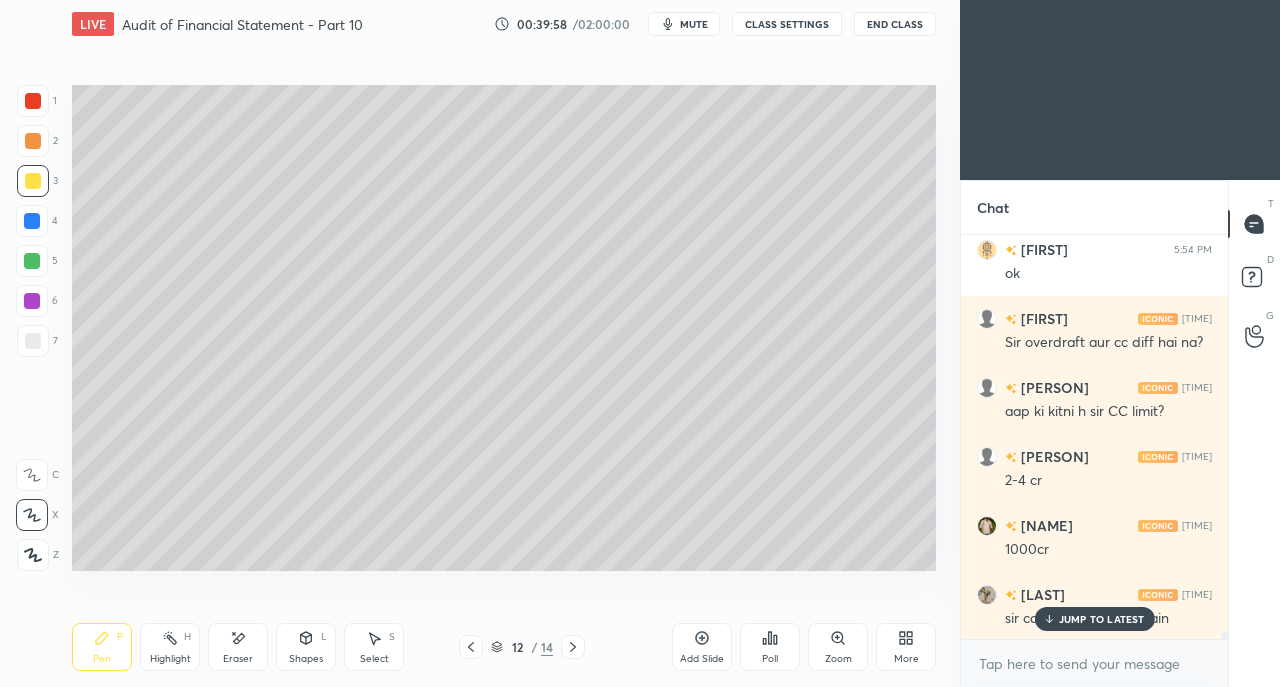 click 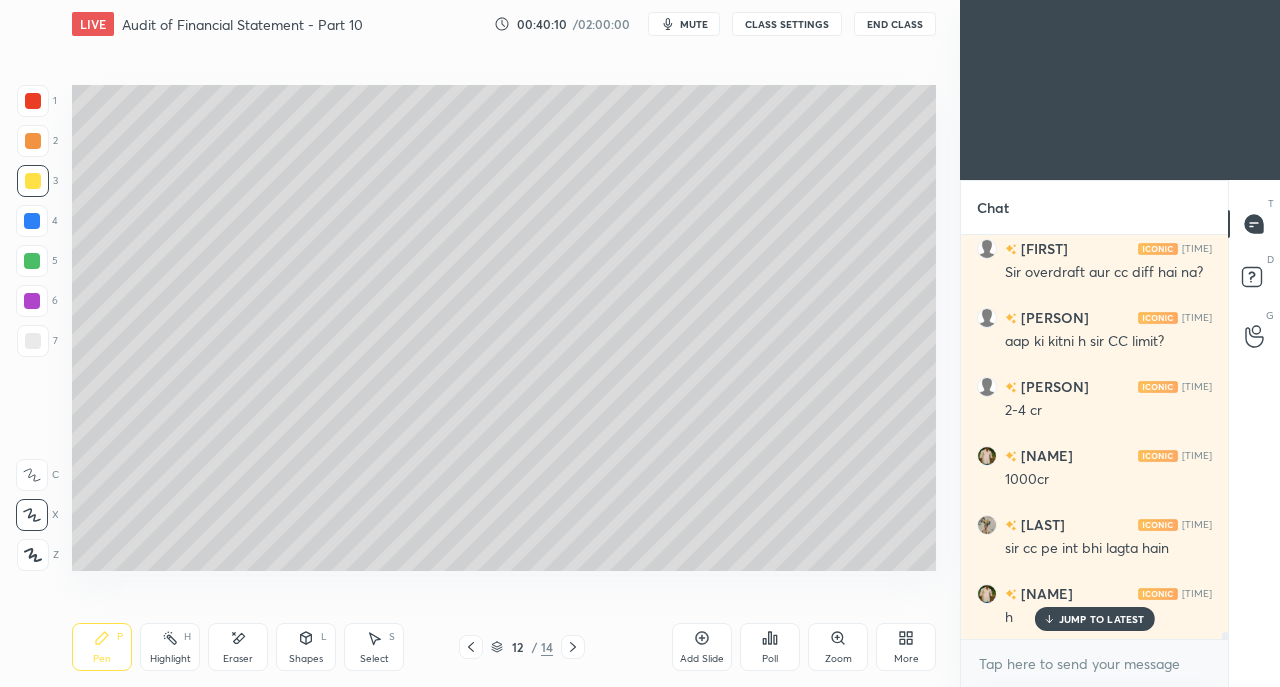 scroll, scrollTop: 22160, scrollLeft: 0, axis: vertical 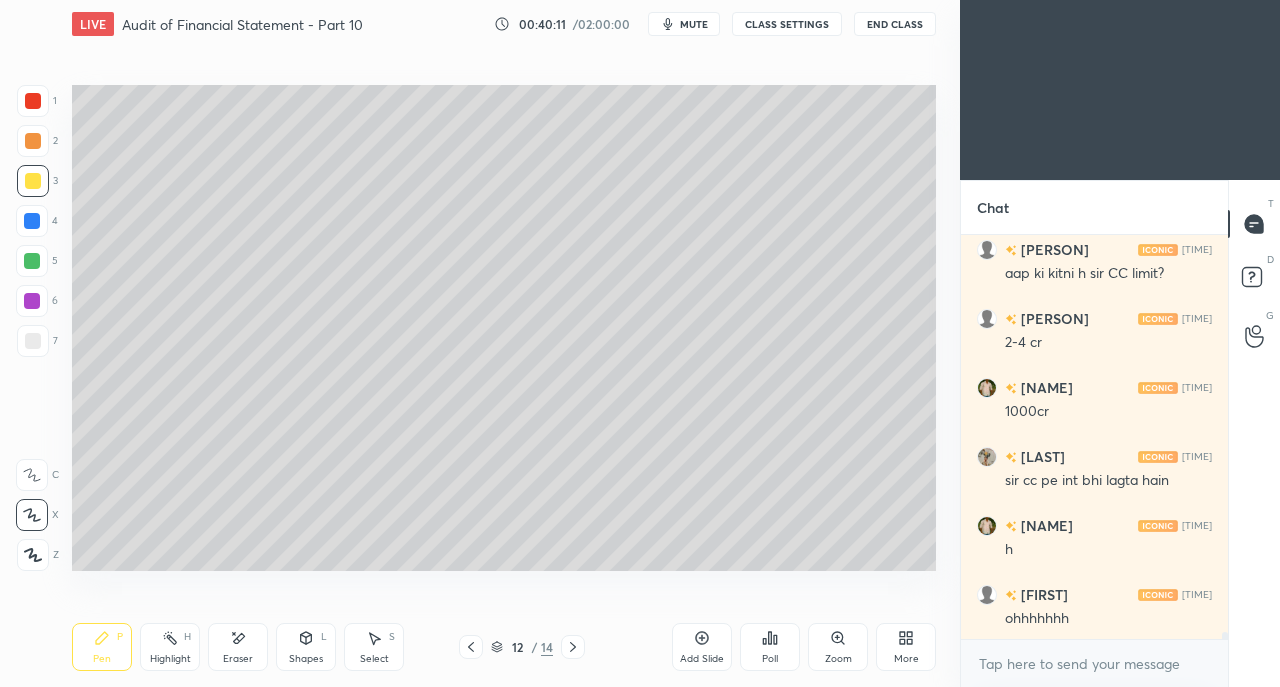 click on "ok" at bounding box center [1108, 686] 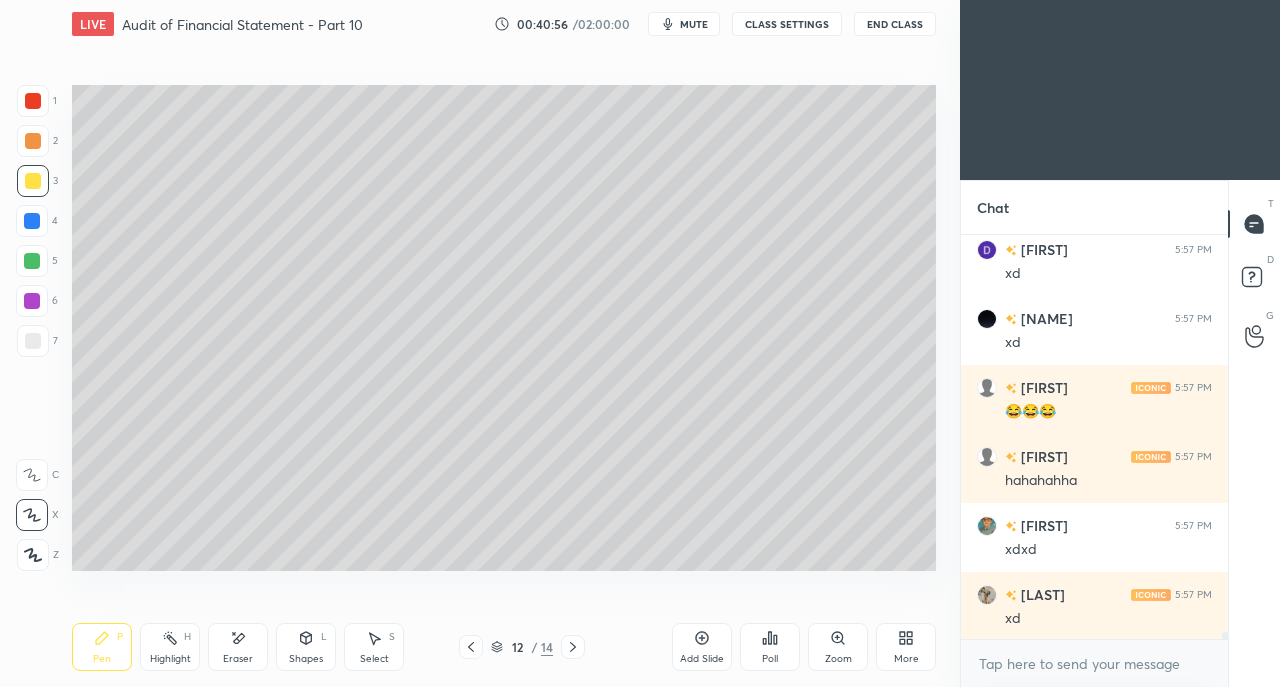 scroll, scrollTop: 23334, scrollLeft: 0, axis: vertical 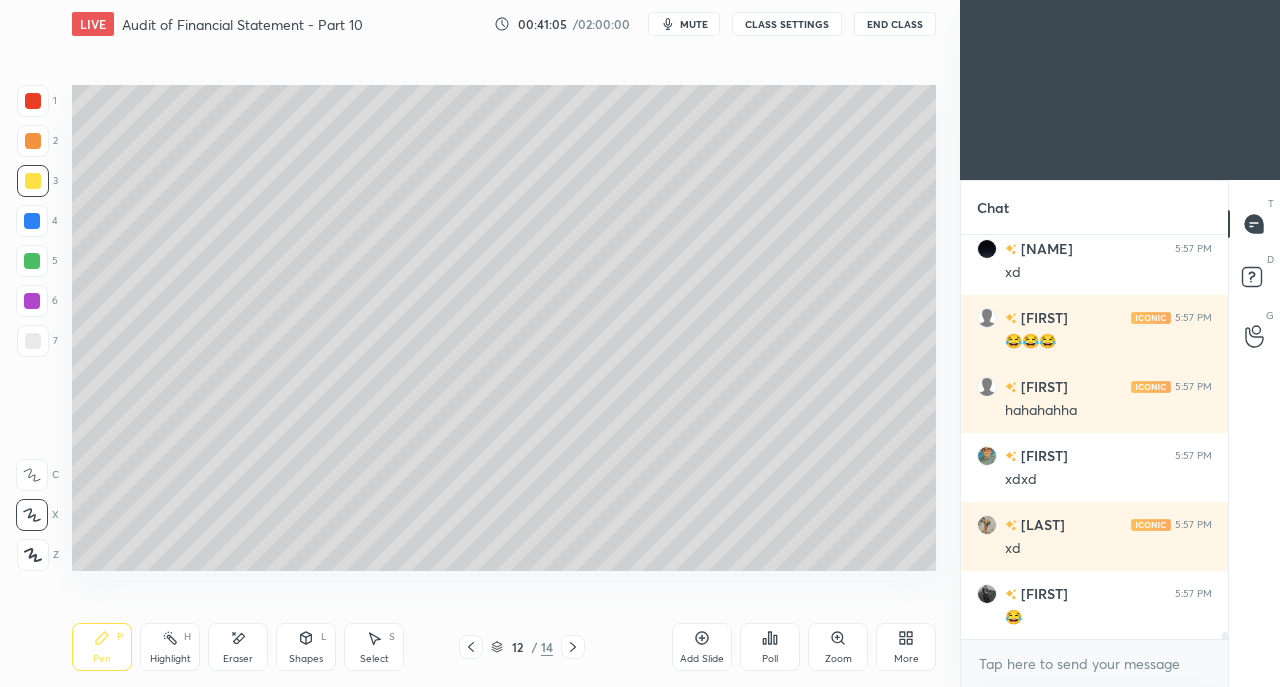 click 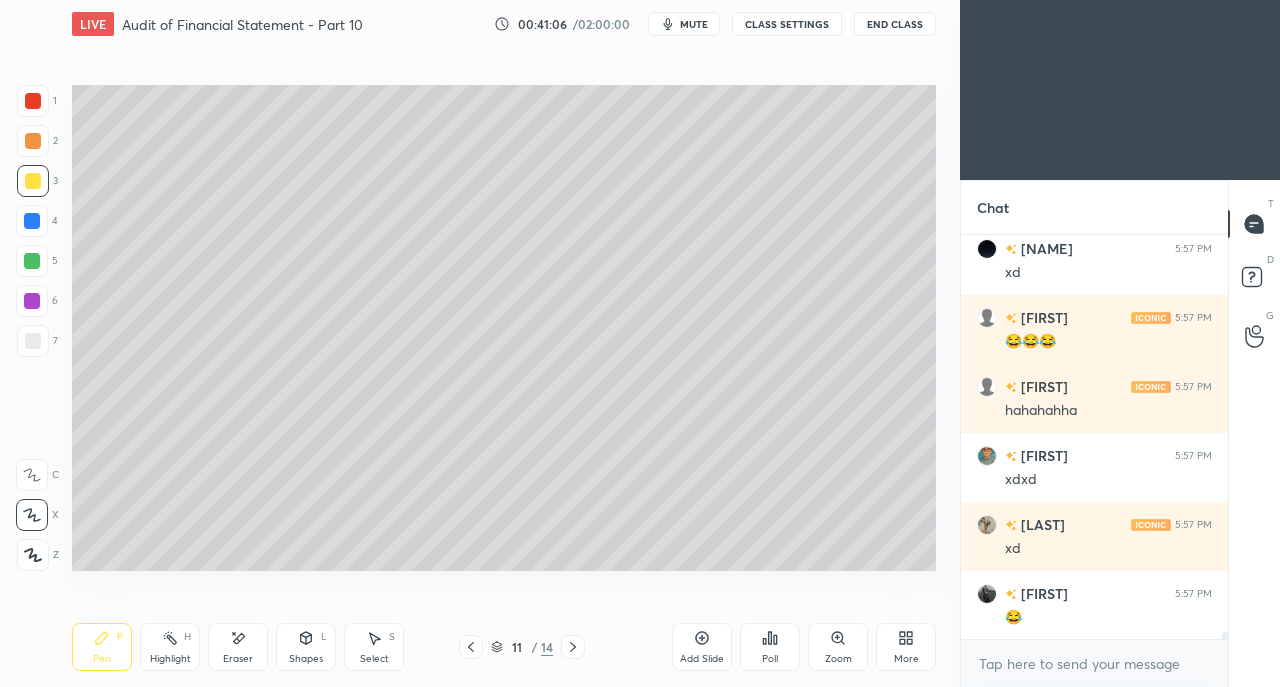 click 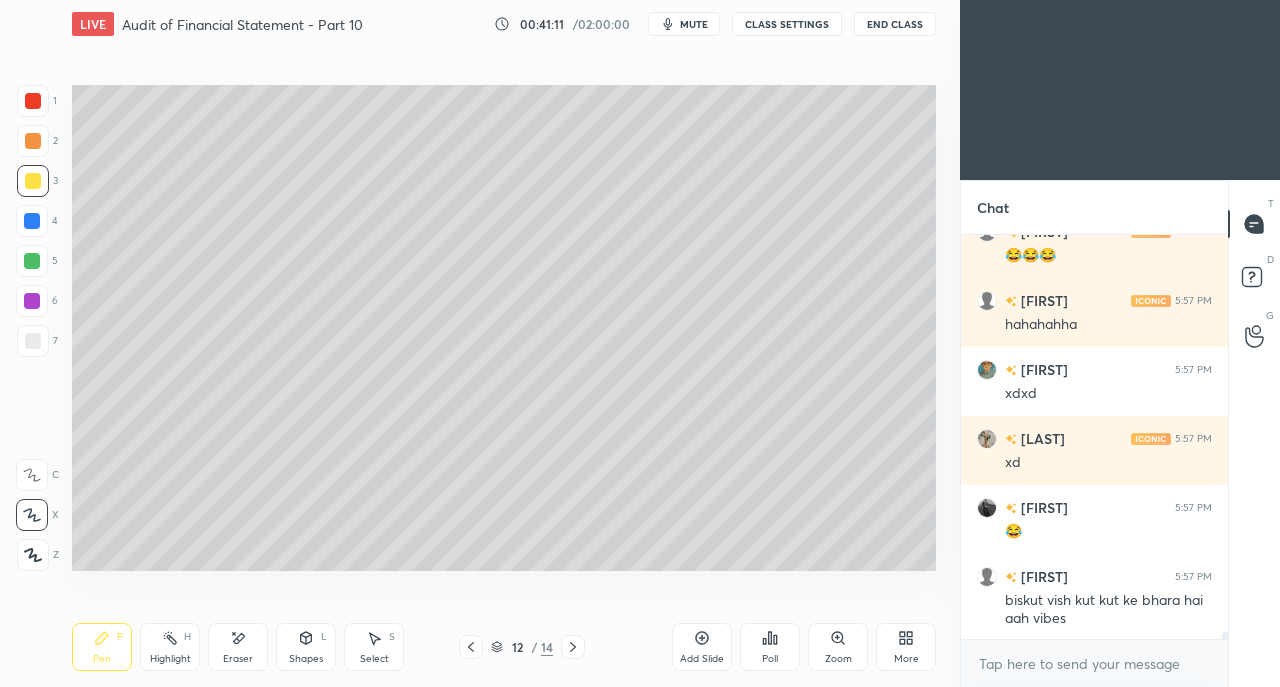 scroll, scrollTop: 23490, scrollLeft: 0, axis: vertical 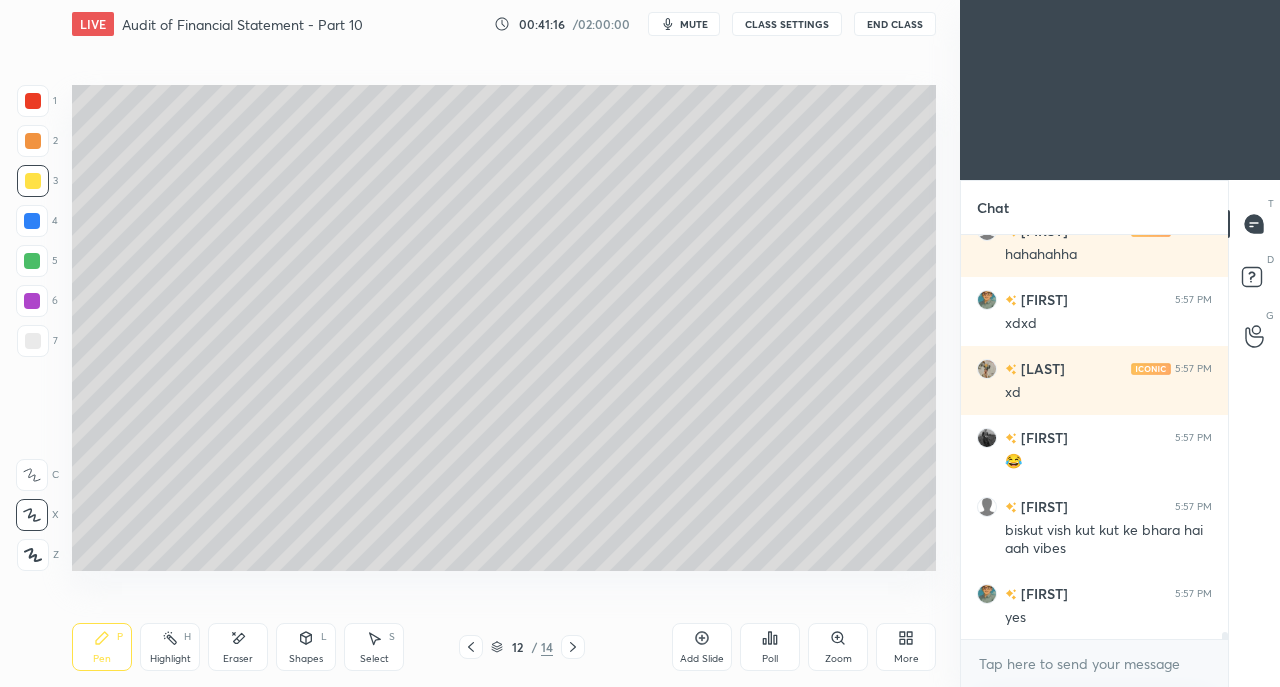 click 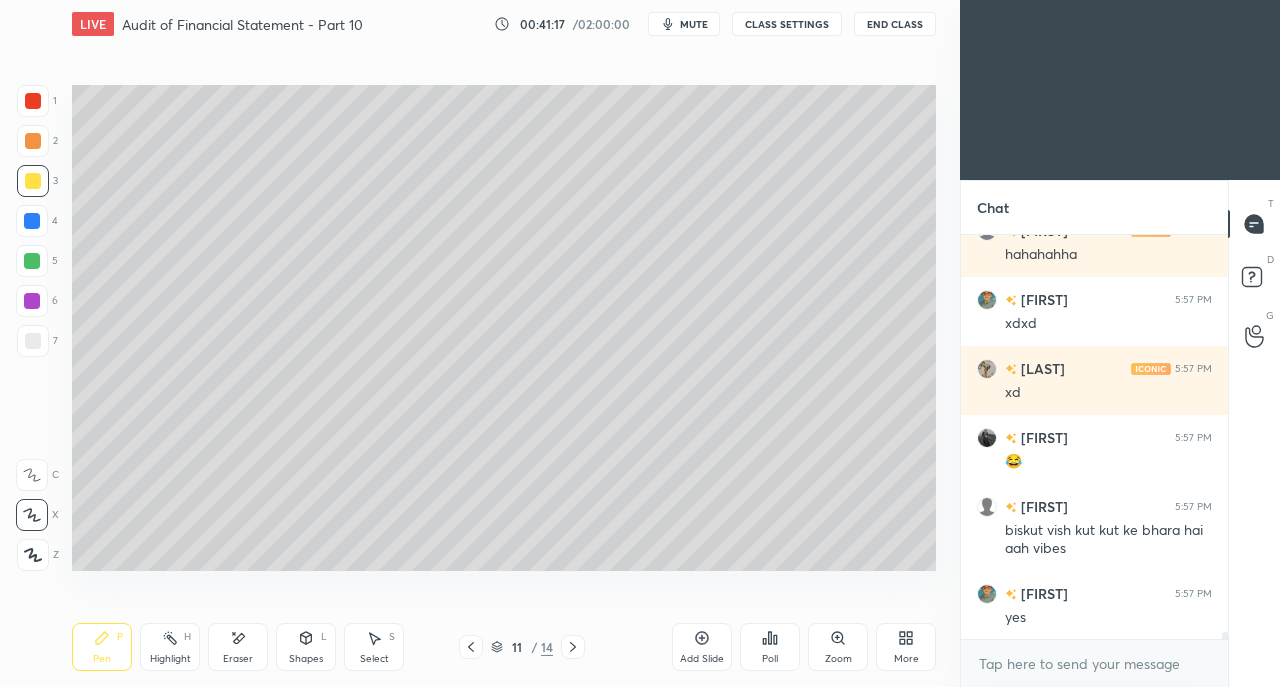 click 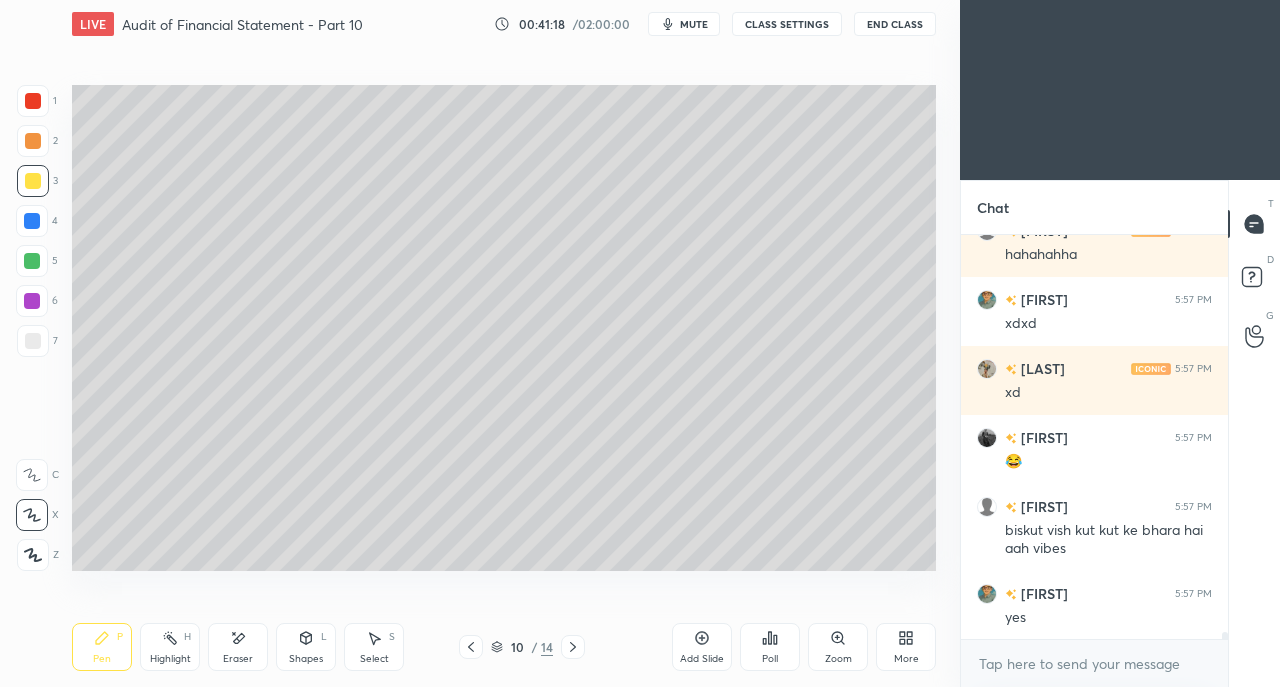 click 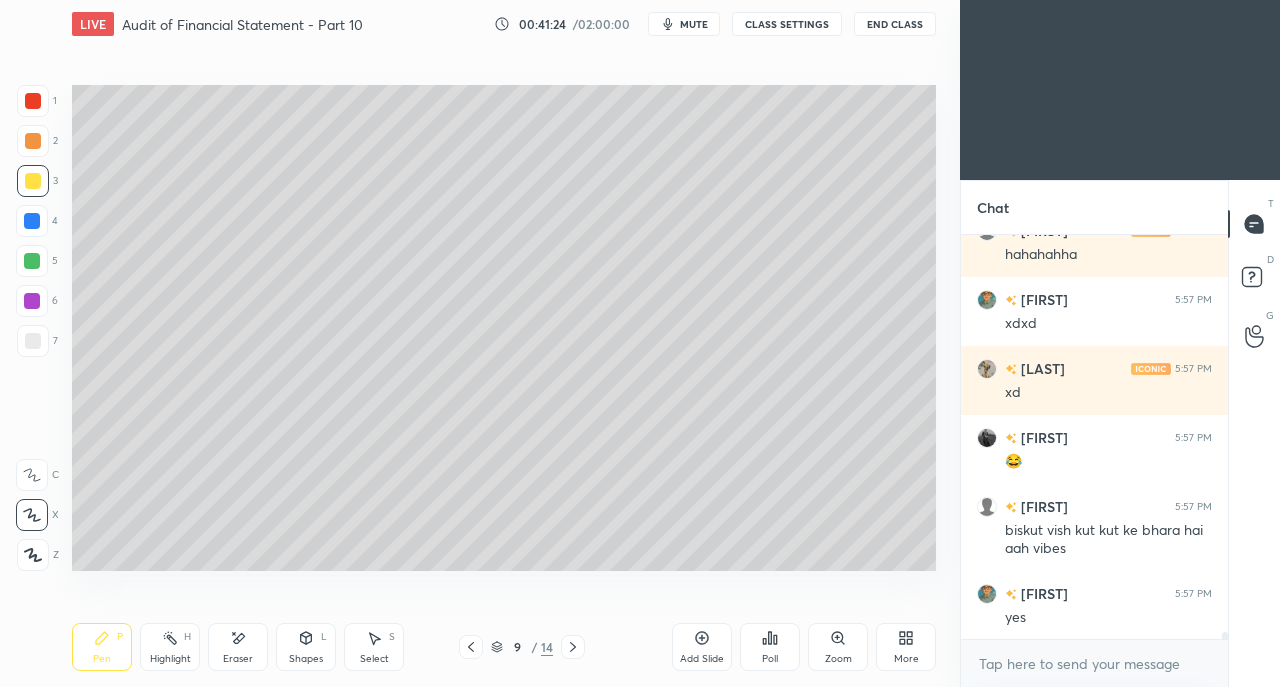 scroll, scrollTop: 23558, scrollLeft: 0, axis: vertical 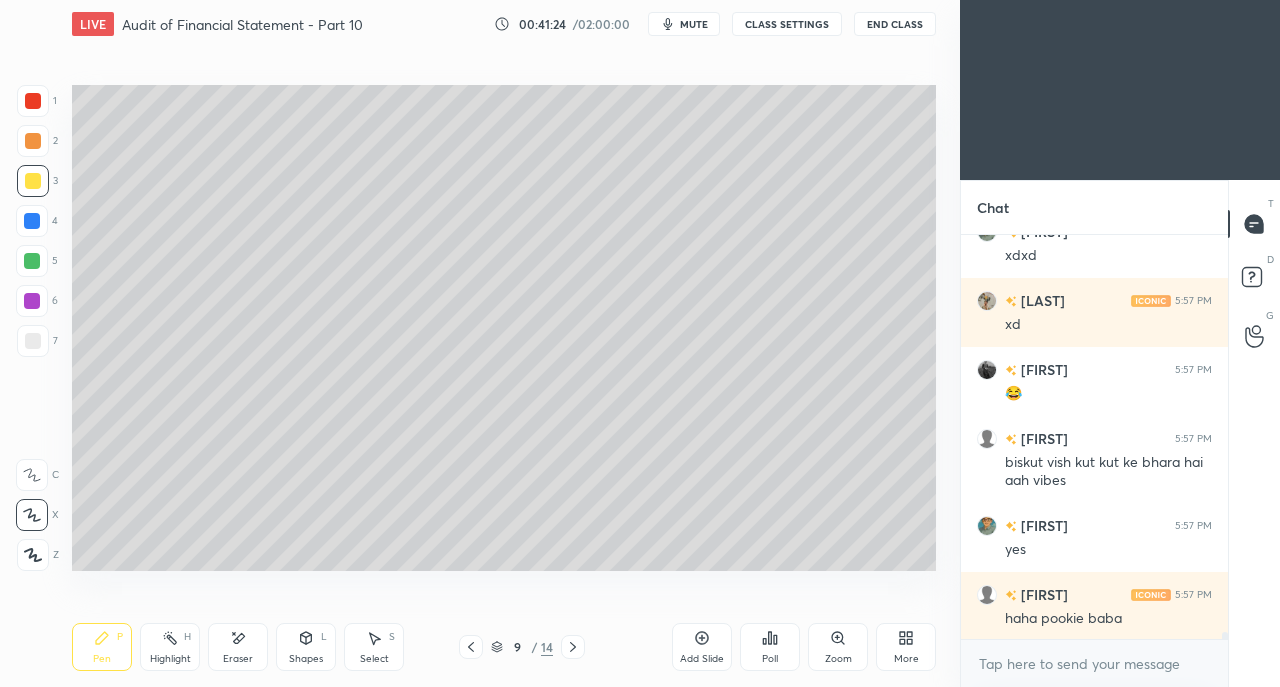 click on "Eraser" at bounding box center (238, 647) 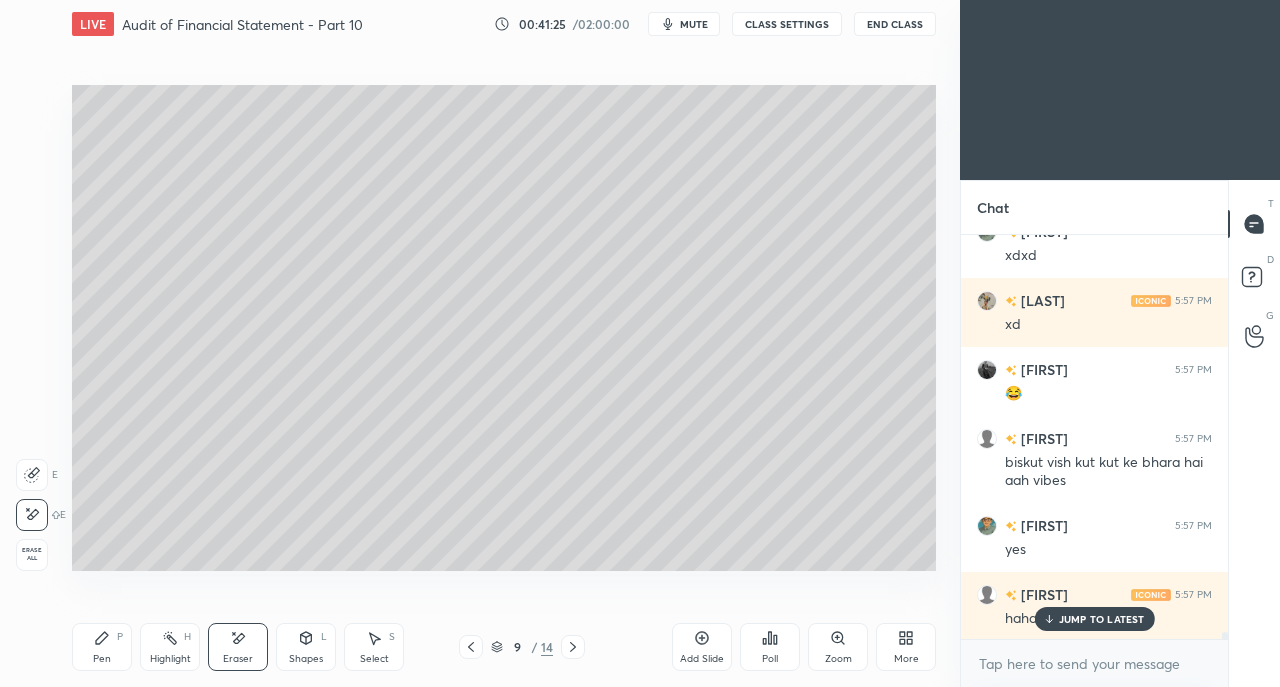 click on "JUMP TO LATEST" at bounding box center [1094, 619] 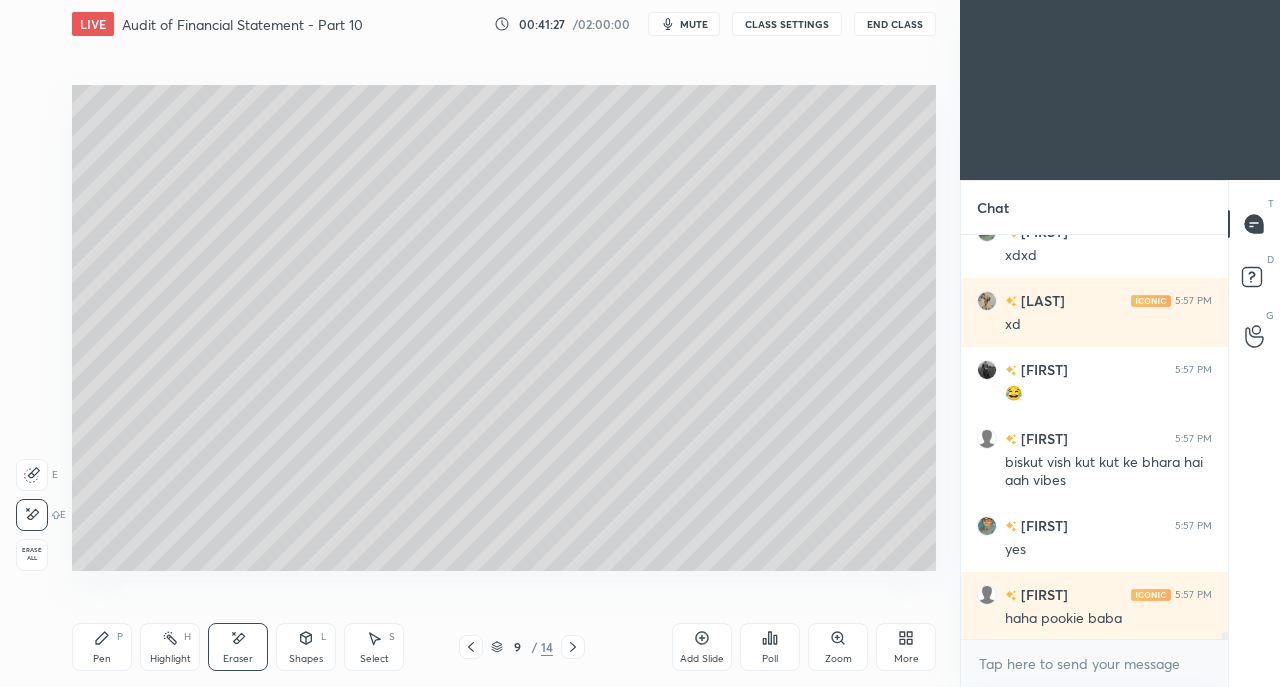 scroll, scrollTop: 23646, scrollLeft: 0, axis: vertical 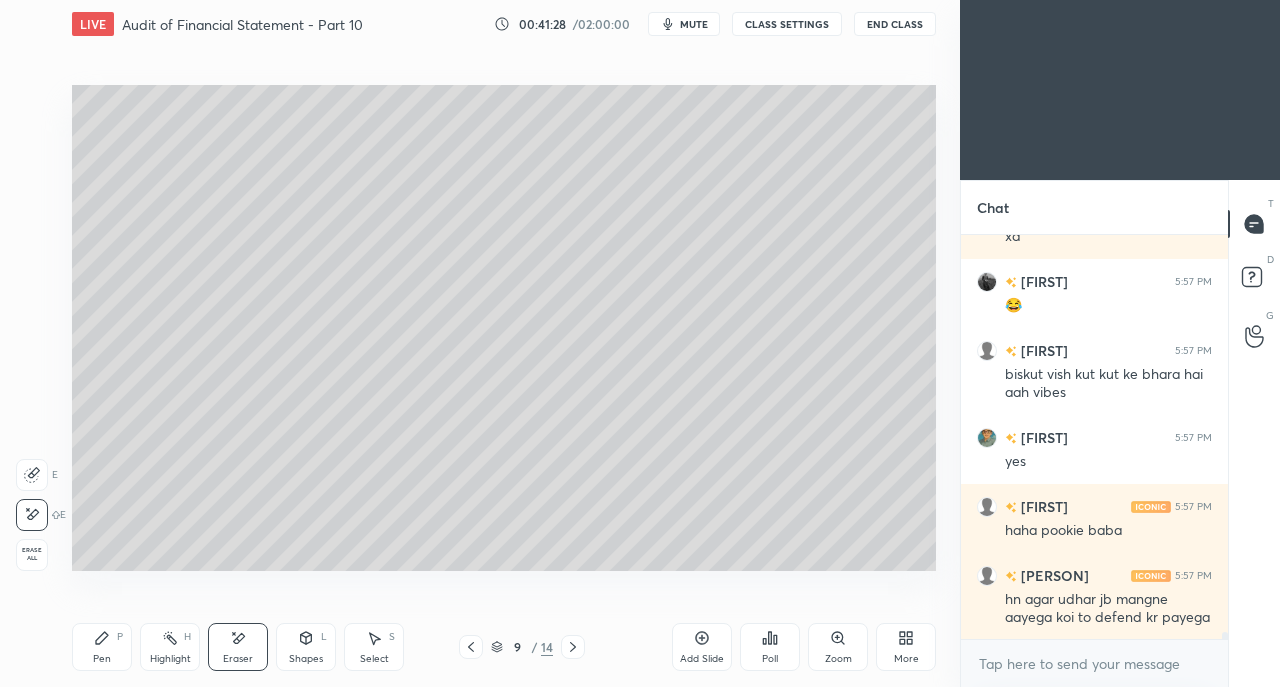 click on "Pen" at bounding box center (102, 659) 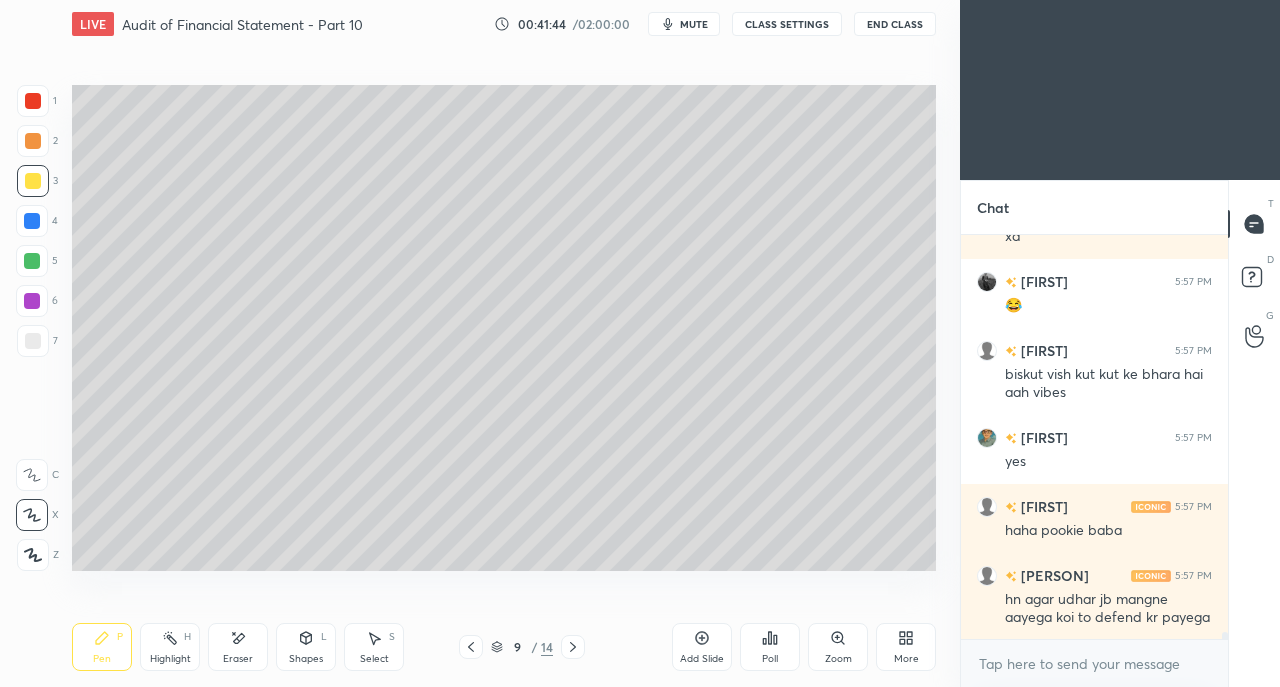 scroll, scrollTop: 23714, scrollLeft: 0, axis: vertical 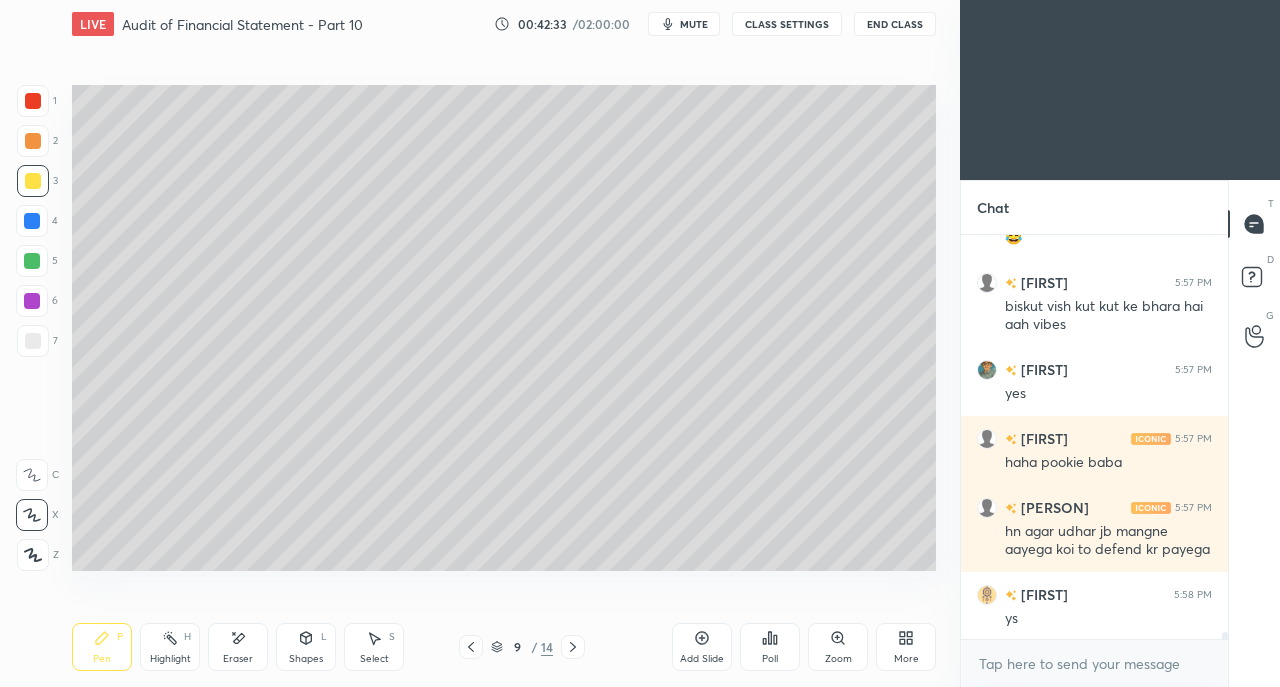 click 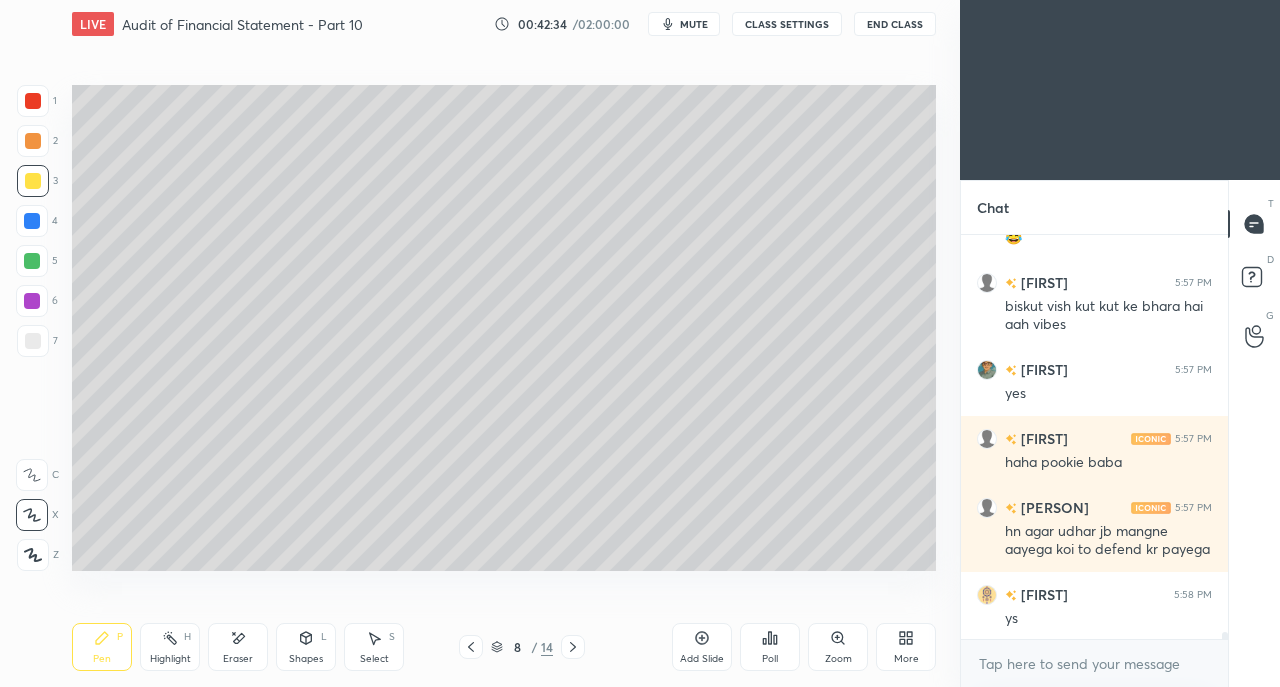 scroll, scrollTop: 23802, scrollLeft: 0, axis: vertical 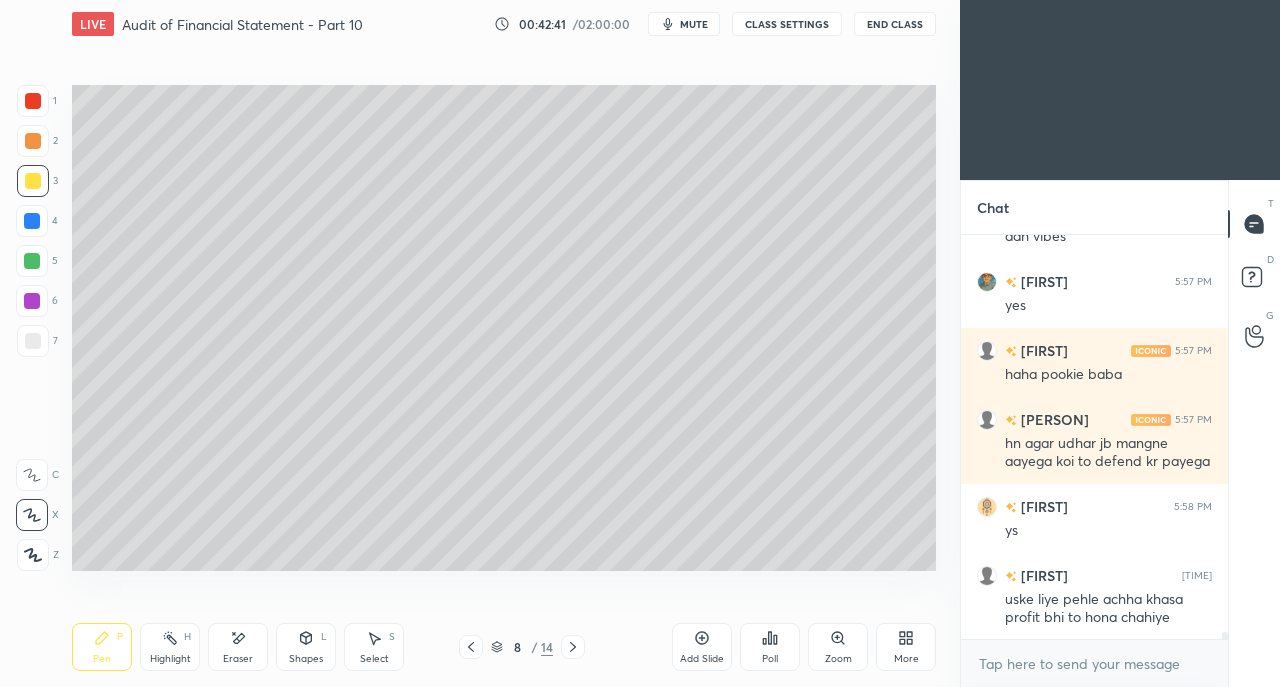 click 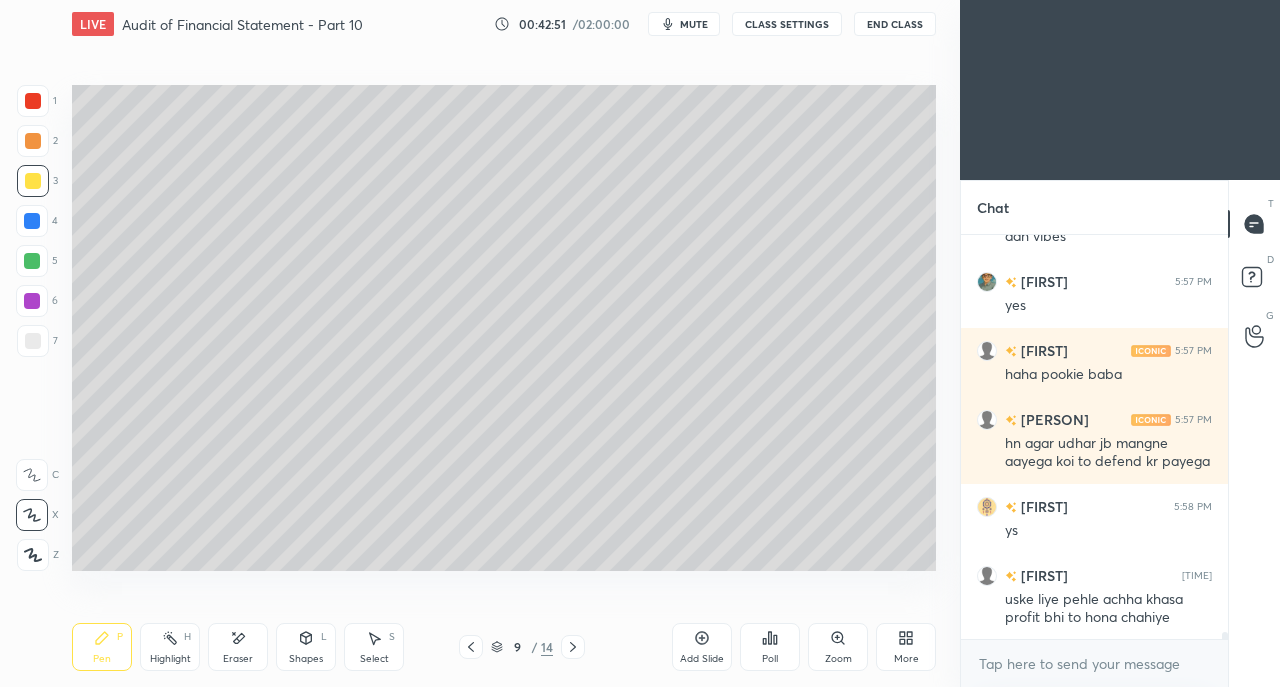 click 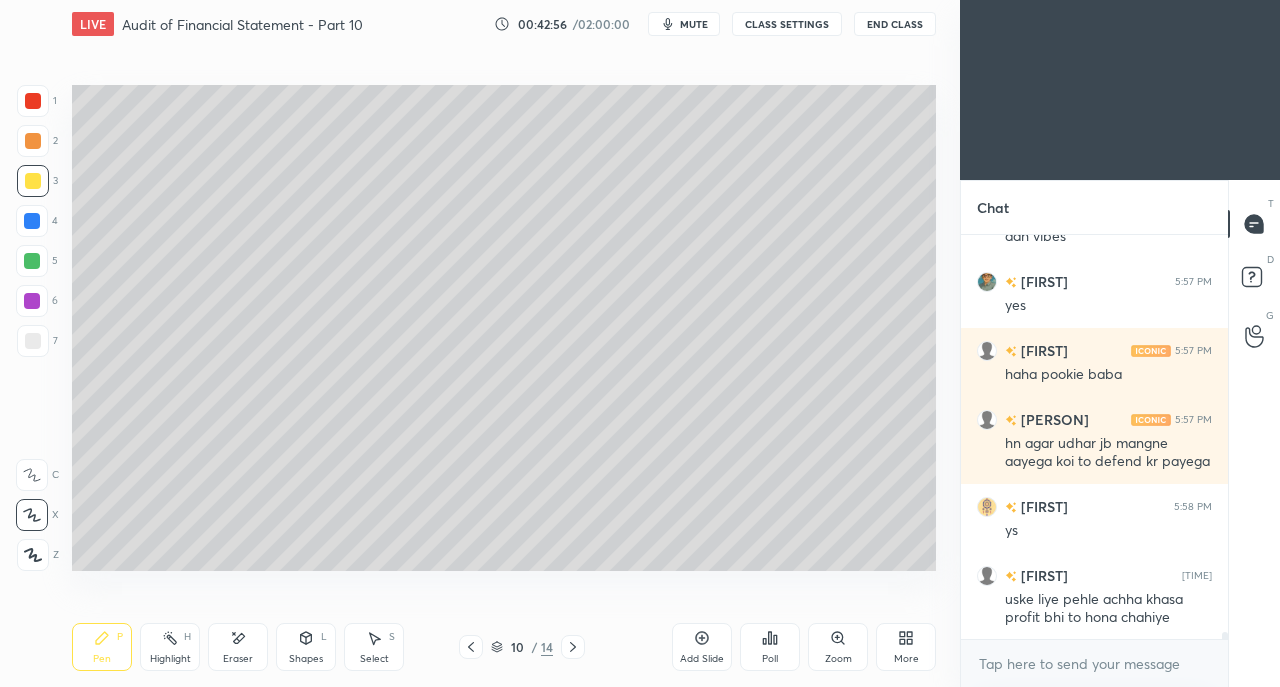 click 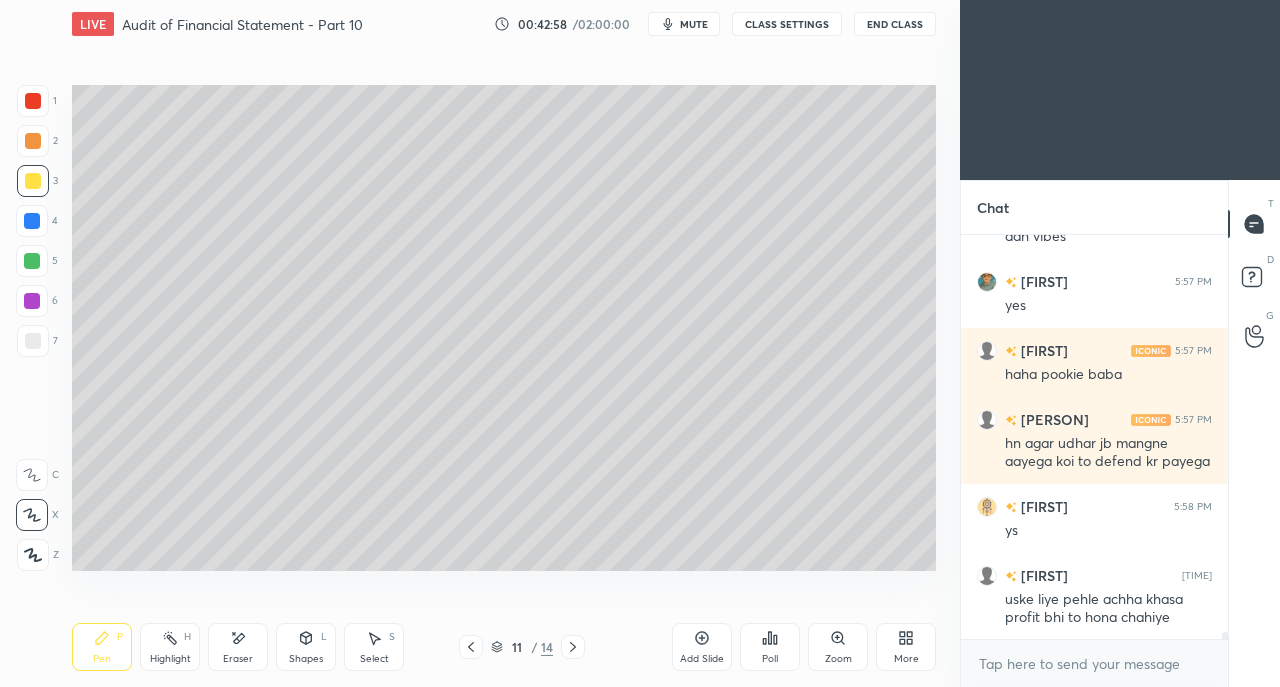 click 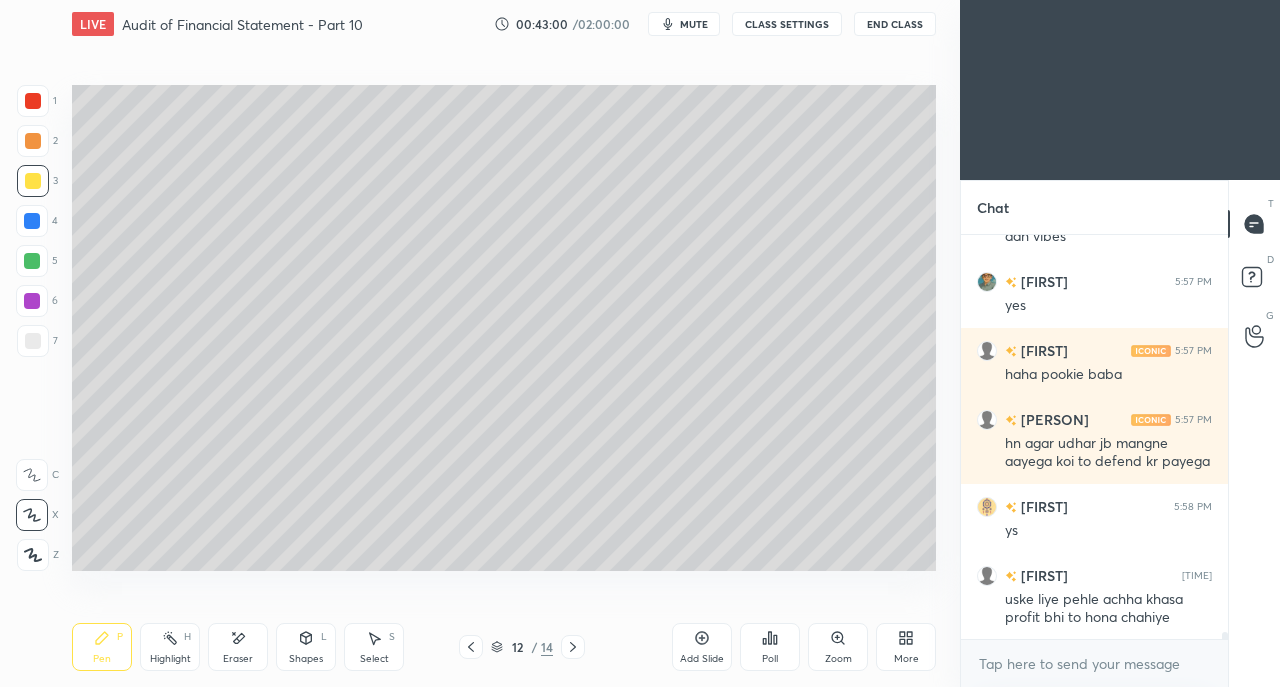 click 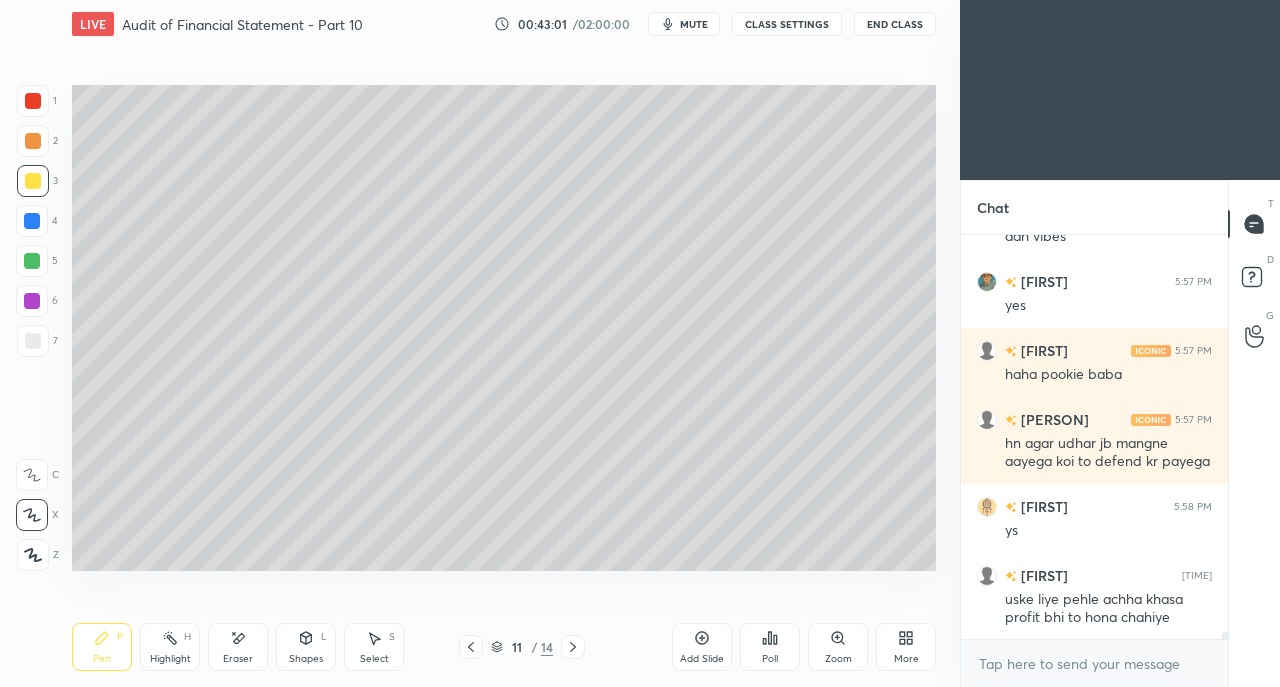 click 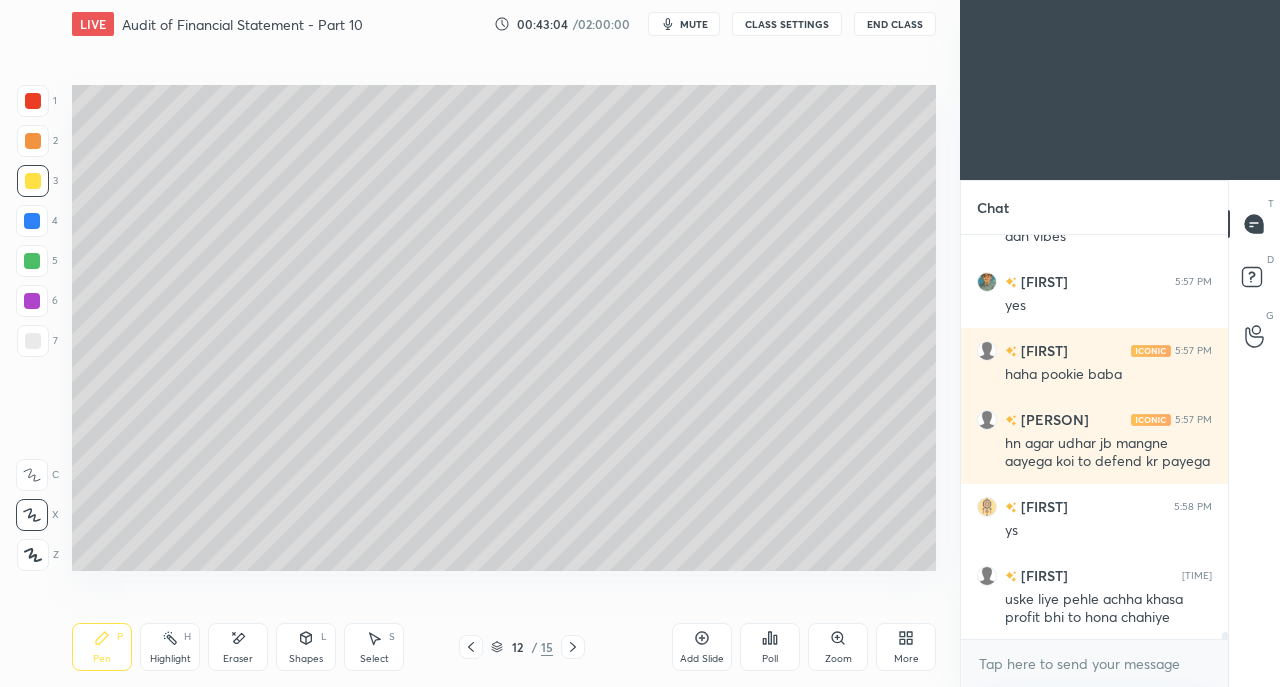 click on "Shapes L" at bounding box center [306, 647] 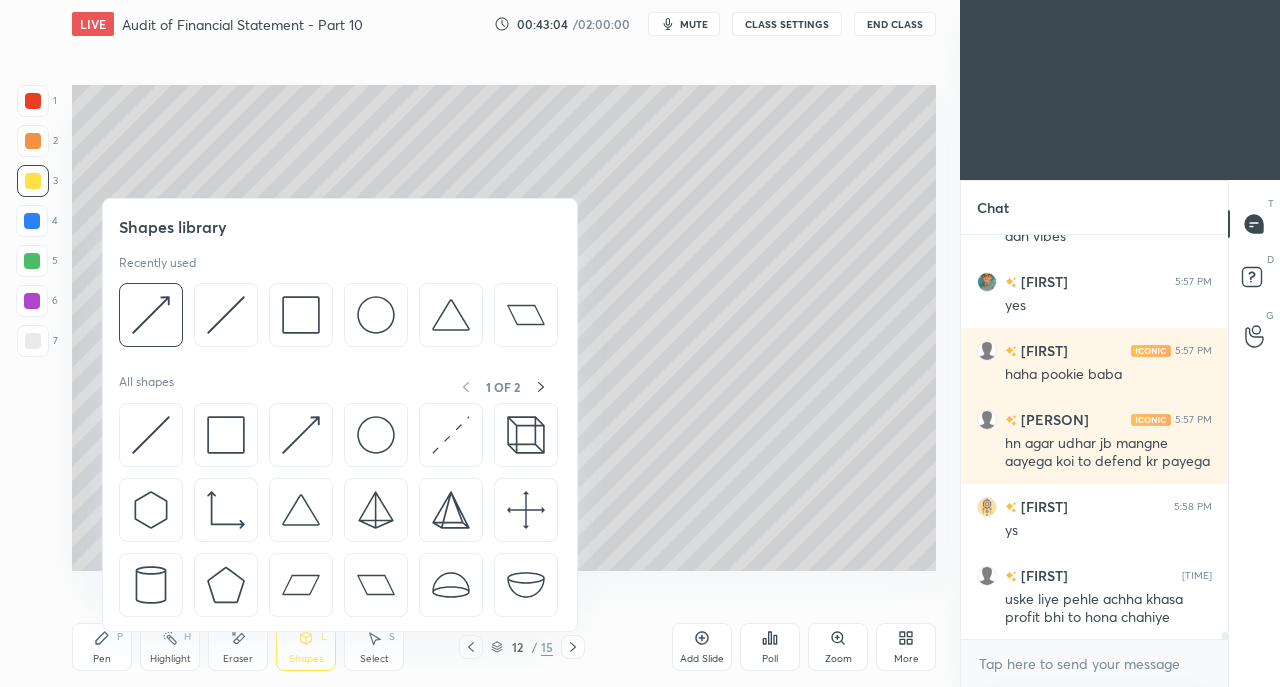 click 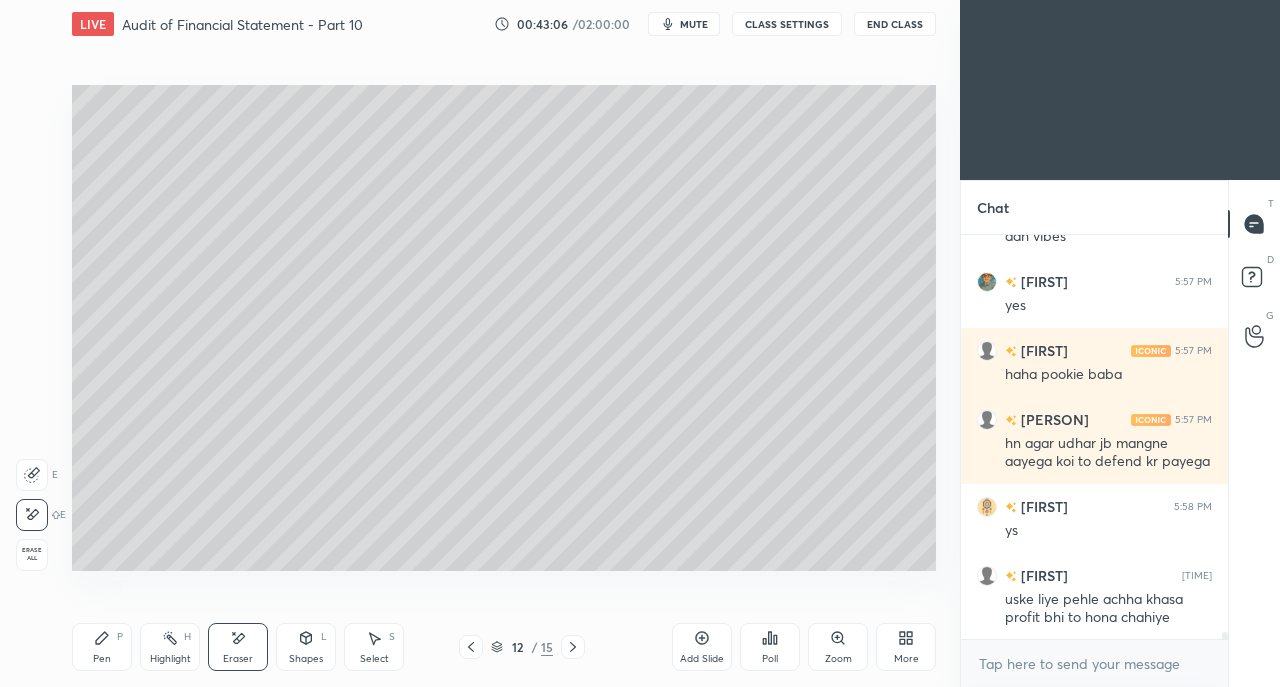 click on "Pen" at bounding box center [102, 659] 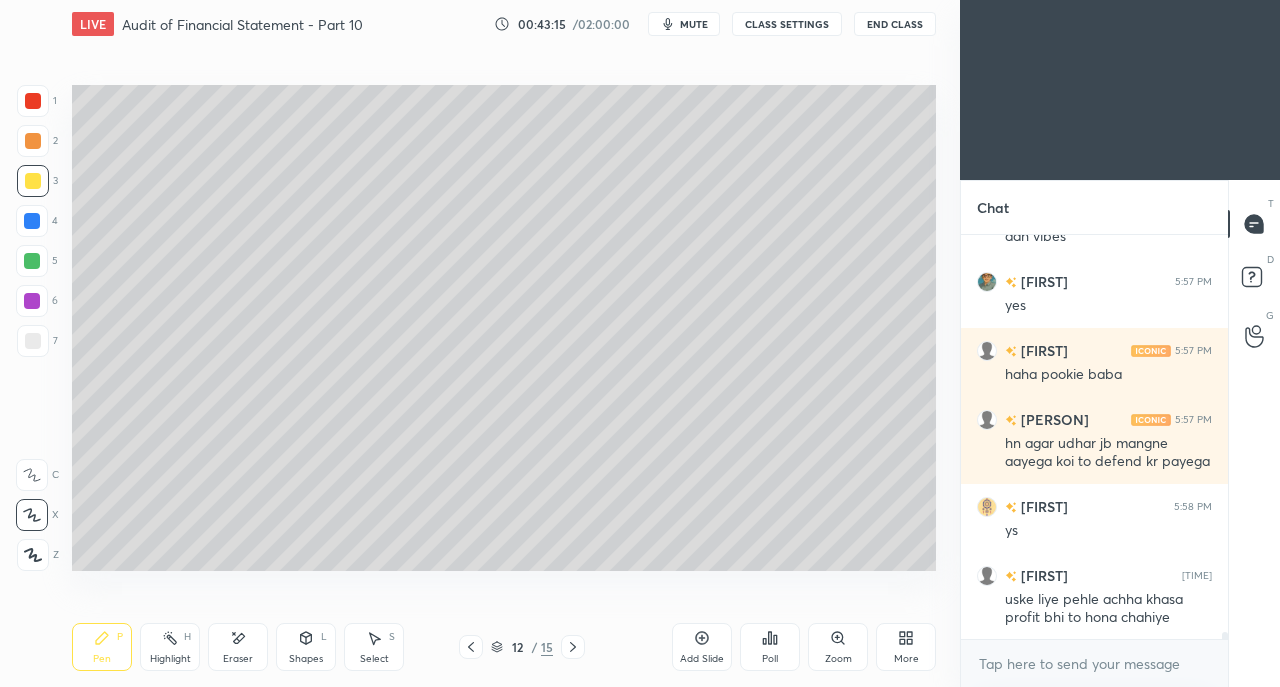 click 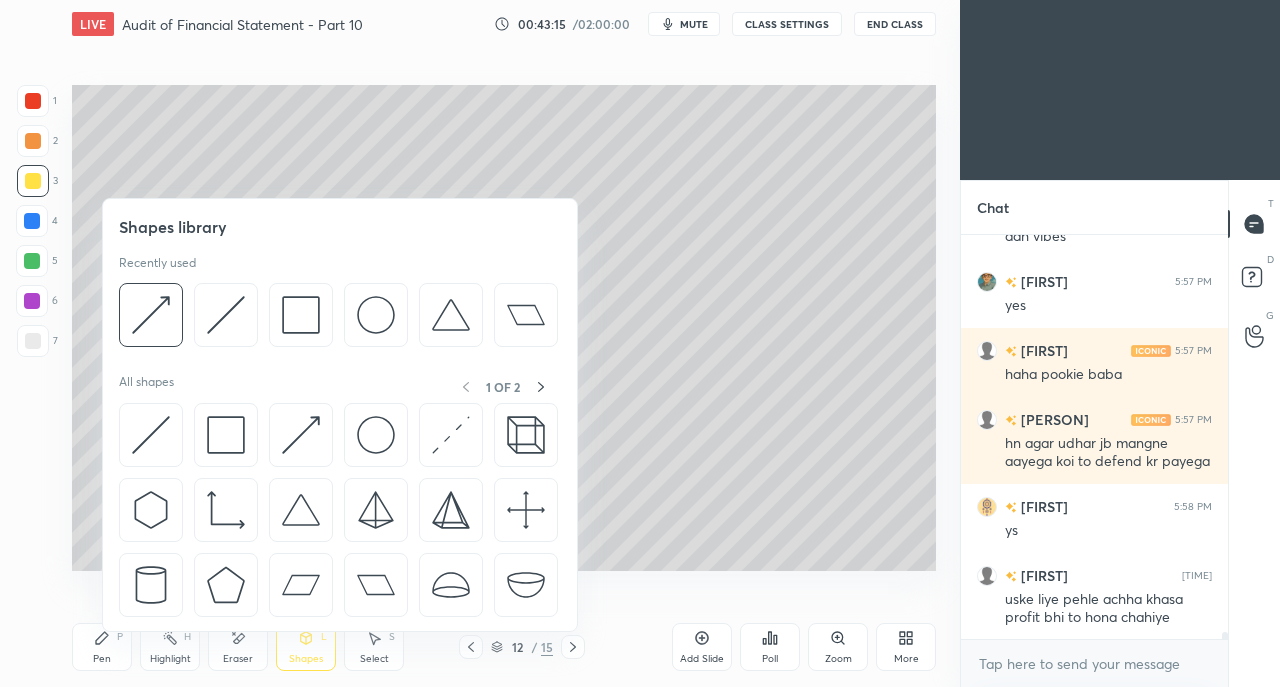 click at bounding box center (301, 315) 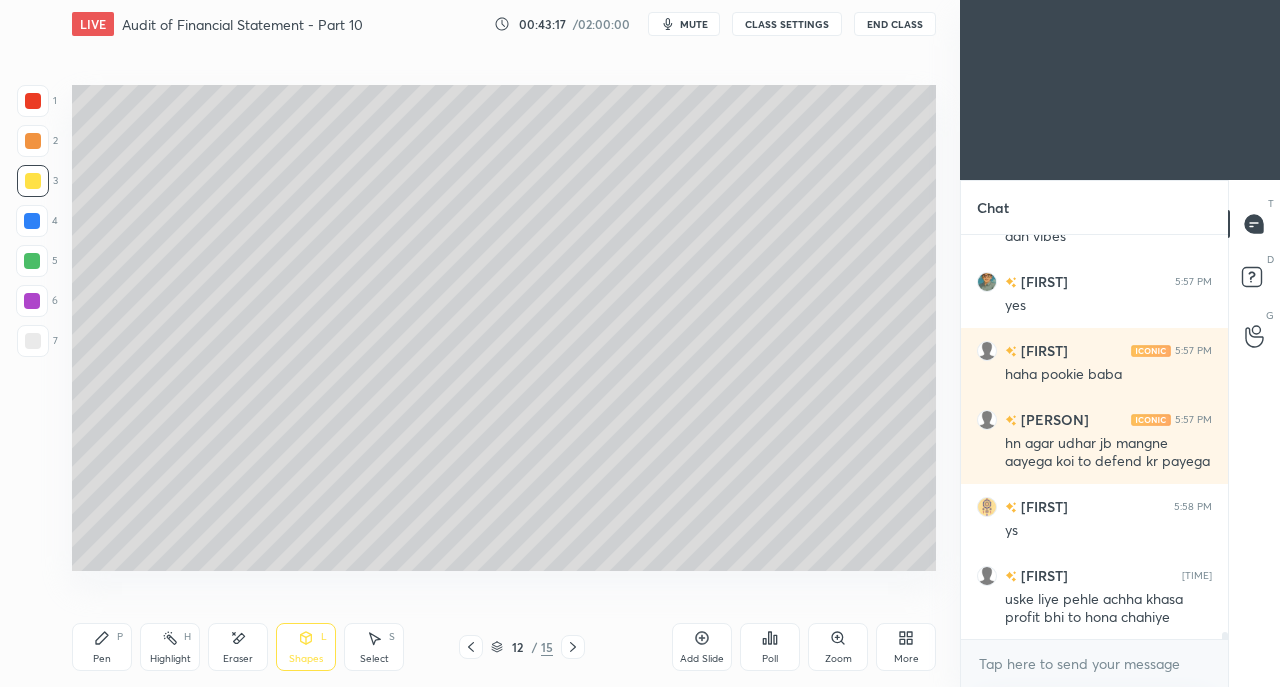 click 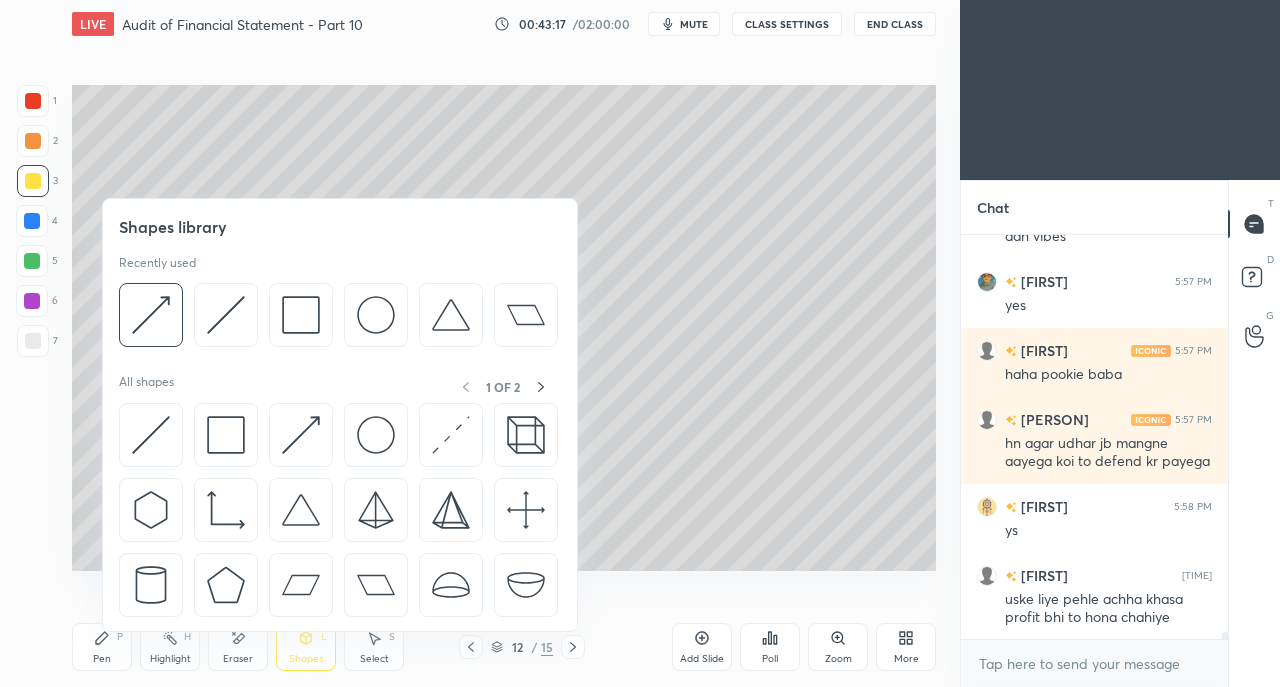 click at bounding box center (33, 341) 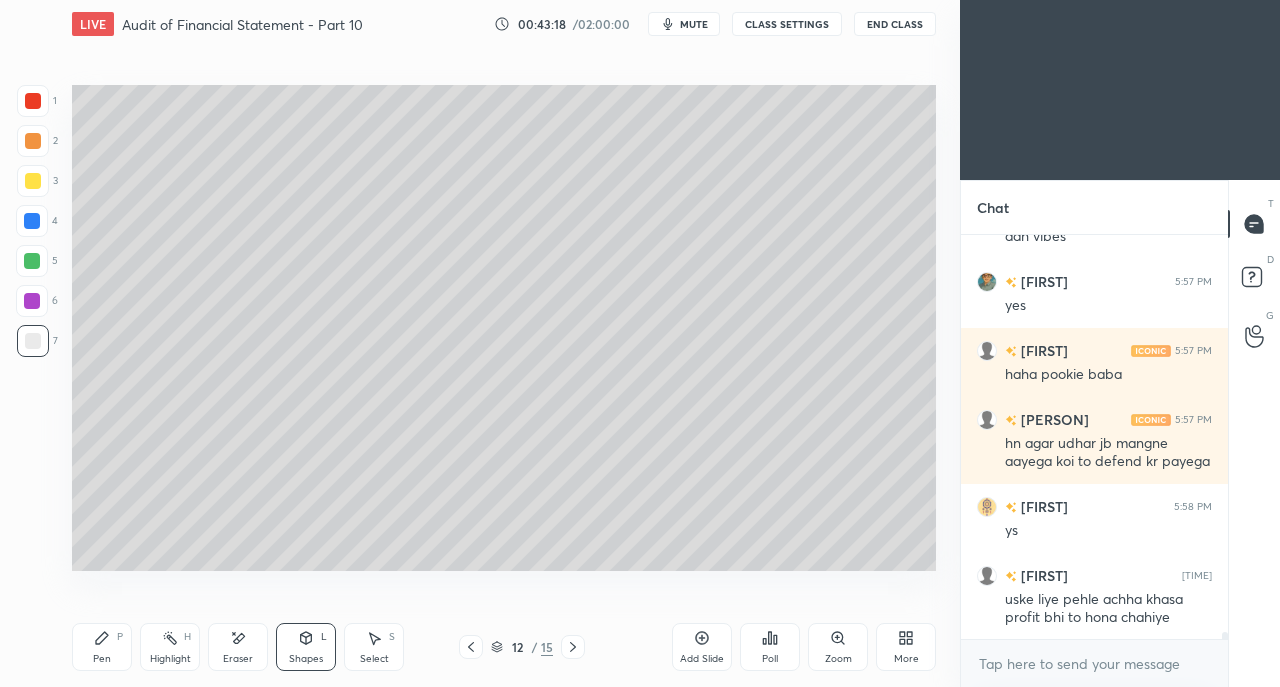 click 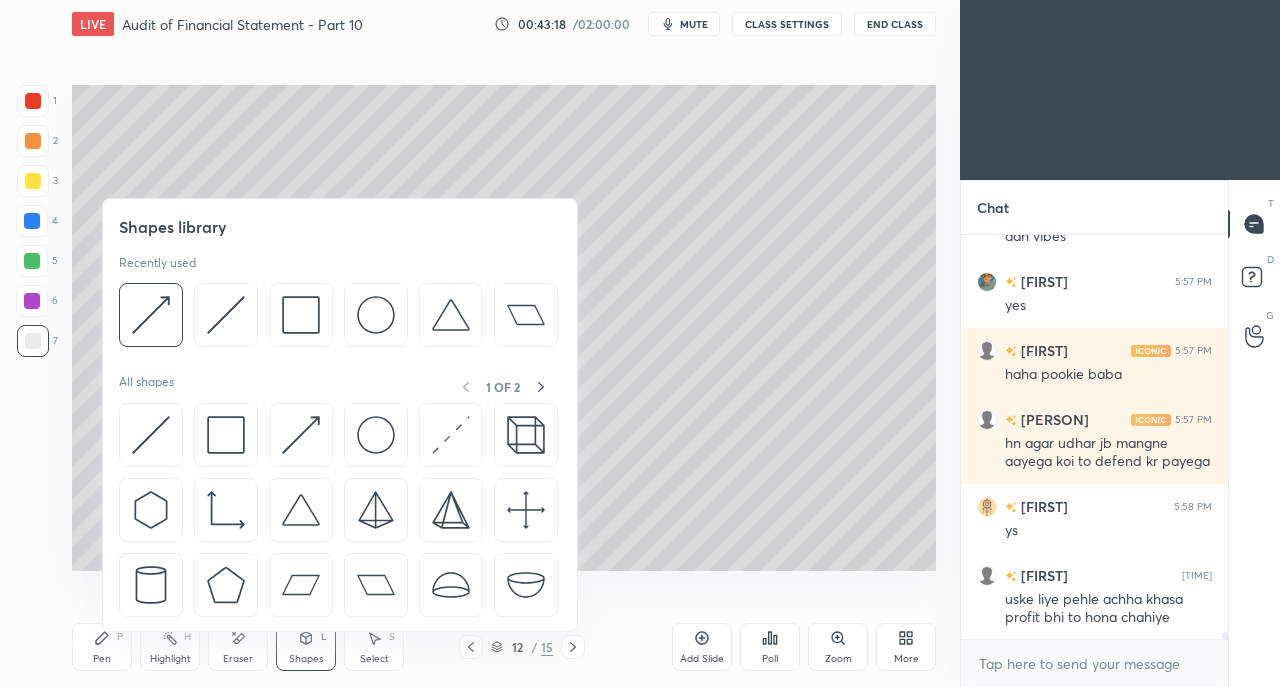 click at bounding box center [226, 435] 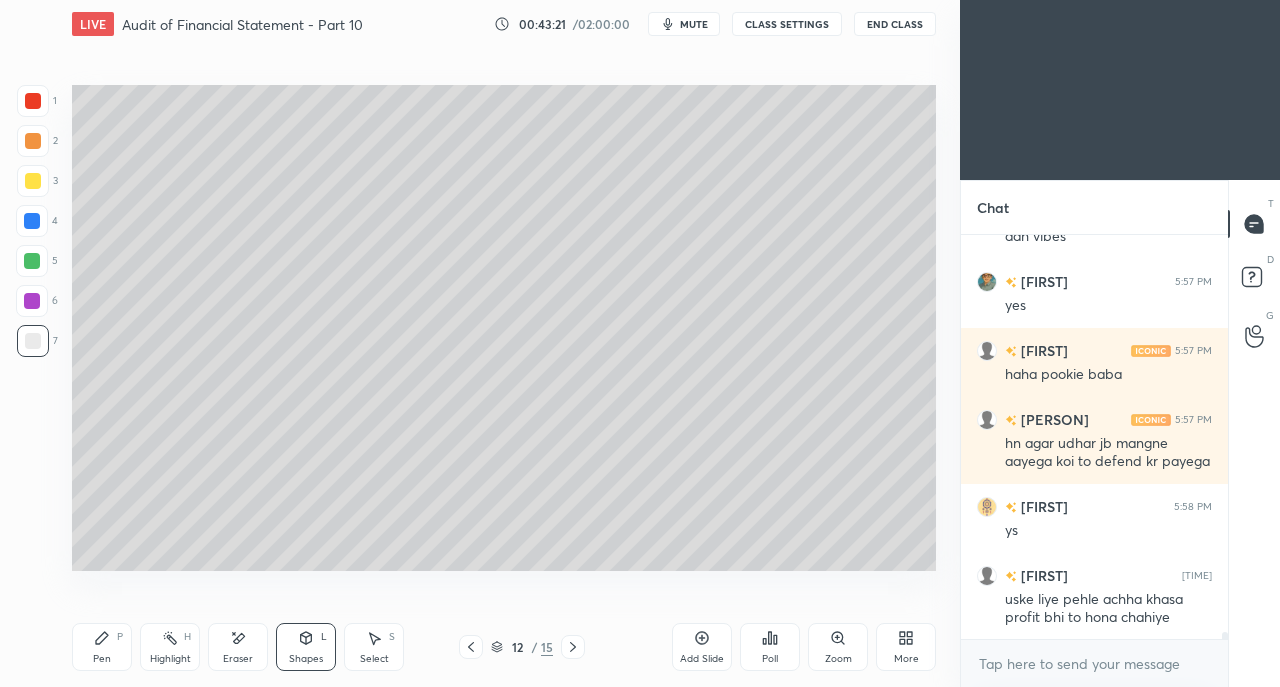 click on "Pen" at bounding box center [102, 659] 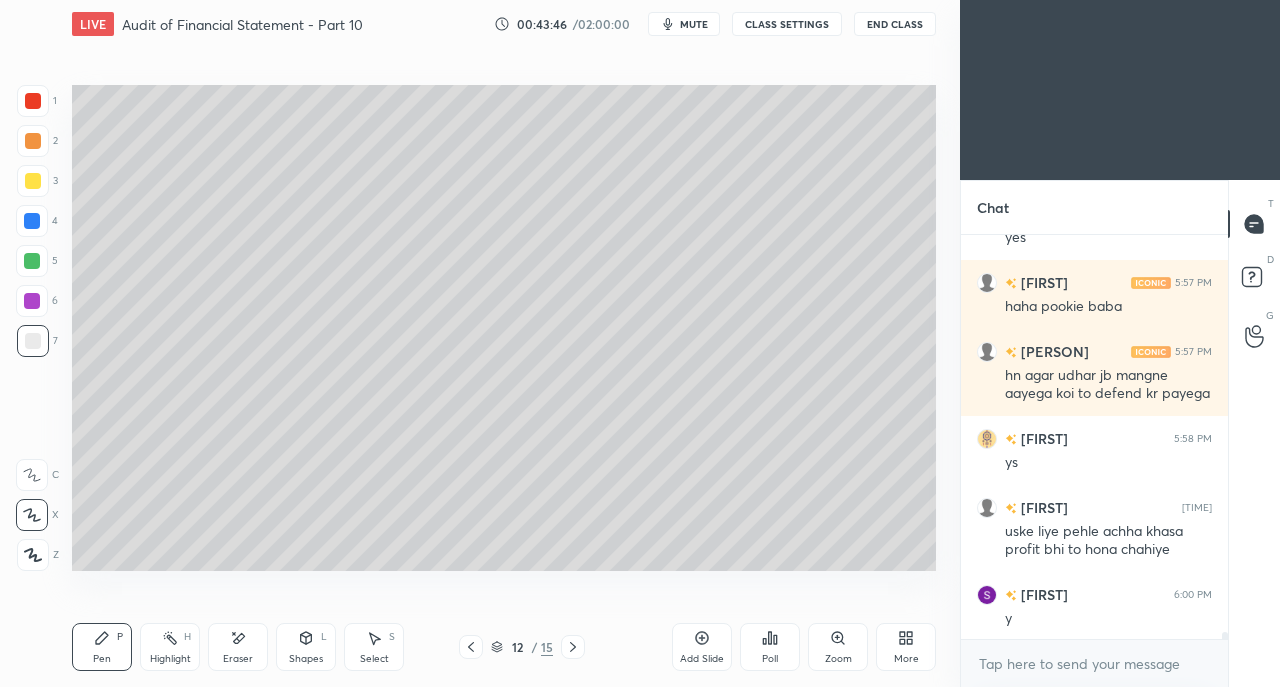 scroll, scrollTop: 23940, scrollLeft: 0, axis: vertical 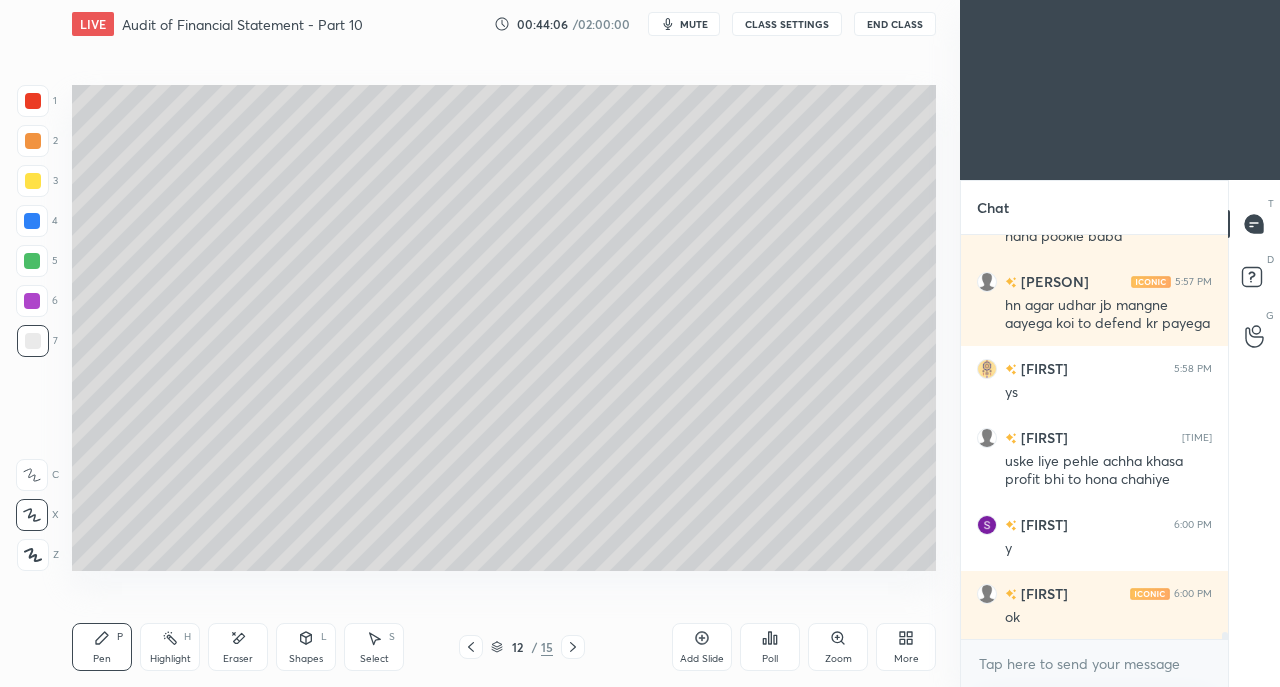 click 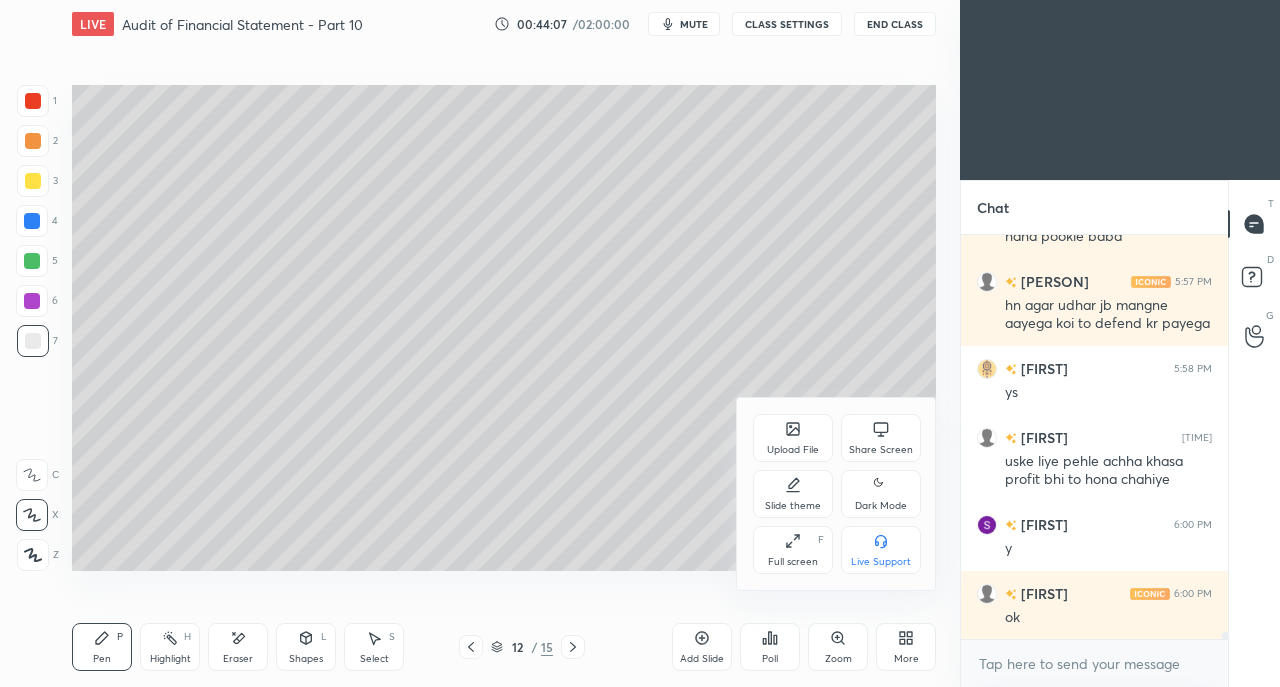 click 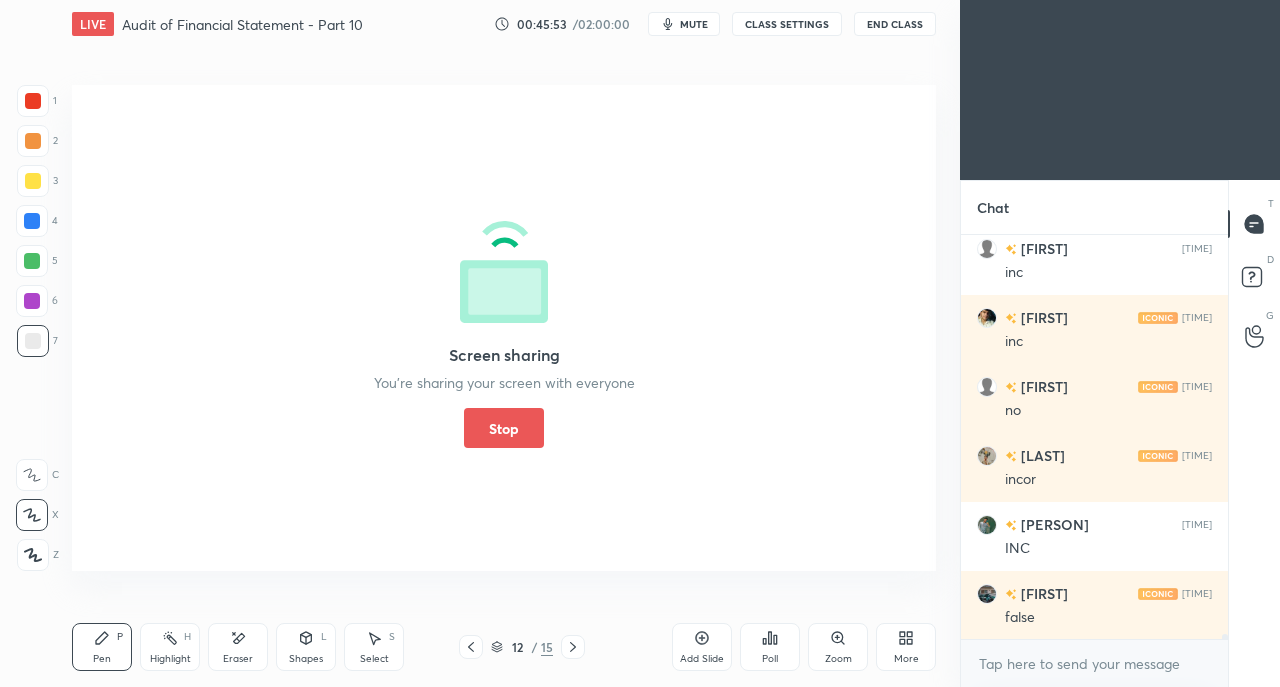 scroll, scrollTop: 29548, scrollLeft: 0, axis: vertical 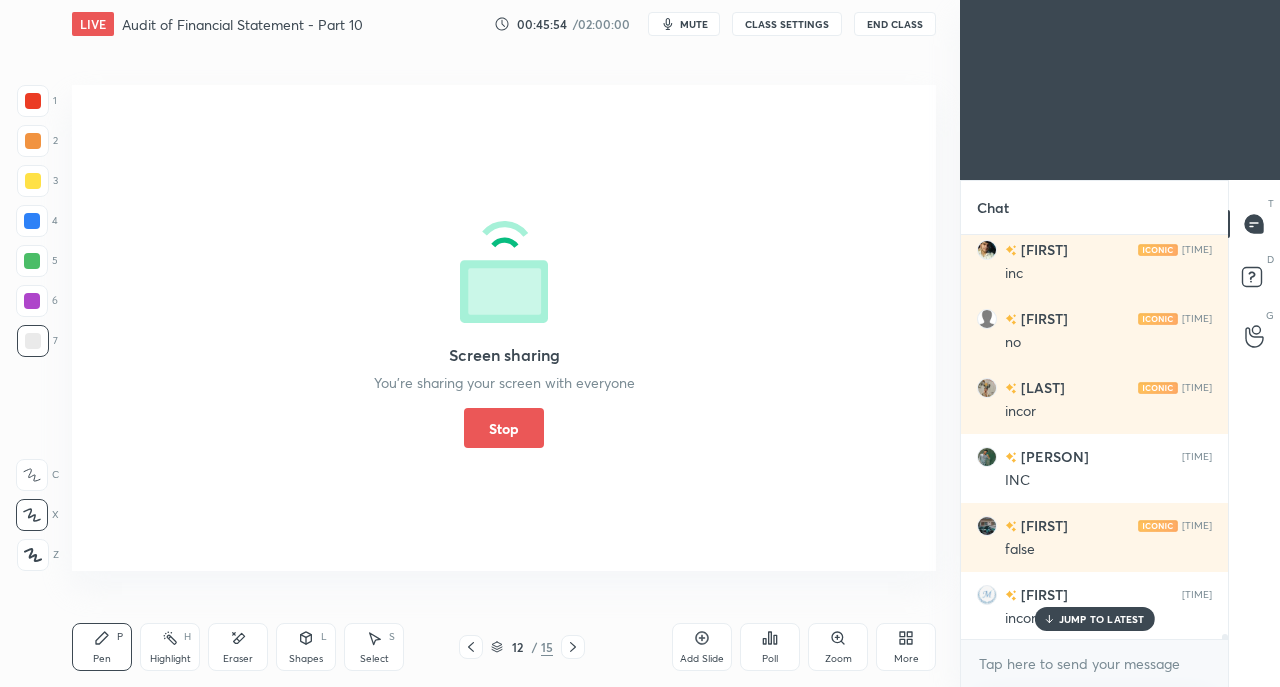click on "Stop" at bounding box center [504, 428] 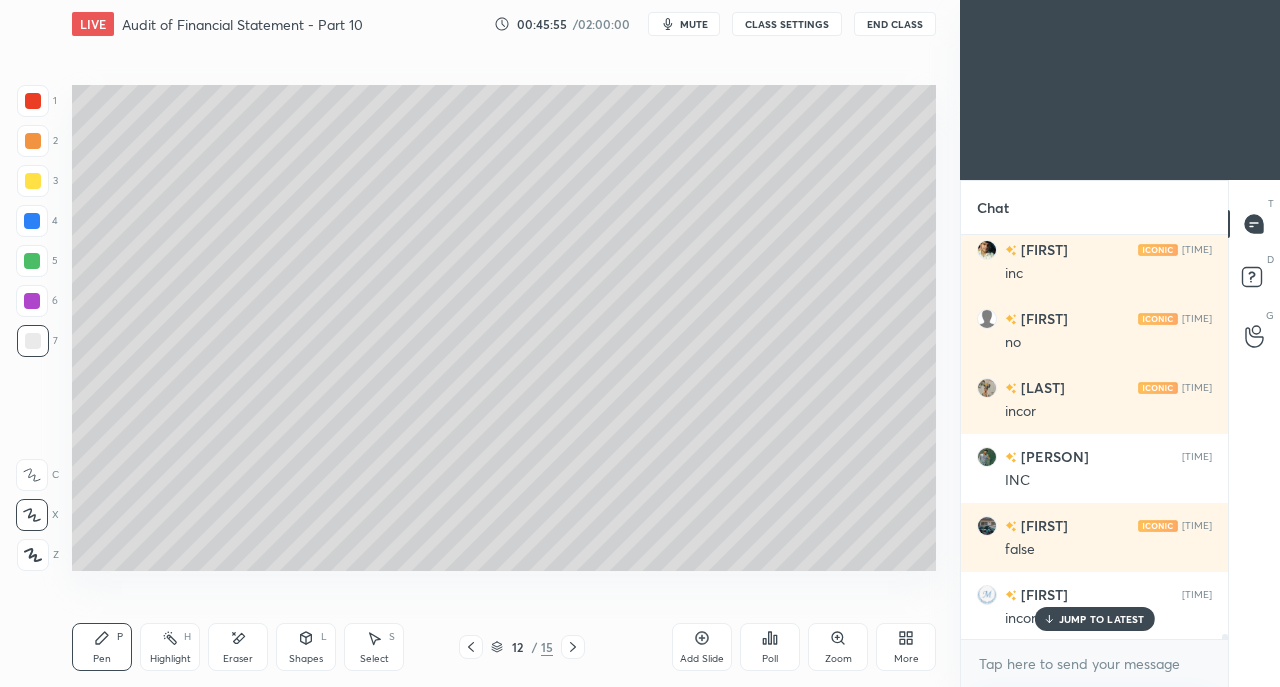 click on "JUMP TO LATEST" at bounding box center (1102, 619) 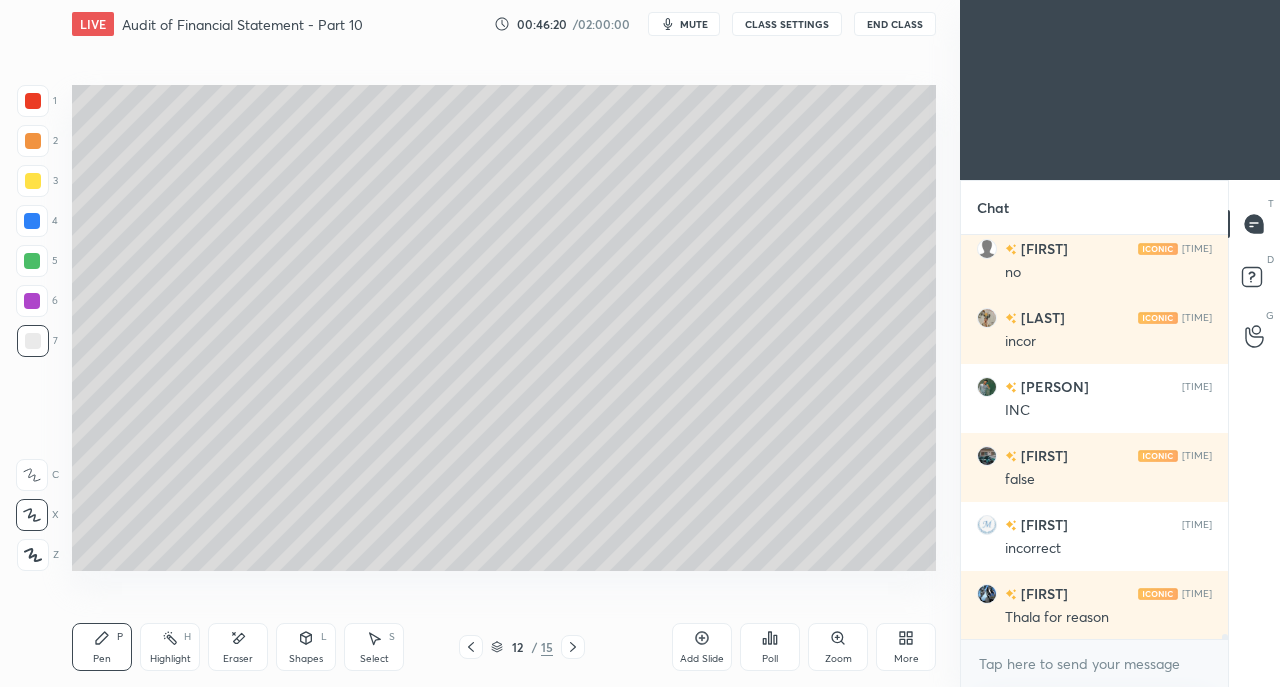 scroll, scrollTop: 29686, scrollLeft: 0, axis: vertical 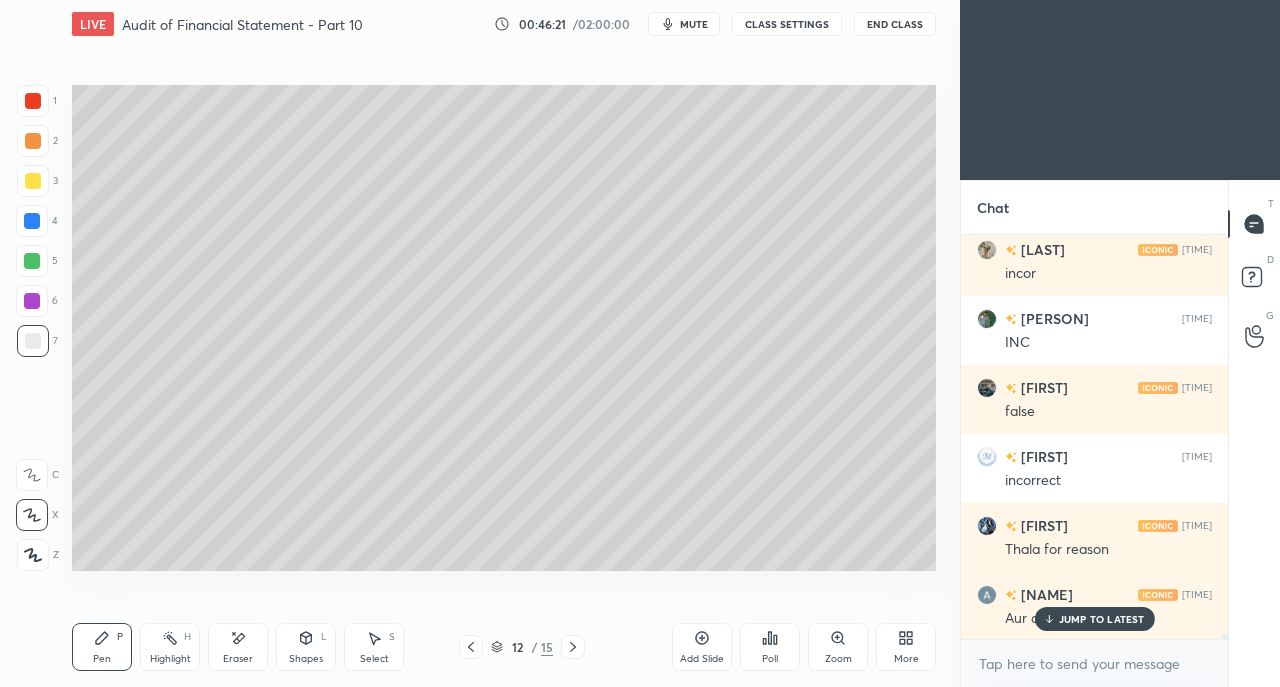 click on "JUMP TO LATEST" at bounding box center (1102, 619) 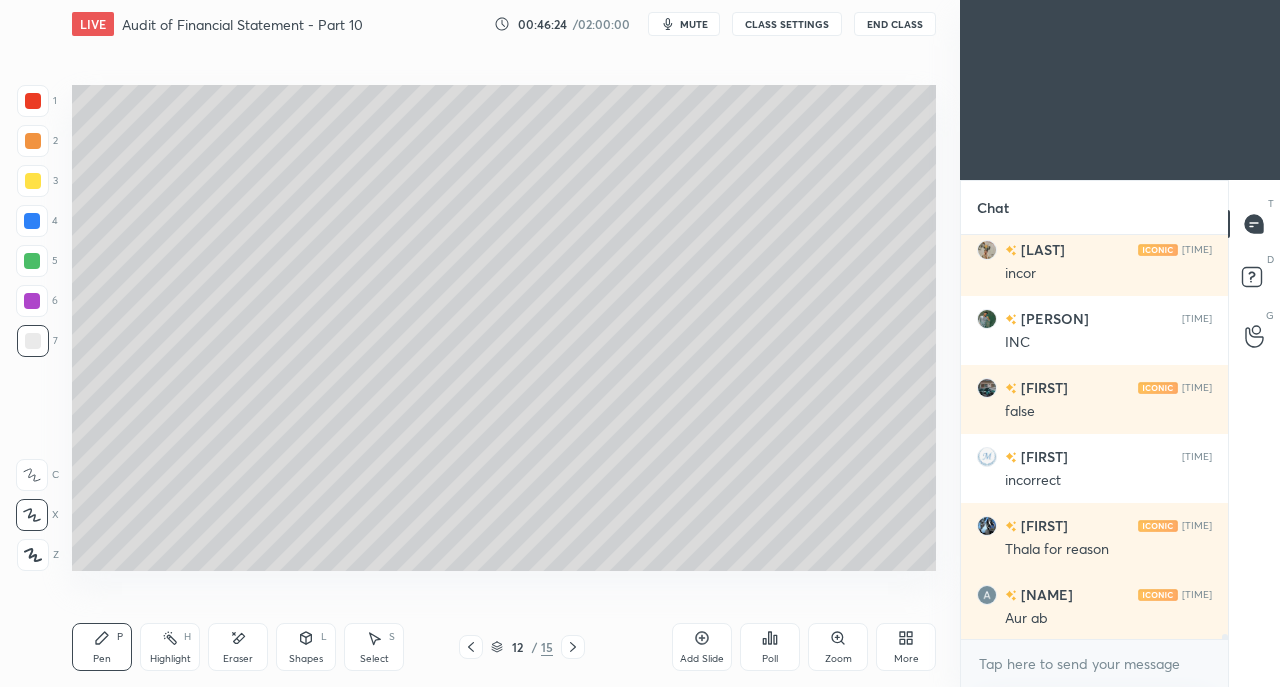 scroll, scrollTop: 29774, scrollLeft: 0, axis: vertical 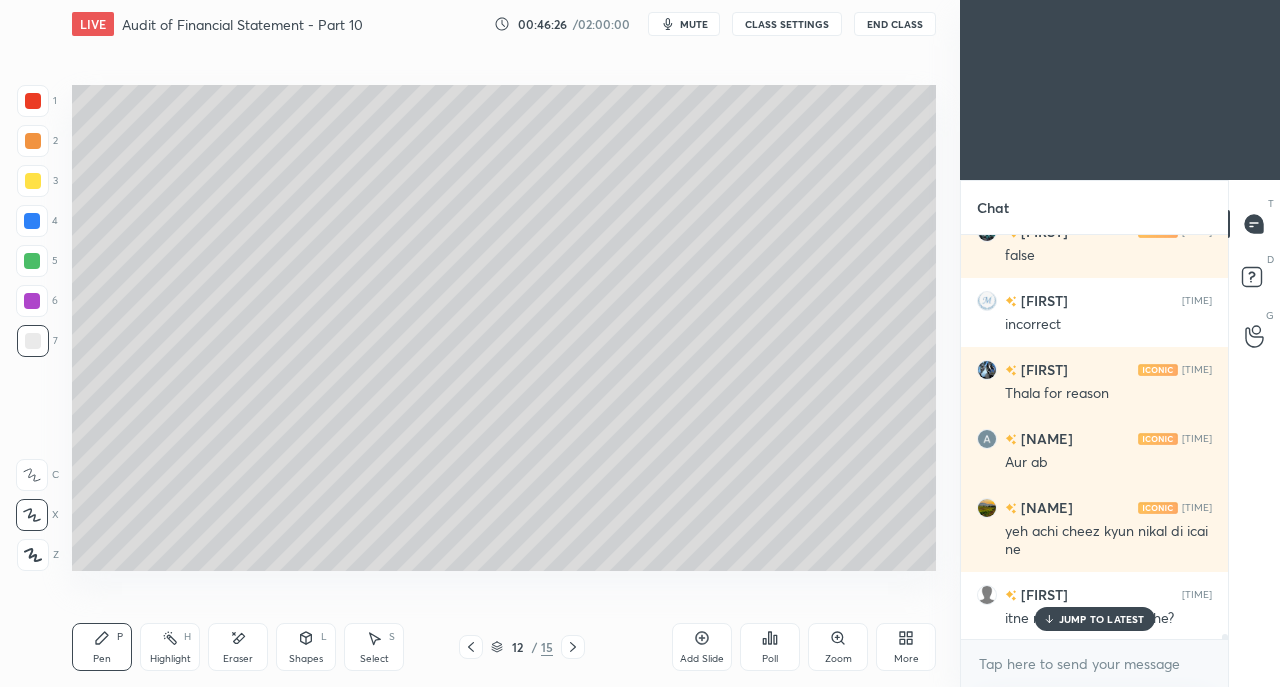 click on "JUMP TO LATEST" at bounding box center (1102, 619) 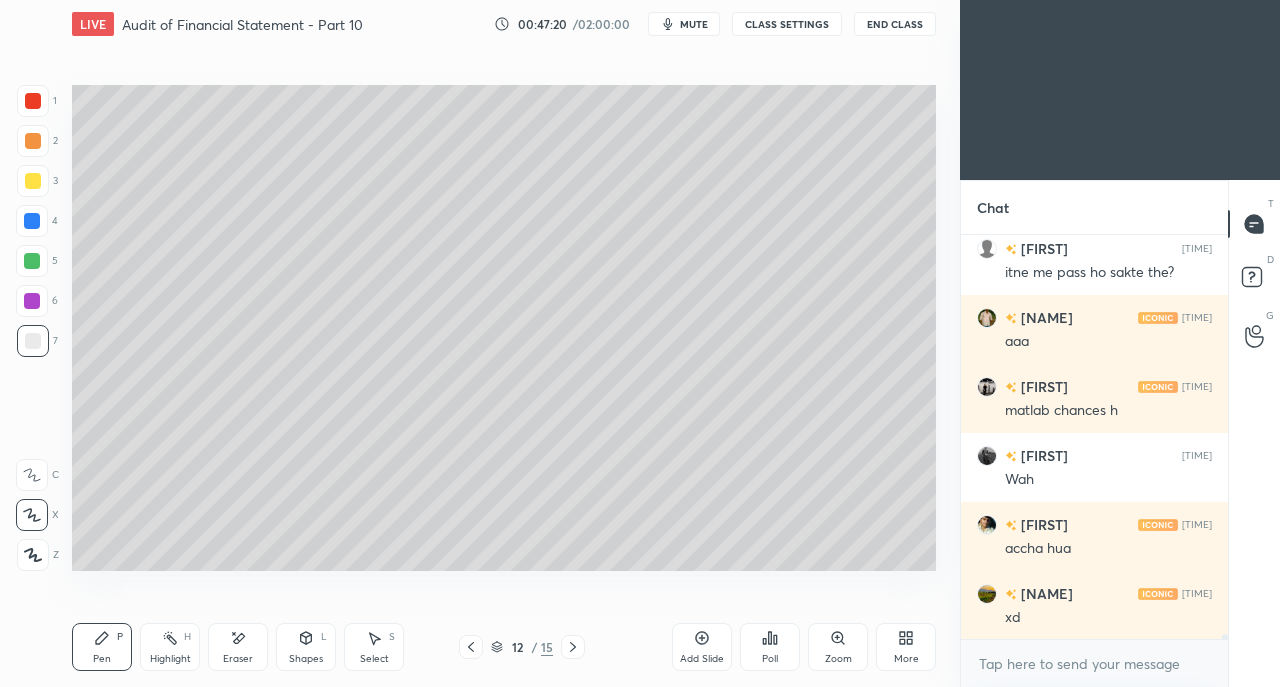 scroll, scrollTop: 30256, scrollLeft: 0, axis: vertical 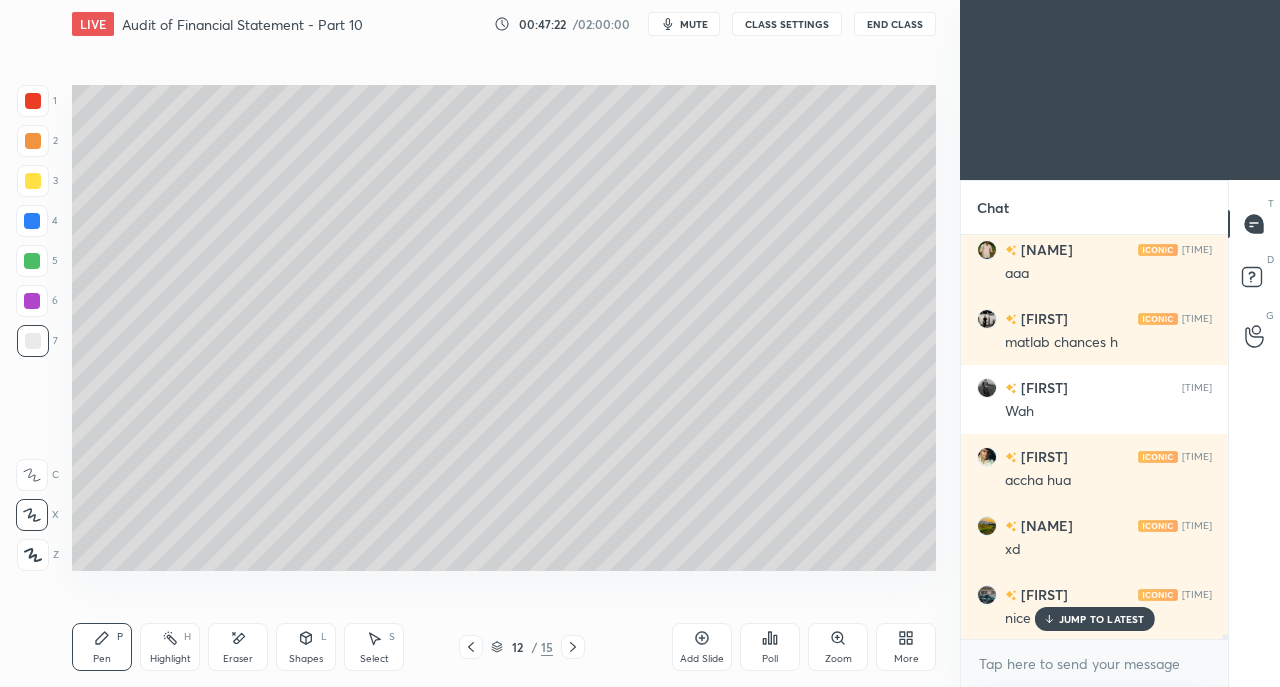 click on "JUMP TO LATEST" at bounding box center (1102, 619) 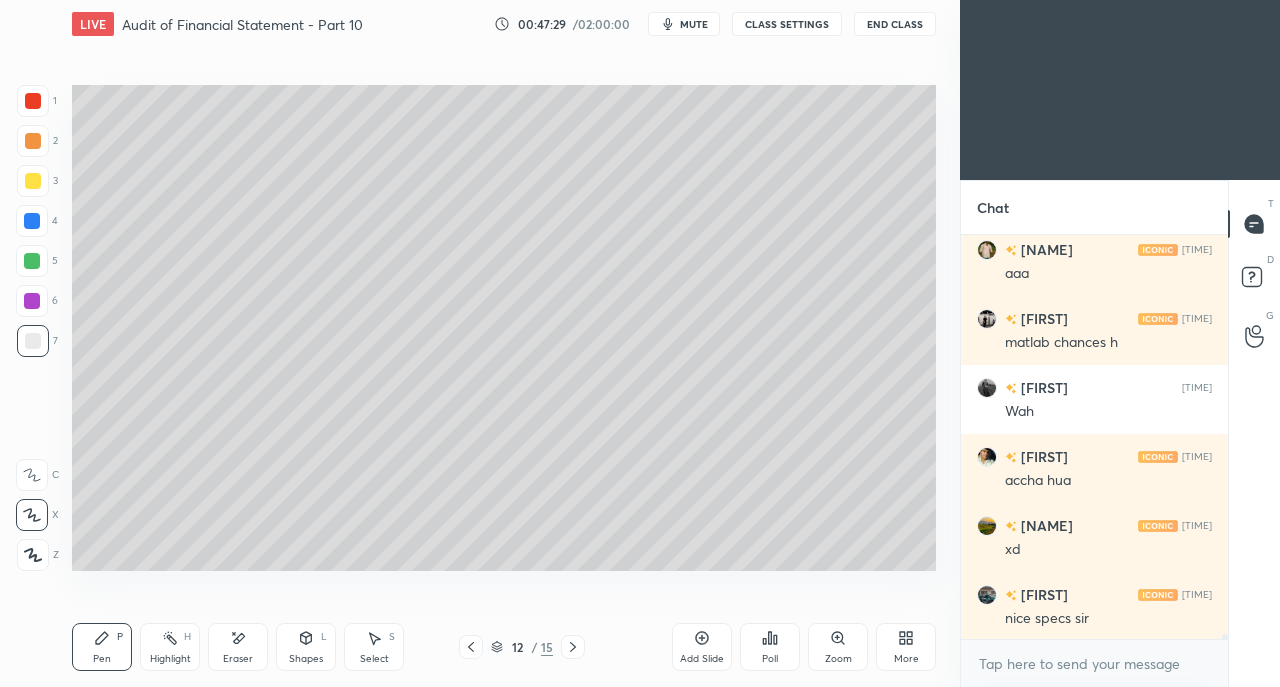 click at bounding box center (33, 341) 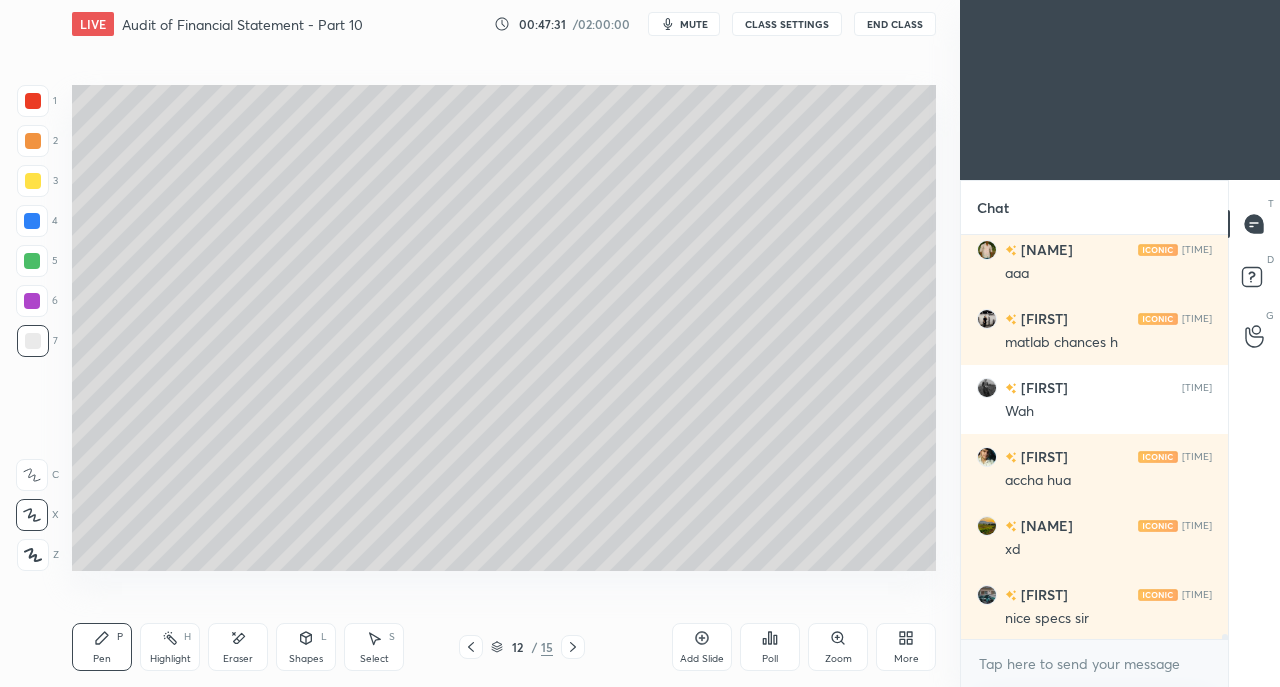 click on "Eraser" at bounding box center [238, 659] 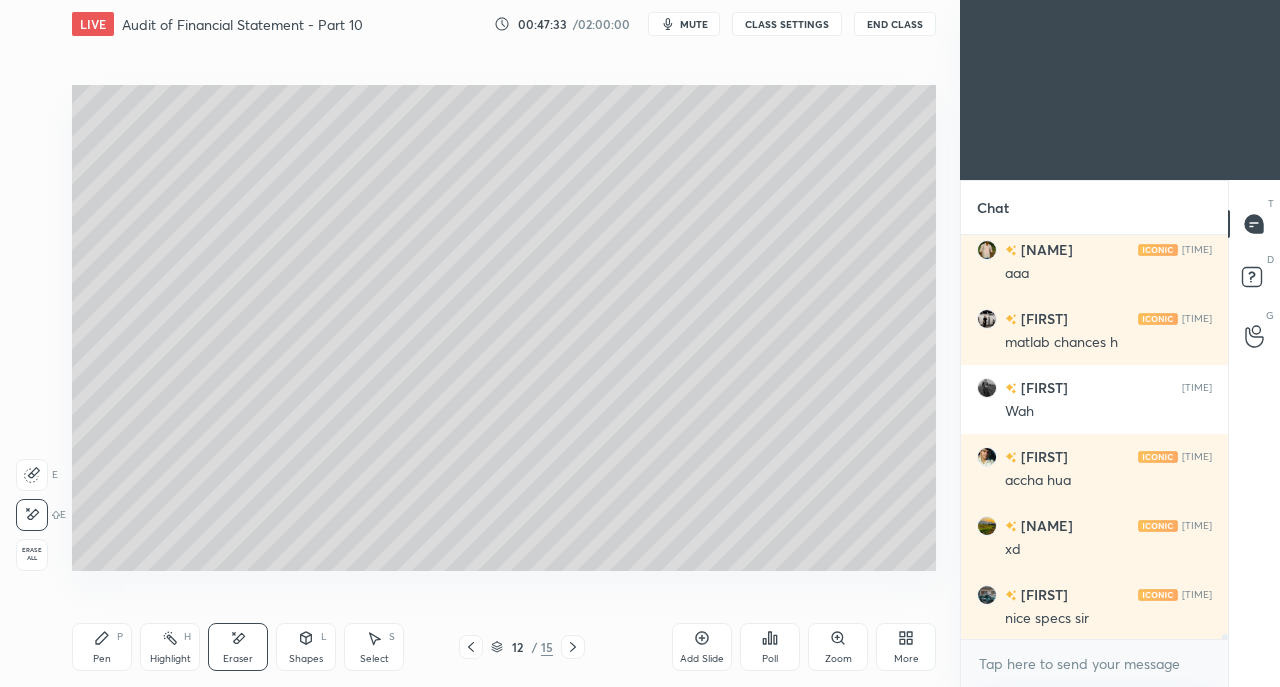 click on "Pen P" at bounding box center (102, 647) 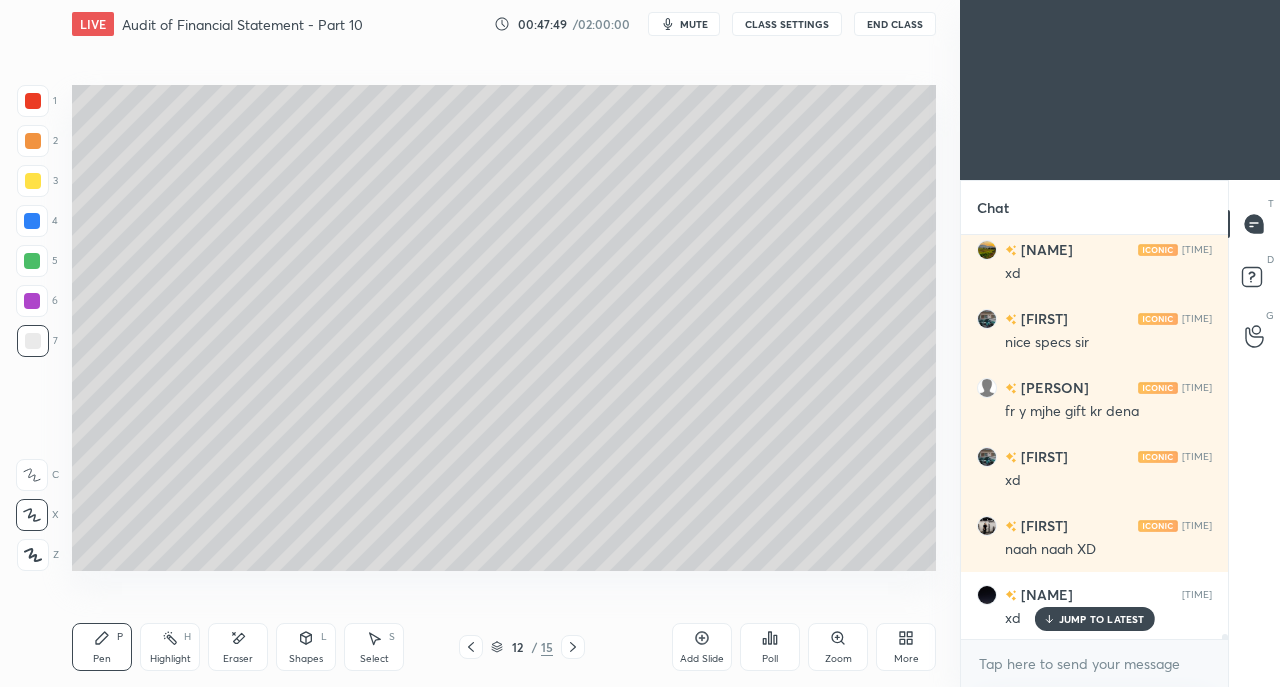 scroll, scrollTop: 30670, scrollLeft: 0, axis: vertical 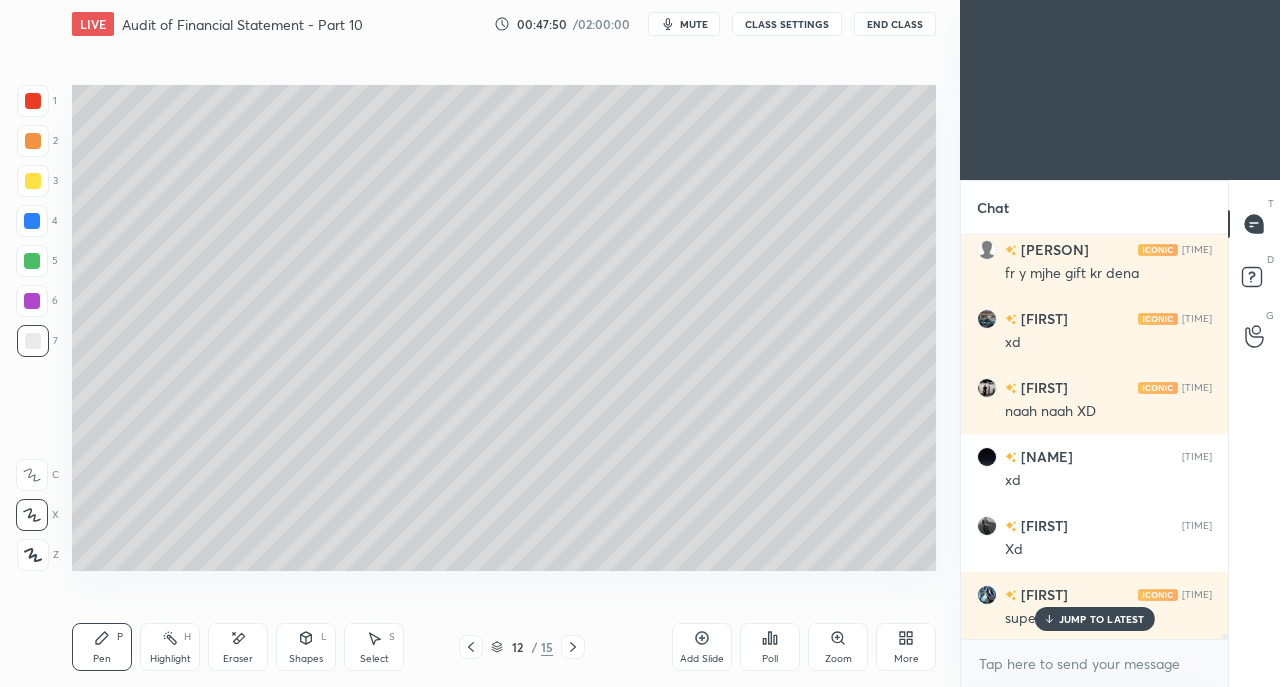 click on "JUMP TO LATEST" at bounding box center (1102, 619) 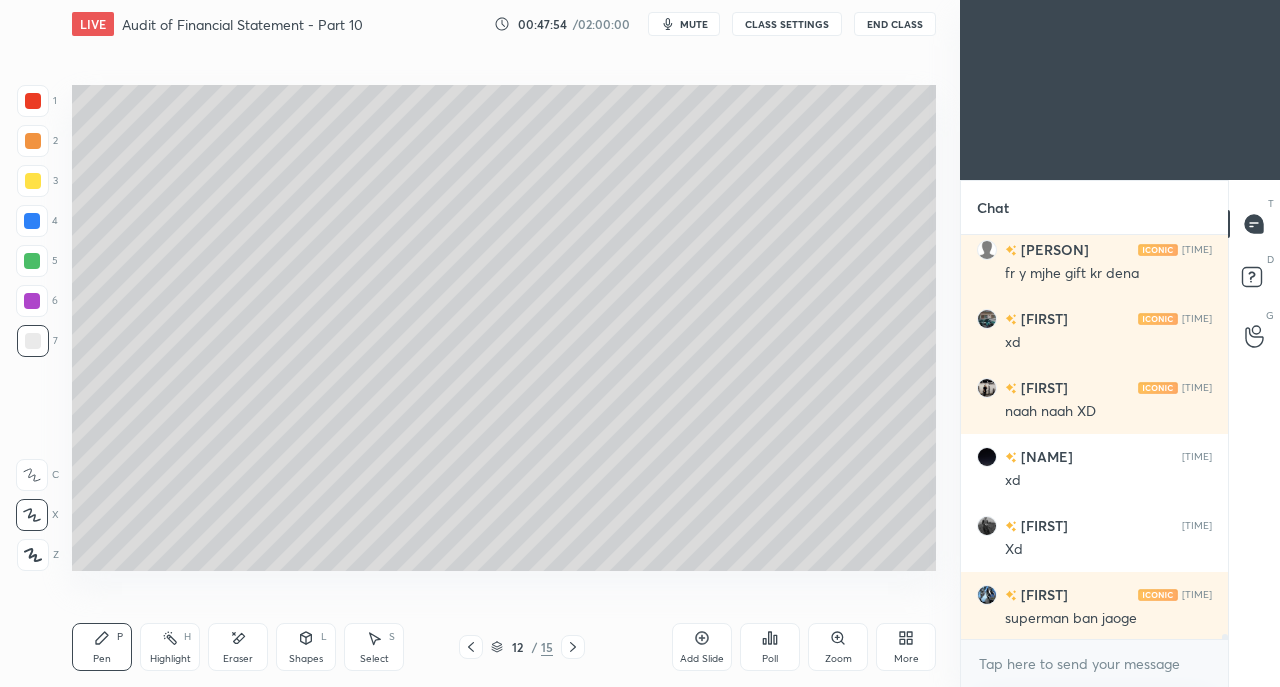 scroll, scrollTop: 30740, scrollLeft: 0, axis: vertical 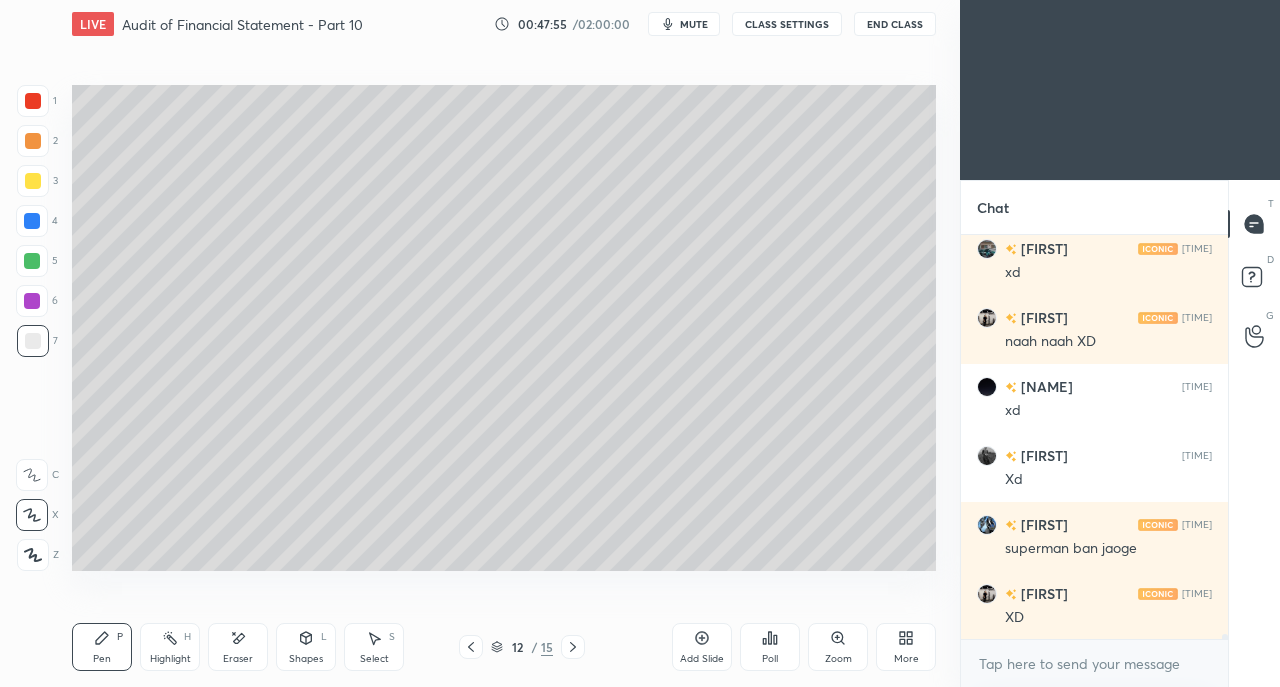 click 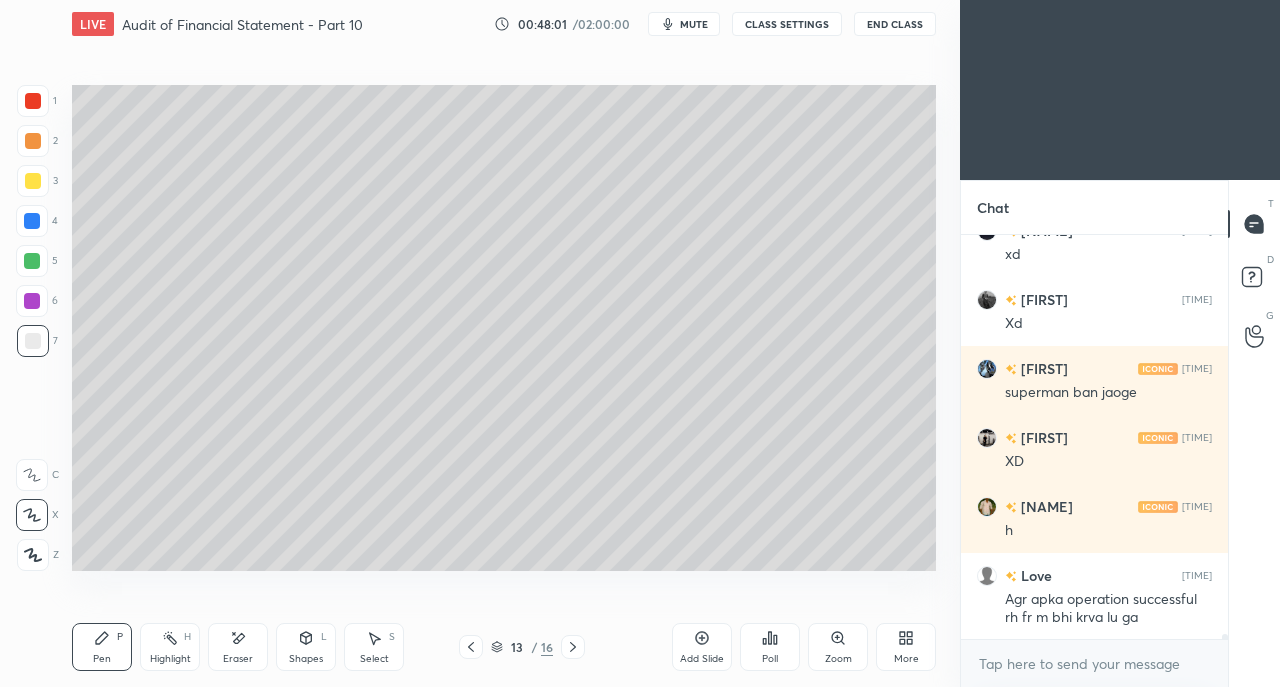 scroll, scrollTop: 30964, scrollLeft: 0, axis: vertical 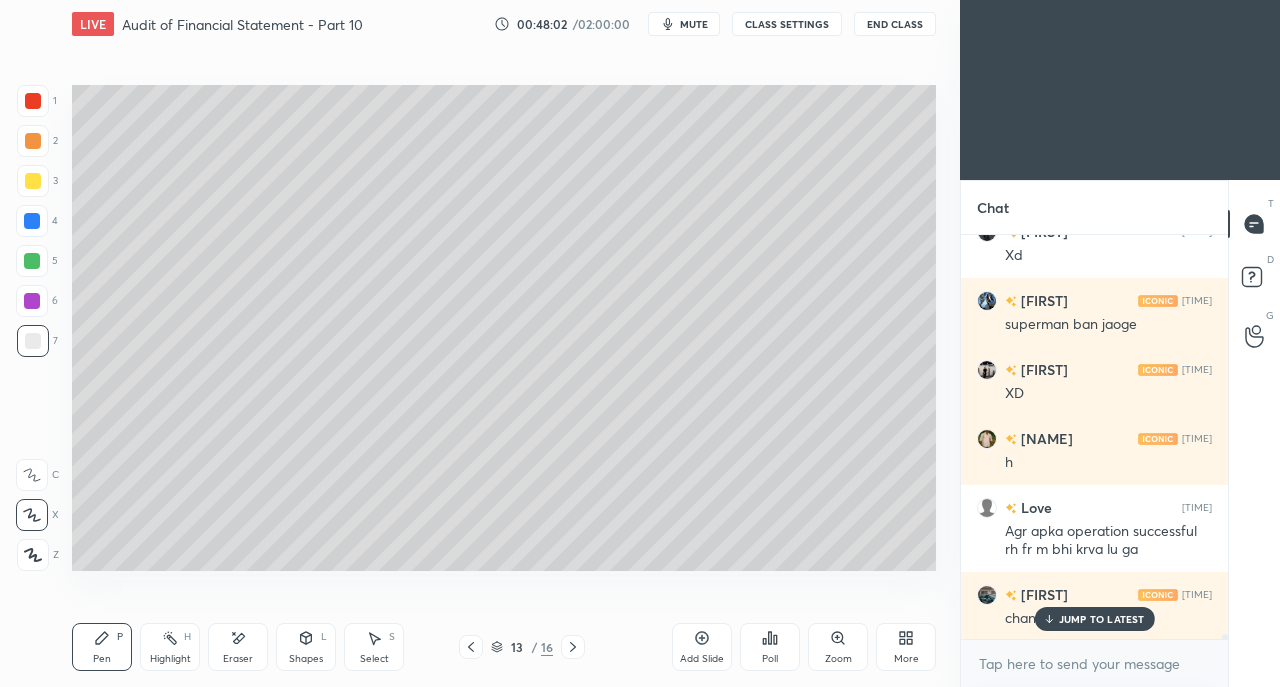 click on "JUMP TO LATEST" at bounding box center [1102, 619] 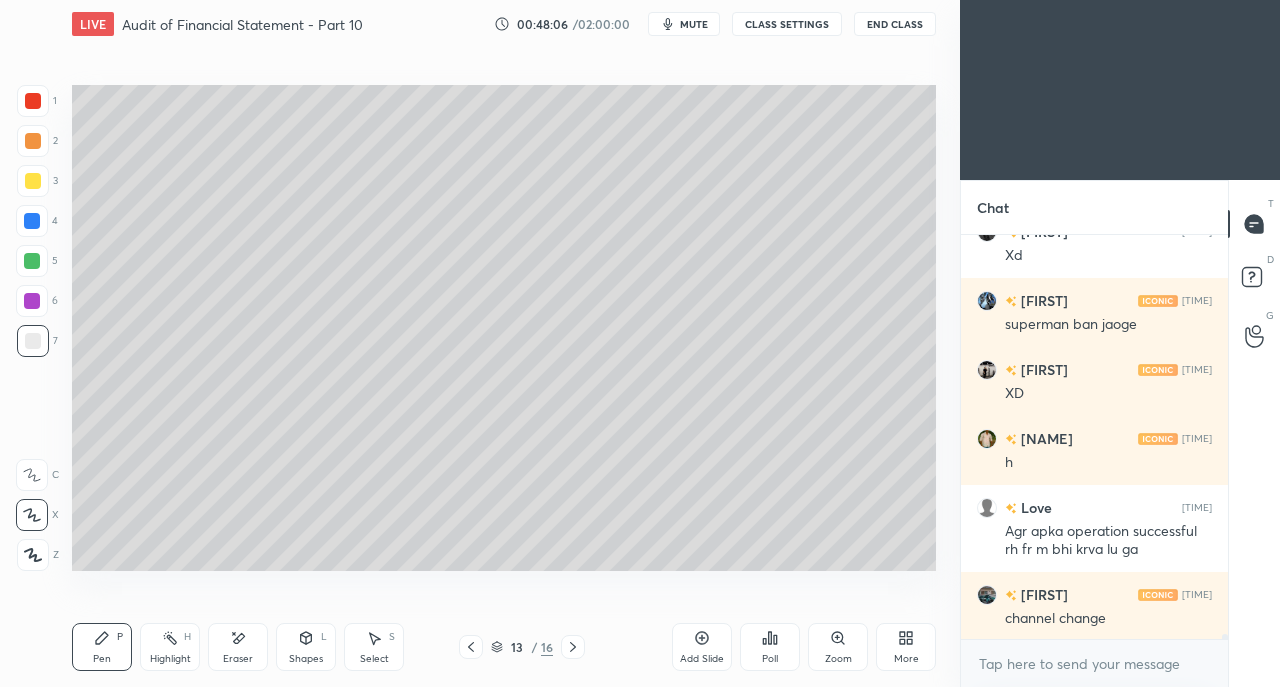 scroll, scrollTop: 31034, scrollLeft: 0, axis: vertical 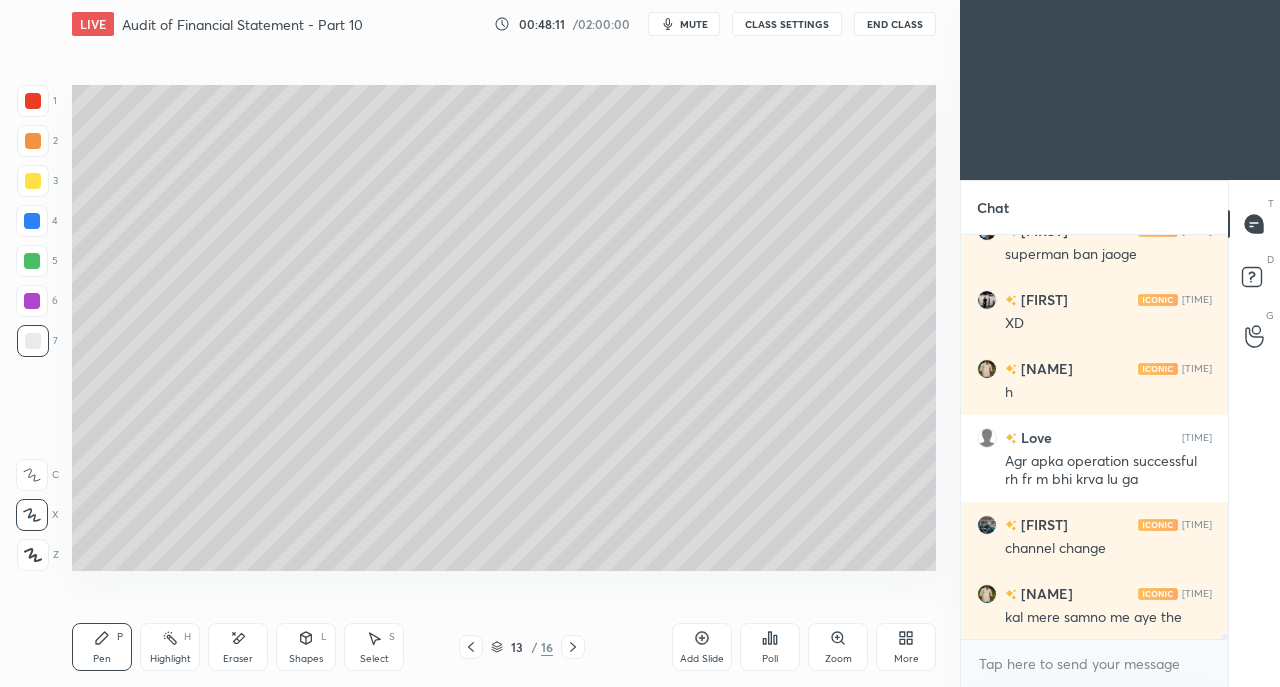 click on "Eraser" at bounding box center (238, 647) 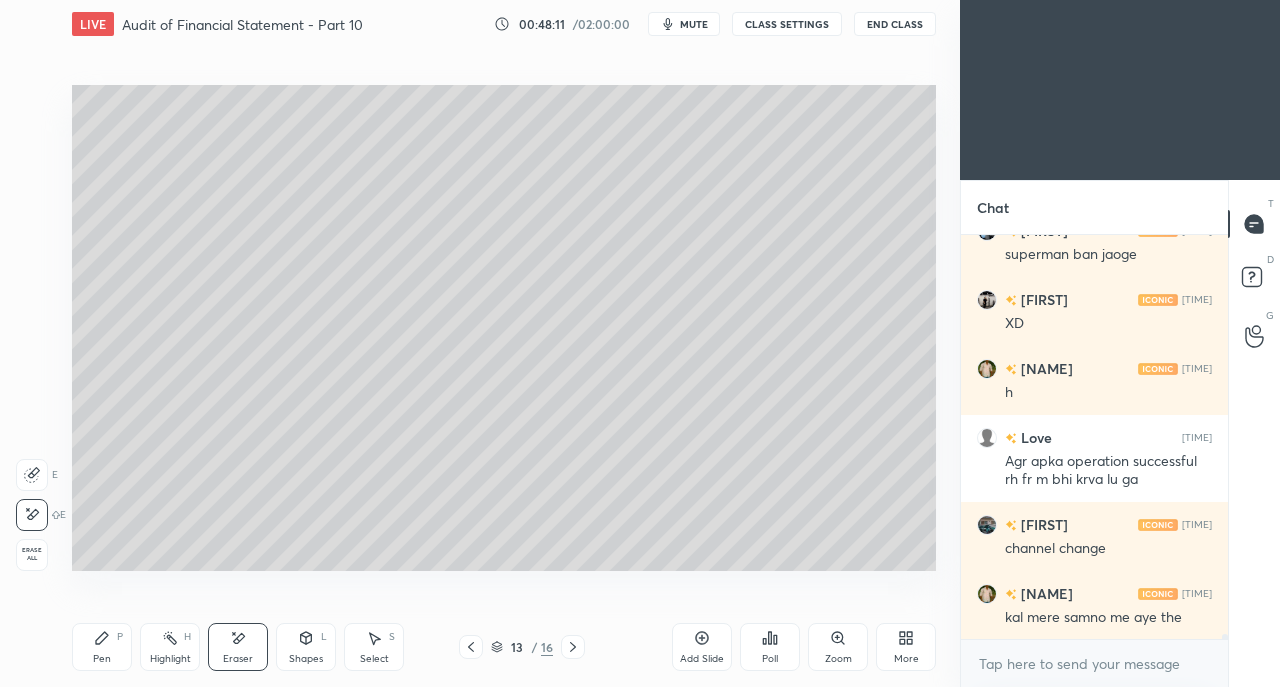 scroll, scrollTop: 31102, scrollLeft: 0, axis: vertical 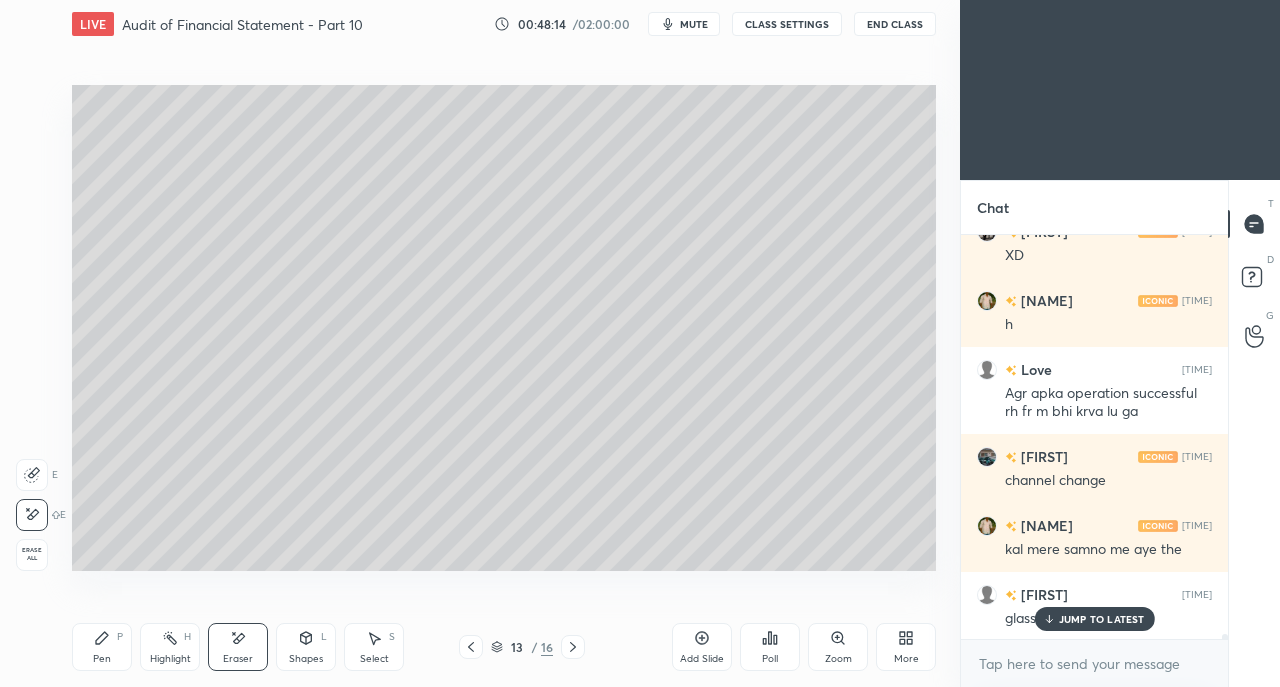 click on "Pen P" at bounding box center [102, 647] 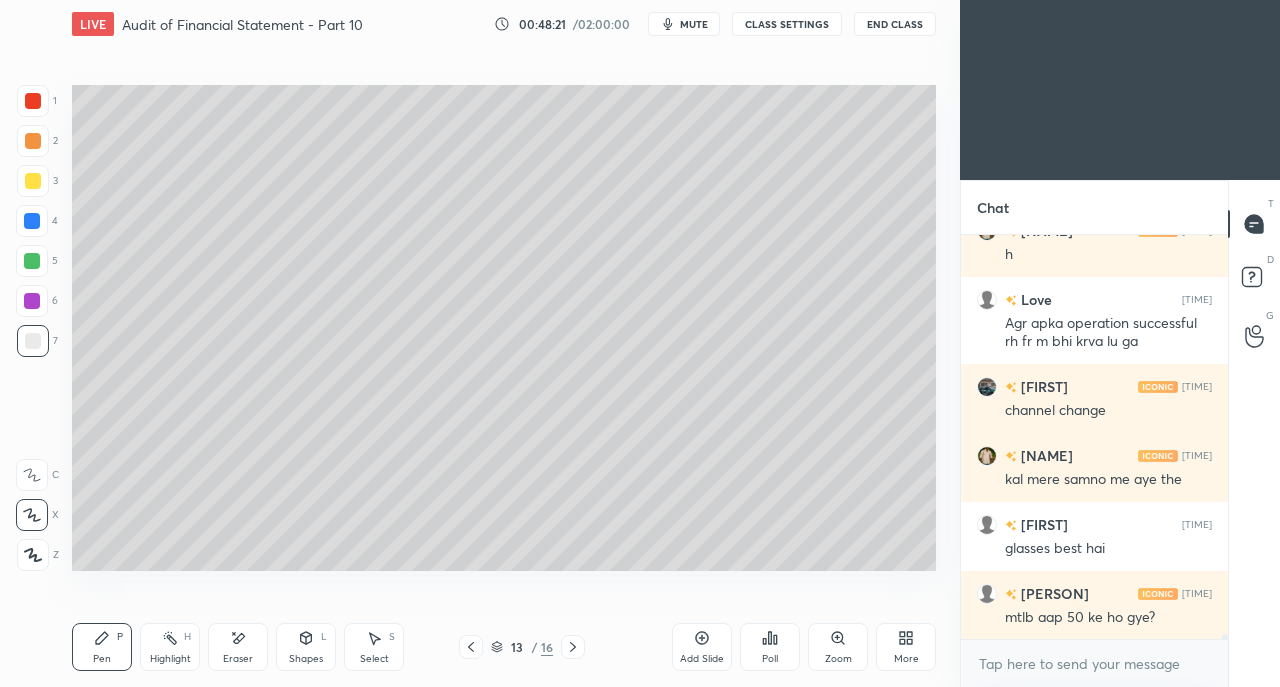scroll, scrollTop: 31240, scrollLeft: 0, axis: vertical 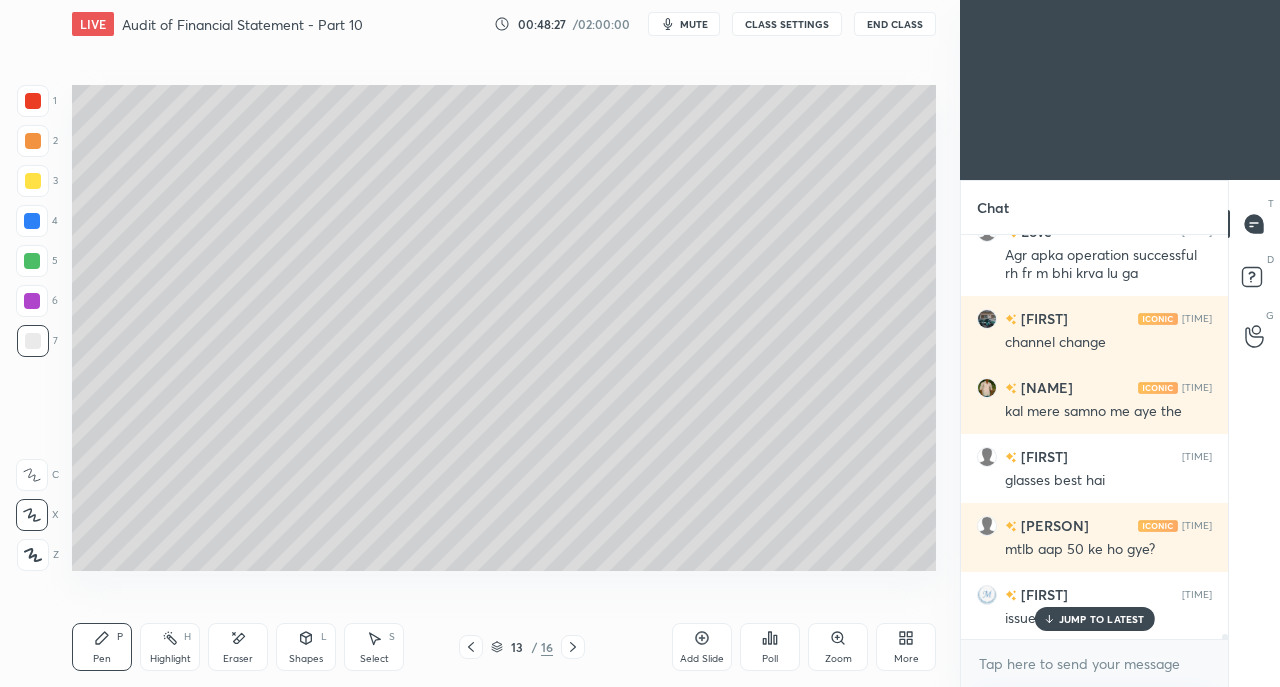 click at bounding box center [33, 181] 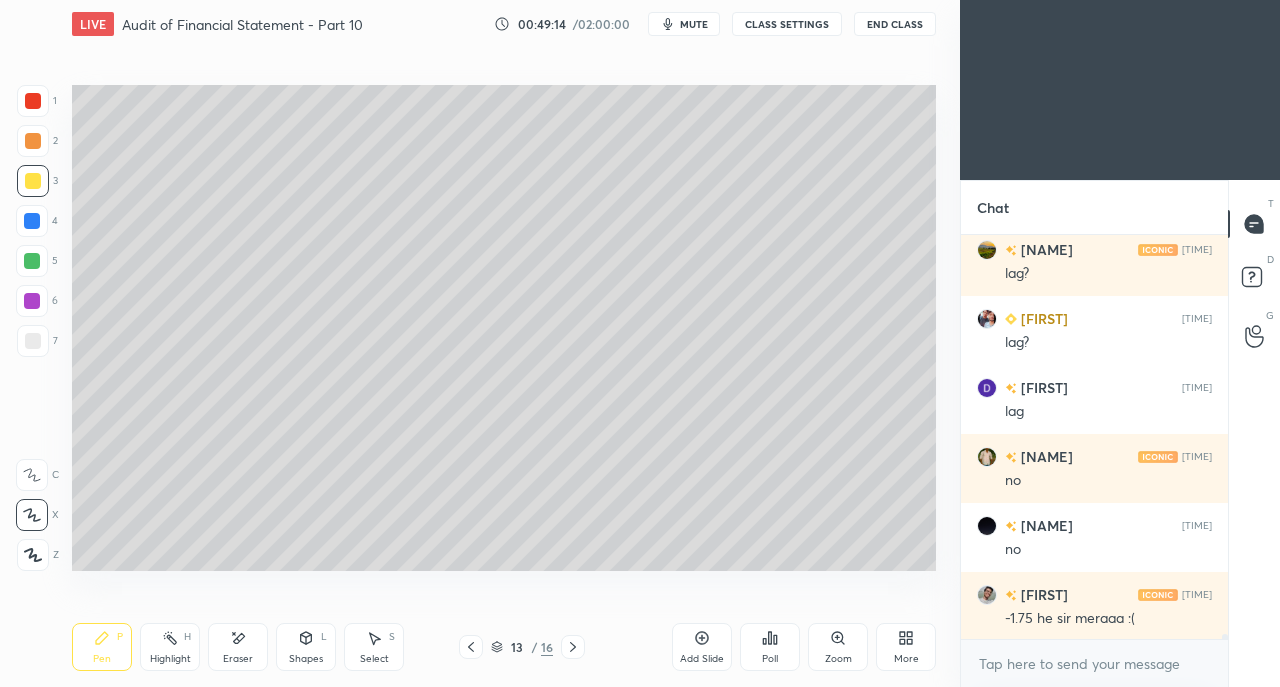 scroll, scrollTop: 32468, scrollLeft: 0, axis: vertical 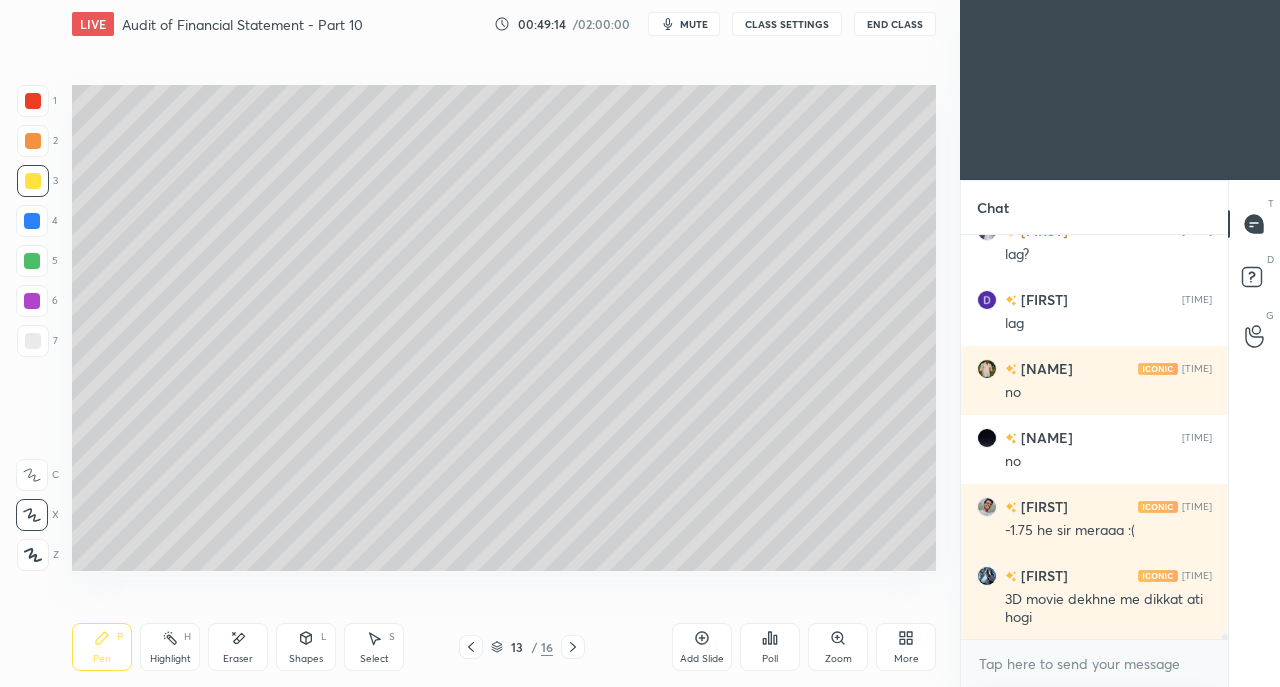 click on "[NAME] 6:[TIME] 3D movie dekhne me dikkat ati hogi" at bounding box center [1094, 596] 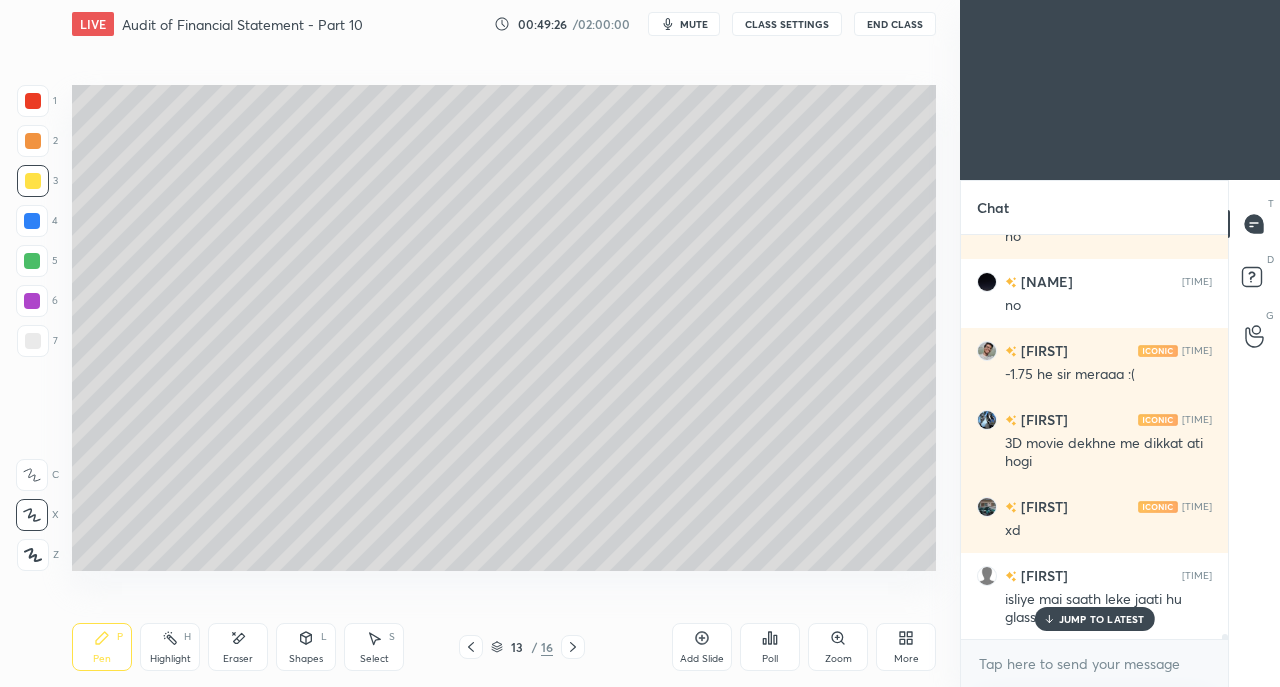 scroll, scrollTop: 32692, scrollLeft: 0, axis: vertical 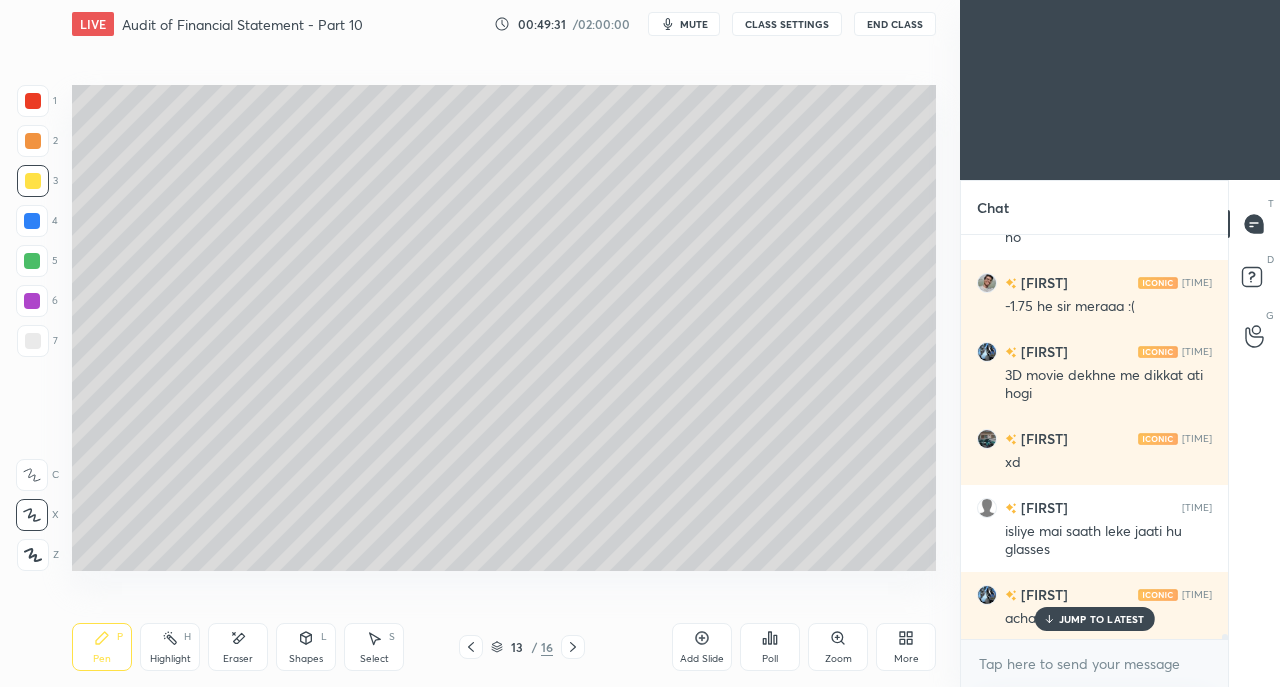 click on "JUMP TO LATEST" at bounding box center (1102, 619) 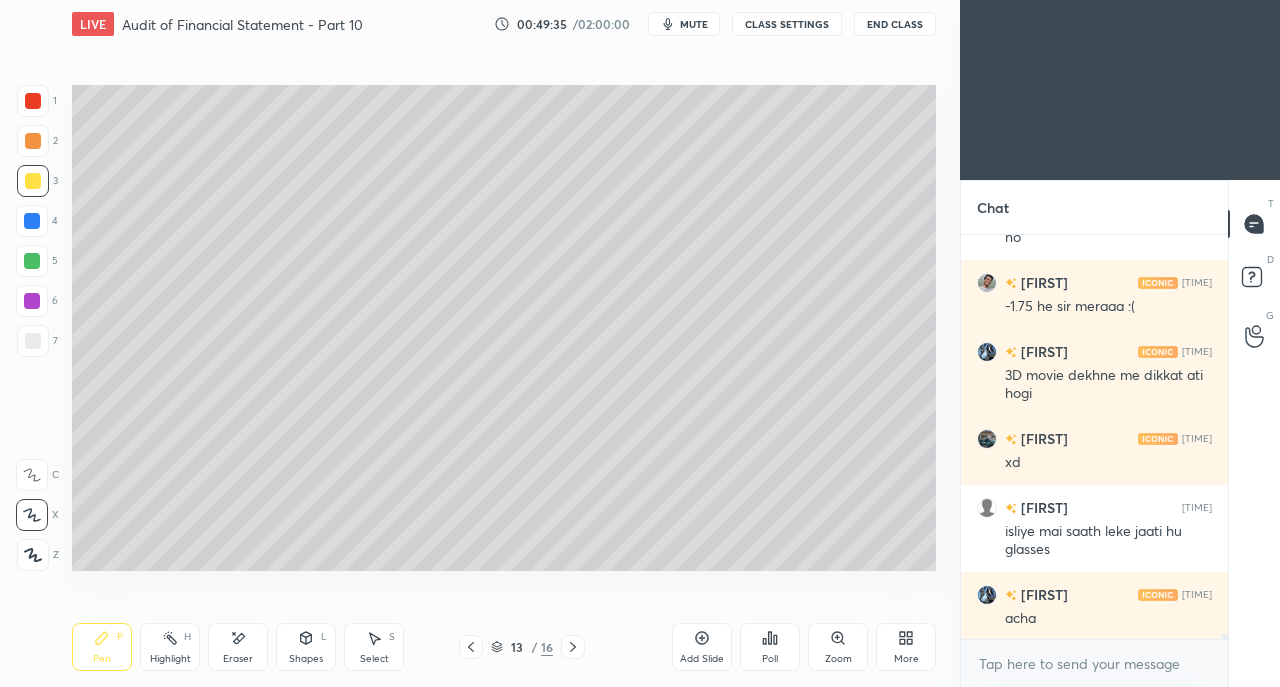 scroll, scrollTop: 32762, scrollLeft: 0, axis: vertical 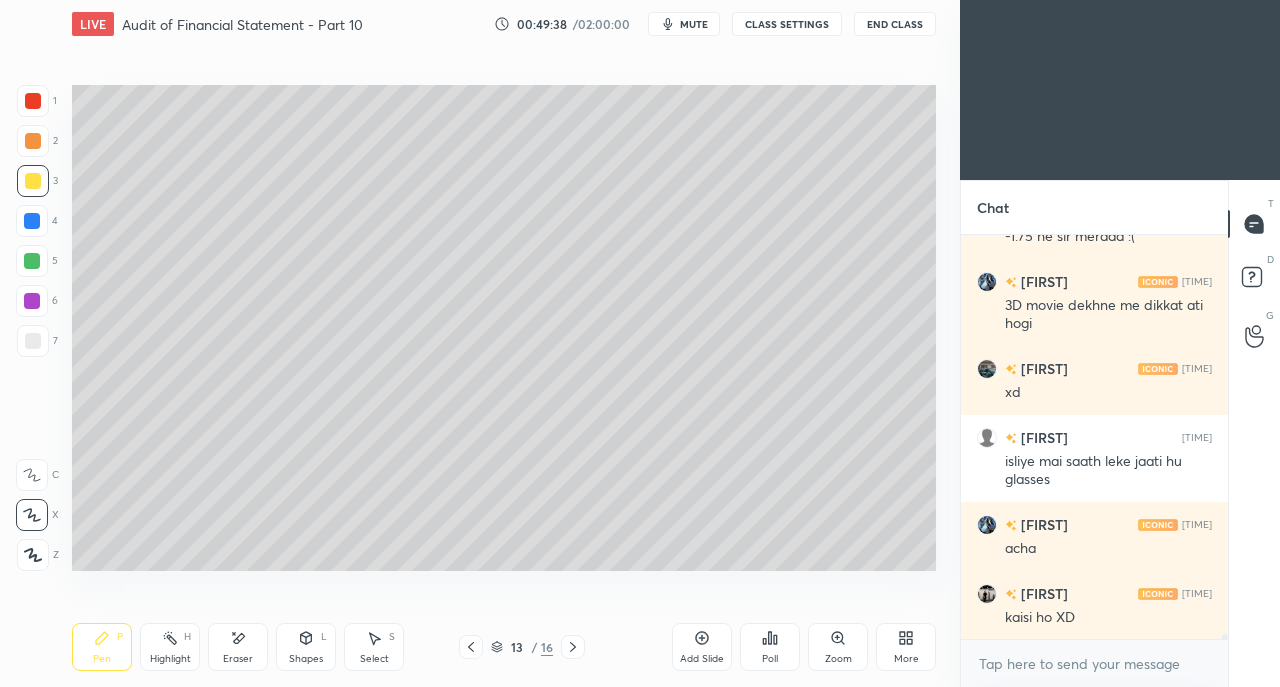 click on "Setting up your live class Poll for   secs No correct answer Start poll" at bounding box center [504, 327] 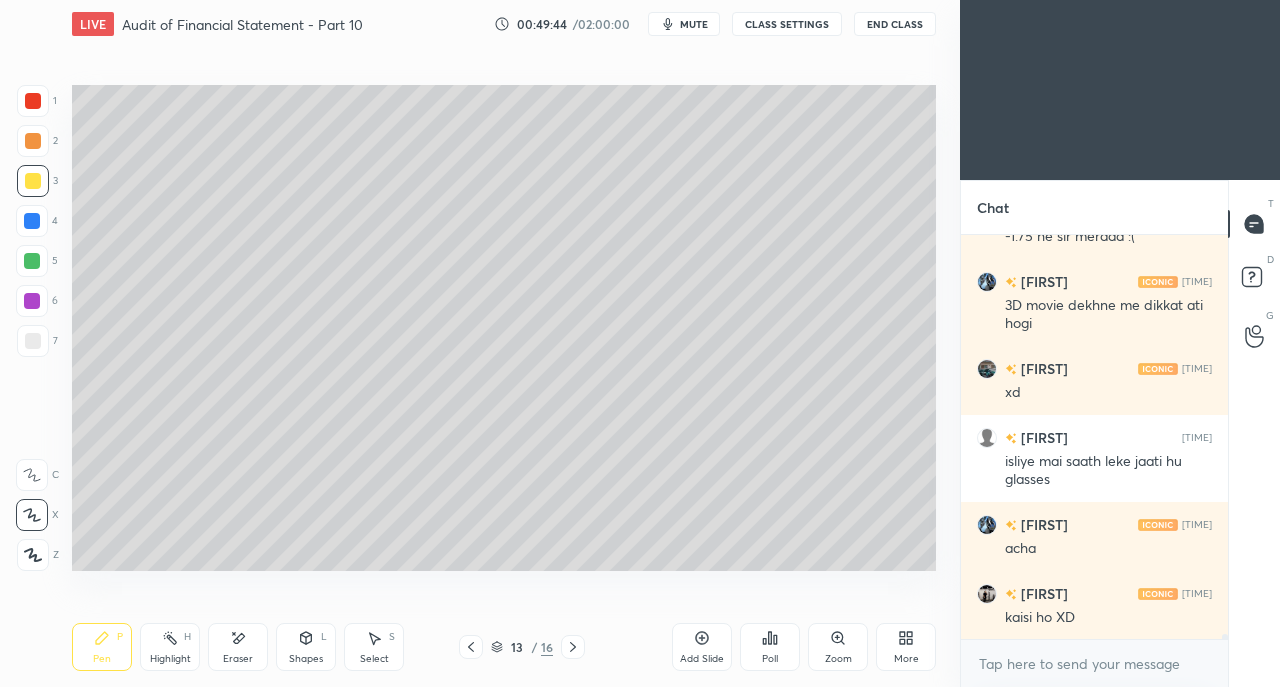 scroll, scrollTop: 32830, scrollLeft: 0, axis: vertical 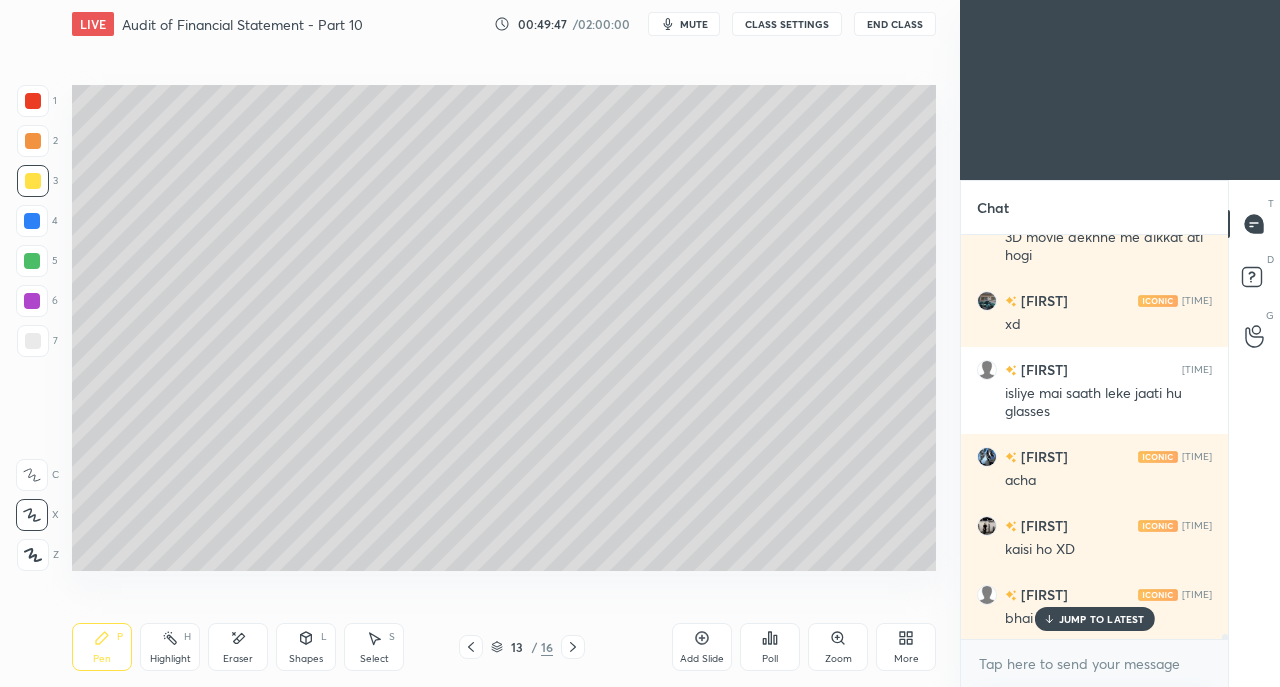 click on "Arman [TIME] bhai fr yehi sunai diya" at bounding box center [1094, 606] 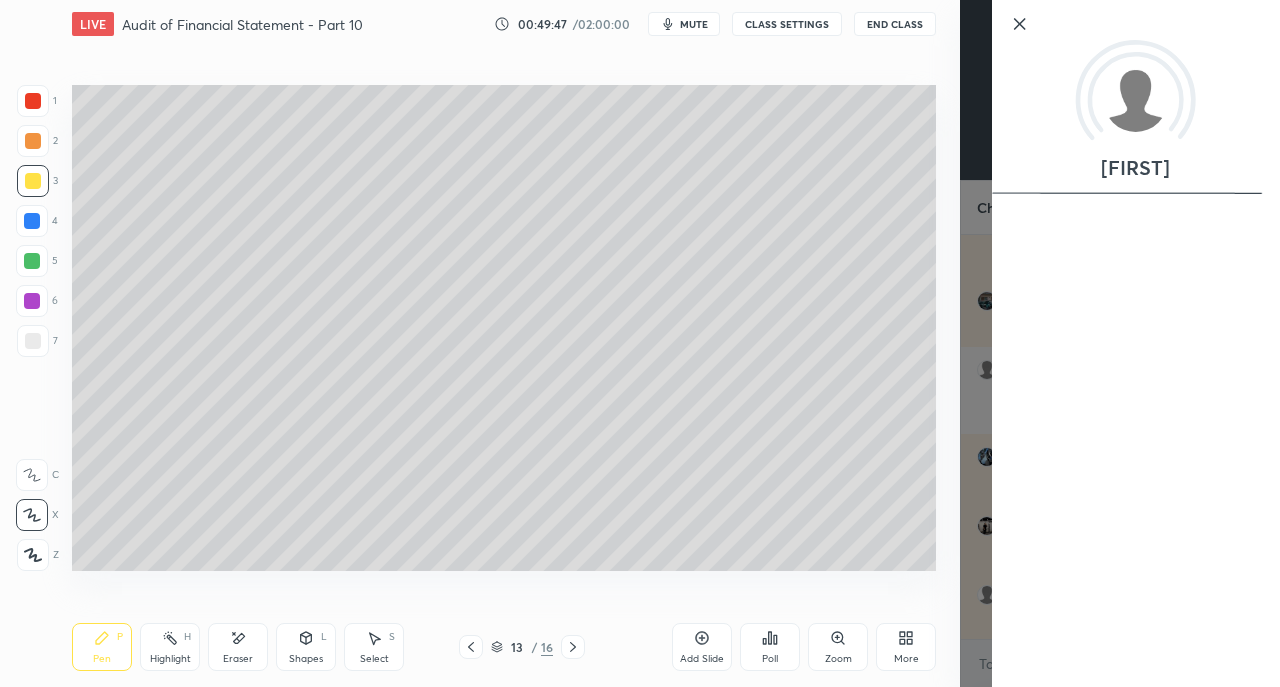click on "Setting up your live class Poll for   secs No correct answer Start poll" at bounding box center (504, 327) 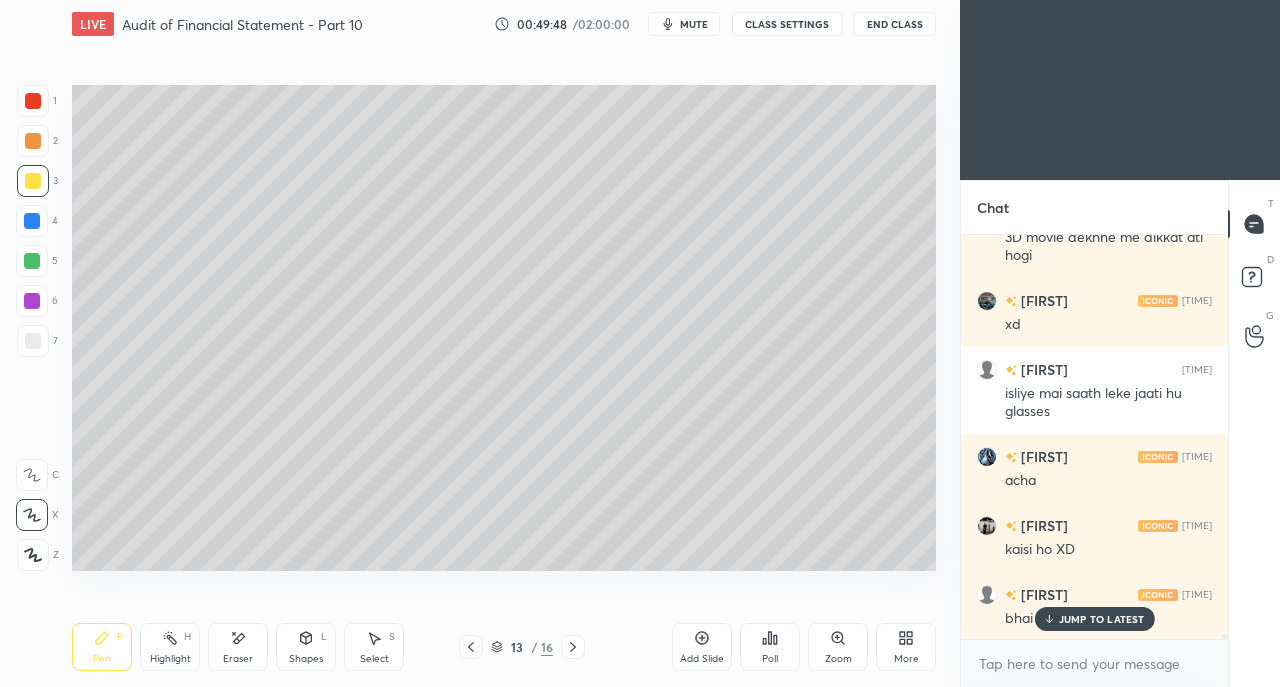 click 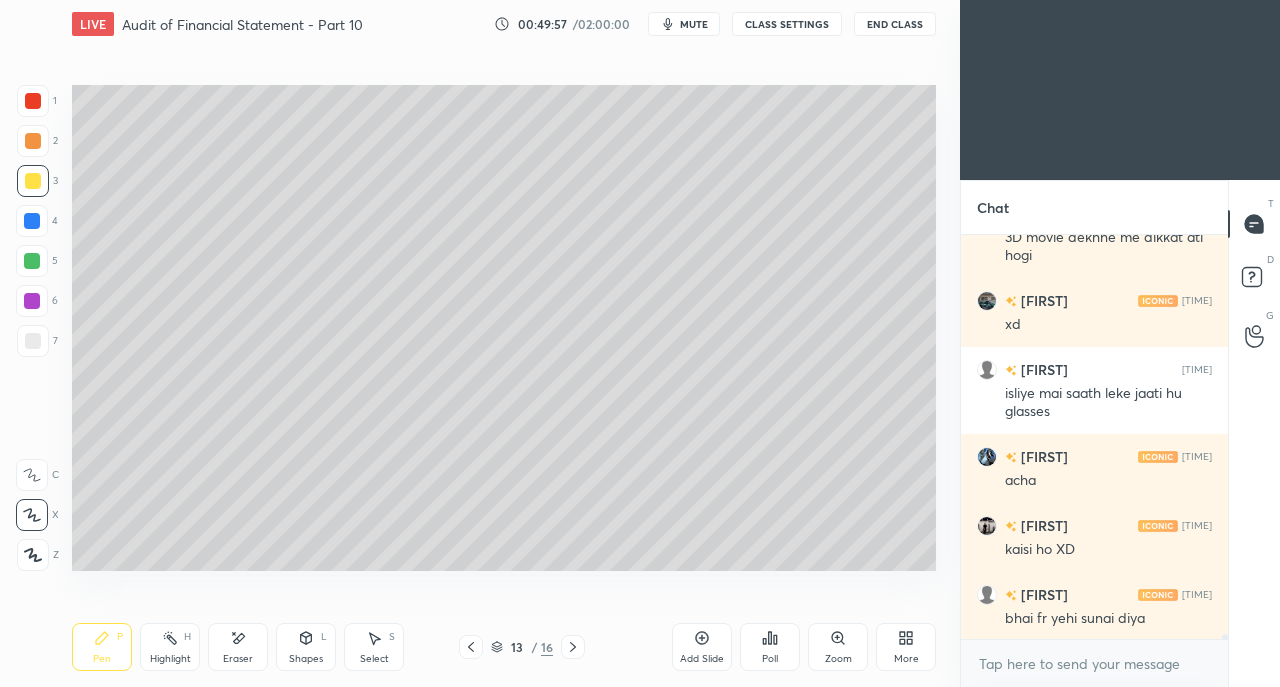 scroll, scrollTop: 32900, scrollLeft: 0, axis: vertical 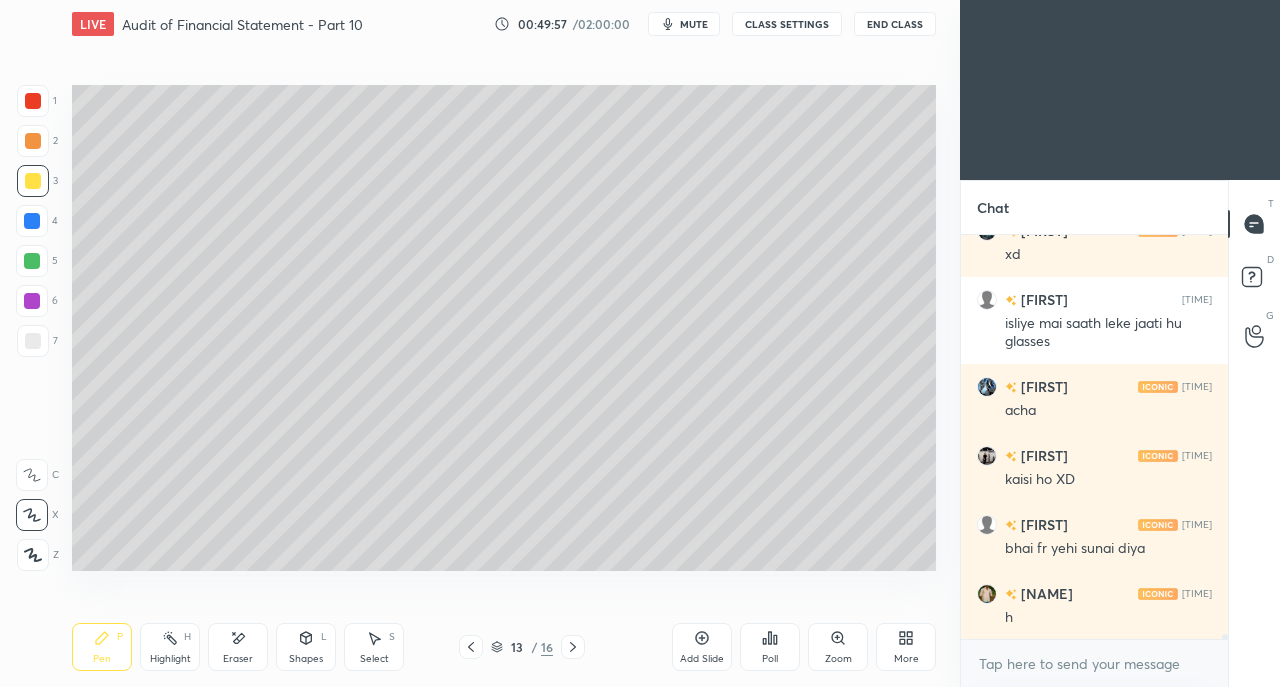 click at bounding box center (33, 341) 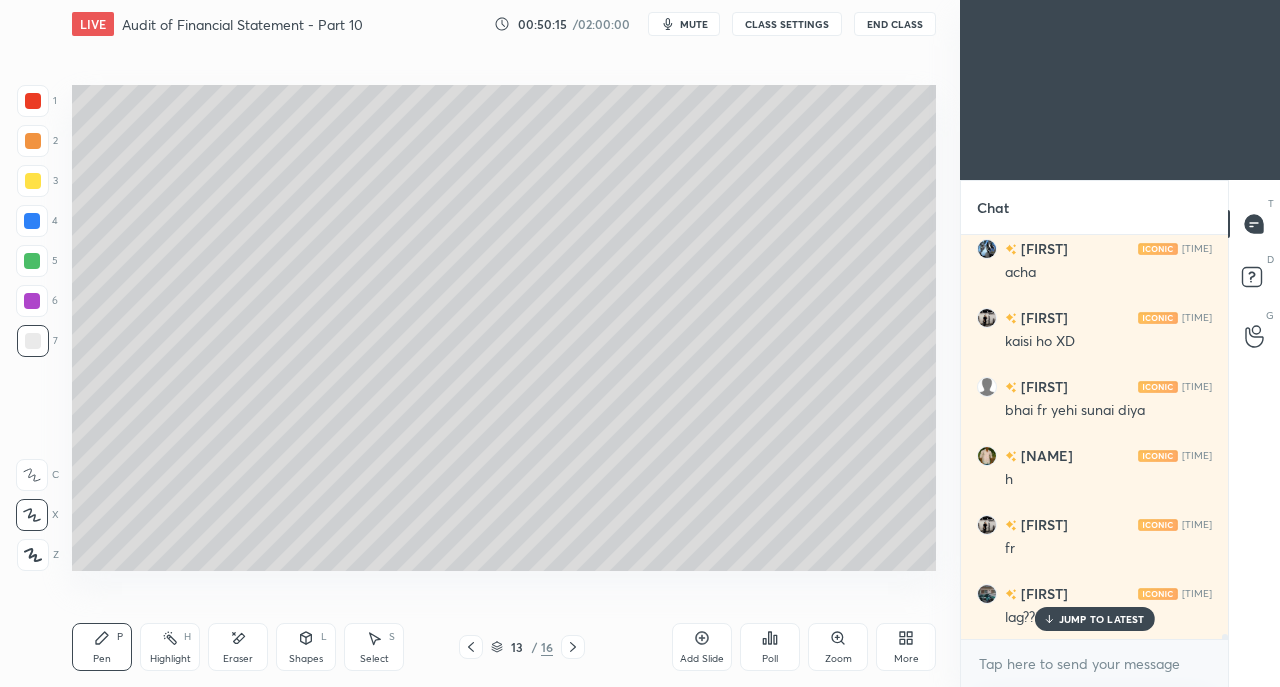 scroll, scrollTop: 33124, scrollLeft: 0, axis: vertical 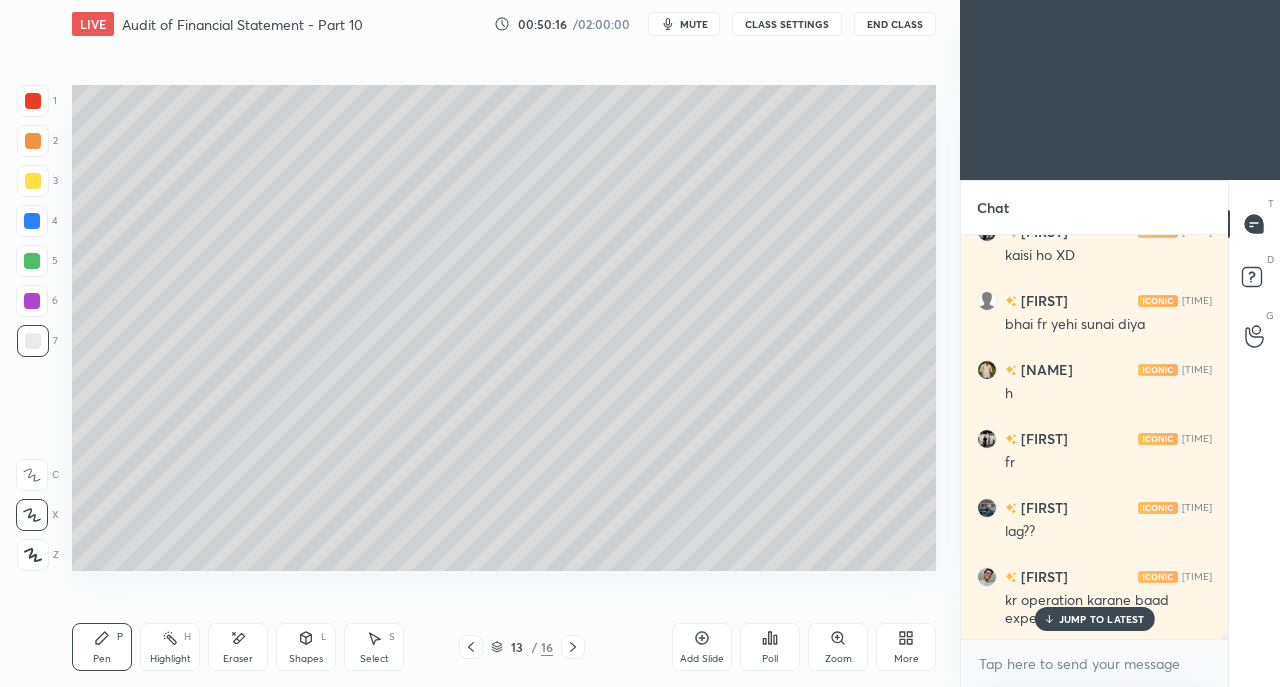 click on "JUMP TO LATEST" at bounding box center (1102, 619) 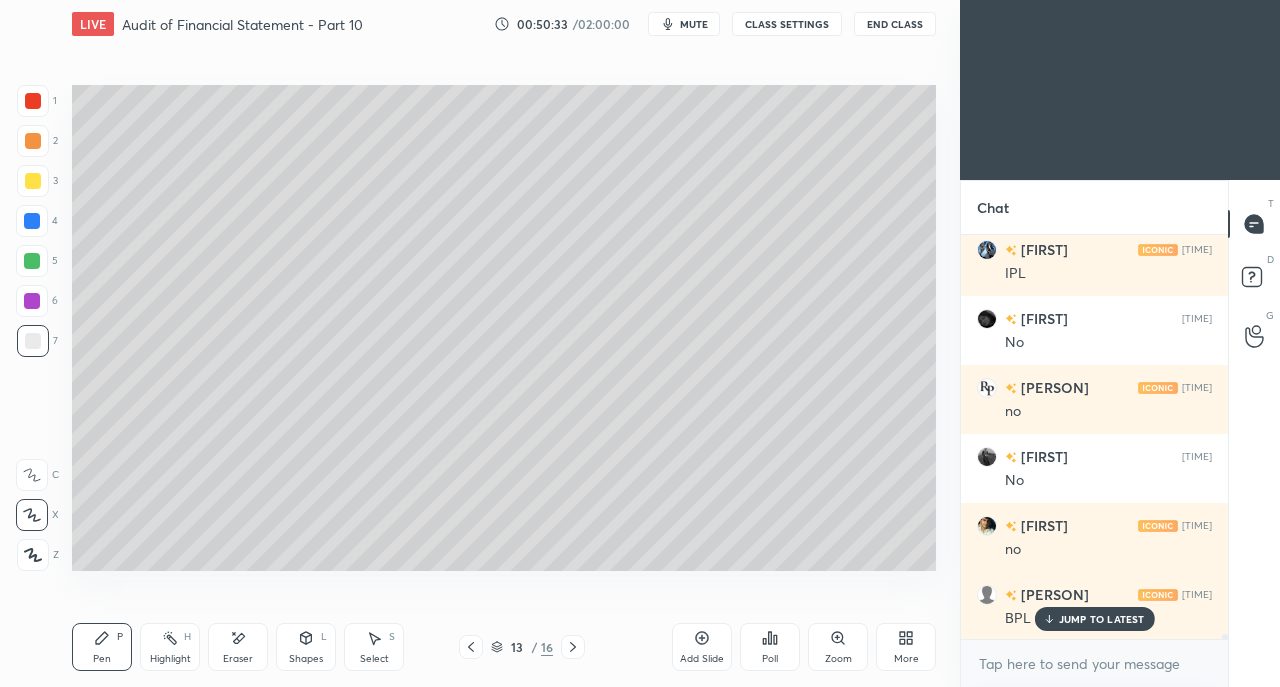 scroll, scrollTop: 34298, scrollLeft: 0, axis: vertical 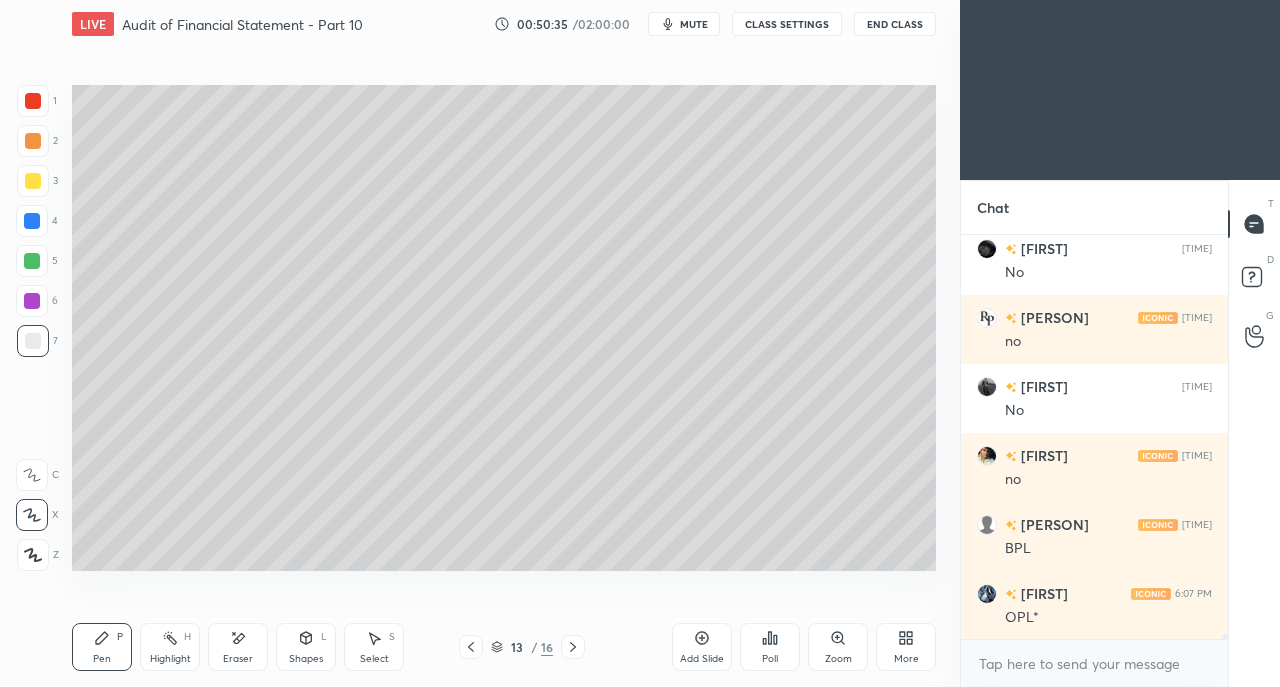 click 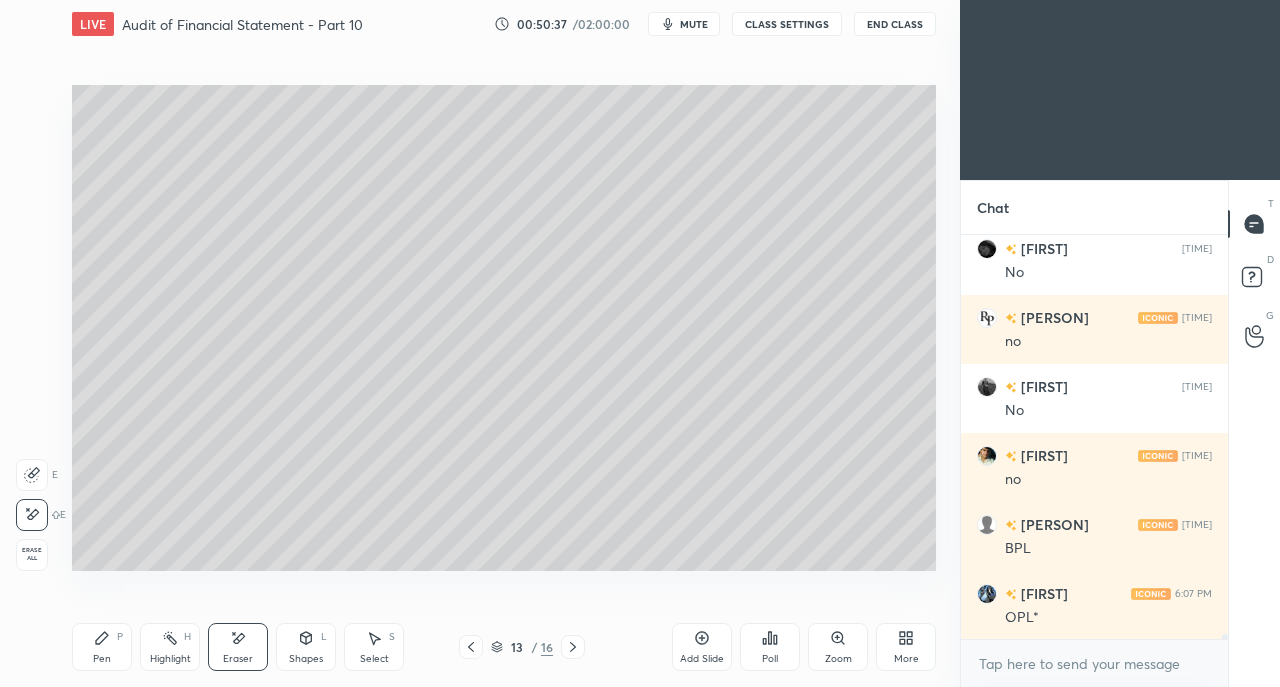 click on "Pen P" at bounding box center [102, 647] 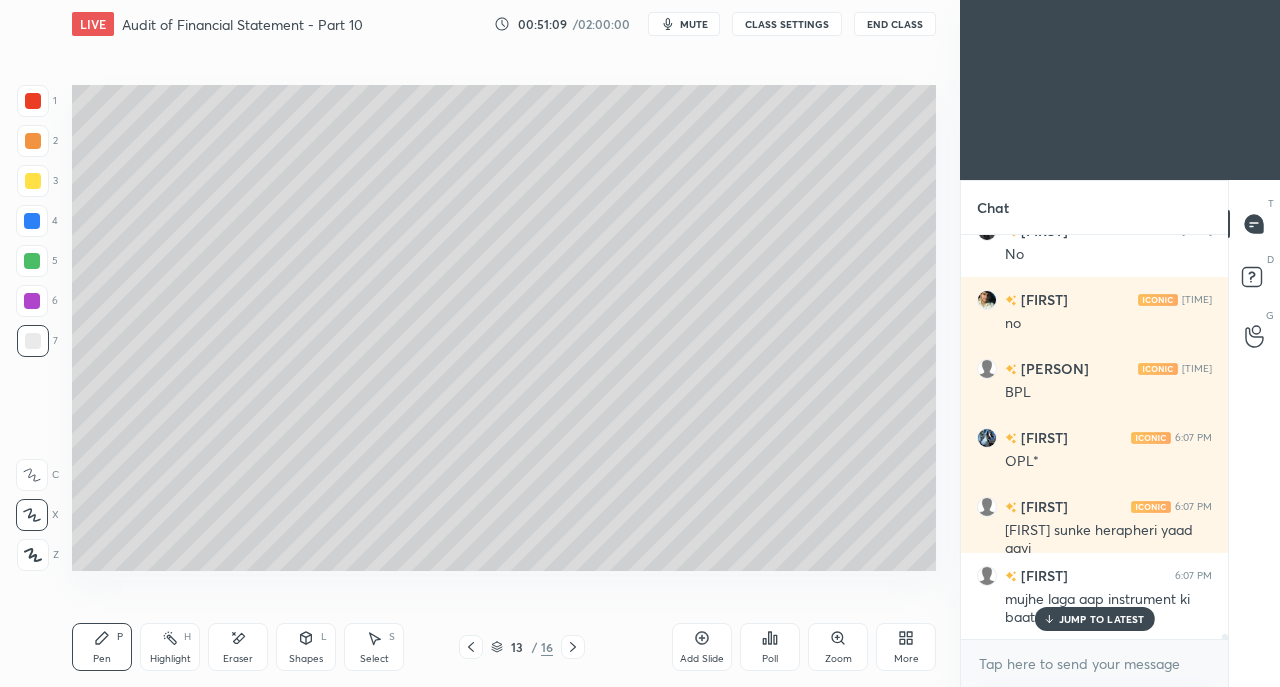 scroll, scrollTop: 34522, scrollLeft: 0, axis: vertical 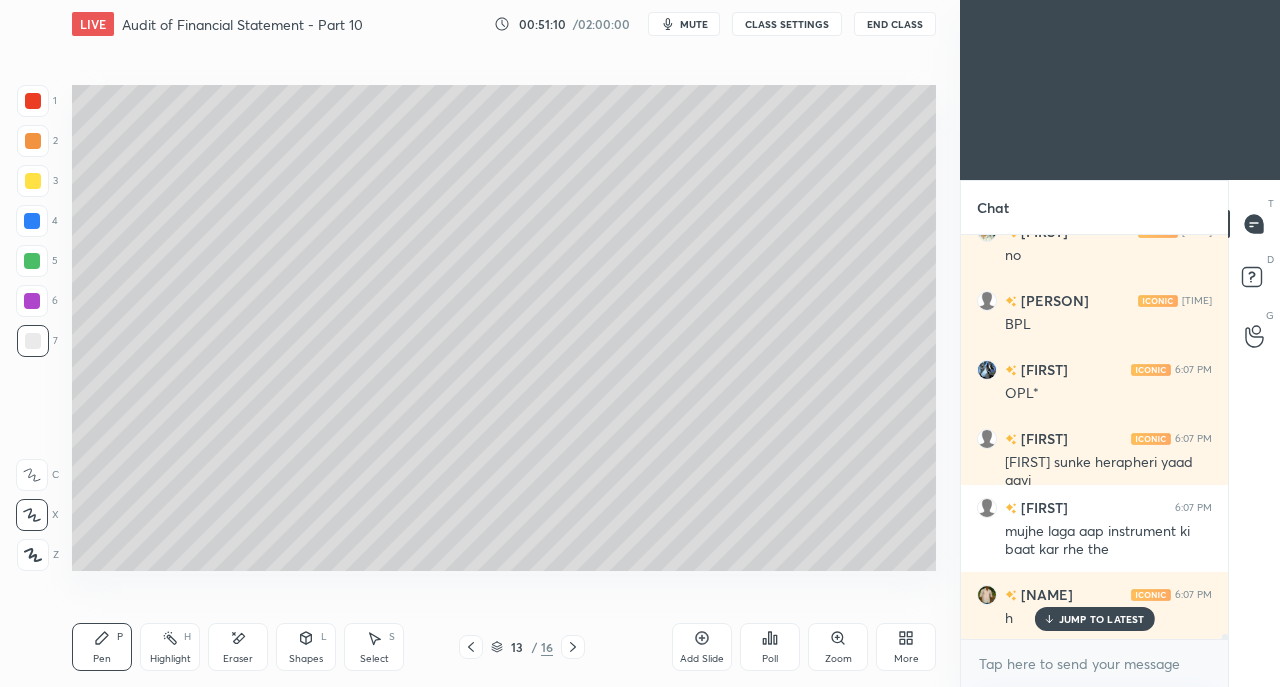 click at bounding box center (33, 341) 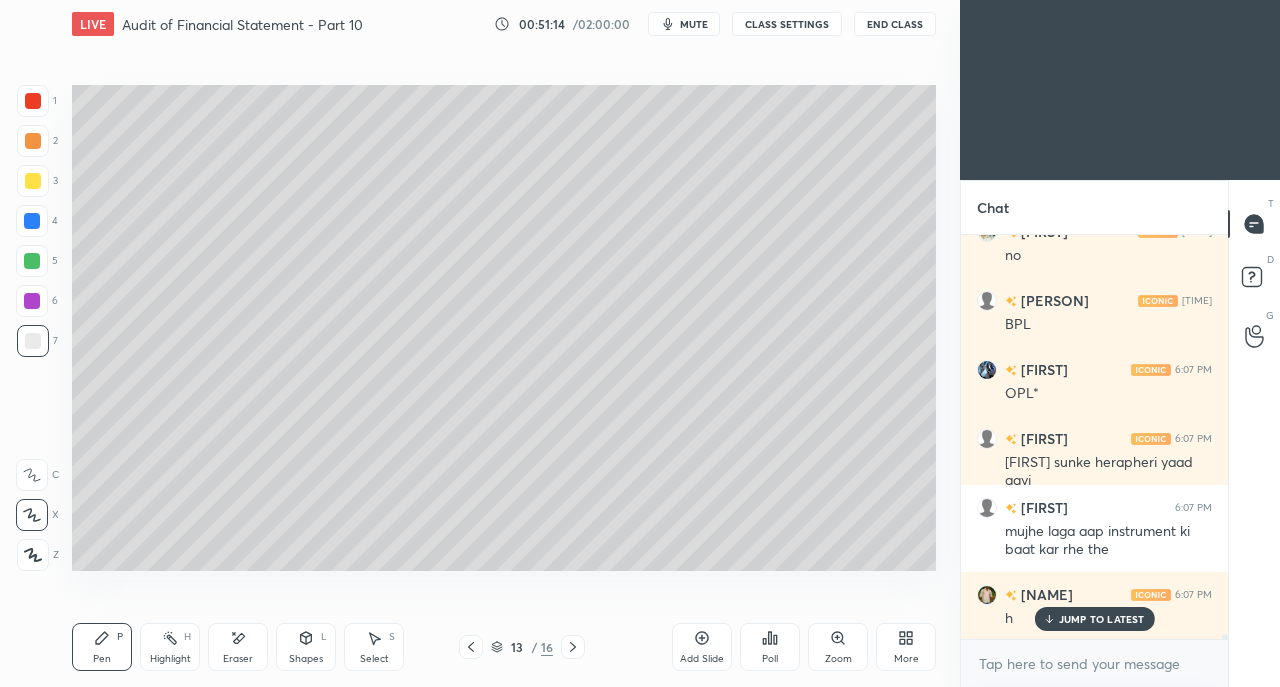 click on "Shapes L" at bounding box center [306, 647] 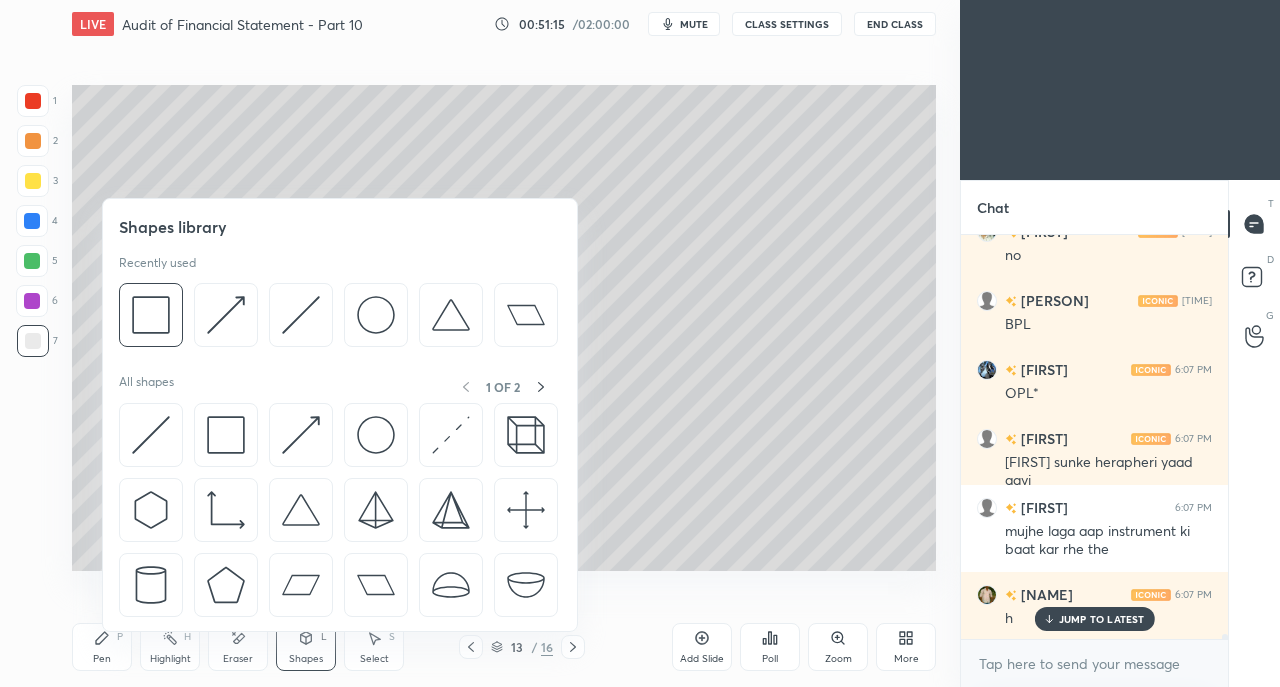 click at bounding box center (301, 435) 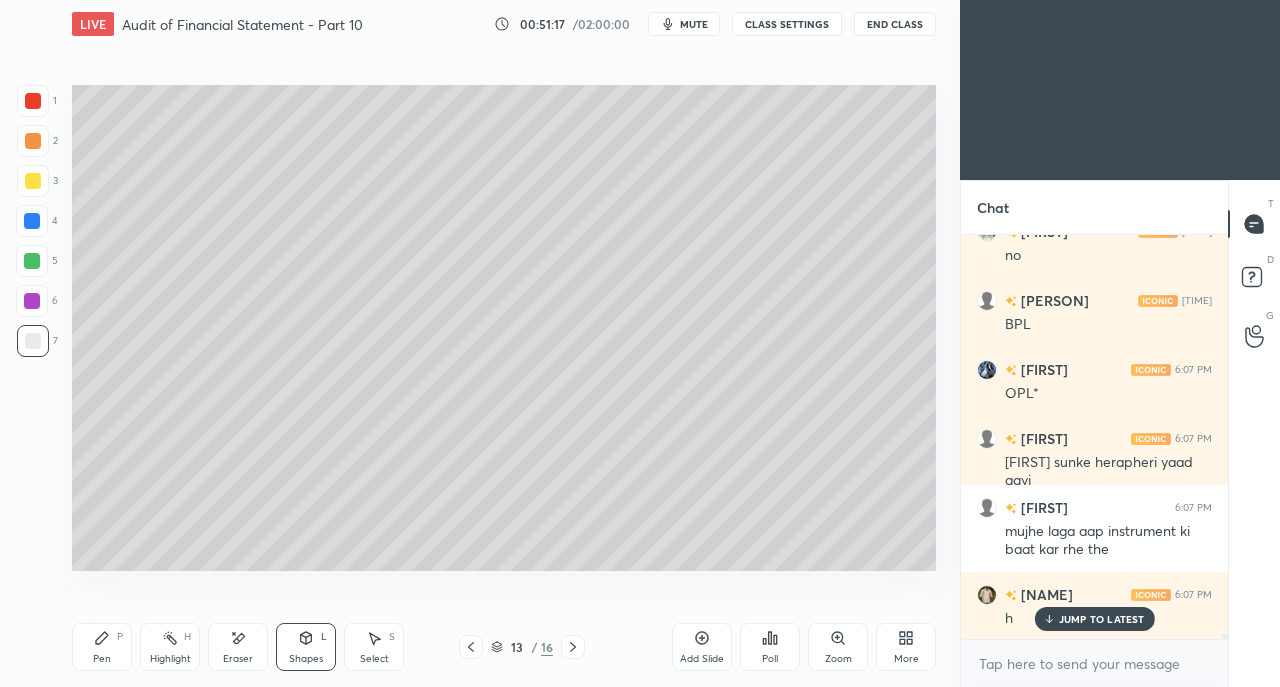click 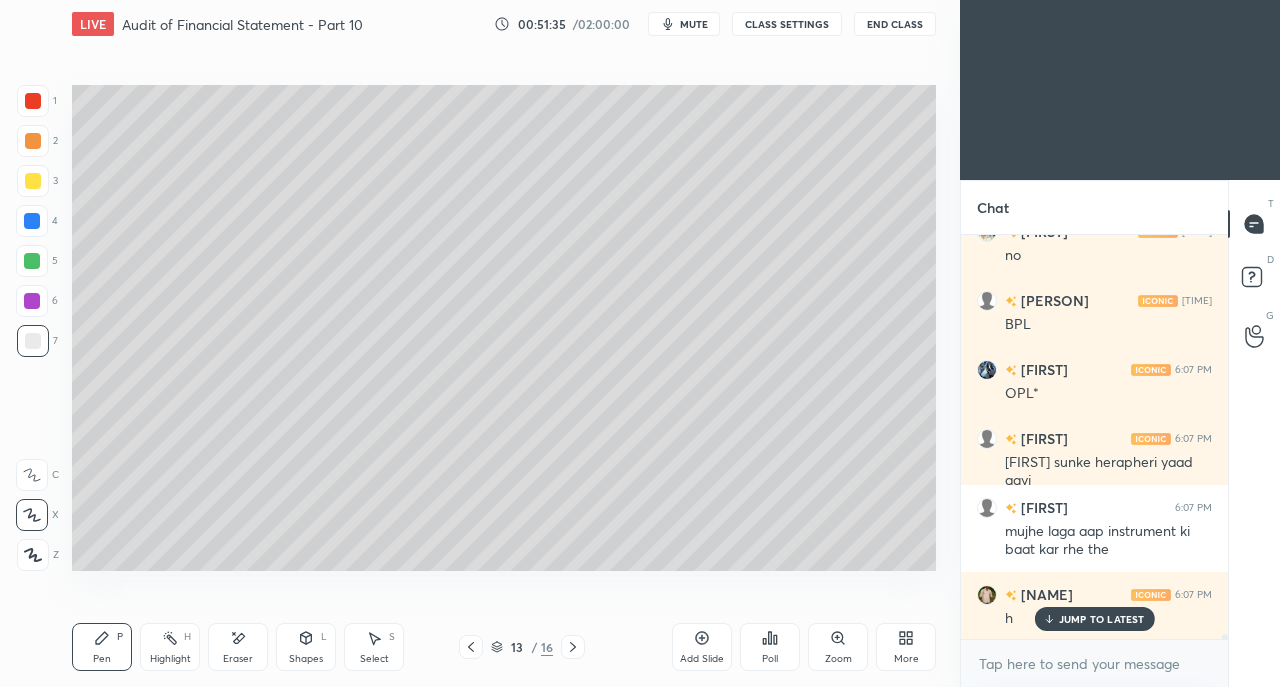 click at bounding box center (33, 181) 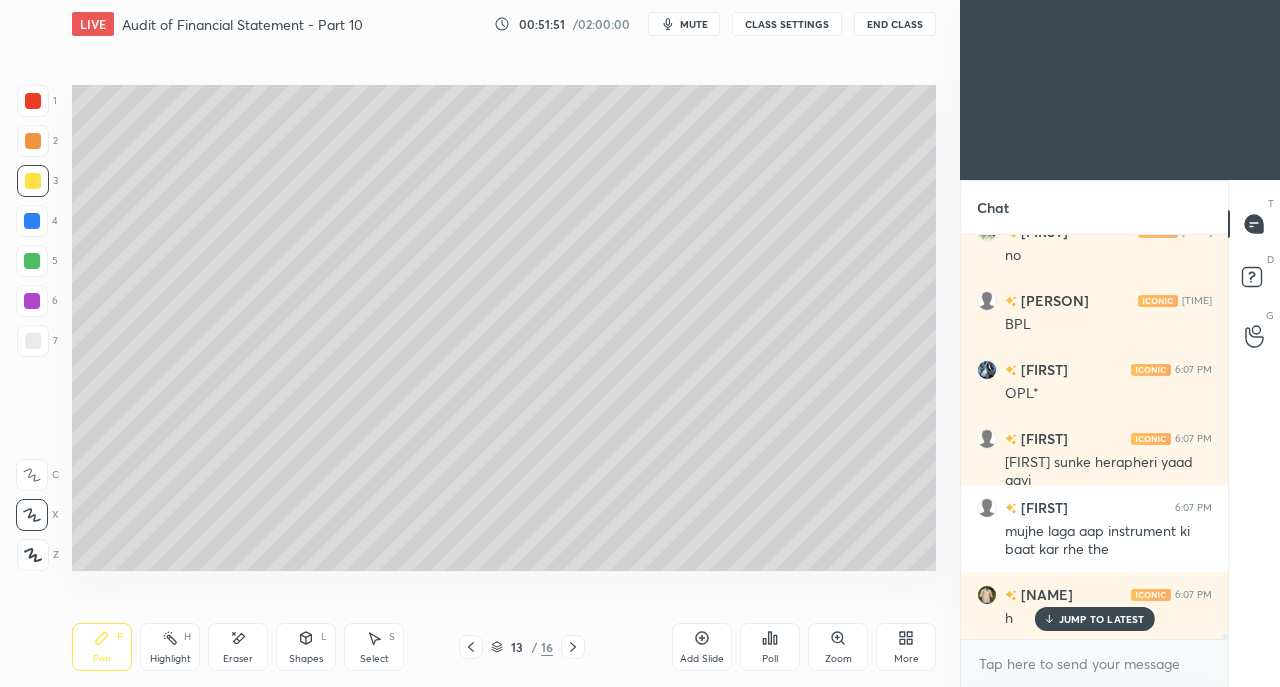 click on "Eraser" at bounding box center (238, 647) 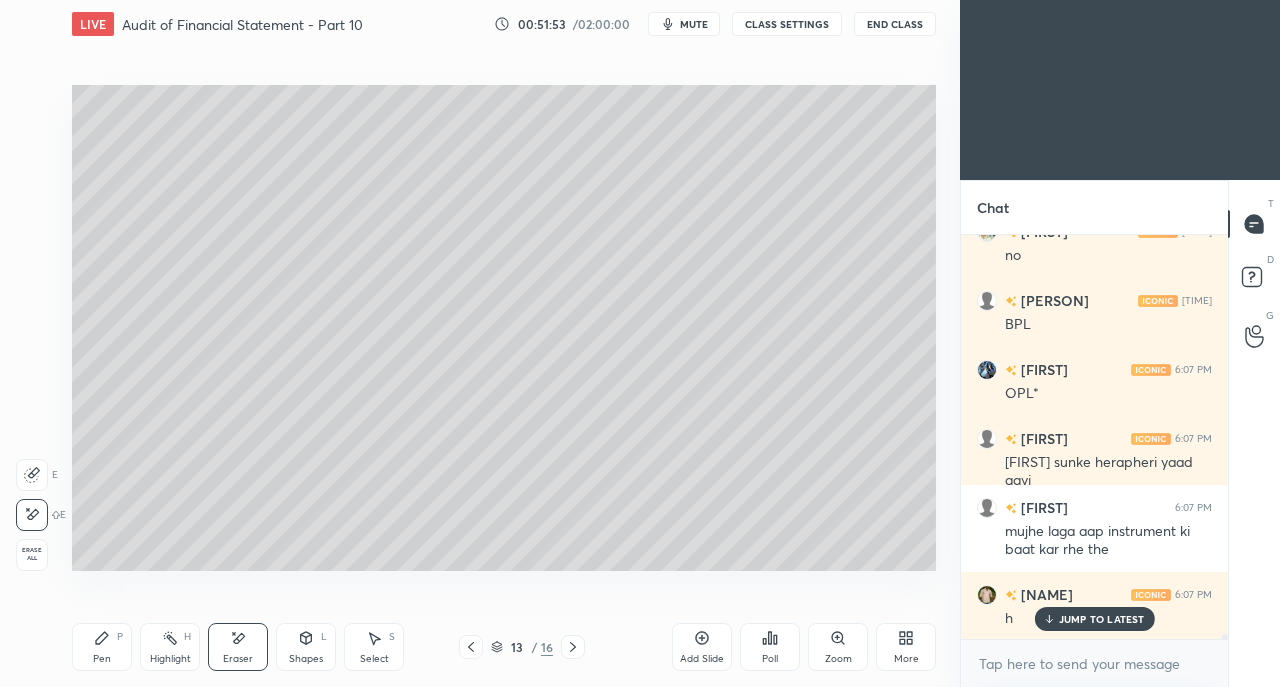 click on "Pen P" at bounding box center (102, 647) 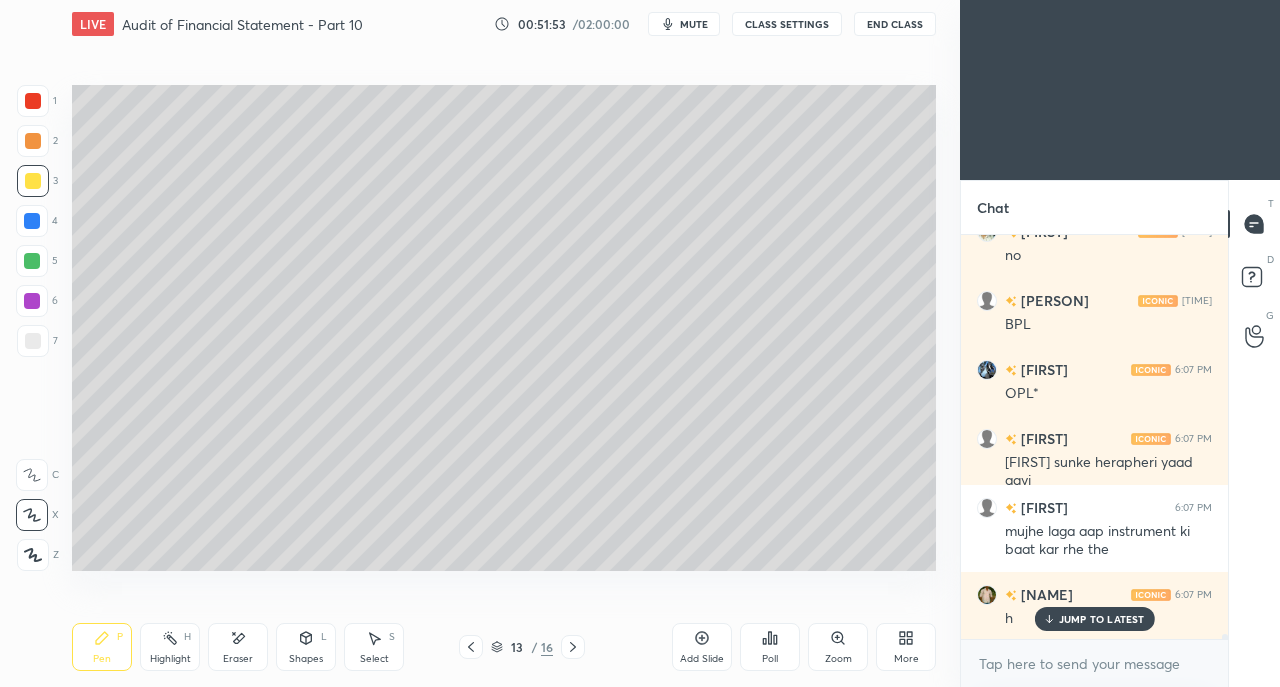 scroll, scrollTop: 34570, scrollLeft: 0, axis: vertical 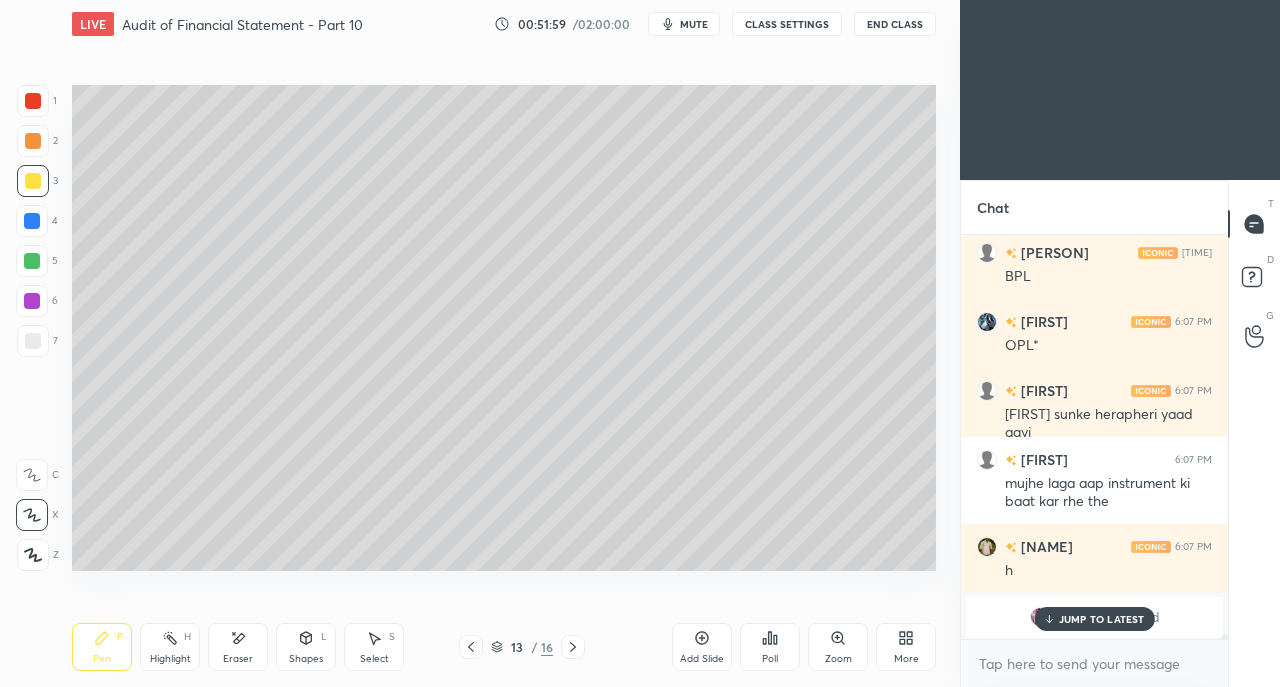 click on "JUMP TO LATEST" at bounding box center (1102, 619) 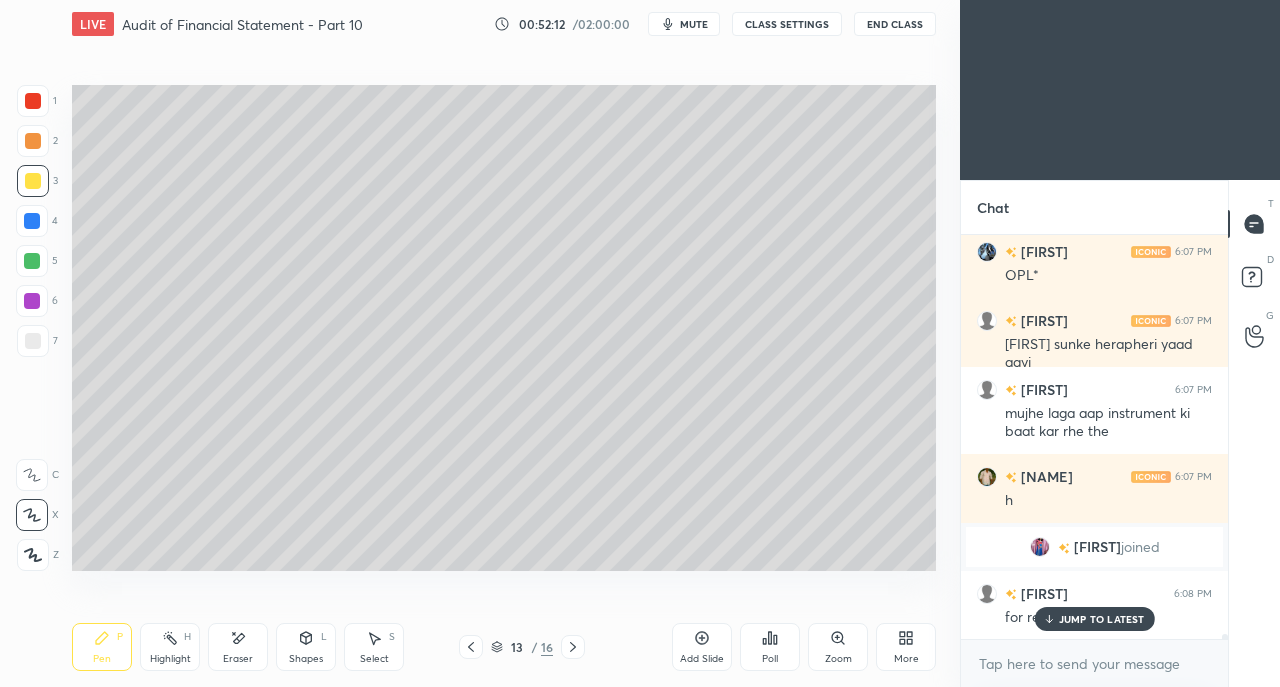 scroll, scrollTop: 34708, scrollLeft: 0, axis: vertical 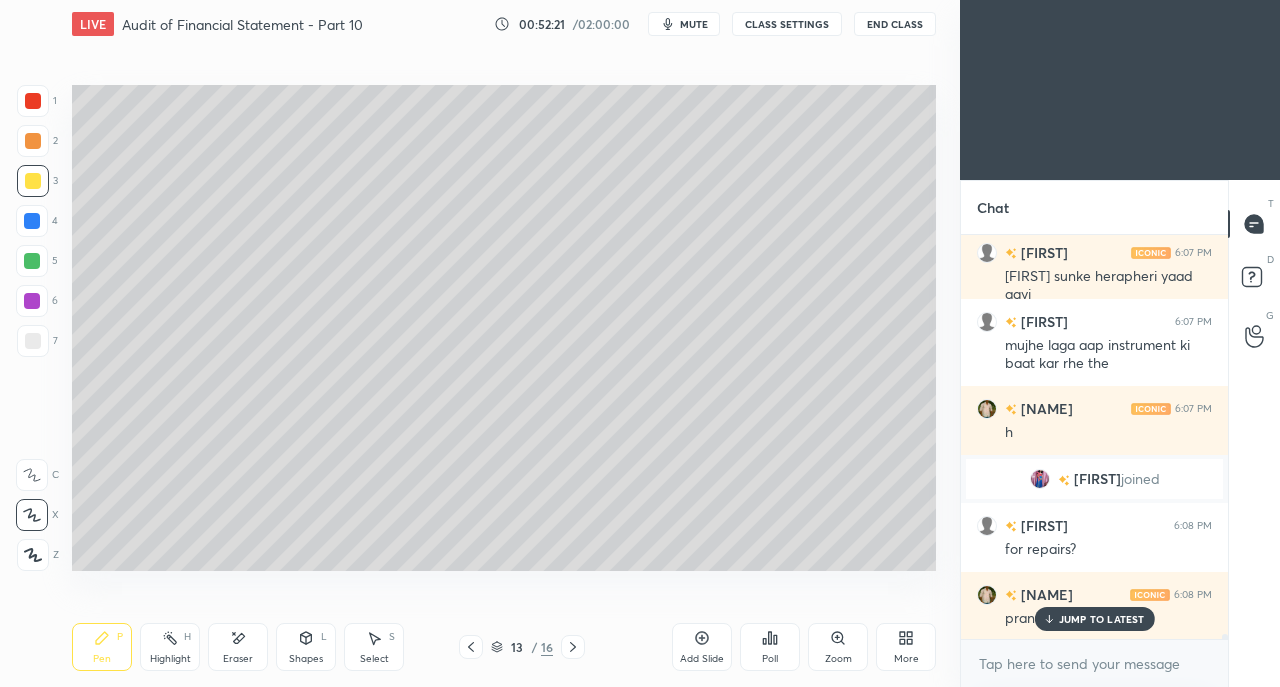 click at bounding box center [33, 341] 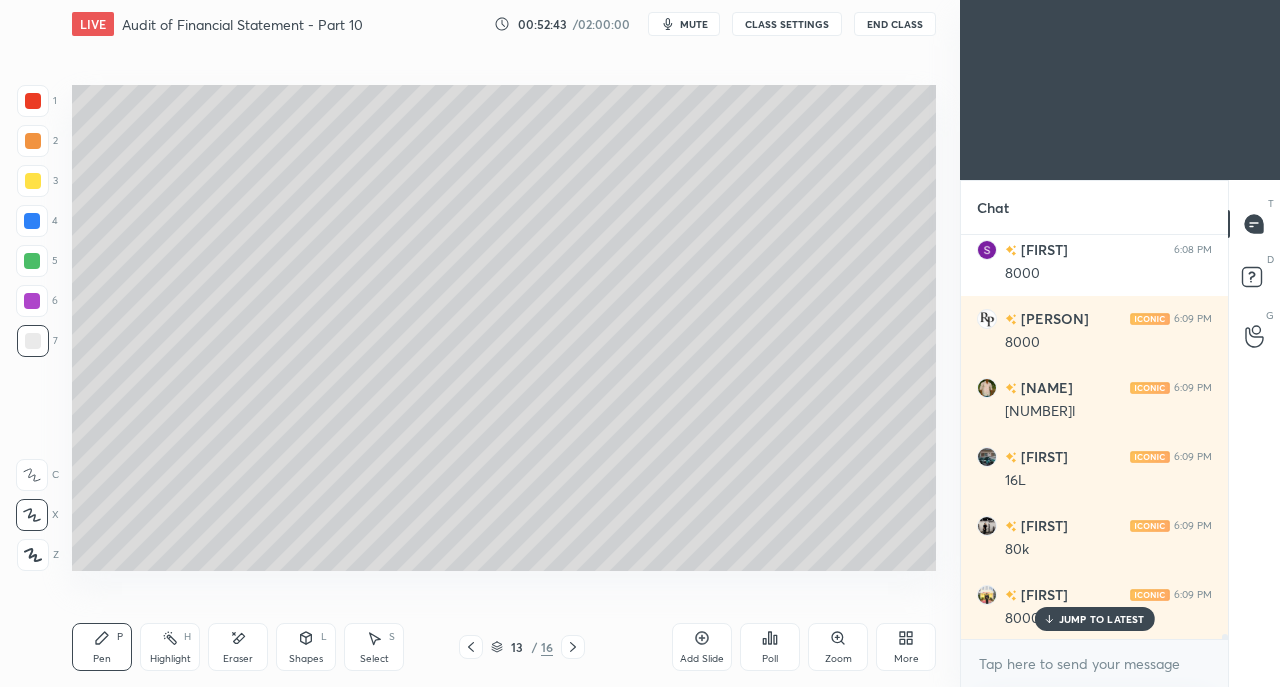 scroll, scrollTop: 35192, scrollLeft: 0, axis: vertical 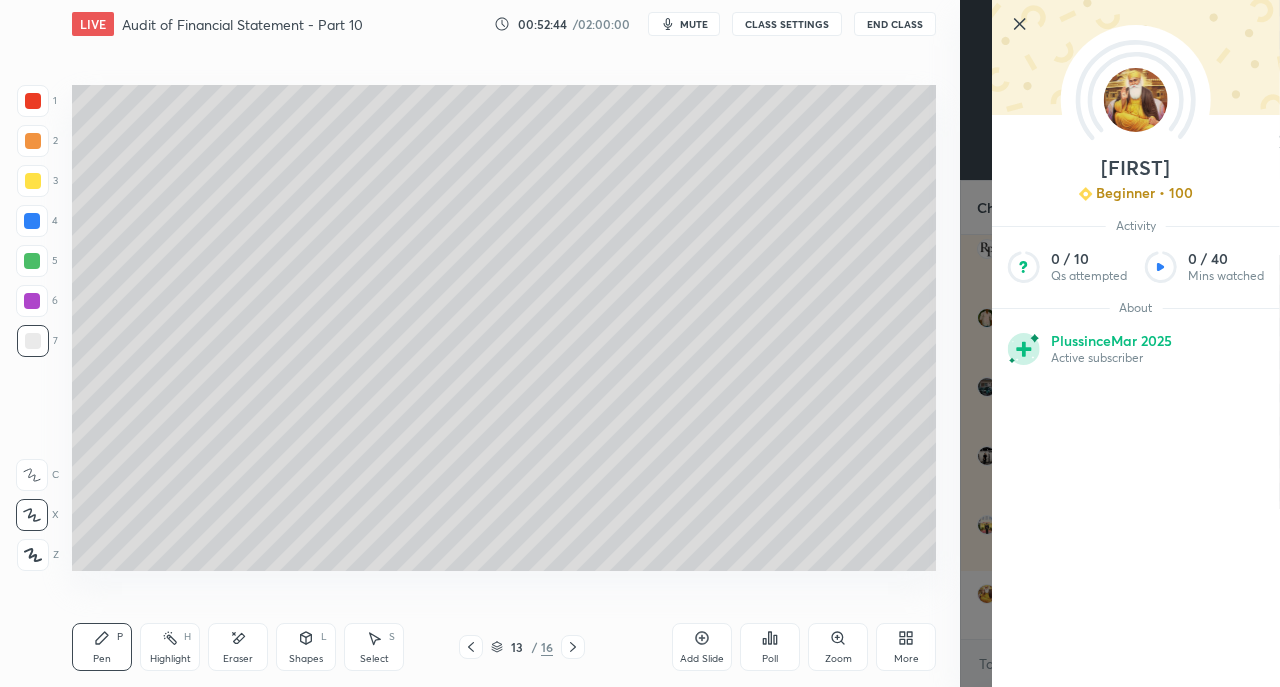 click on "Setting up your live class Poll for   secs No correct answer Start poll" at bounding box center (504, 327) 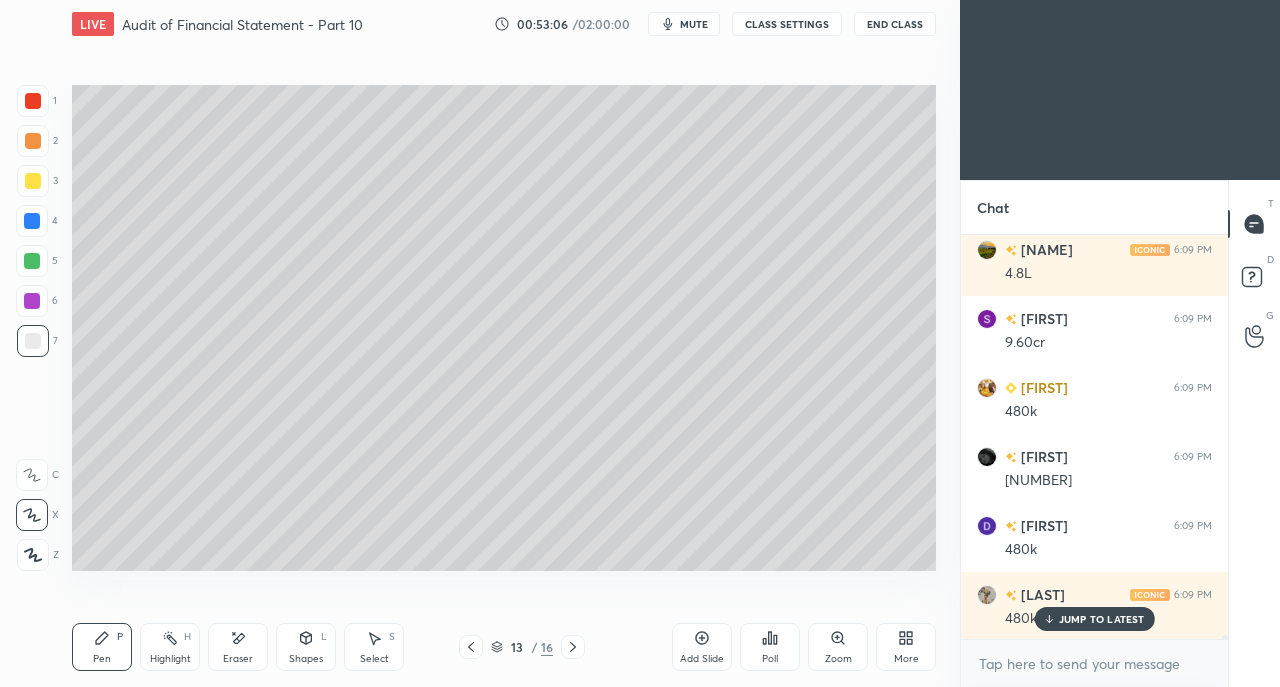 scroll, scrollTop: 36572, scrollLeft: 0, axis: vertical 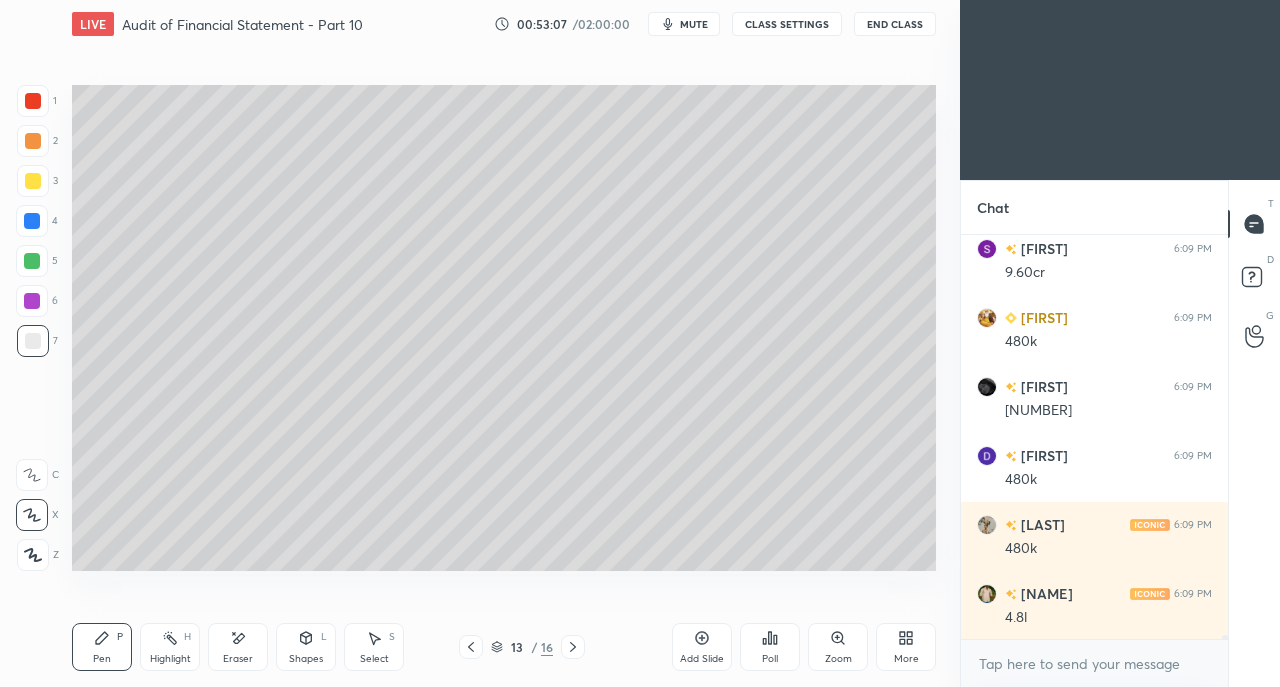 click at bounding box center (33, 181) 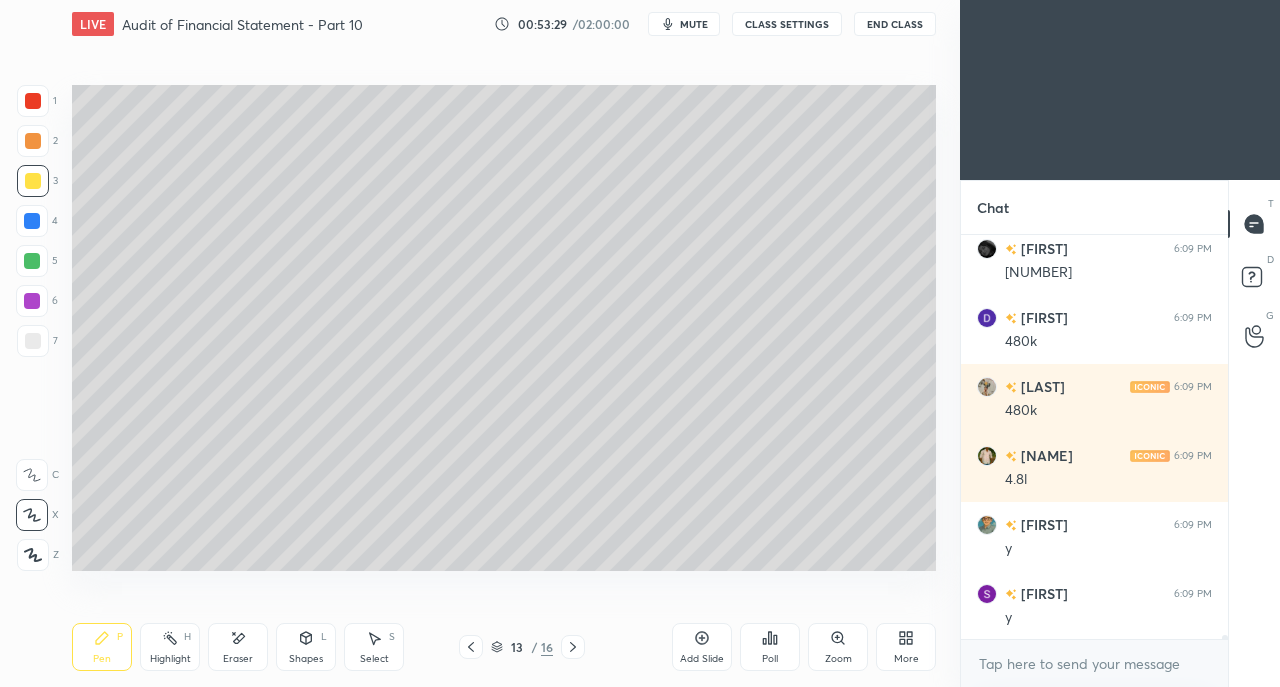 scroll, scrollTop: 36778, scrollLeft: 0, axis: vertical 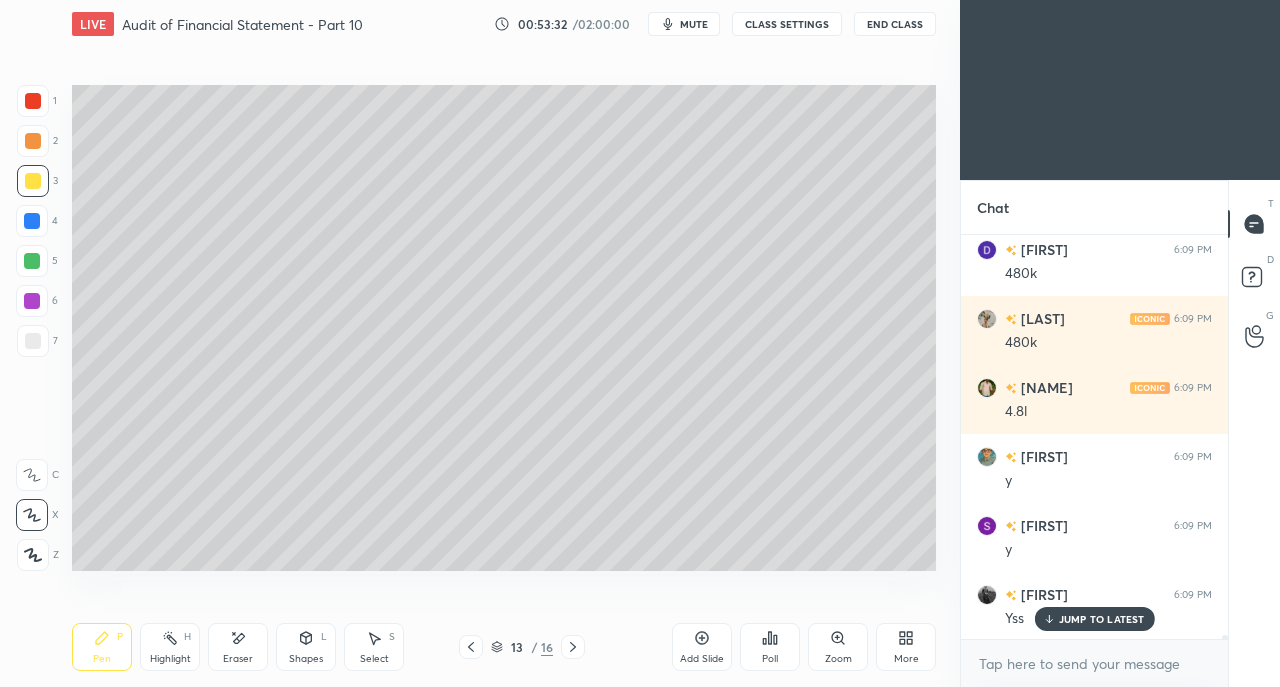 click on "JUMP TO LATEST" at bounding box center (1102, 619) 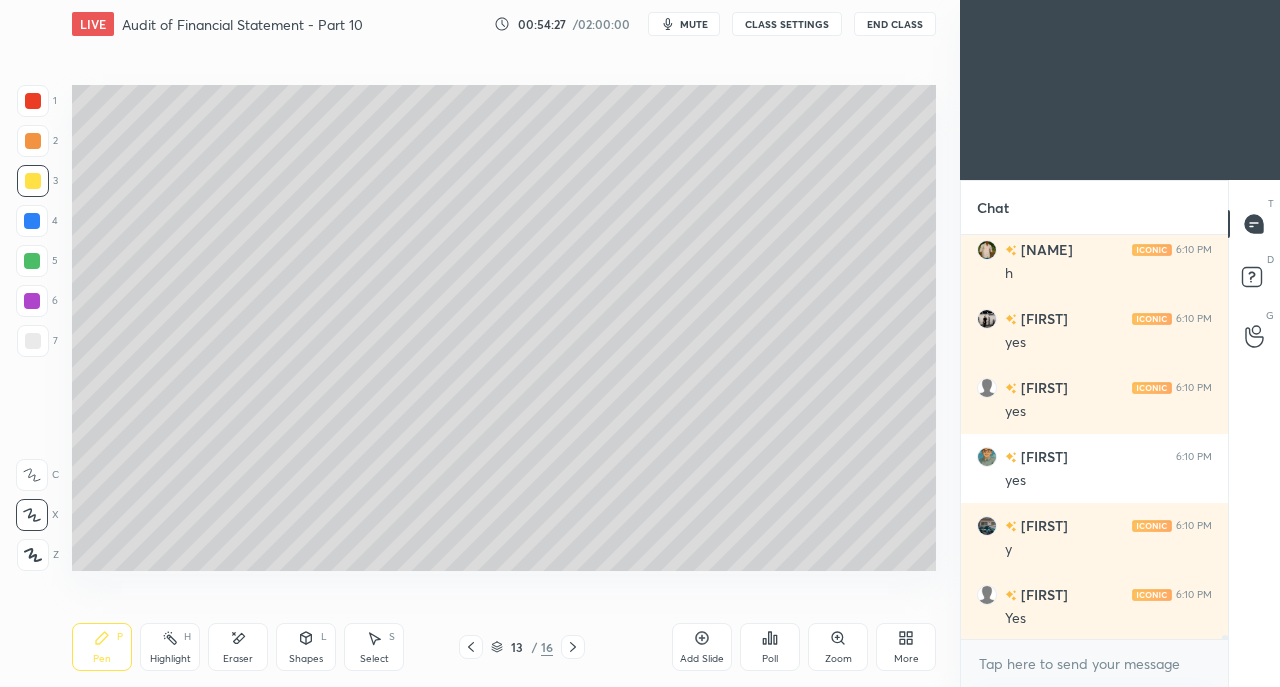 scroll, scrollTop: 37262, scrollLeft: 0, axis: vertical 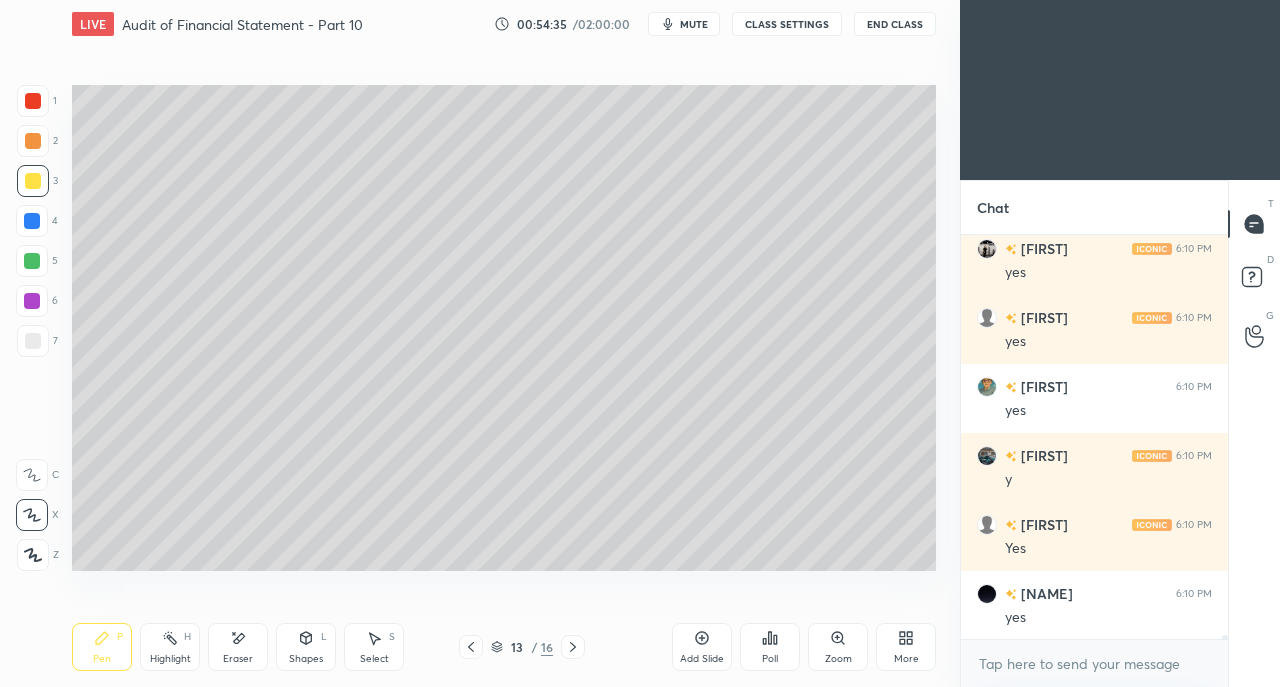 click 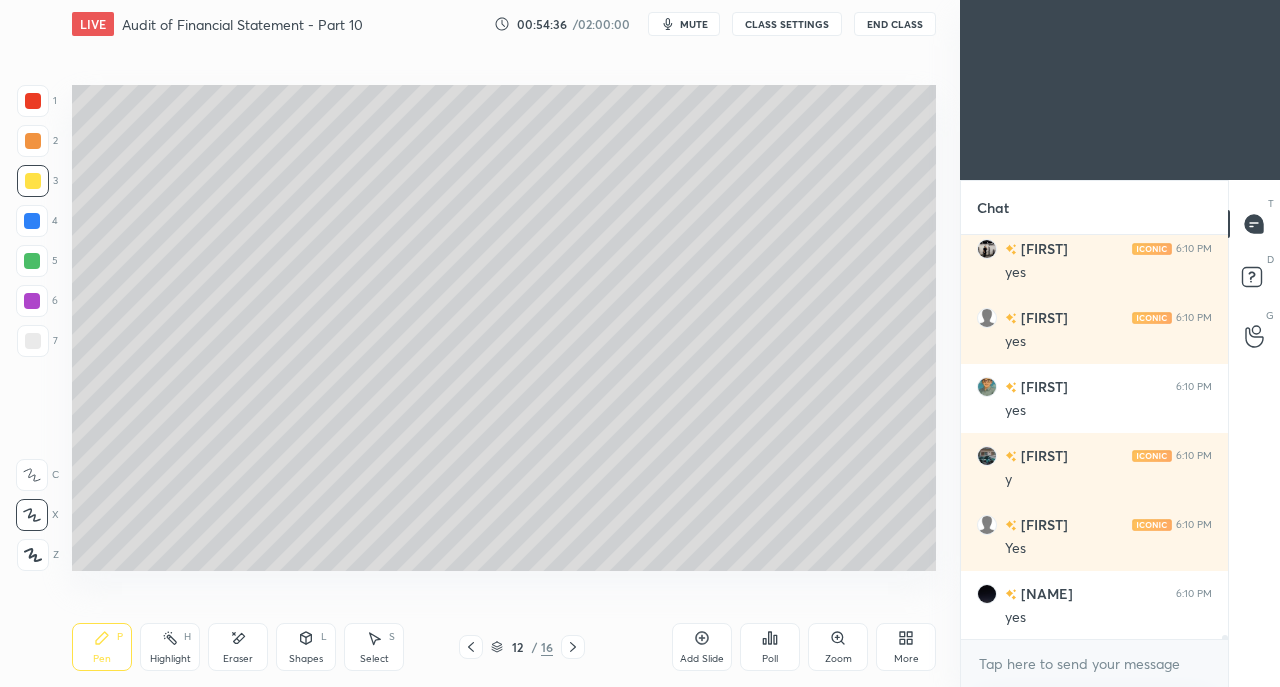 click at bounding box center (471, 647) 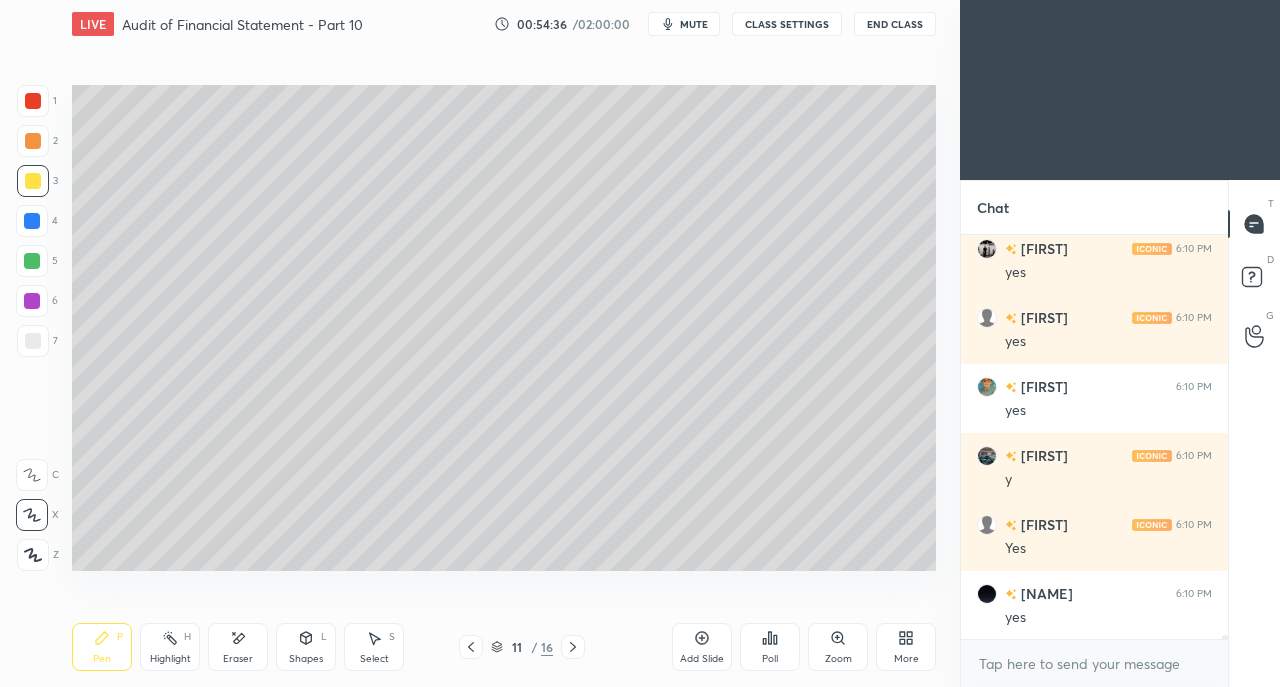 click at bounding box center (471, 647) 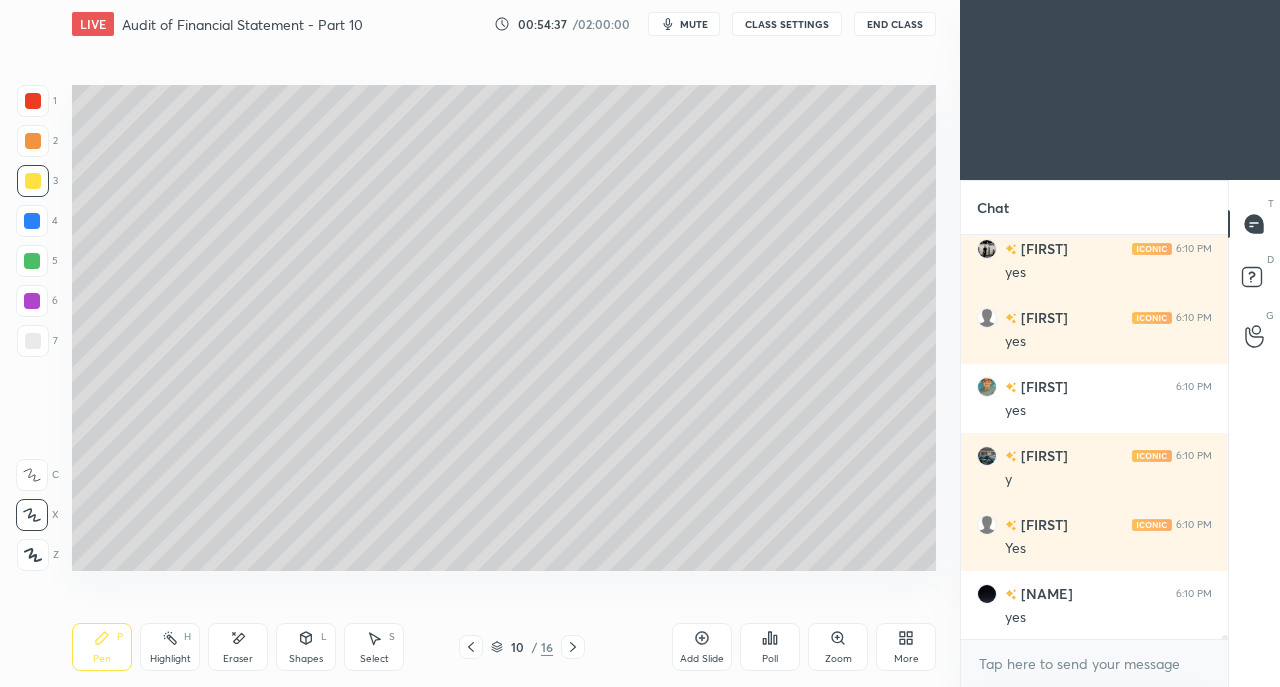 click 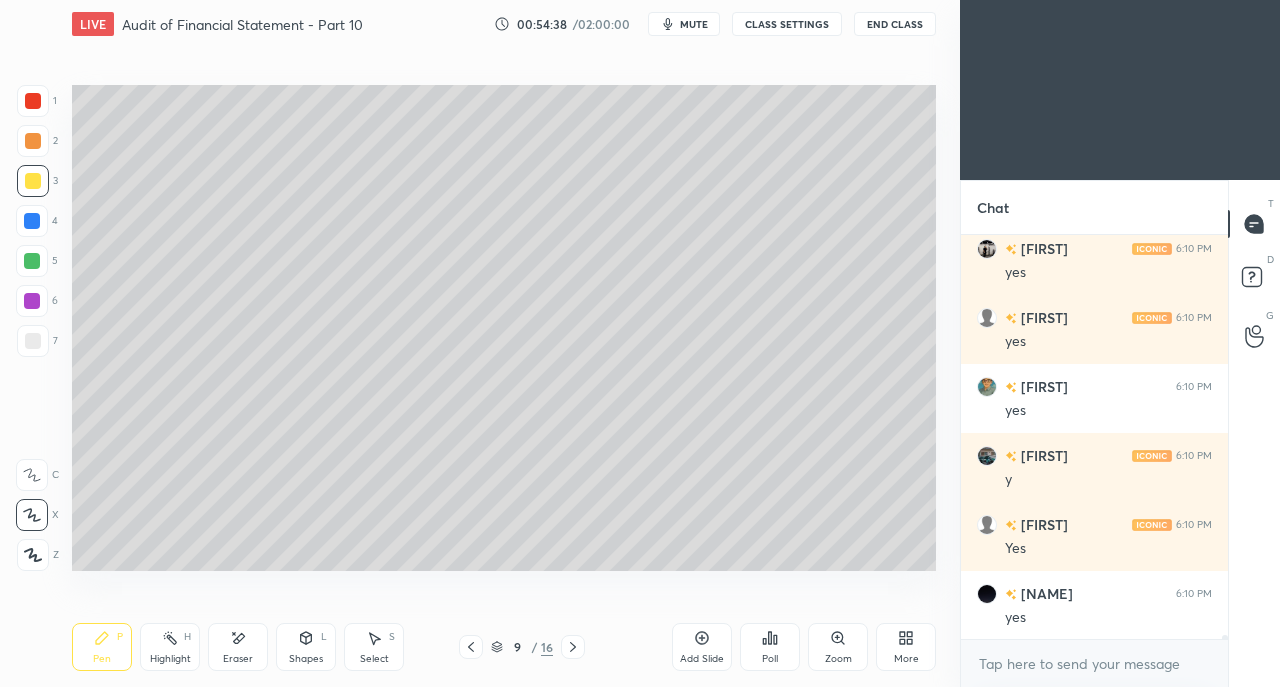 click 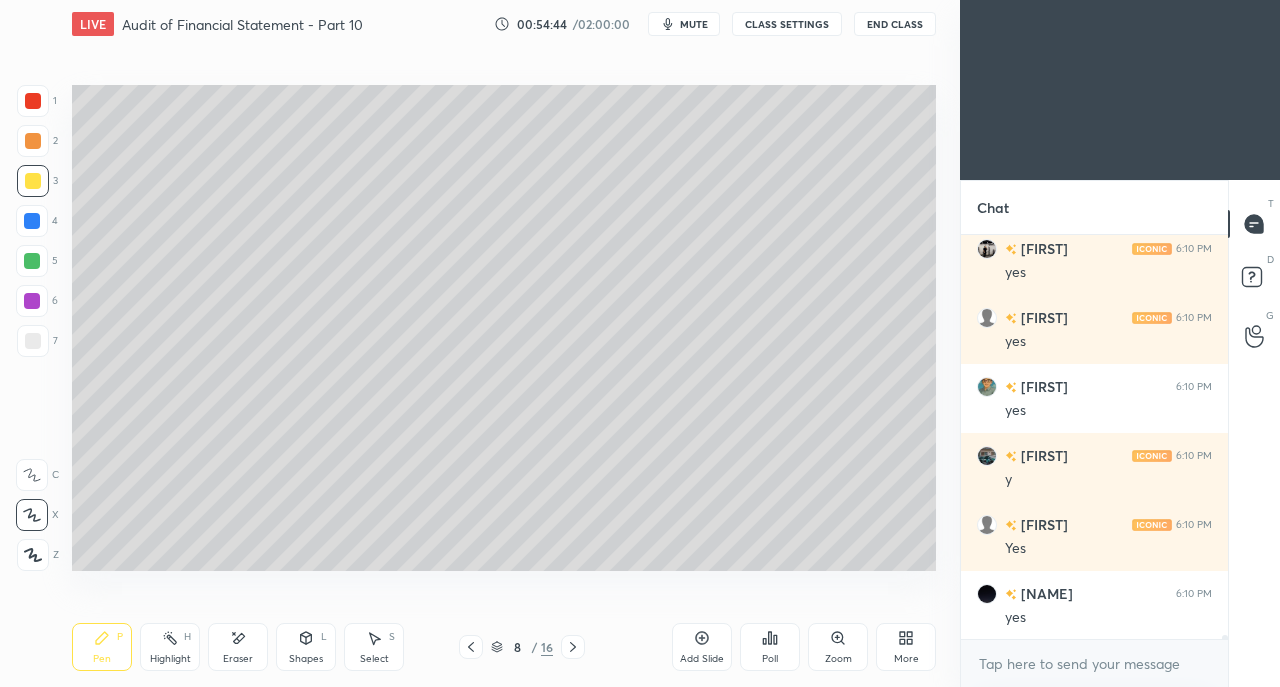 click 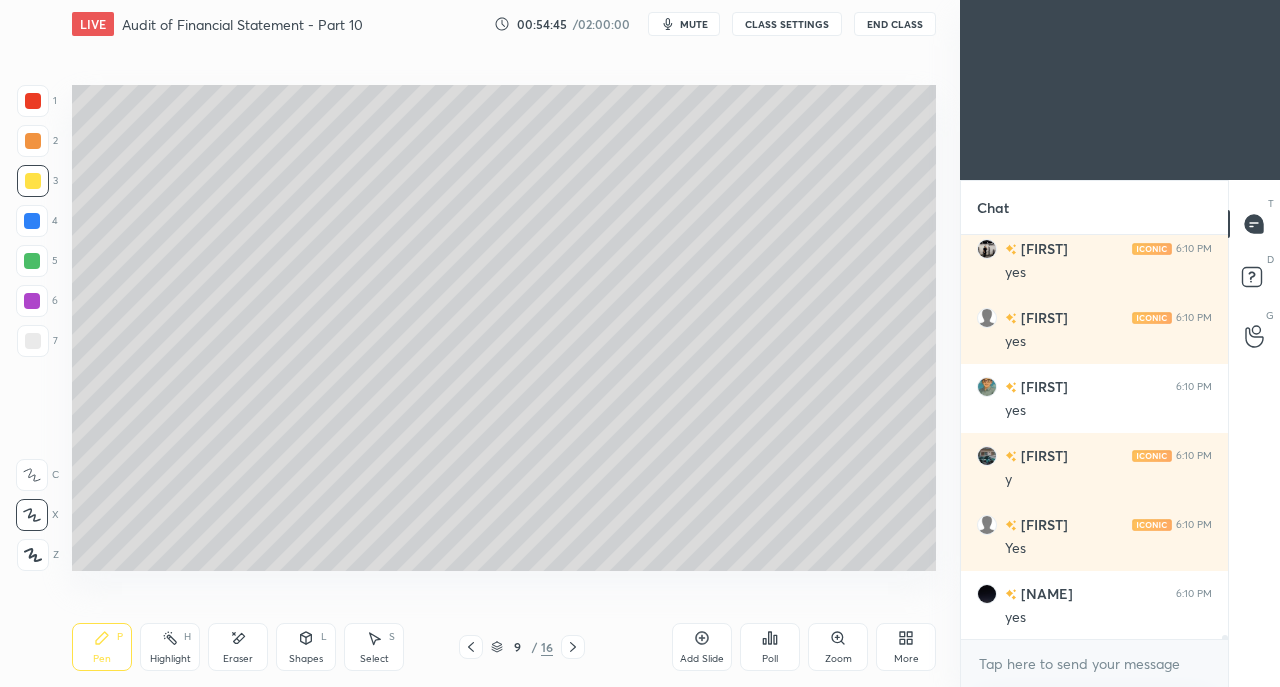 click 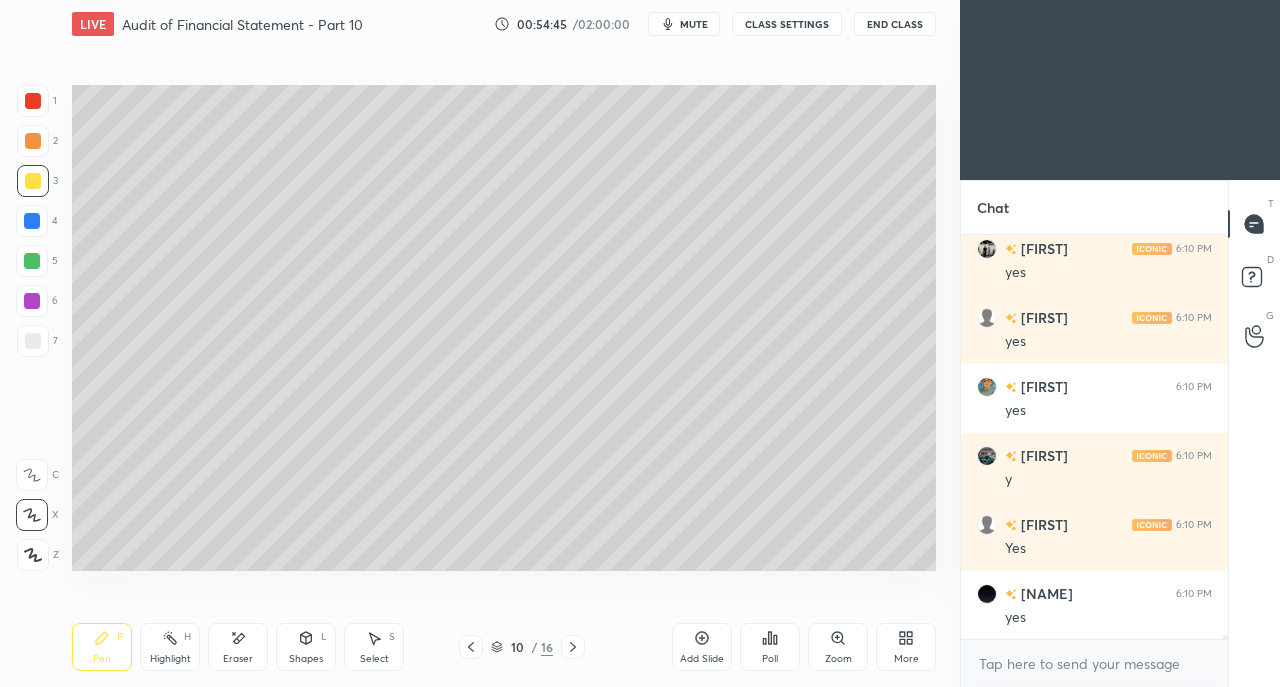 click 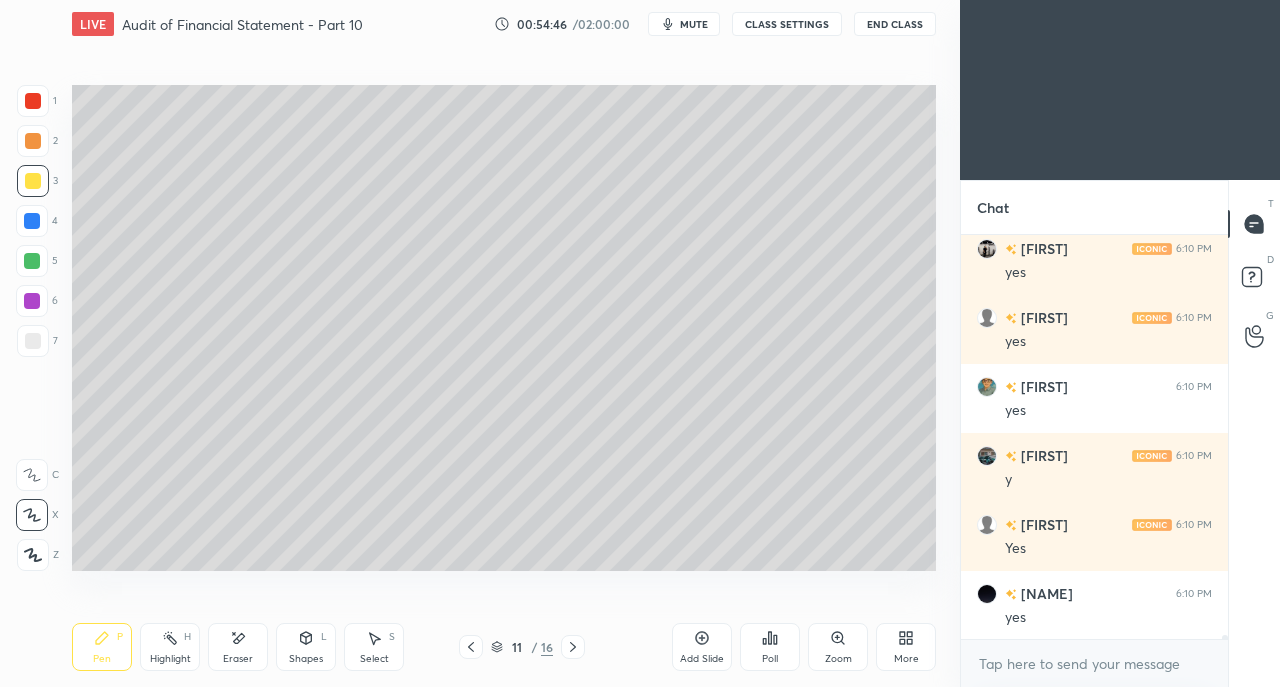 click 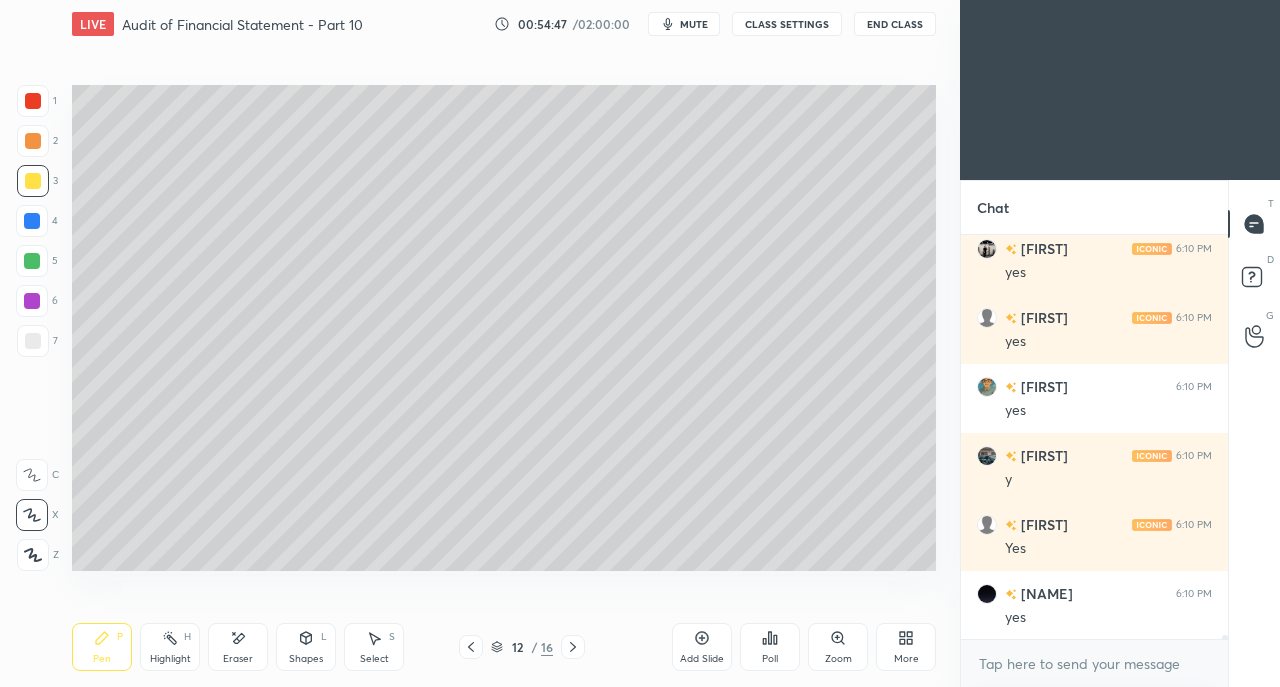 click 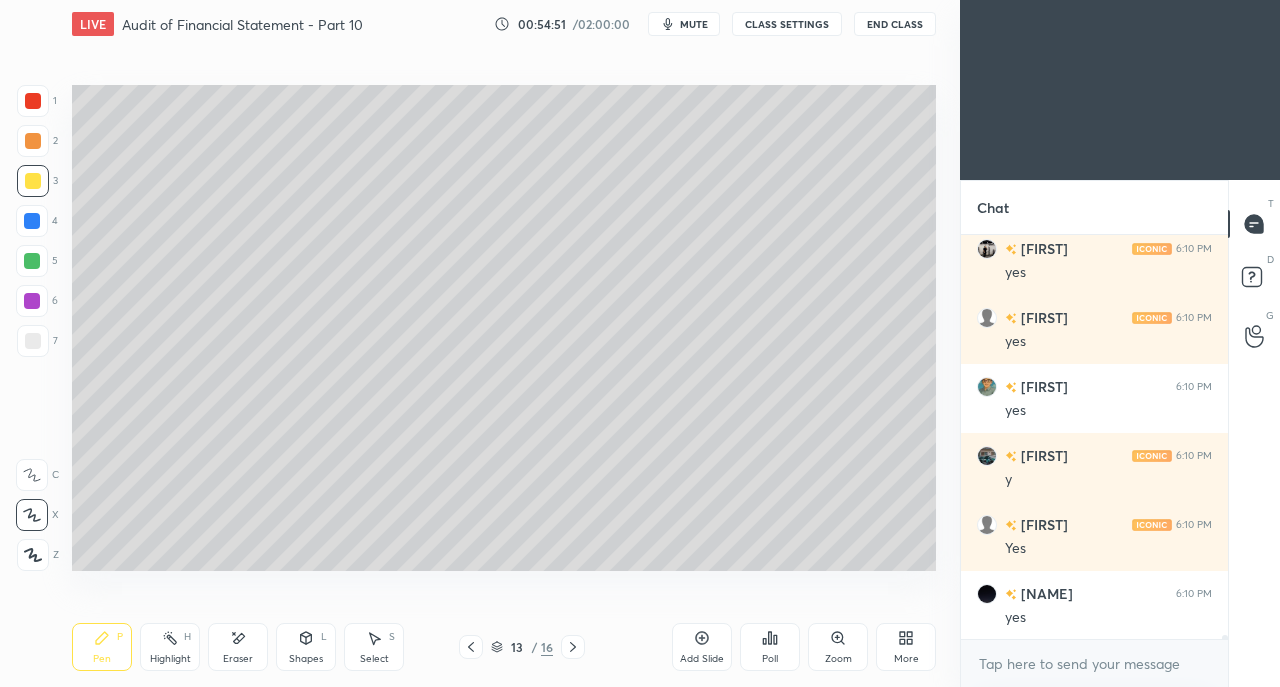 click at bounding box center (33, 341) 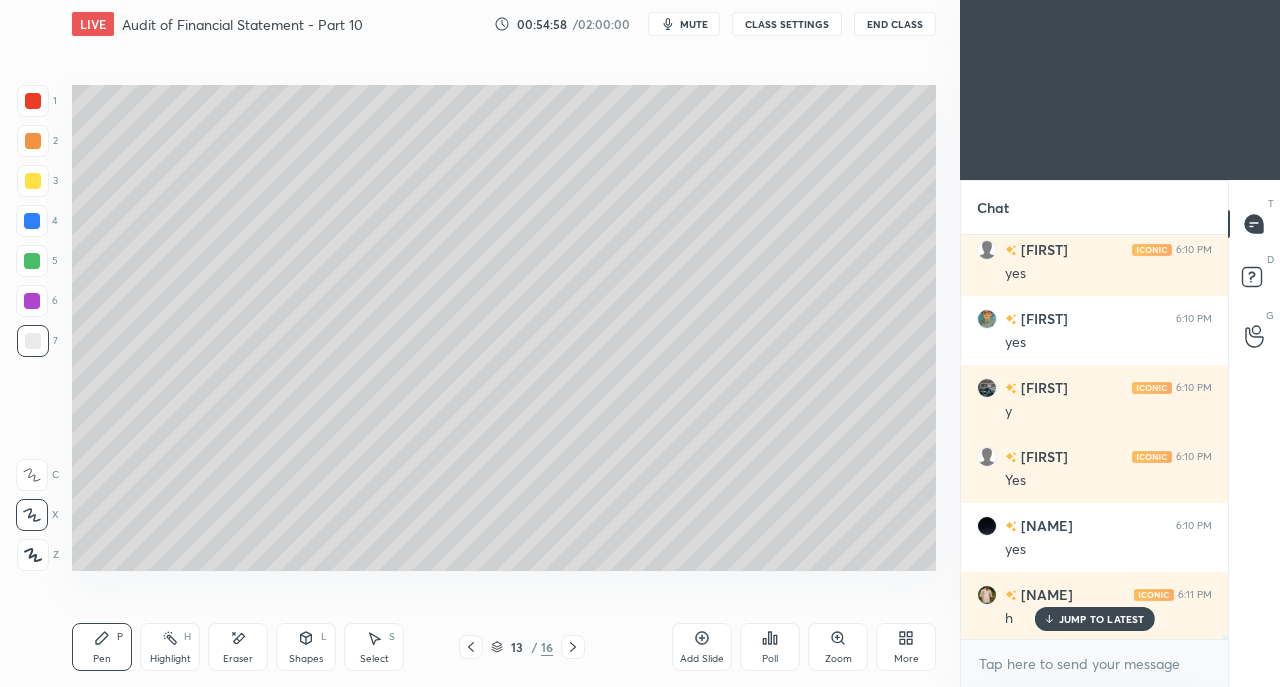 scroll, scrollTop: 37400, scrollLeft: 0, axis: vertical 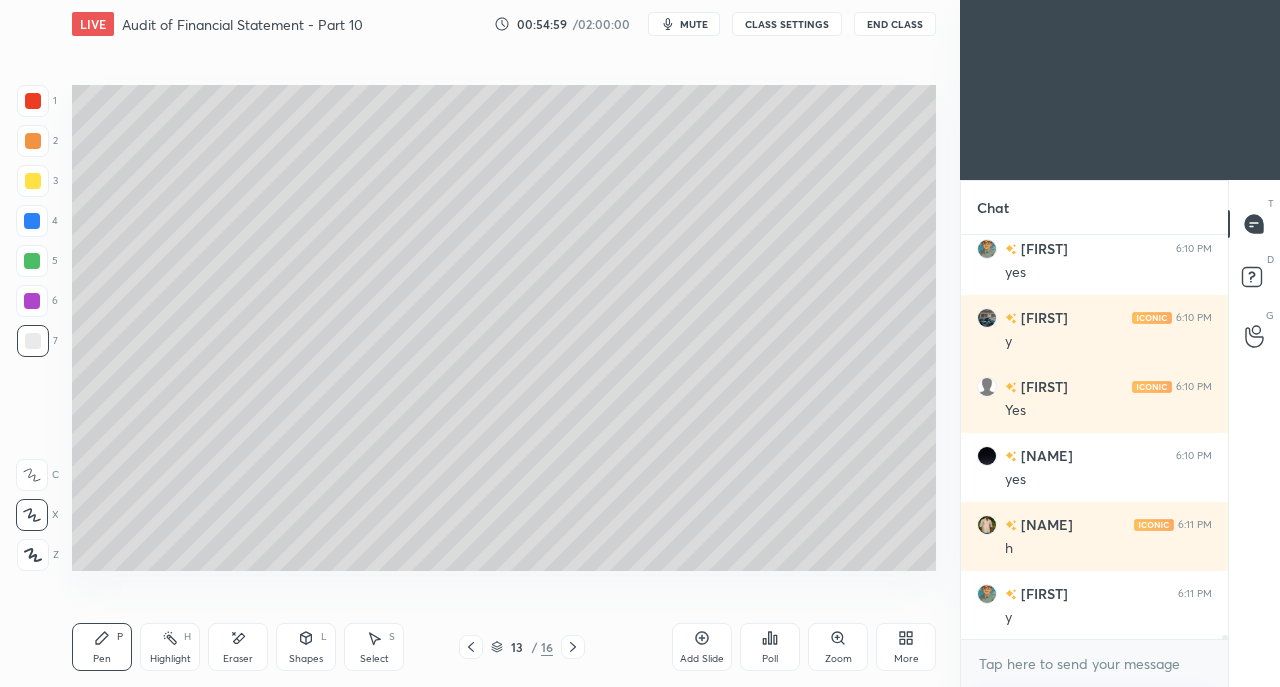 click 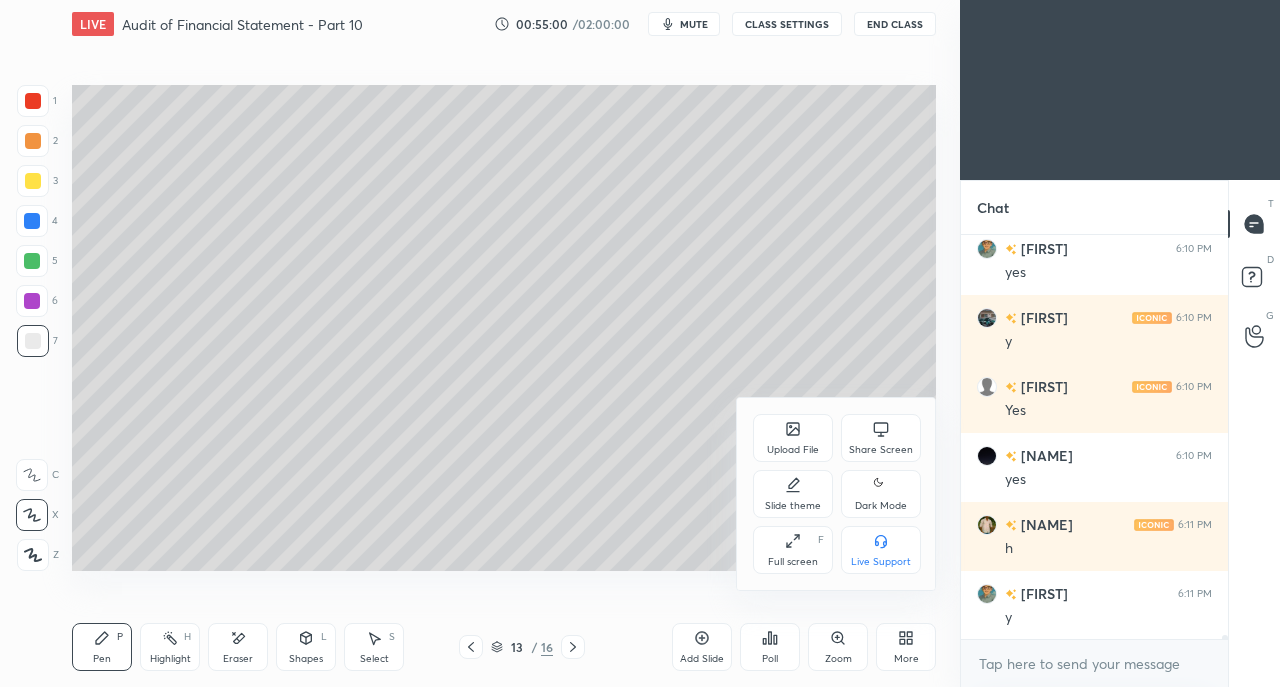 click 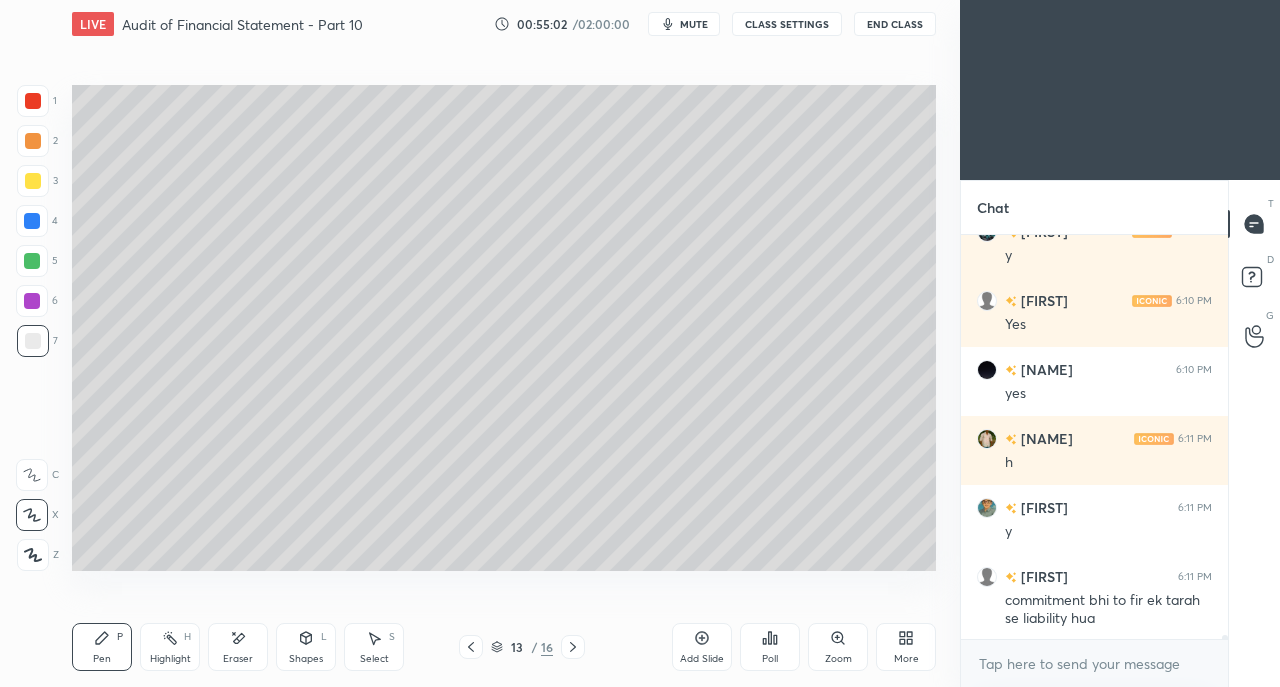 scroll, scrollTop: 37556, scrollLeft: 0, axis: vertical 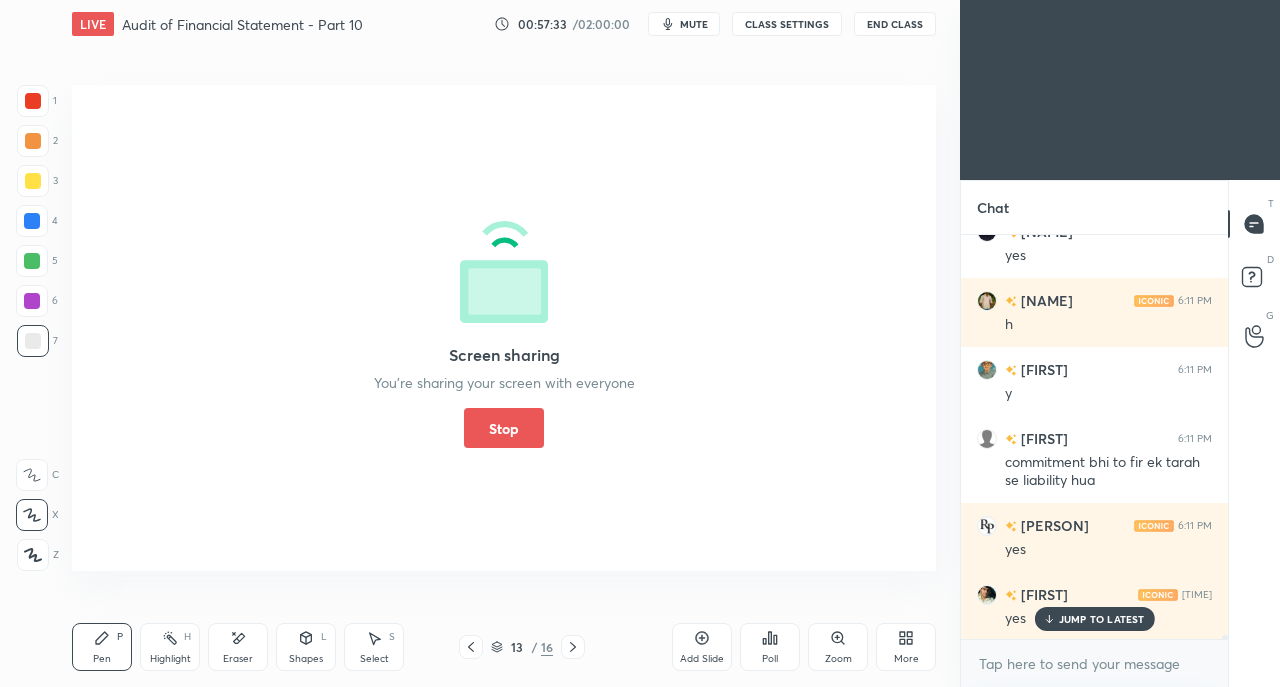 click on "Stop" at bounding box center [504, 428] 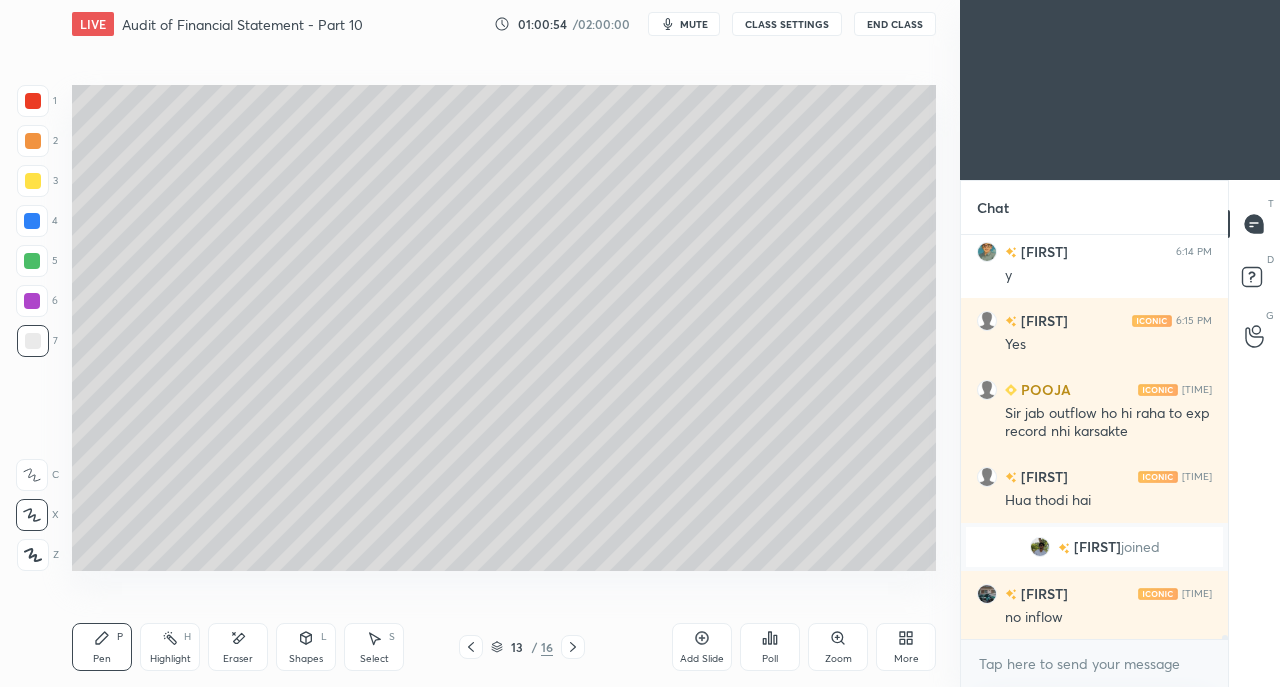 scroll, scrollTop: 38932, scrollLeft: 0, axis: vertical 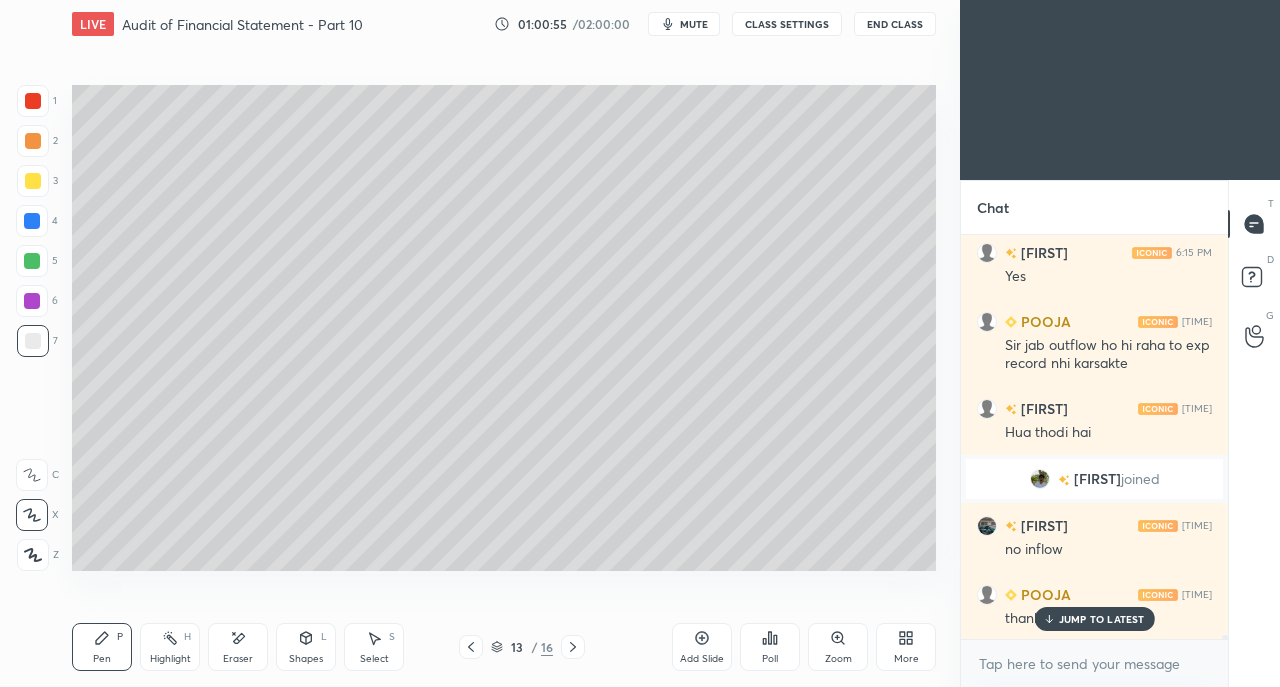 click on "JUMP TO LATEST" at bounding box center (1102, 619) 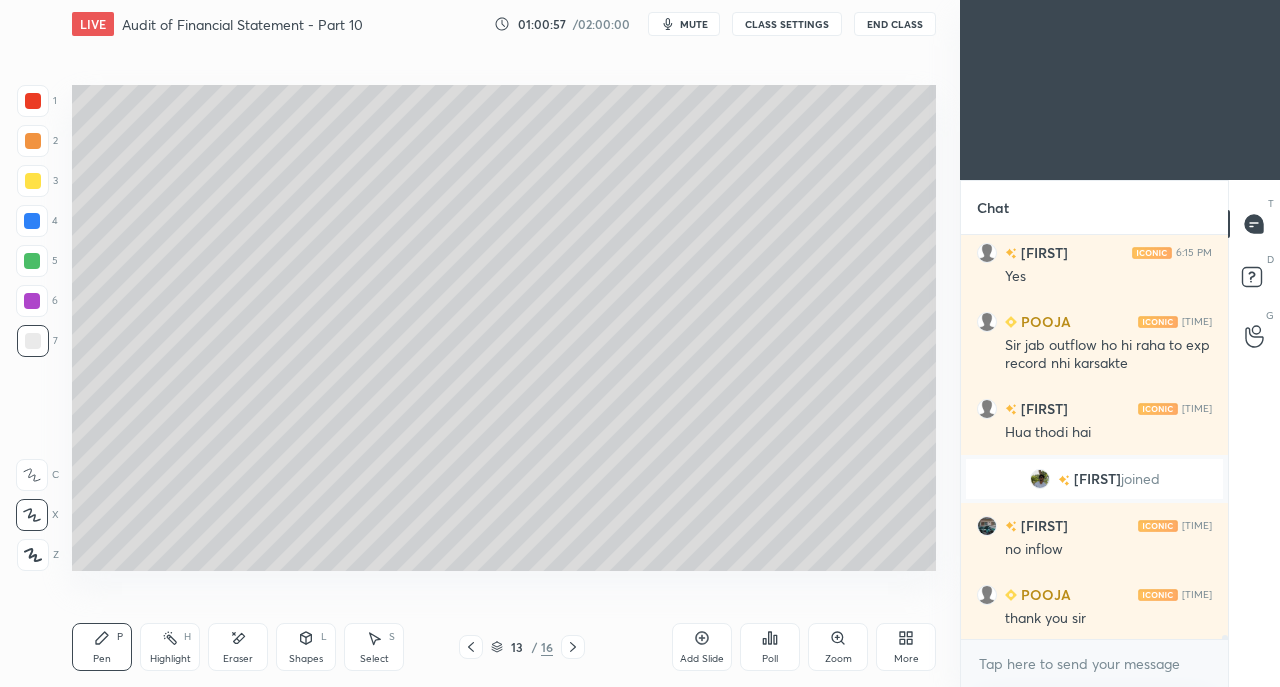 scroll, scrollTop: 39002, scrollLeft: 0, axis: vertical 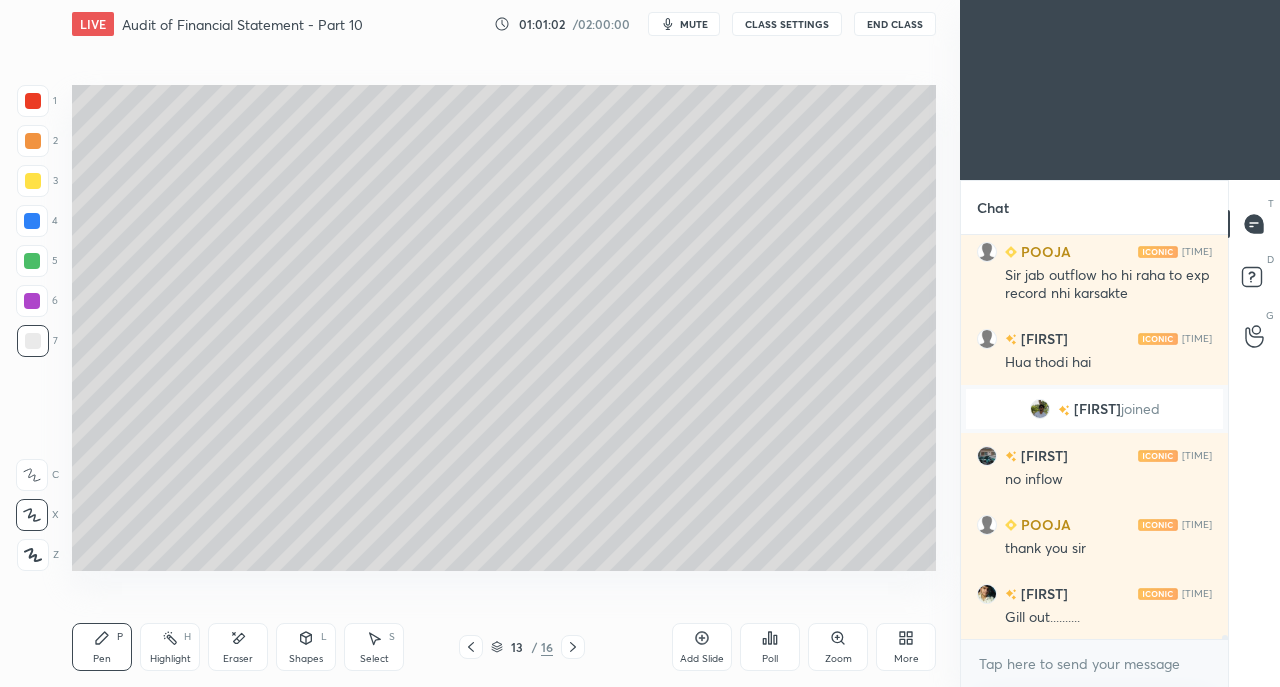 click 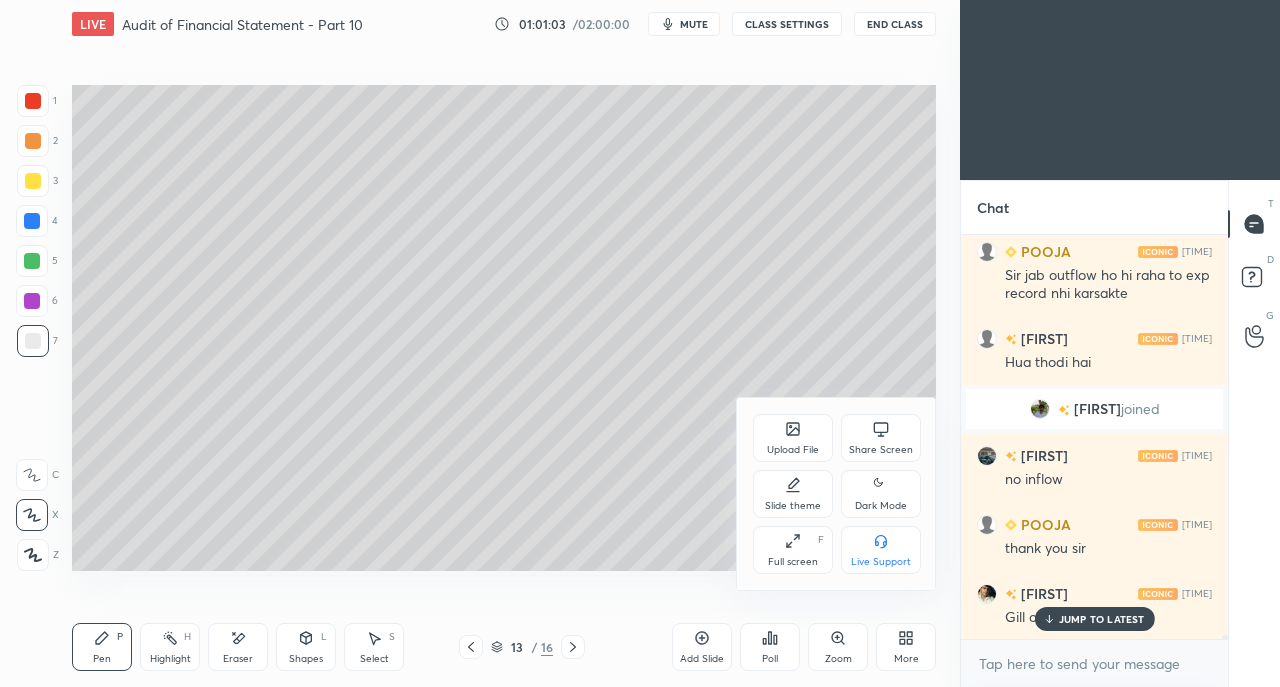 scroll, scrollTop: 39070, scrollLeft: 0, axis: vertical 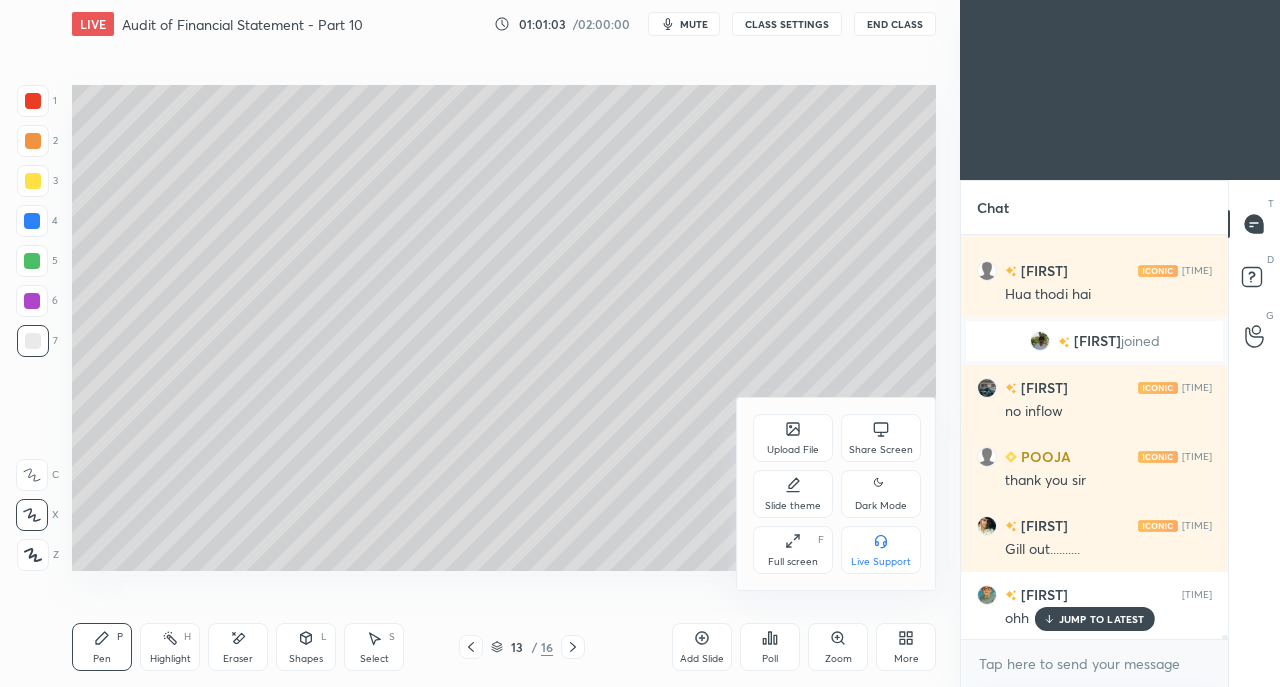 click on "Share Screen" at bounding box center (881, 450) 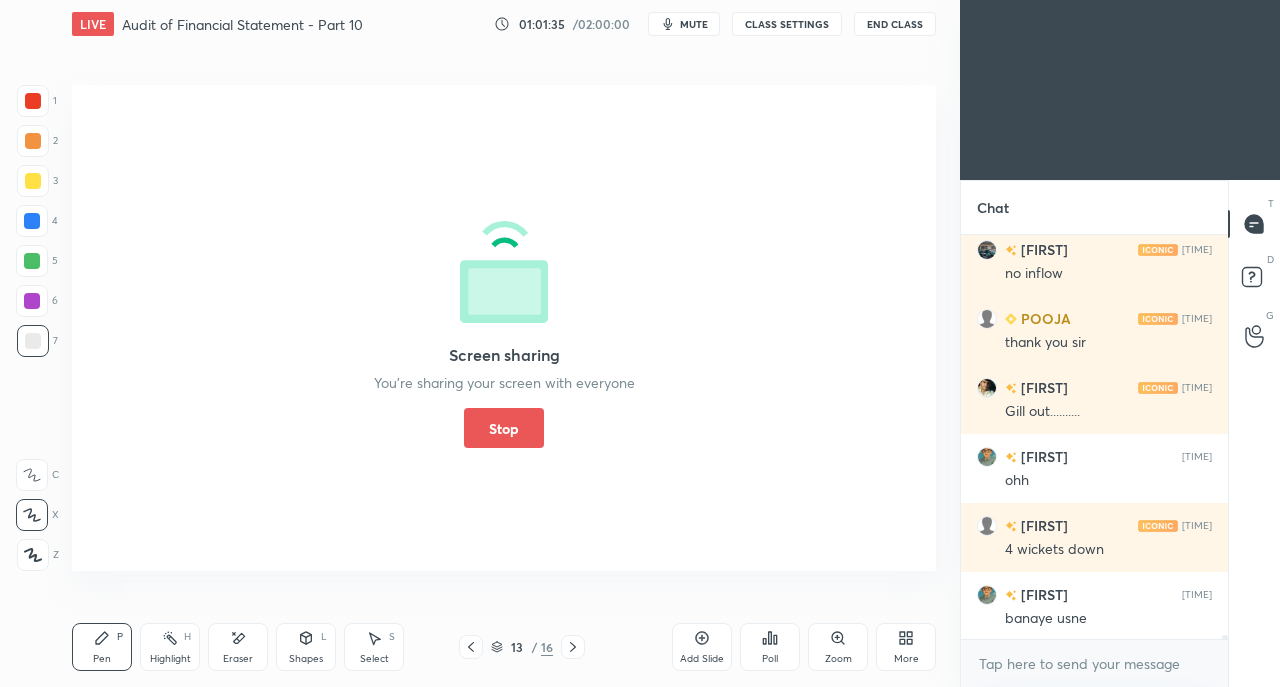 scroll, scrollTop: 39278, scrollLeft: 0, axis: vertical 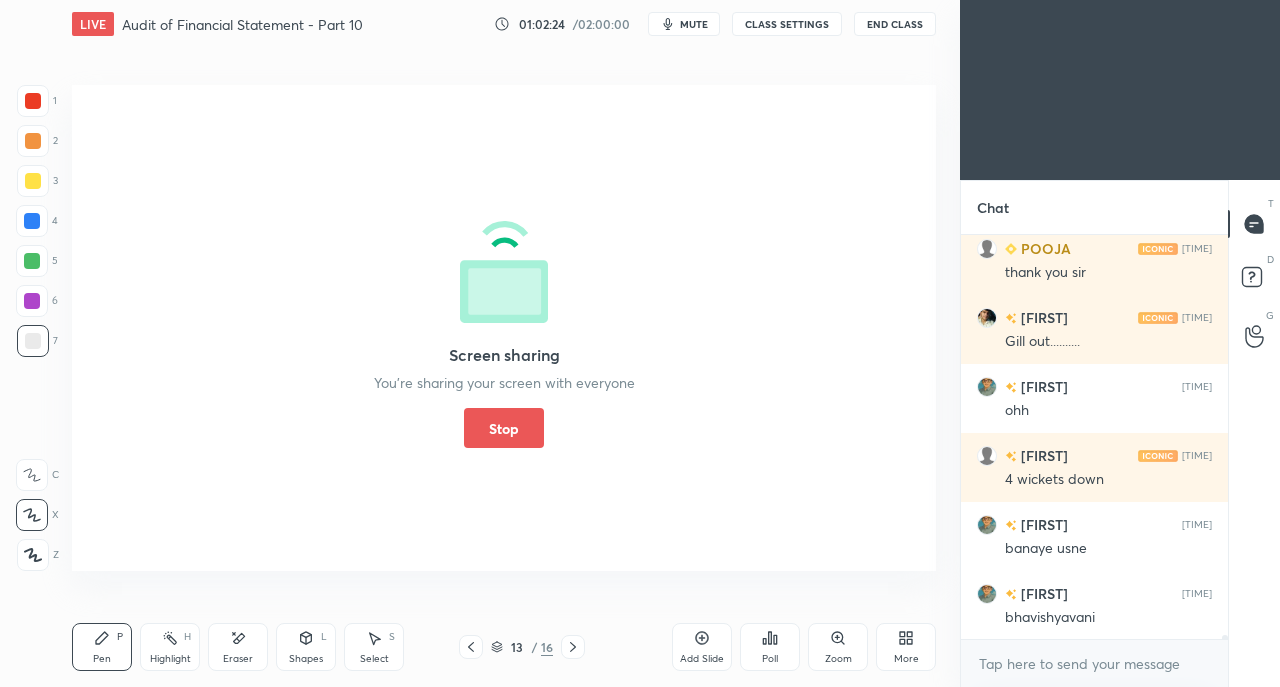 click on "Stop" at bounding box center (504, 428) 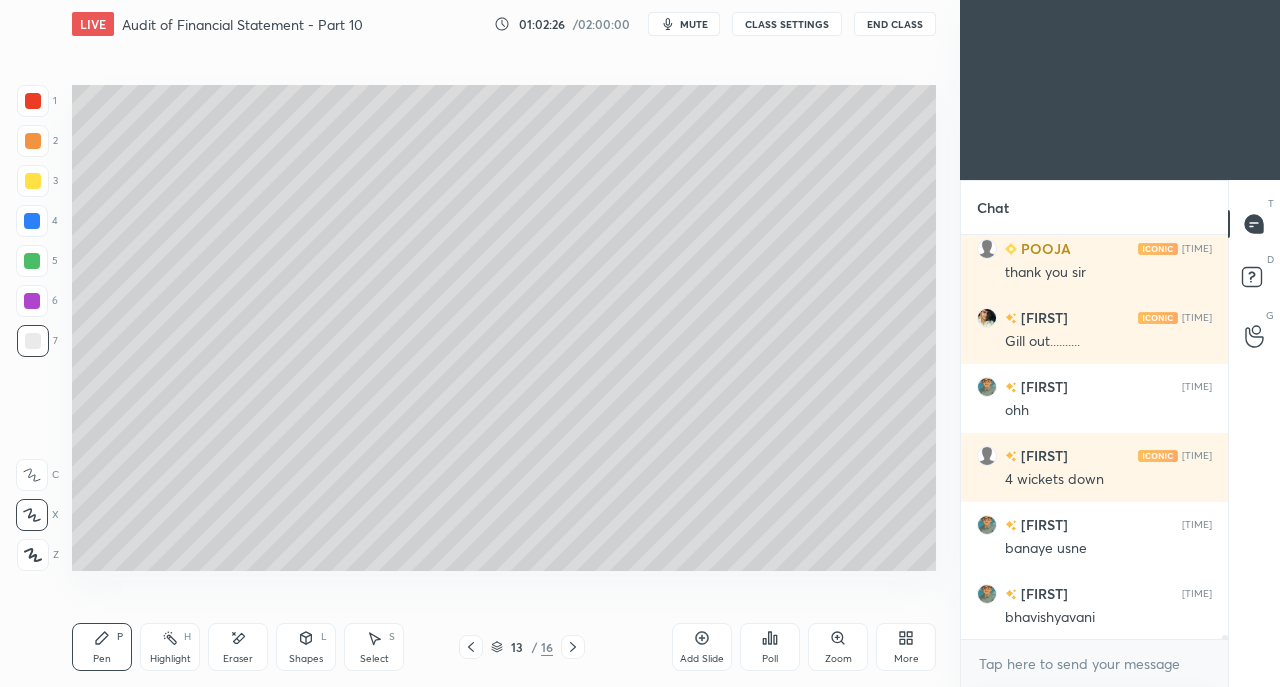 click 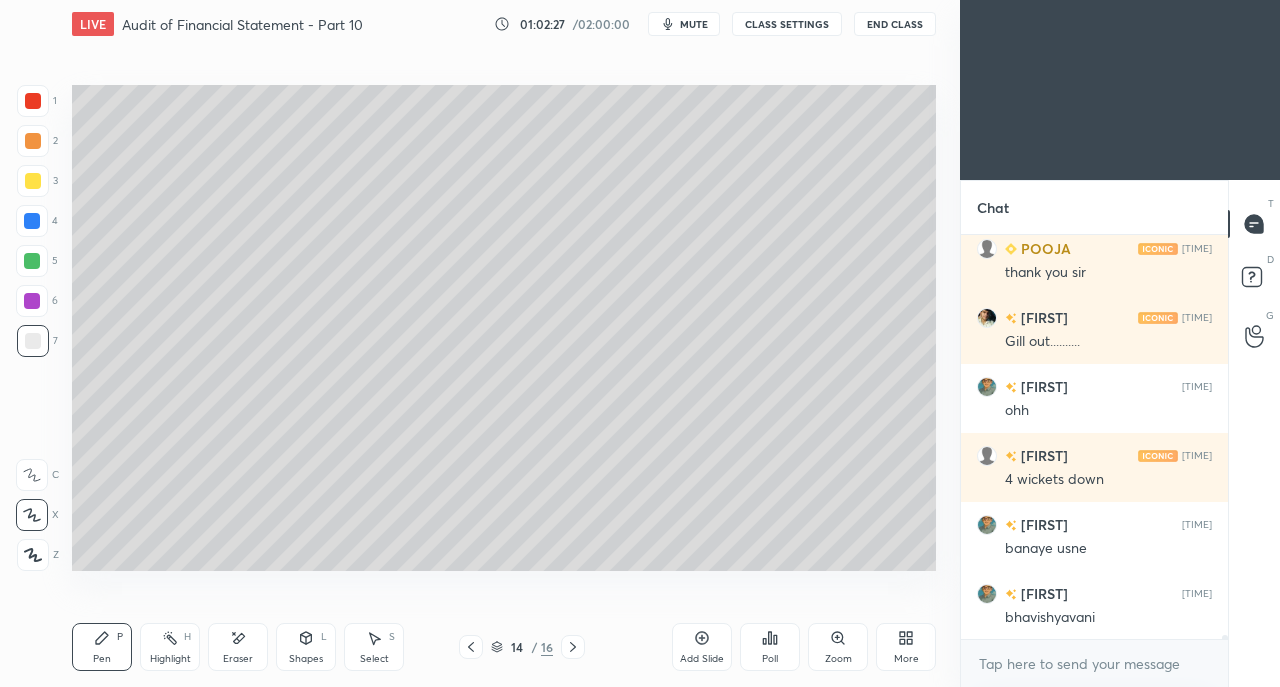 click 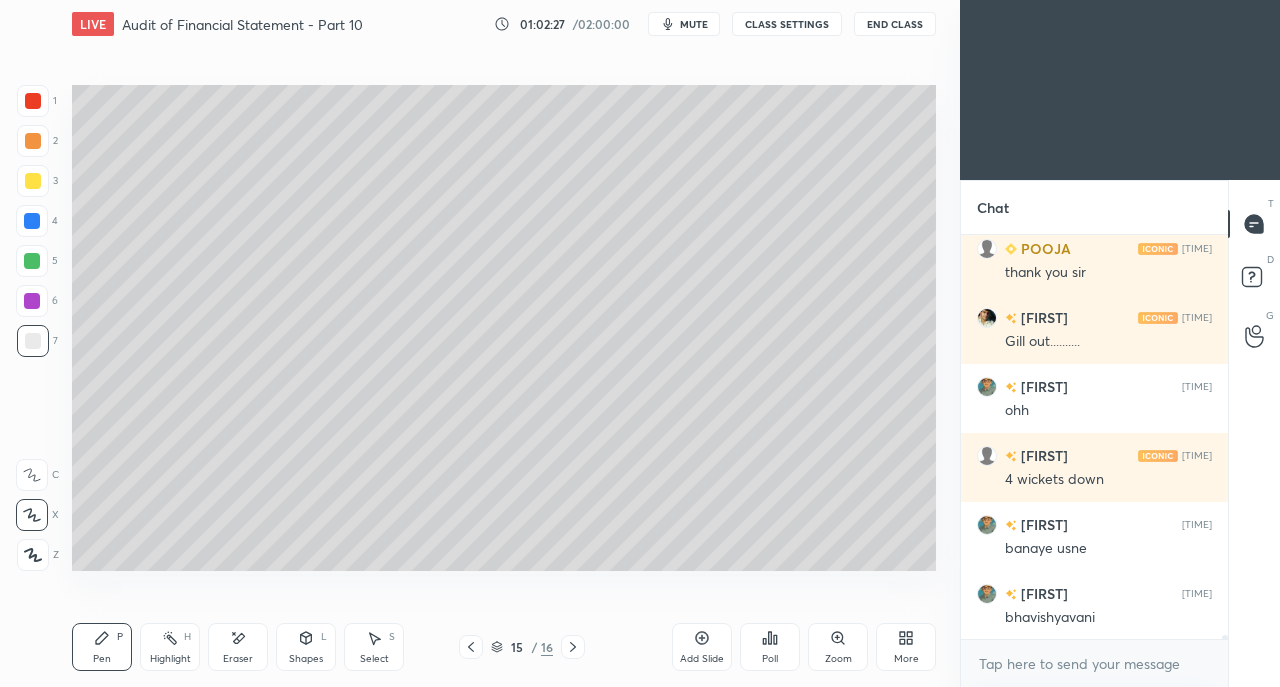 click 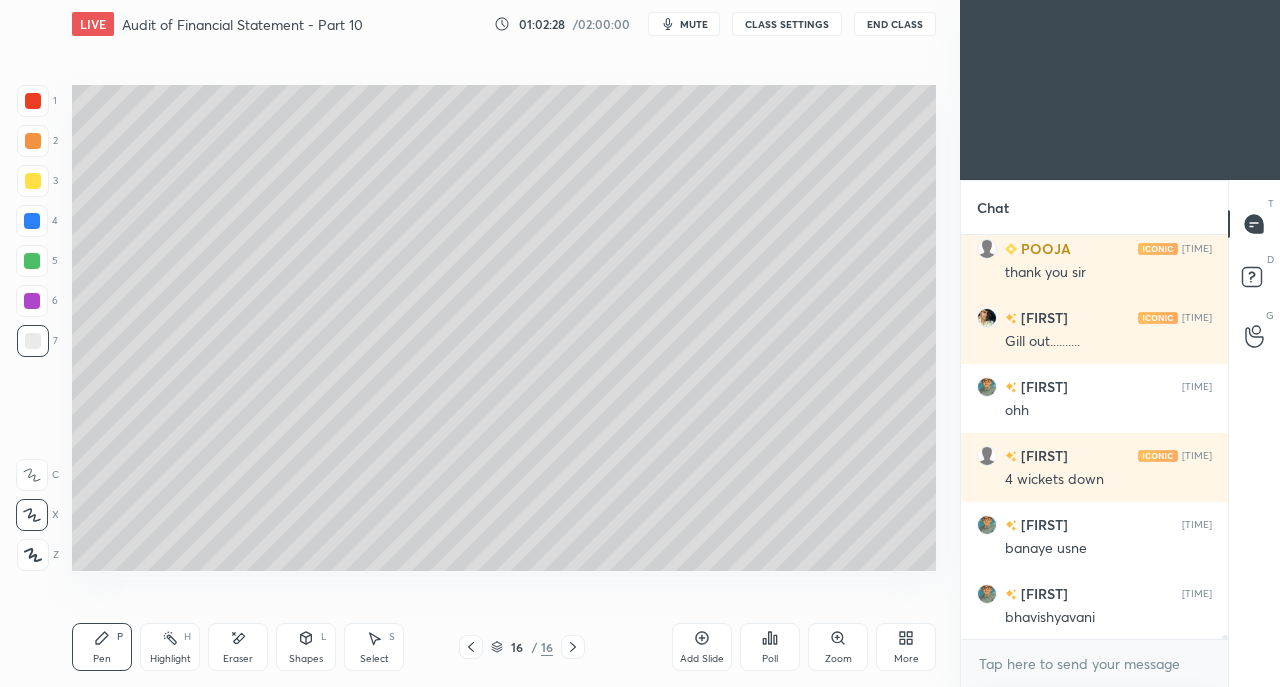 click 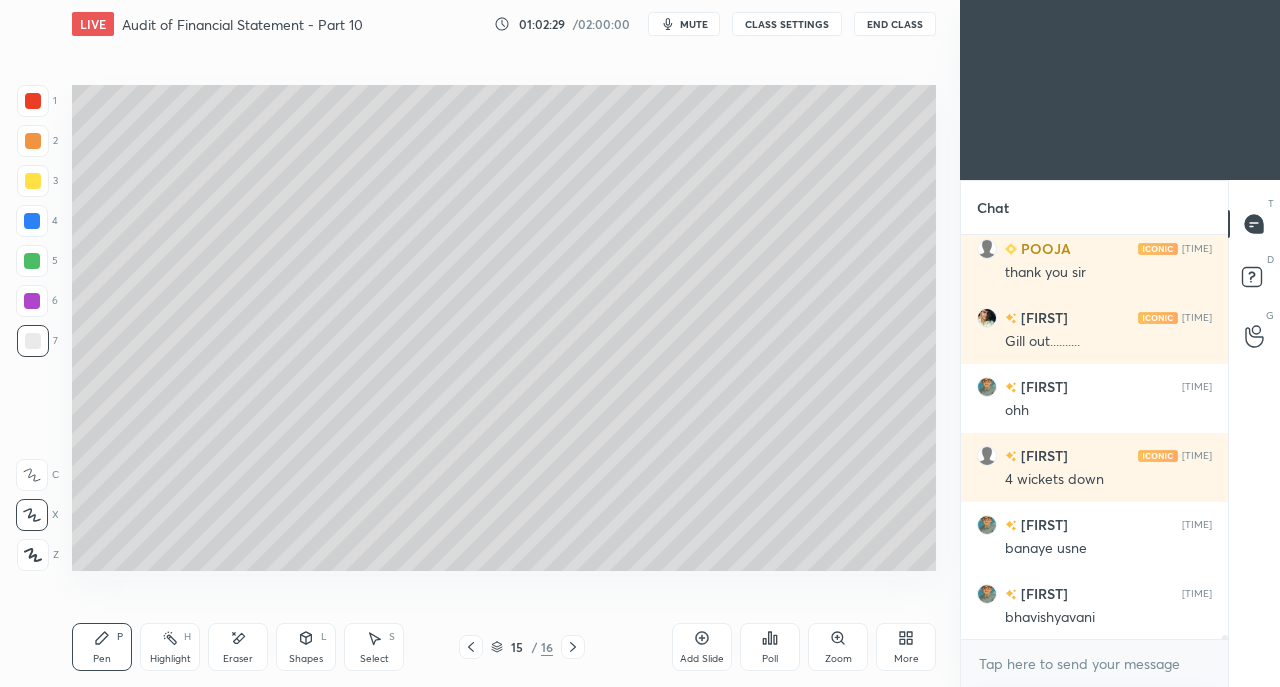 click 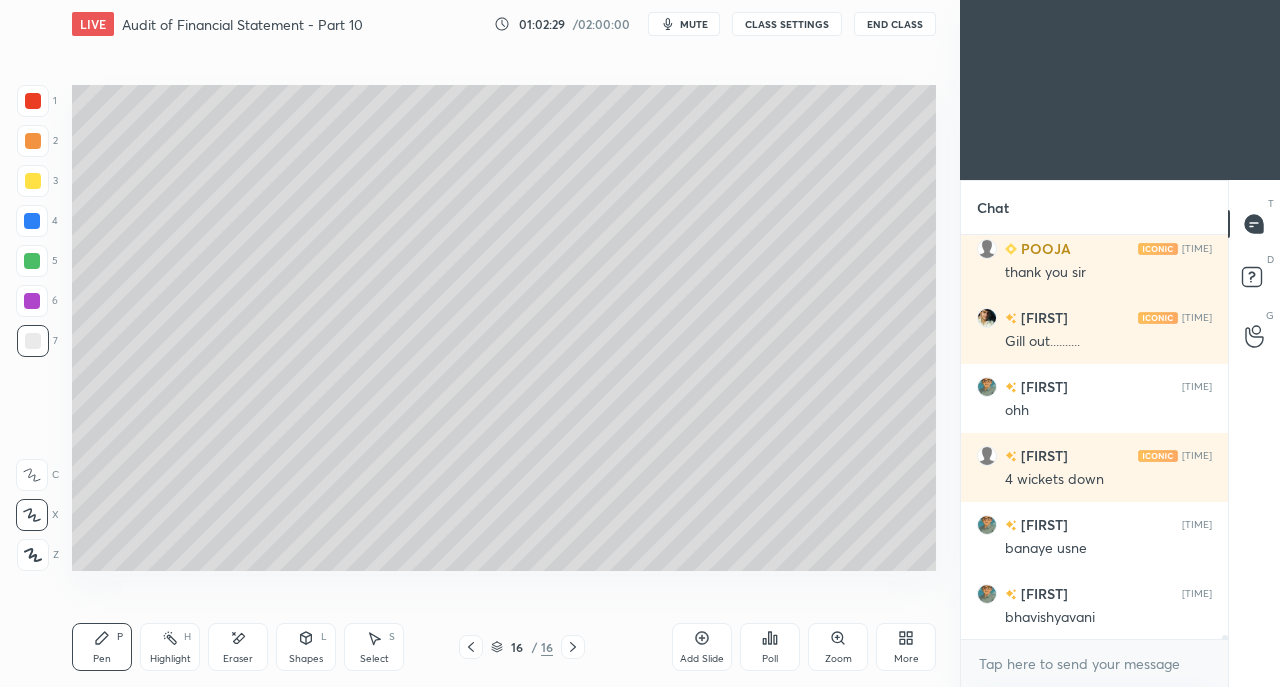 click on "Eraser" at bounding box center (238, 647) 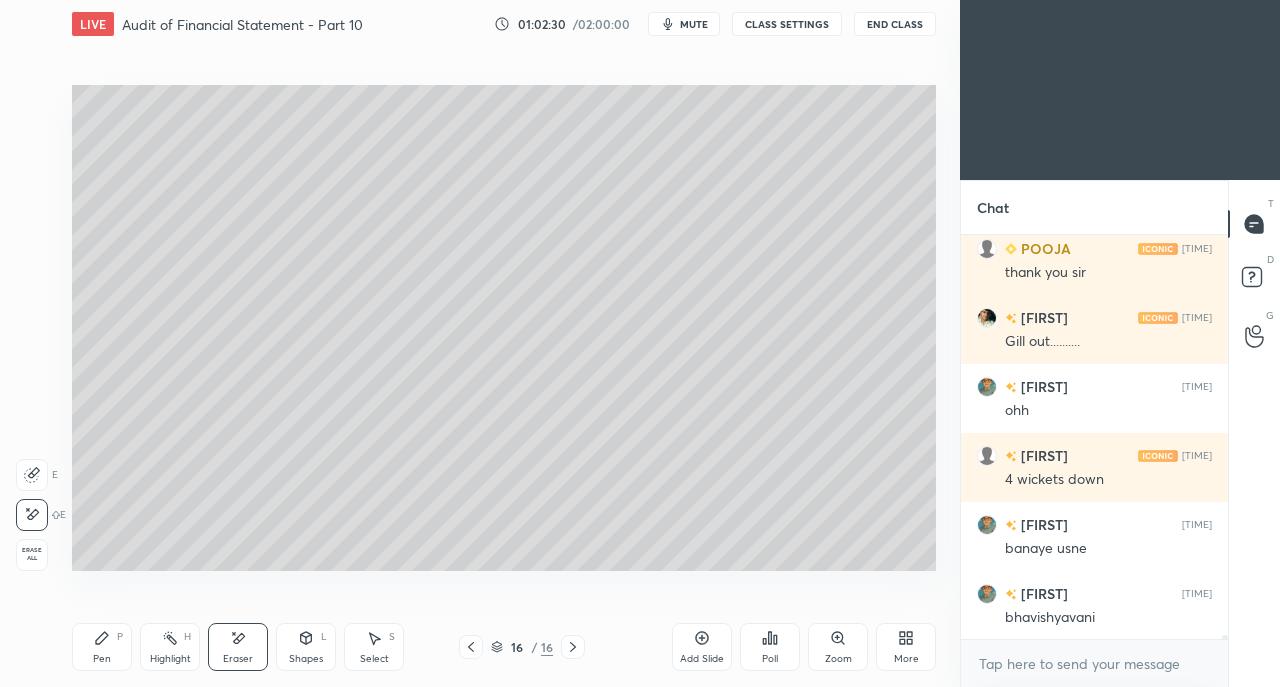 click on "Erase all" at bounding box center [32, 555] 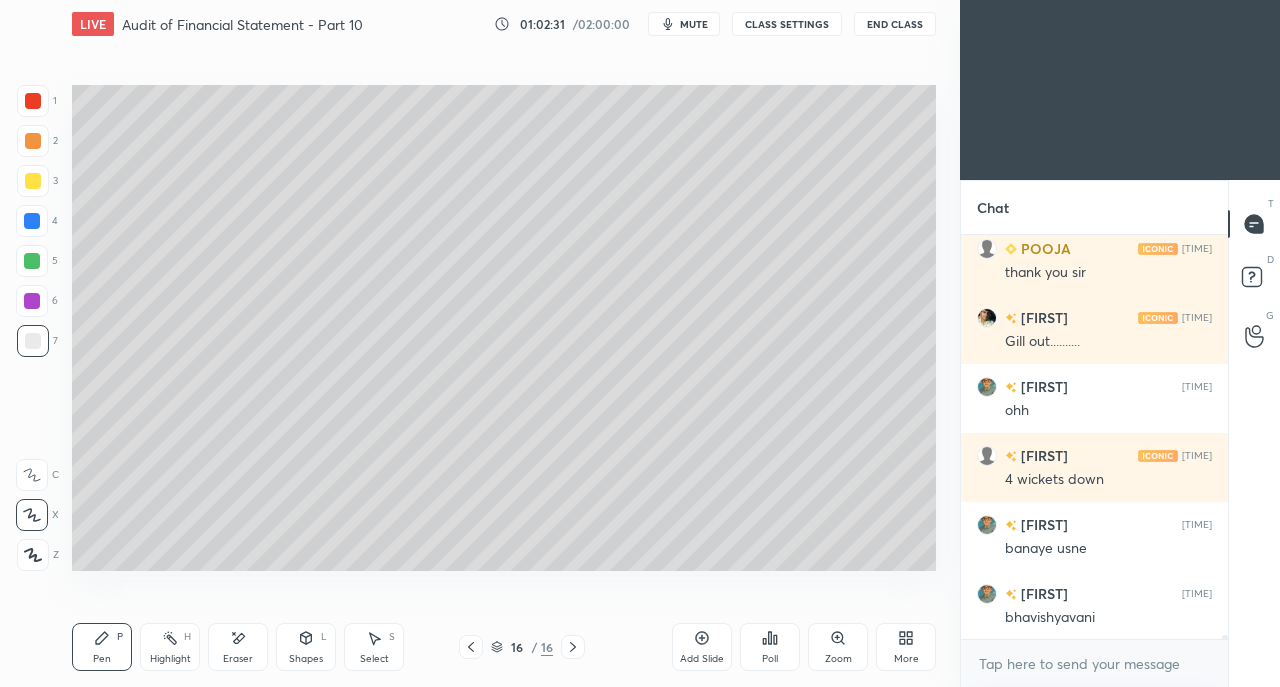click 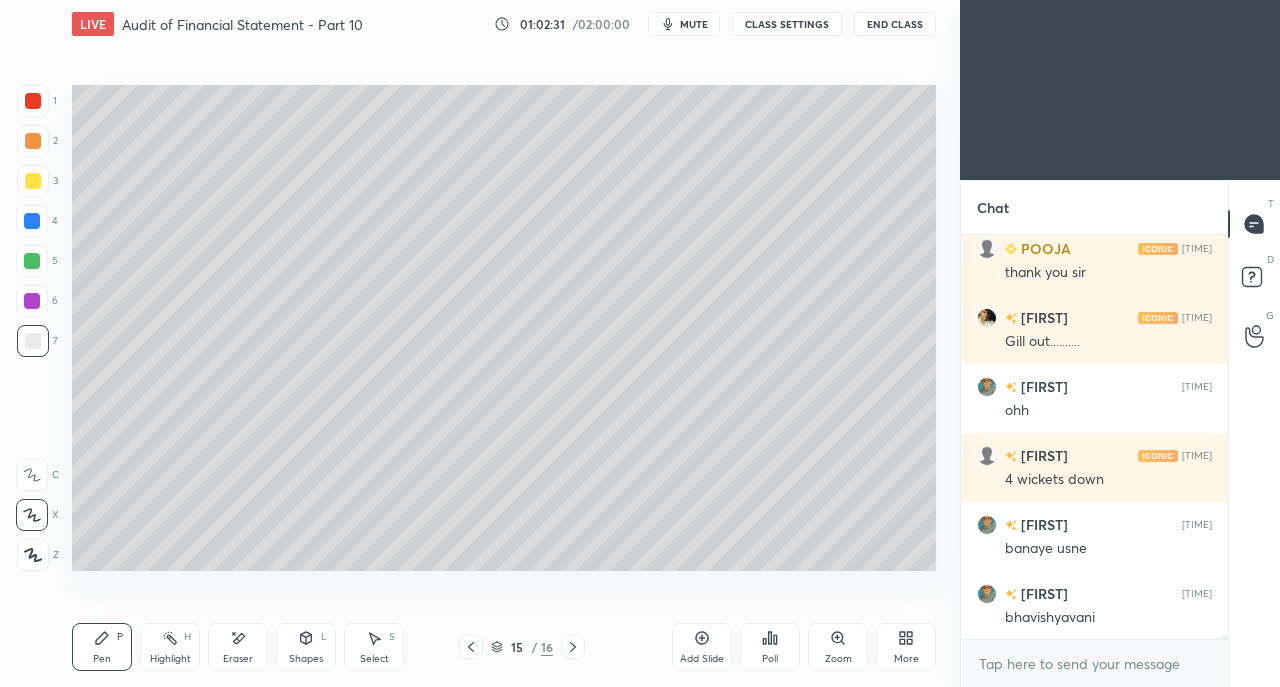 click 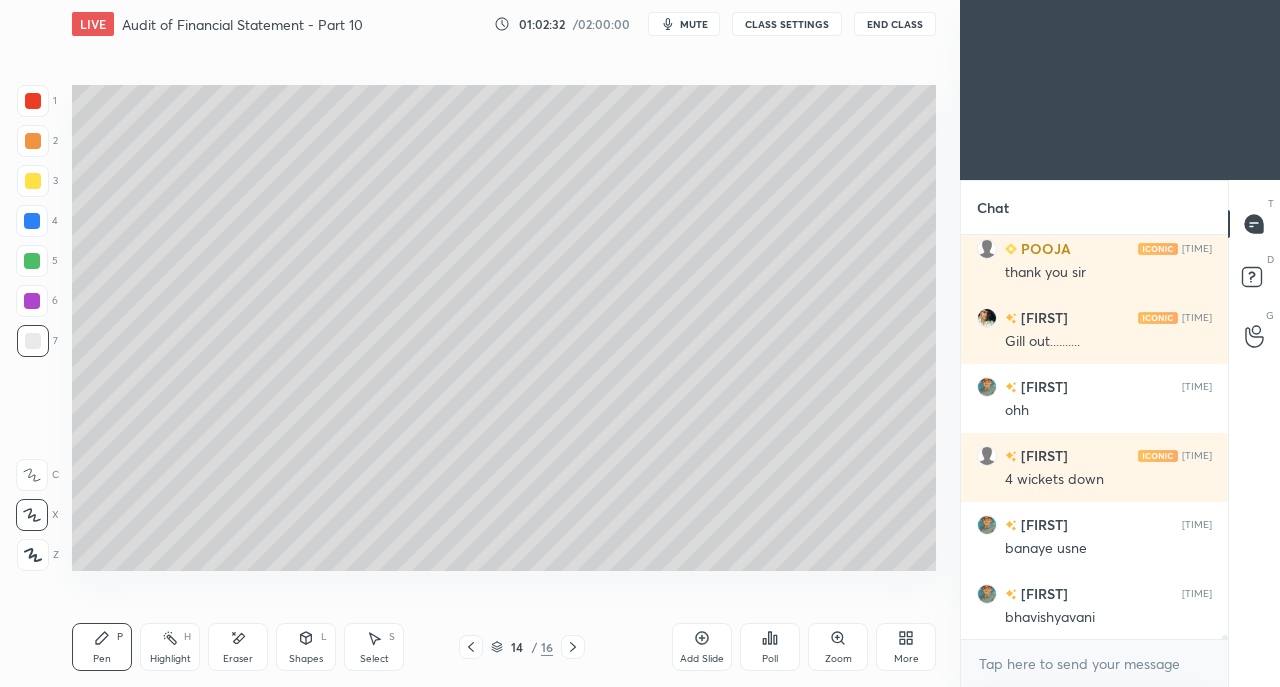 click 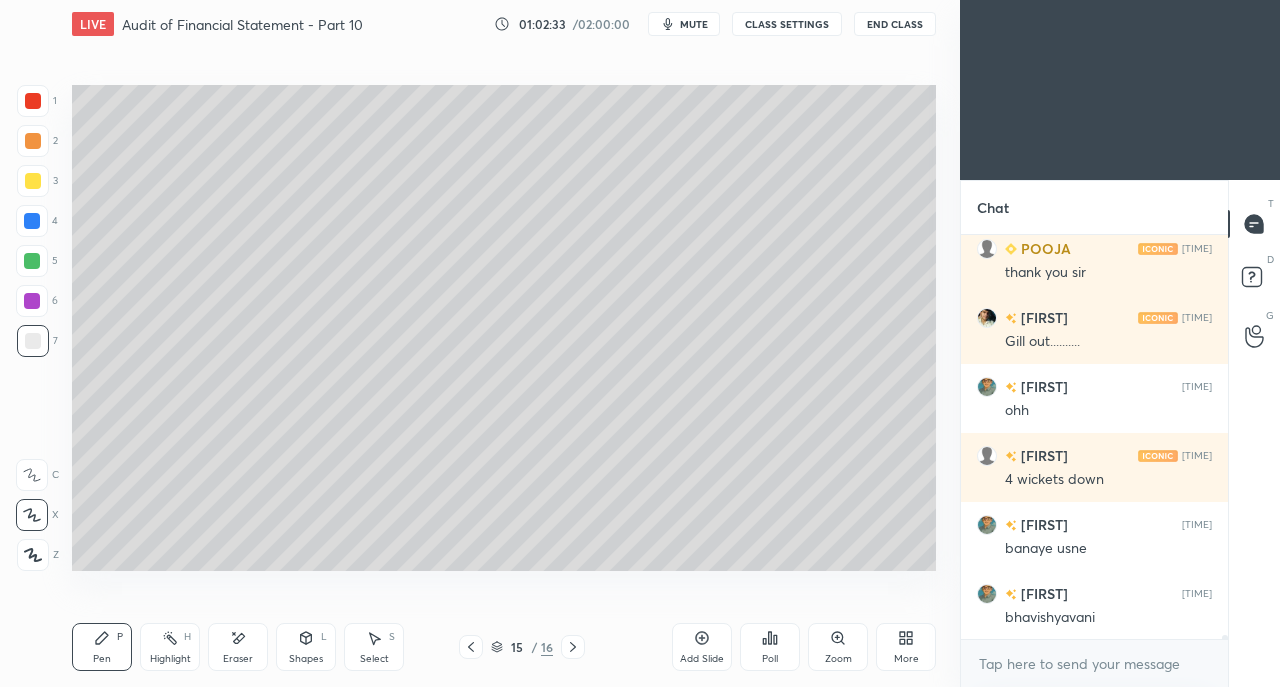 click at bounding box center (33, 181) 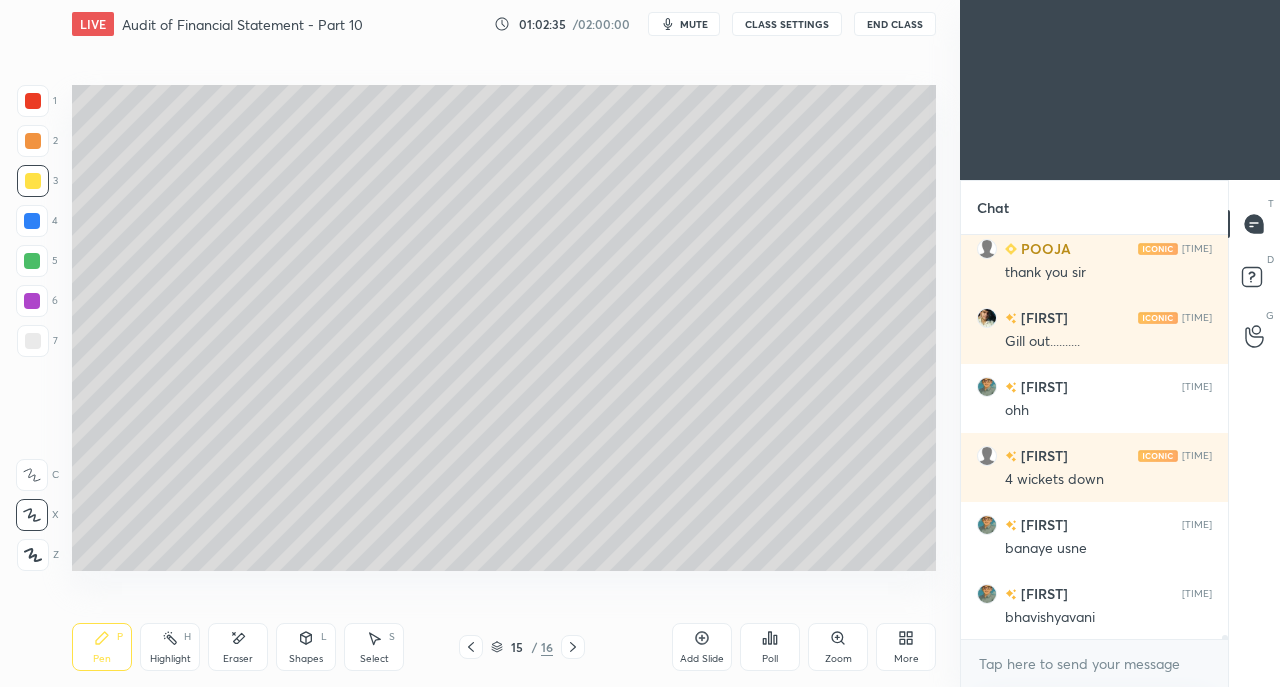 click 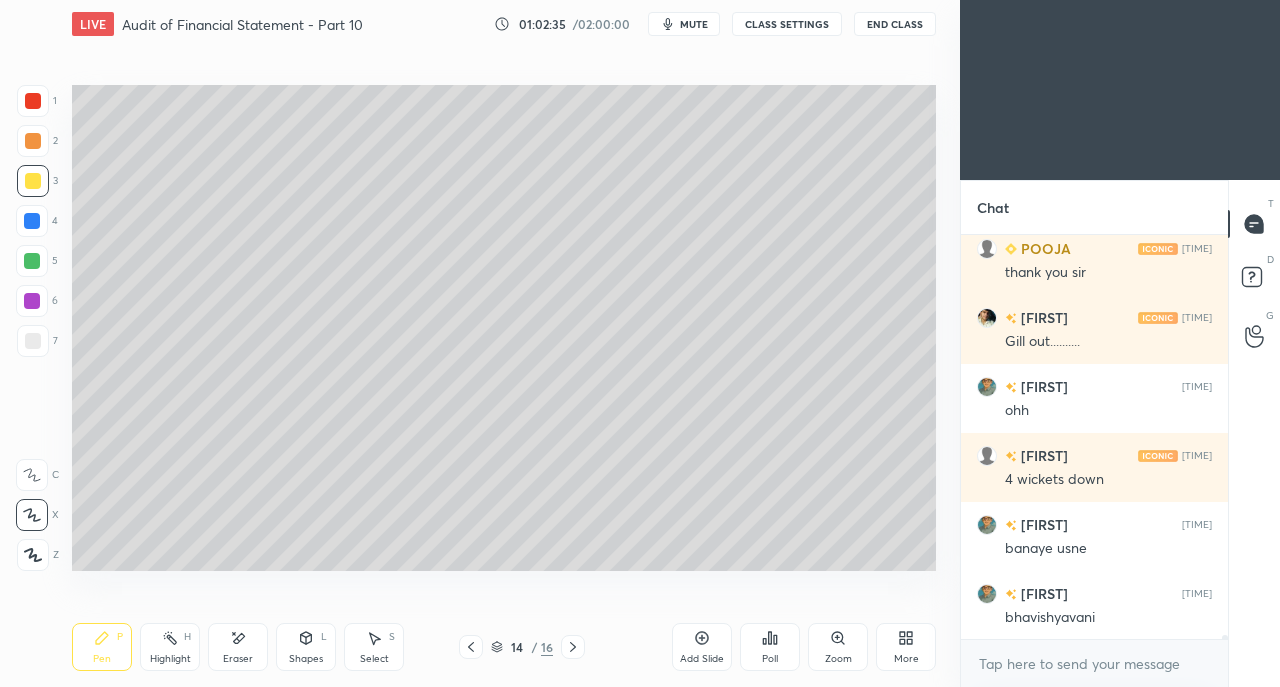 click 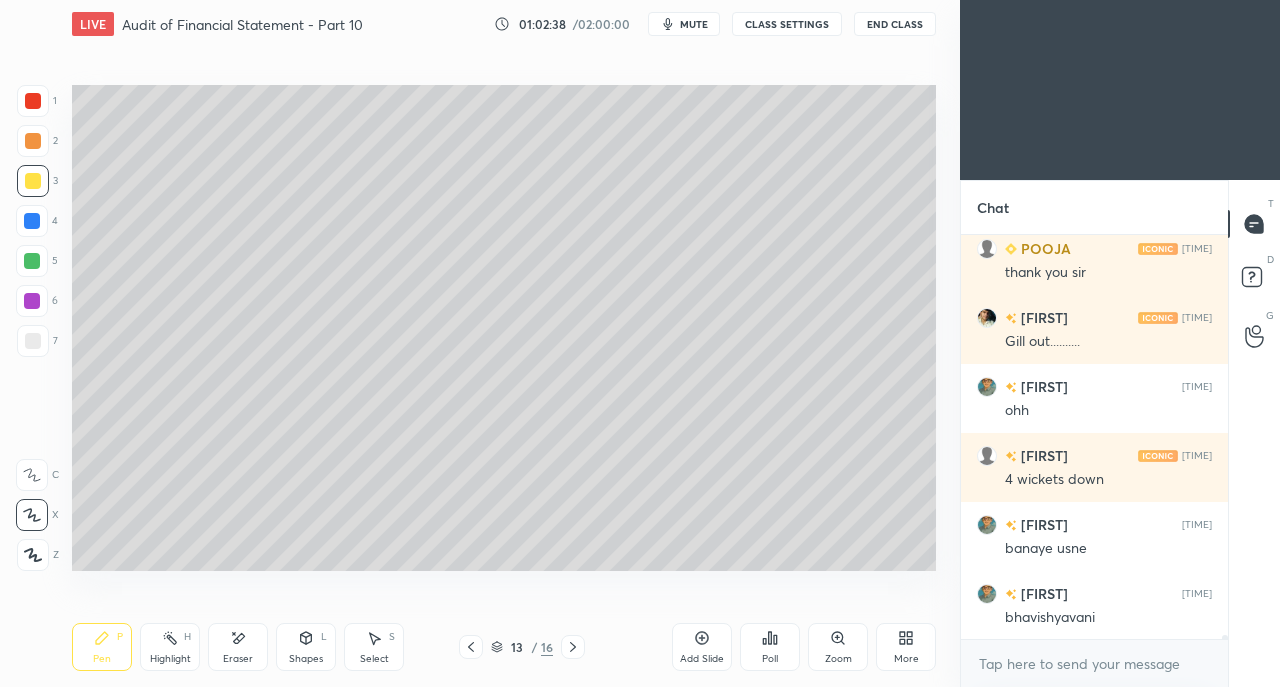 click 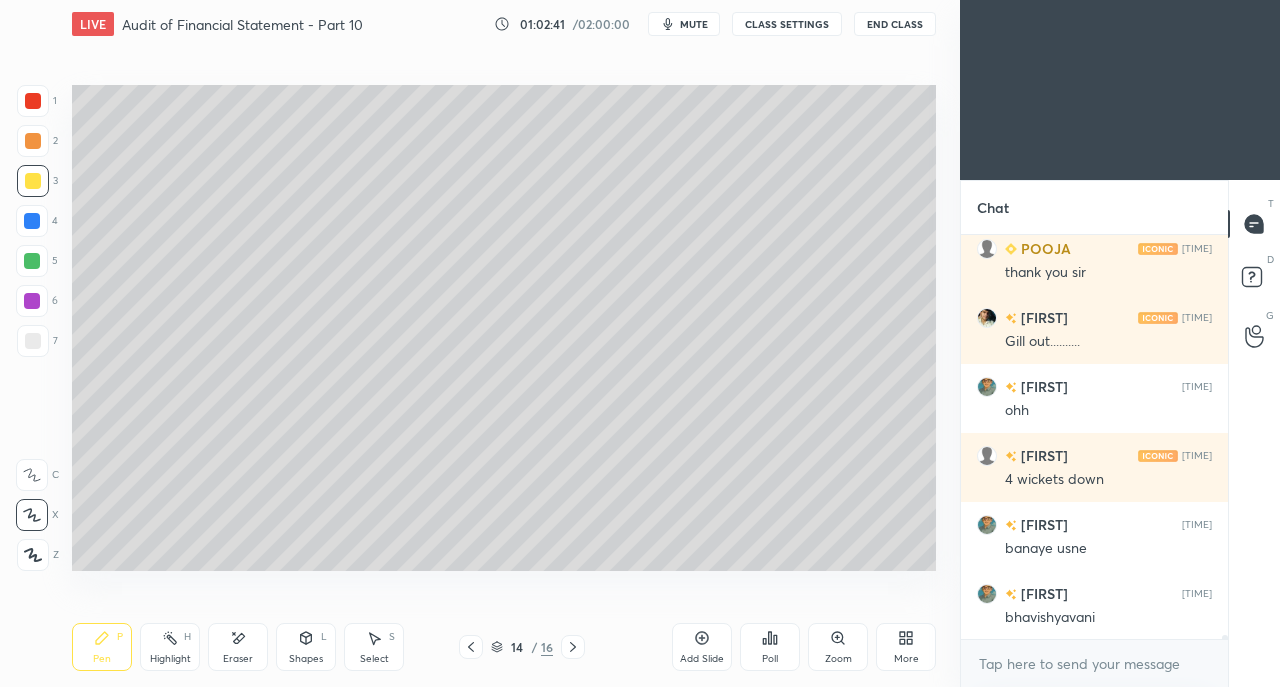 click at bounding box center [573, 647] 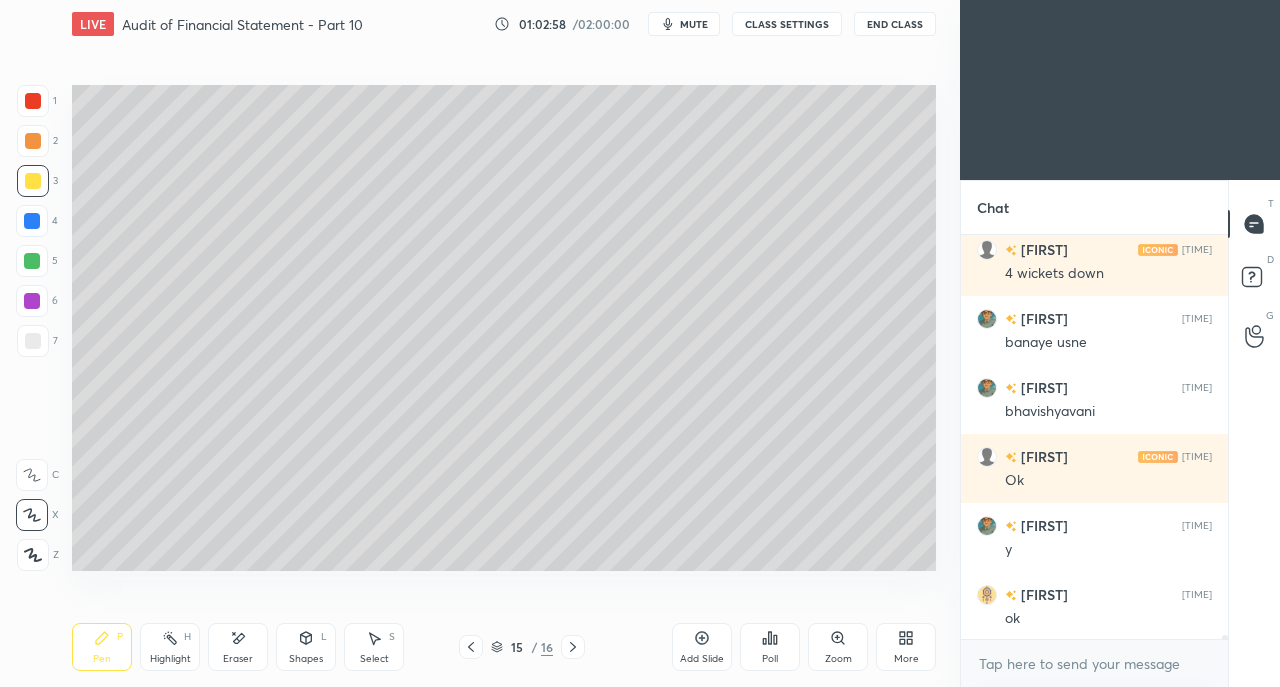 scroll, scrollTop: 39554, scrollLeft: 0, axis: vertical 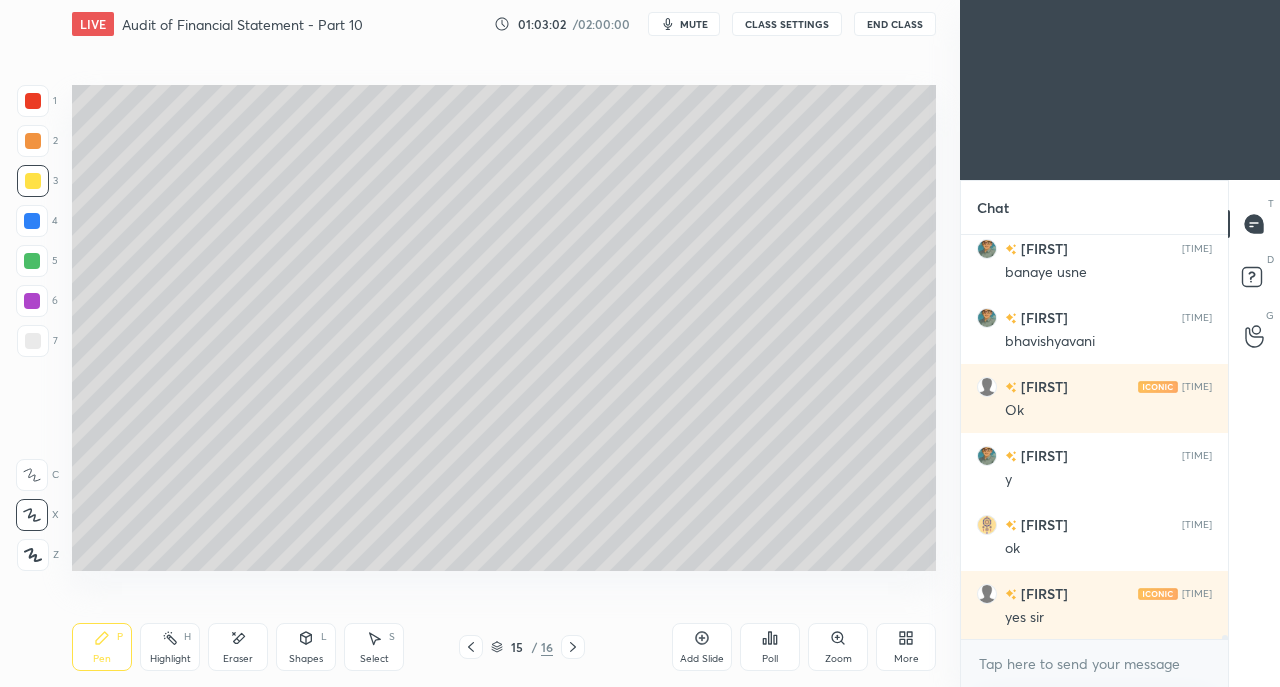 click on "Eraser" at bounding box center [238, 647] 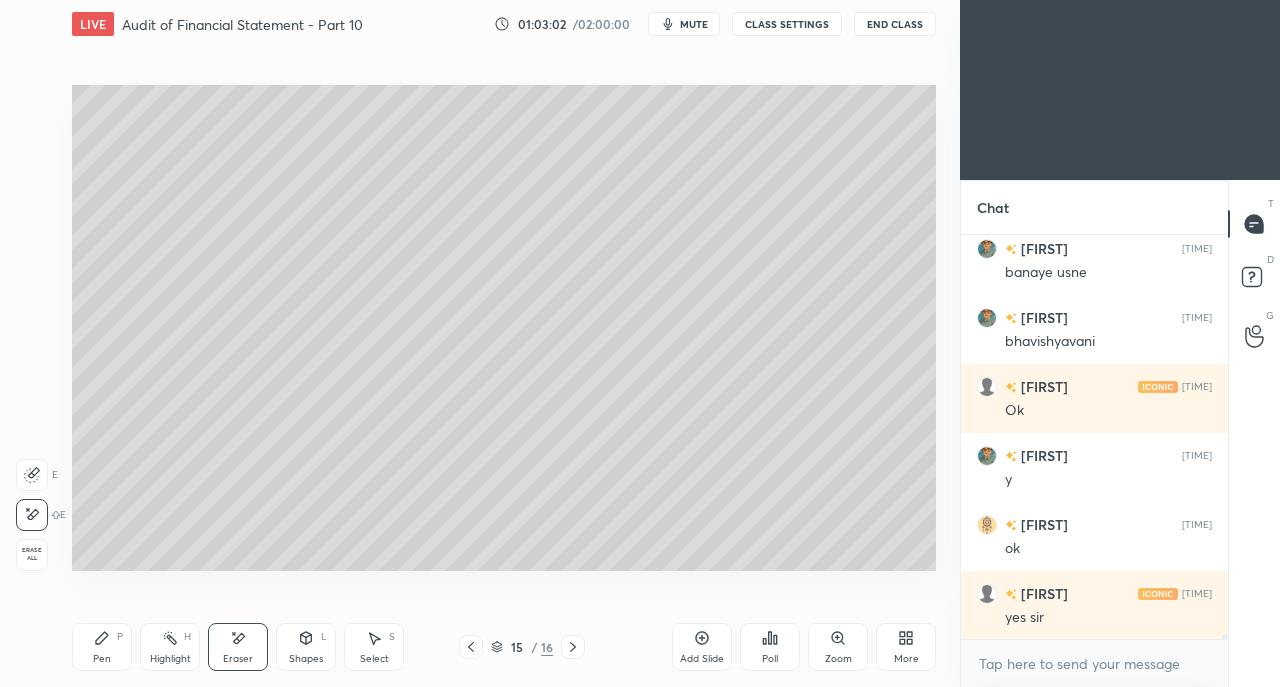 click on "Shapes L" at bounding box center (306, 647) 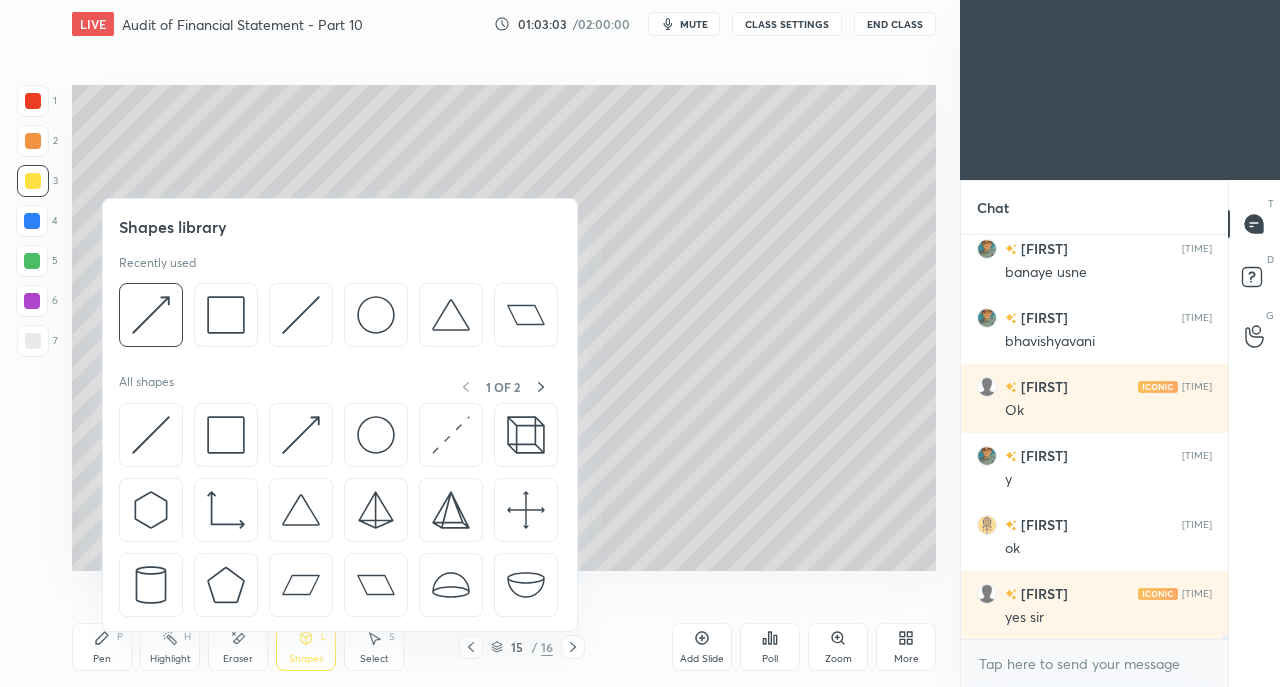 click at bounding box center [151, 435] 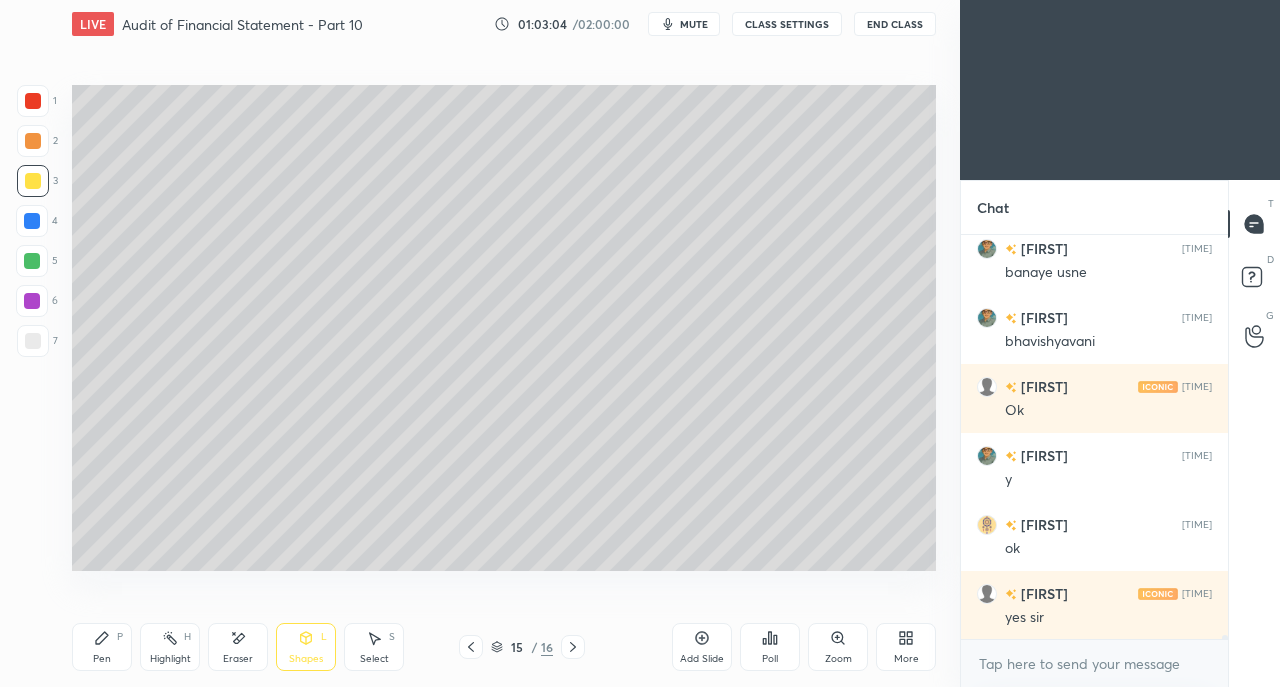 click at bounding box center (33, 341) 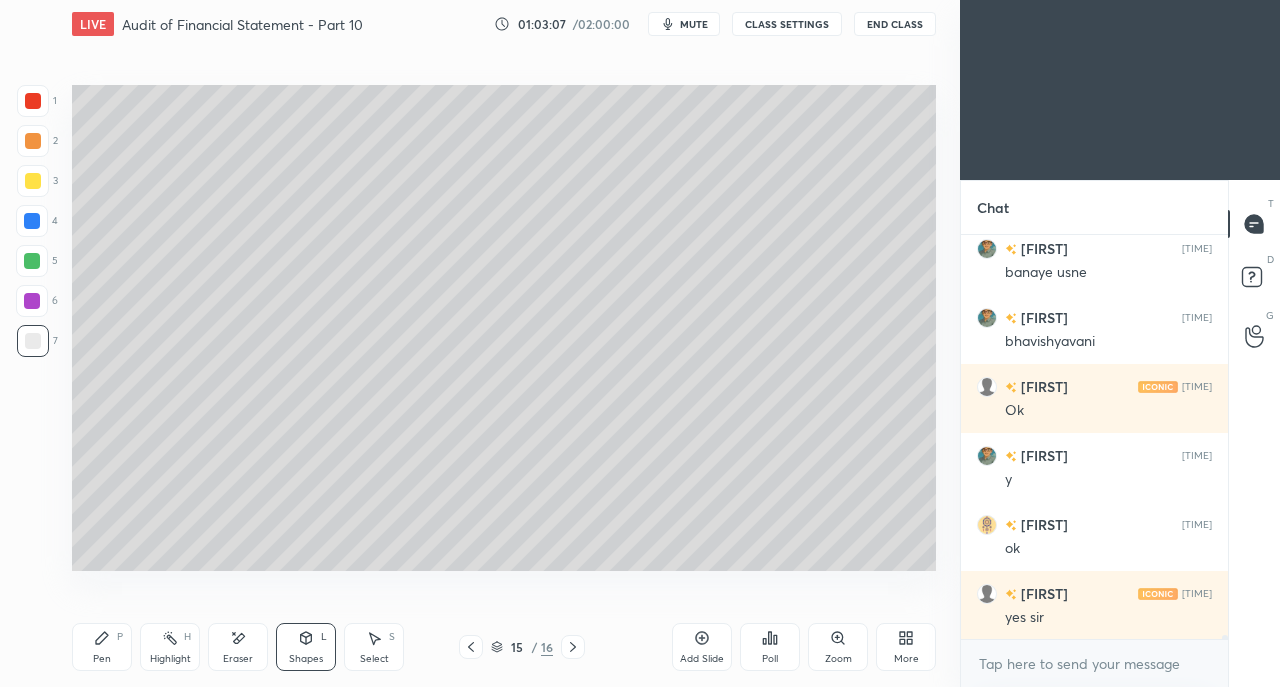 click on "P" at bounding box center (120, 637) 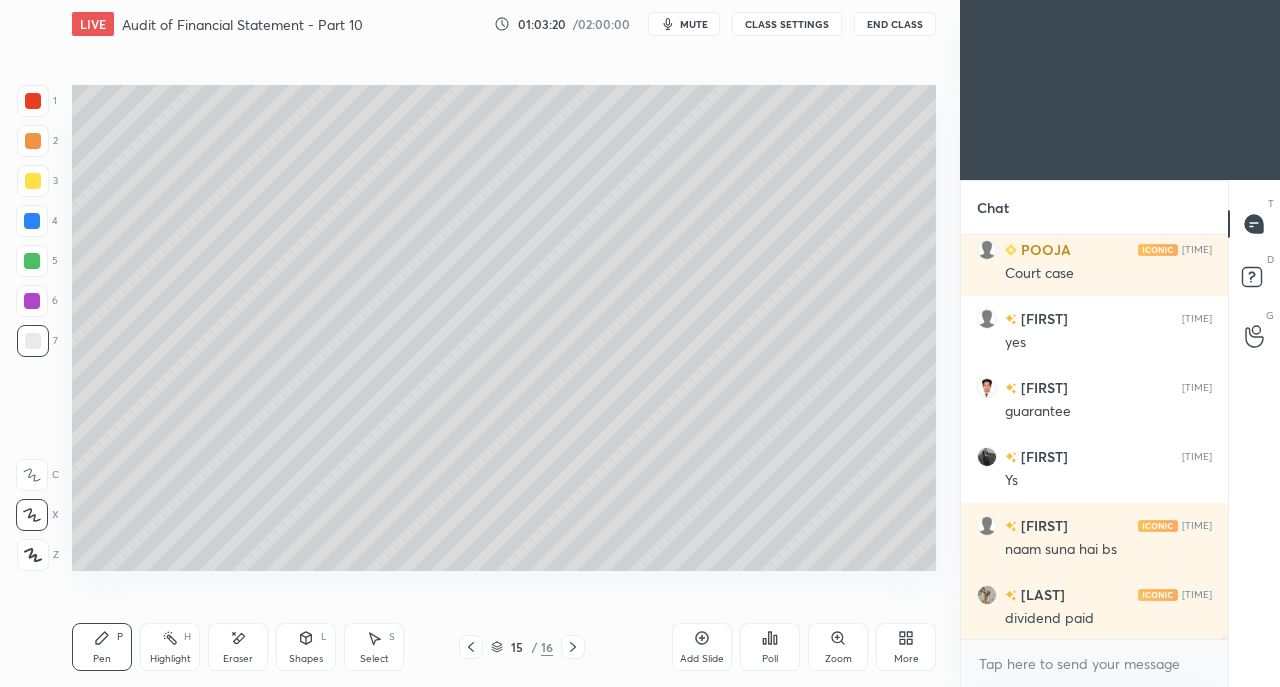 scroll, scrollTop: 40106, scrollLeft: 0, axis: vertical 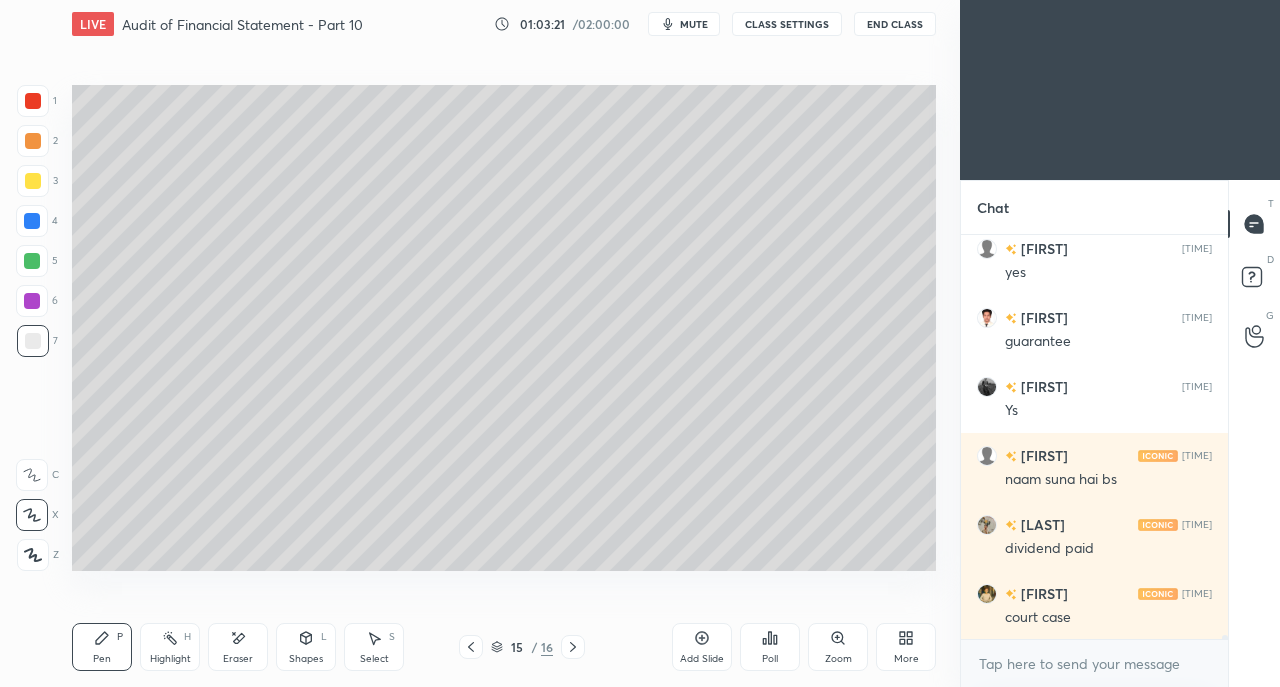 click 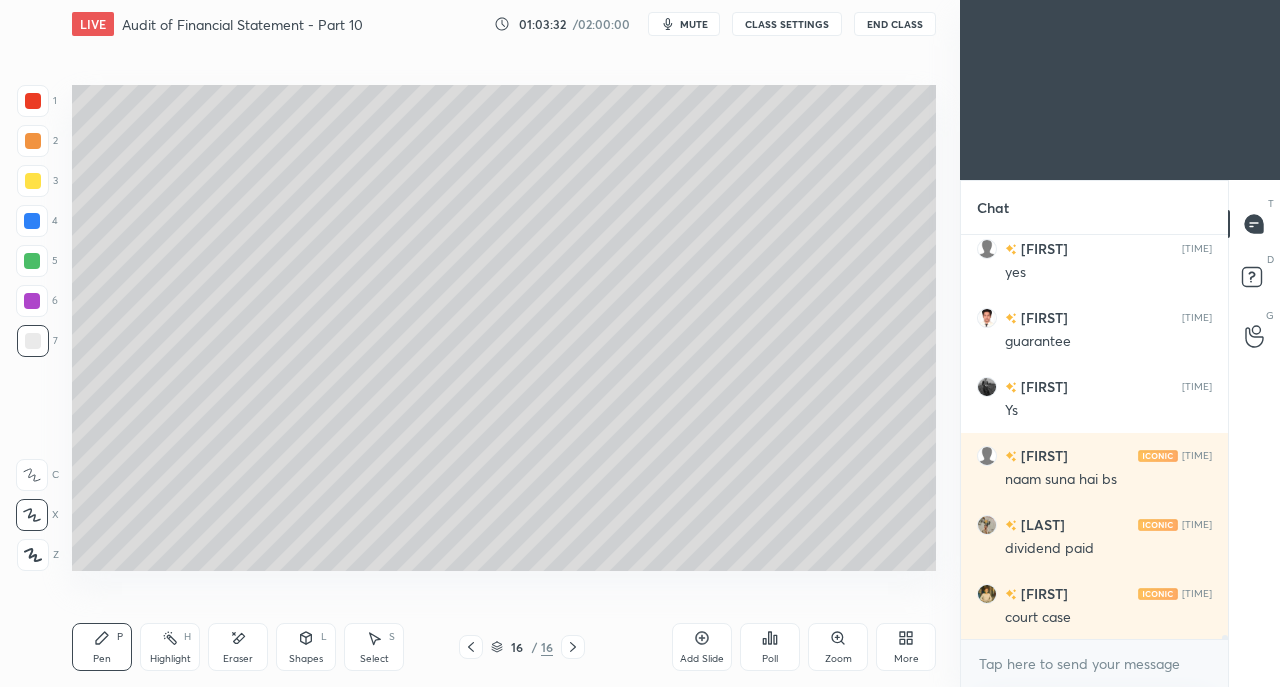 scroll, scrollTop: 40174, scrollLeft: 0, axis: vertical 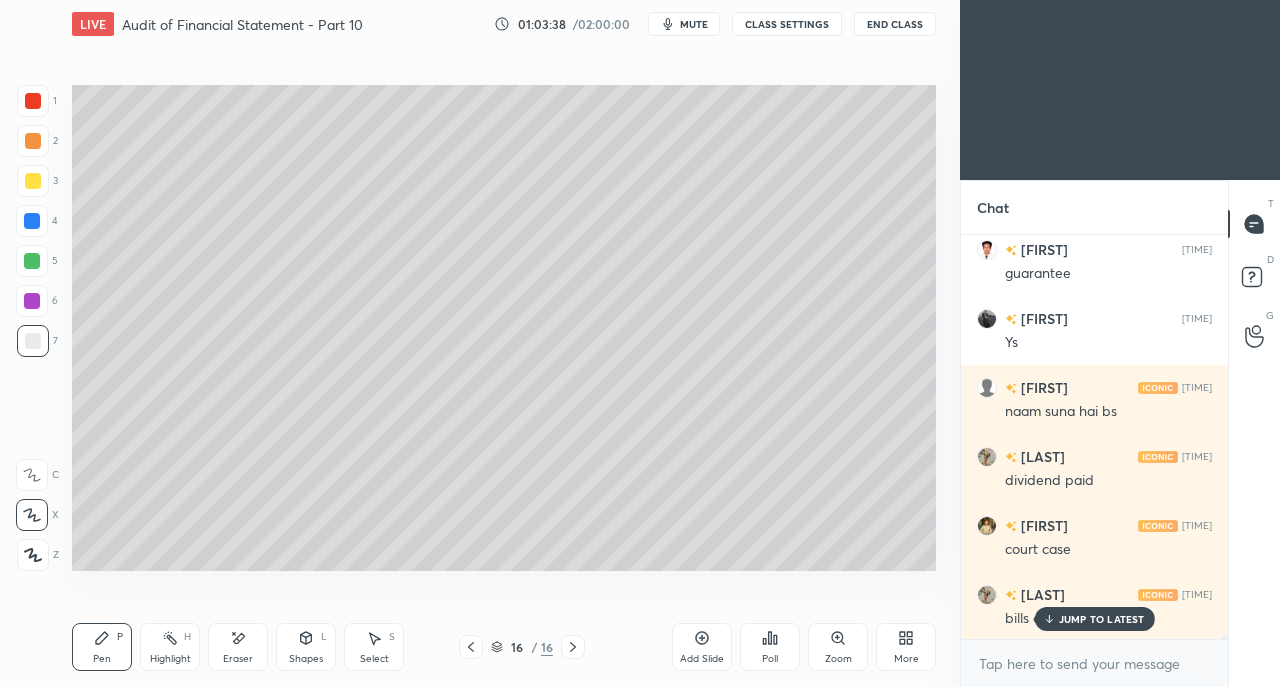 click 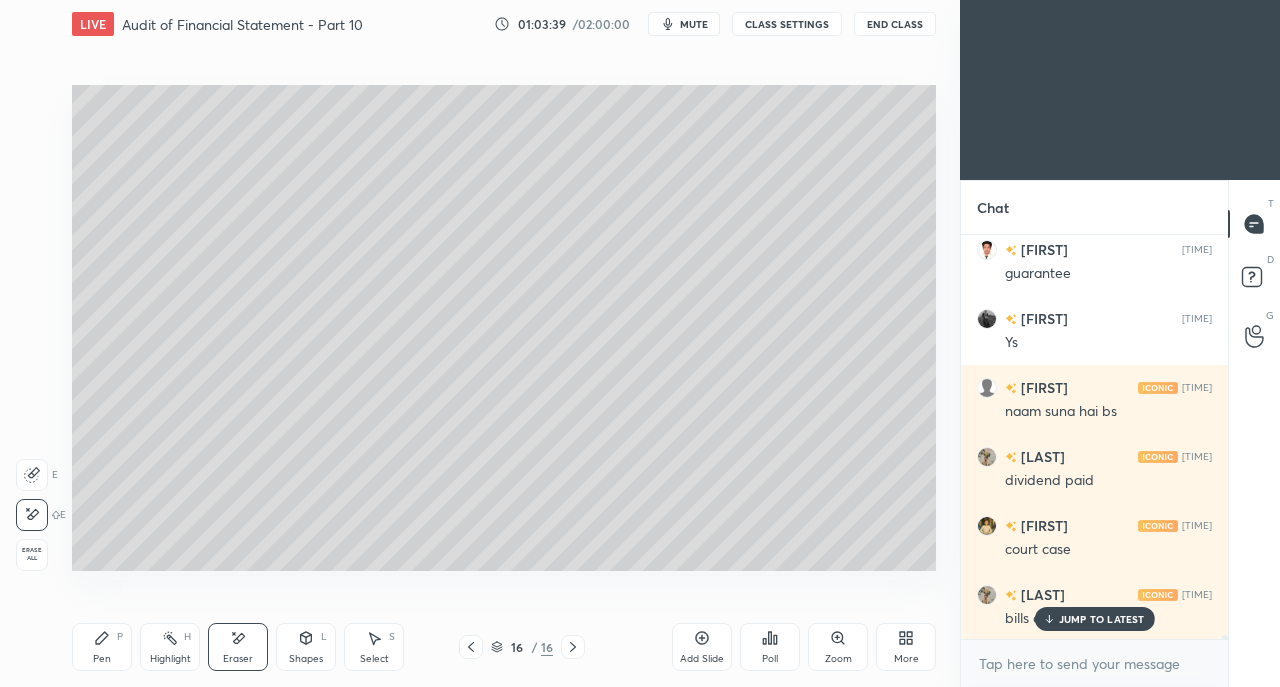 click on "Pen P" at bounding box center (102, 647) 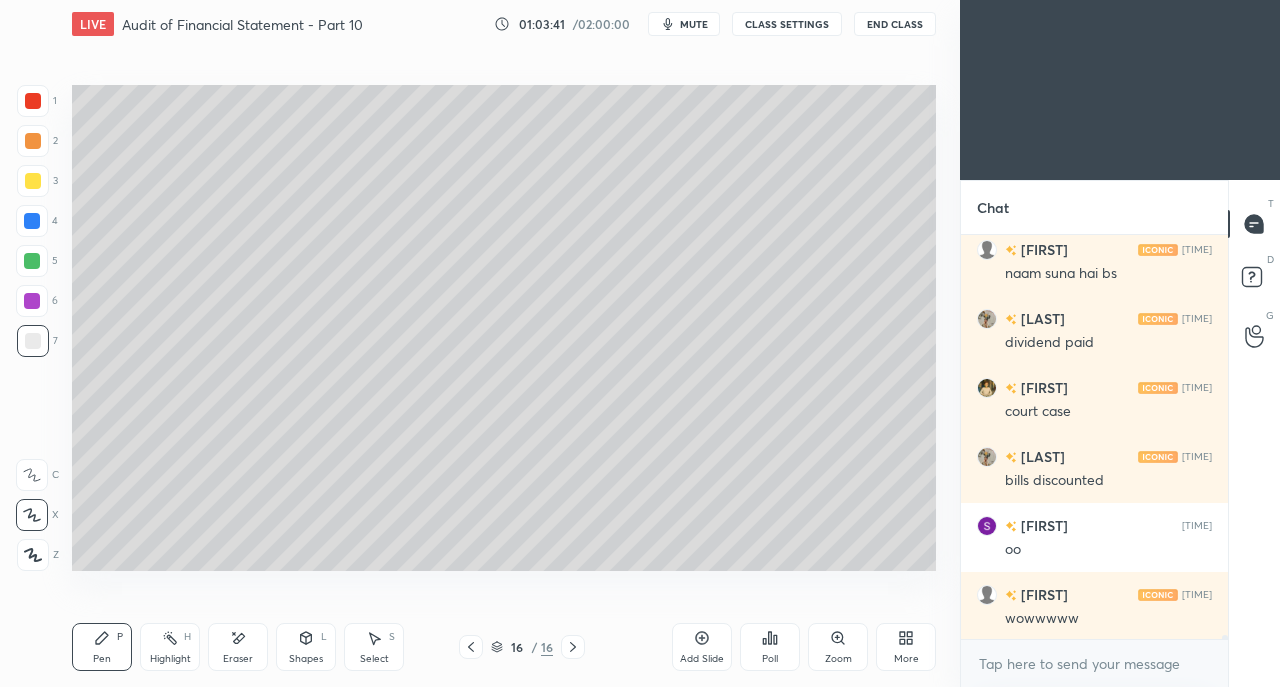 scroll, scrollTop: 40400, scrollLeft: 0, axis: vertical 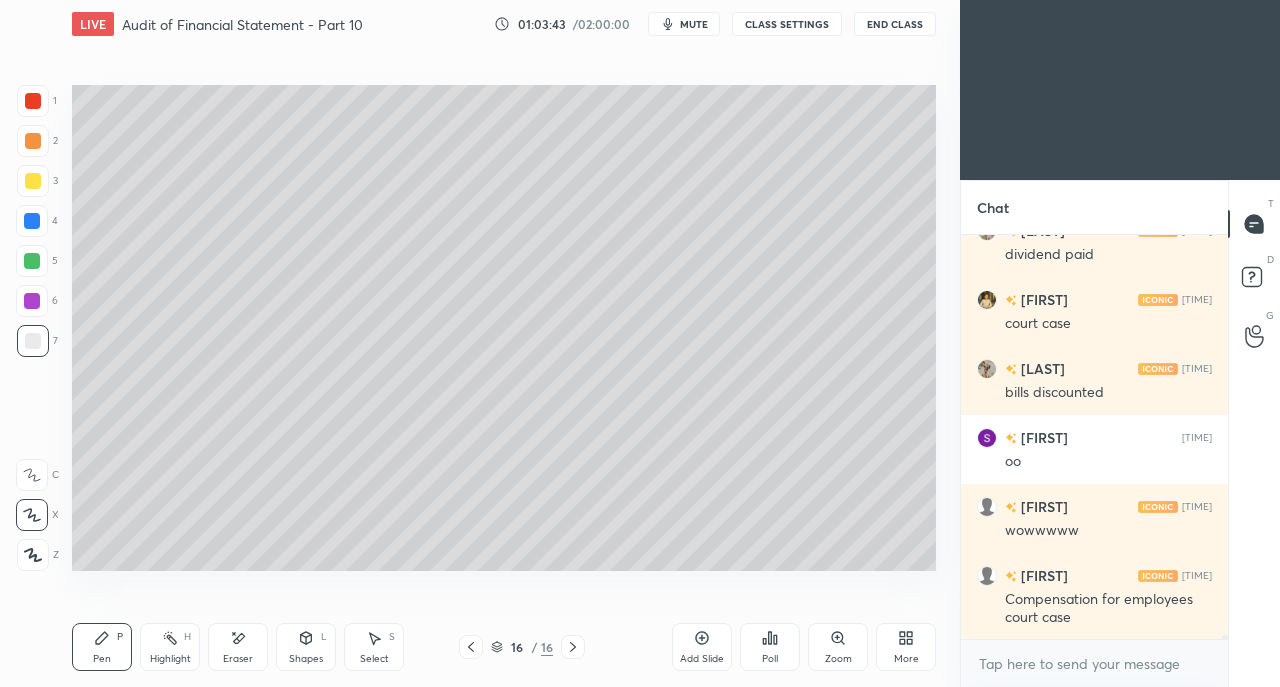 click on "Pen P Highlight H Eraser Shapes L Select S" at bounding box center [222, 647] 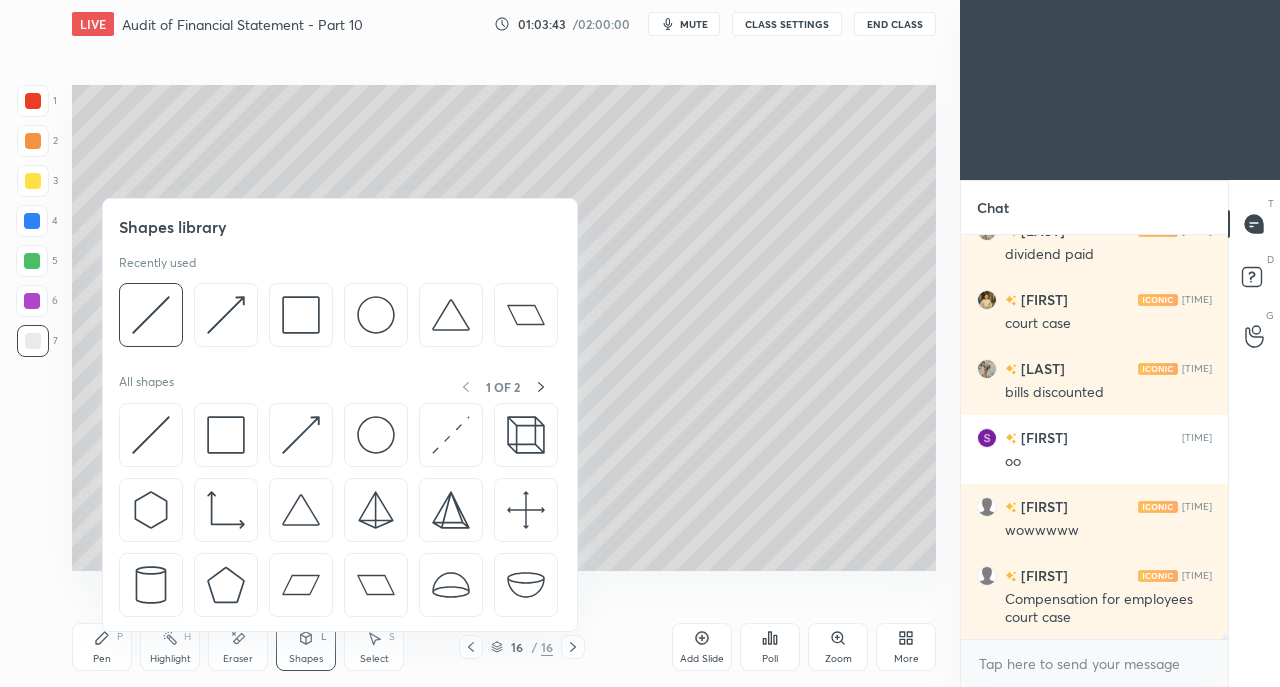 click on "Eraser" at bounding box center (238, 647) 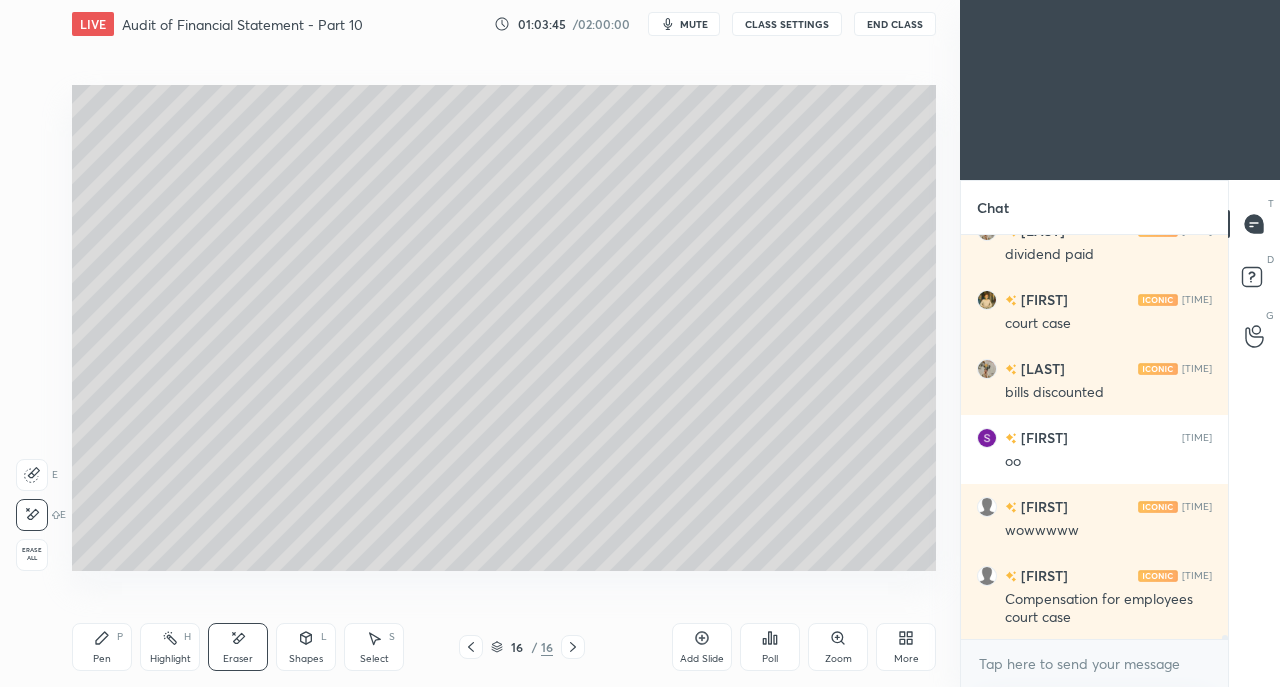 click on "Pen P" at bounding box center [102, 647] 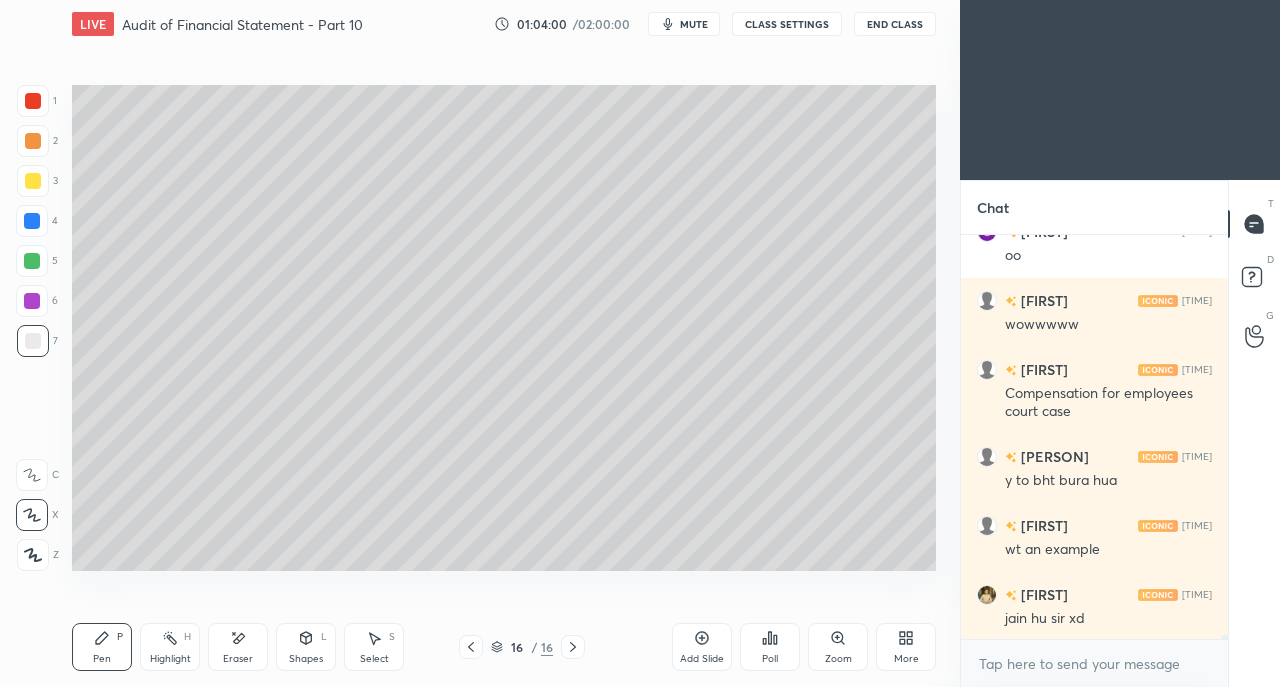 scroll, scrollTop: 40676, scrollLeft: 0, axis: vertical 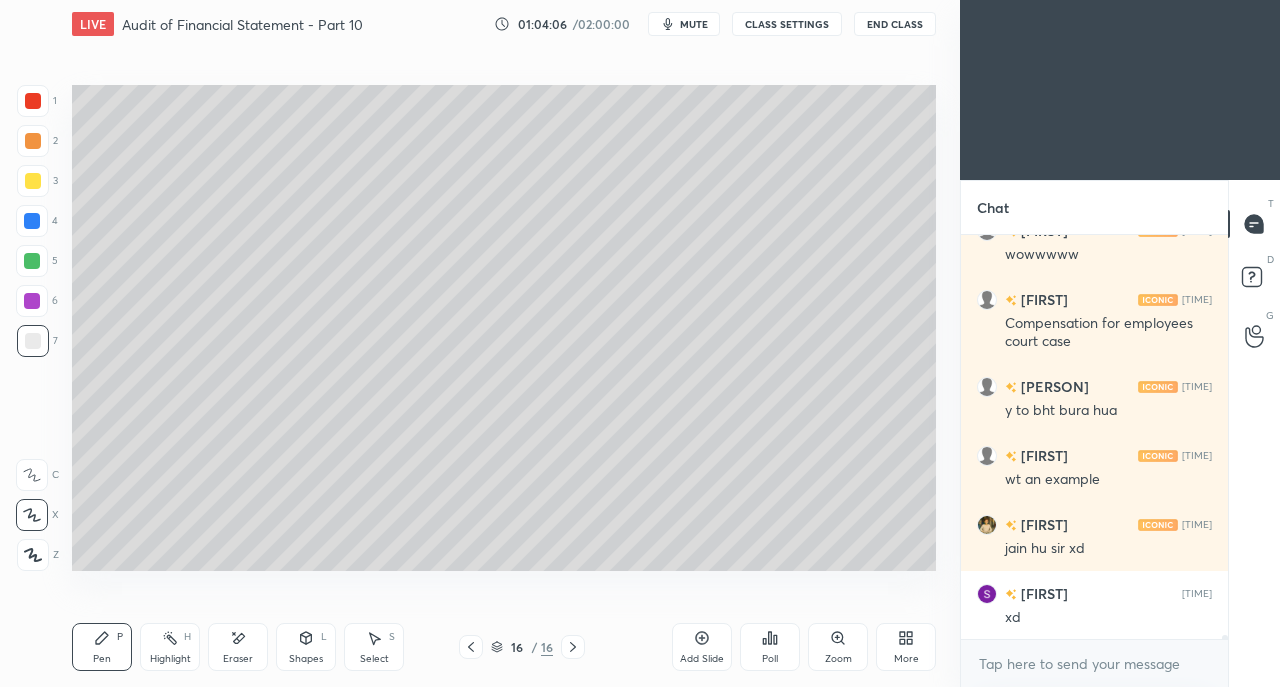 click at bounding box center (33, 181) 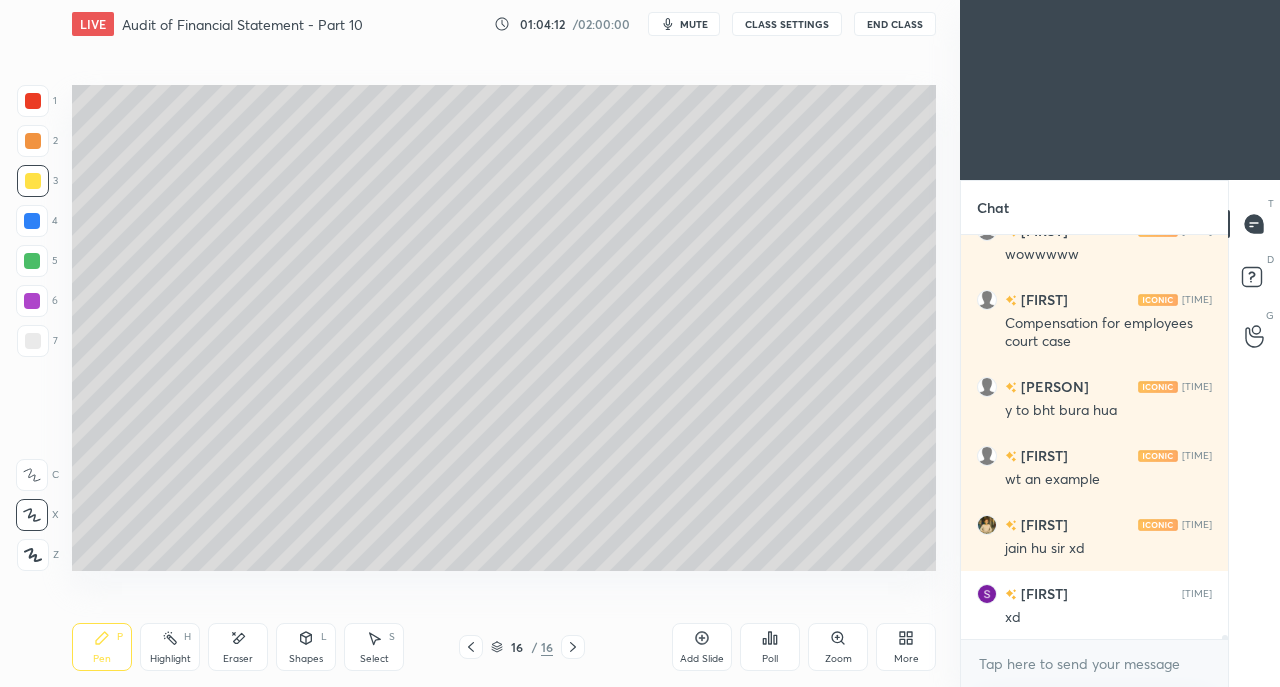 click on "Shapes L" at bounding box center [306, 647] 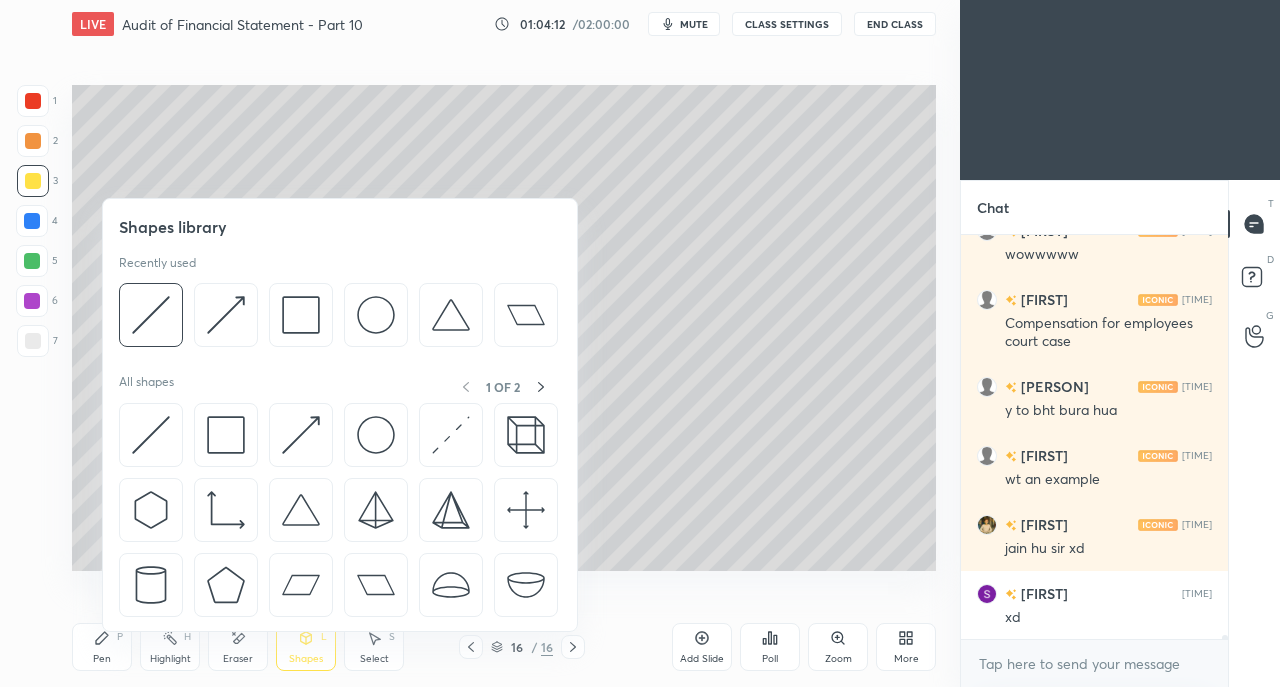 click at bounding box center (301, 435) 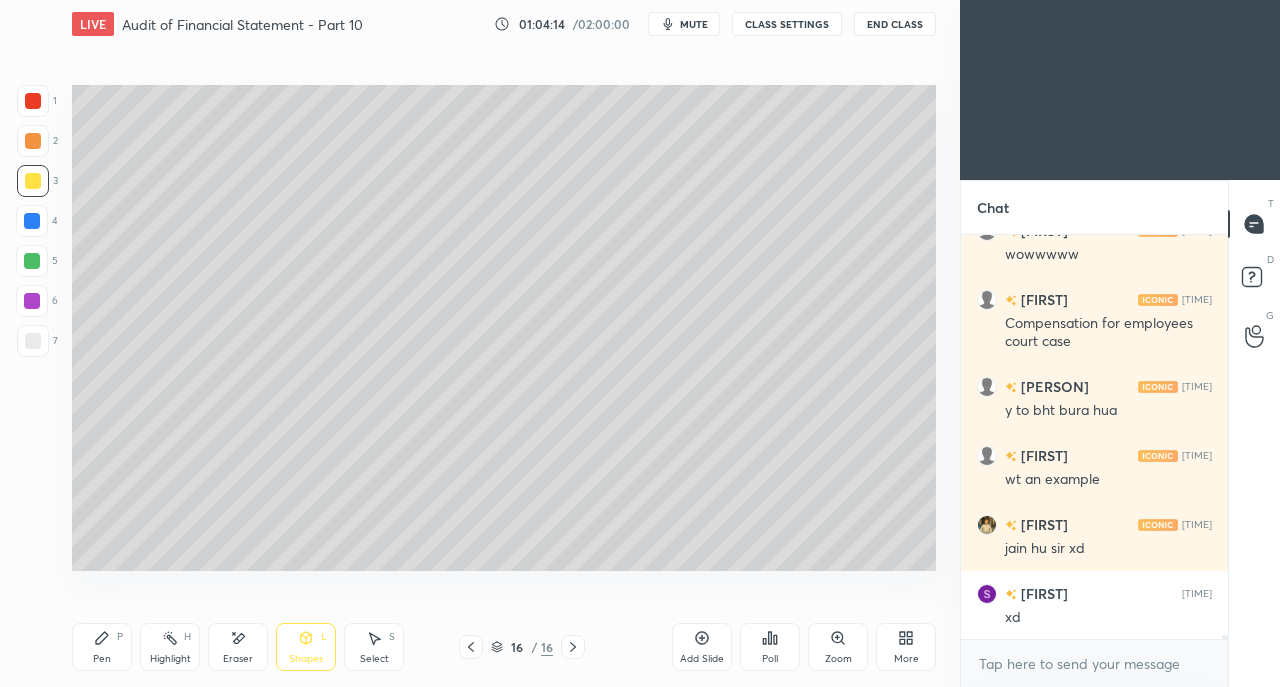 click on "Pen" at bounding box center (102, 659) 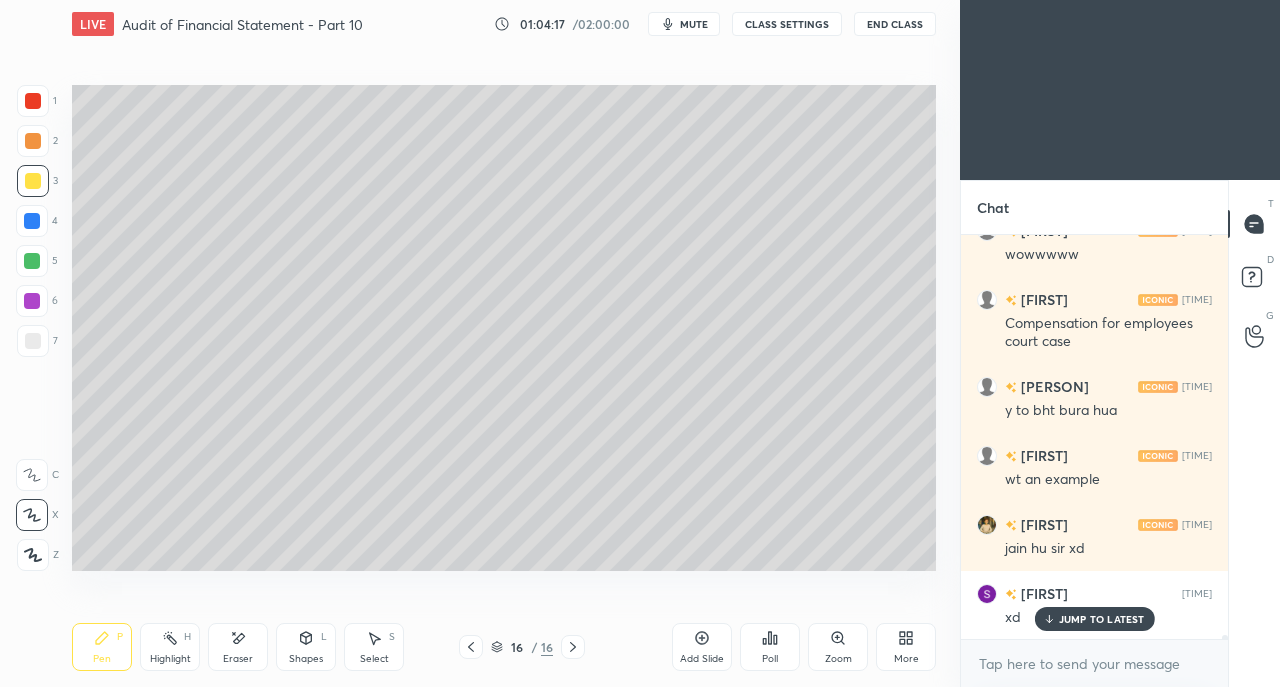 scroll, scrollTop: 40744, scrollLeft: 0, axis: vertical 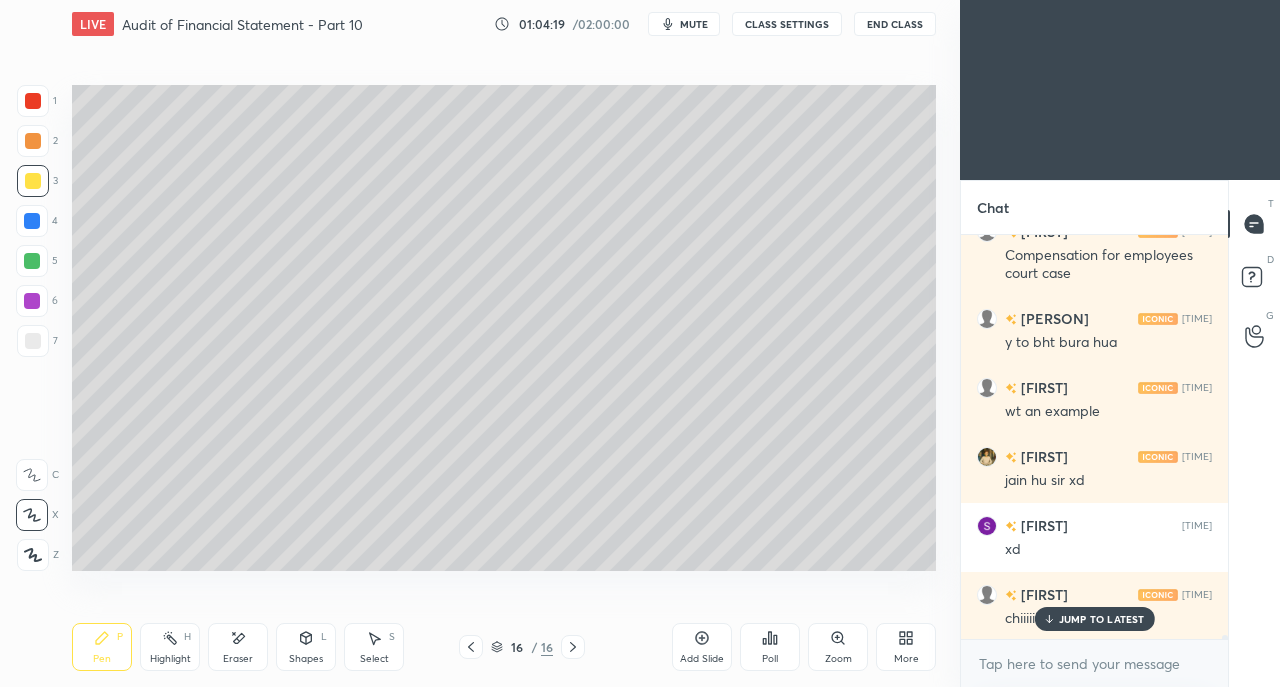 click on "JUMP TO LATEST" at bounding box center [1094, 619] 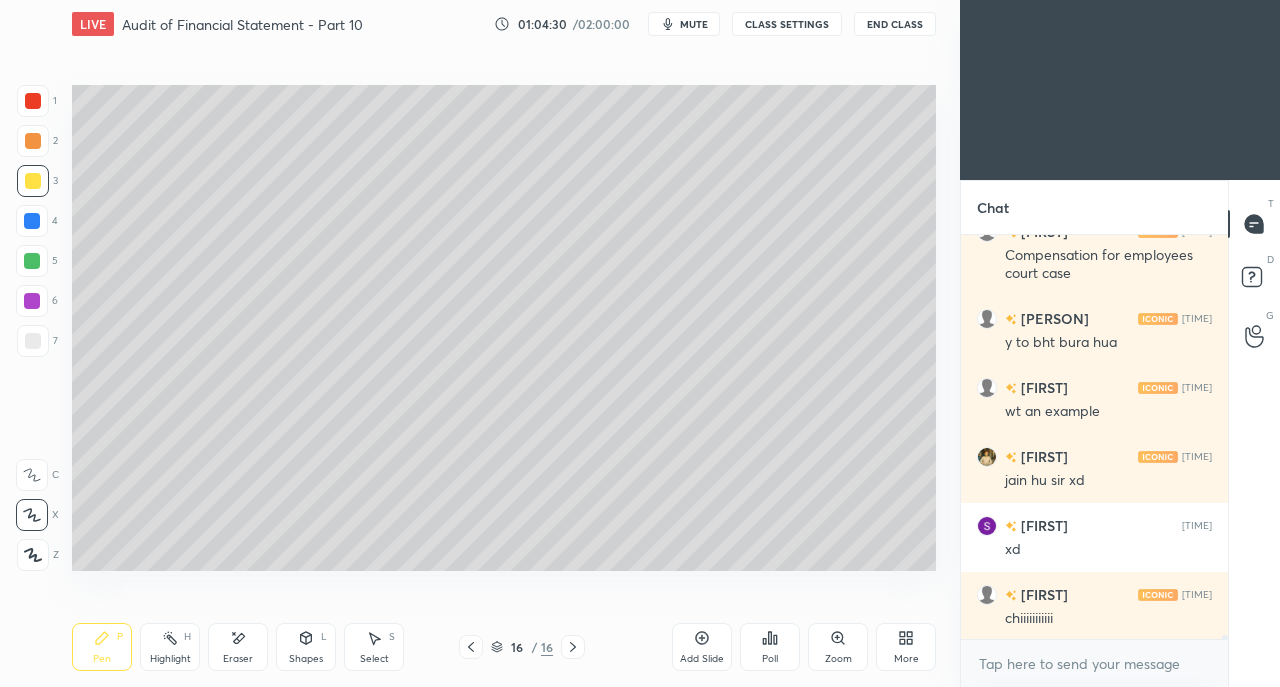 scroll, scrollTop: 40814, scrollLeft: 0, axis: vertical 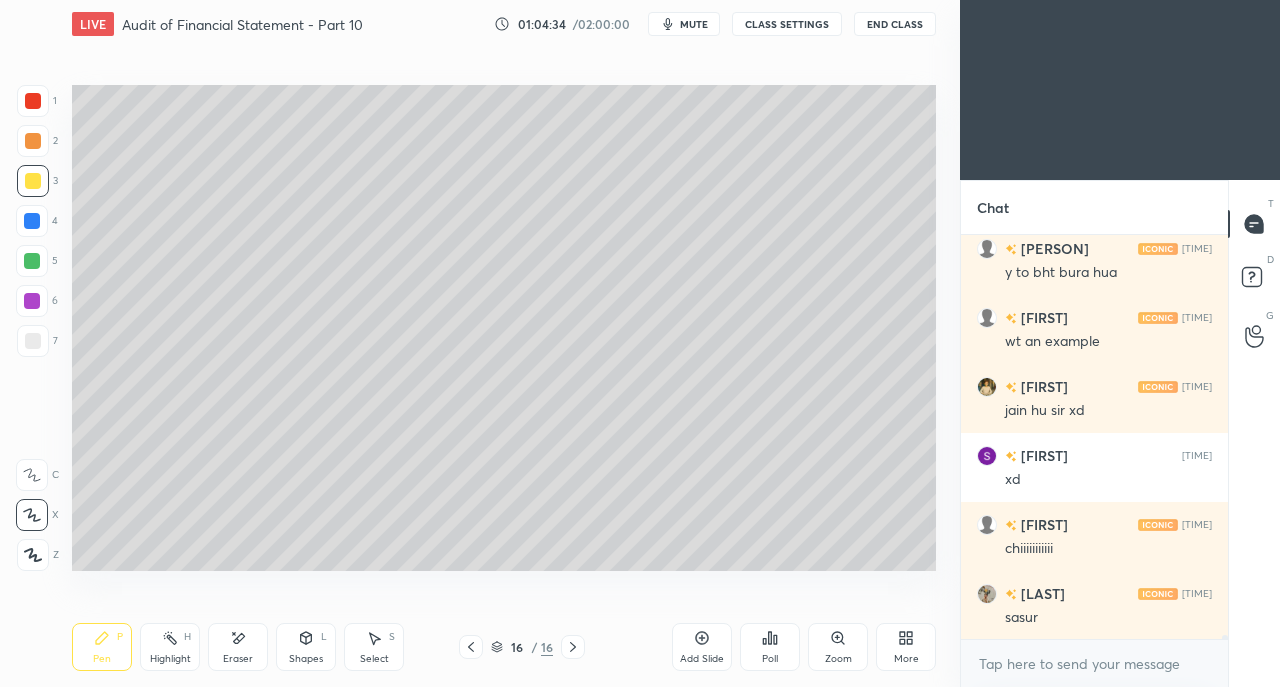 click at bounding box center [33, 341] 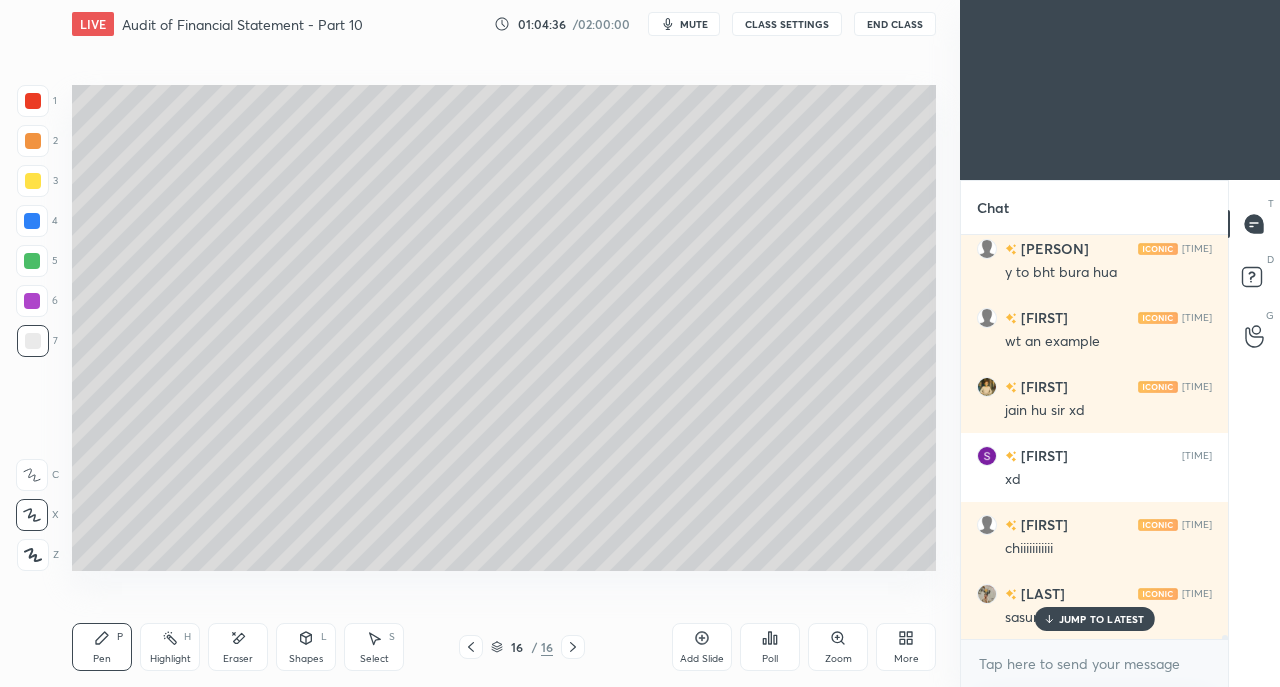 scroll, scrollTop: 40882, scrollLeft: 0, axis: vertical 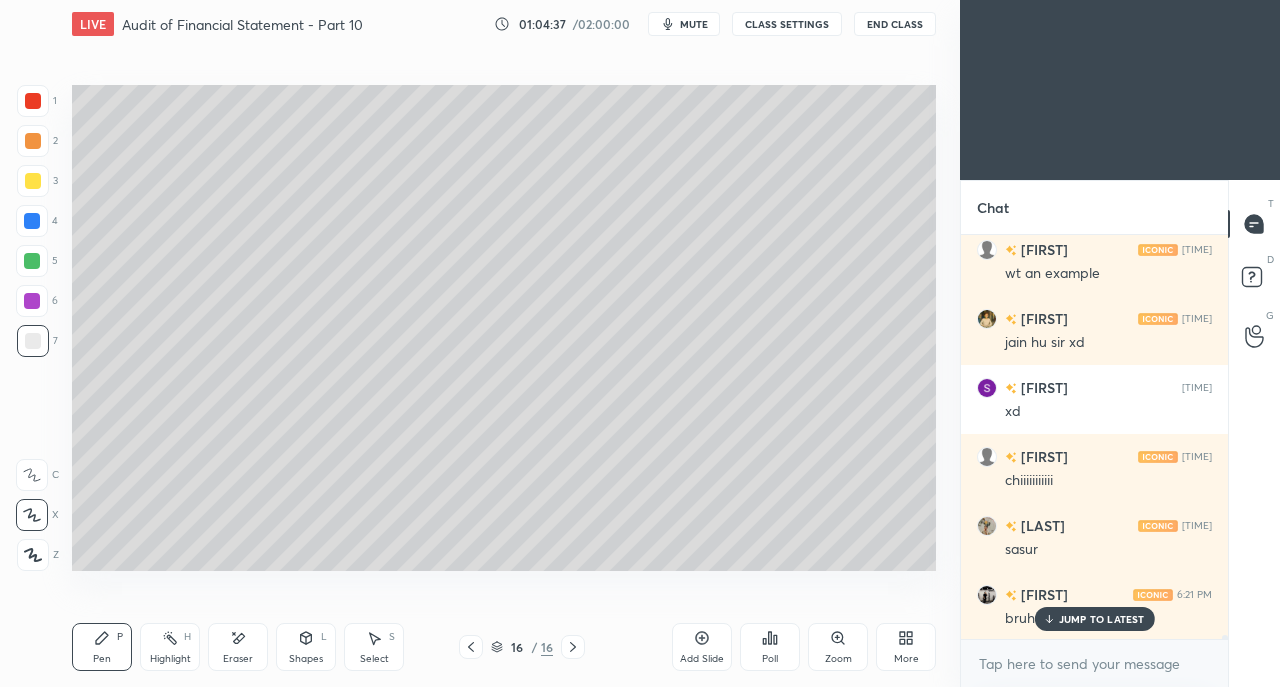 click on "JUMP TO LATEST" at bounding box center (1102, 619) 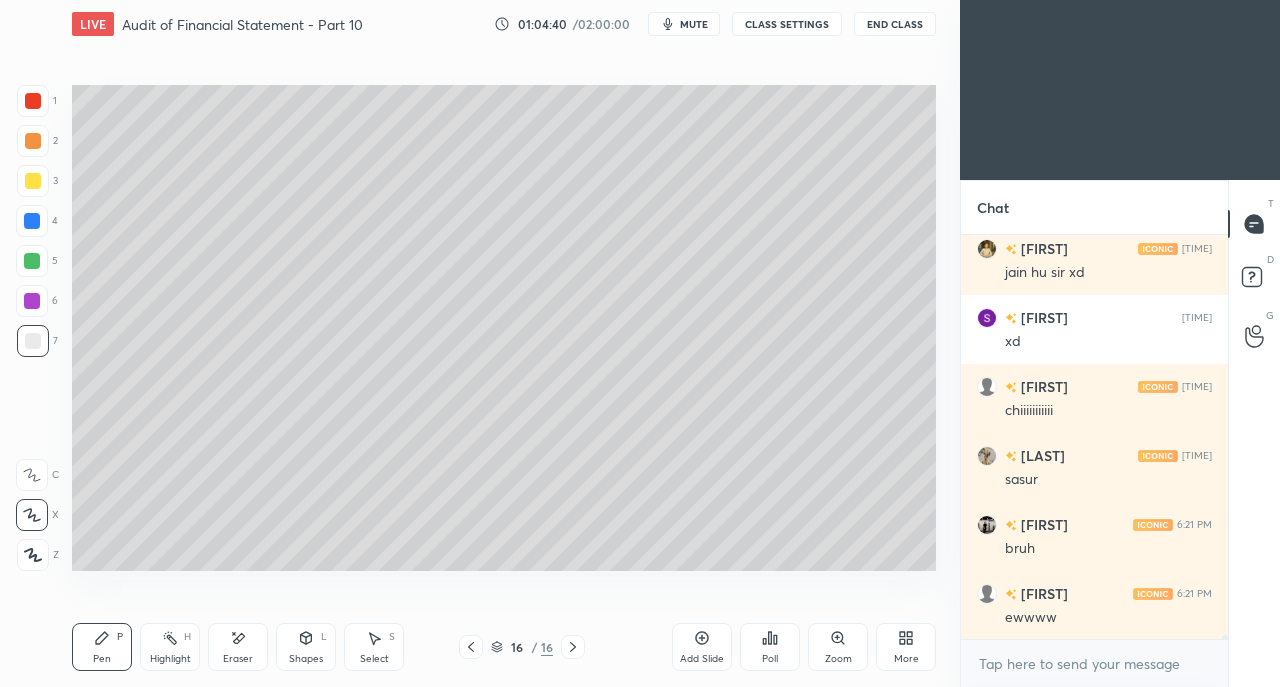 scroll, scrollTop: 41020, scrollLeft: 0, axis: vertical 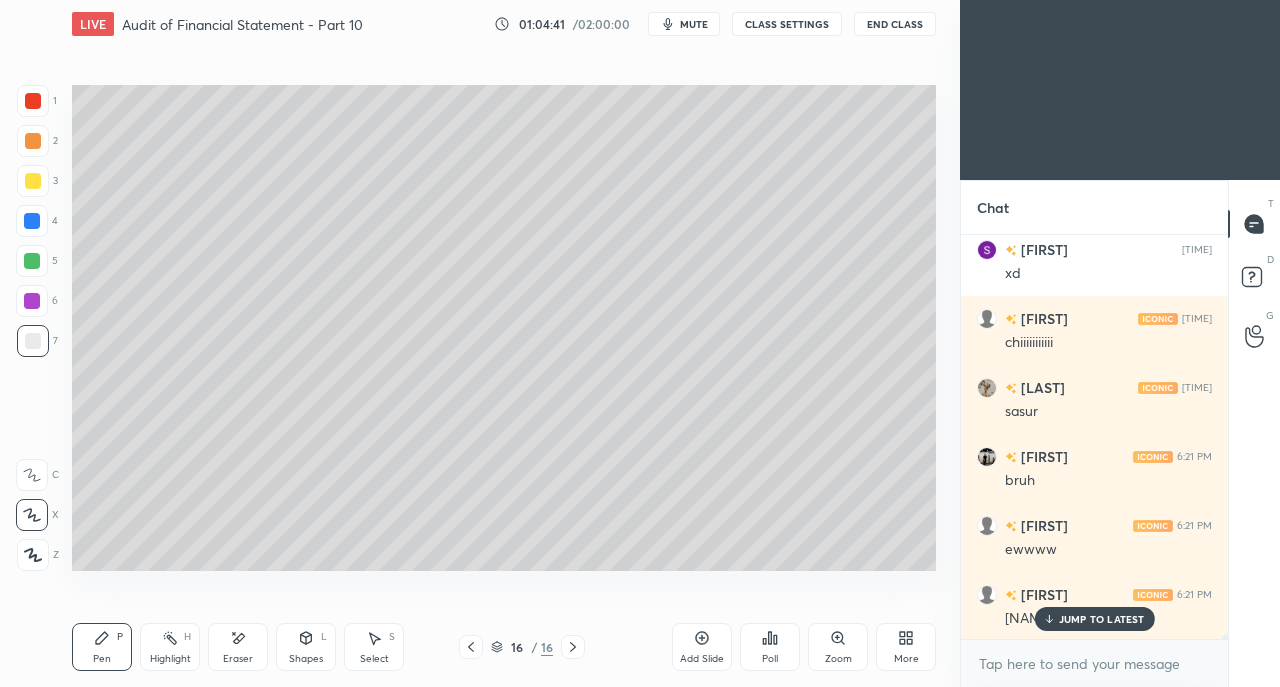 click on "JUMP TO LATEST" at bounding box center (1102, 619) 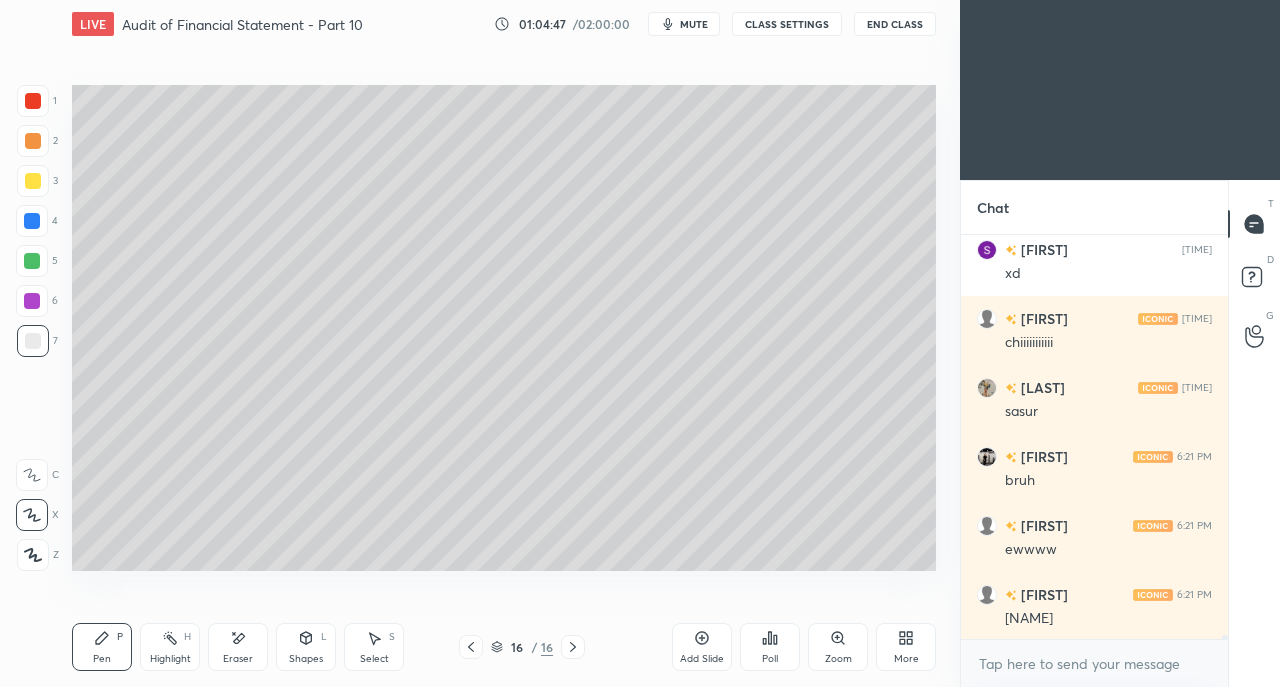 scroll, scrollTop: 41126, scrollLeft: 0, axis: vertical 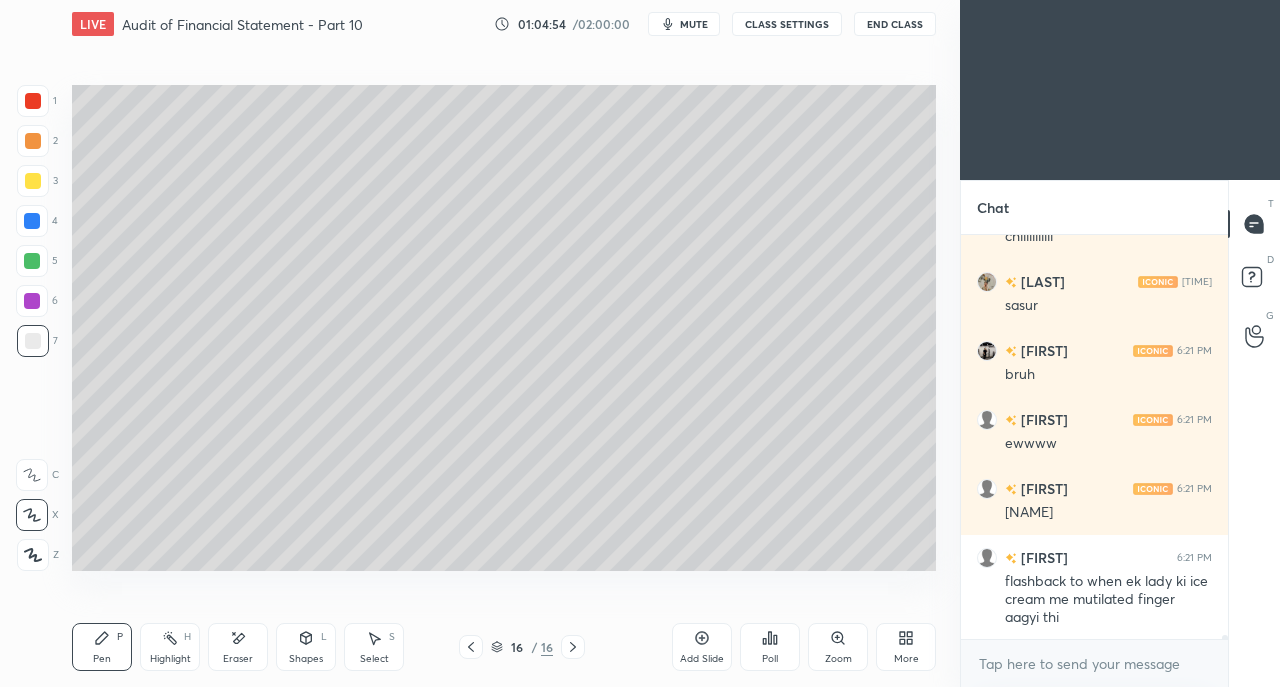 click on "Add Slide" at bounding box center [702, 647] 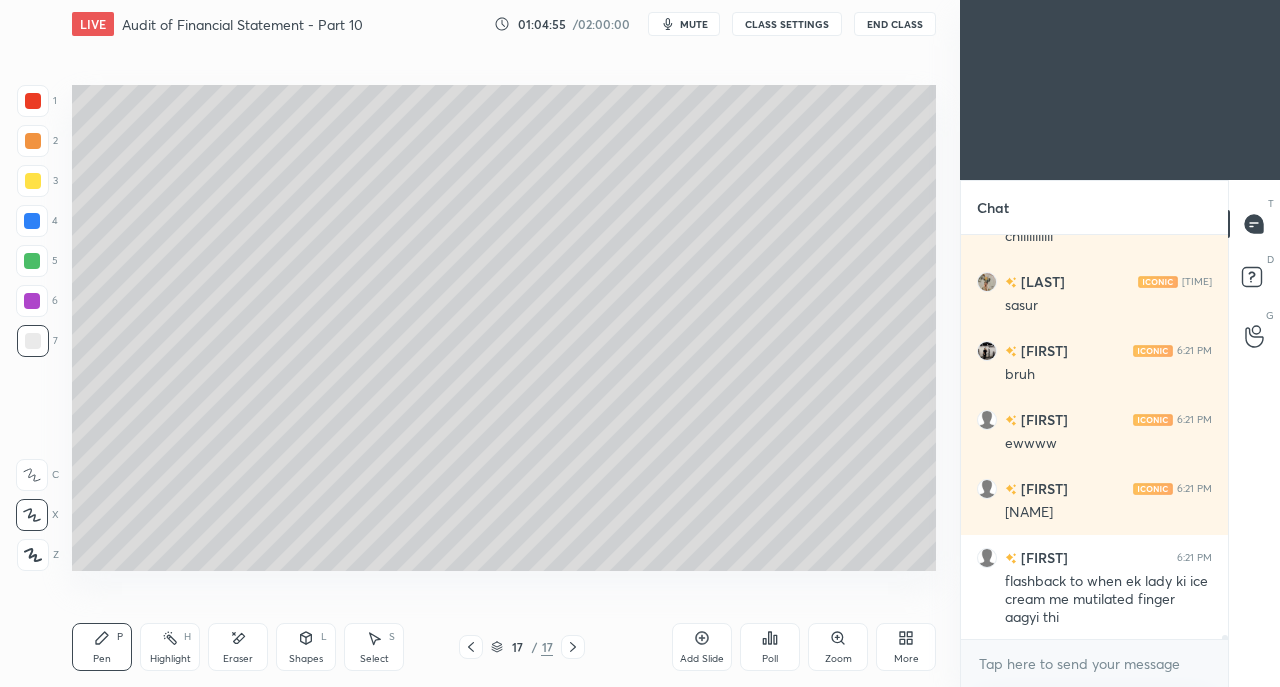 click 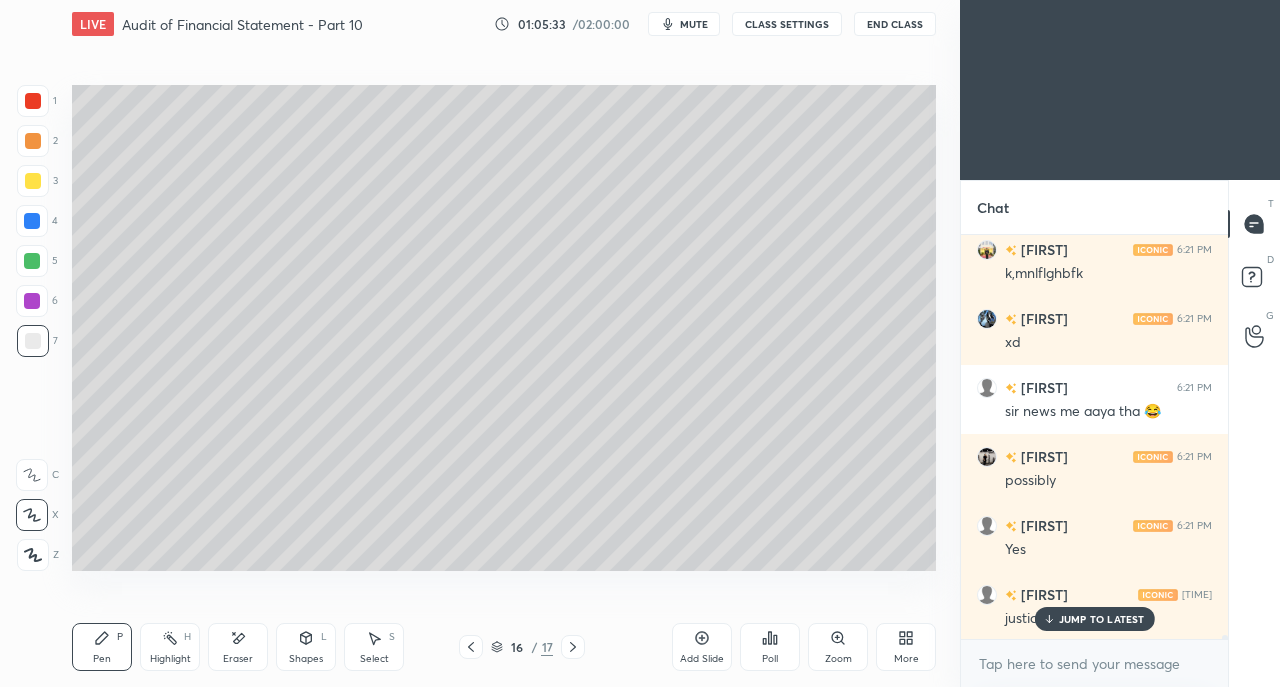 scroll, scrollTop: 42092, scrollLeft: 0, axis: vertical 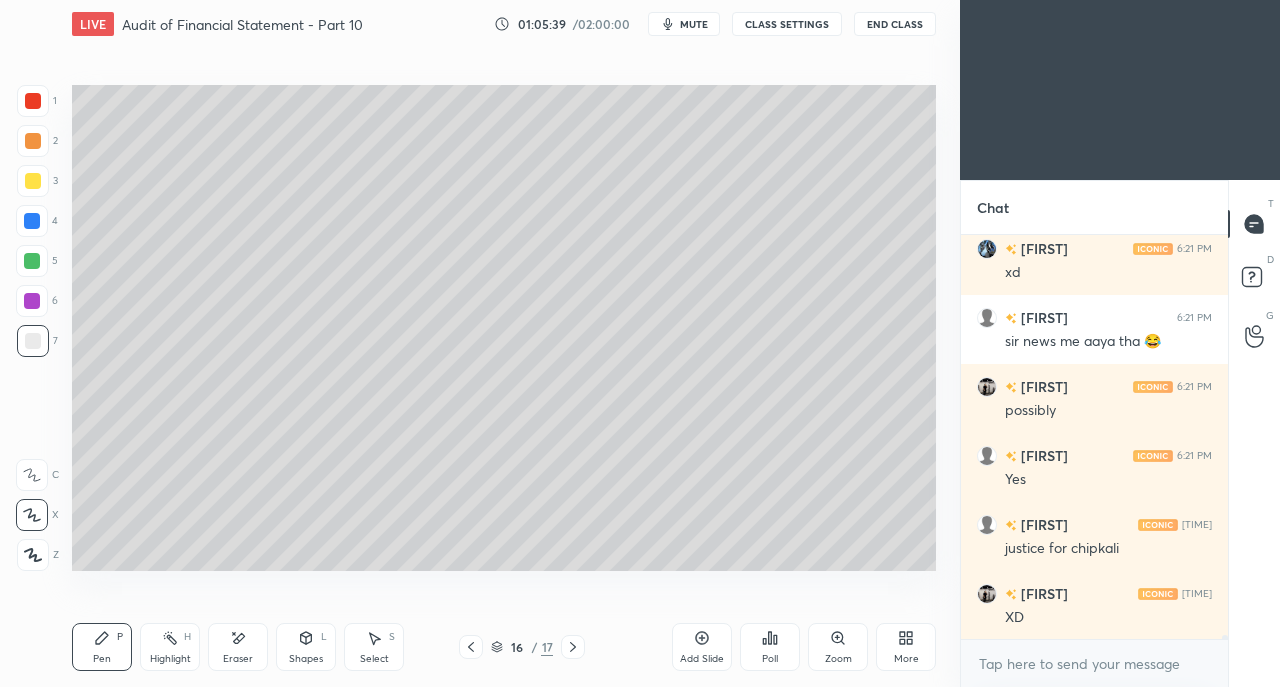 click at bounding box center (33, 101) 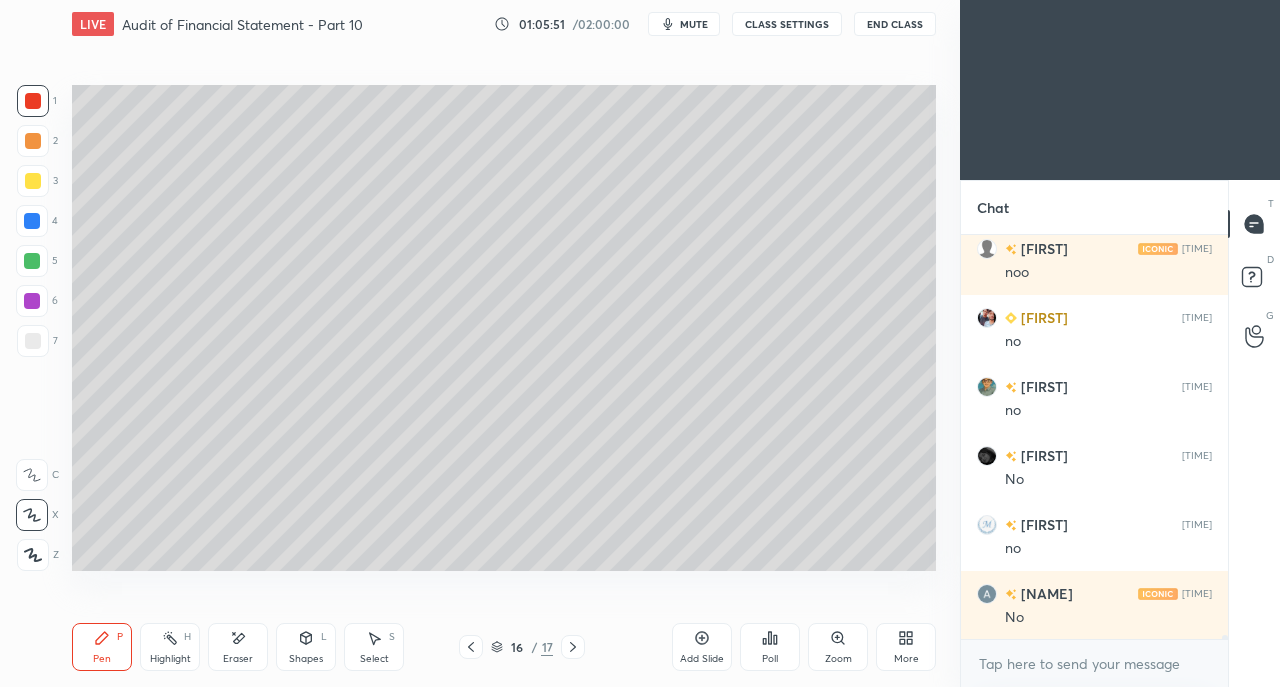 scroll, scrollTop: 43264, scrollLeft: 0, axis: vertical 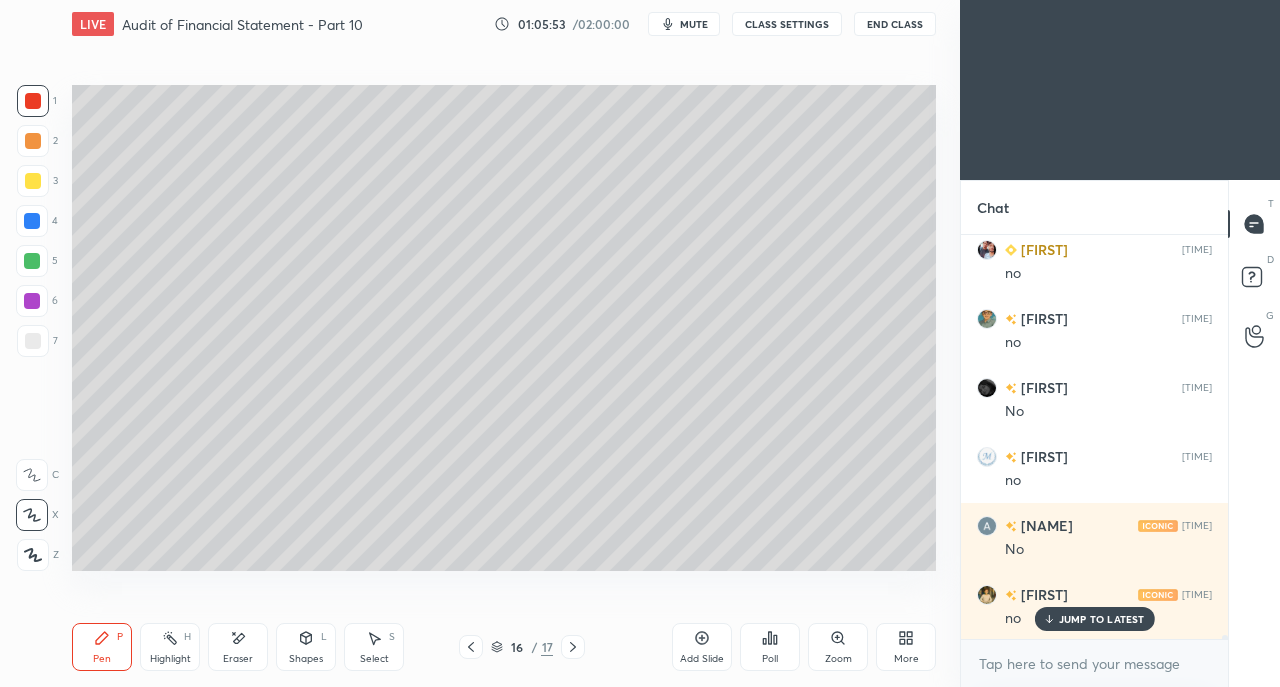 click at bounding box center (33, 341) 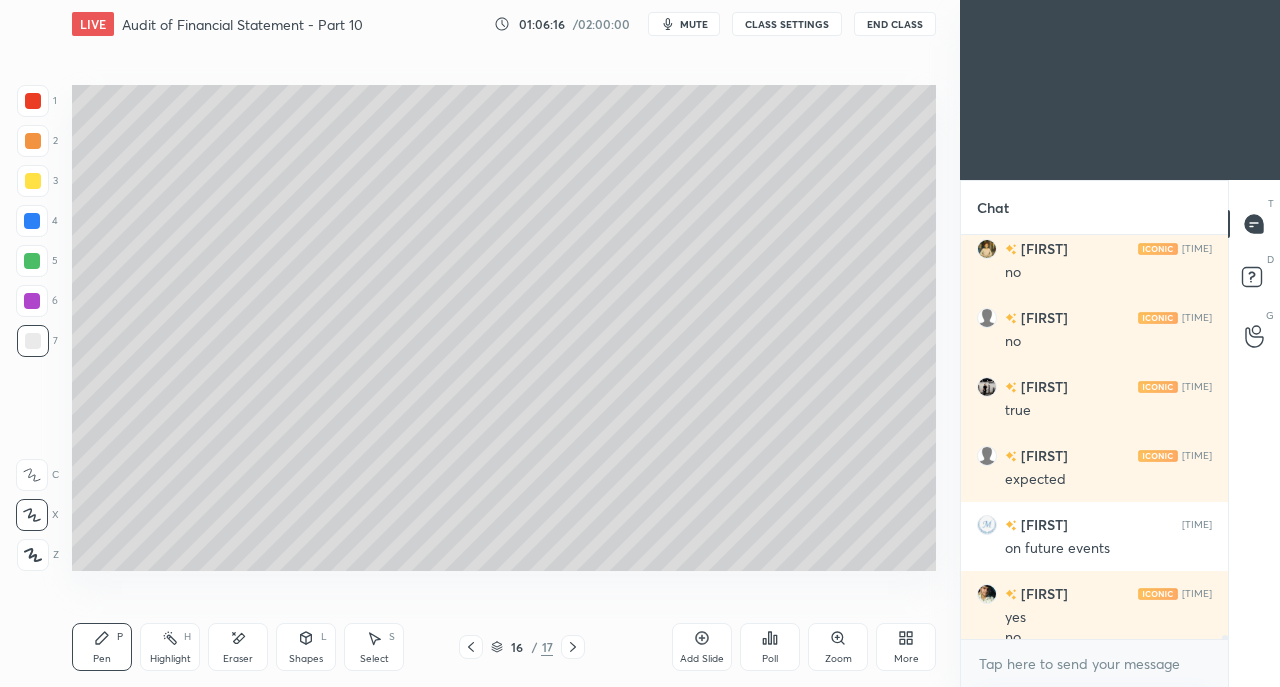 scroll, scrollTop: 43630, scrollLeft: 0, axis: vertical 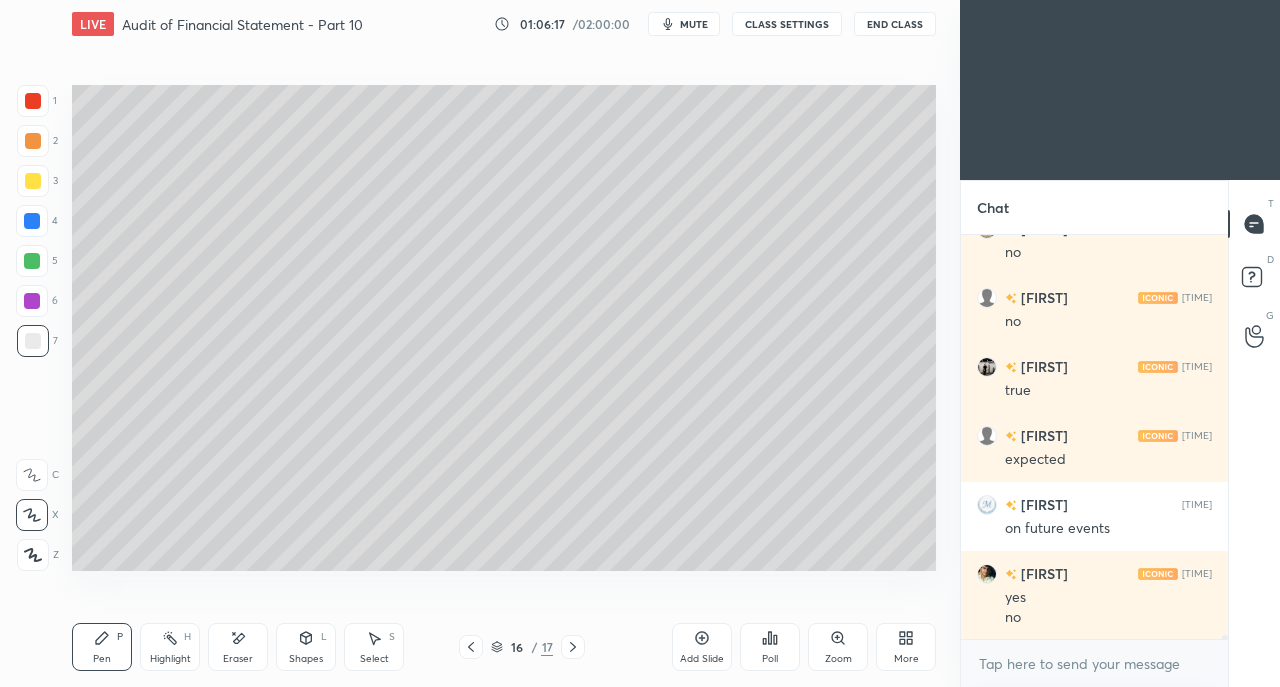 click at bounding box center [33, 181] 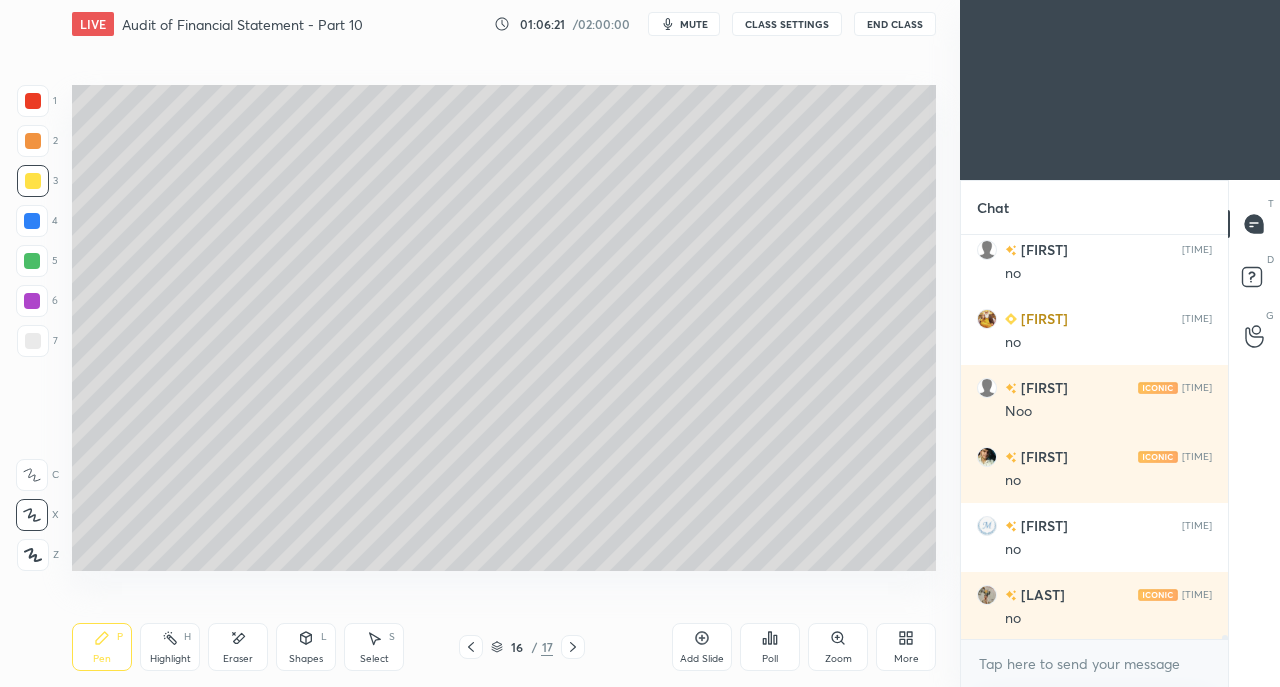 scroll, scrollTop: 44458, scrollLeft: 0, axis: vertical 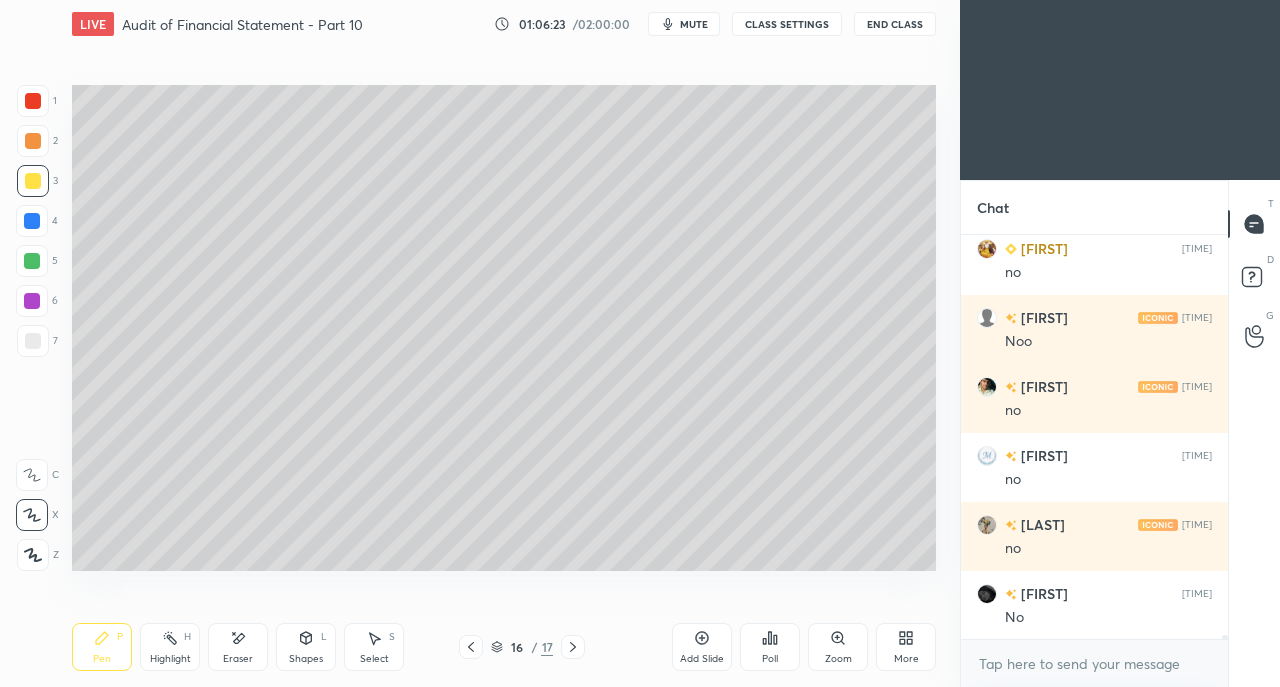 click on "Eraser" at bounding box center [238, 647] 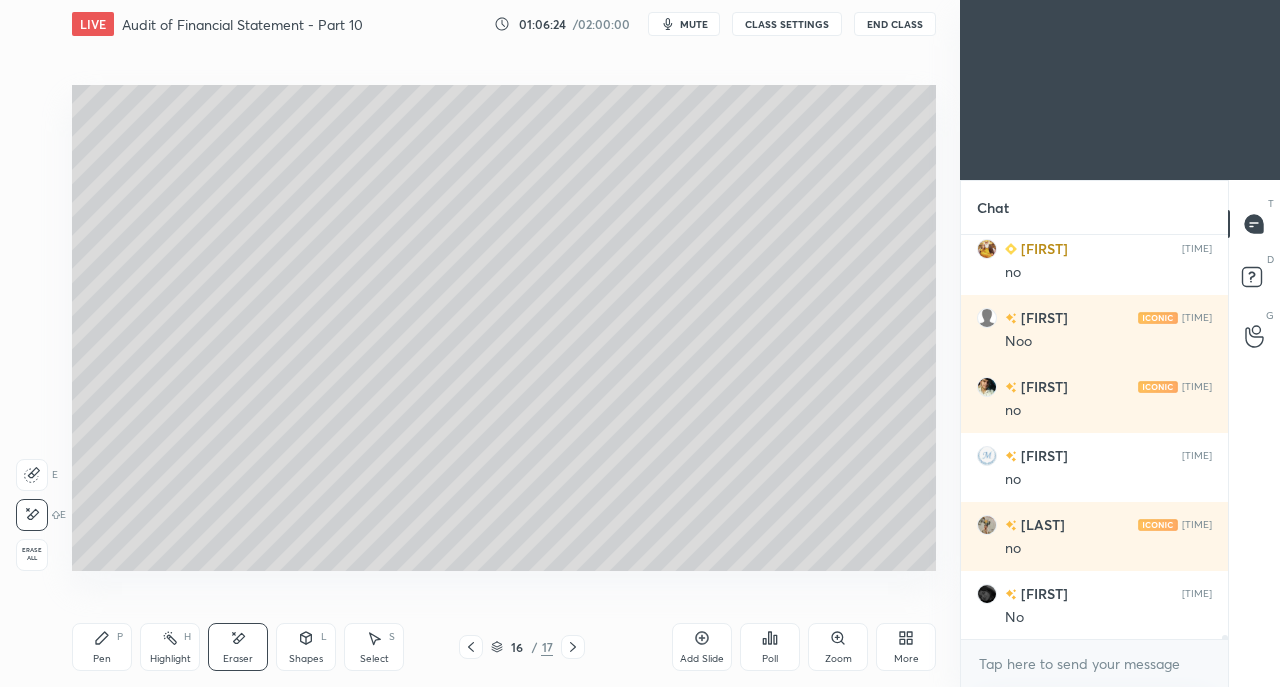 click on "Pen P" at bounding box center [102, 647] 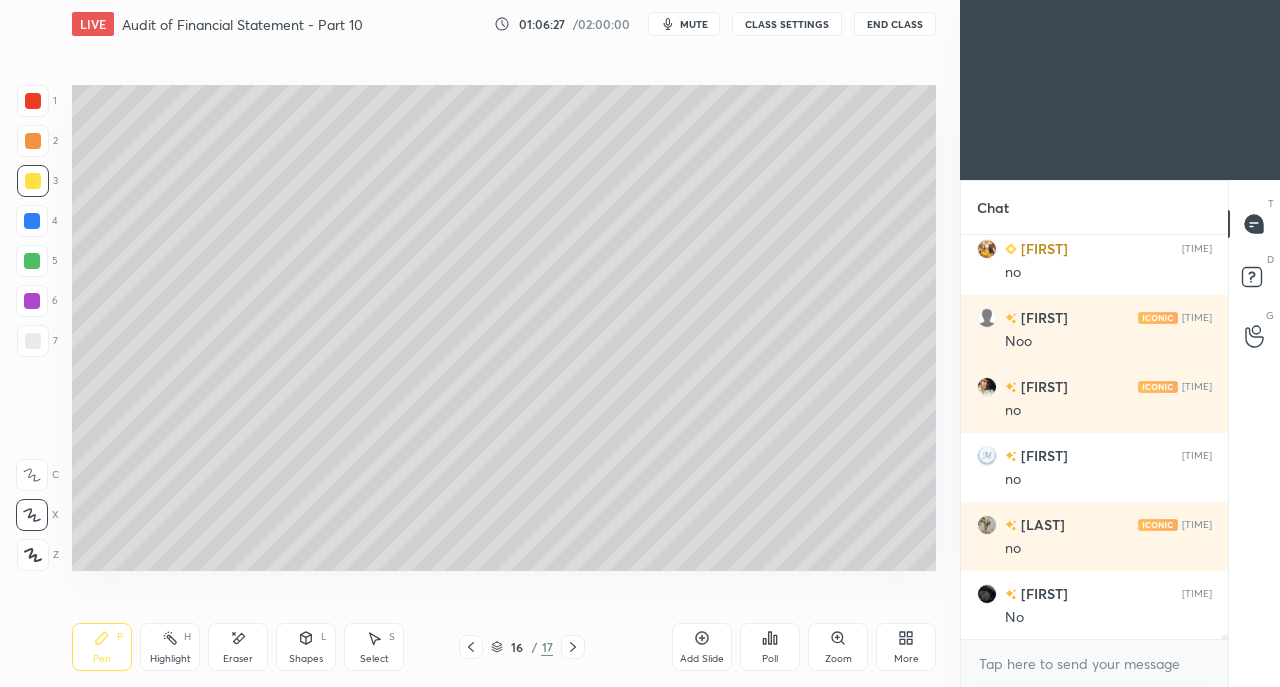 scroll, scrollTop: 44526, scrollLeft: 0, axis: vertical 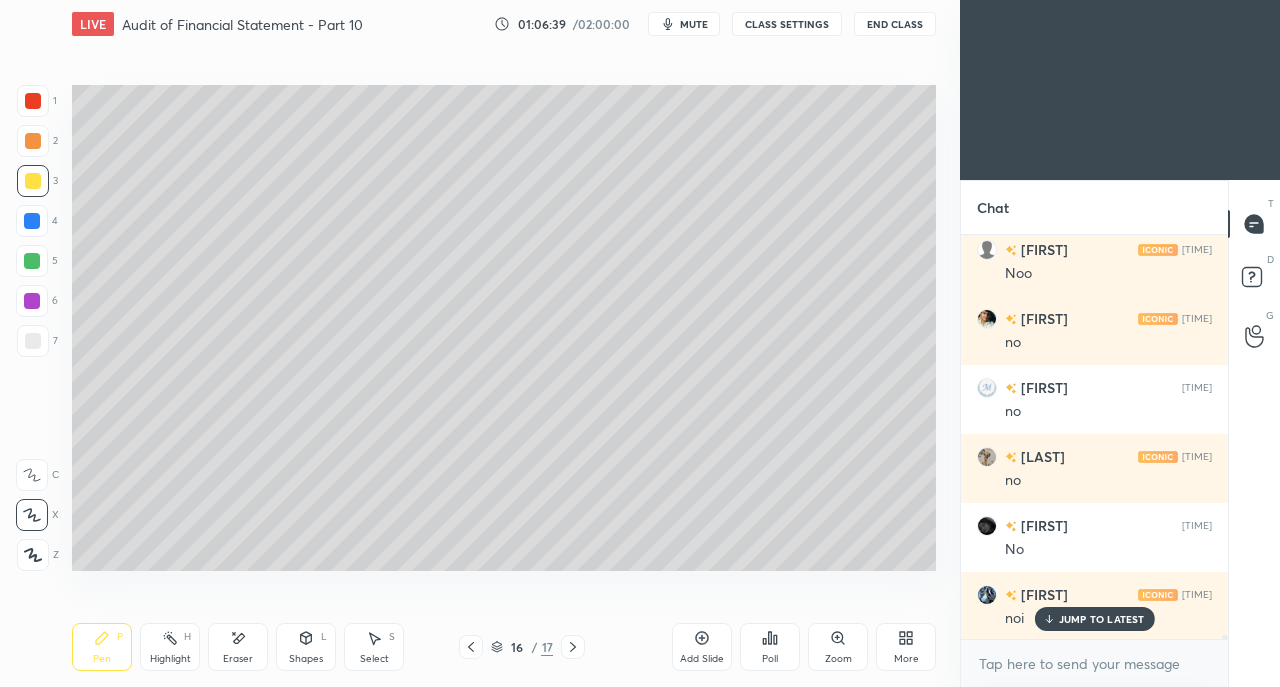 click 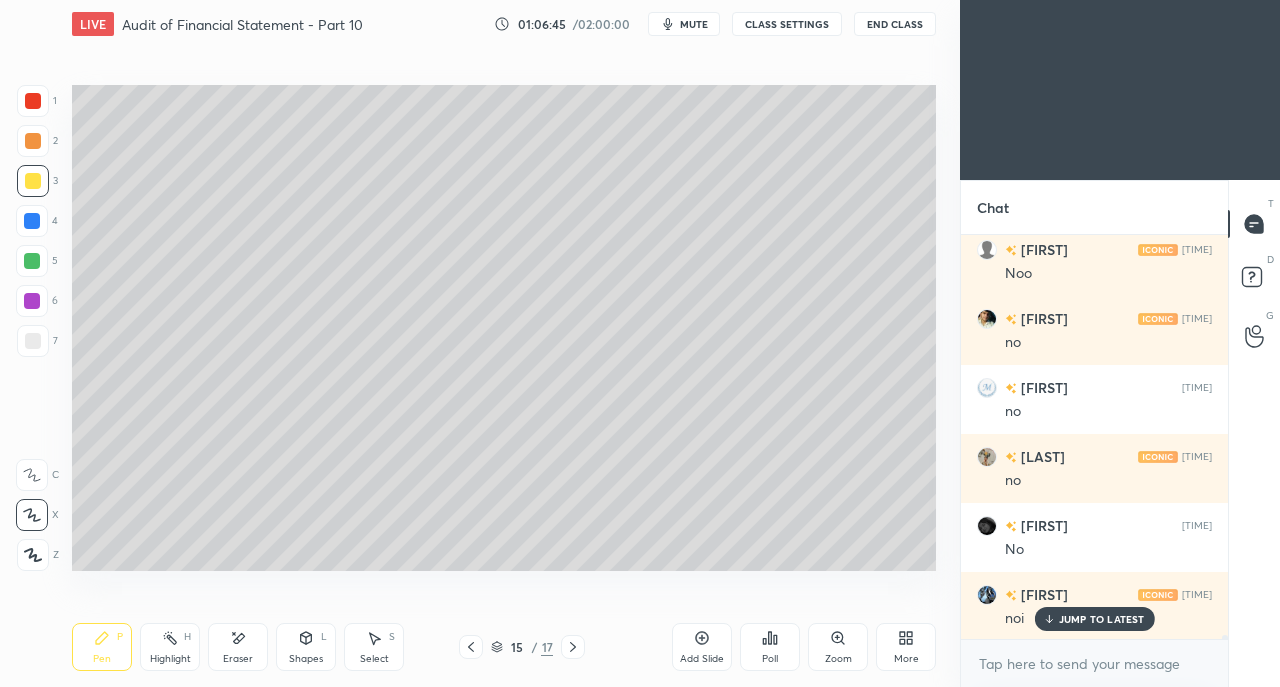 click 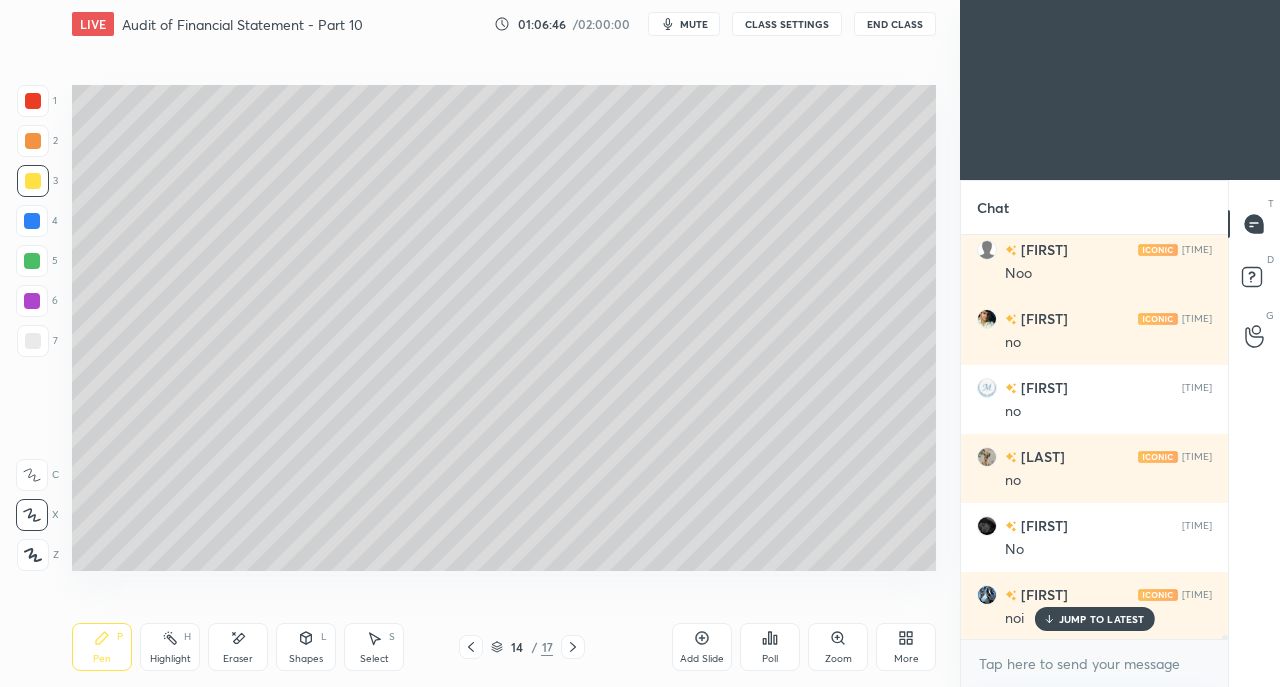 click 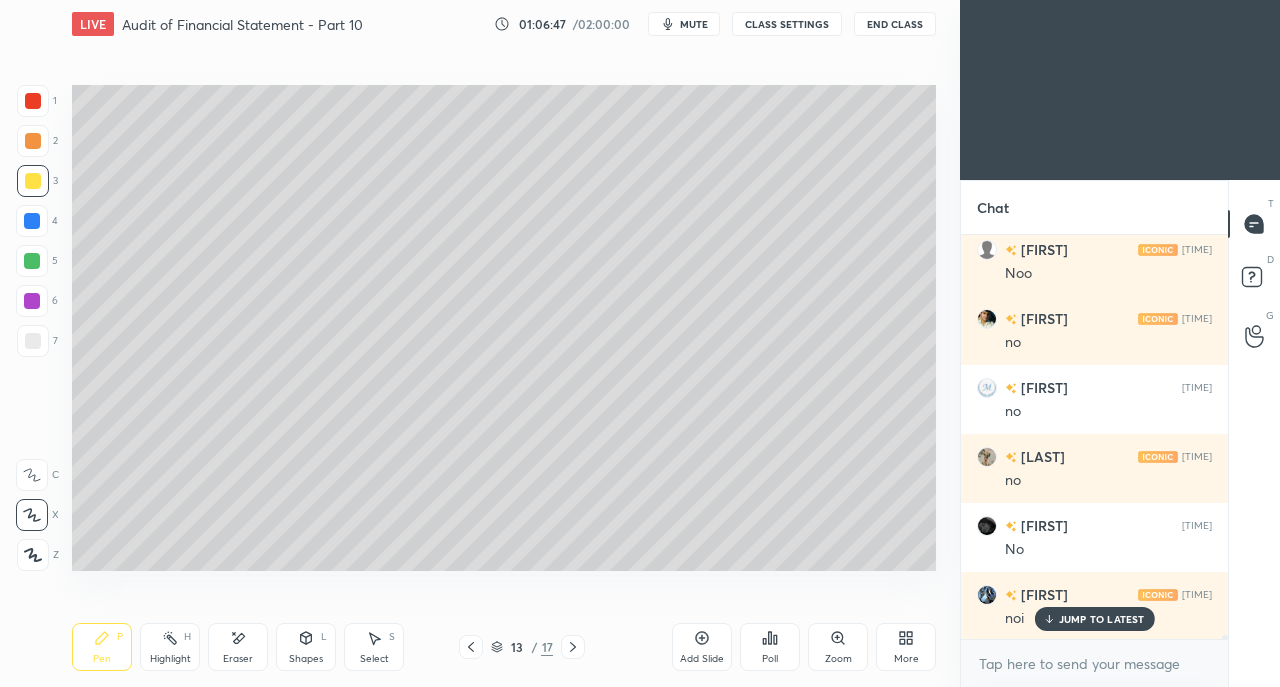 click 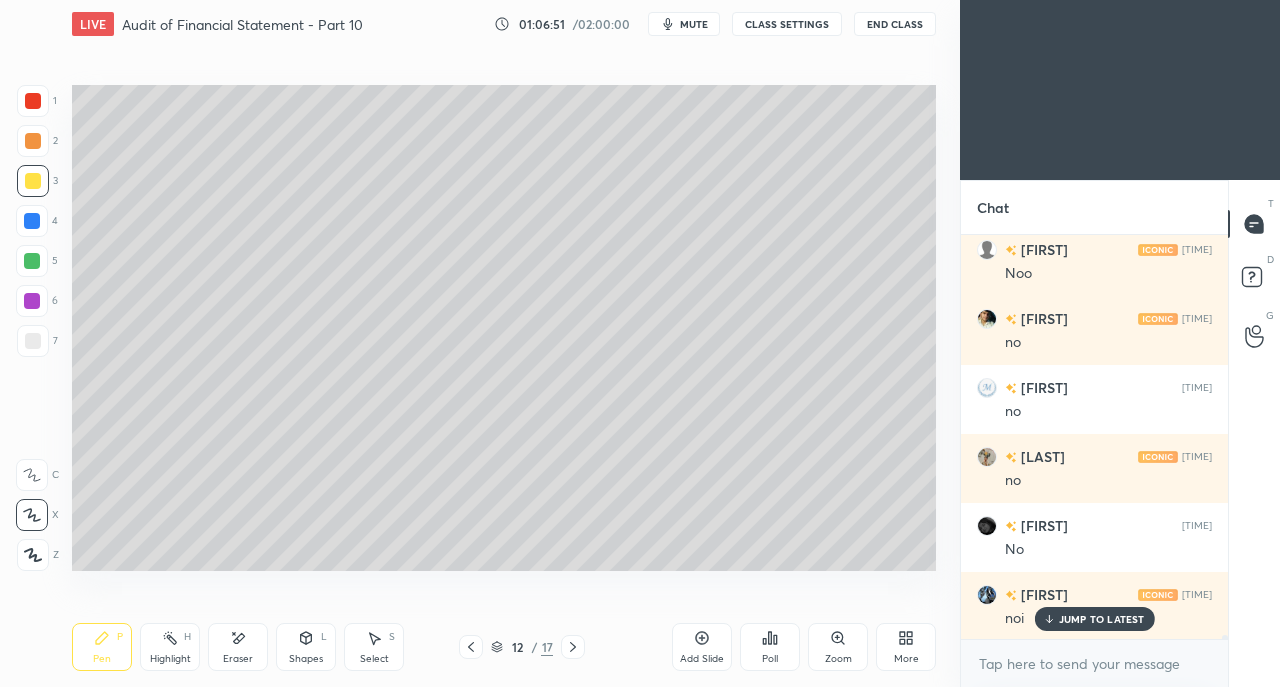 click 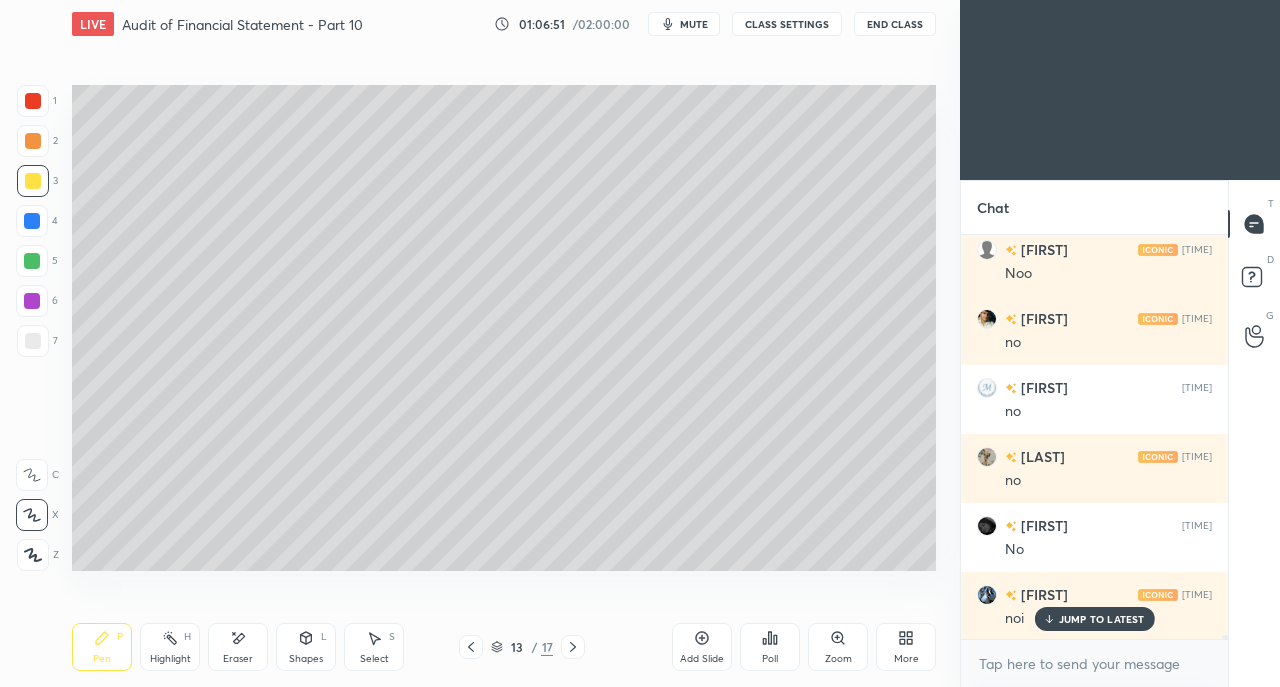 click 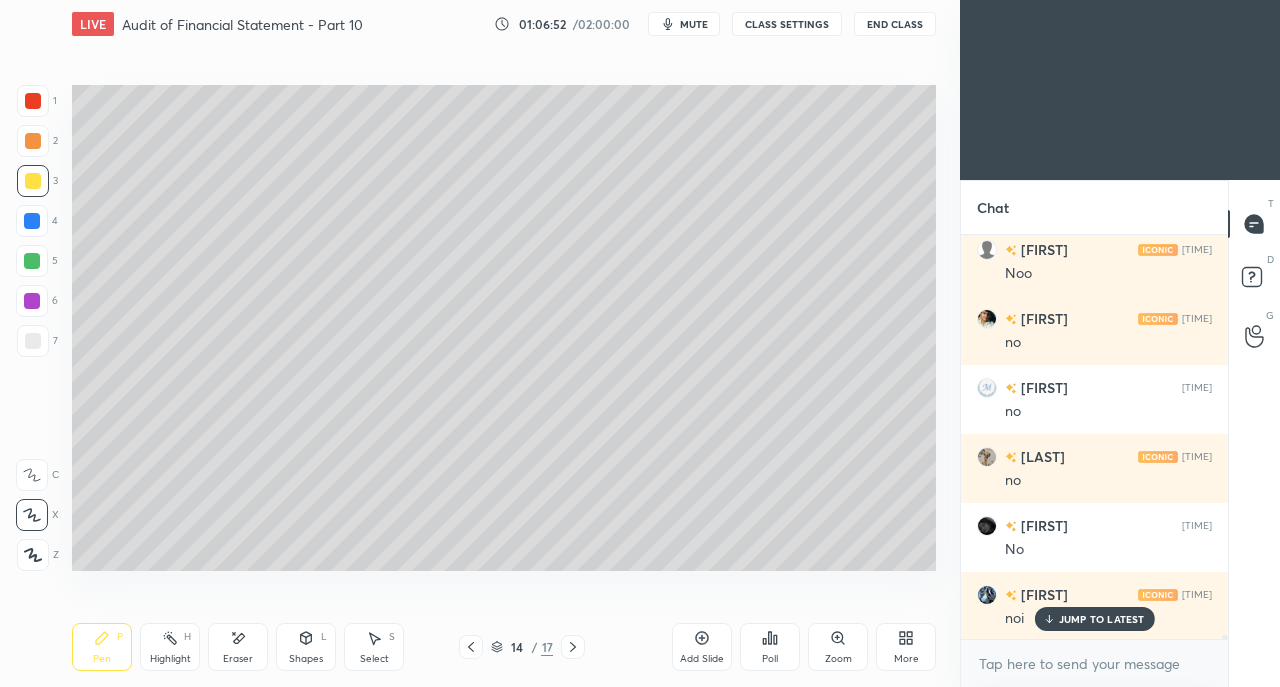 click 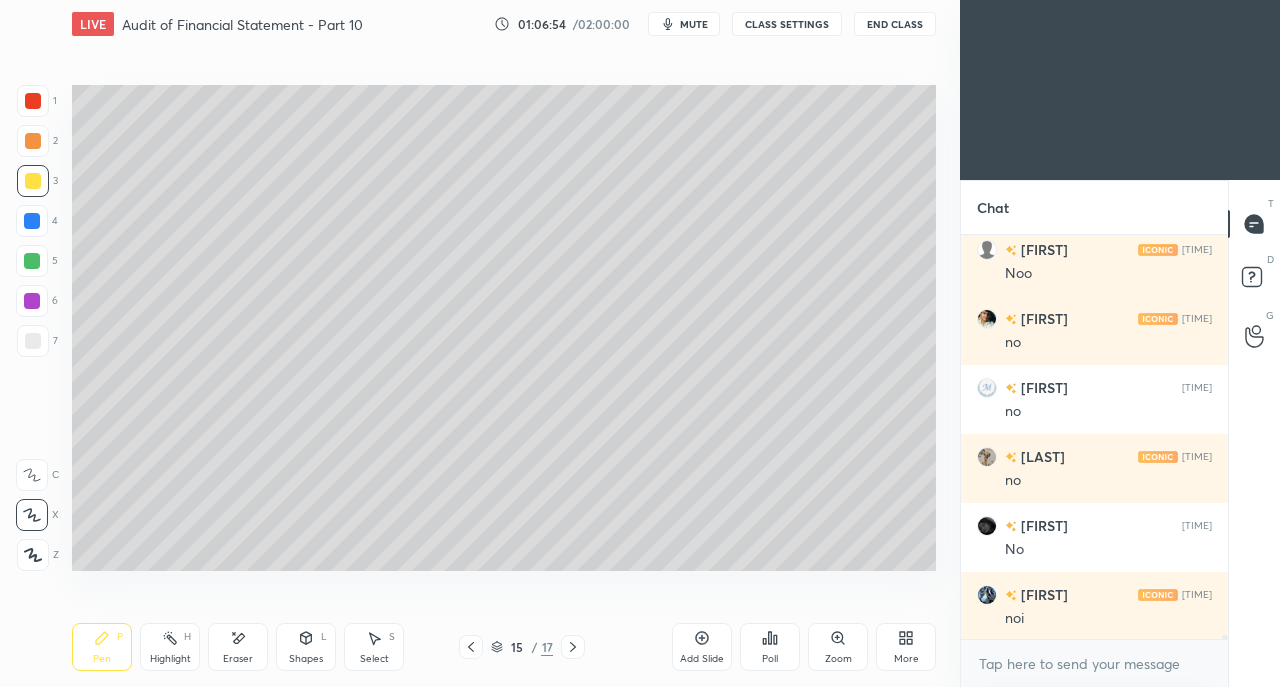 scroll, scrollTop: 44596, scrollLeft: 0, axis: vertical 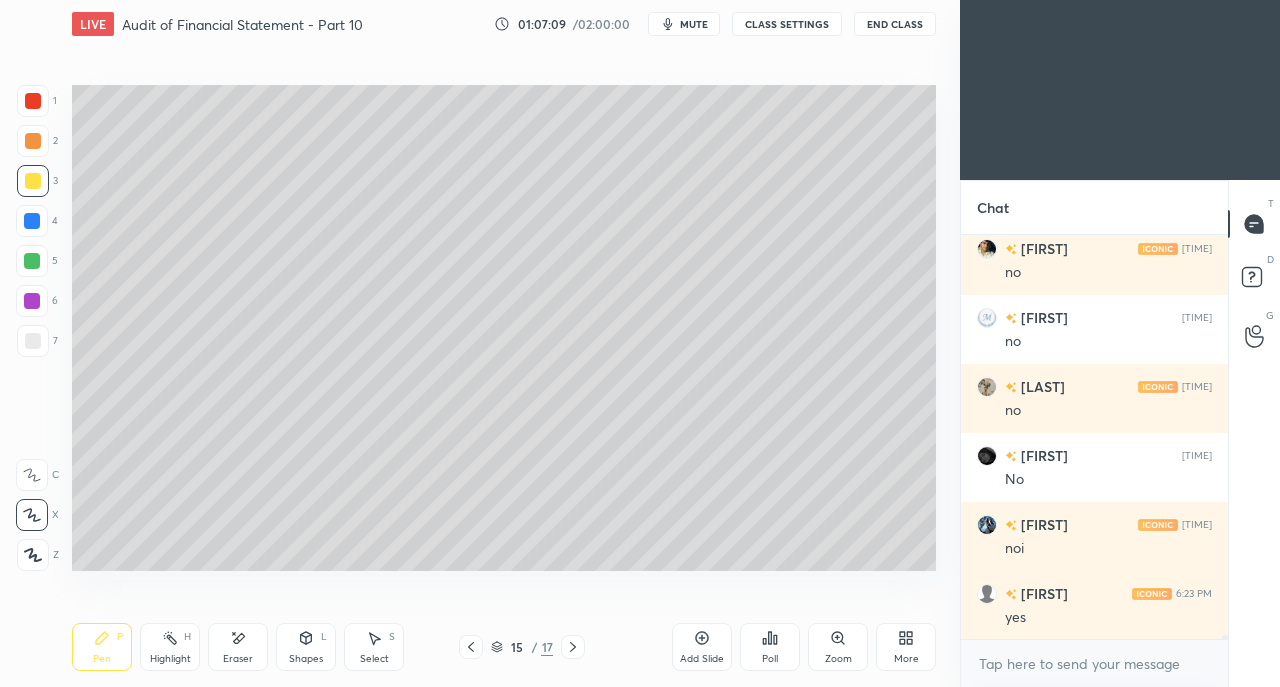 click at bounding box center [33, 341] 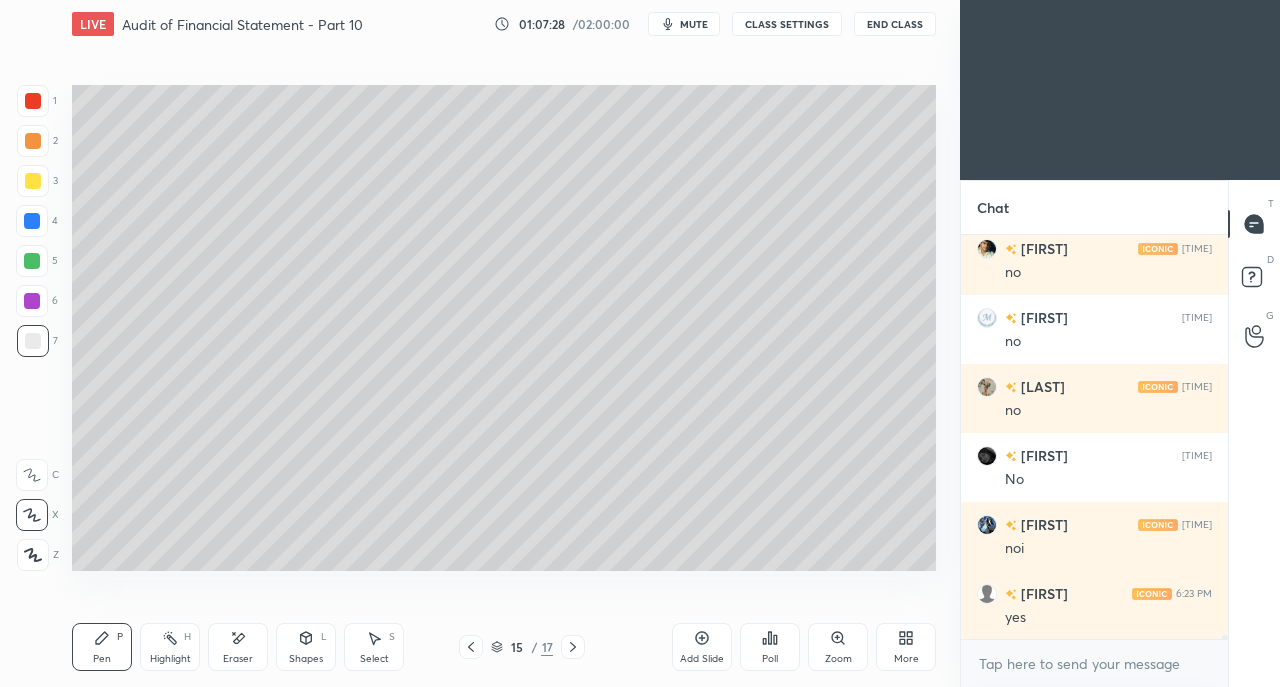 click at bounding box center (33, 101) 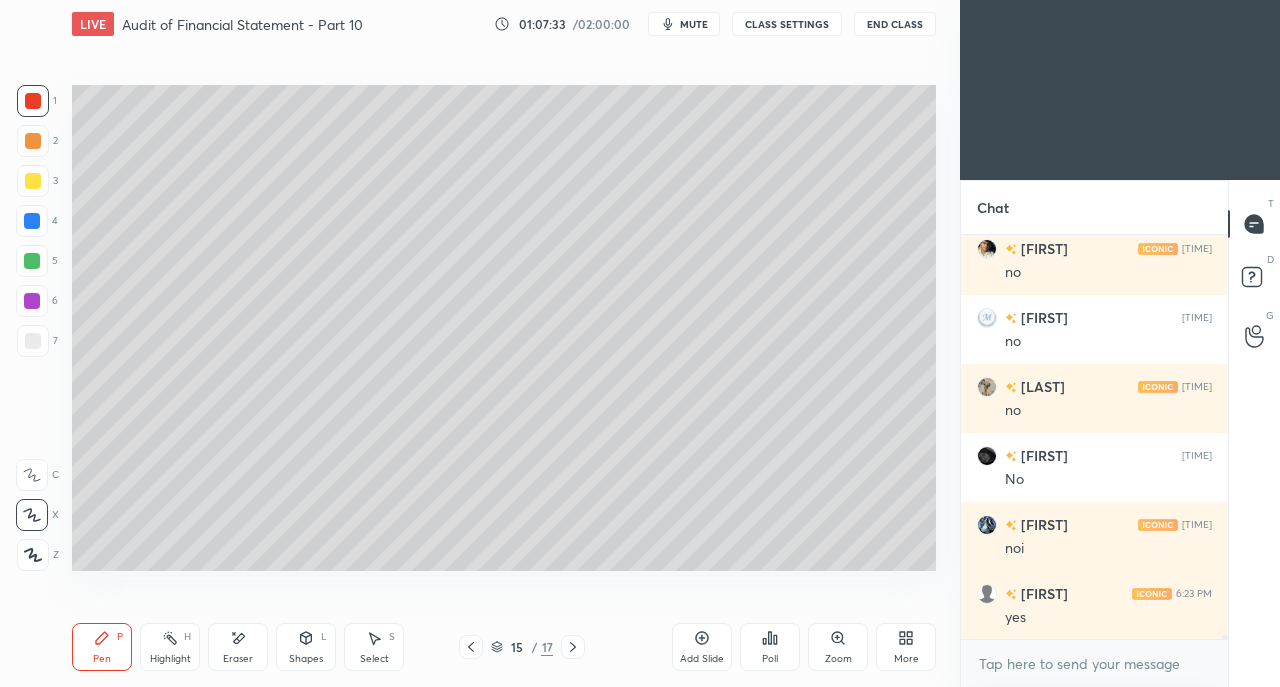 scroll, scrollTop: 44664, scrollLeft: 0, axis: vertical 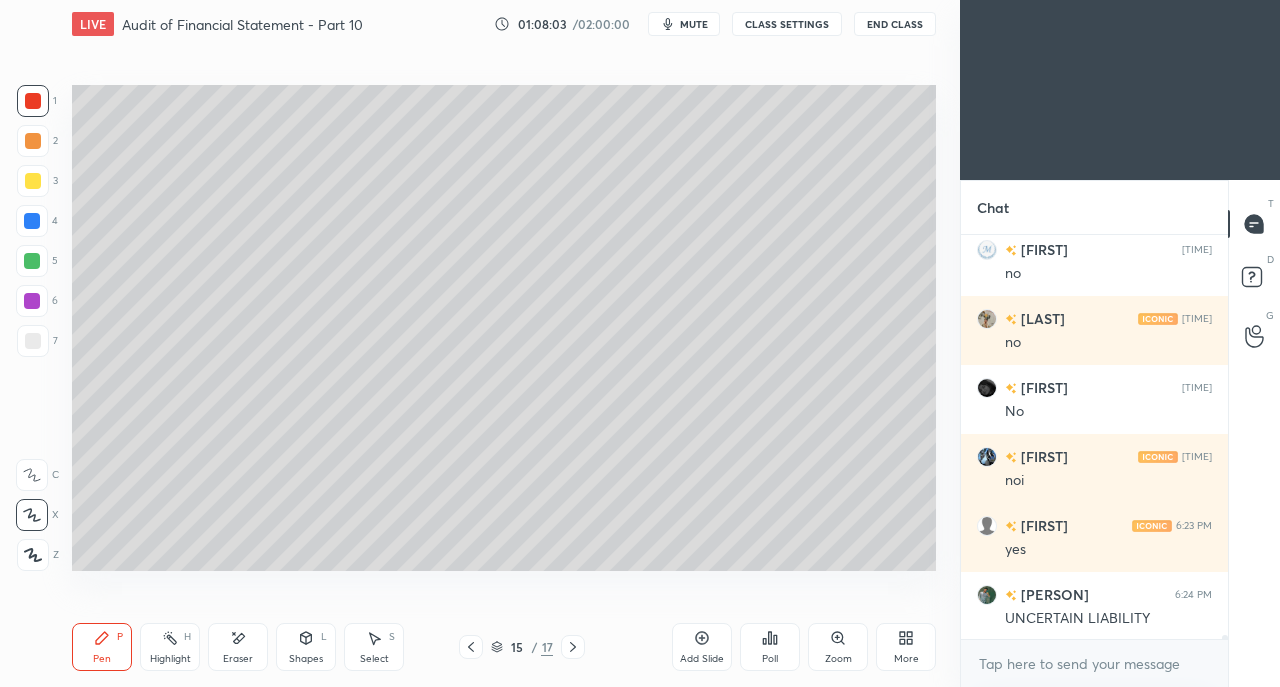click at bounding box center (32, 221) 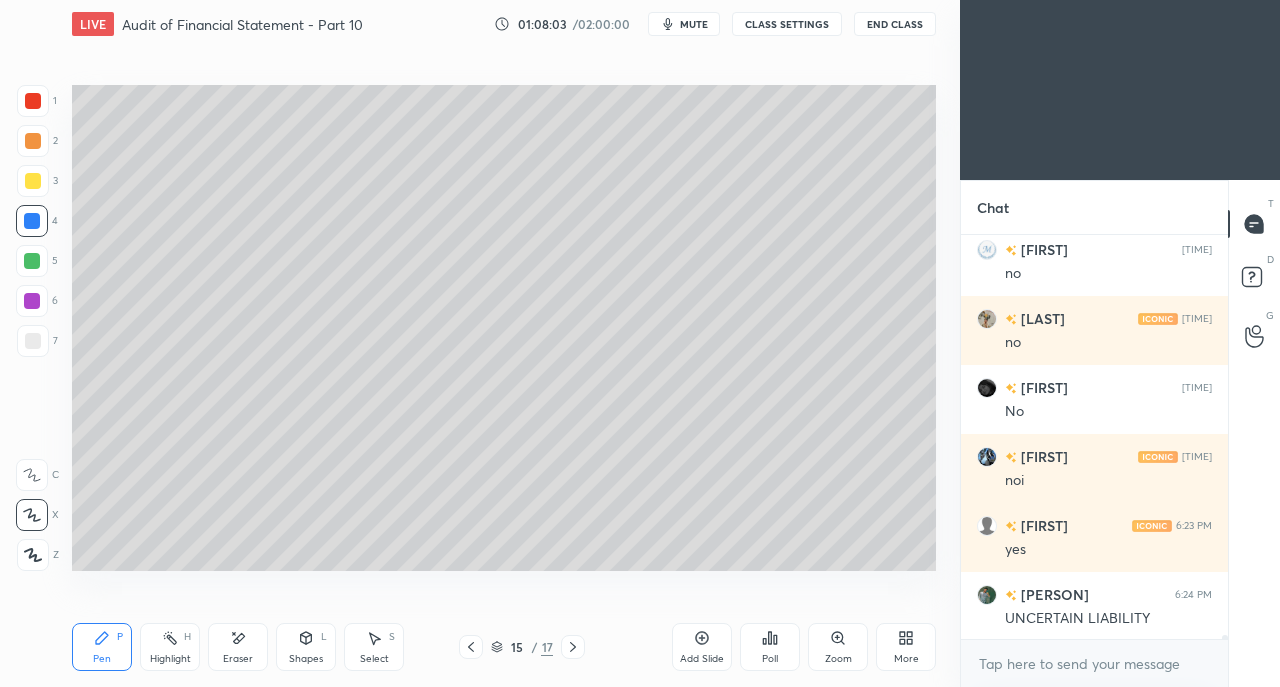 click at bounding box center (33, 181) 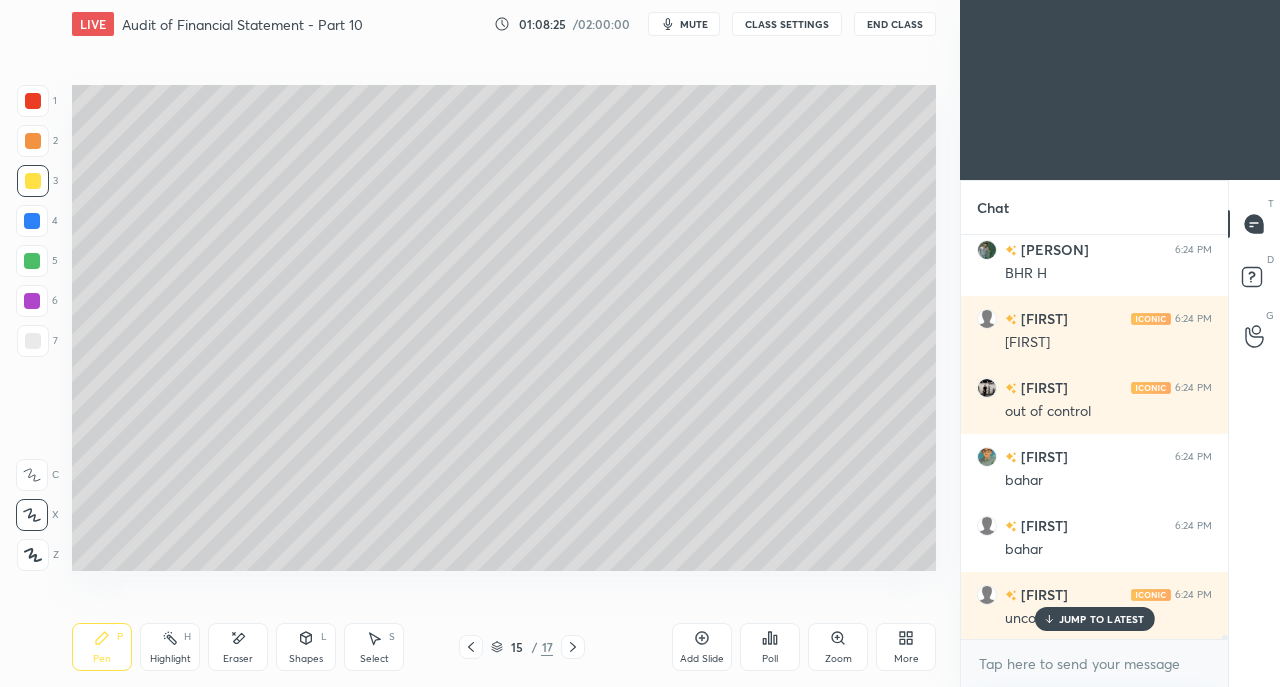 scroll, scrollTop: 45306, scrollLeft: 0, axis: vertical 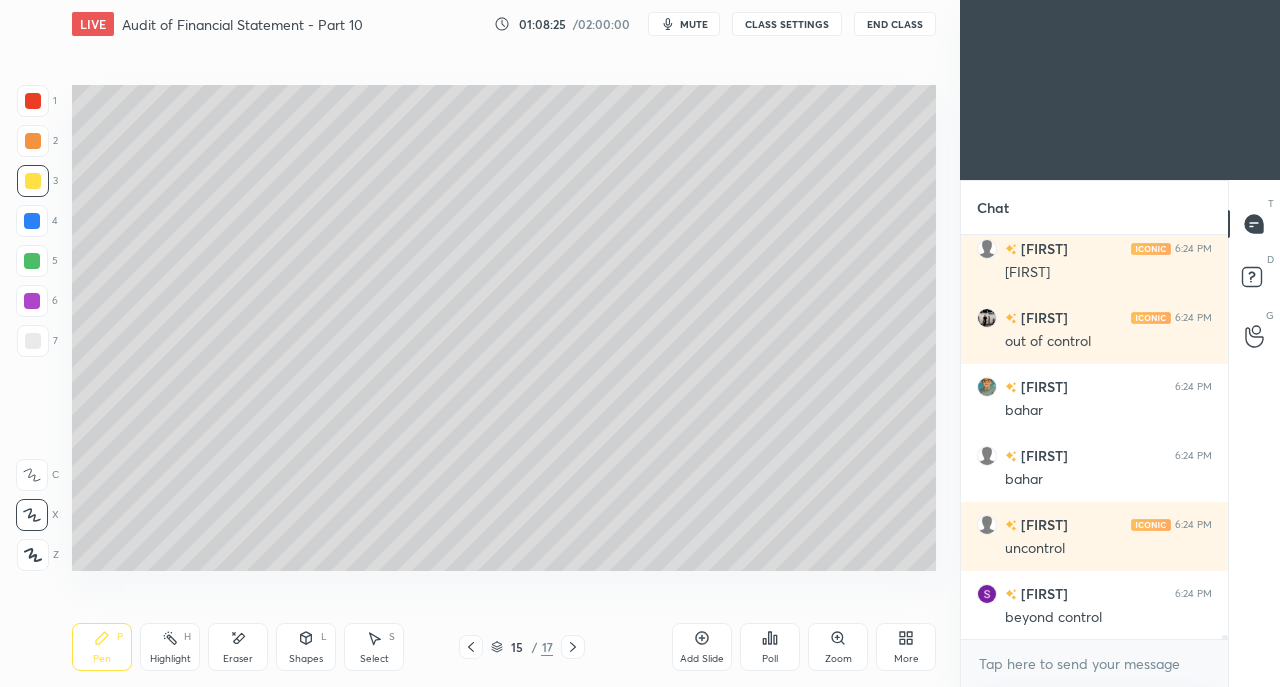 click at bounding box center [33, 341] 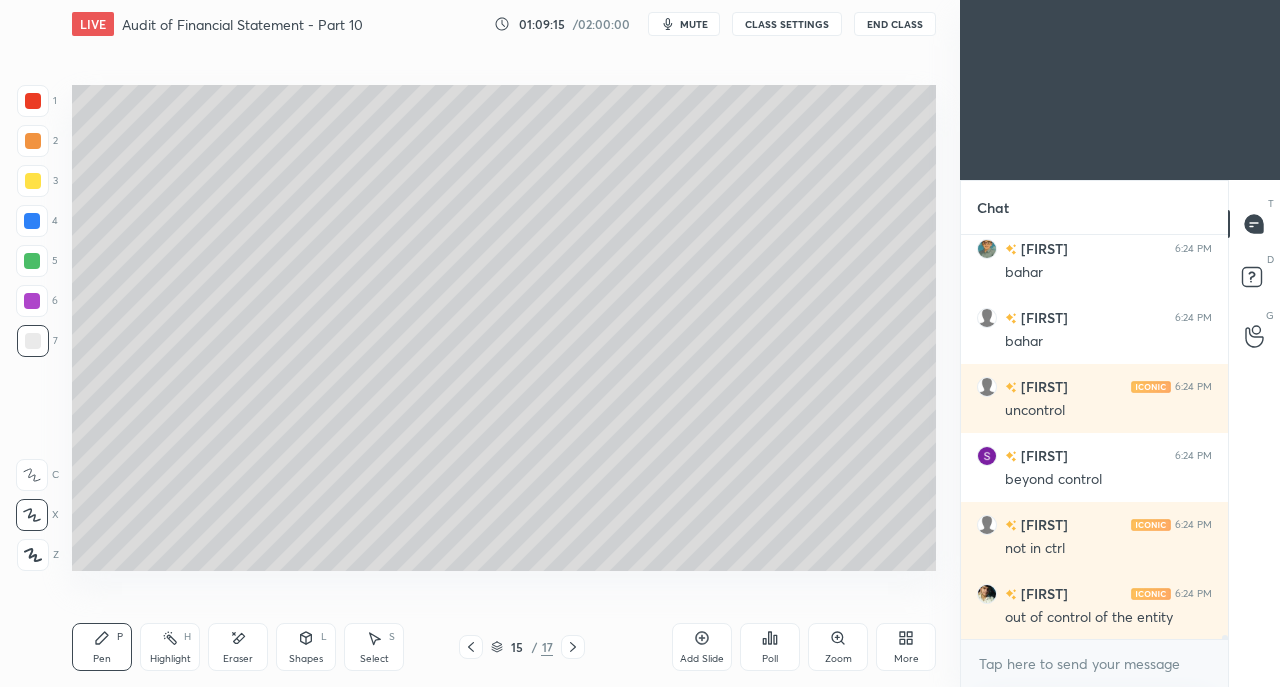 scroll, scrollTop: 45512, scrollLeft: 0, axis: vertical 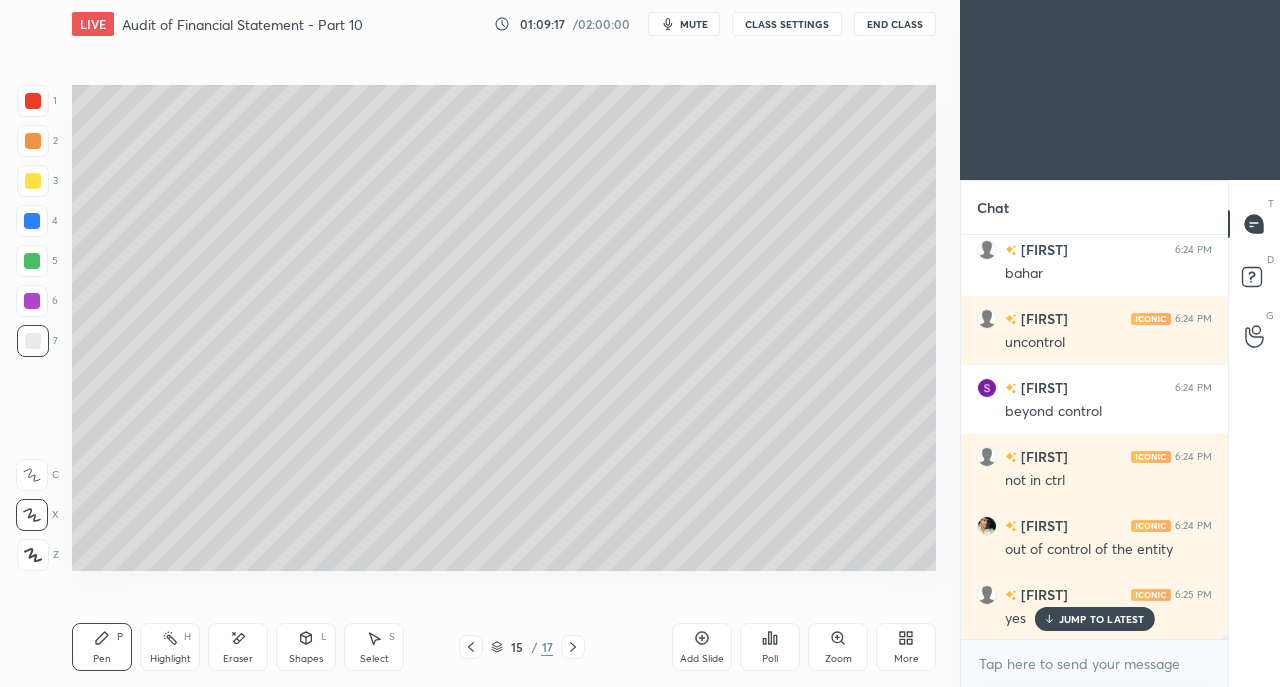 click at bounding box center [33, 181] 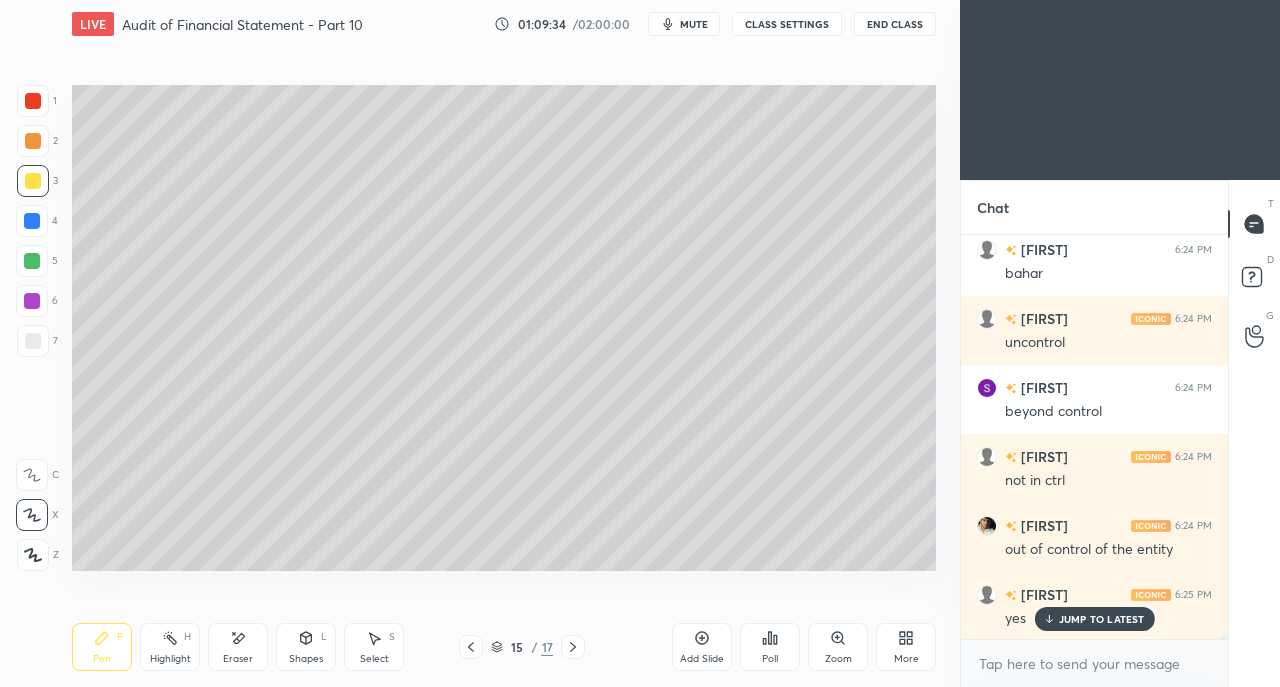 click 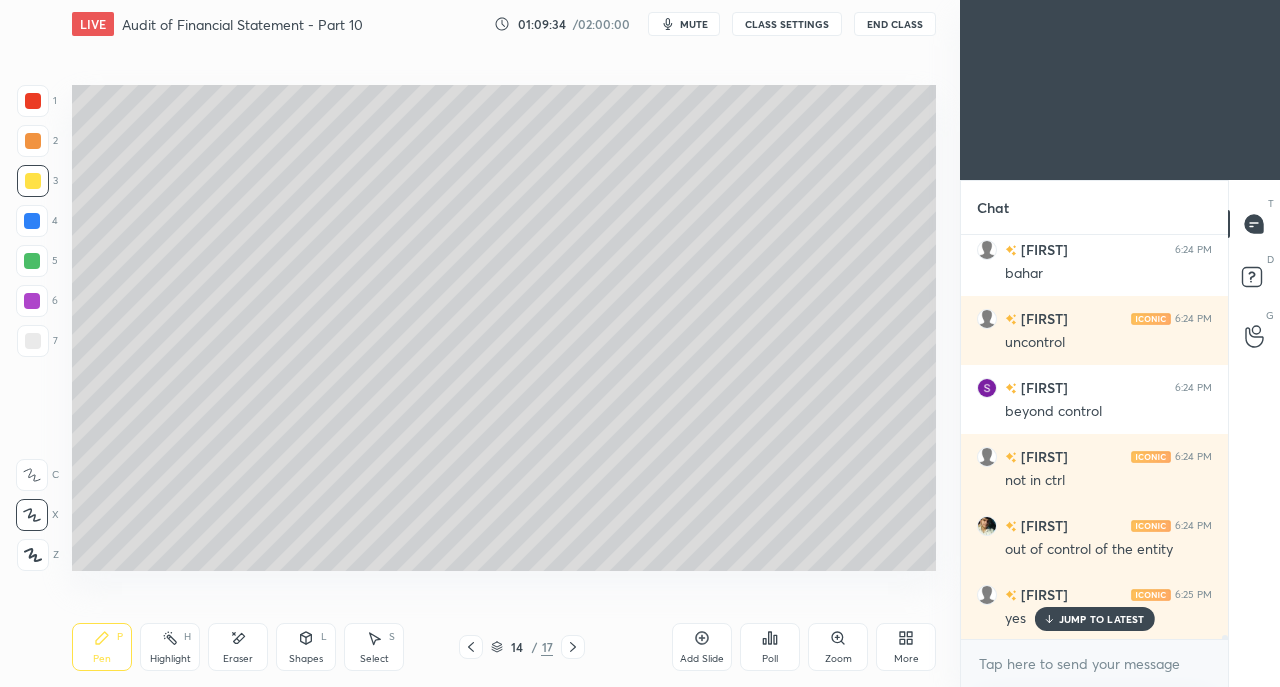 click 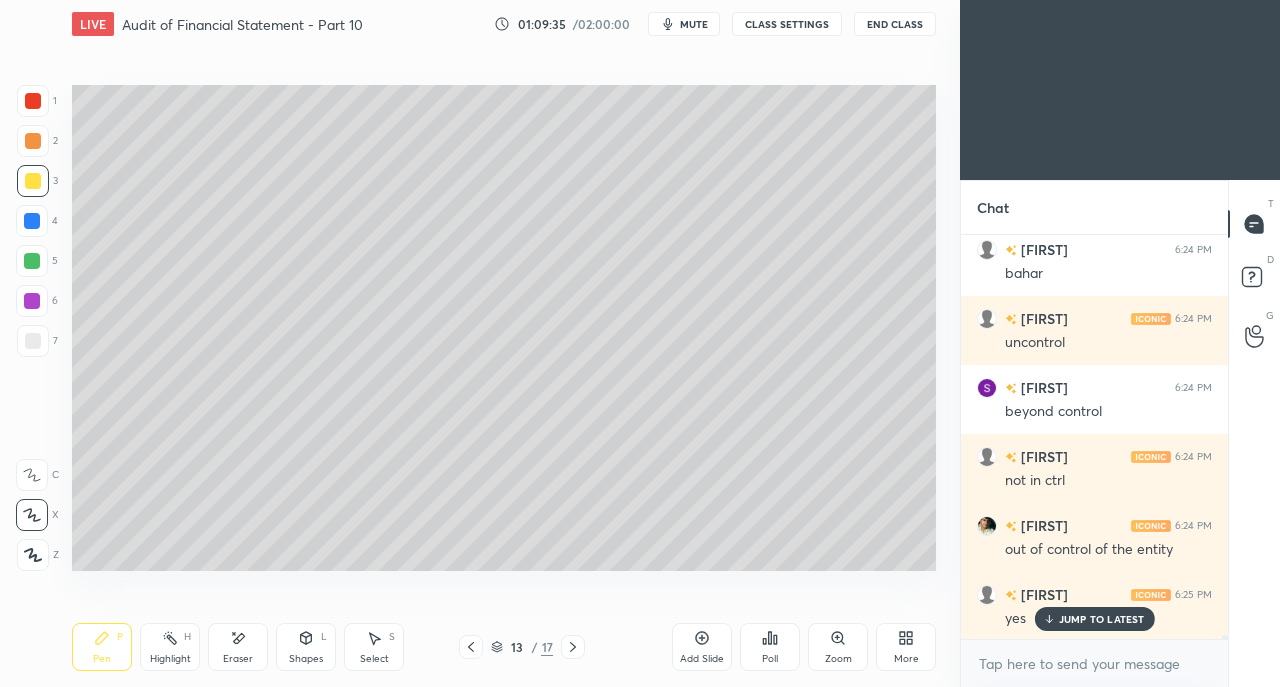 click at bounding box center (471, 647) 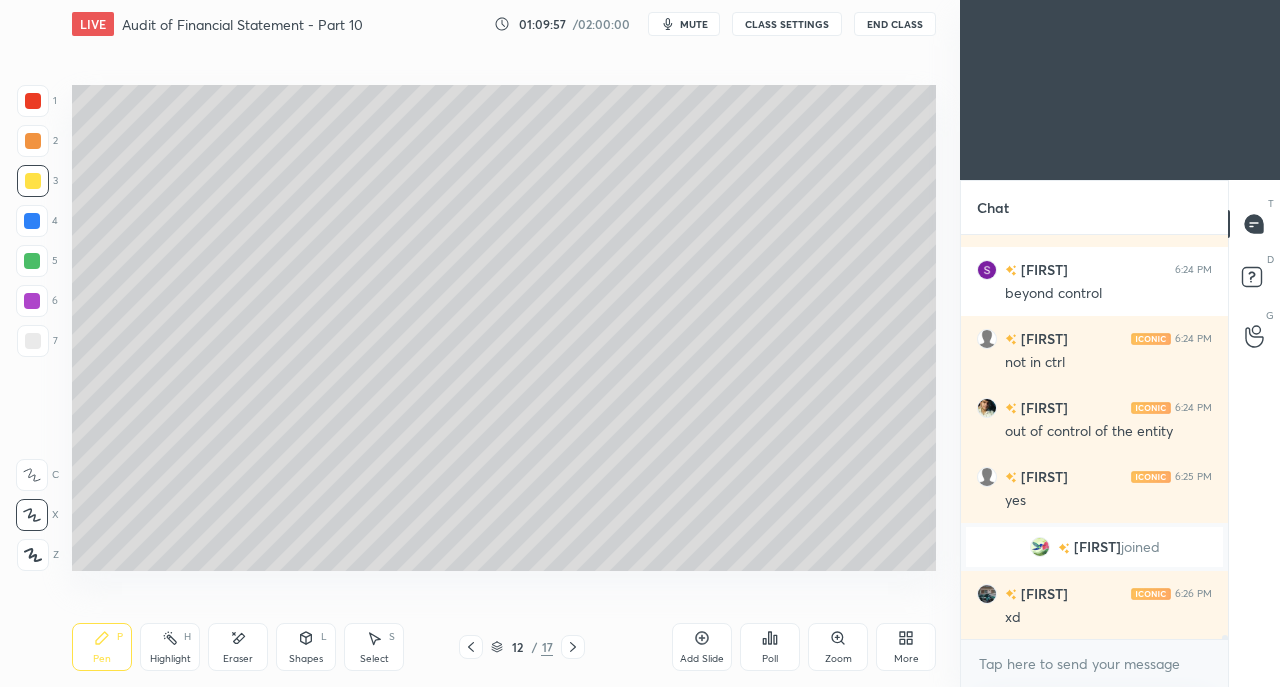 scroll, scrollTop: 45698, scrollLeft: 0, axis: vertical 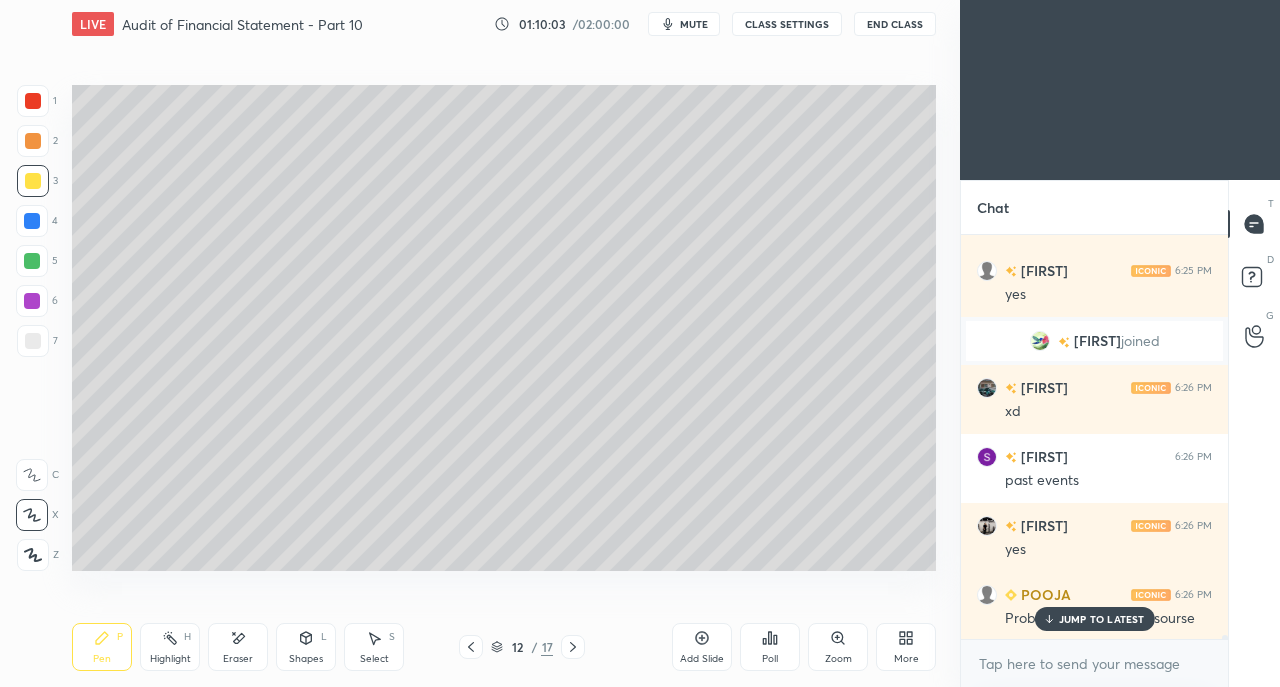 click on "Eraser" at bounding box center [238, 647] 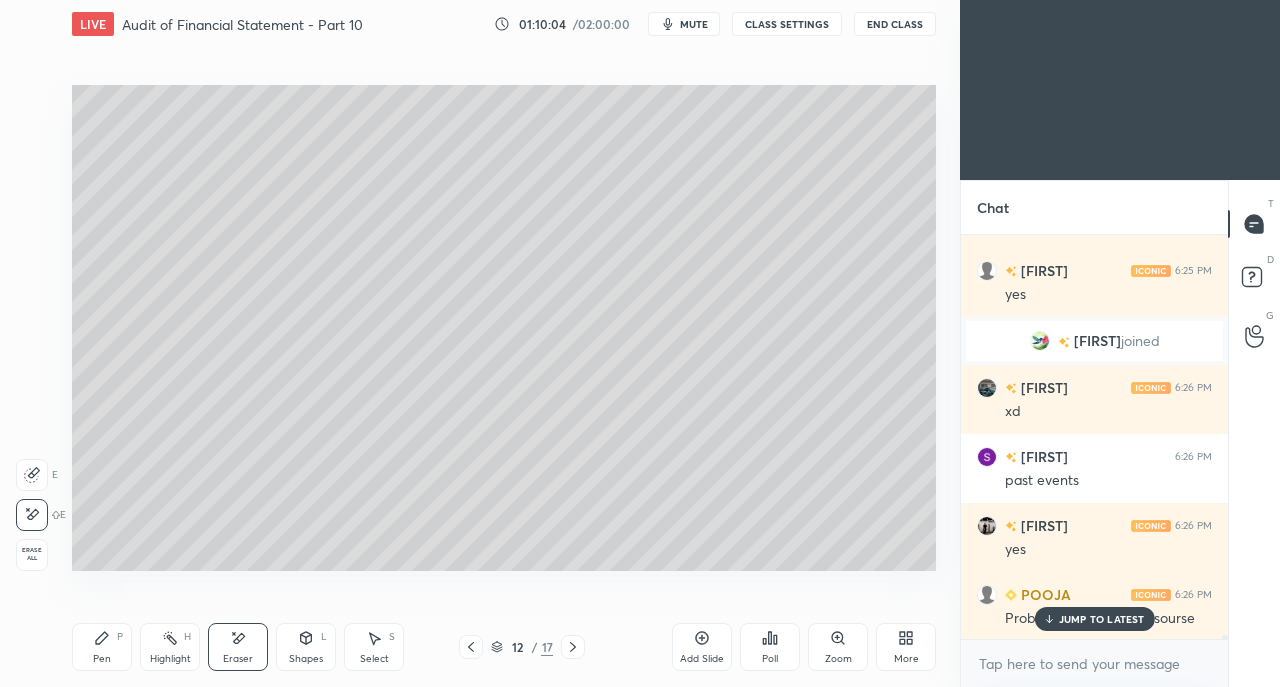 click on "JUMP TO LATEST" at bounding box center (1094, 619) 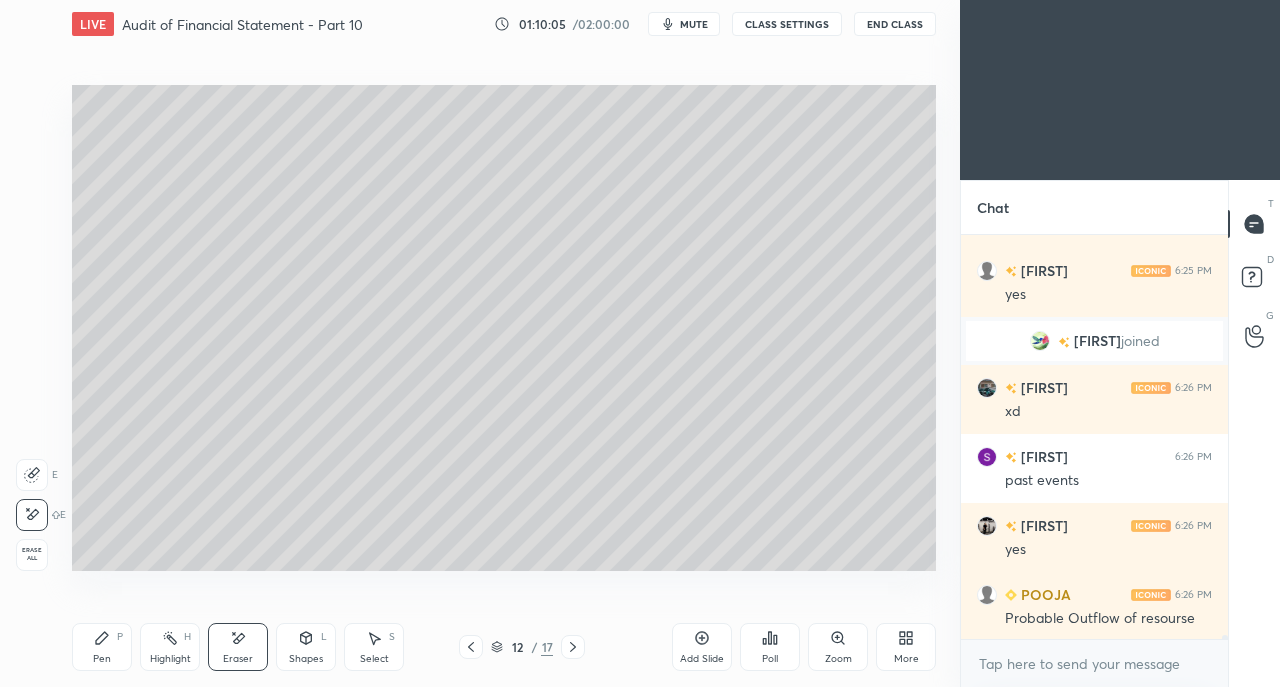 click on "Pen P" at bounding box center [102, 647] 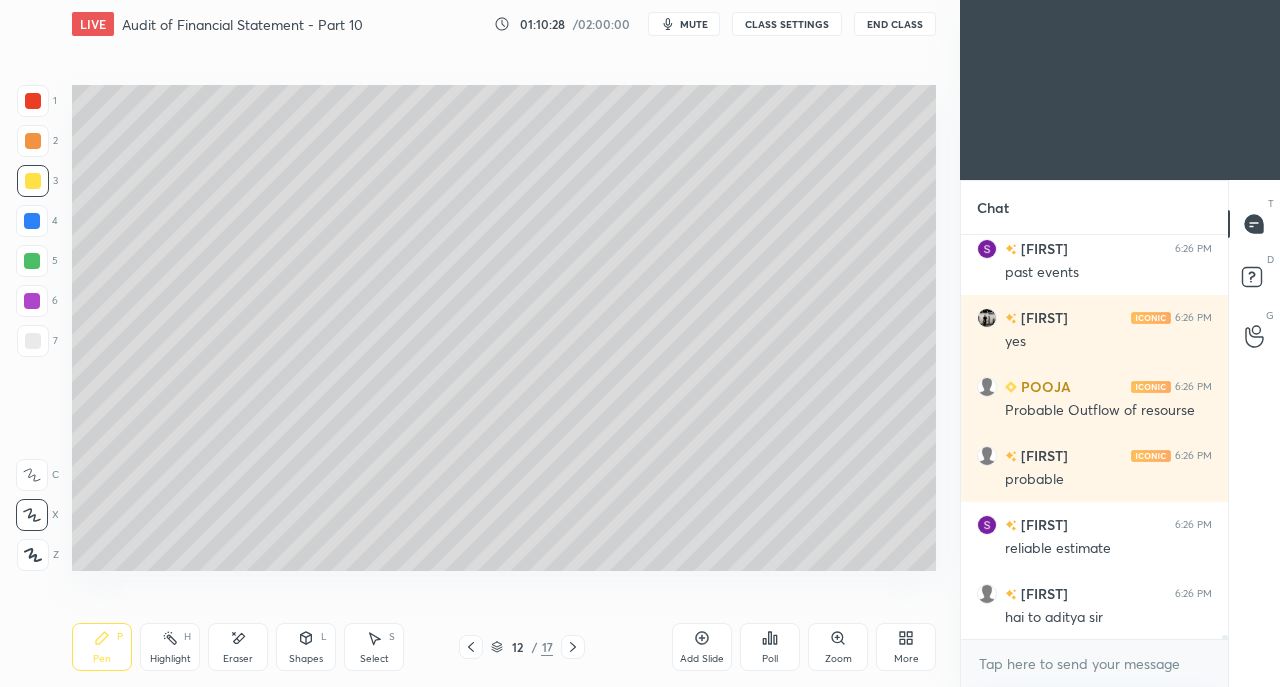 scroll, scrollTop: 46112, scrollLeft: 0, axis: vertical 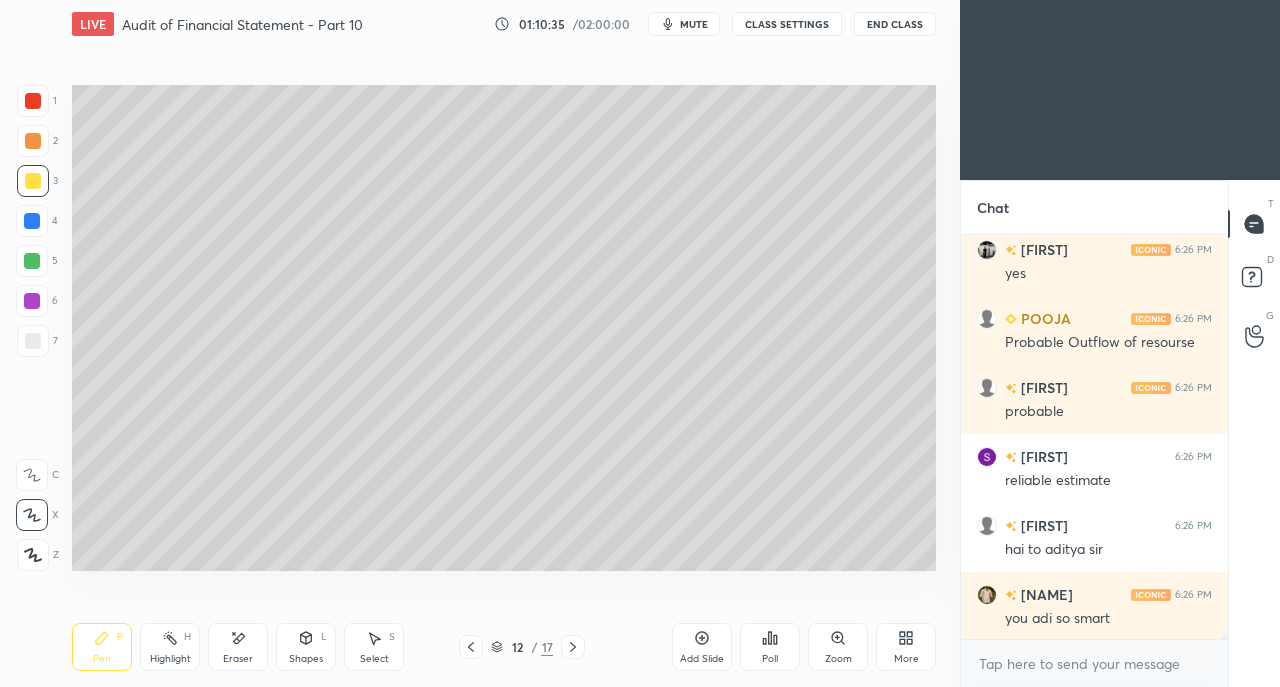 click at bounding box center [33, 341] 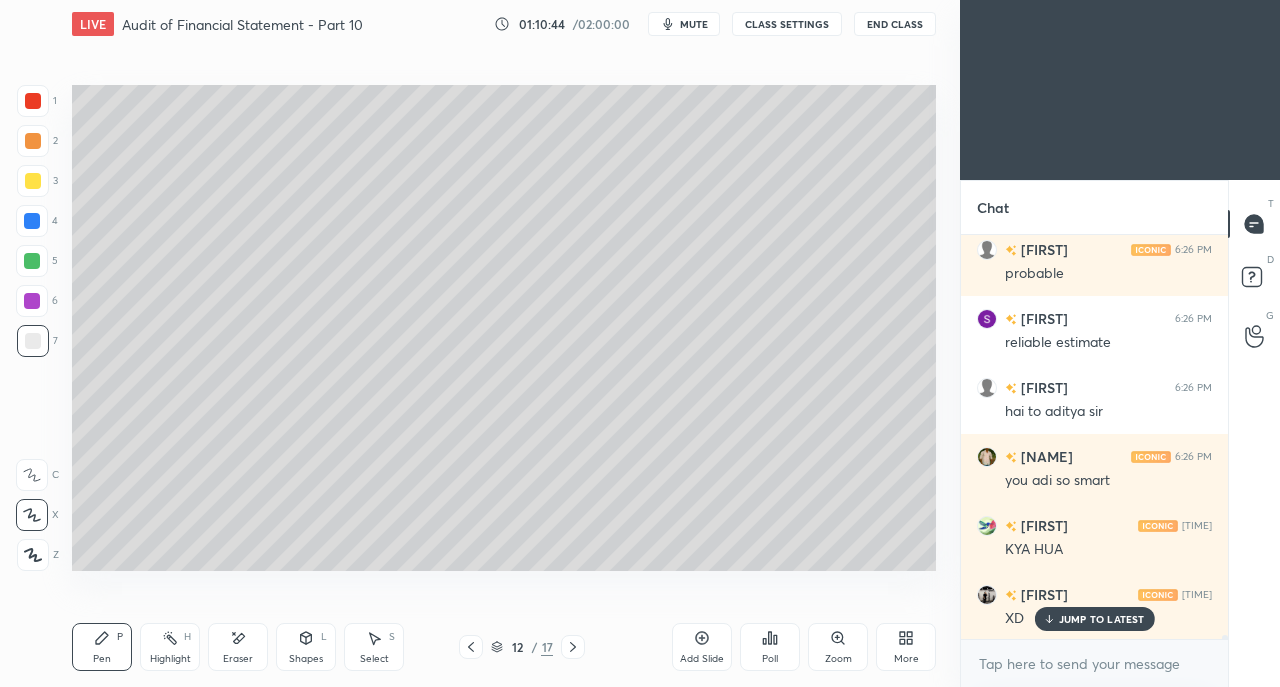 scroll, scrollTop: 46320, scrollLeft: 0, axis: vertical 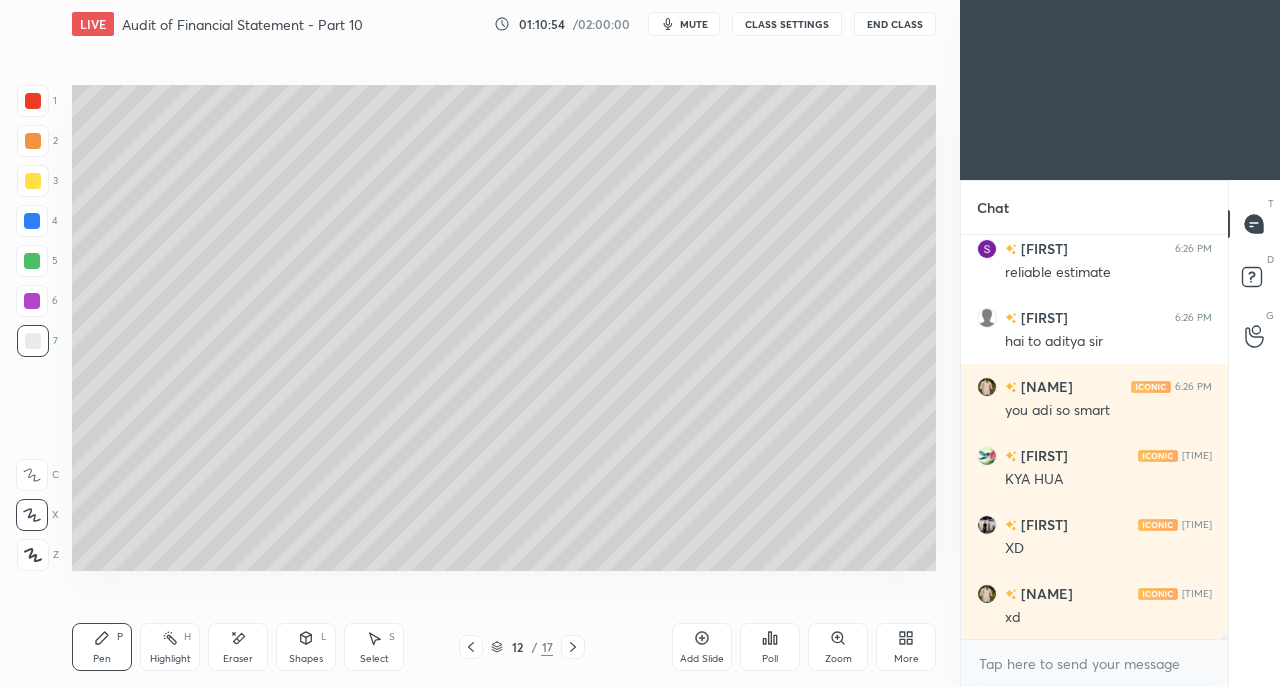 click at bounding box center (33, 181) 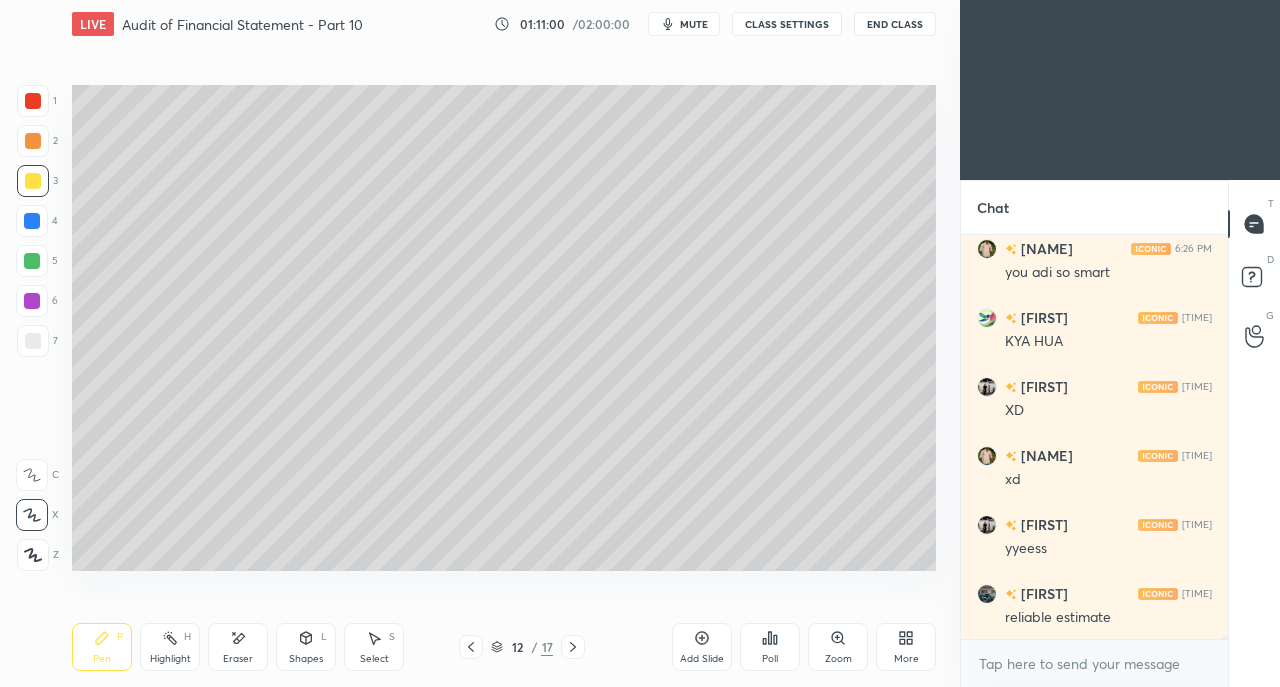 scroll, scrollTop: 46526, scrollLeft: 0, axis: vertical 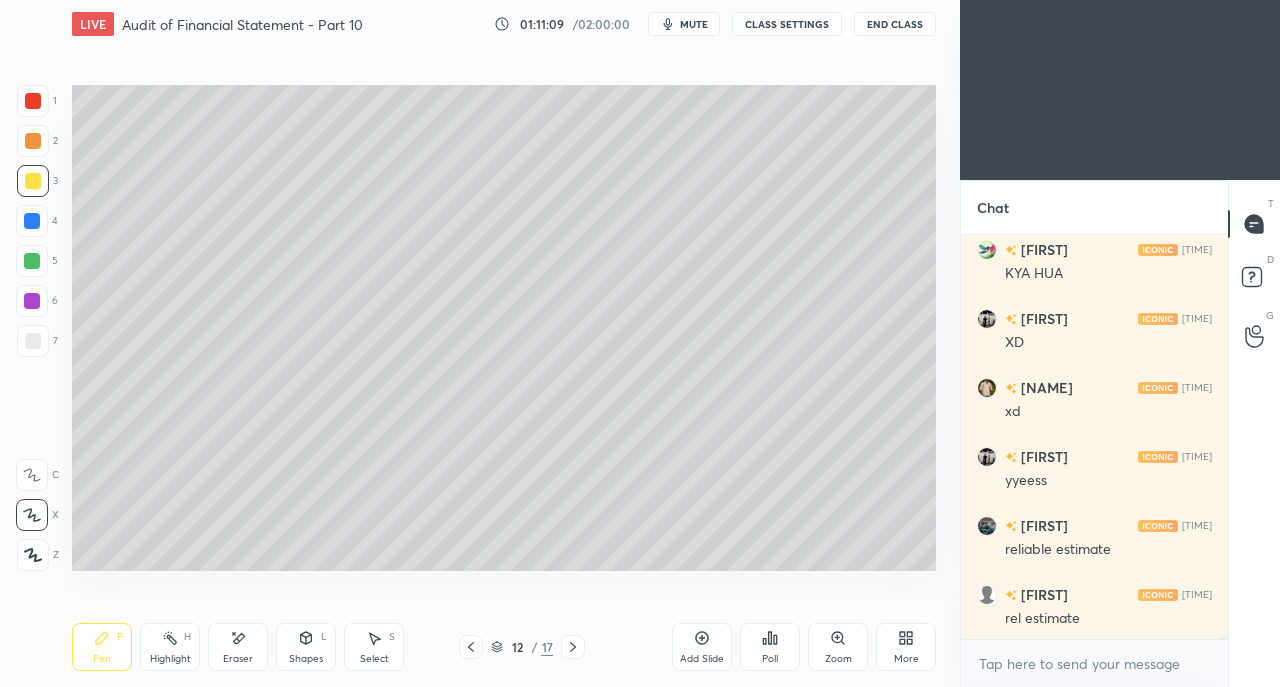 click at bounding box center [33, 341] 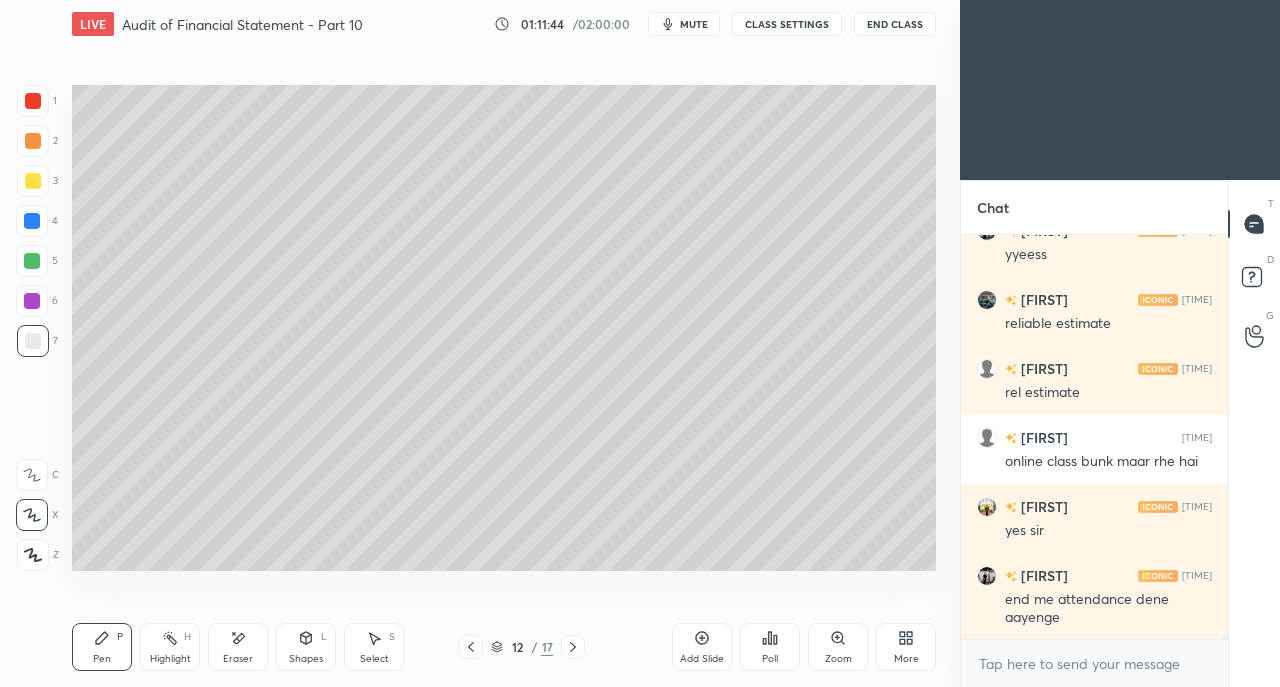 scroll, scrollTop: 46820, scrollLeft: 0, axis: vertical 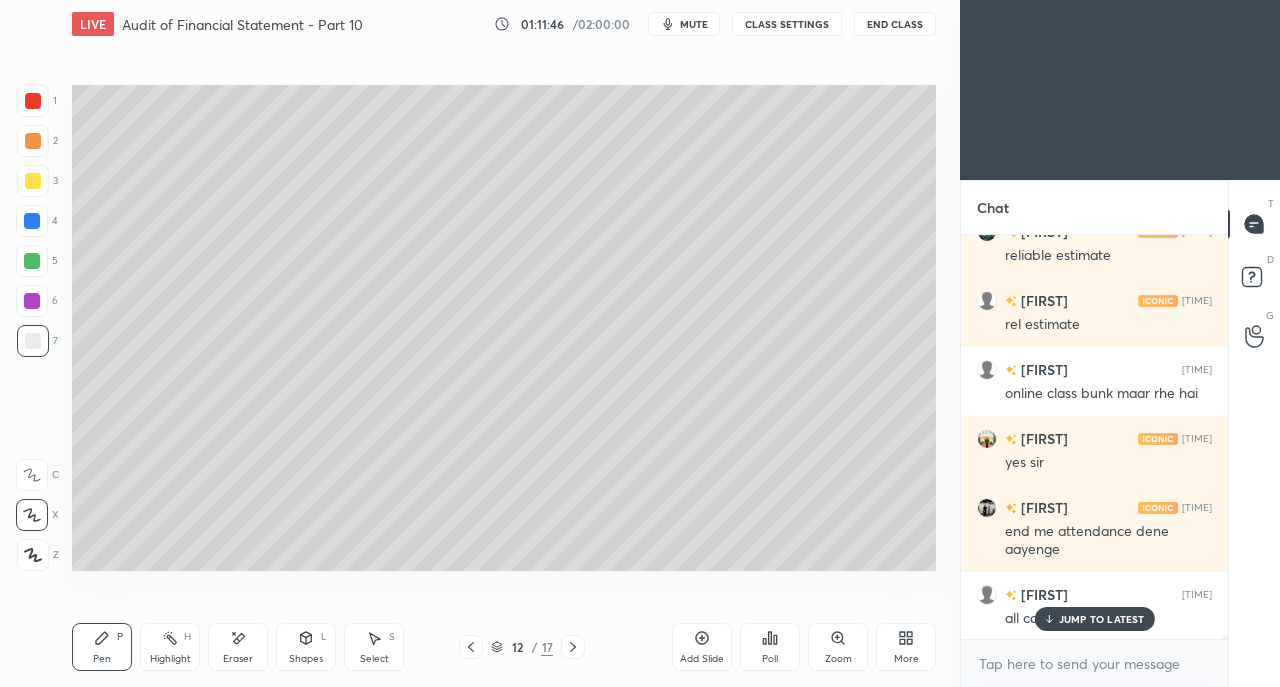click on "JUMP TO LATEST" at bounding box center [1102, 619] 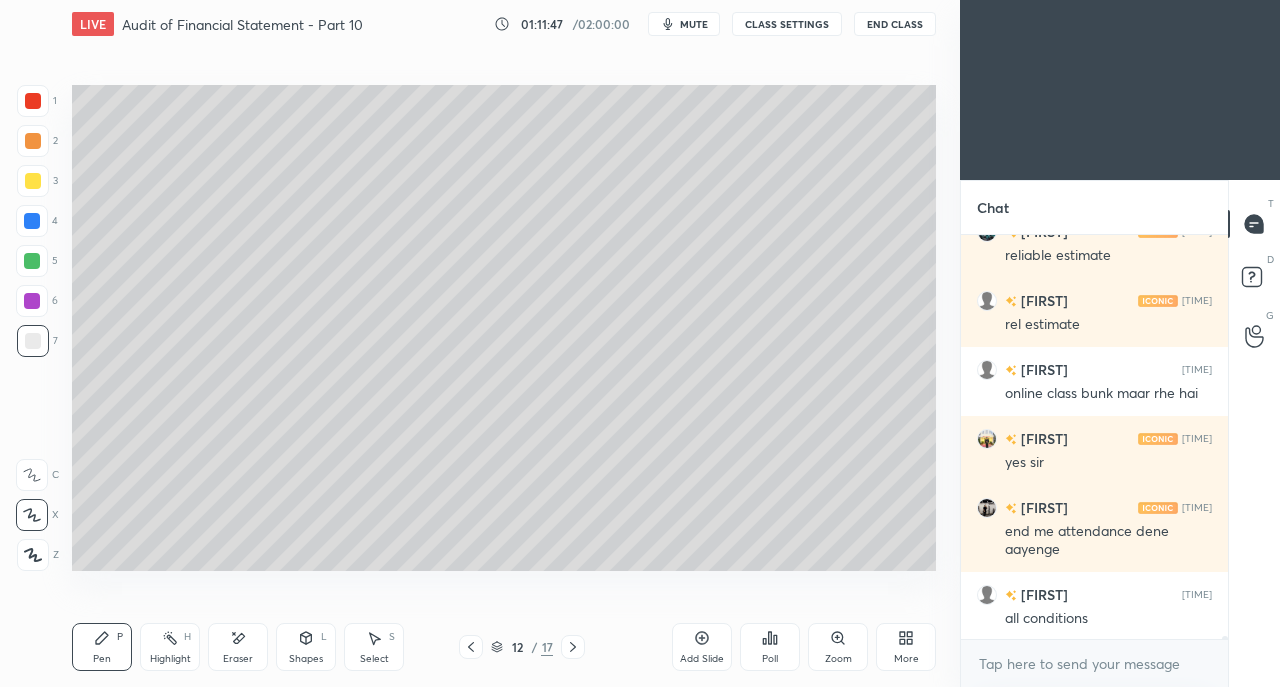 click at bounding box center [33, 141] 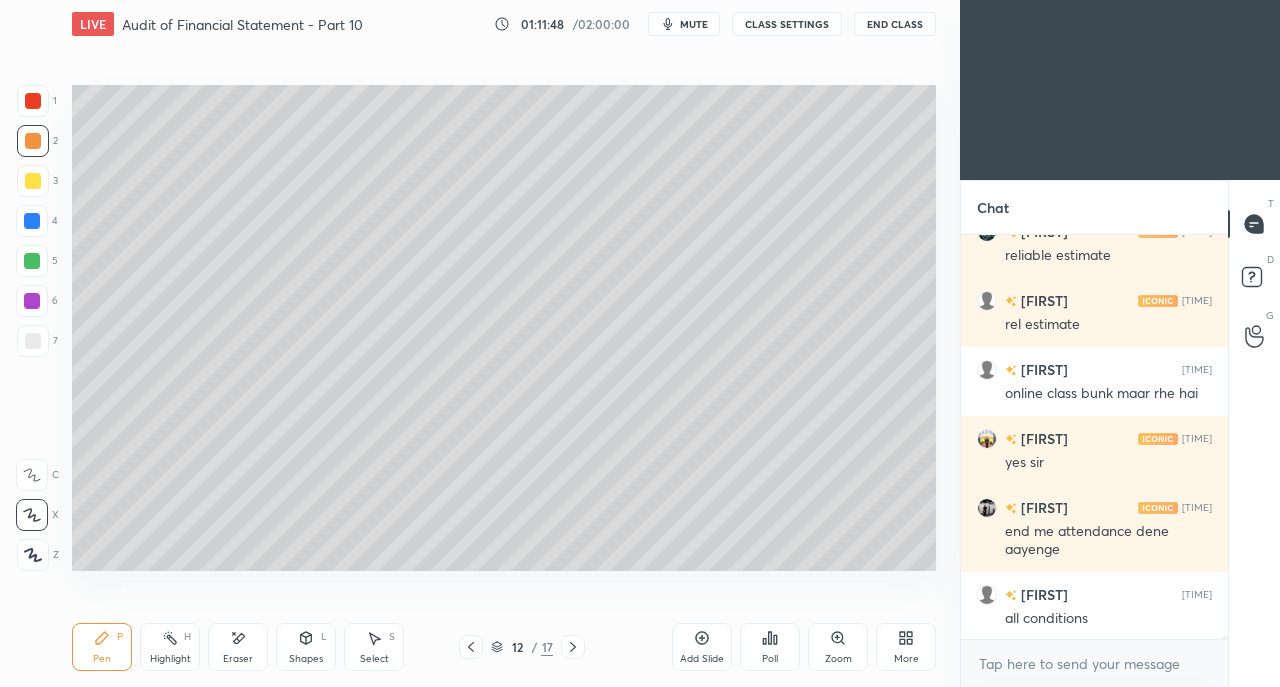 click at bounding box center (33, 181) 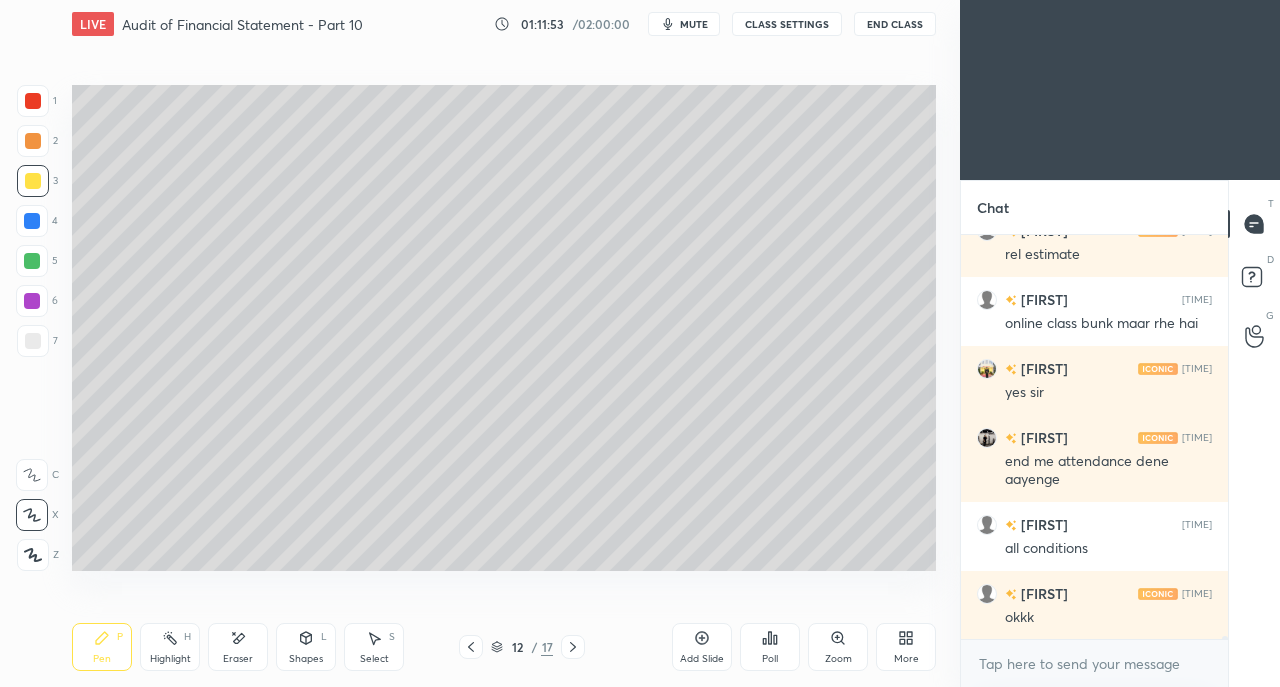 scroll, scrollTop: 46958, scrollLeft: 0, axis: vertical 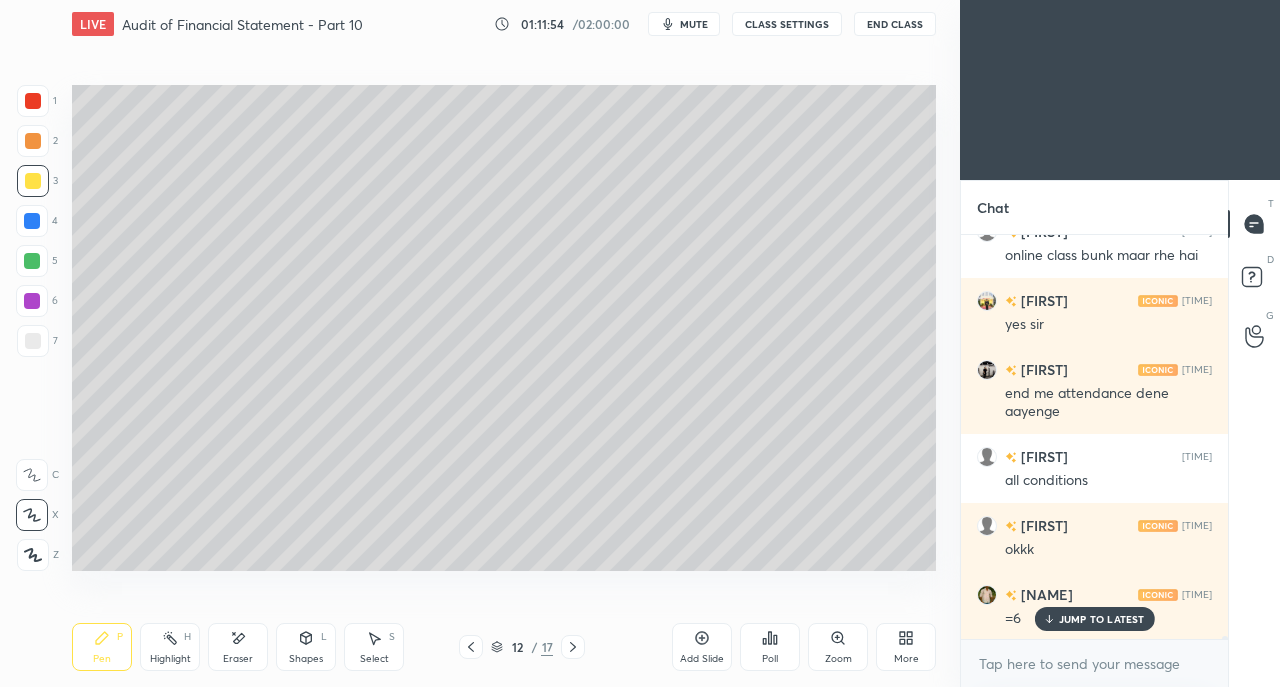click on "JUMP TO LATEST" at bounding box center [1102, 619] 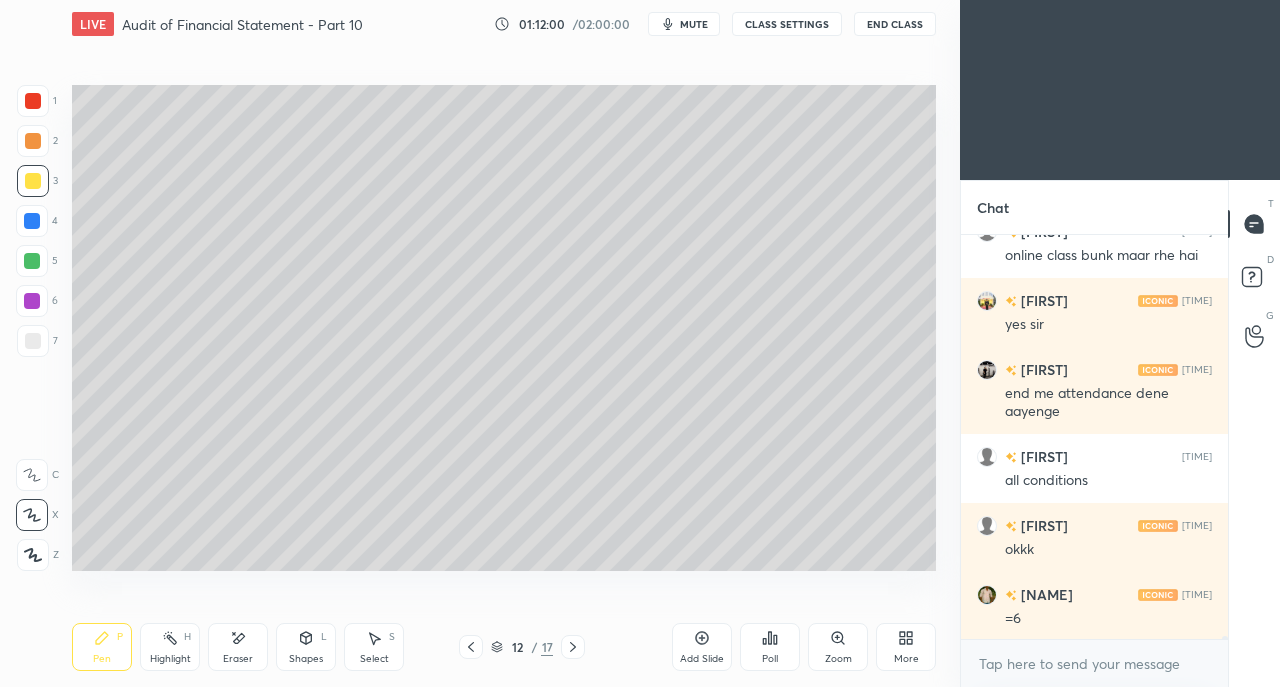 scroll, scrollTop: 47028, scrollLeft: 0, axis: vertical 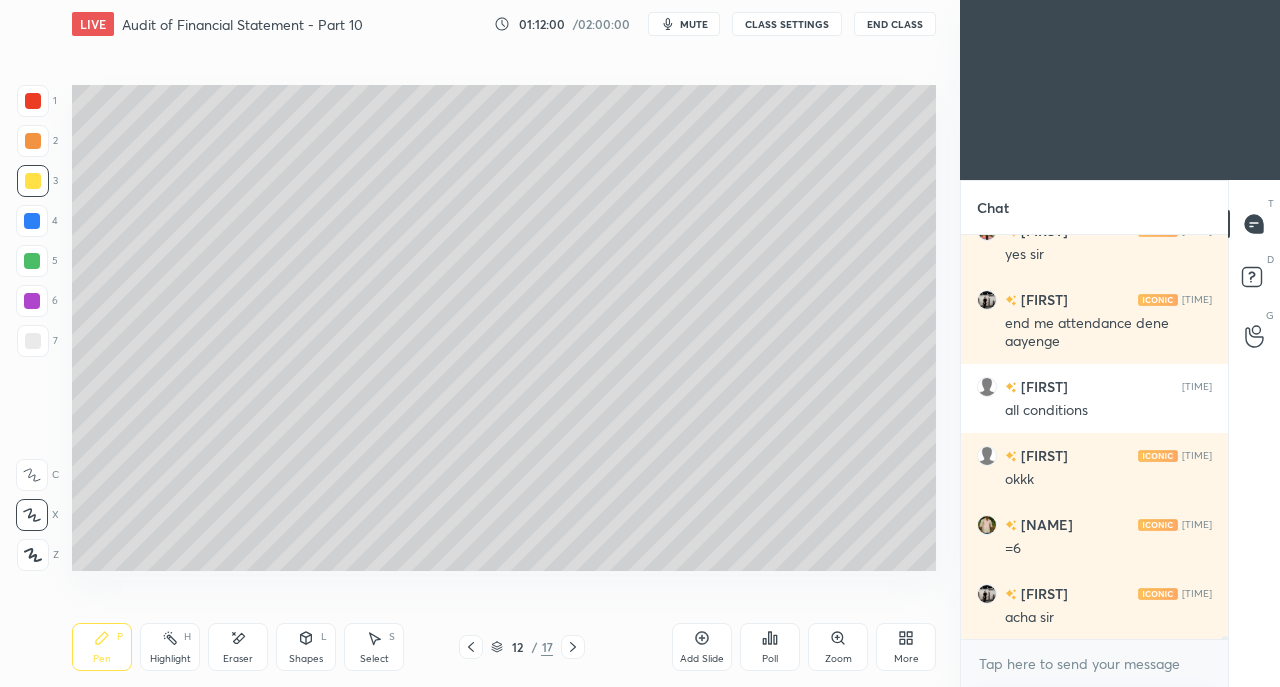 click on "12 / 17" at bounding box center [522, 647] 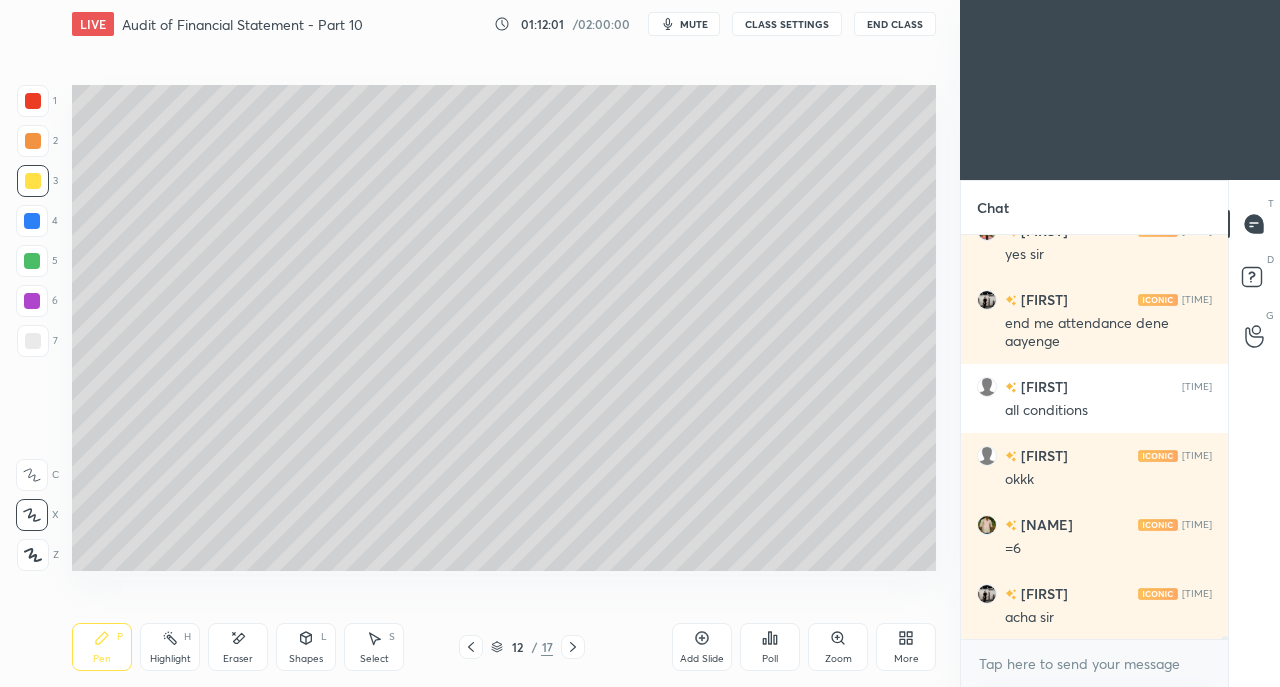 click 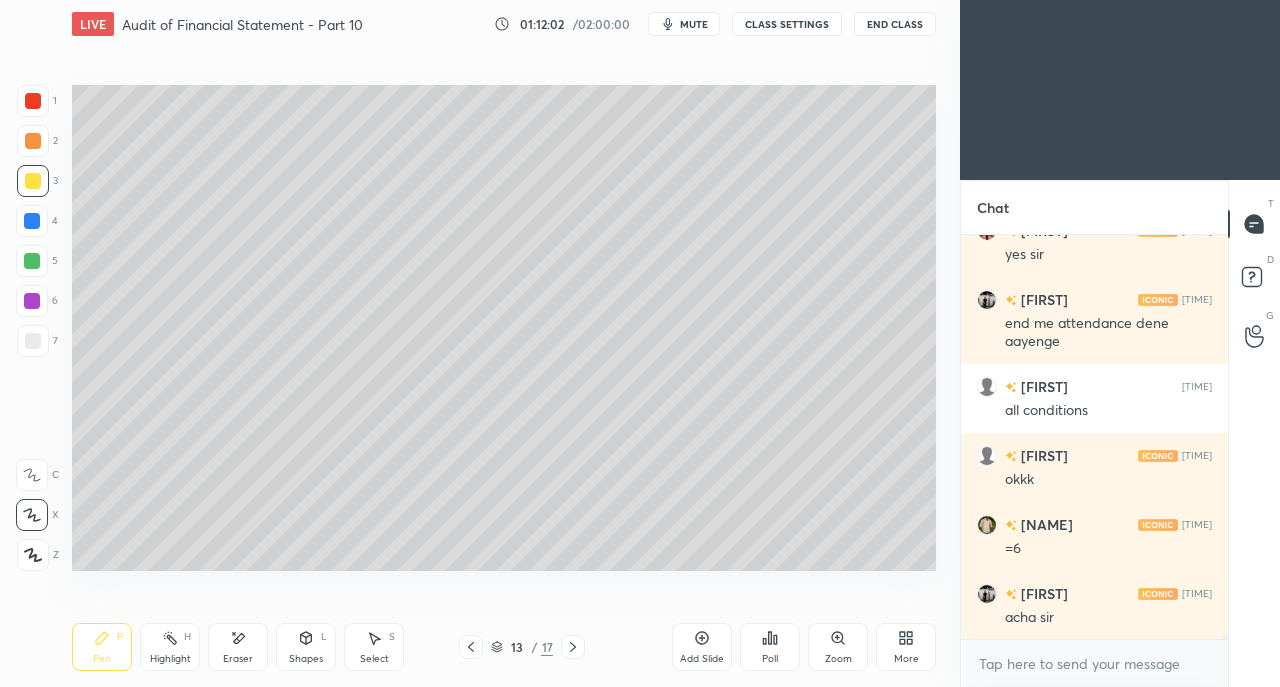 click 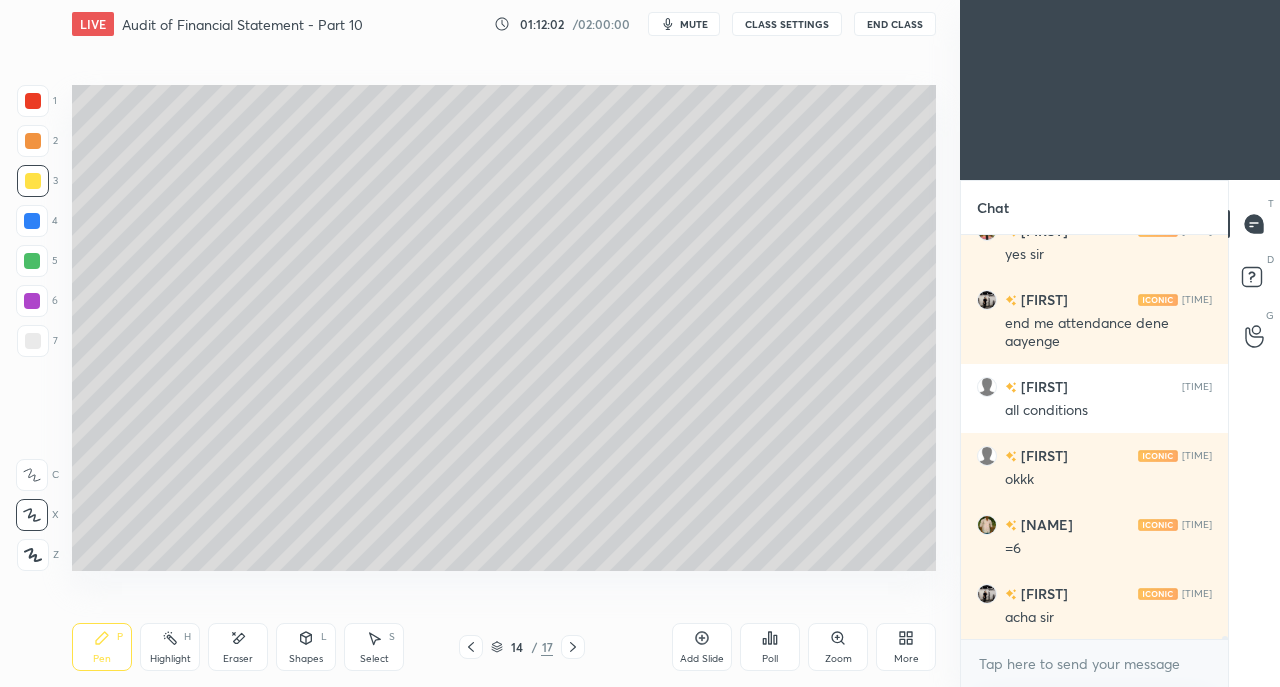 click 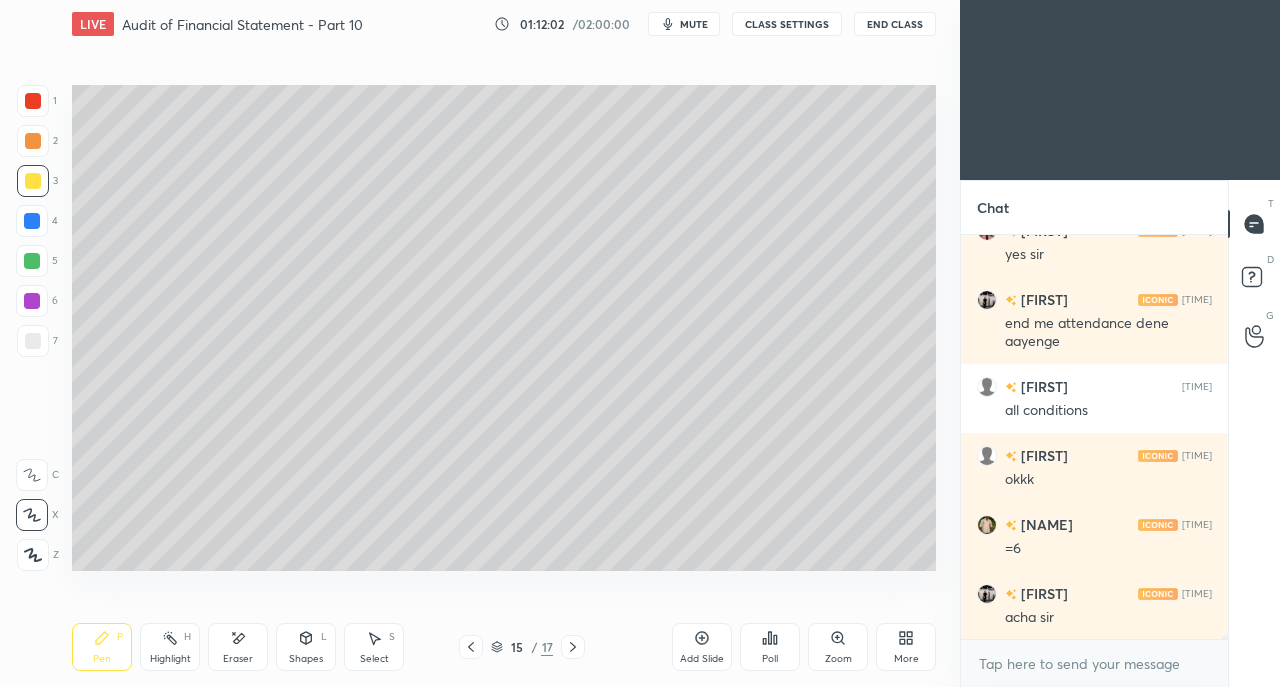 scroll, scrollTop: 47096, scrollLeft: 0, axis: vertical 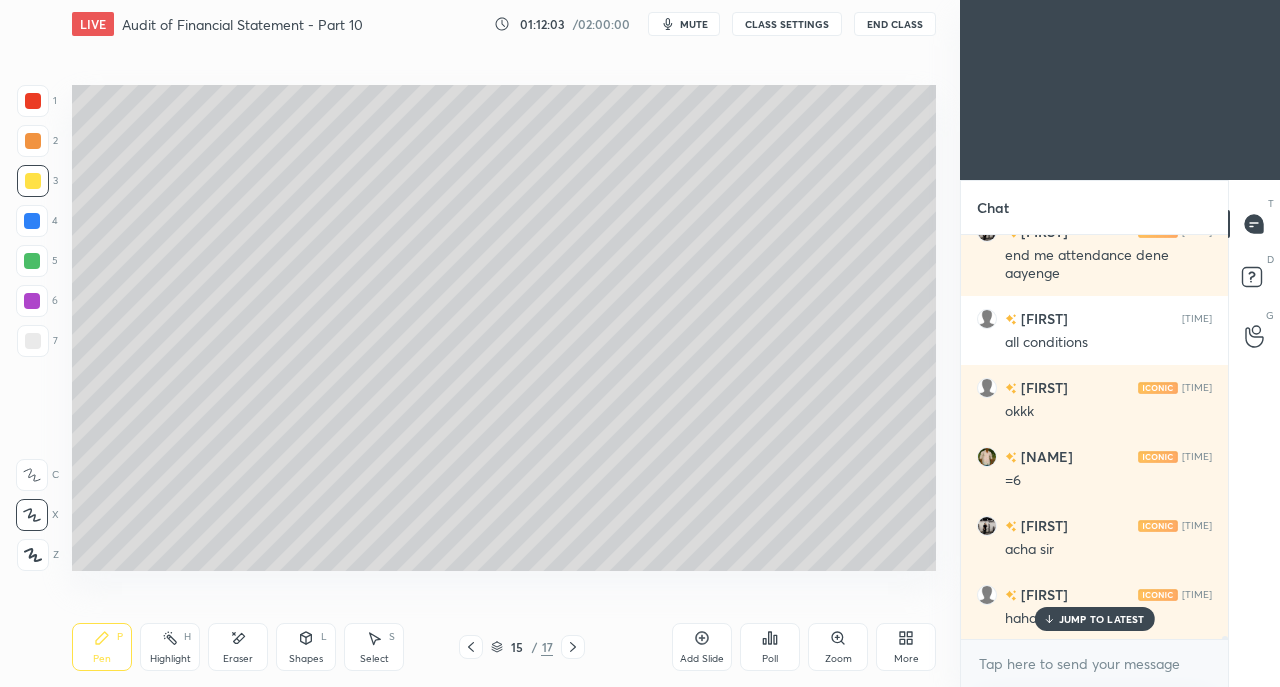 click on "JUMP TO LATEST" at bounding box center (1094, 619) 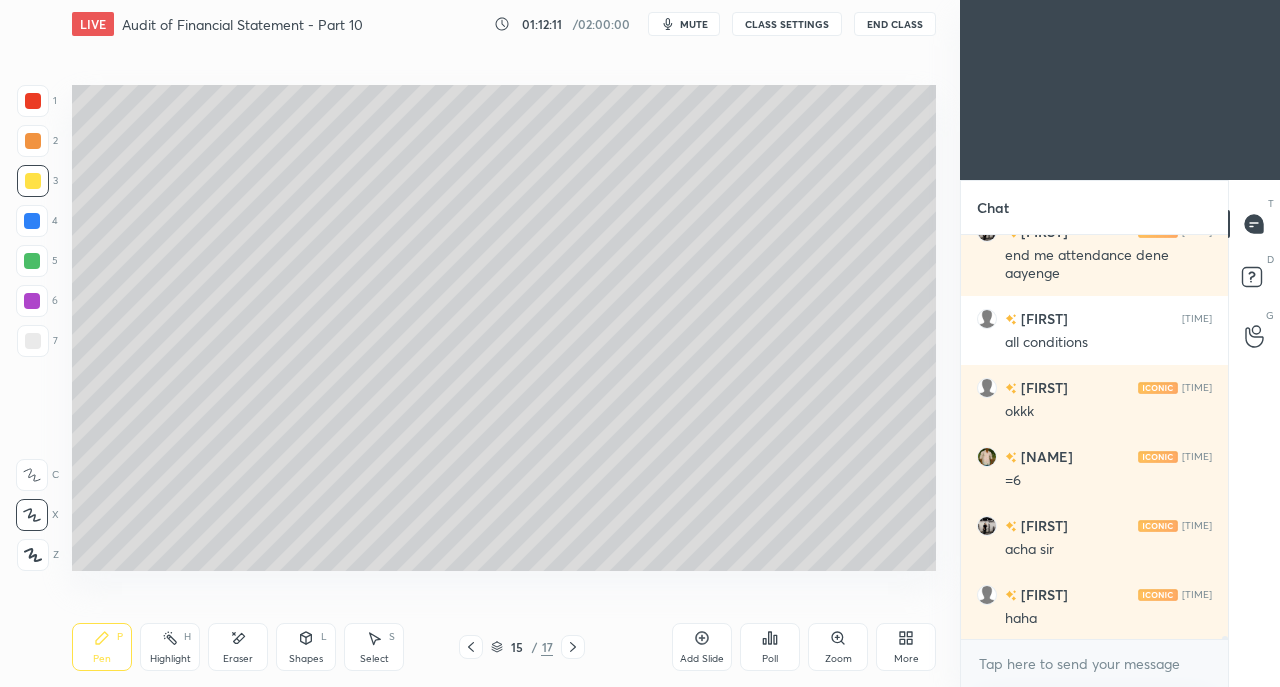 scroll, scrollTop: 47166, scrollLeft: 0, axis: vertical 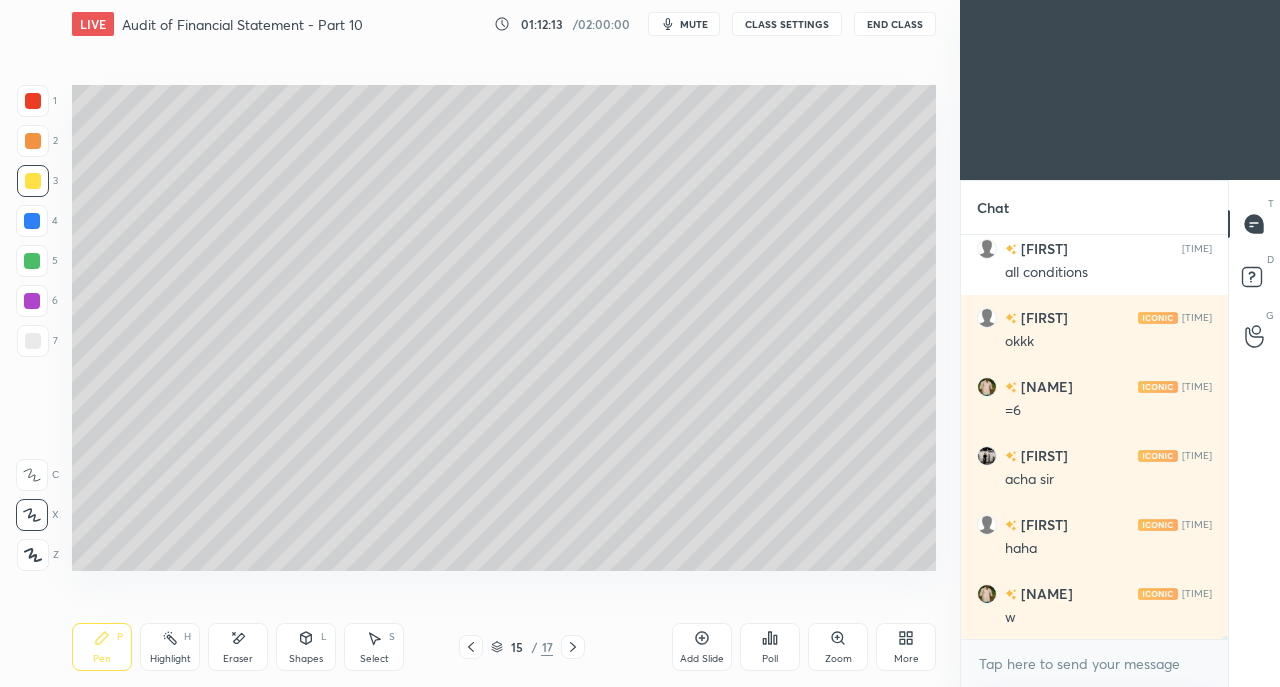 click 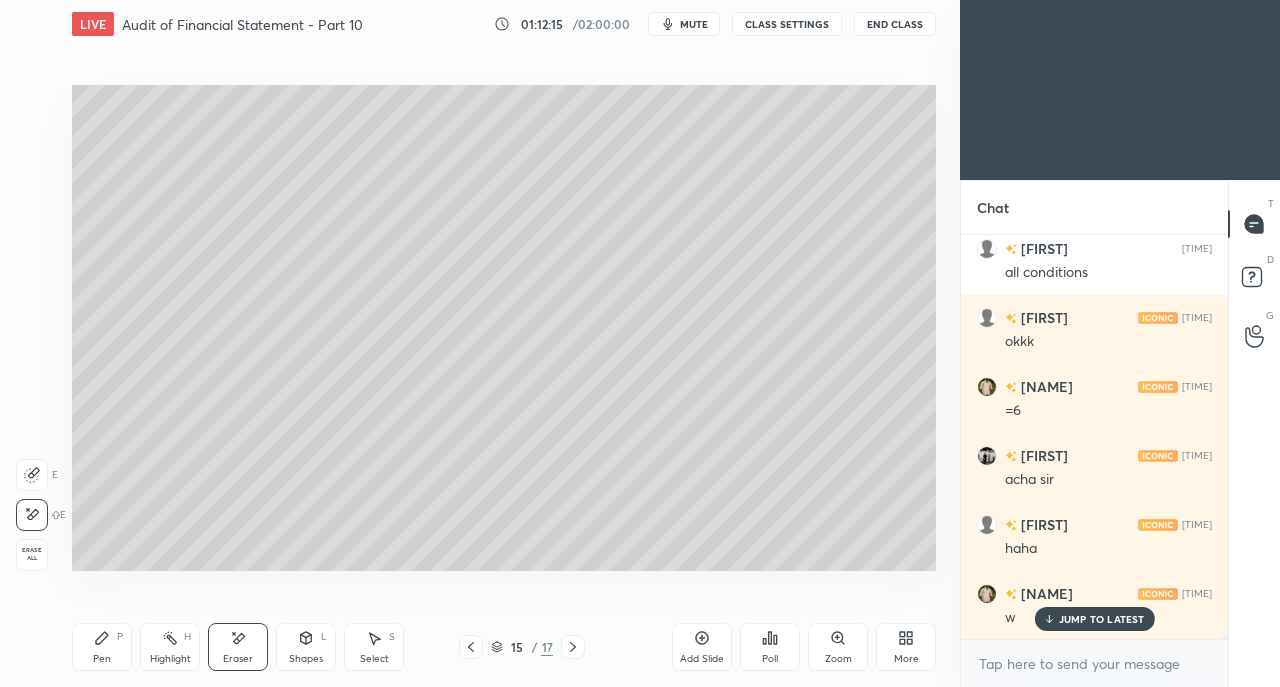 scroll, scrollTop: 47234, scrollLeft: 0, axis: vertical 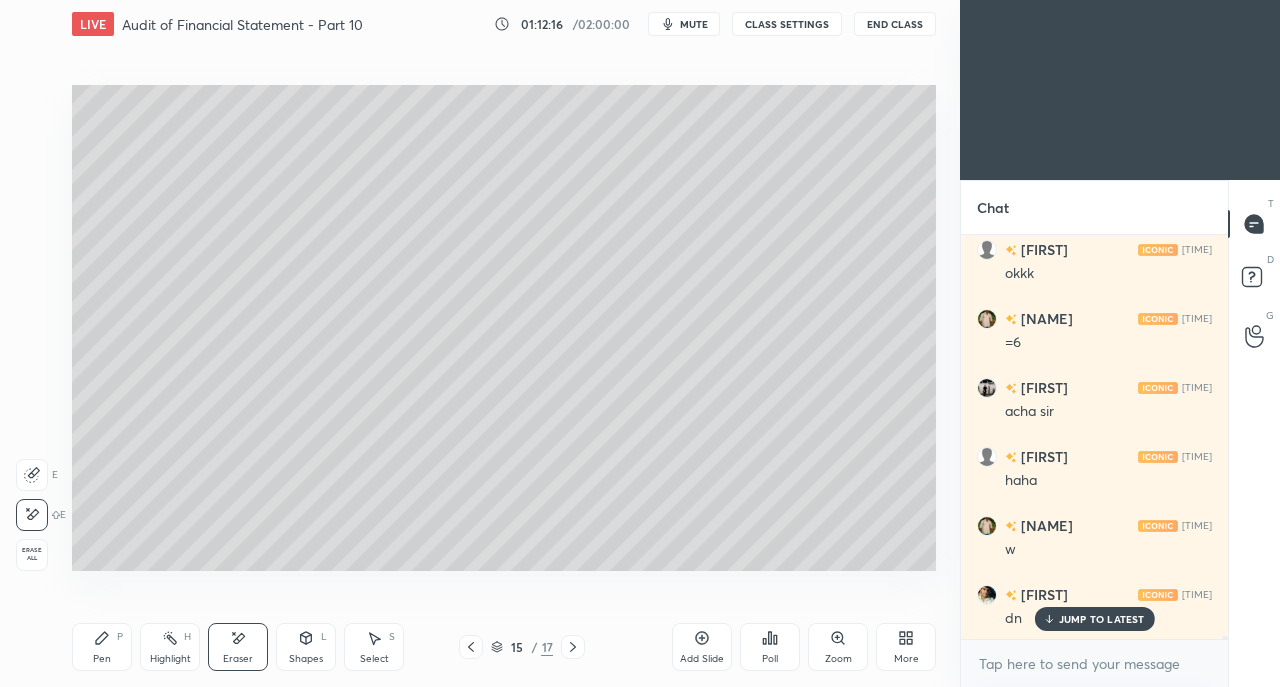 click on "JUMP TO LATEST" at bounding box center [1102, 619] 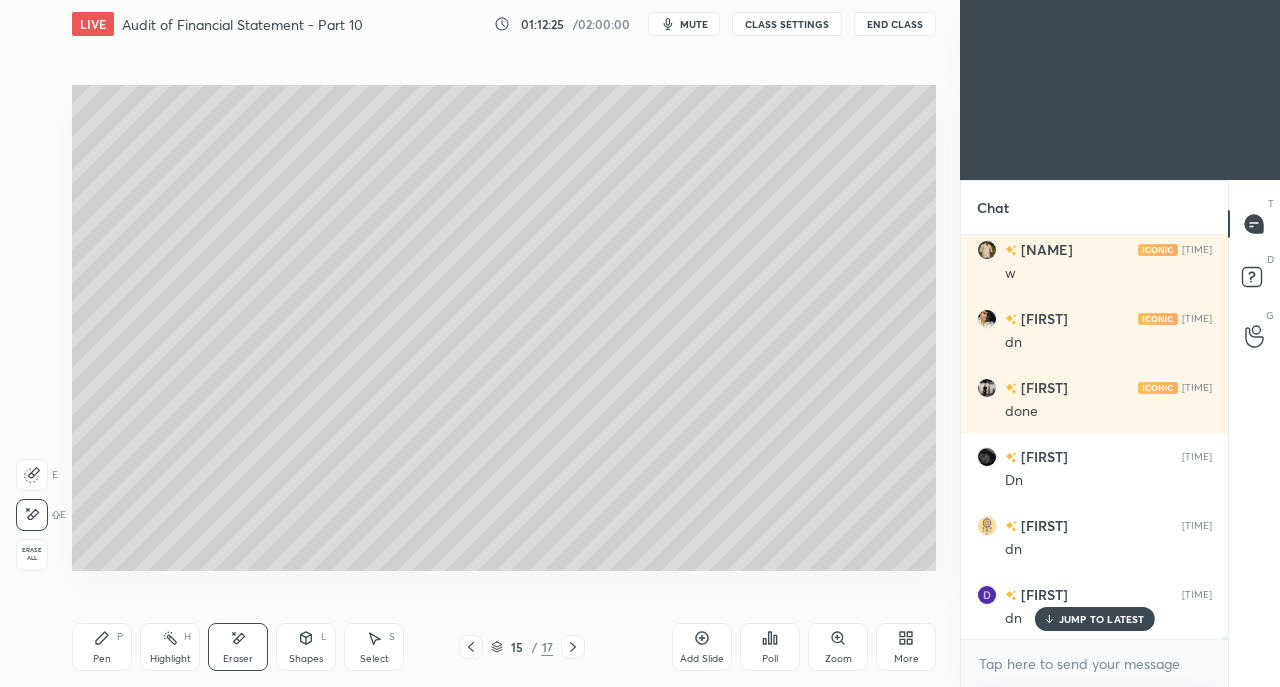 scroll, scrollTop: 47648, scrollLeft: 0, axis: vertical 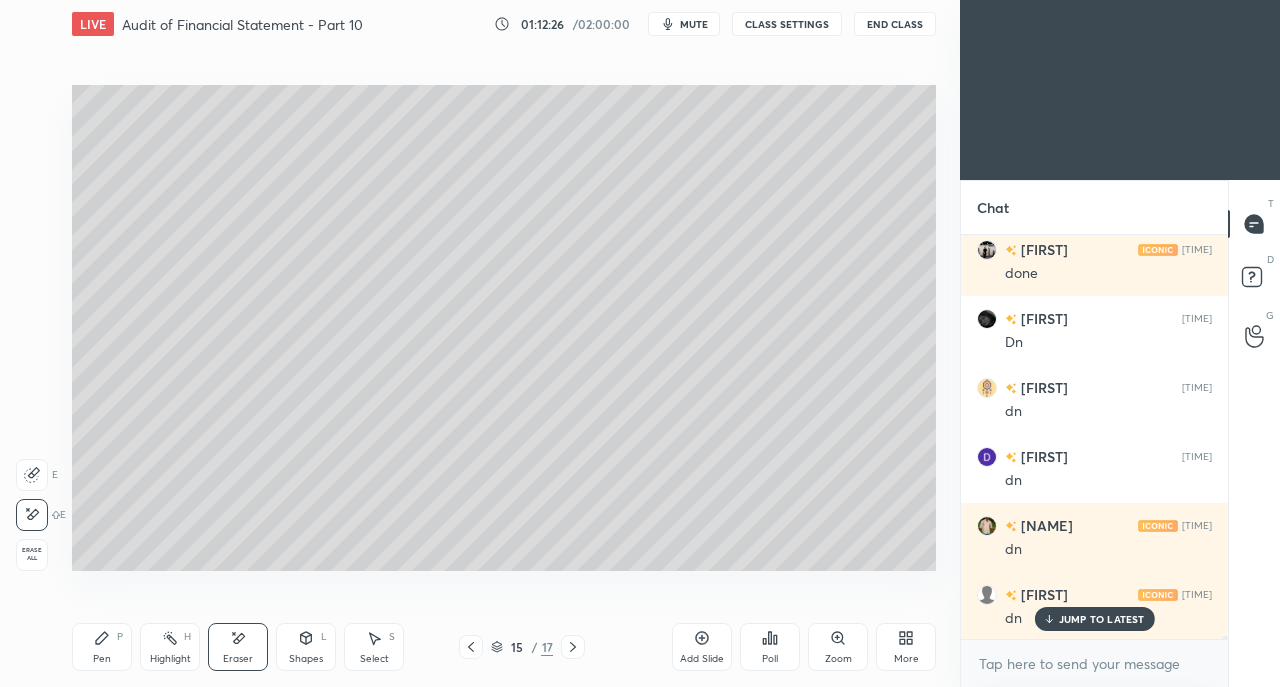 click on "JUMP TO LATEST" at bounding box center (1094, 619) 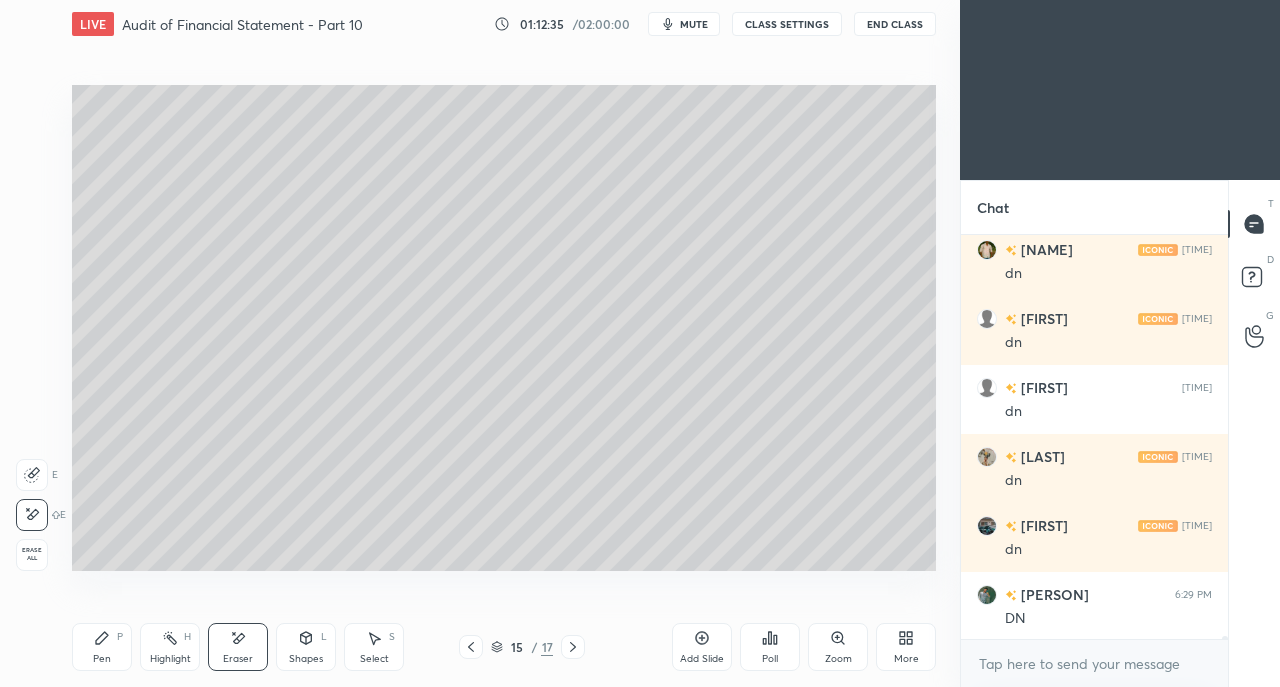 scroll, scrollTop: 47994, scrollLeft: 0, axis: vertical 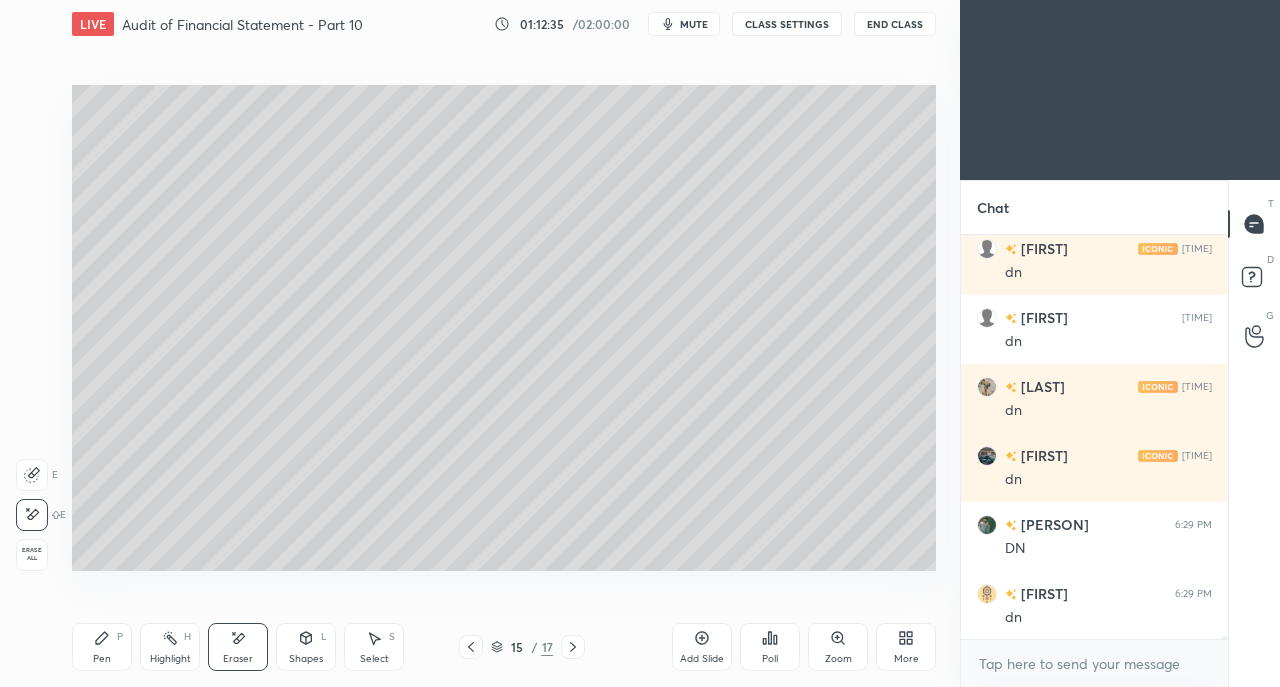 click on "Pen" at bounding box center (102, 659) 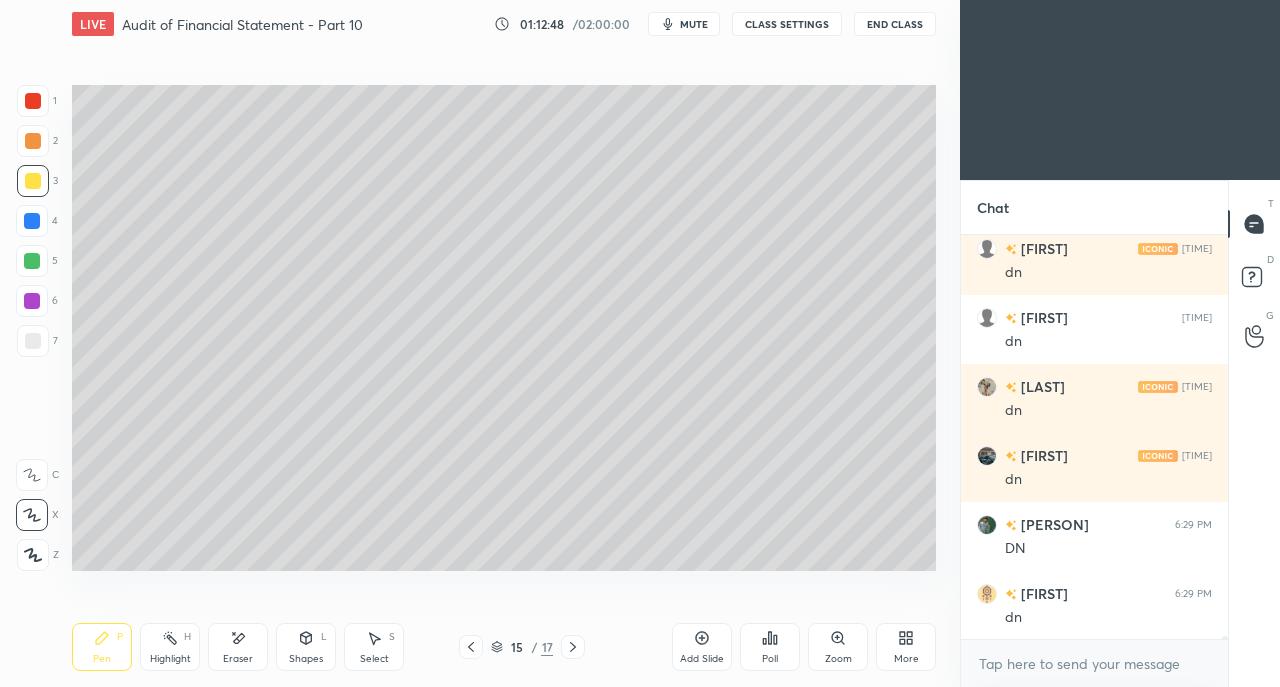 scroll, scrollTop: 48062, scrollLeft: 0, axis: vertical 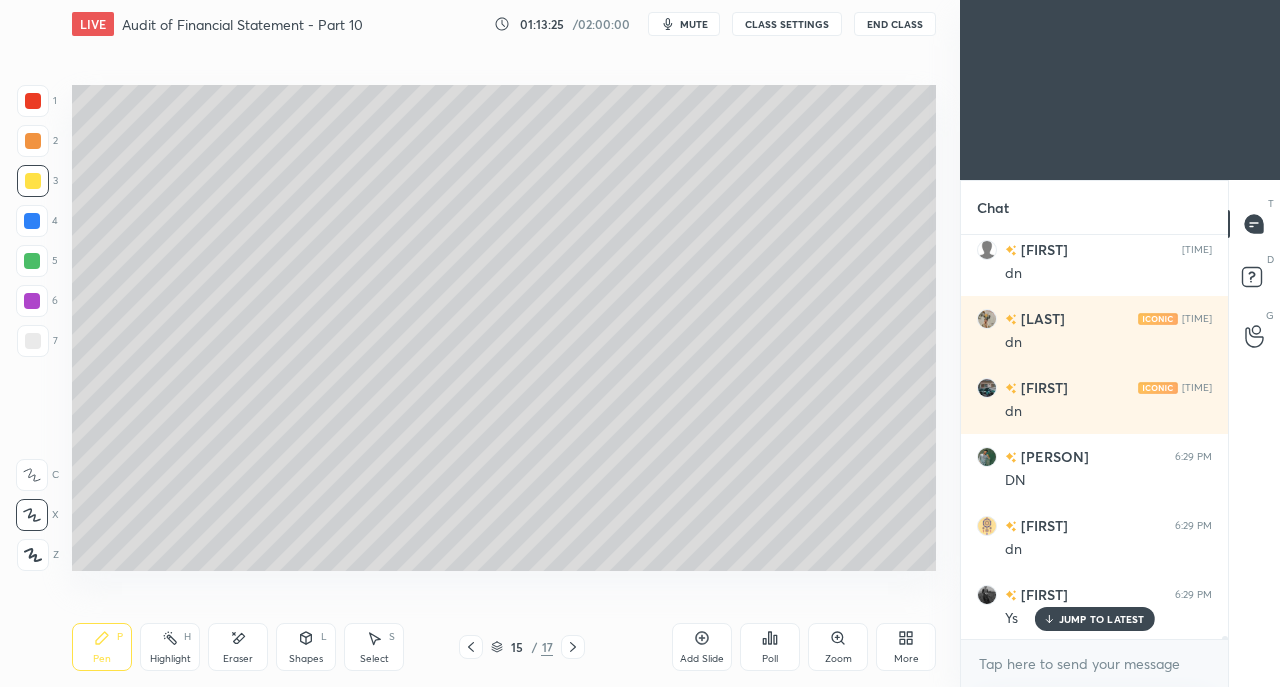 click at bounding box center (33, 341) 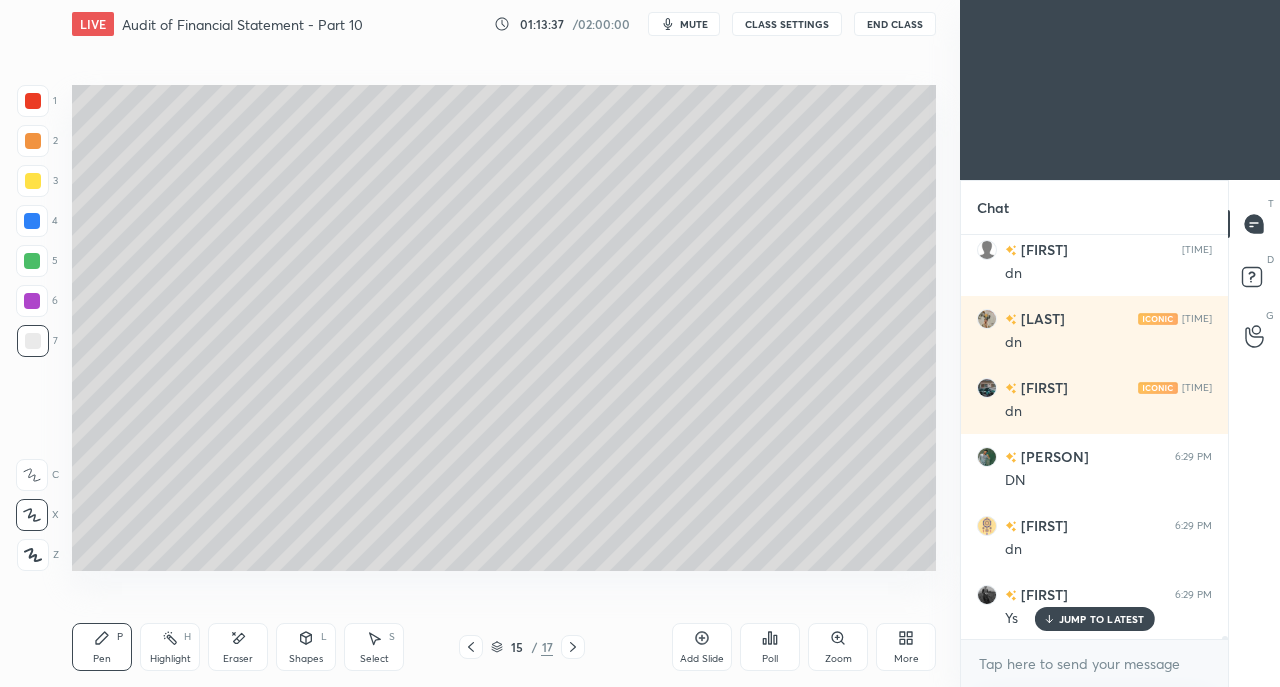 click on "Eraser" at bounding box center (238, 647) 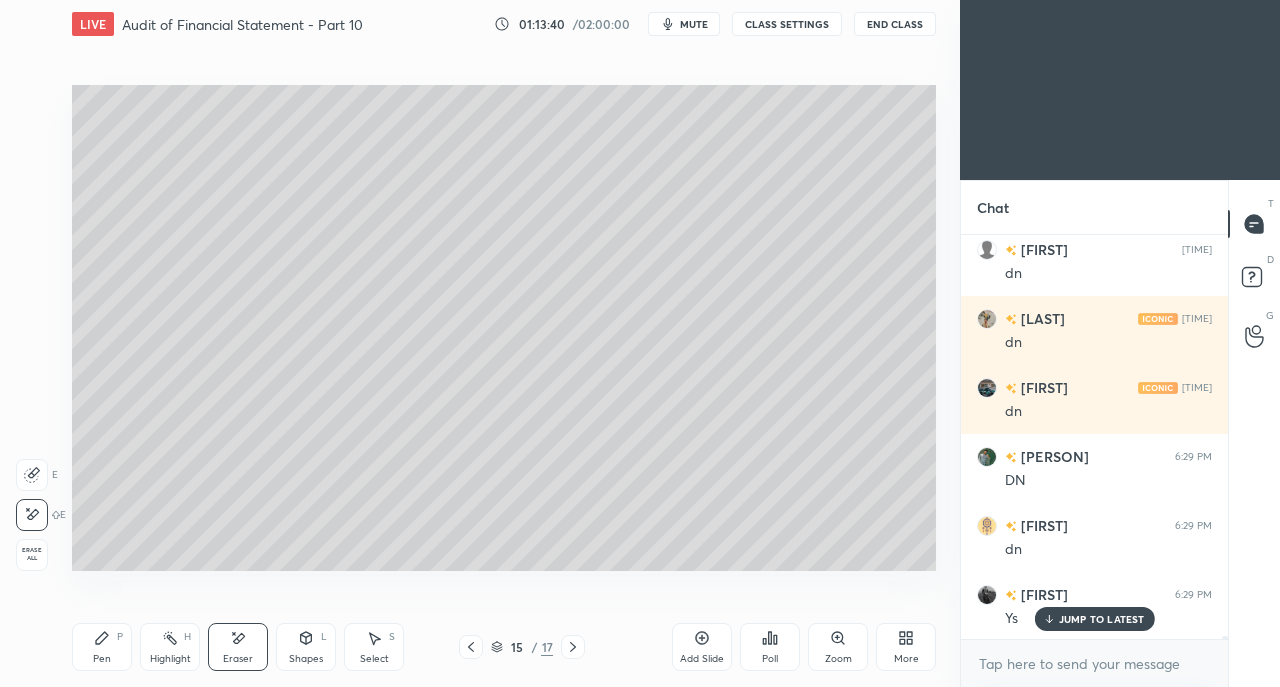 click on "Pen P" at bounding box center [102, 647] 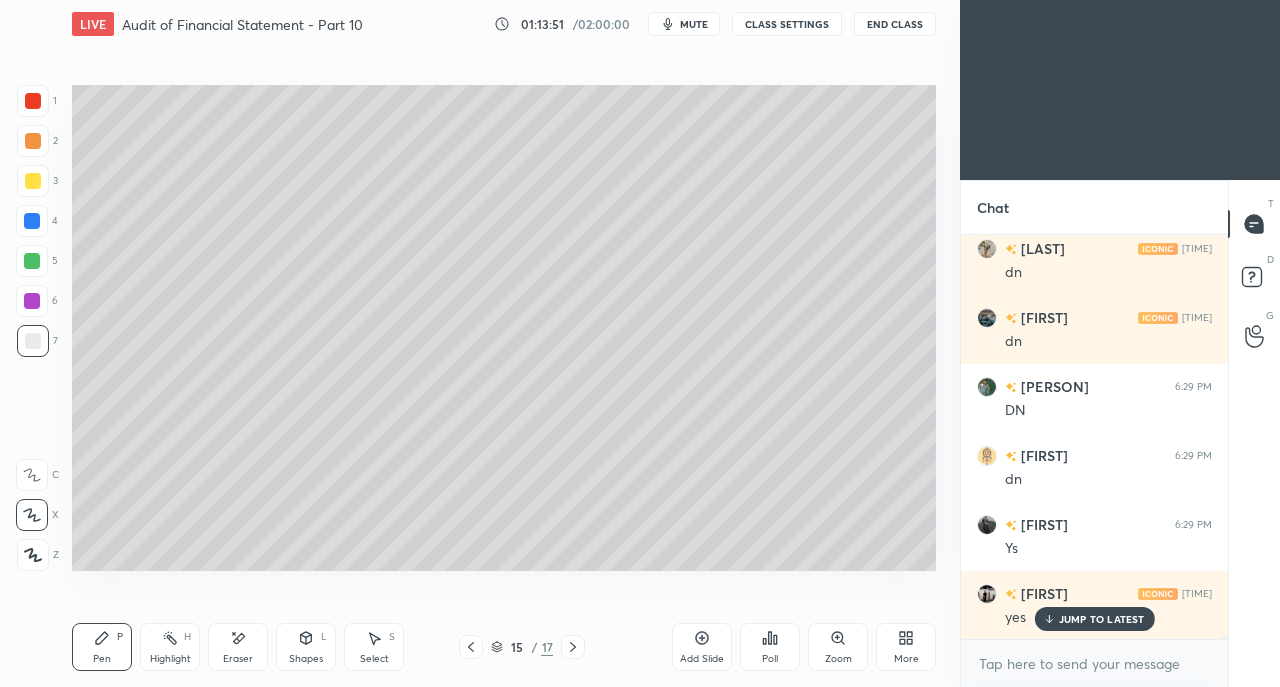 scroll, scrollTop: 48200, scrollLeft: 0, axis: vertical 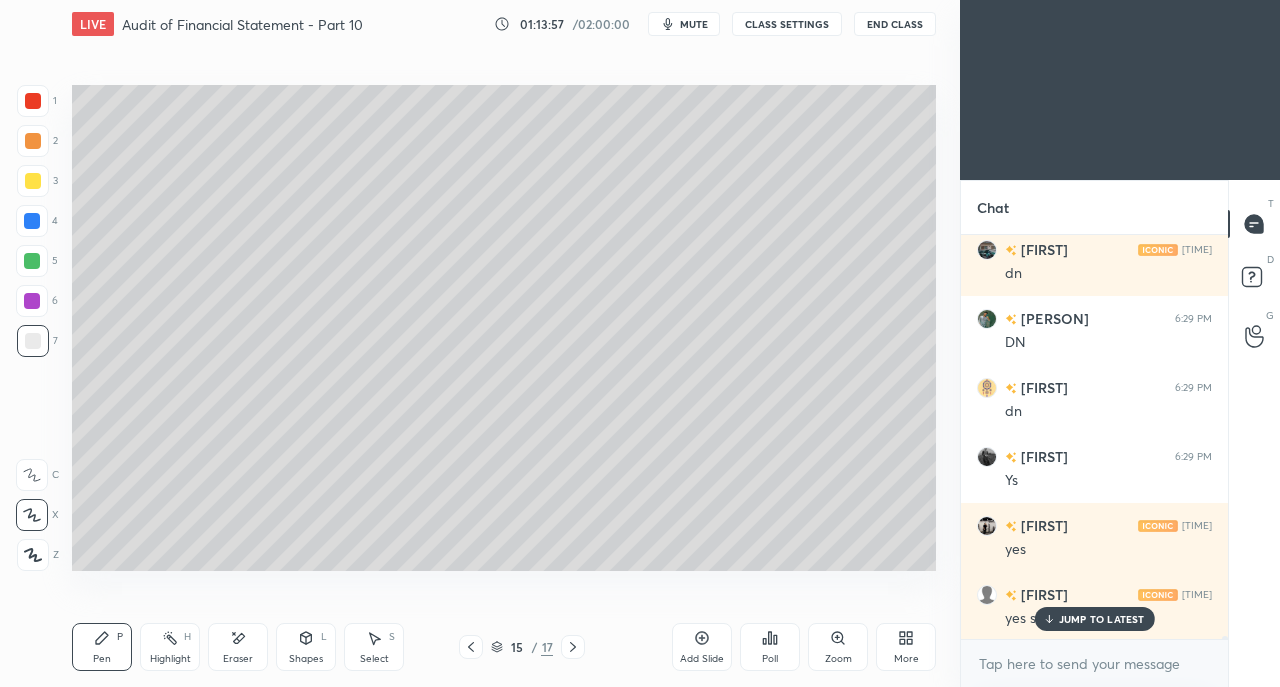 click on "JUMP TO LATEST" at bounding box center [1102, 619] 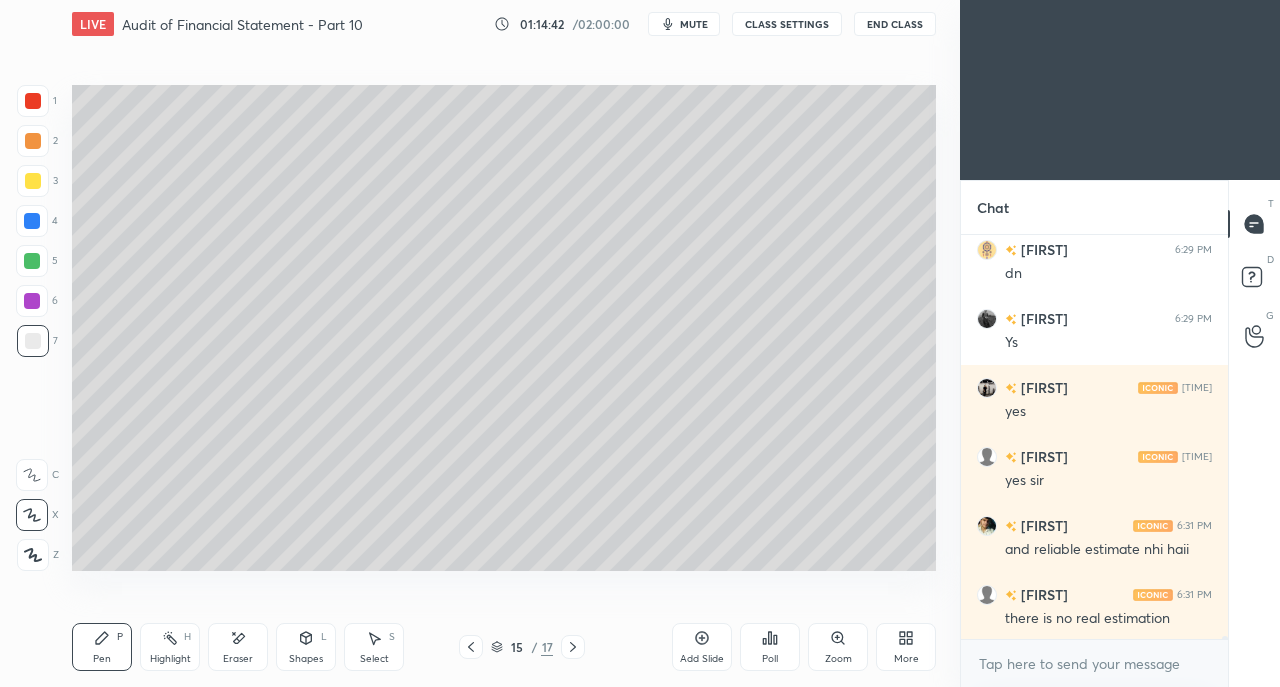 scroll, scrollTop: 48408, scrollLeft: 0, axis: vertical 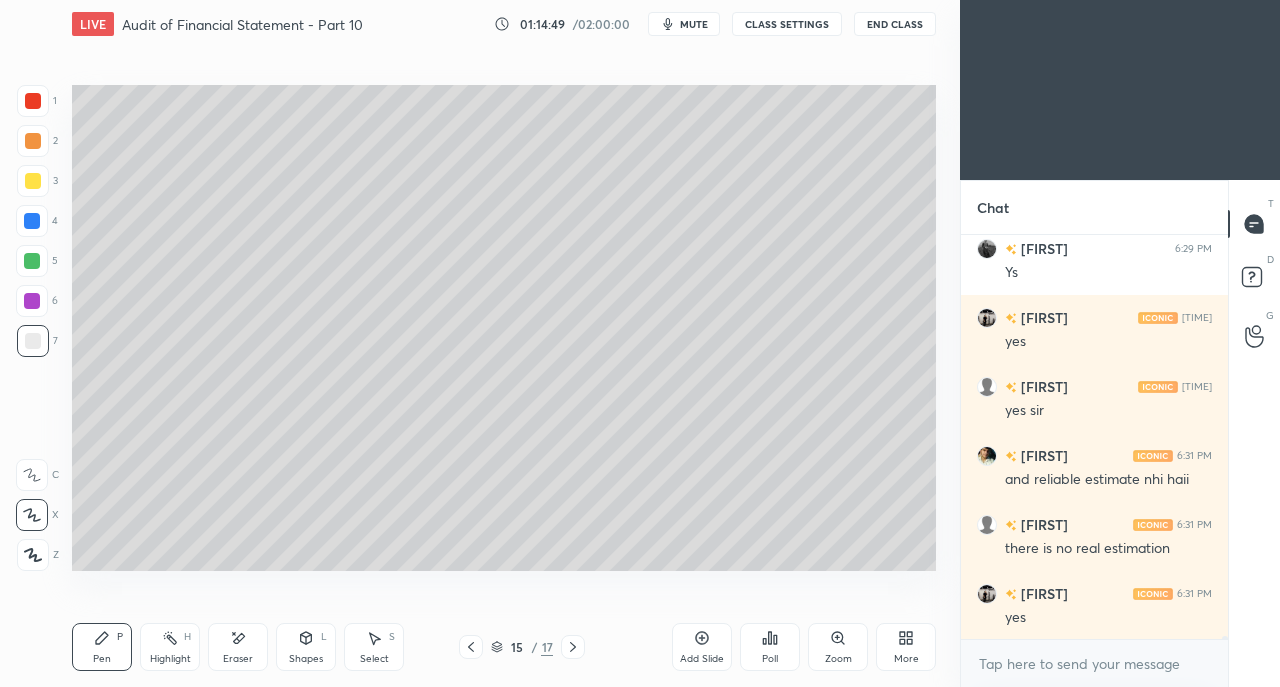 click on "Pen P Highlight H Eraser Shapes L Select S" at bounding box center [222, 647] 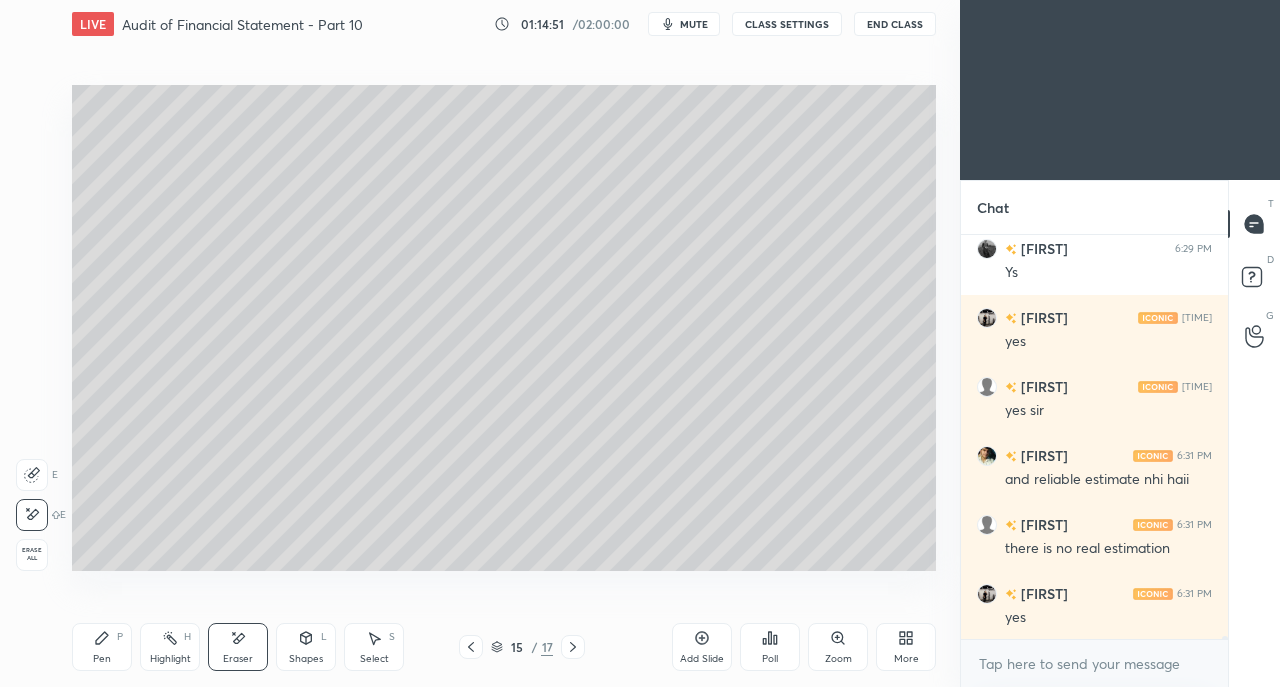 click on "Pen" at bounding box center [102, 659] 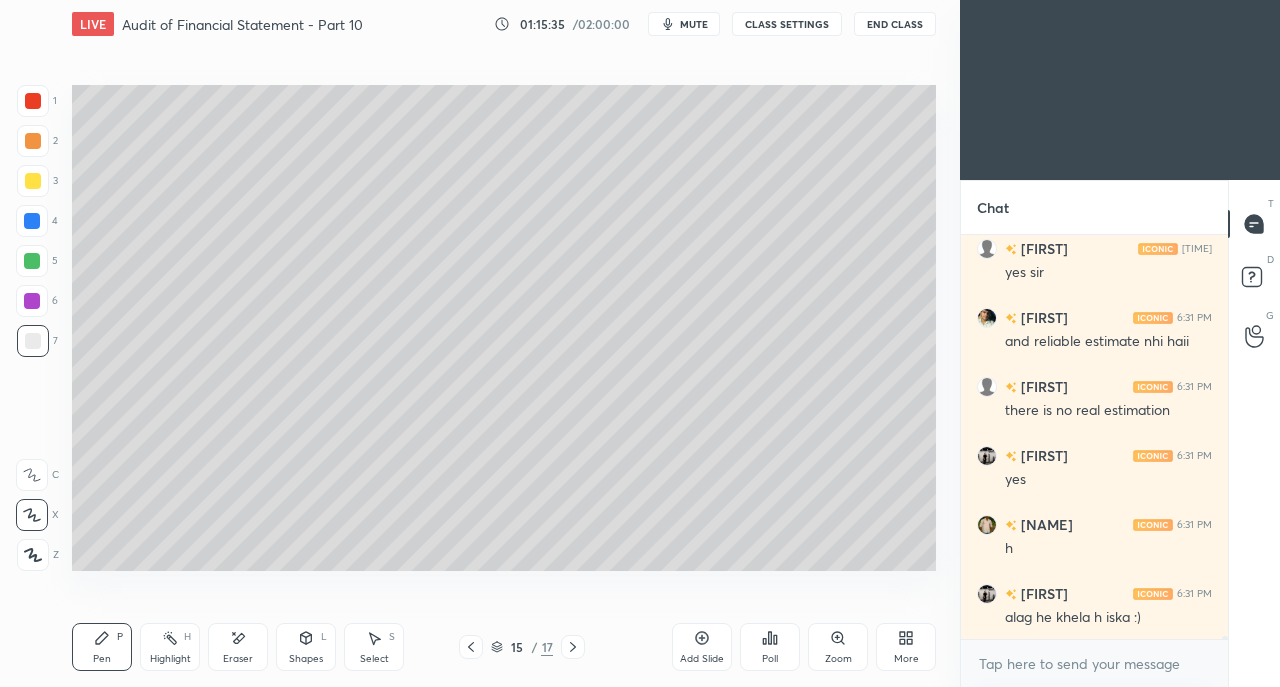 scroll, scrollTop: 48614, scrollLeft: 0, axis: vertical 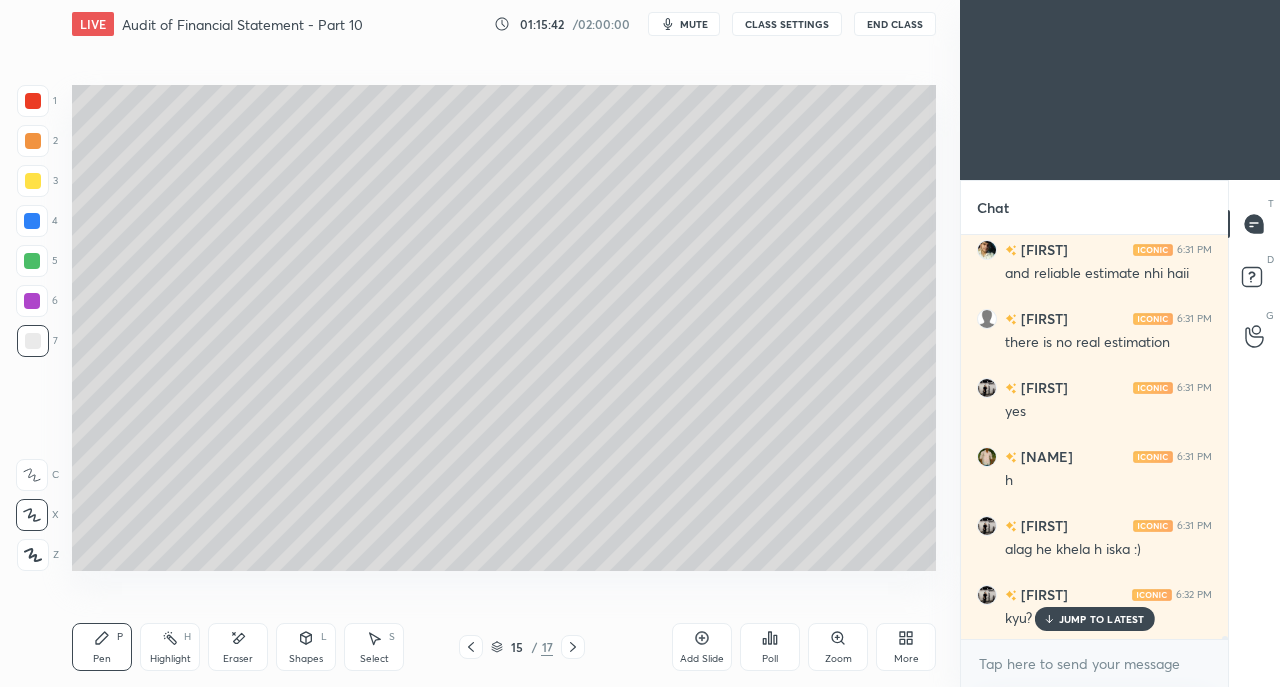 click 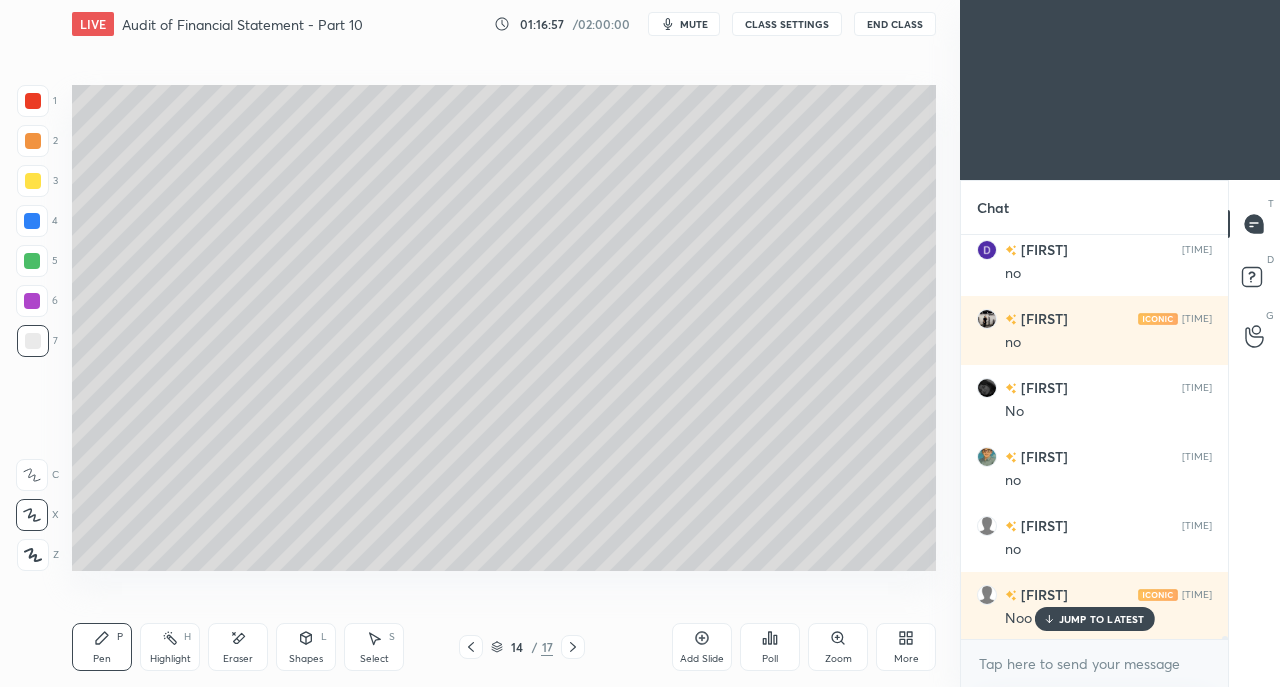 scroll, scrollTop: 50340, scrollLeft: 0, axis: vertical 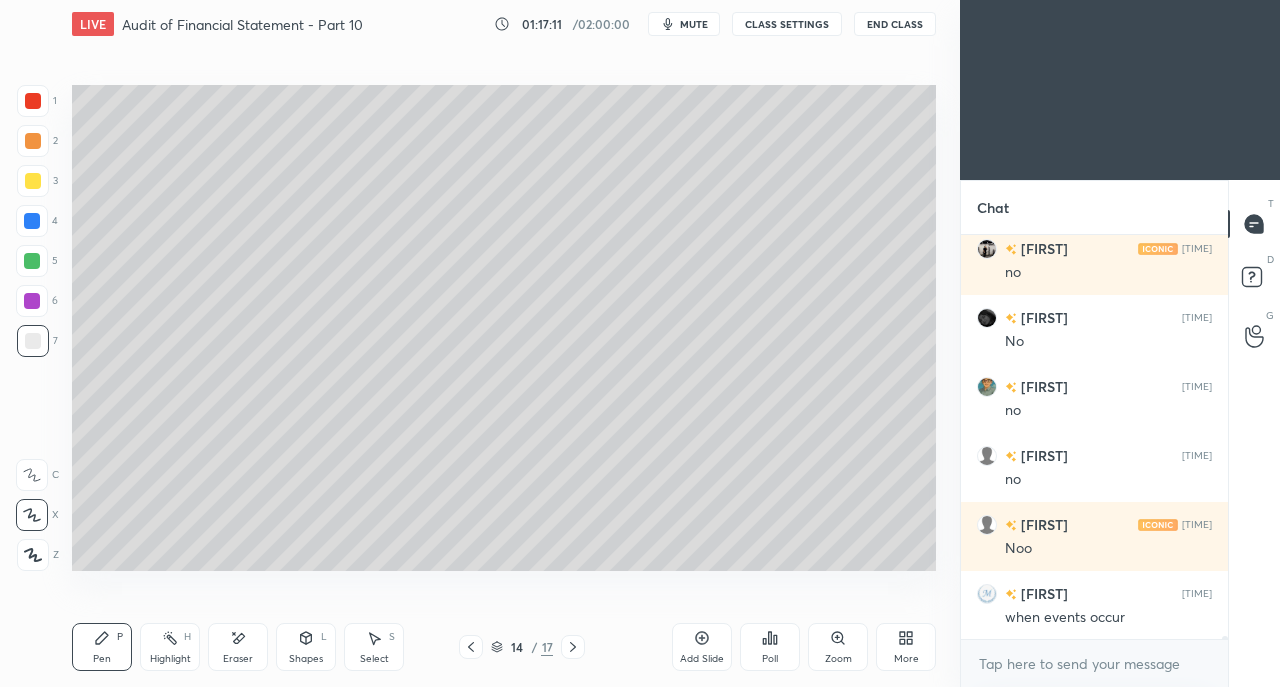 click 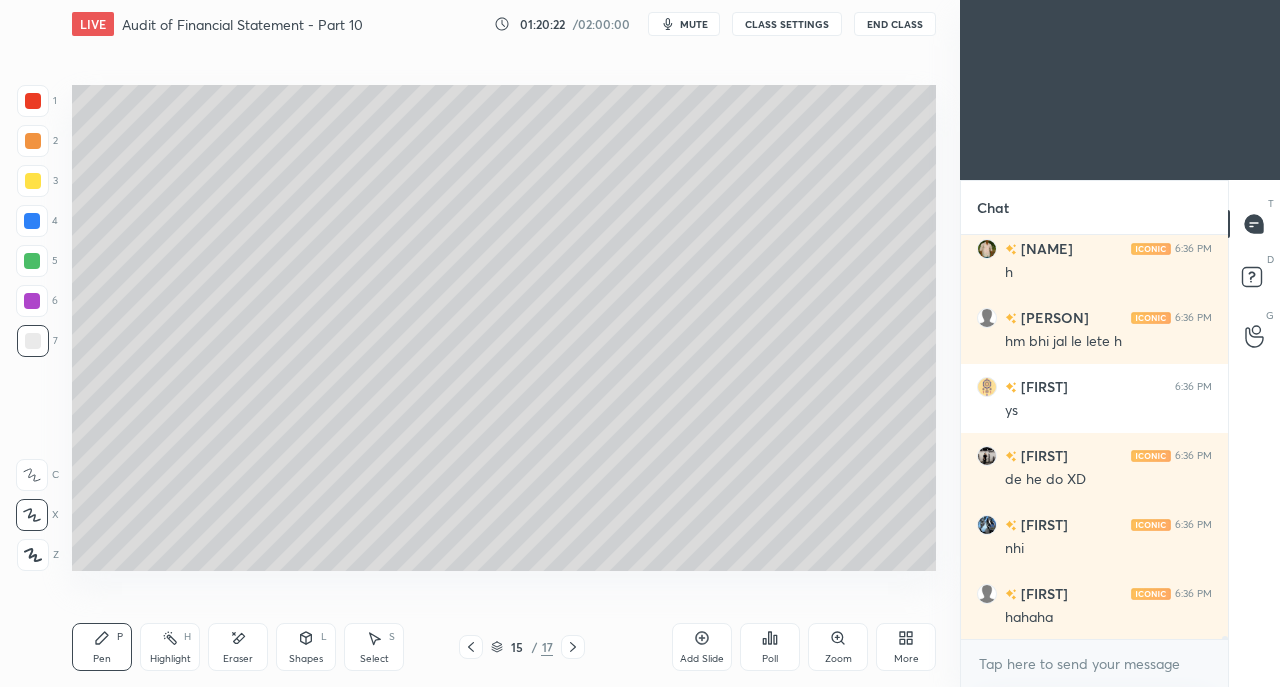 scroll, scrollTop: 53050, scrollLeft: 0, axis: vertical 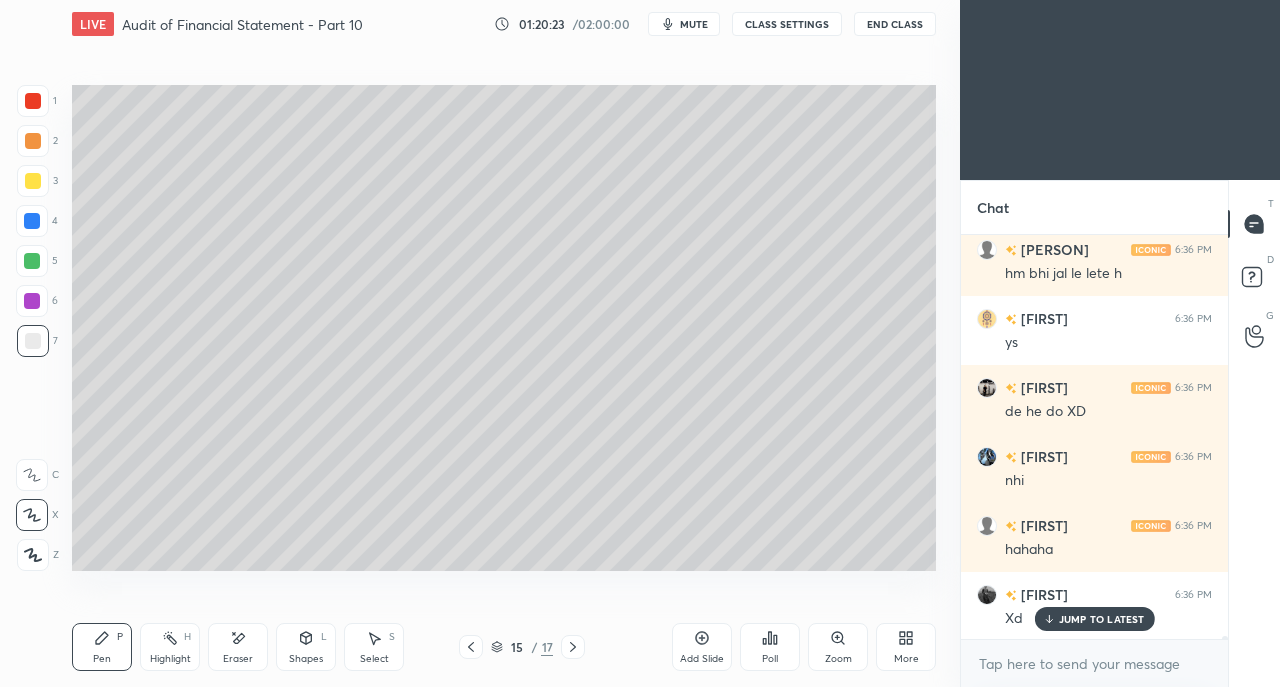 click on "mute" at bounding box center [694, 24] 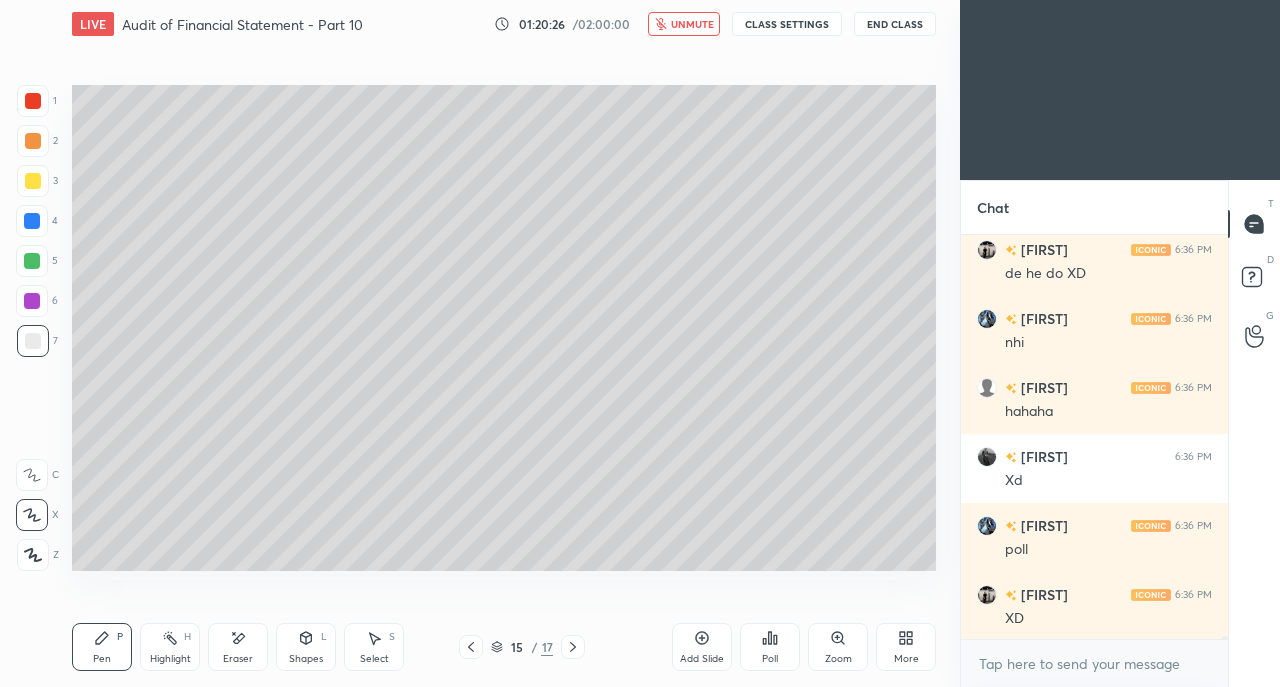 scroll, scrollTop: 53258, scrollLeft: 0, axis: vertical 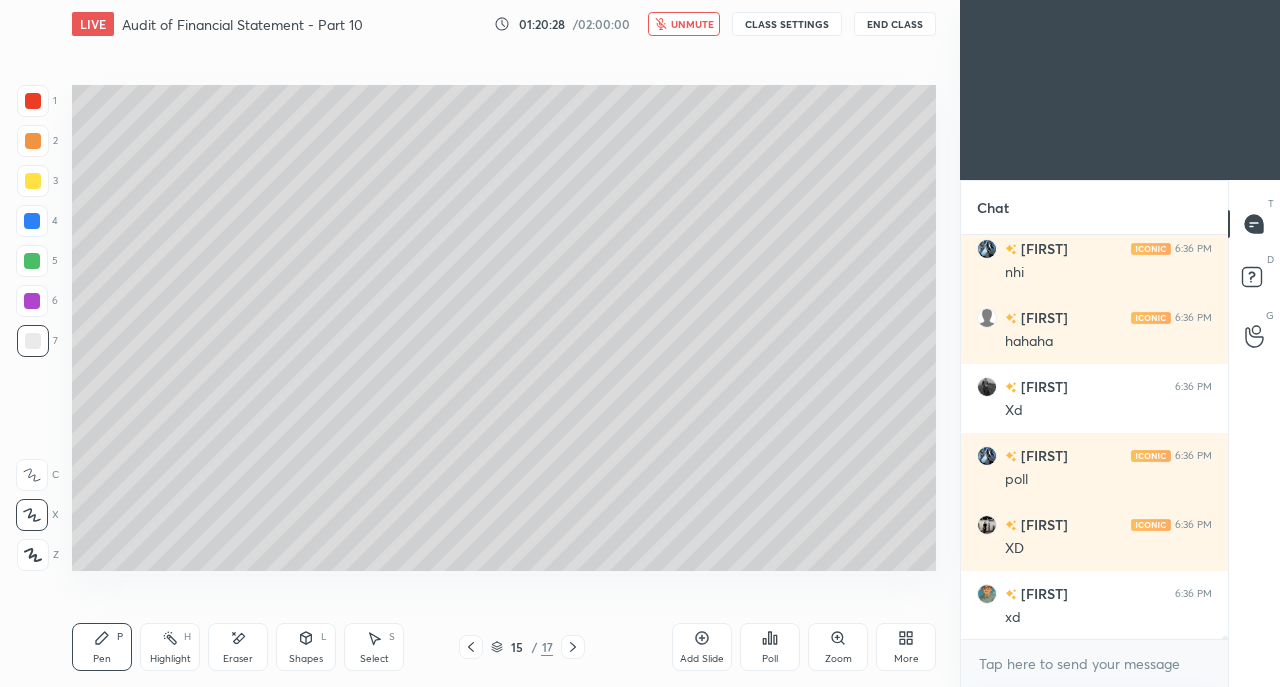 click on "unmute" at bounding box center [684, 24] 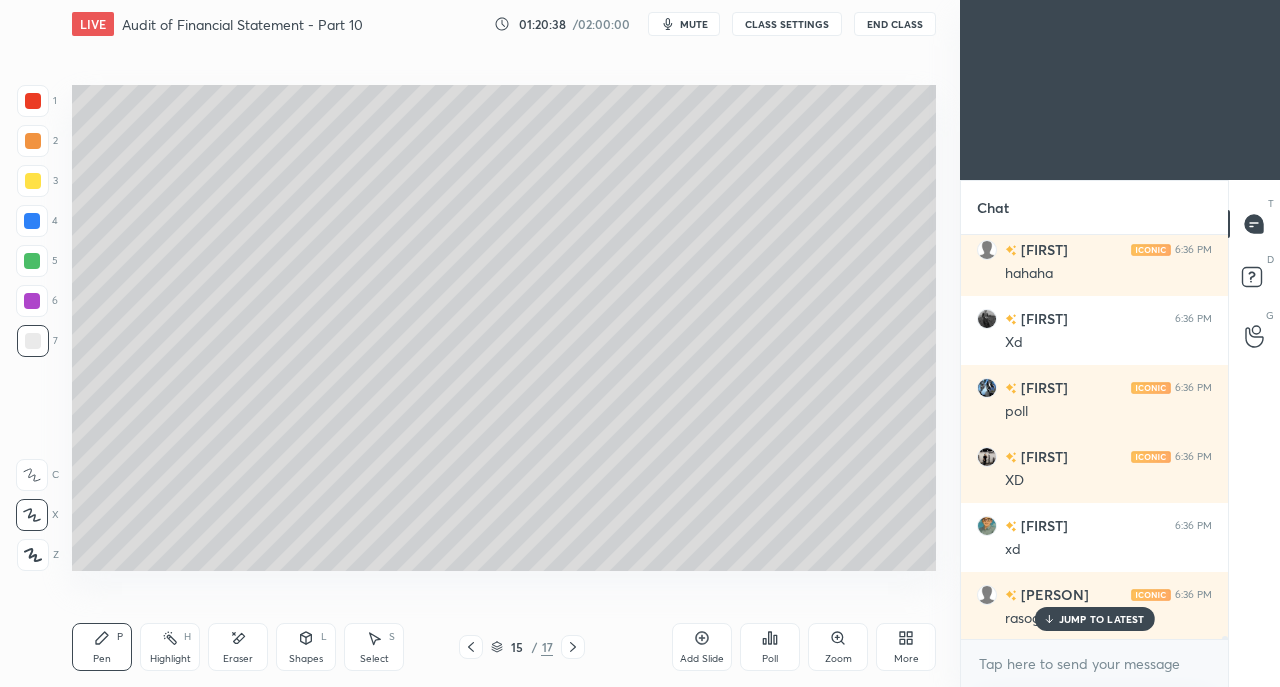 scroll, scrollTop: 53396, scrollLeft: 0, axis: vertical 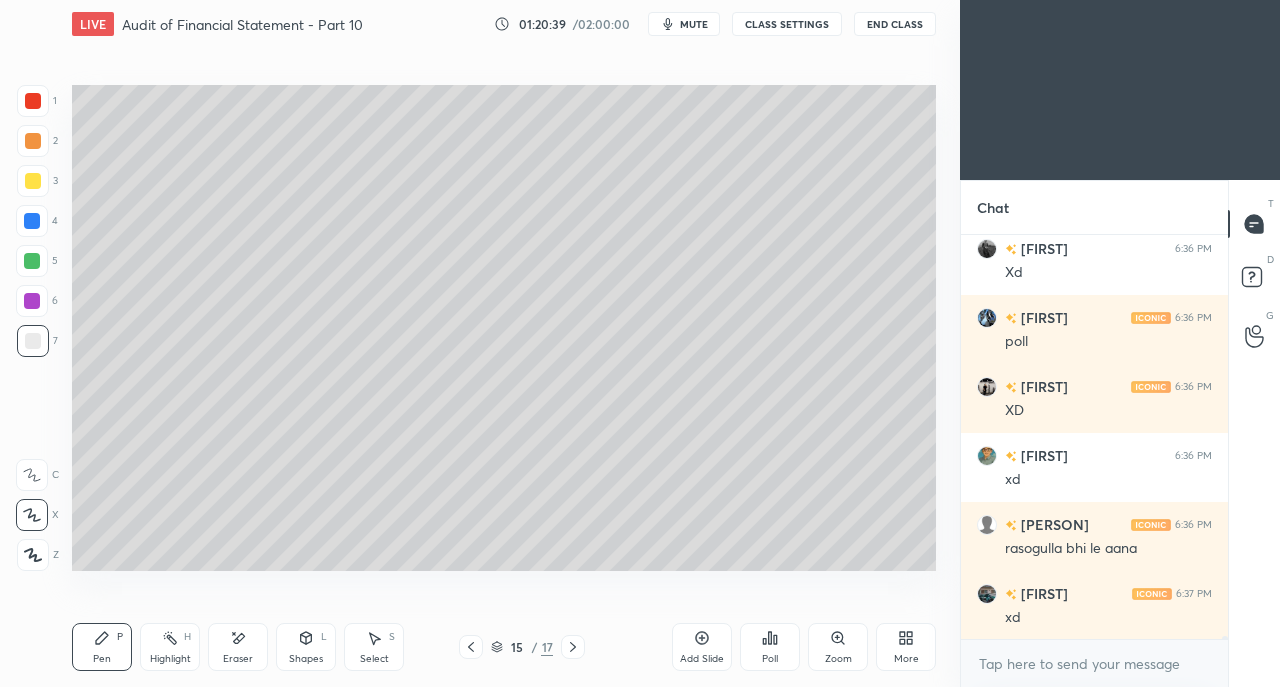 click on "mute" at bounding box center [694, 24] 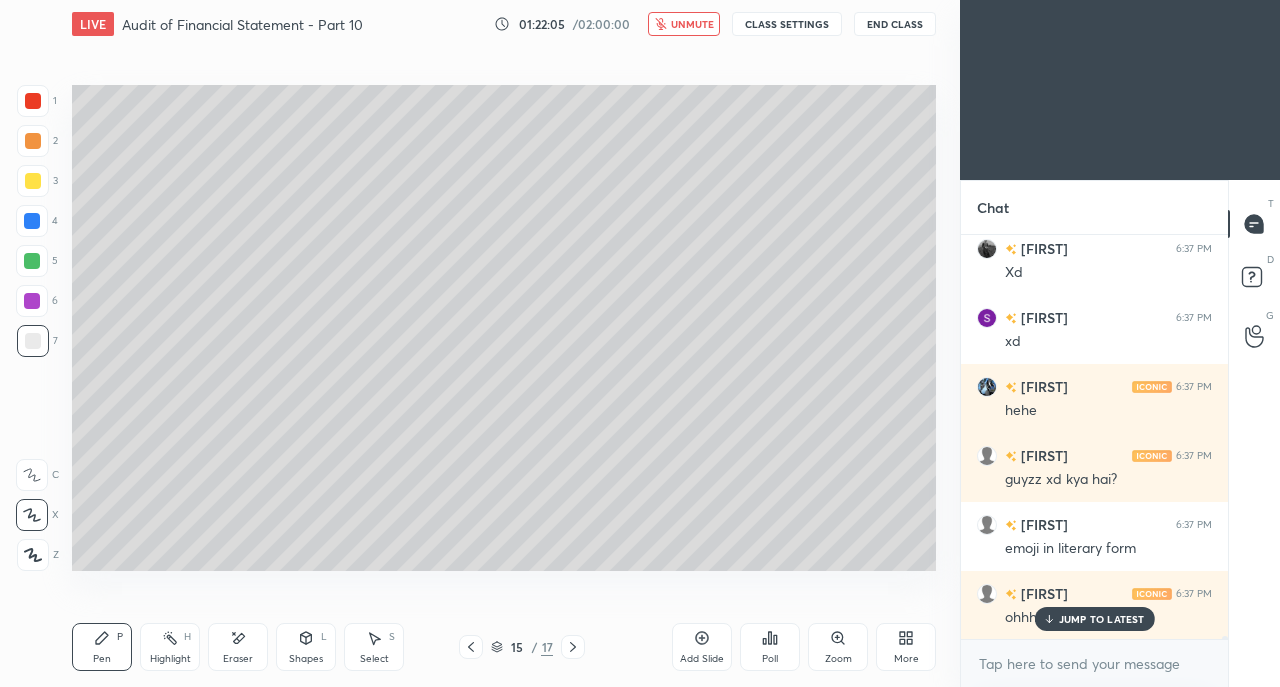 scroll, scrollTop: 54016, scrollLeft: 0, axis: vertical 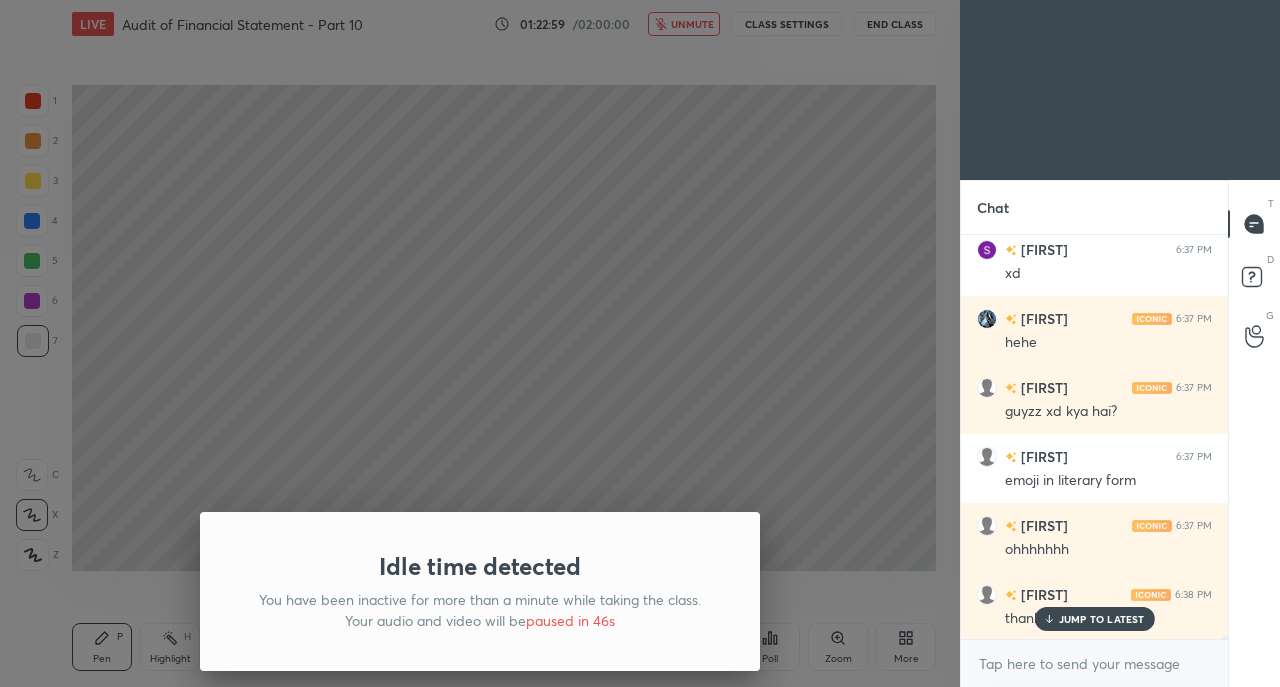 click on "Idle time detected You have been inactive for more than a minute while taking the class. Your audio and video will be  paused in 46s" at bounding box center (480, 343) 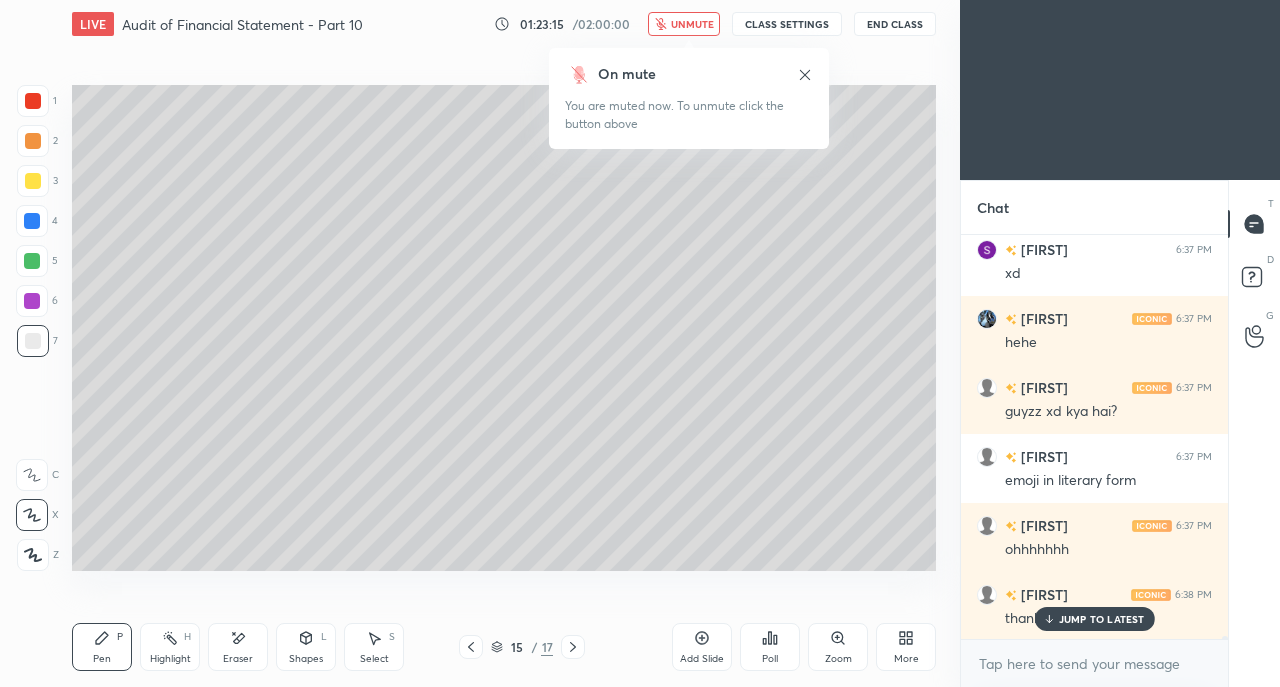 click on "unmute" at bounding box center (692, 24) 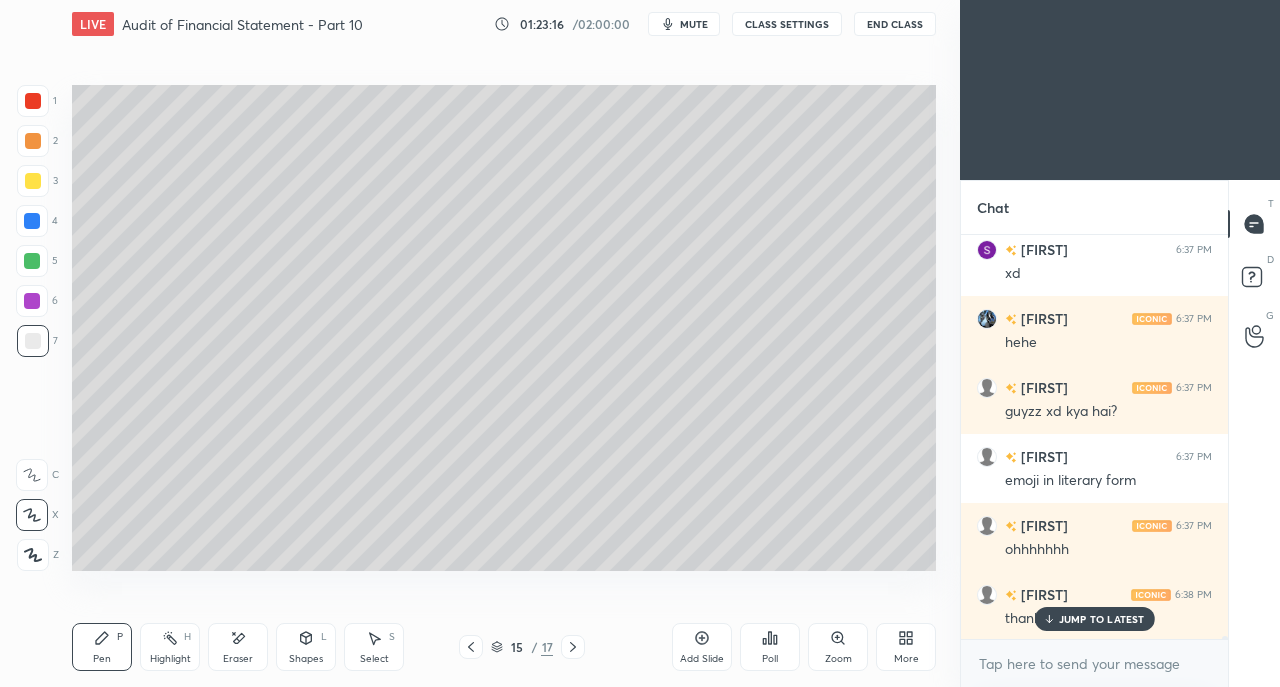 click on "JUMP TO LATEST" at bounding box center (1102, 619) 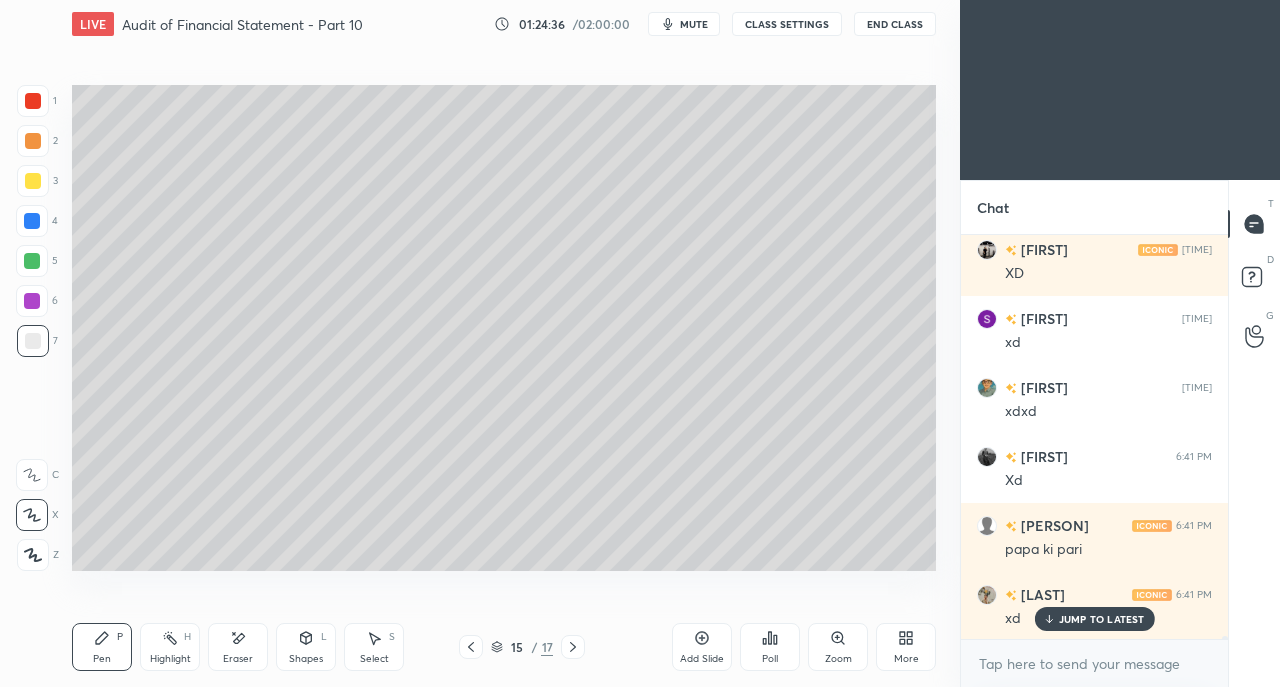 scroll, scrollTop: 55346, scrollLeft: 0, axis: vertical 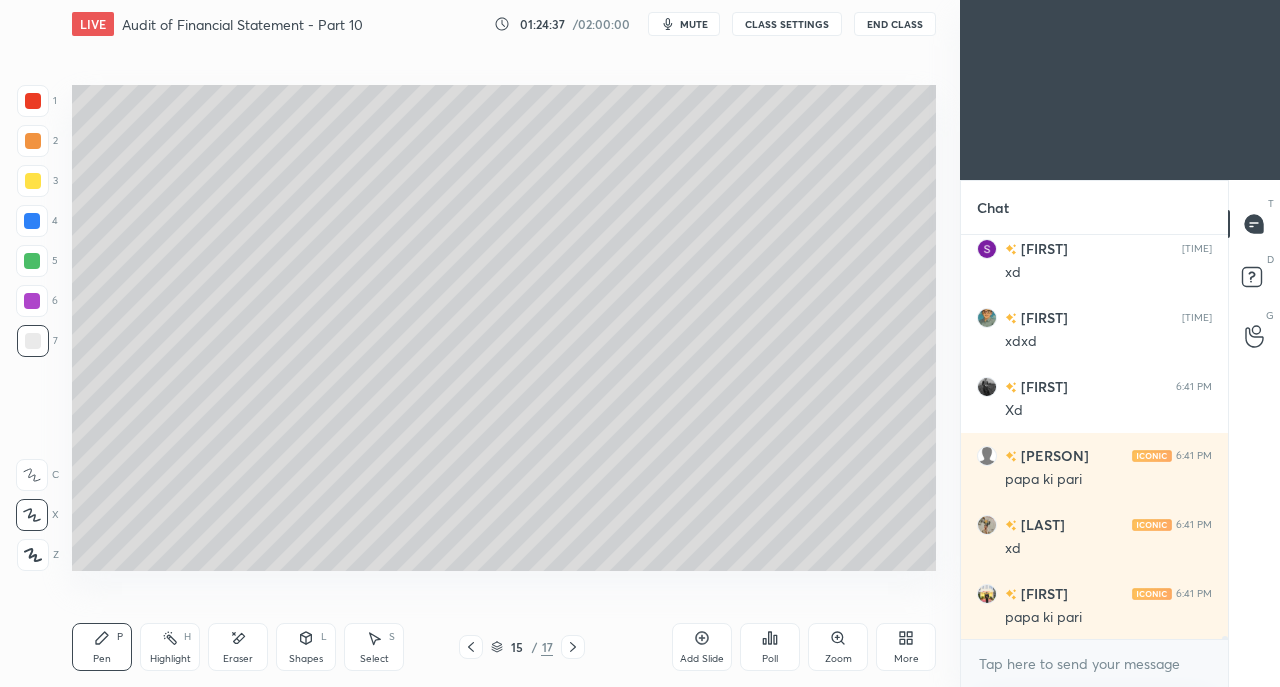 click at bounding box center [573, 647] 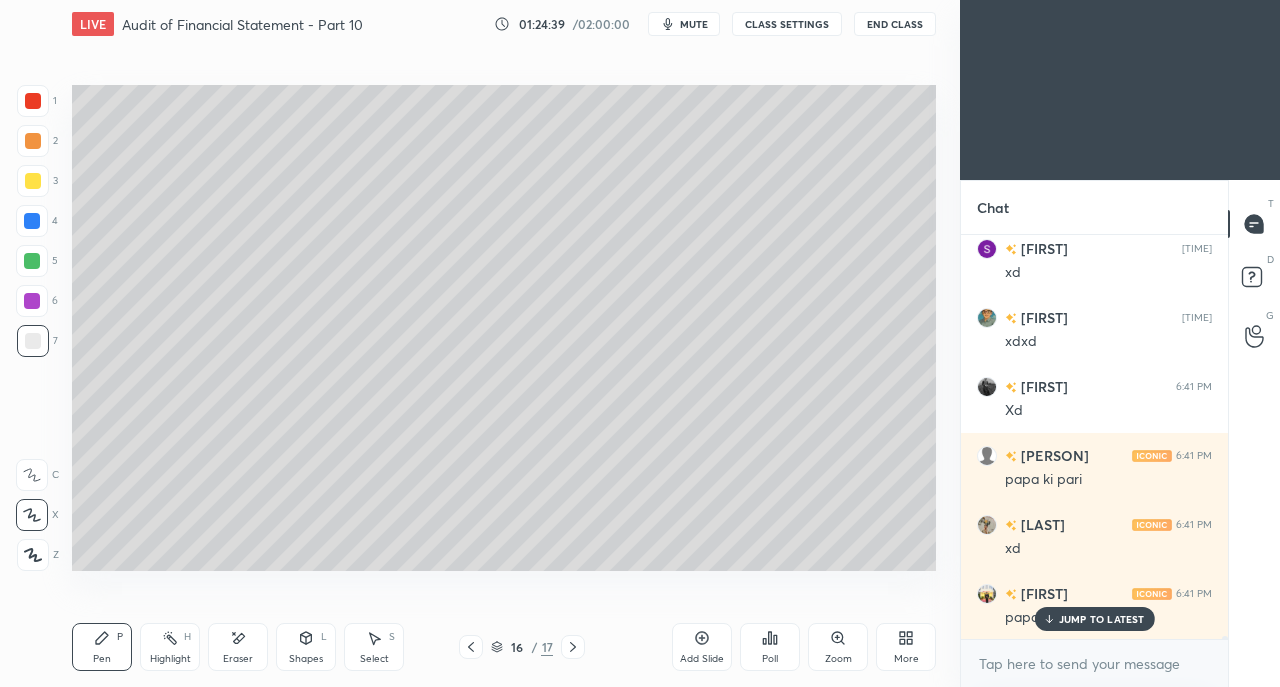 scroll, scrollTop: 55414, scrollLeft: 0, axis: vertical 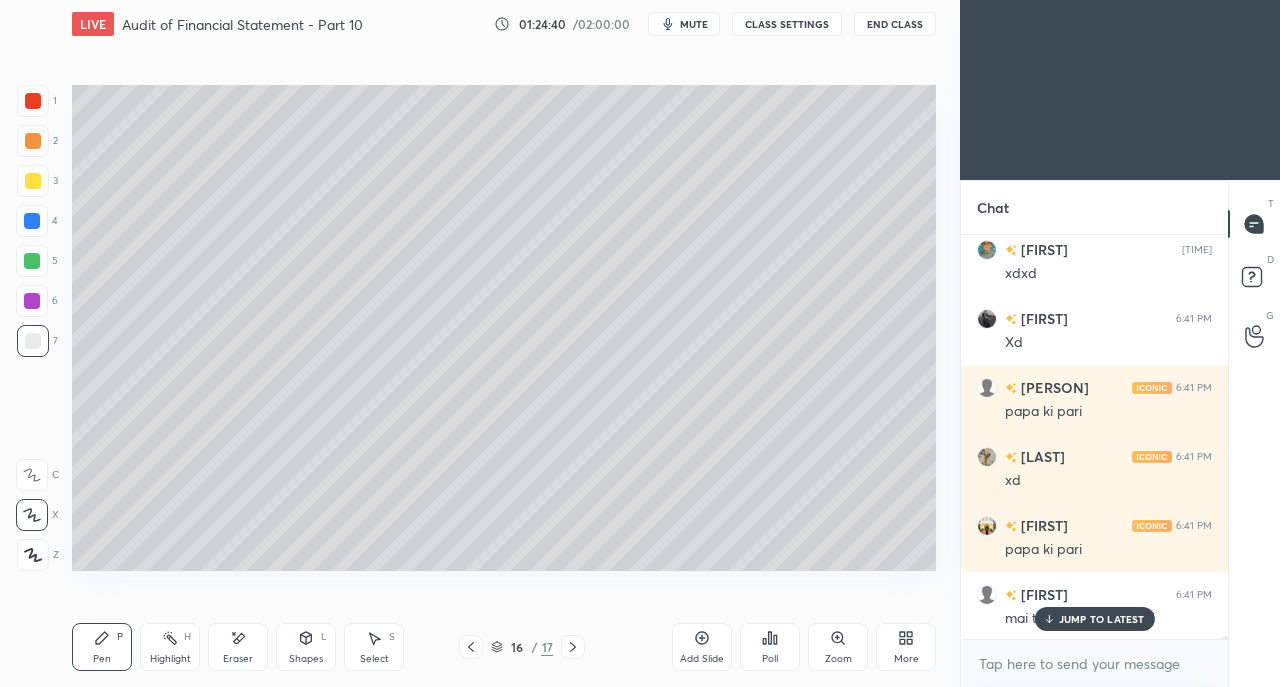 click on "JUMP TO LATEST" at bounding box center (1102, 619) 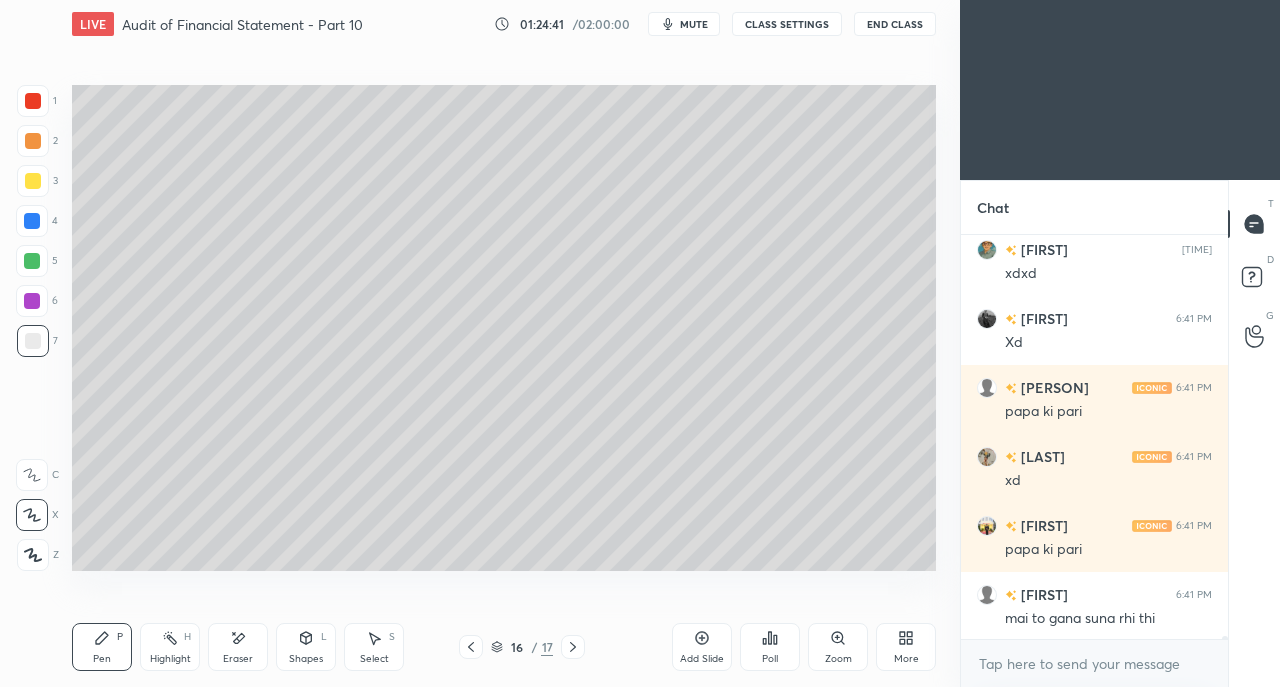 click 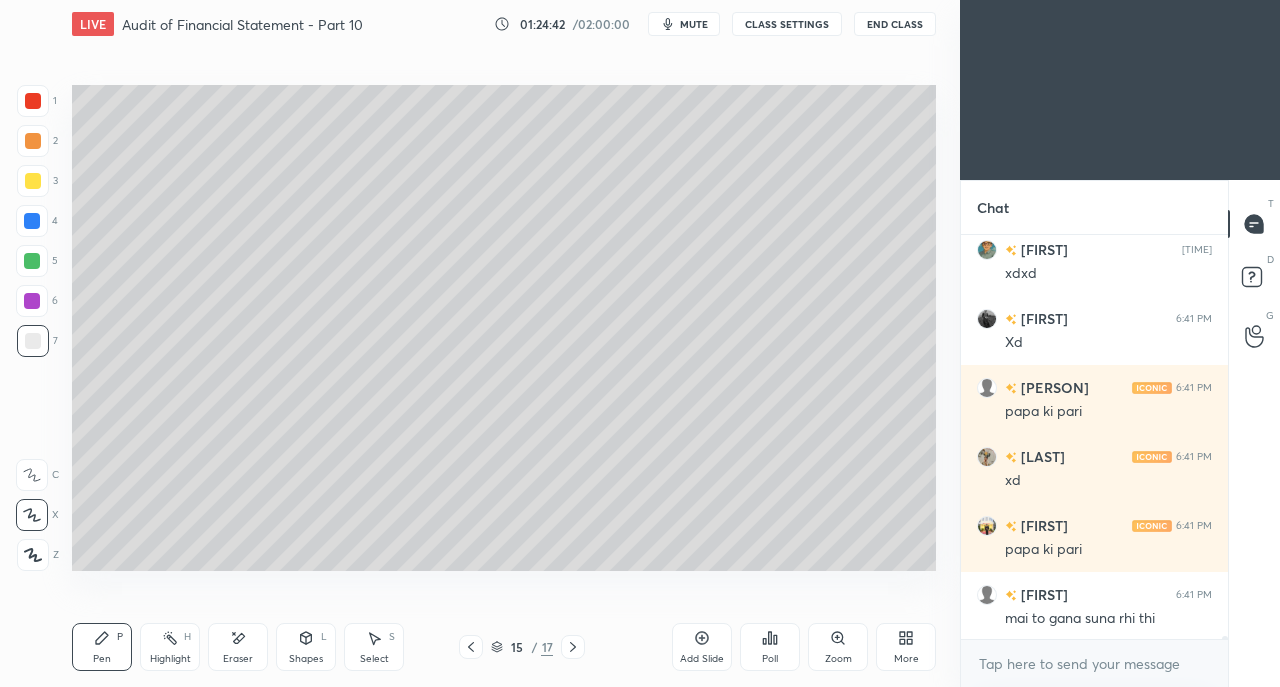 click 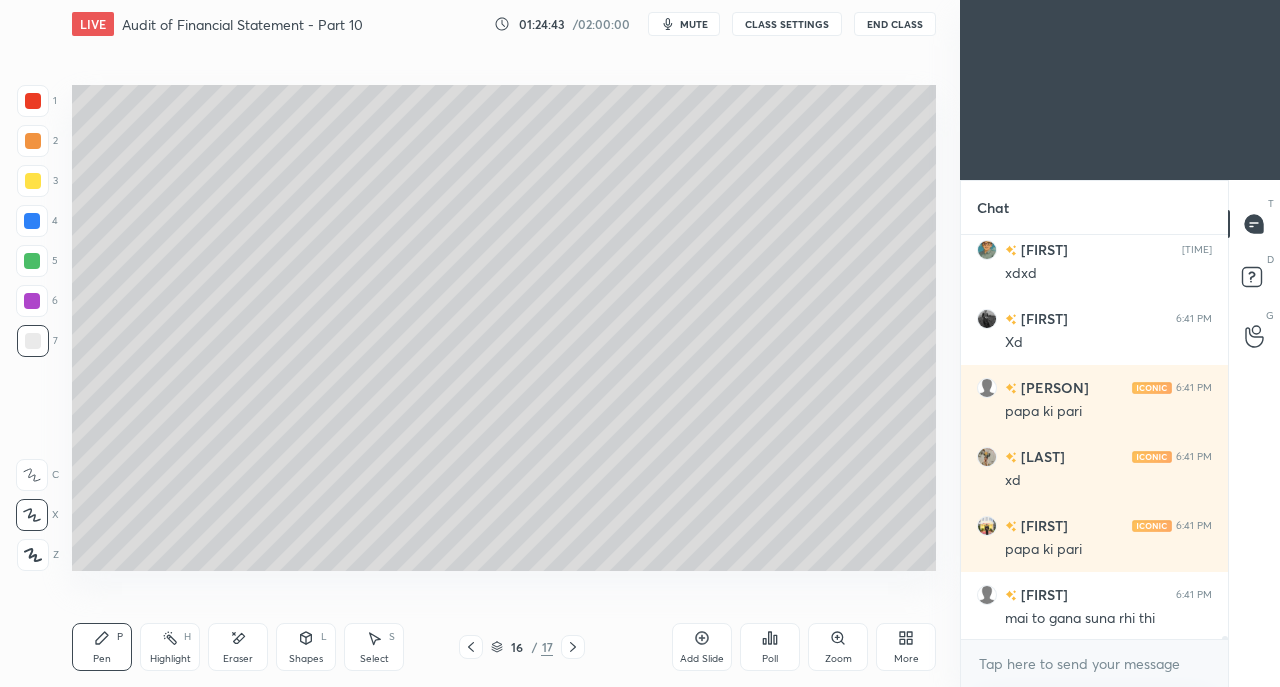click at bounding box center (573, 647) 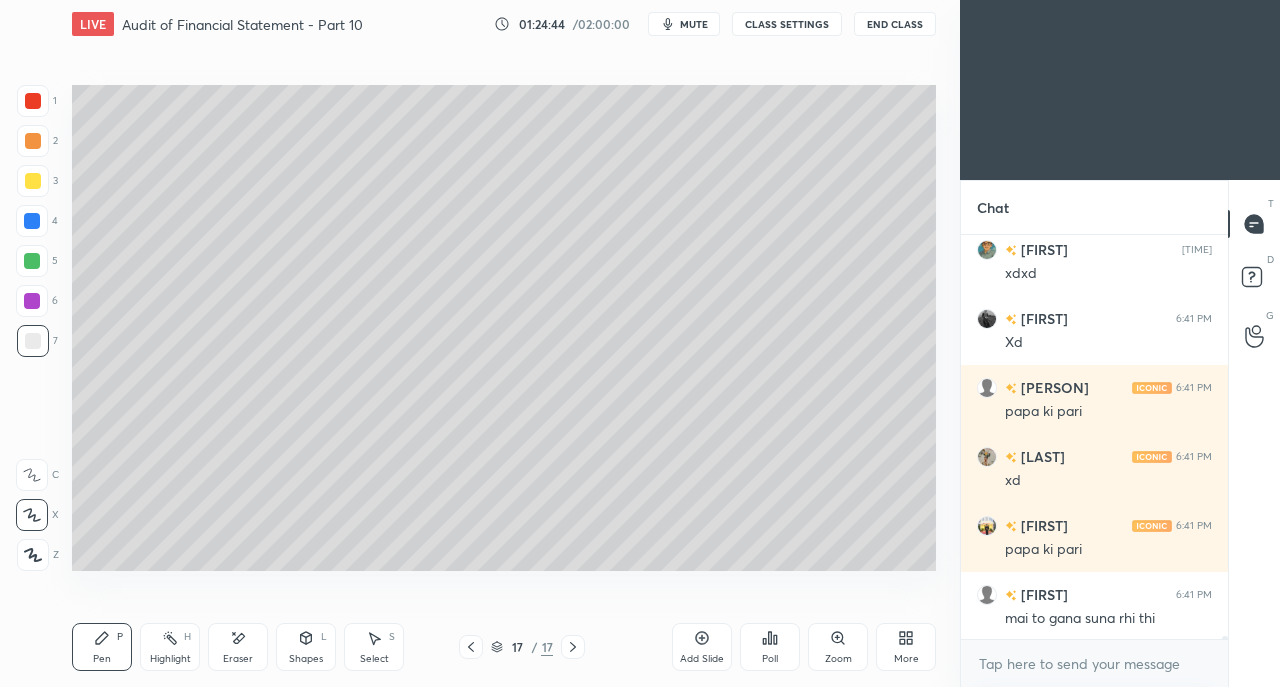 click 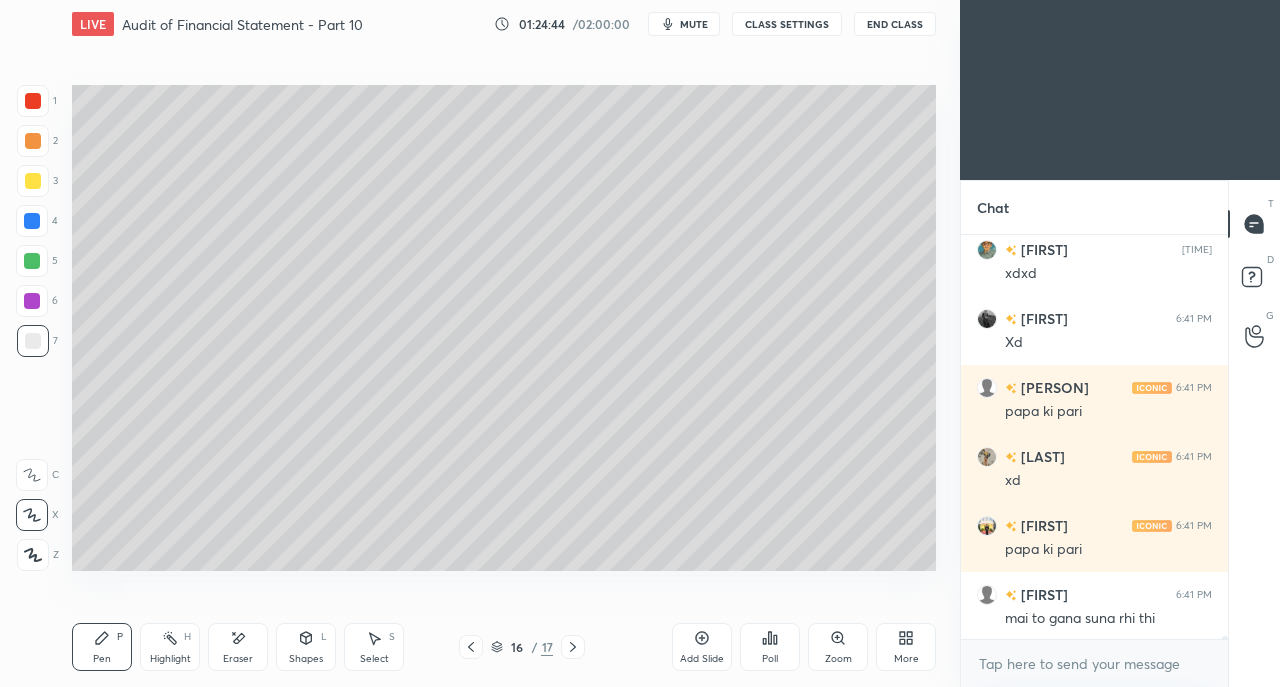 click 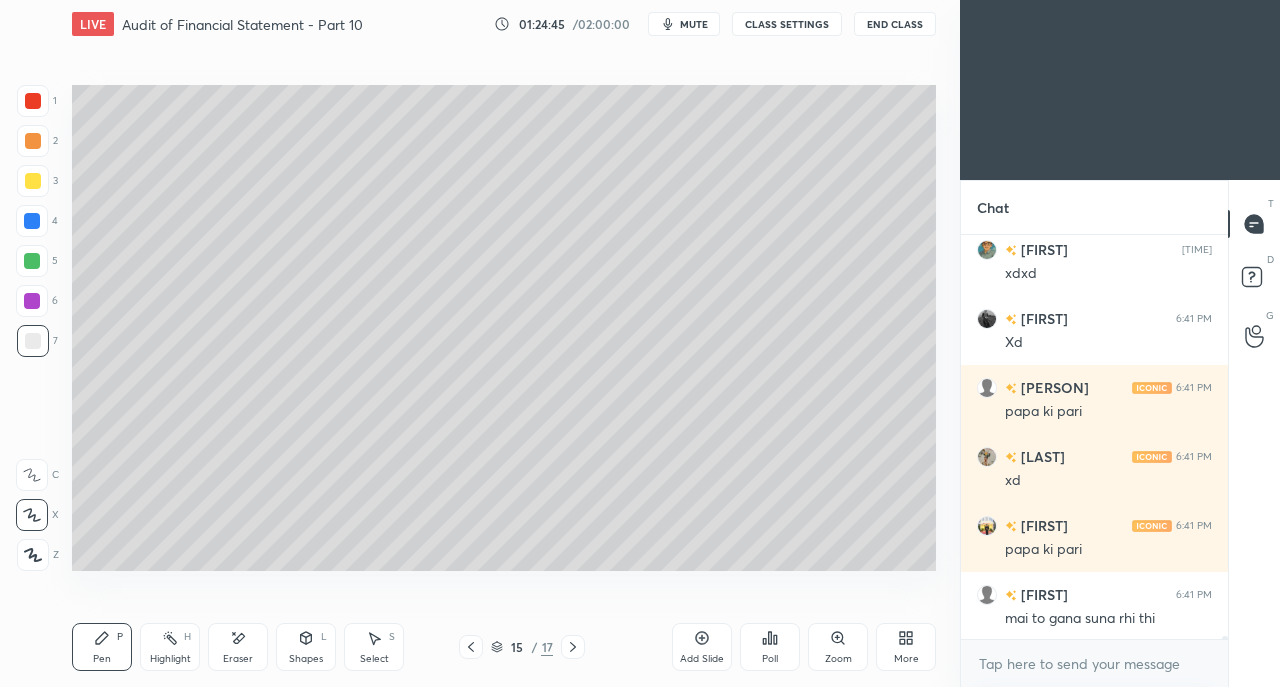 scroll, scrollTop: 55484, scrollLeft: 0, axis: vertical 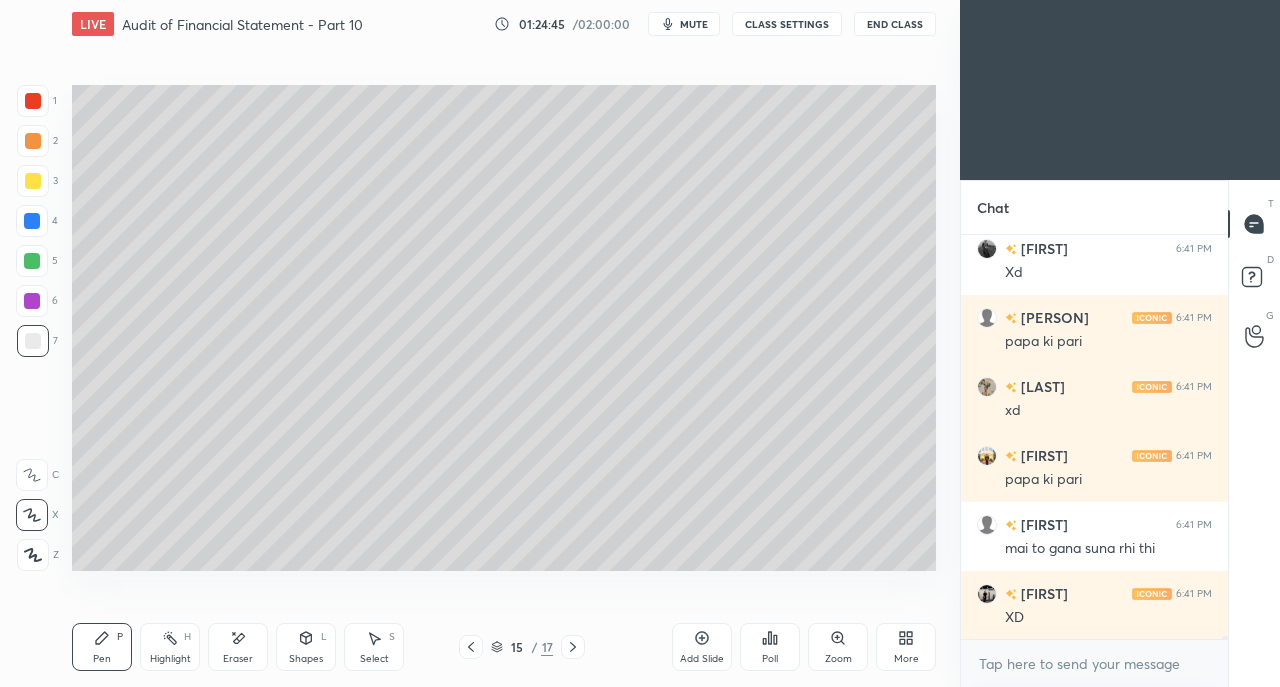 click on "Add Slide" at bounding box center [702, 659] 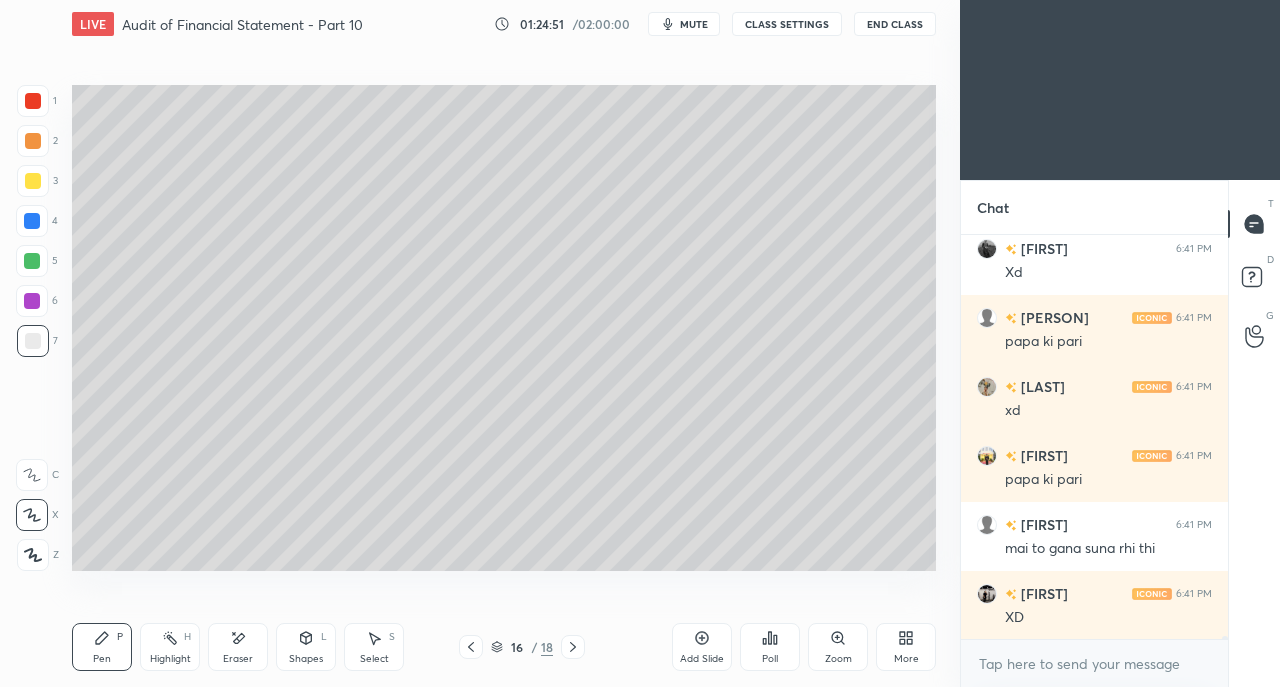 click at bounding box center [33, 181] 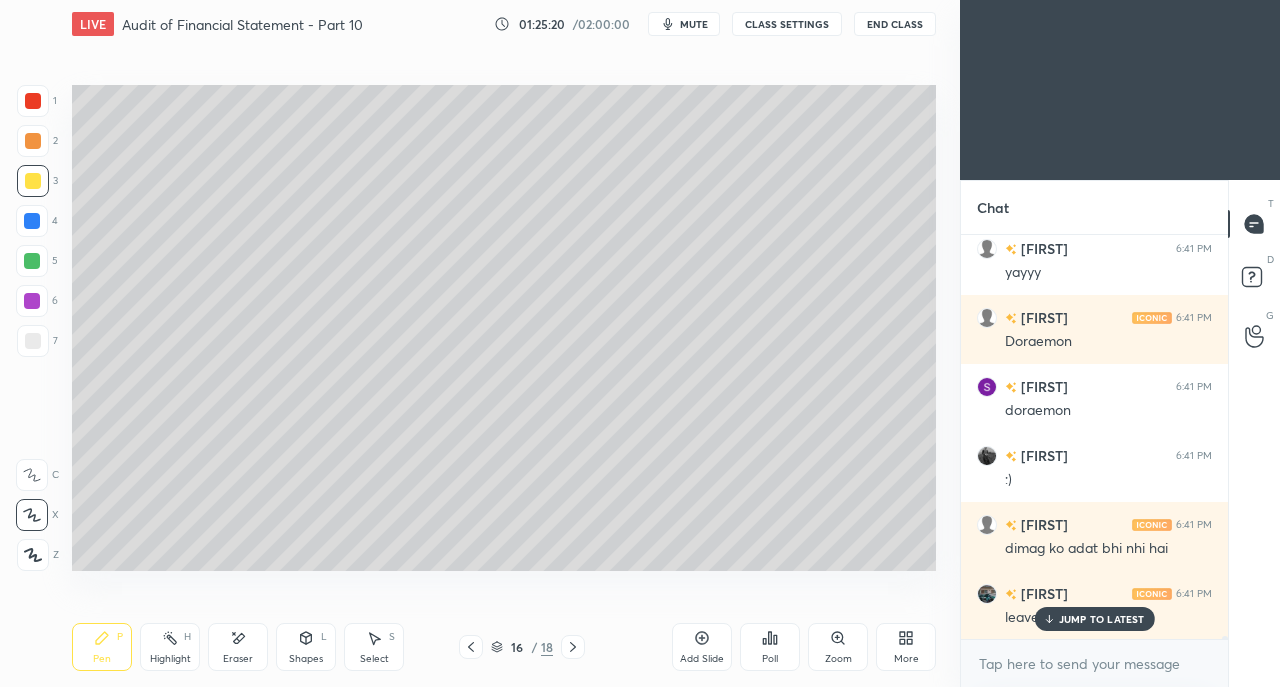scroll, scrollTop: 55966, scrollLeft: 0, axis: vertical 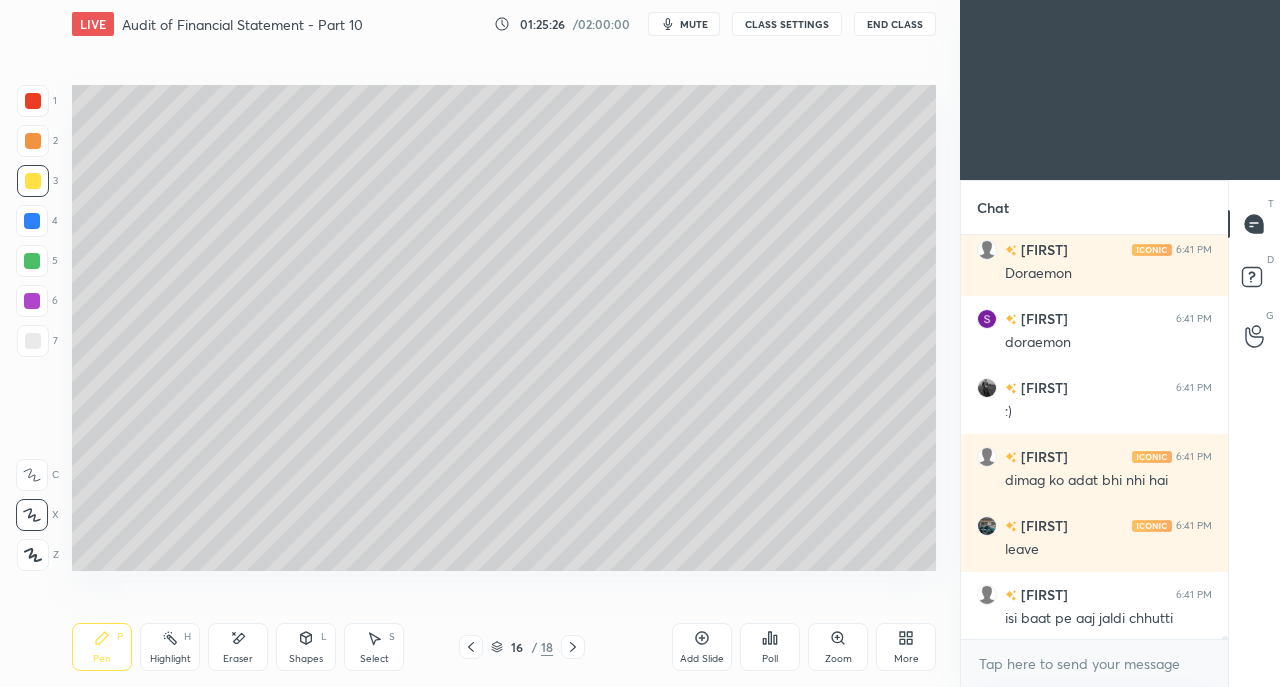 click at bounding box center [33, 341] 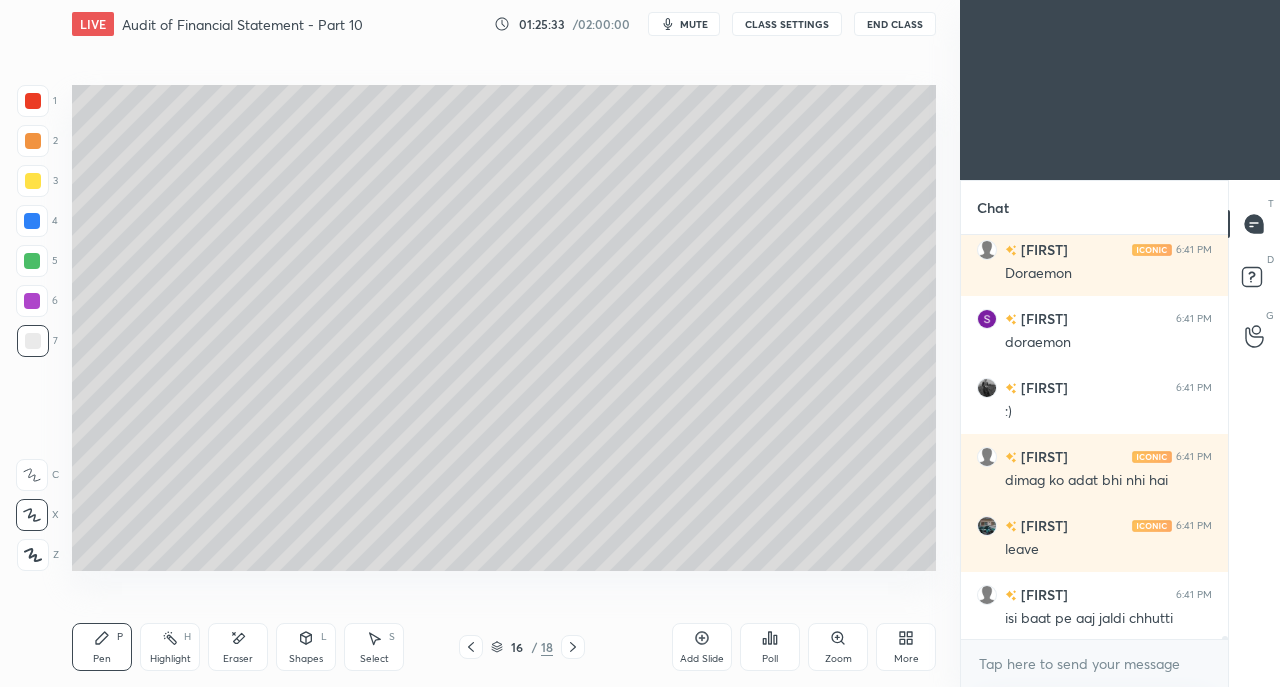 scroll, scrollTop: 56036, scrollLeft: 0, axis: vertical 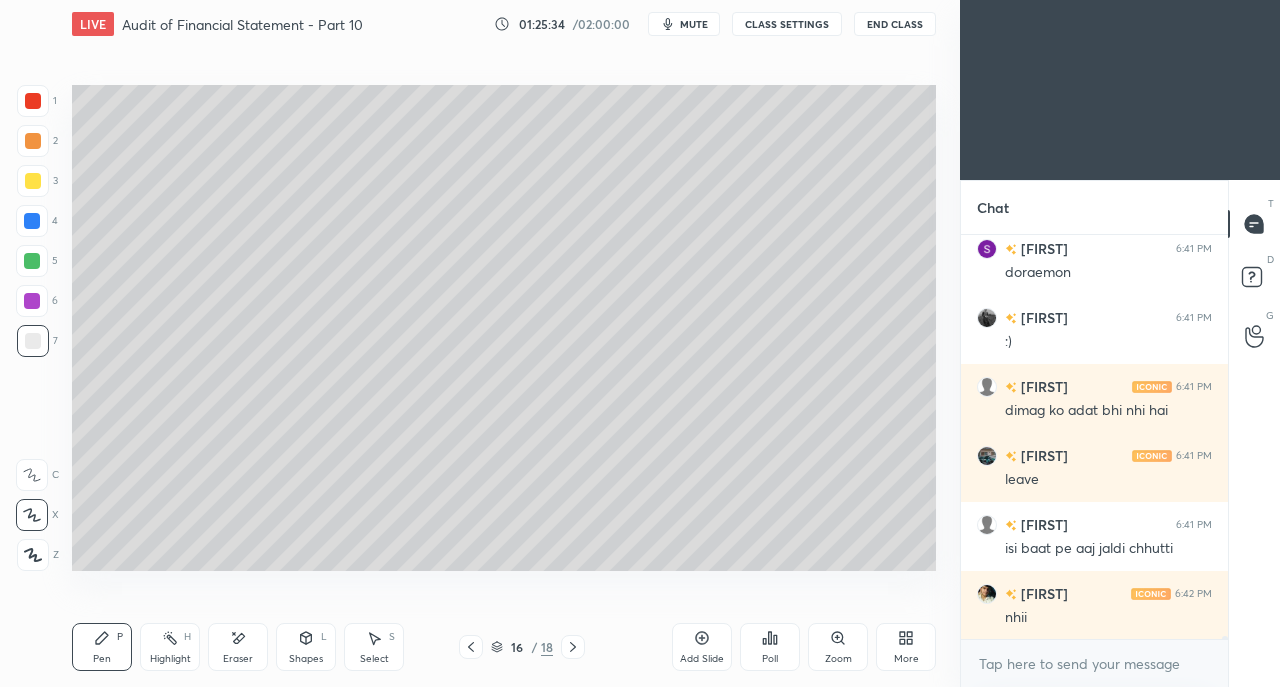 click on "More" at bounding box center [906, 647] 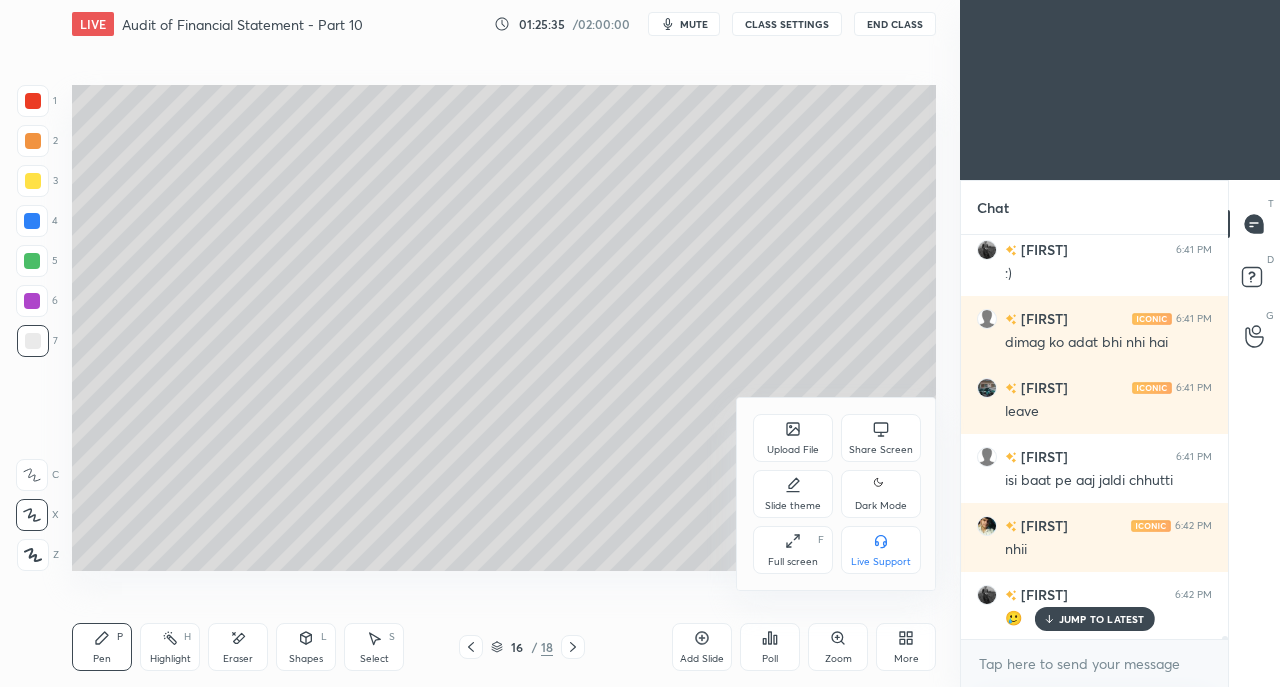 click on "Share Screen" at bounding box center (881, 438) 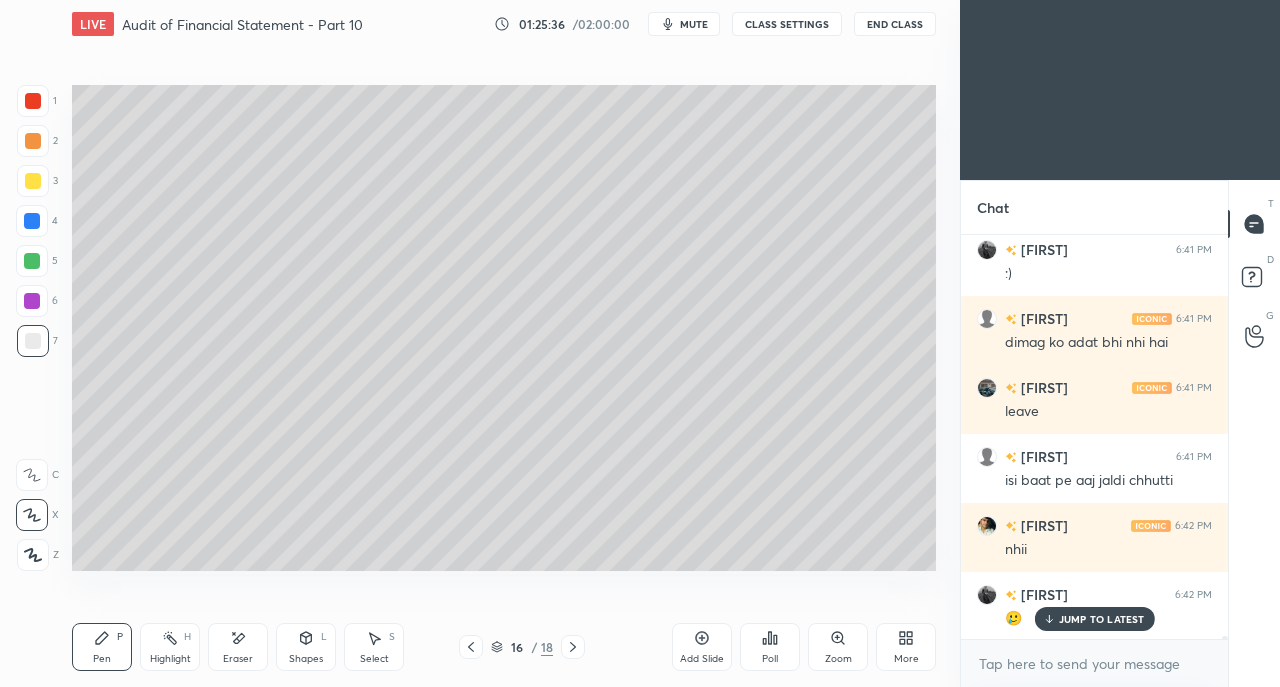 scroll, scrollTop: 56174, scrollLeft: 0, axis: vertical 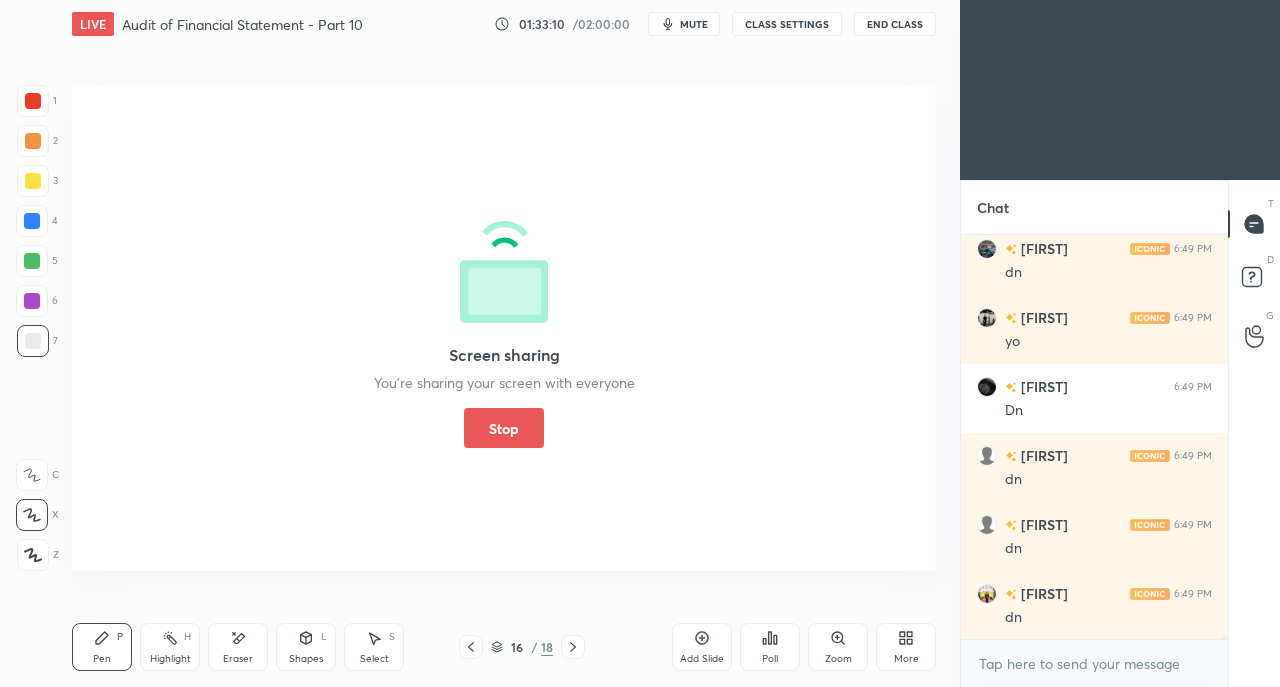 click on "Stop" at bounding box center (504, 428) 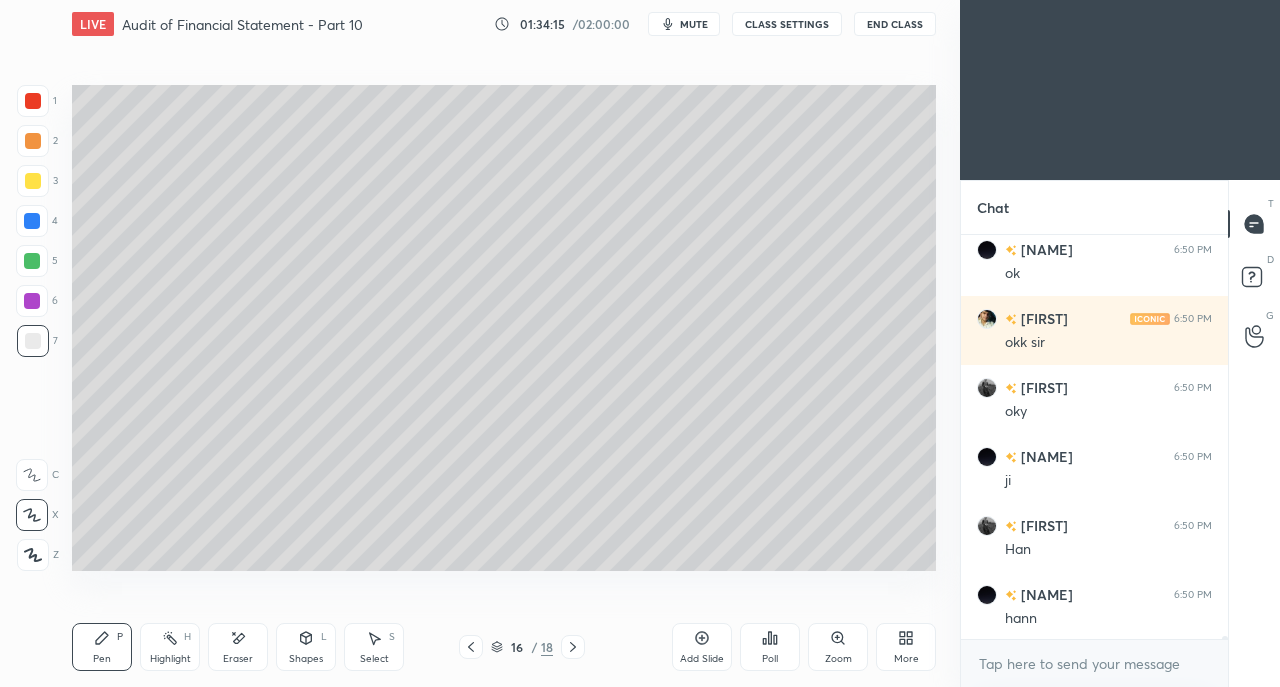 scroll, scrollTop: 60306, scrollLeft: 0, axis: vertical 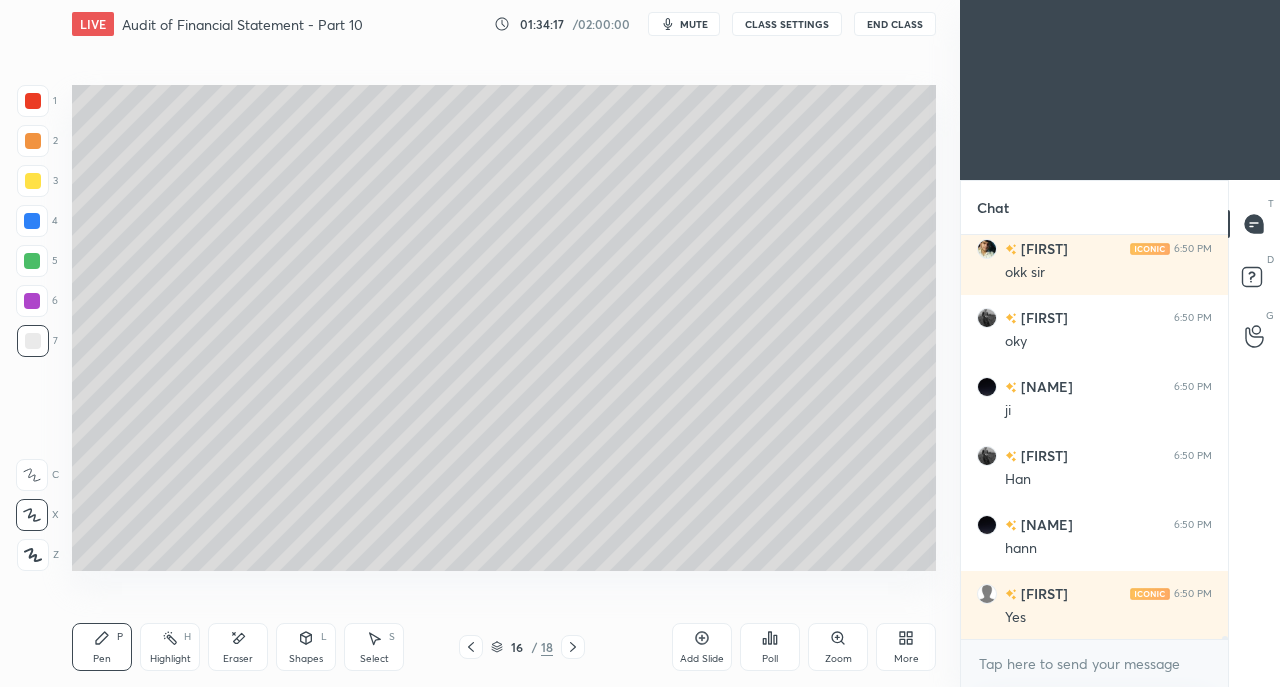 click on "More" at bounding box center [906, 647] 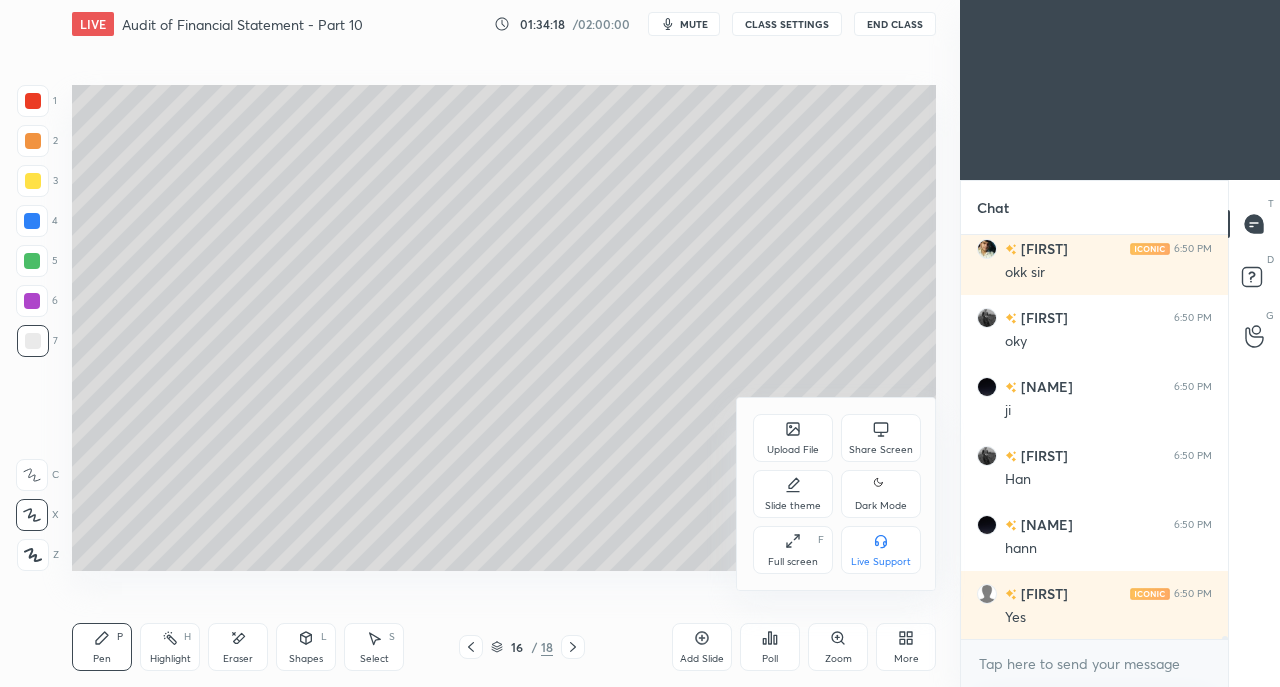 click on "Share Screen" at bounding box center [881, 438] 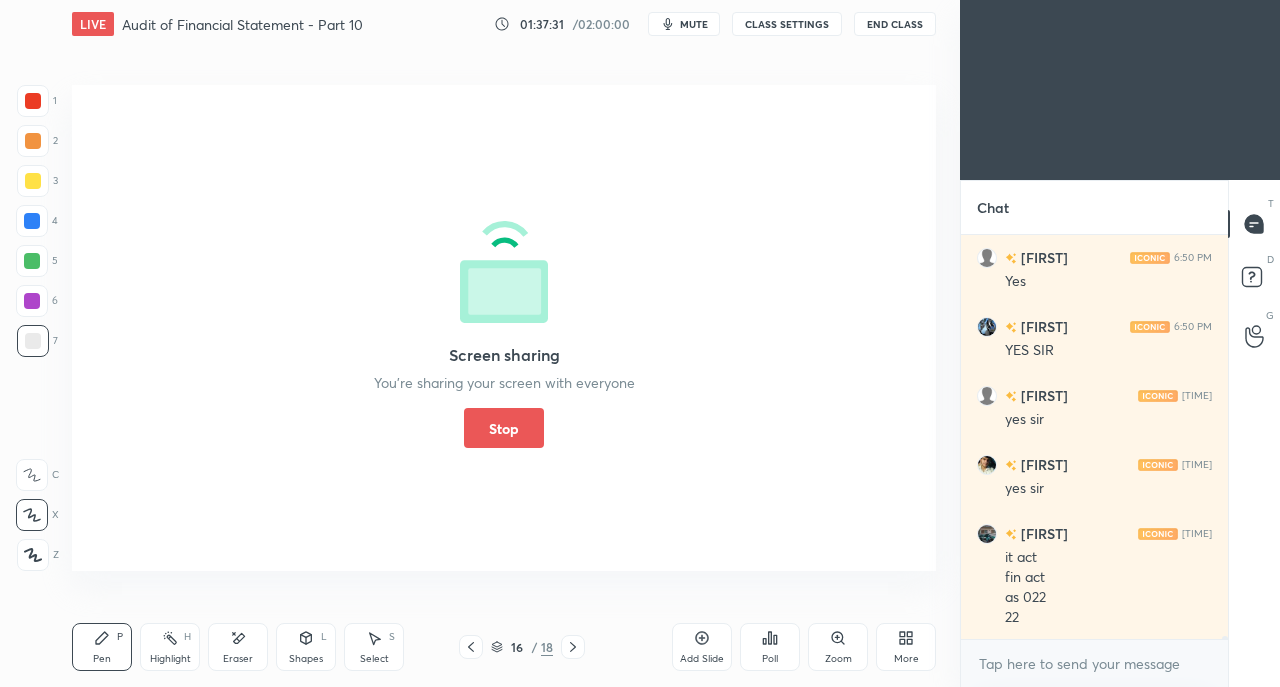 scroll, scrollTop: 60710, scrollLeft: 0, axis: vertical 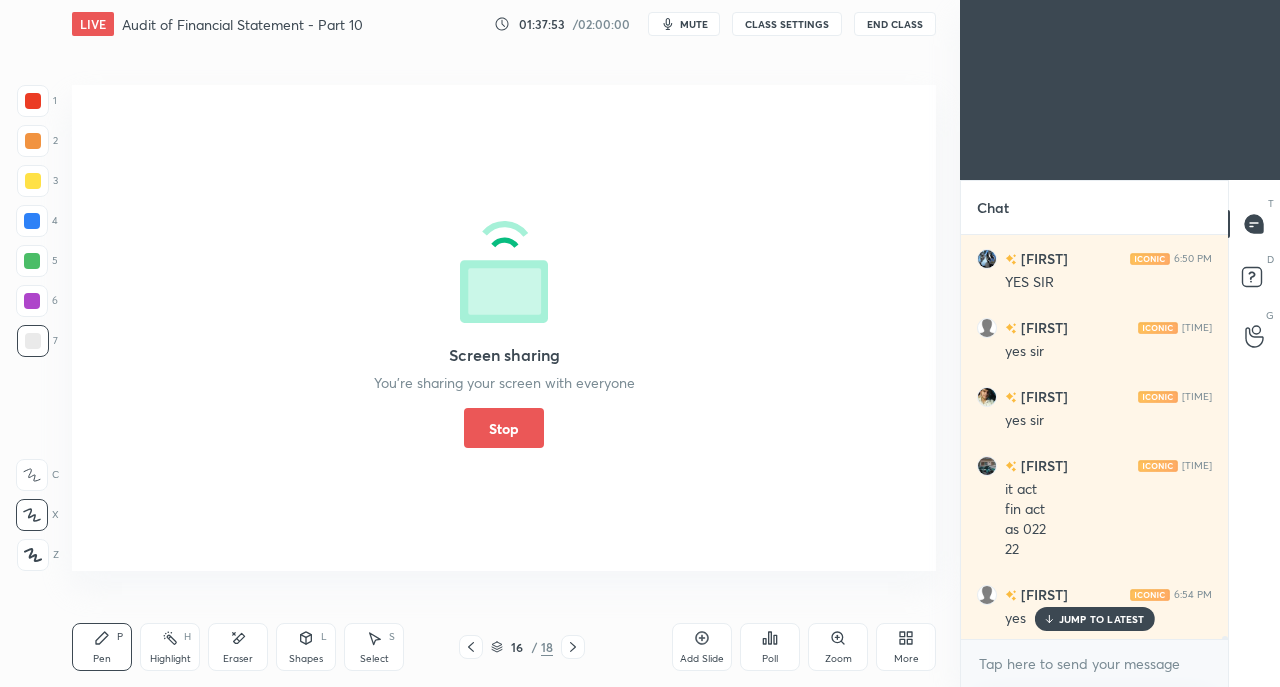 click on "Stop" at bounding box center [504, 428] 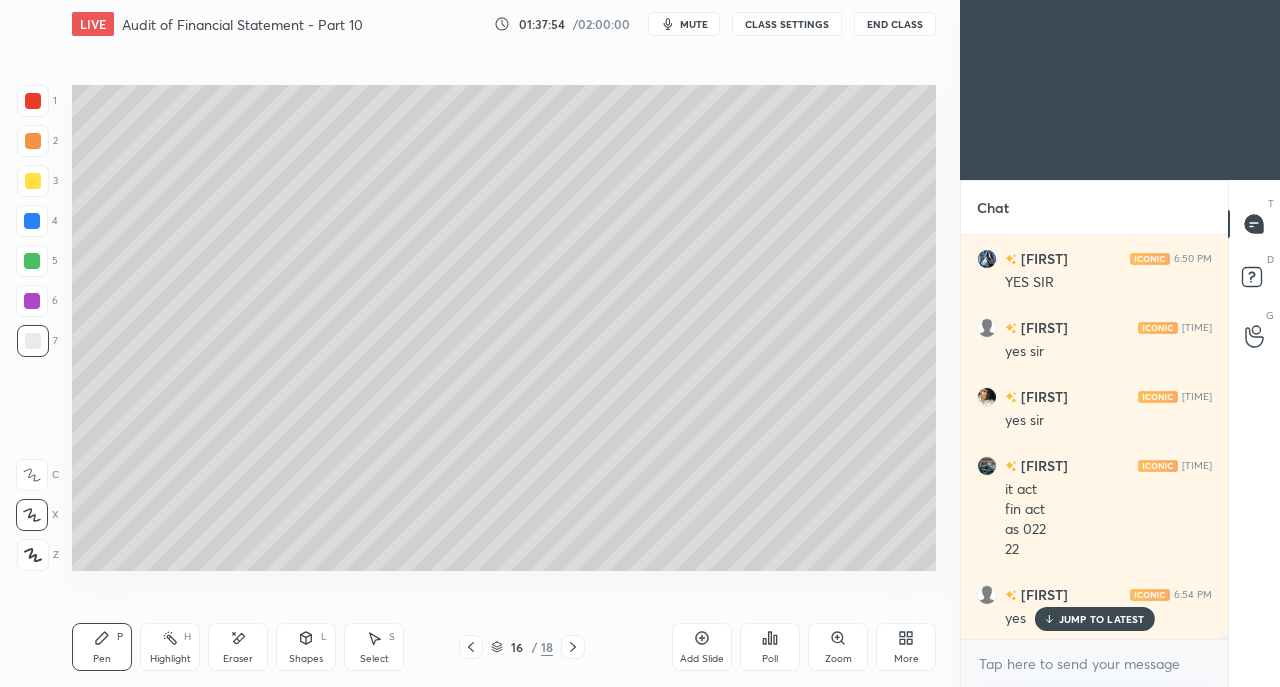 click on "Pen P Highlight H Eraser Shapes L Select S 16 / 18 Add Slide Poll Zoom More" at bounding box center [504, 647] 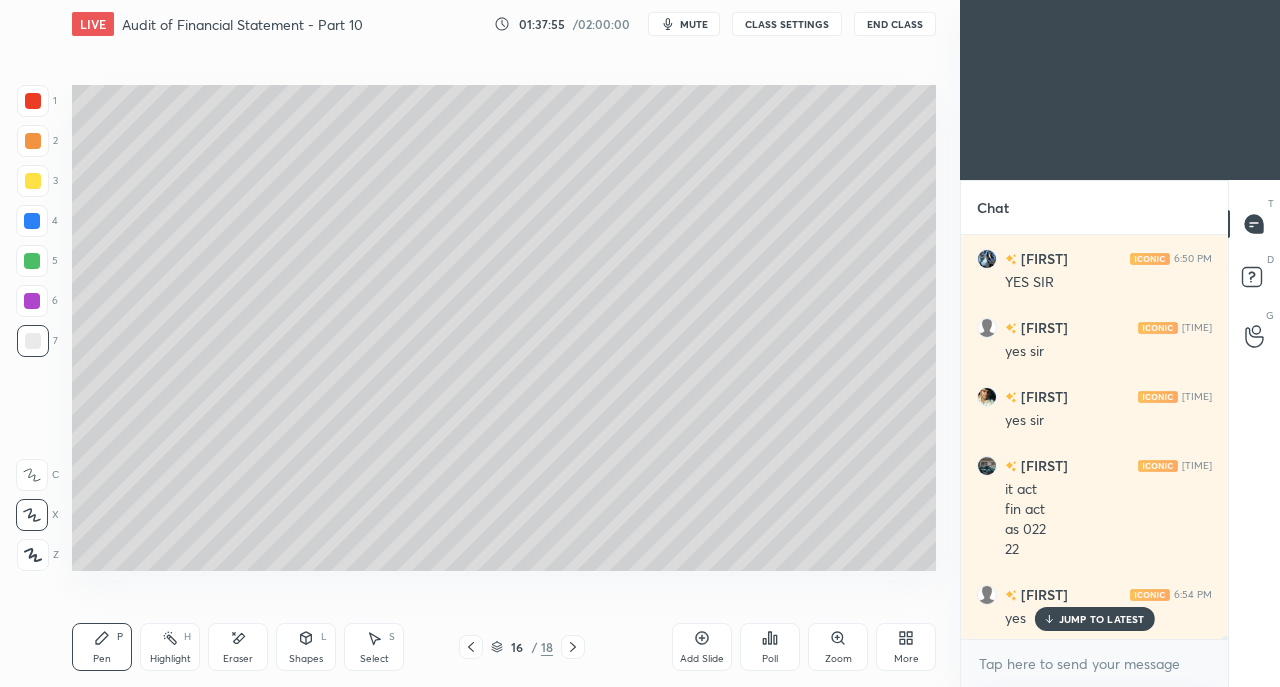 click 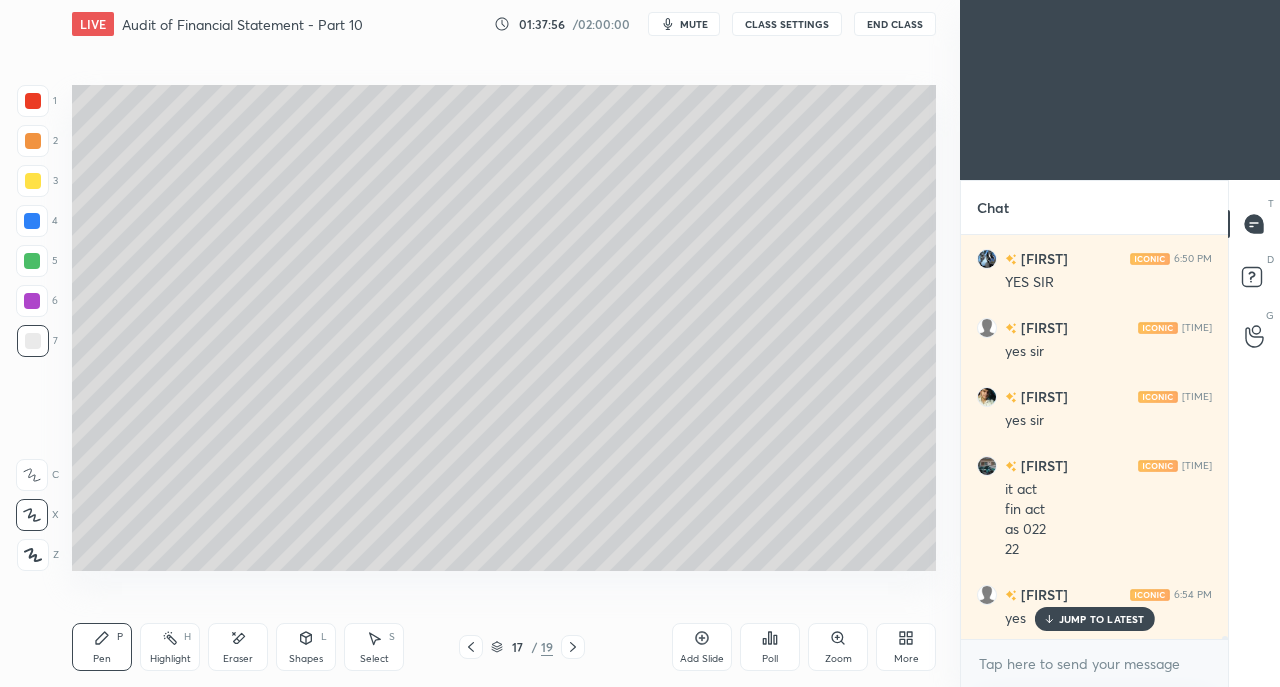click at bounding box center [33, 181] 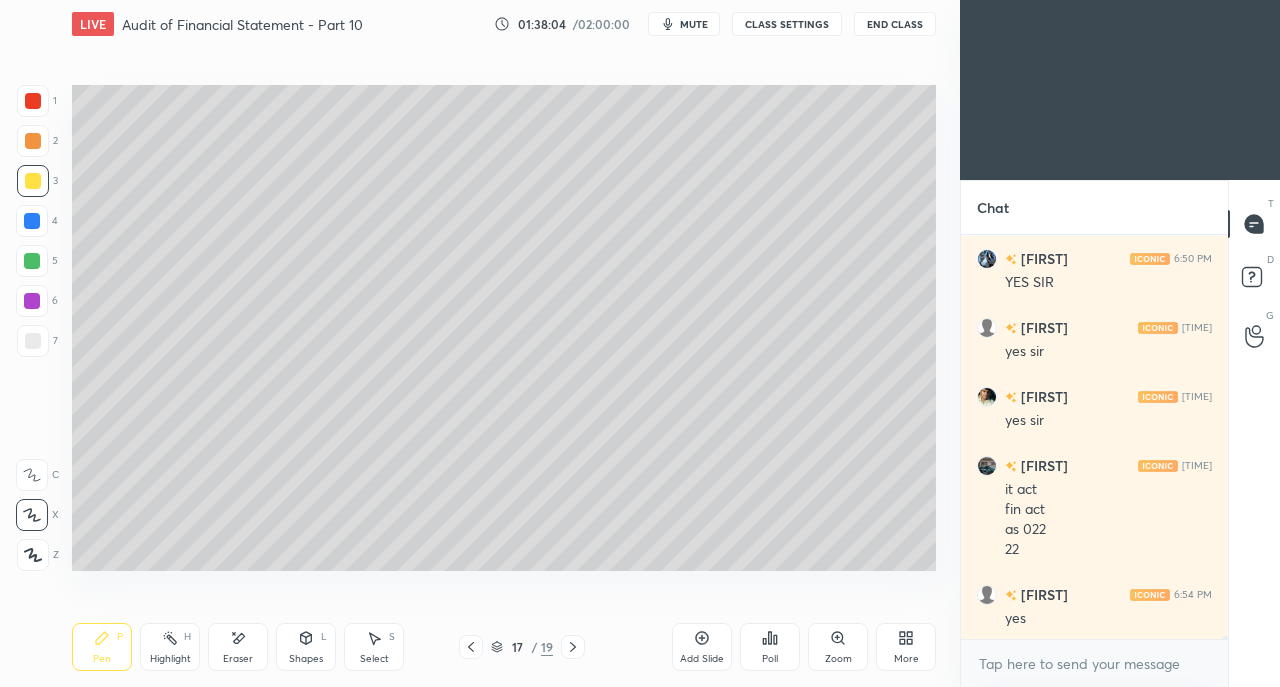 scroll, scrollTop: 60780, scrollLeft: 0, axis: vertical 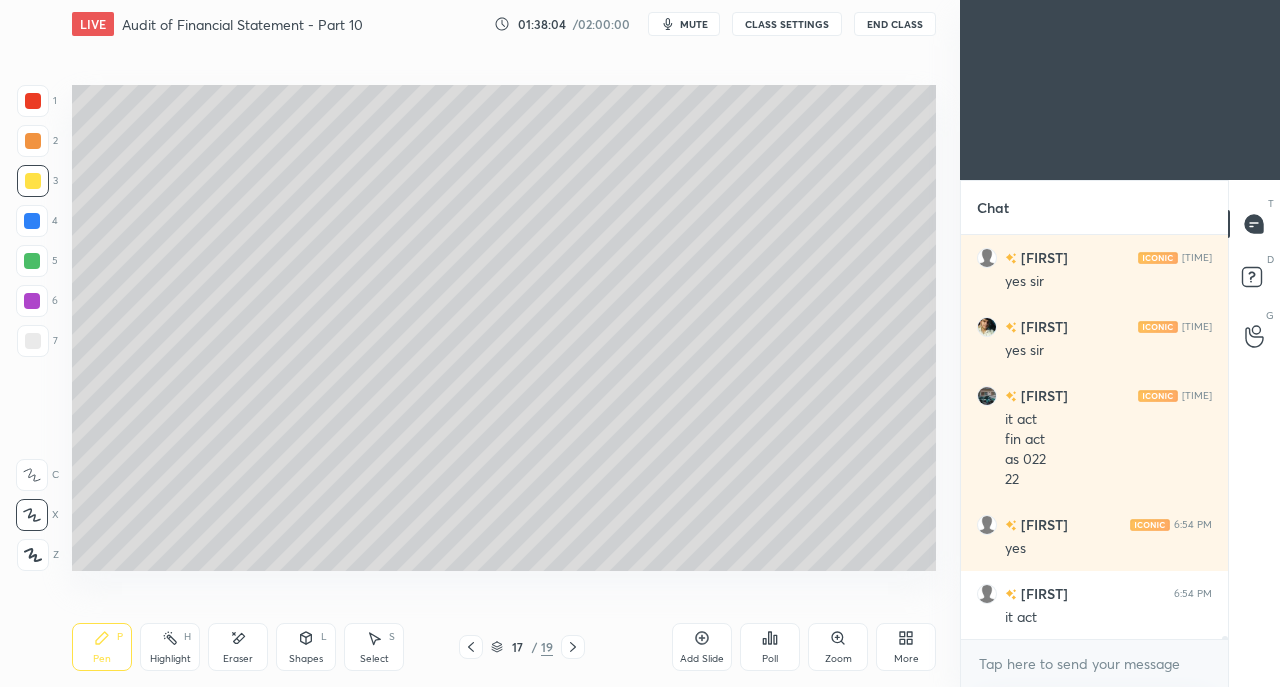 click at bounding box center (33, 341) 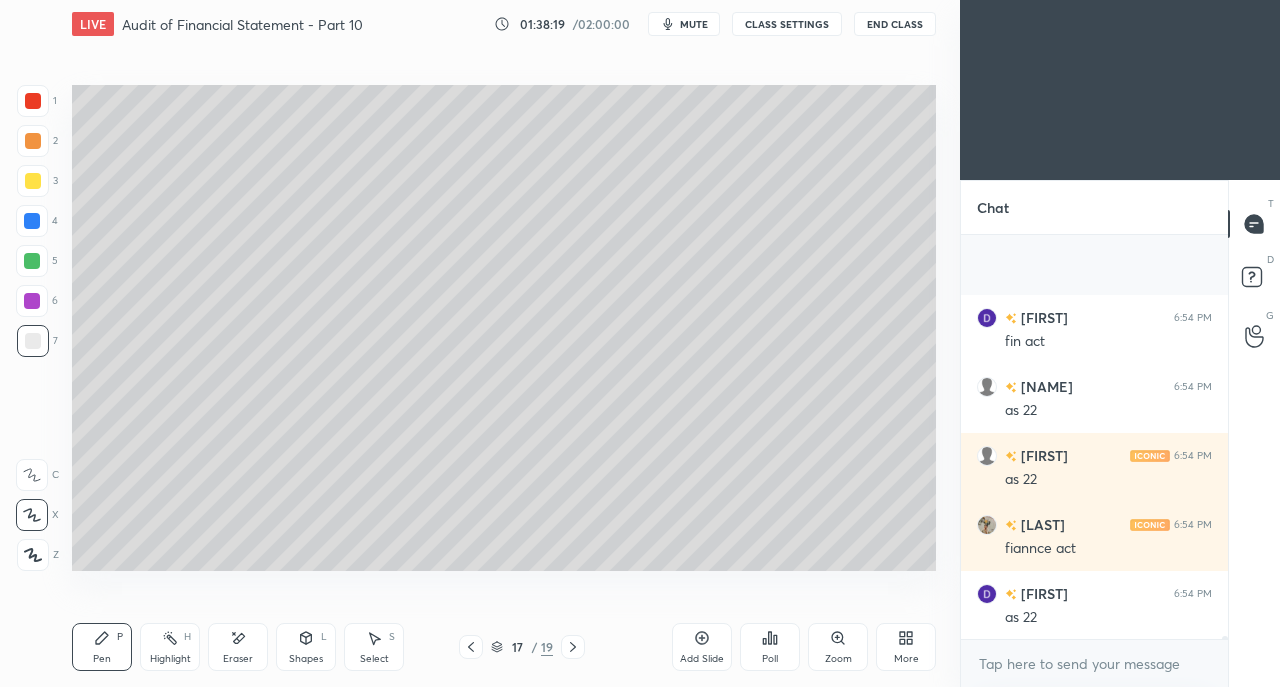 scroll, scrollTop: 62076, scrollLeft: 0, axis: vertical 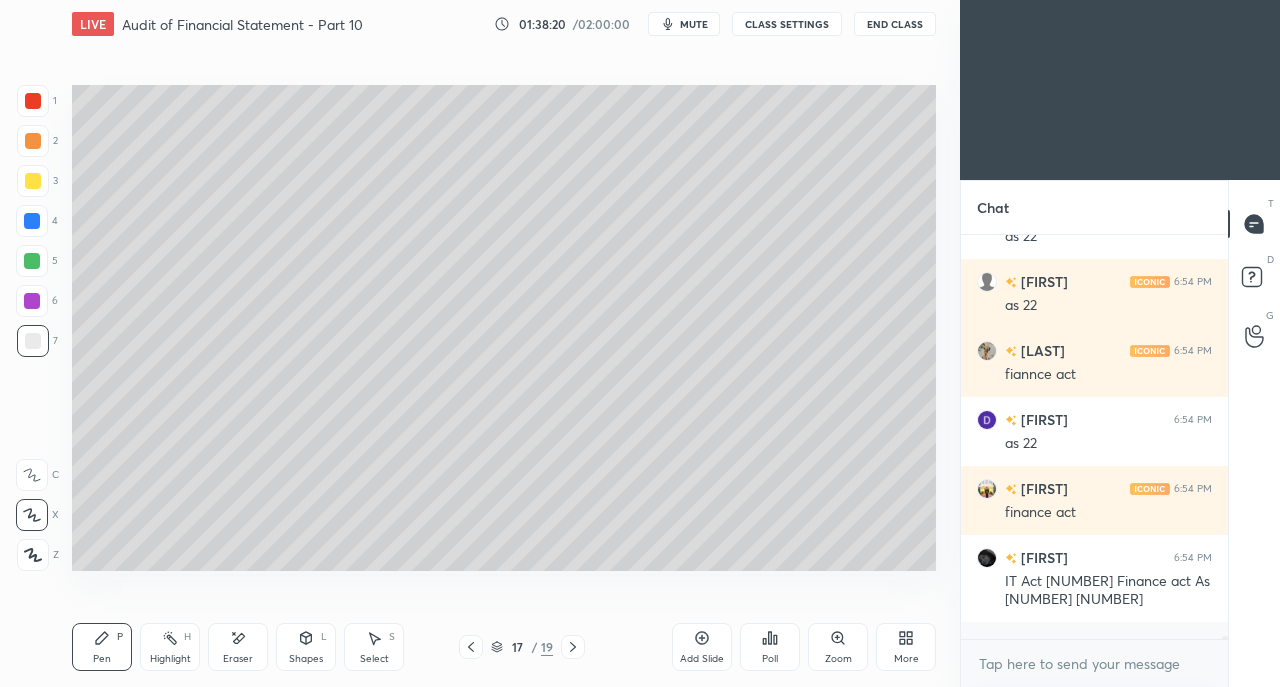 click at bounding box center [33, 181] 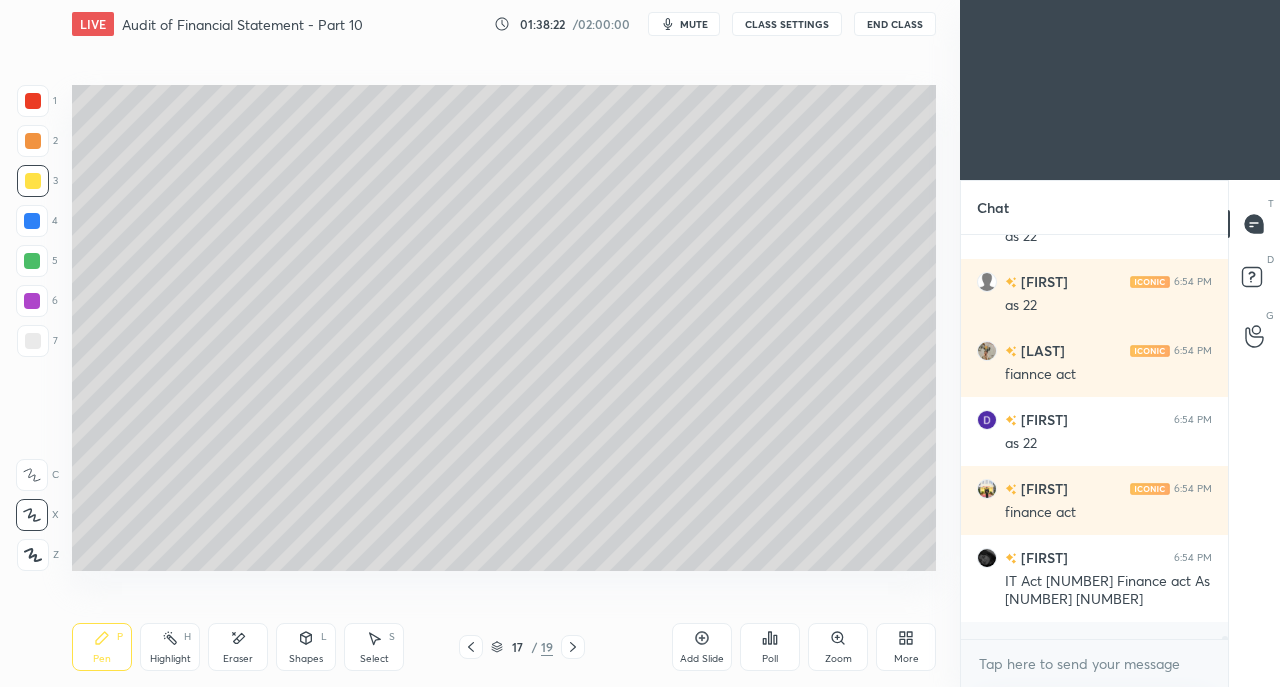 scroll, scrollTop: 62144, scrollLeft: 0, axis: vertical 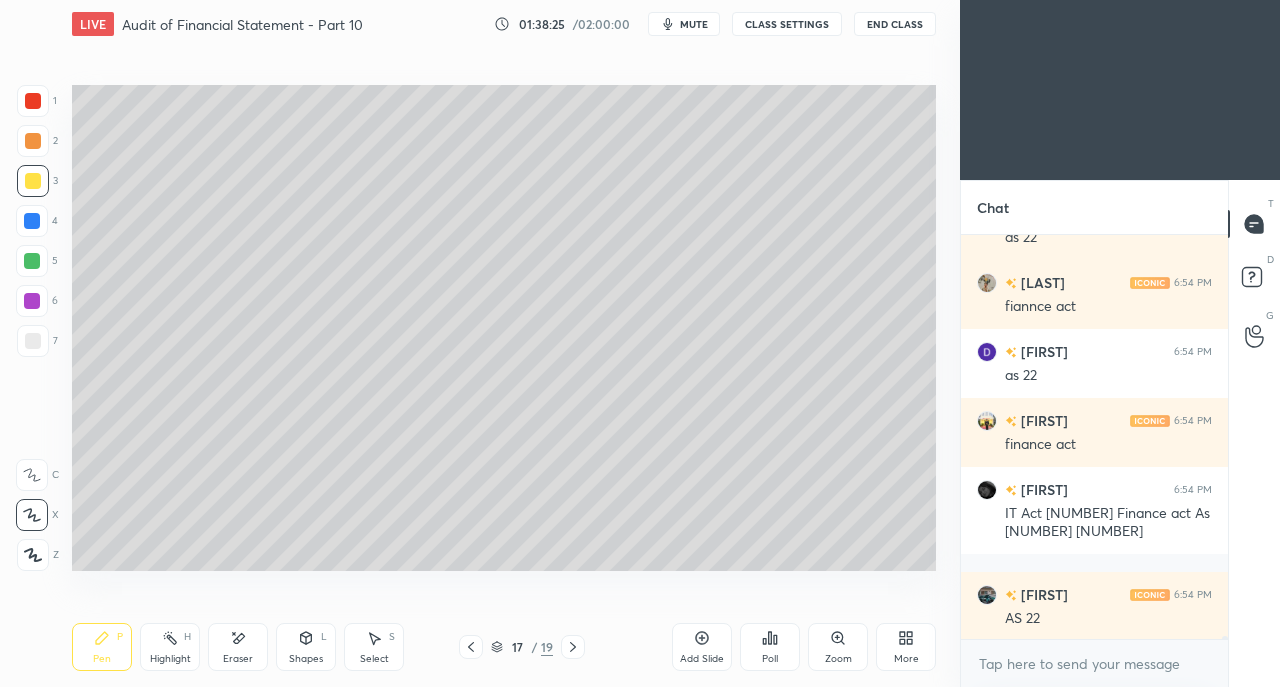 click at bounding box center (33, 341) 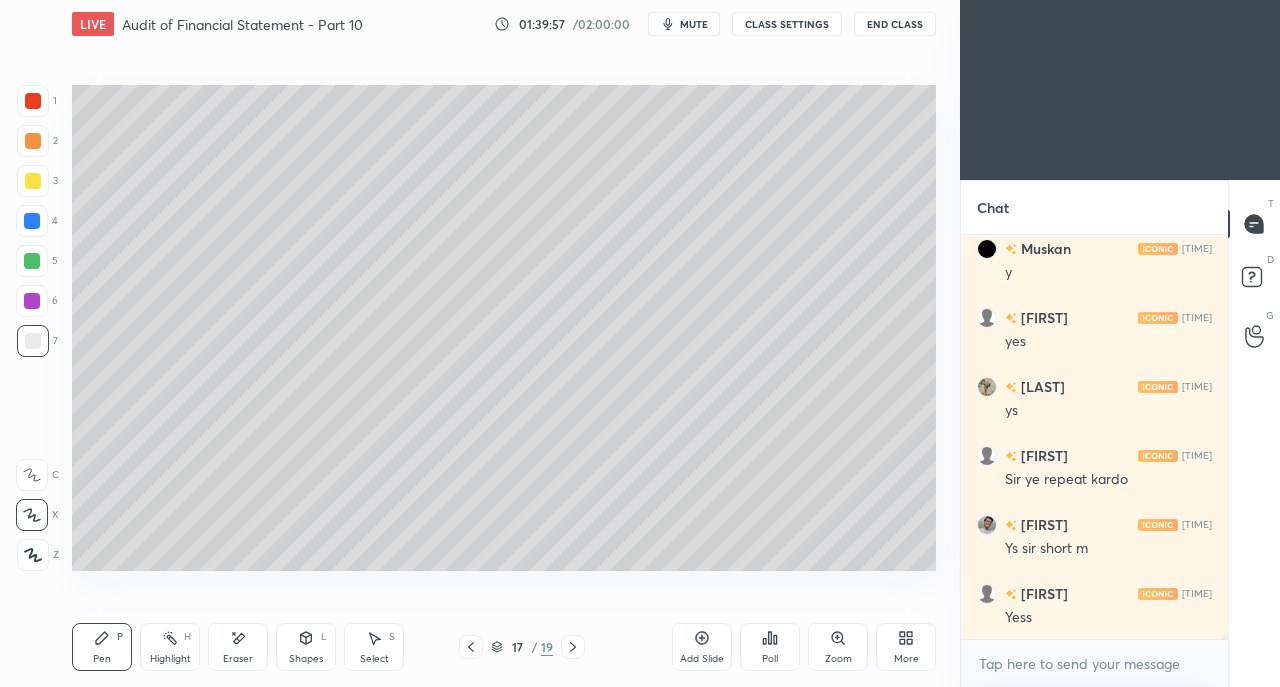 scroll, scrollTop: 63248, scrollLeft: 0, axis: vertical 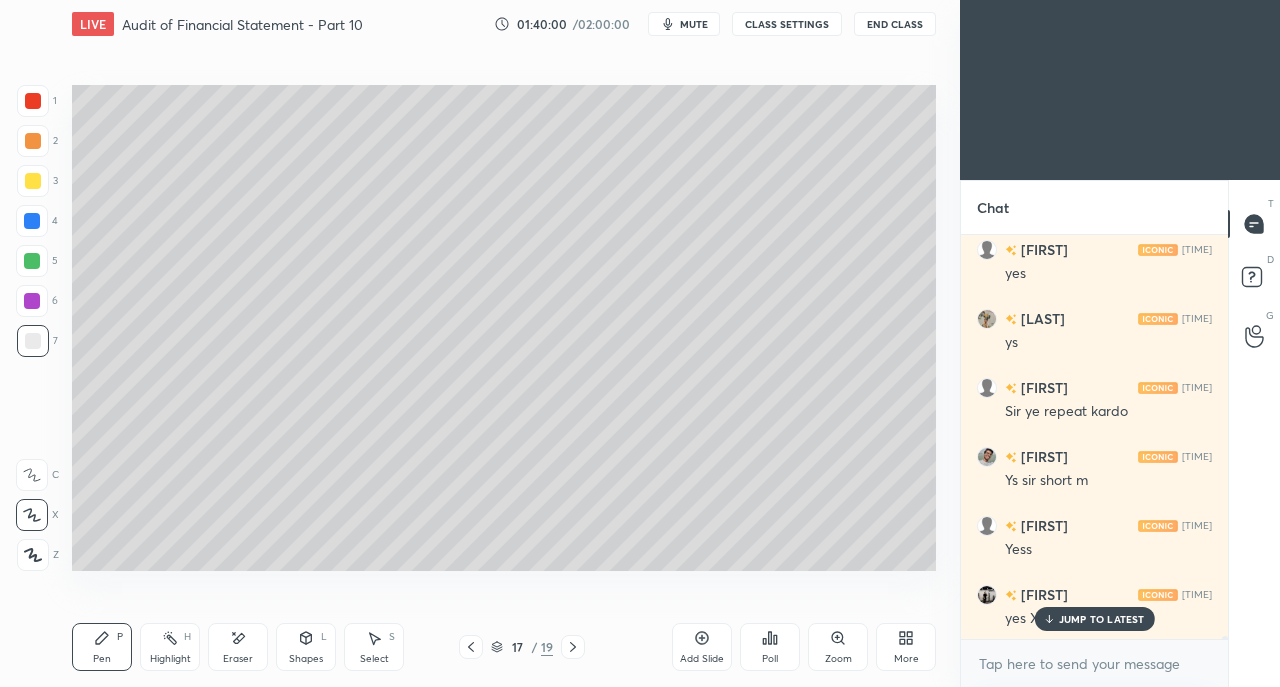 click on "JUMP TO LATEST" at bounding box center [1094, 619] 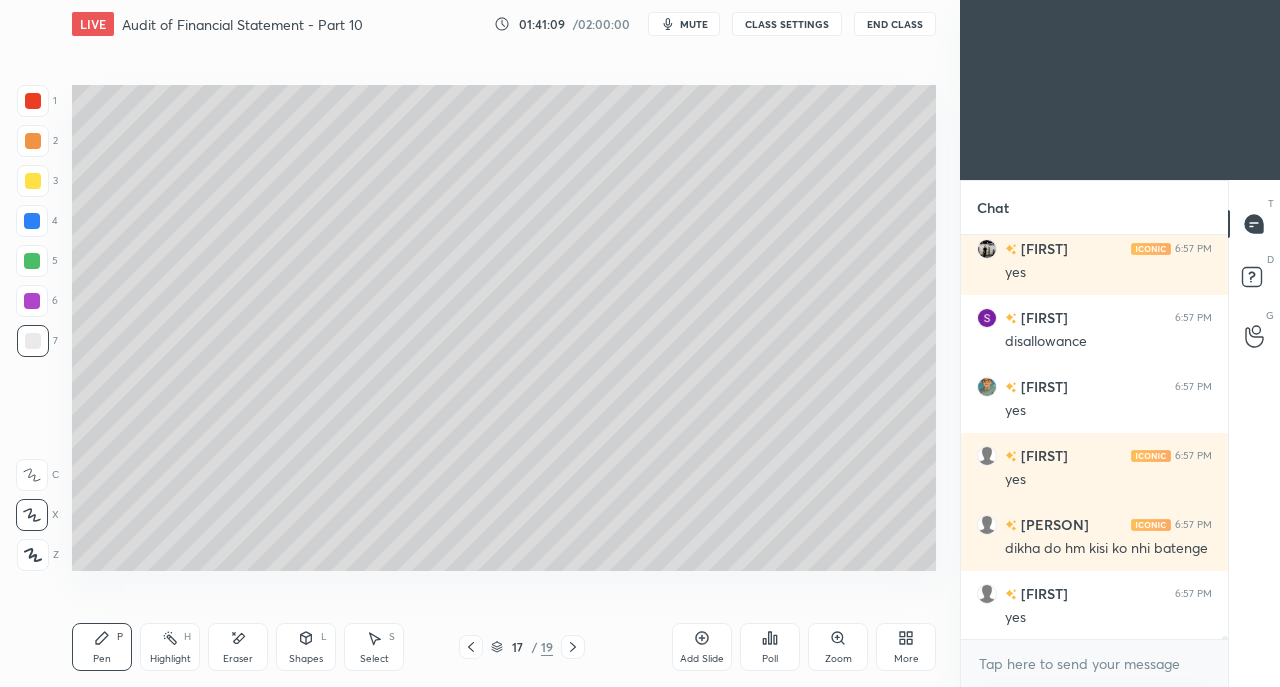 scroll, scrollTop: 64490, scrollLeft: 0, axis: vertical 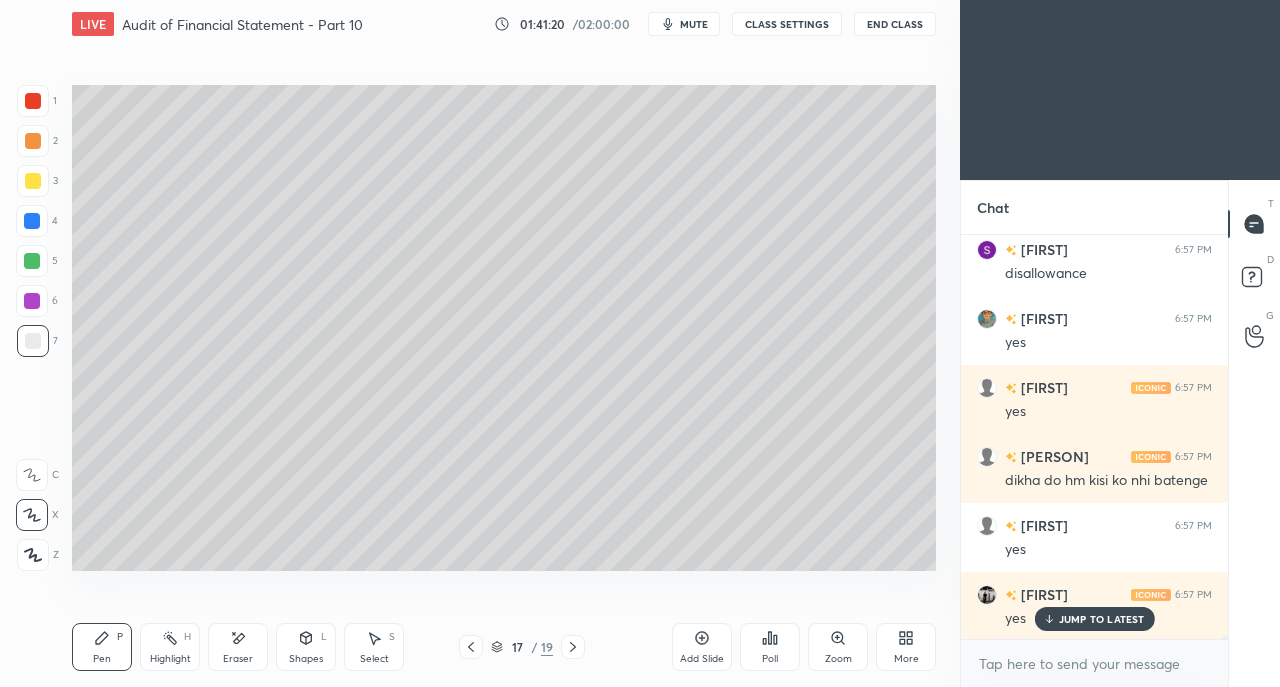 click at bounding box center [33, 141] 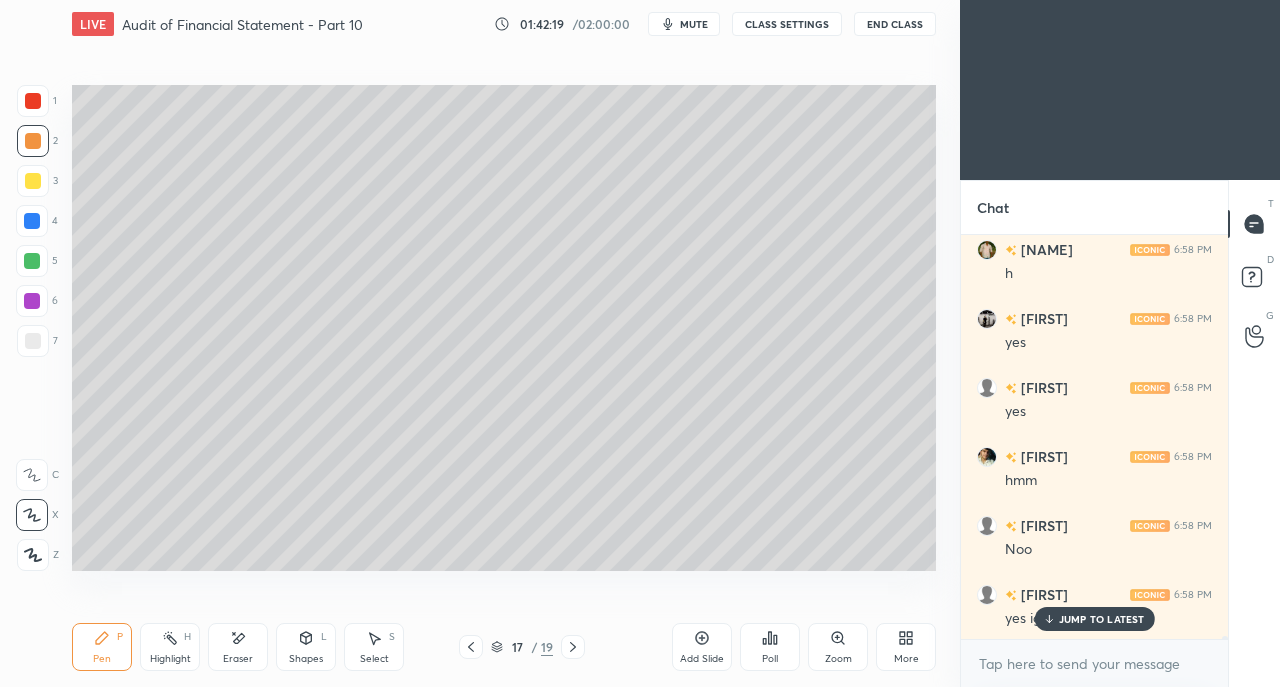 scroll, scrollTop: 65112, scrollLeft: 0, axis: vertical 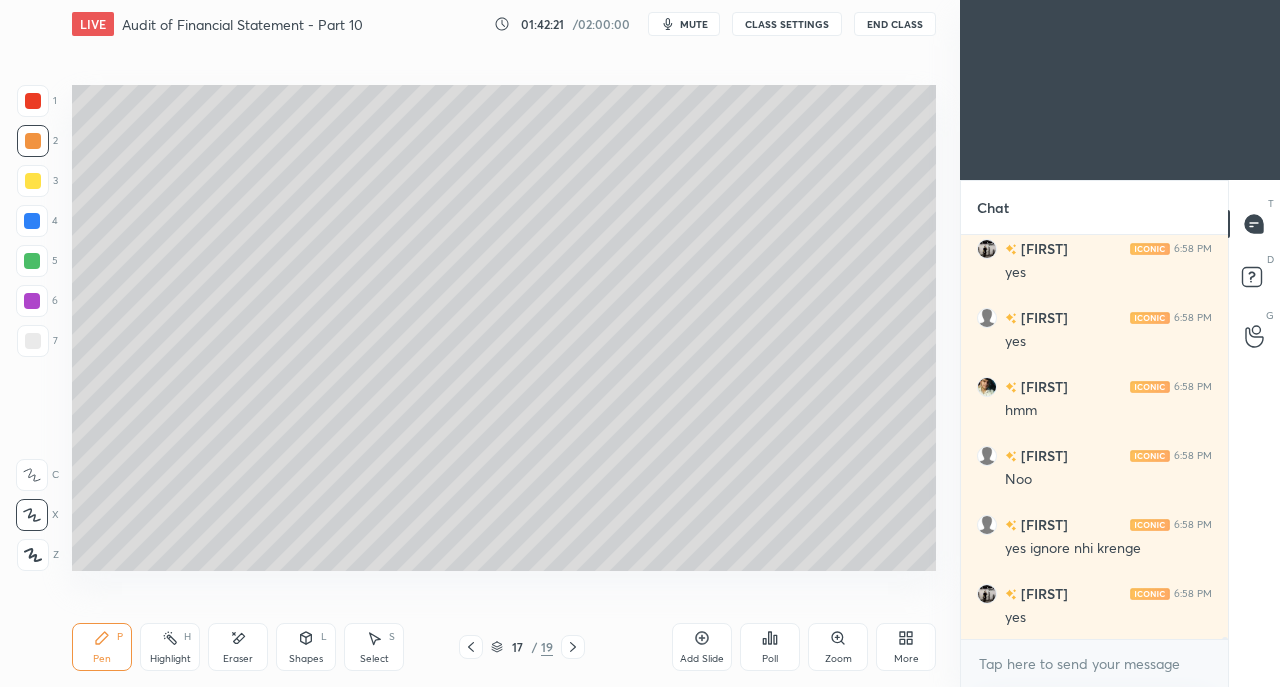 click at bounding box center [32, 221] 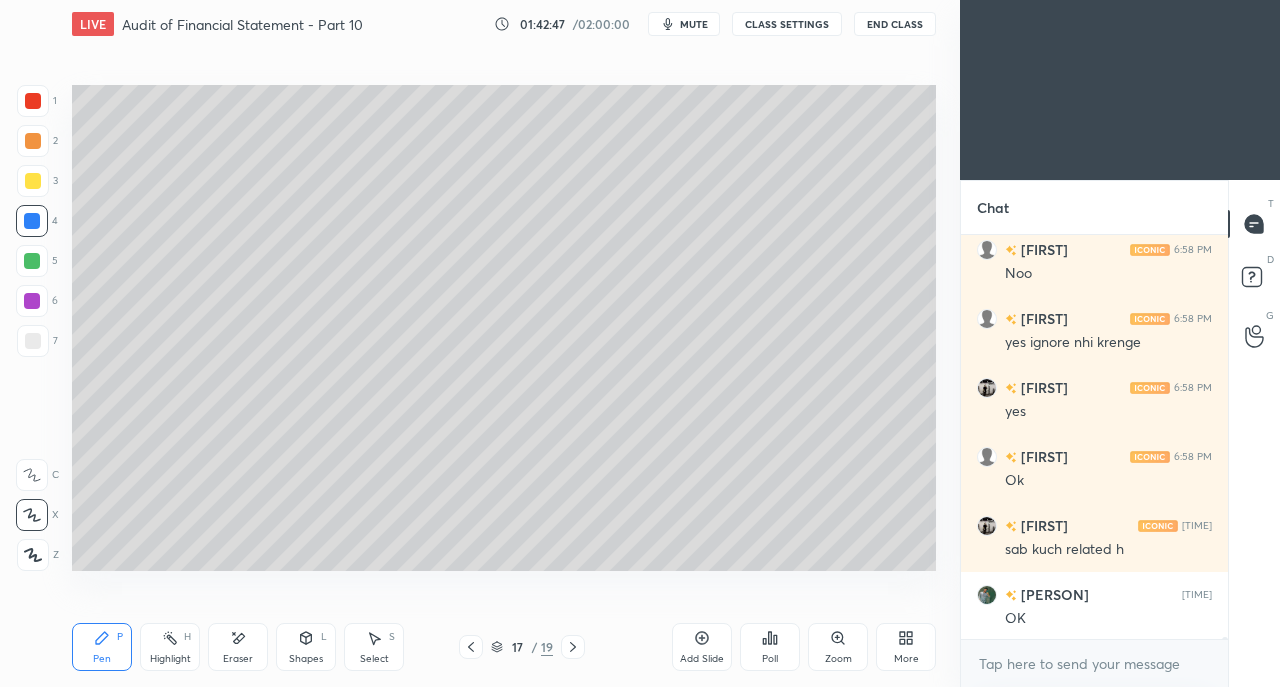 scroll, scrollTop: 65388, scrollLeft: 0, axis: vertical 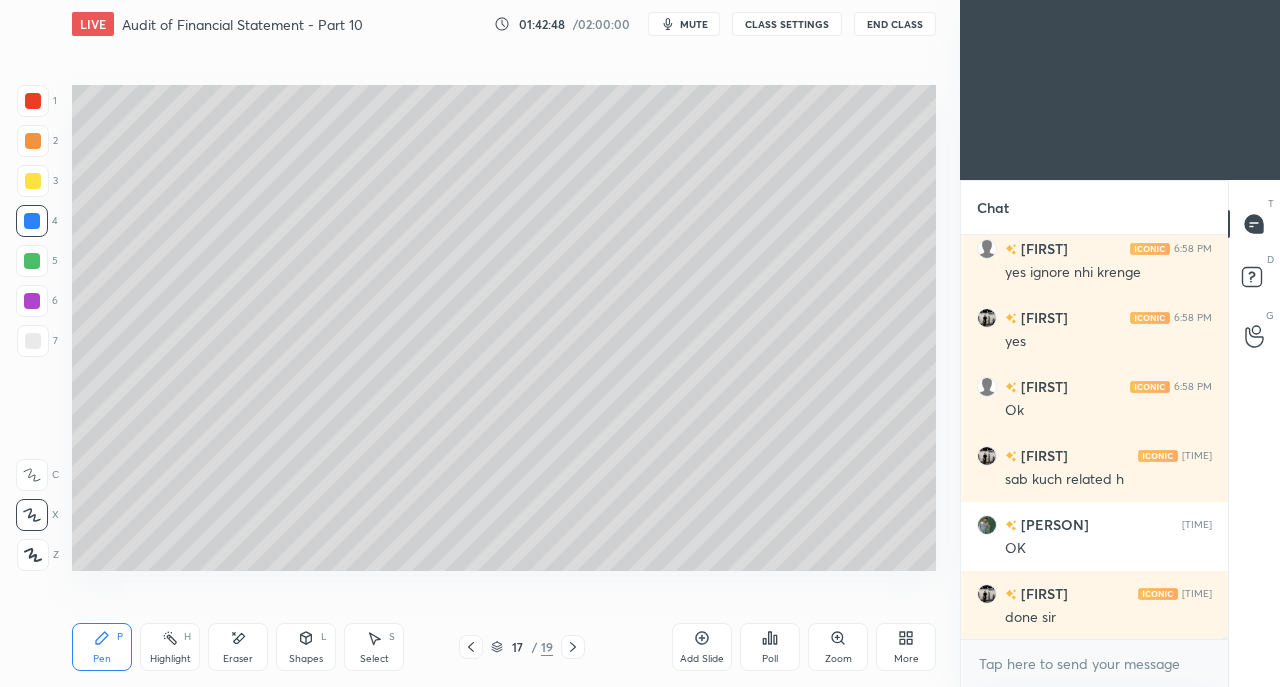 click 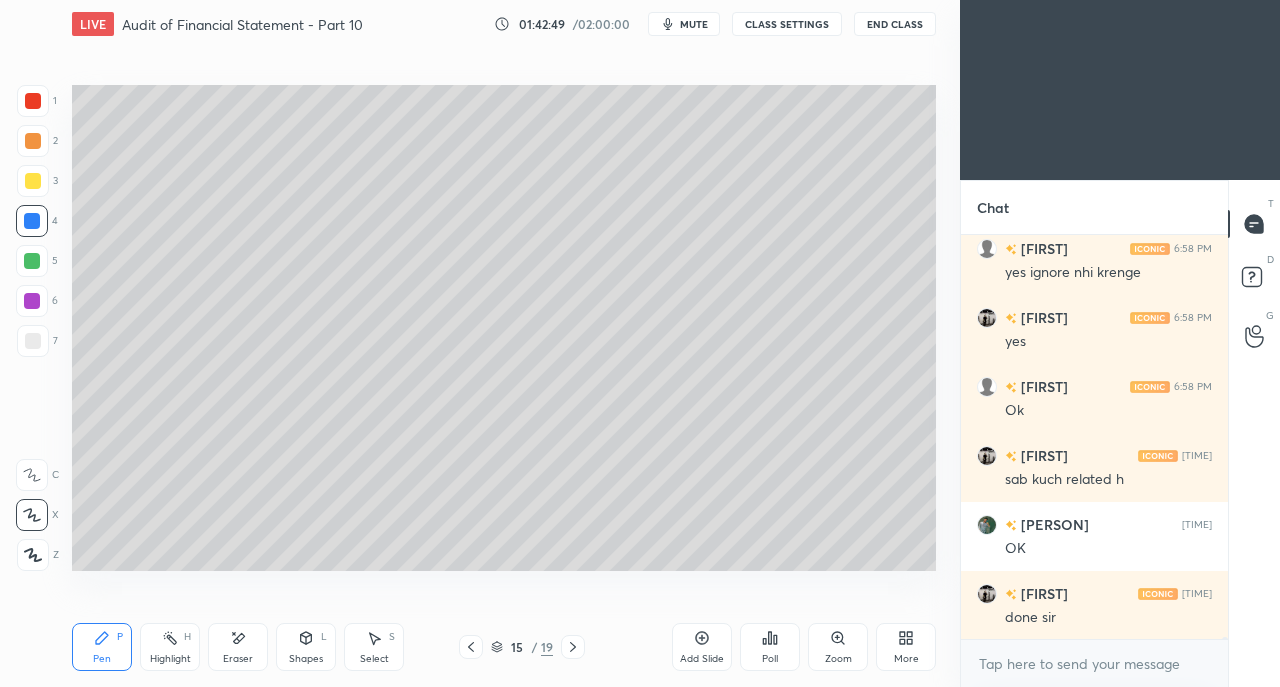click 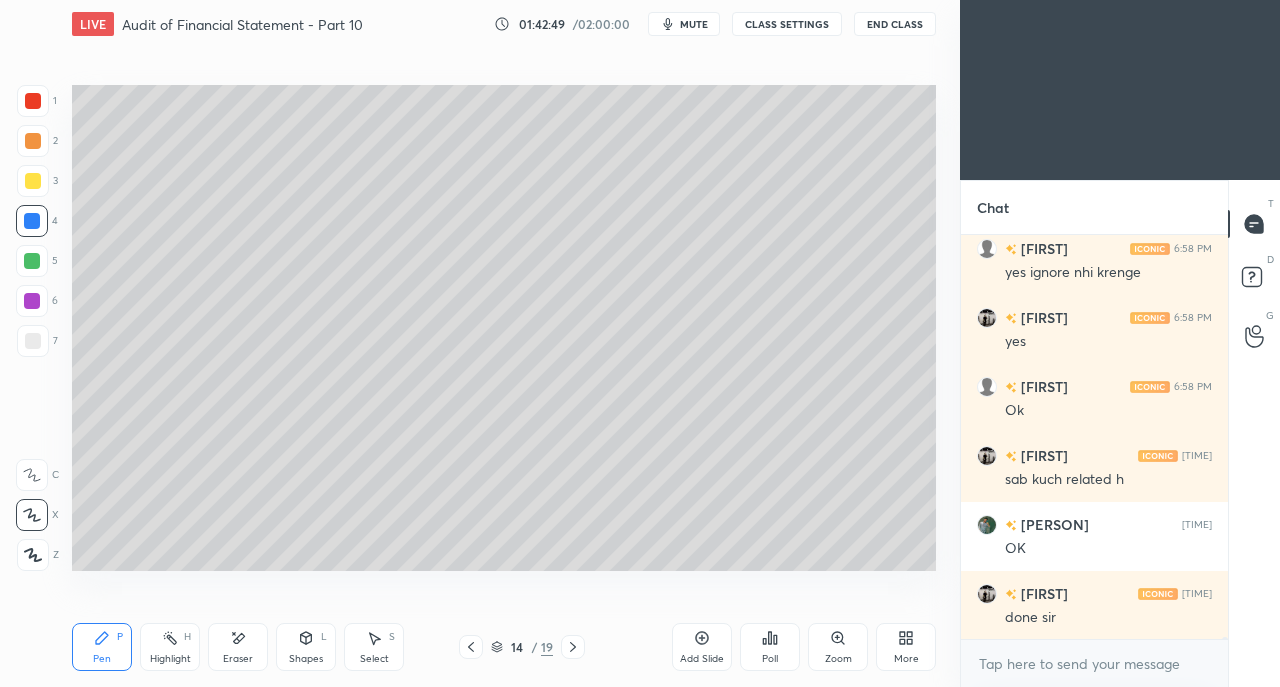 click 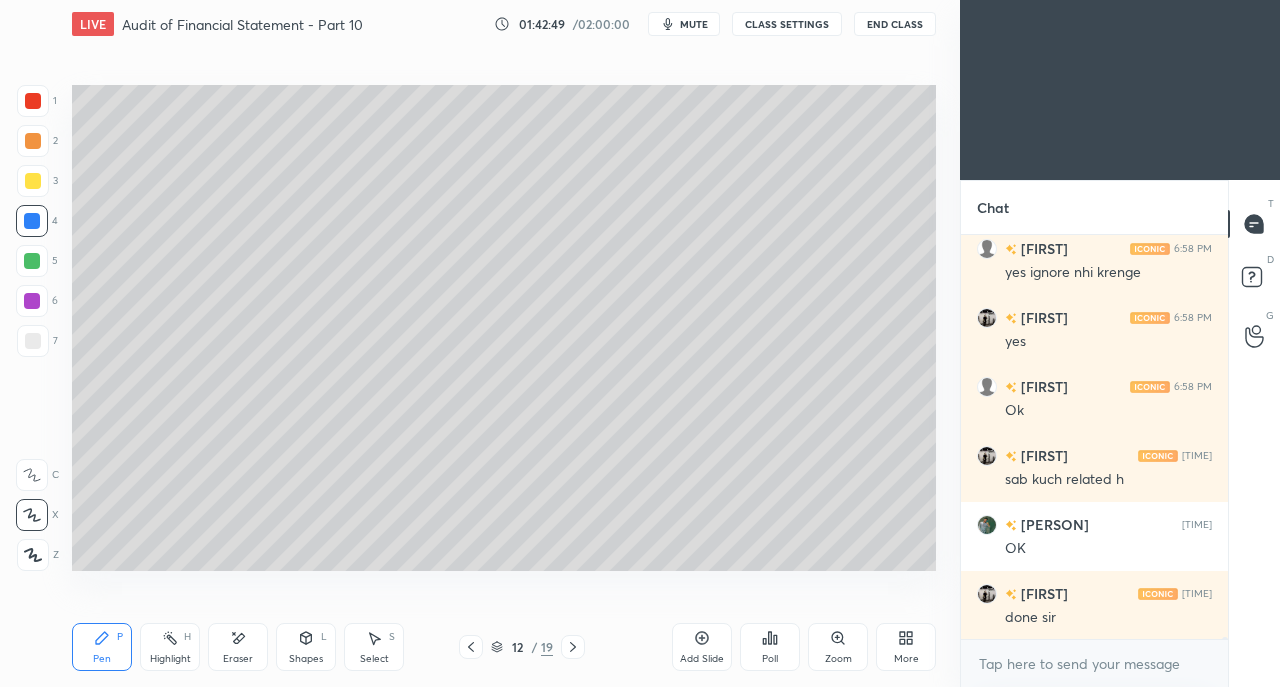 scroll, scrollTop: 65456, scrollLeft: 0, axis: vertical 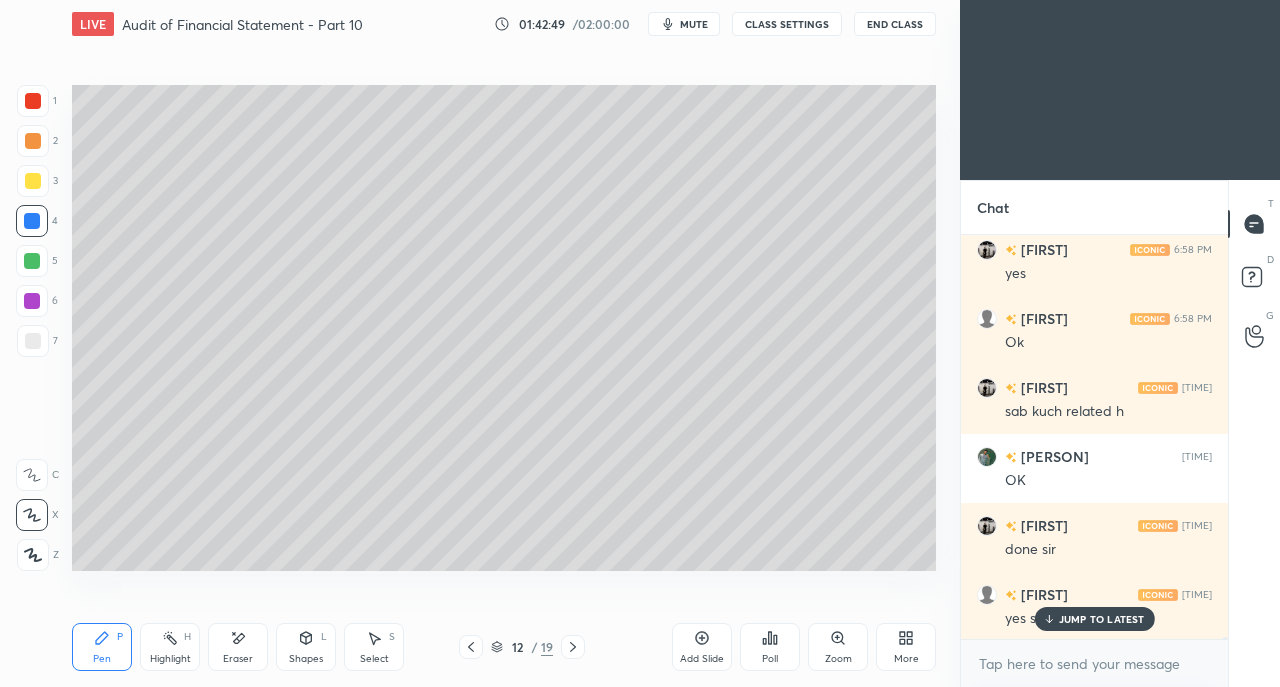 click 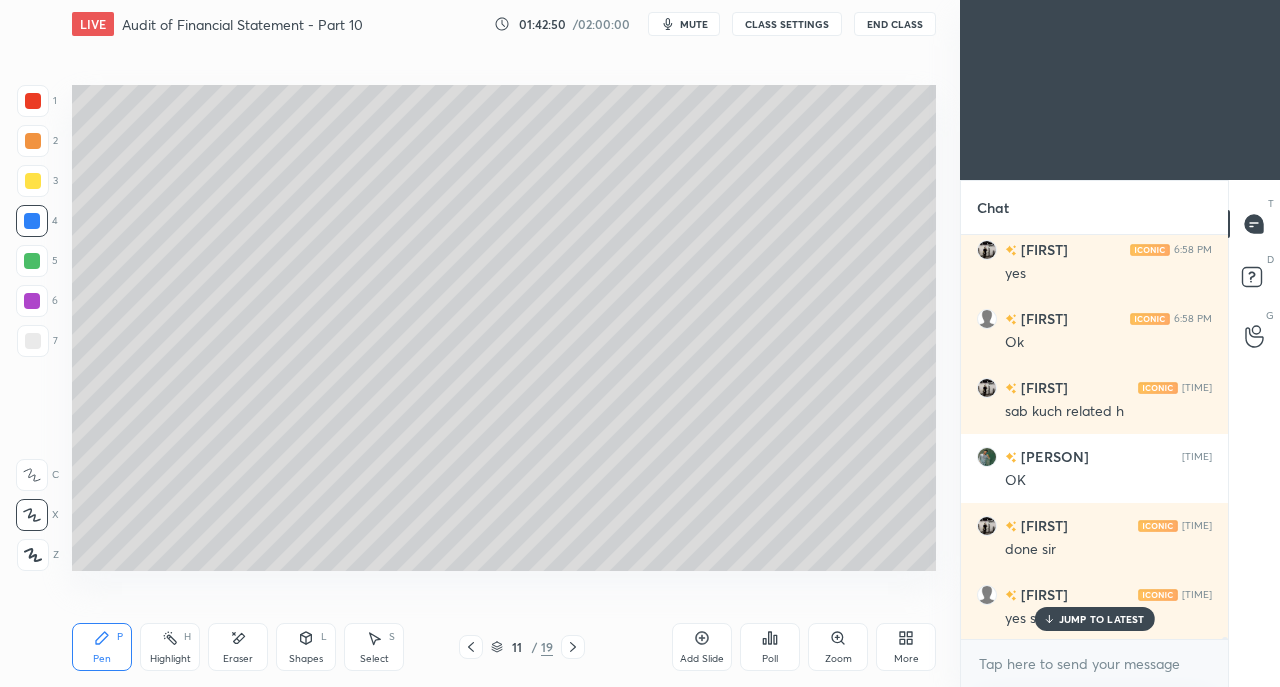 click 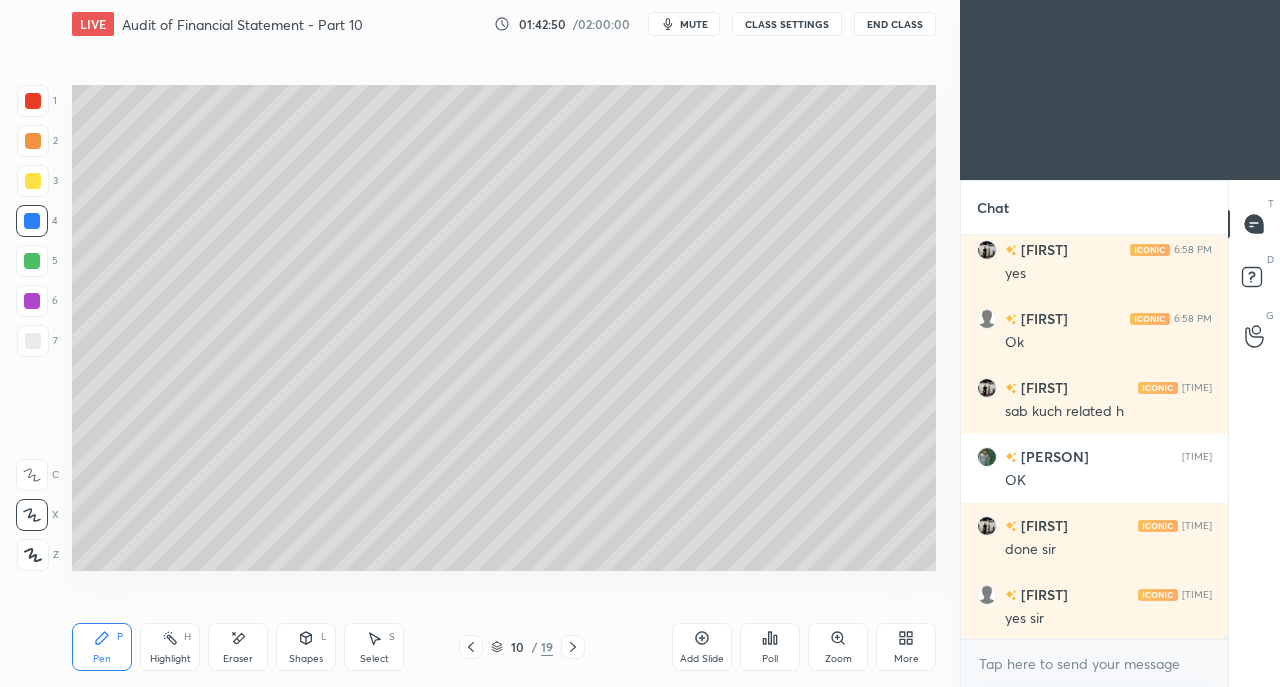 scroll, scrollTop: 65526, scrollLeft: 0, axis: vertical 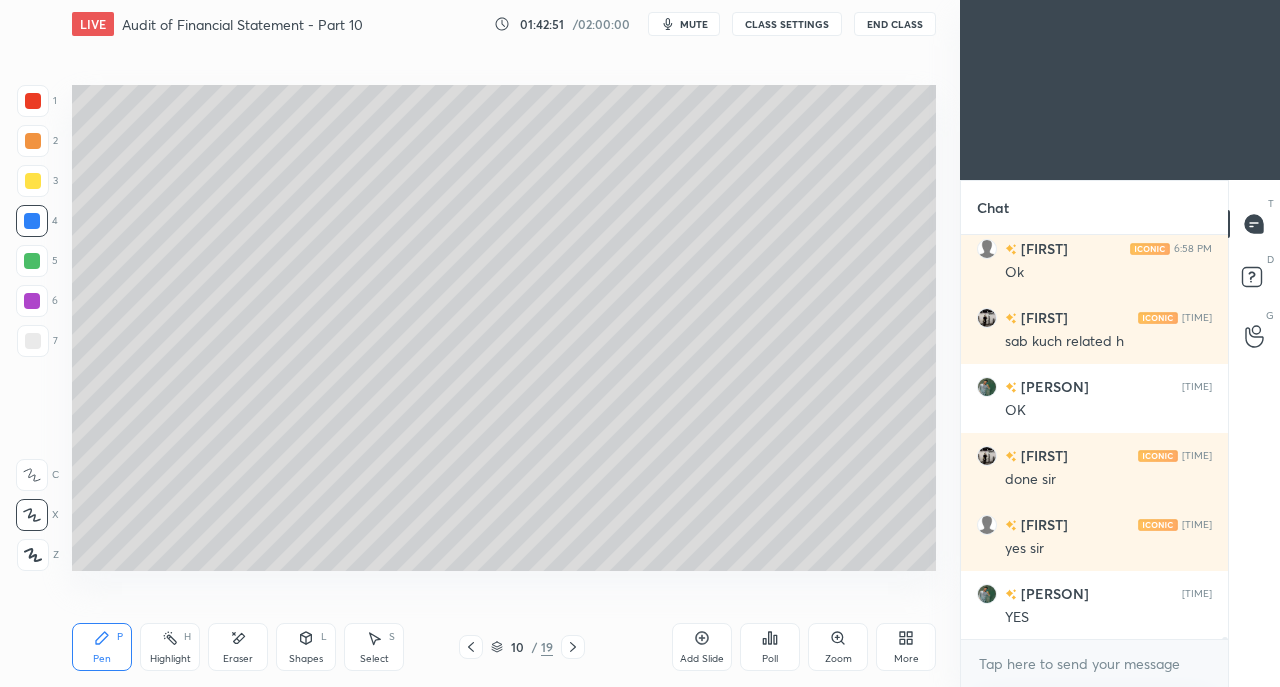 click 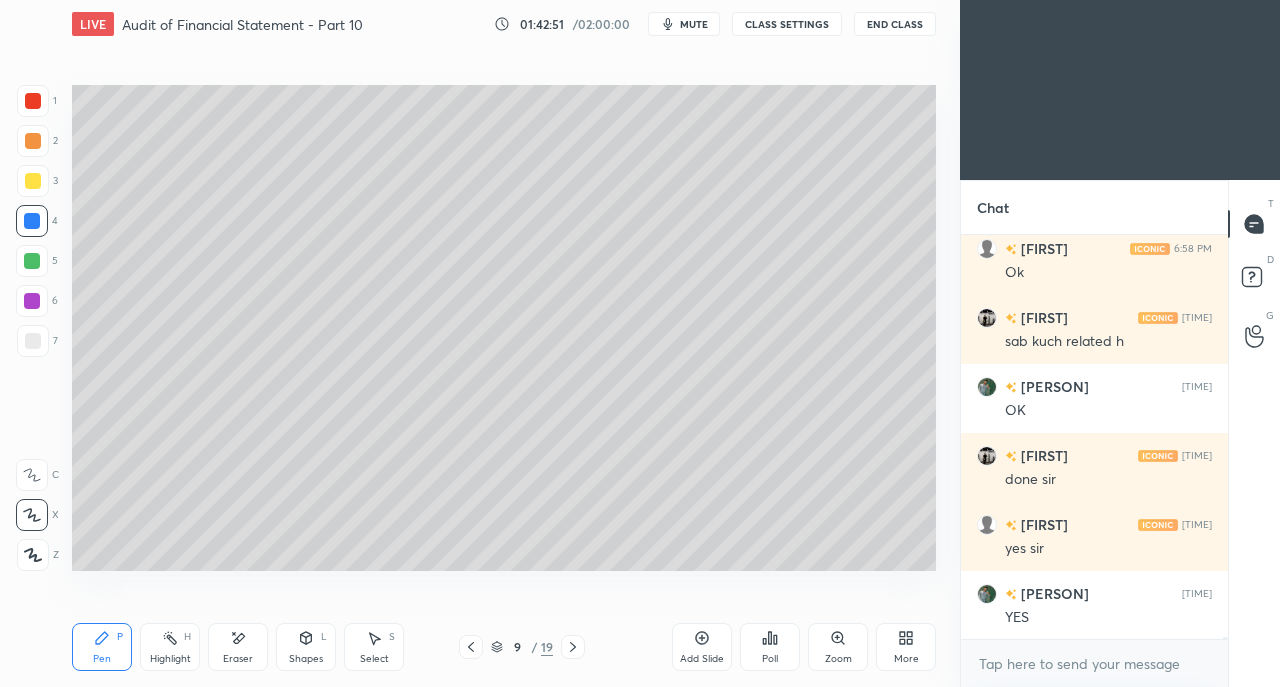 click 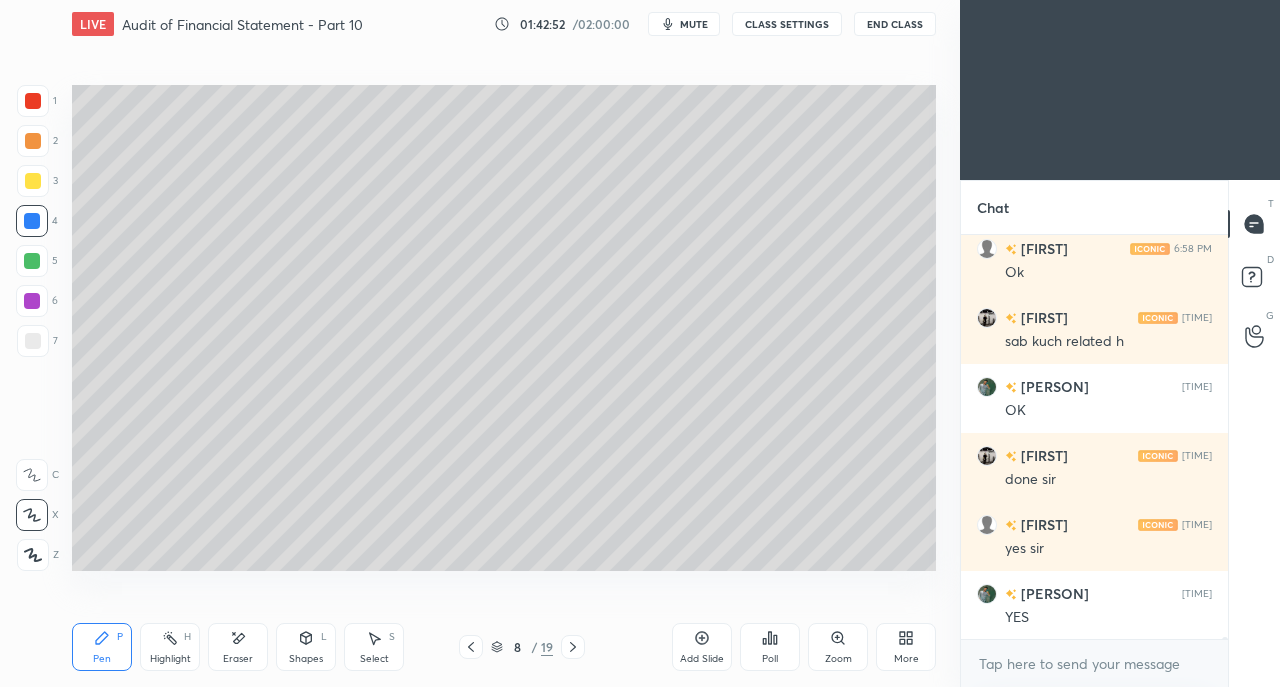 click 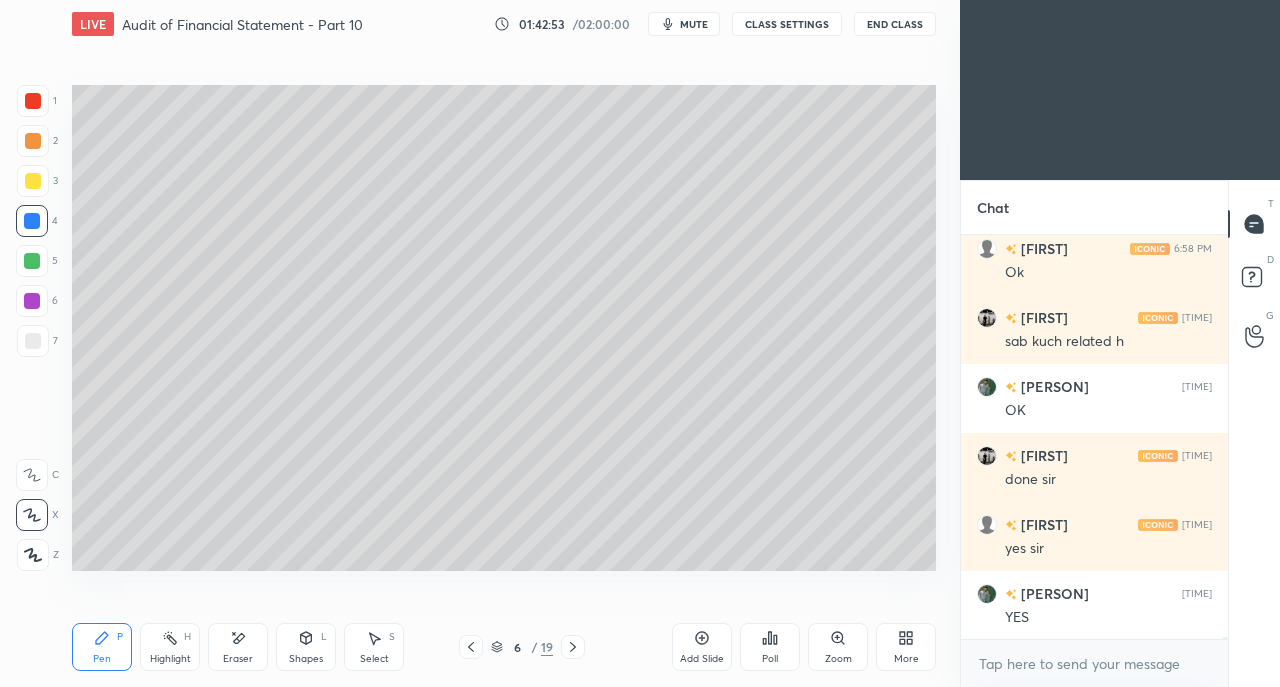 click 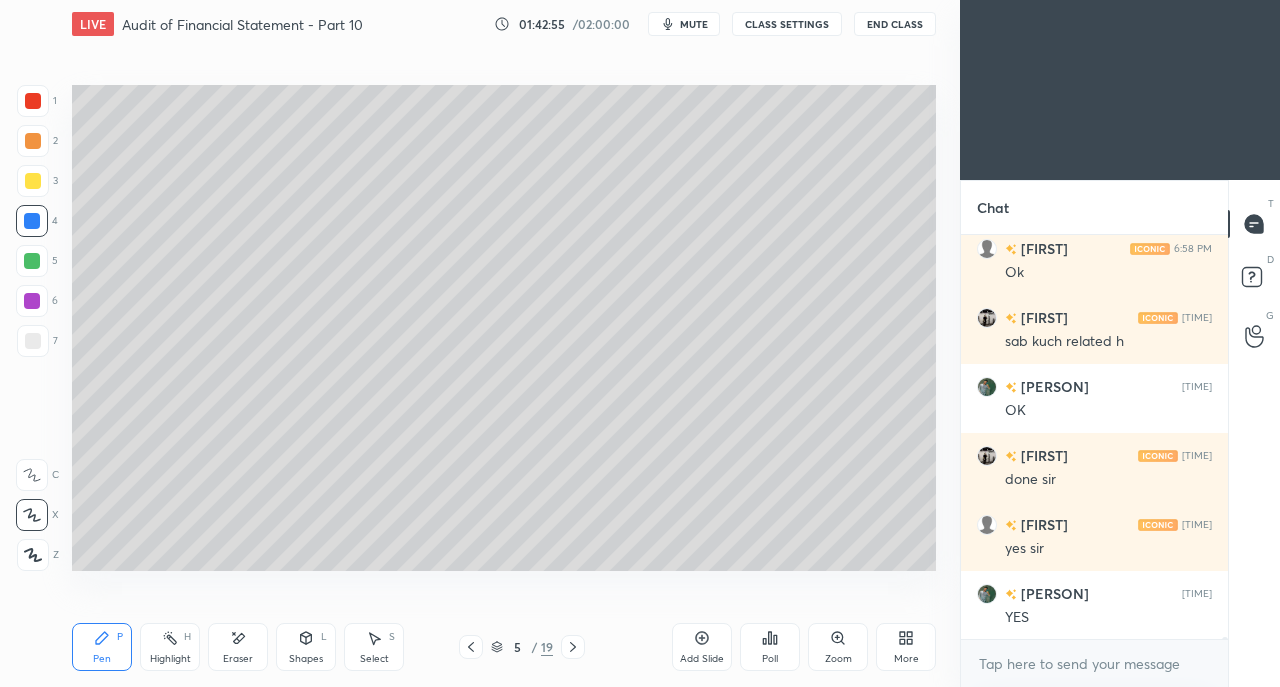 click 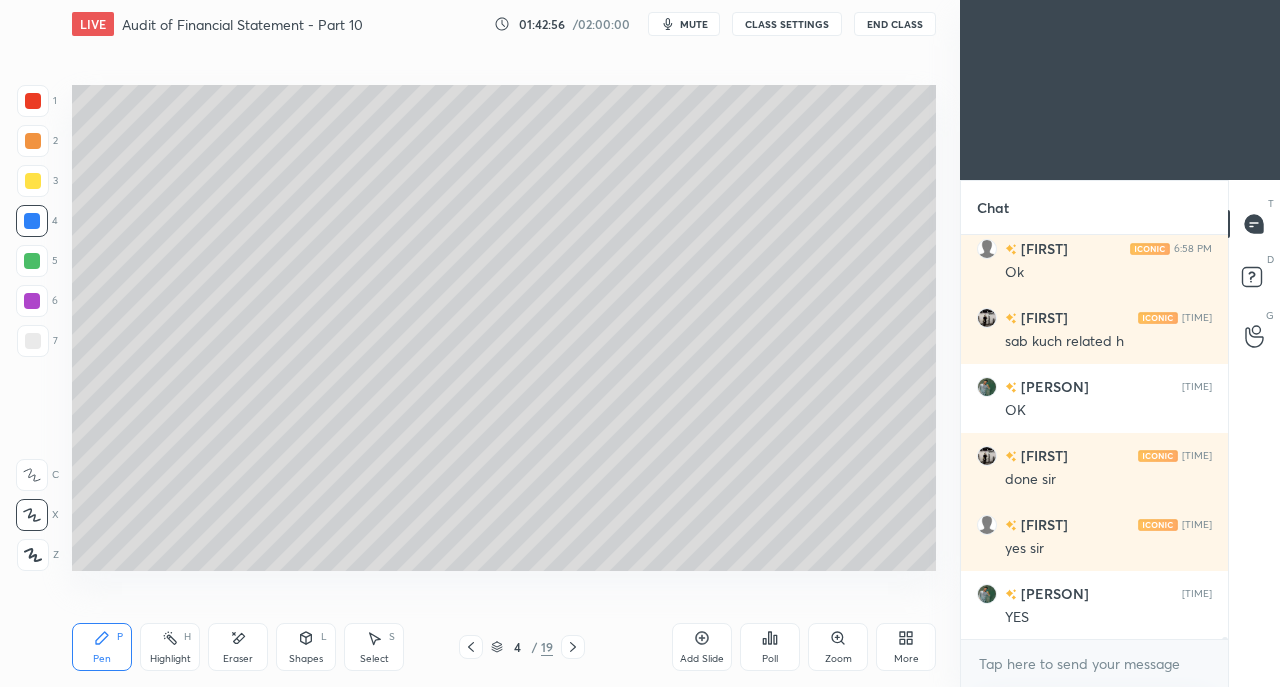 click 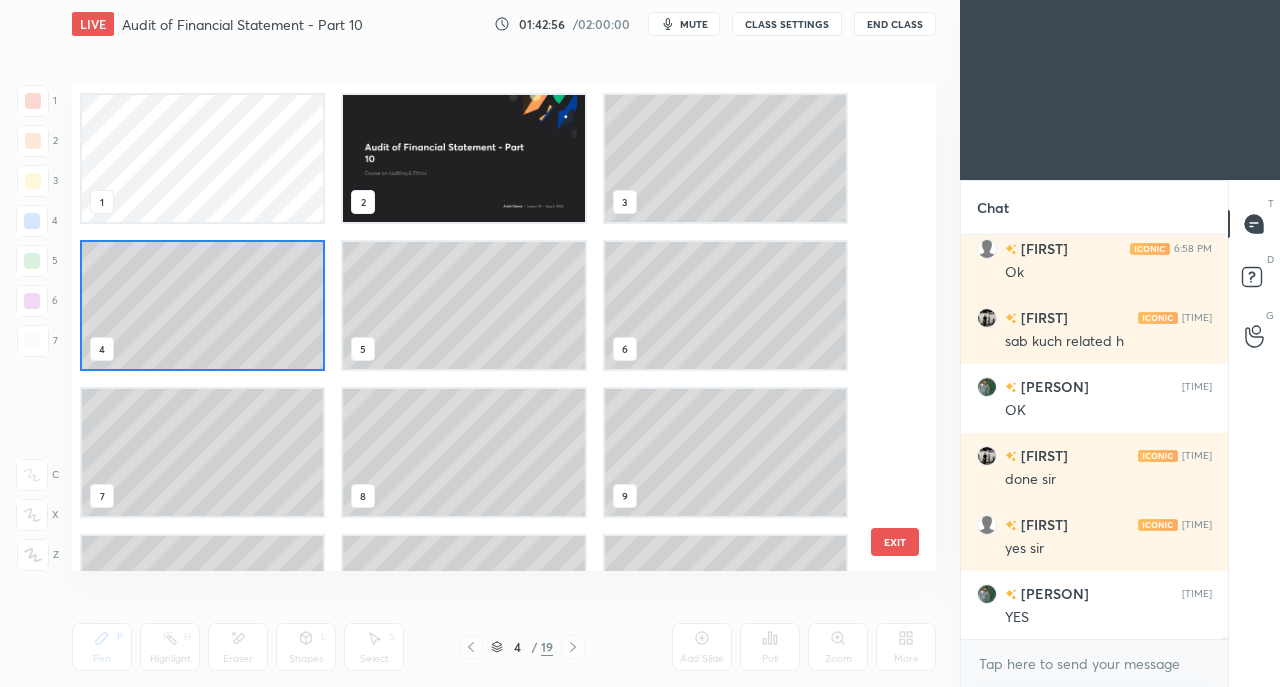 scroll, scrollTop: 7, scrollLeft: 11, axis: both 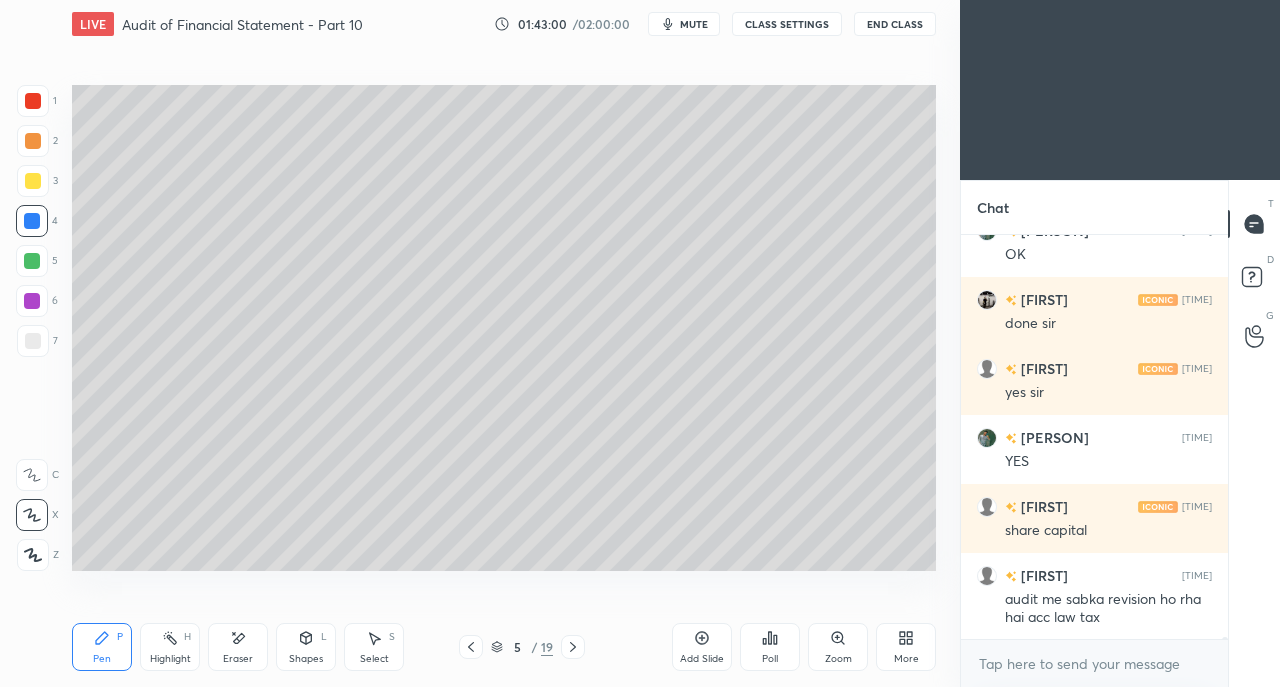 click 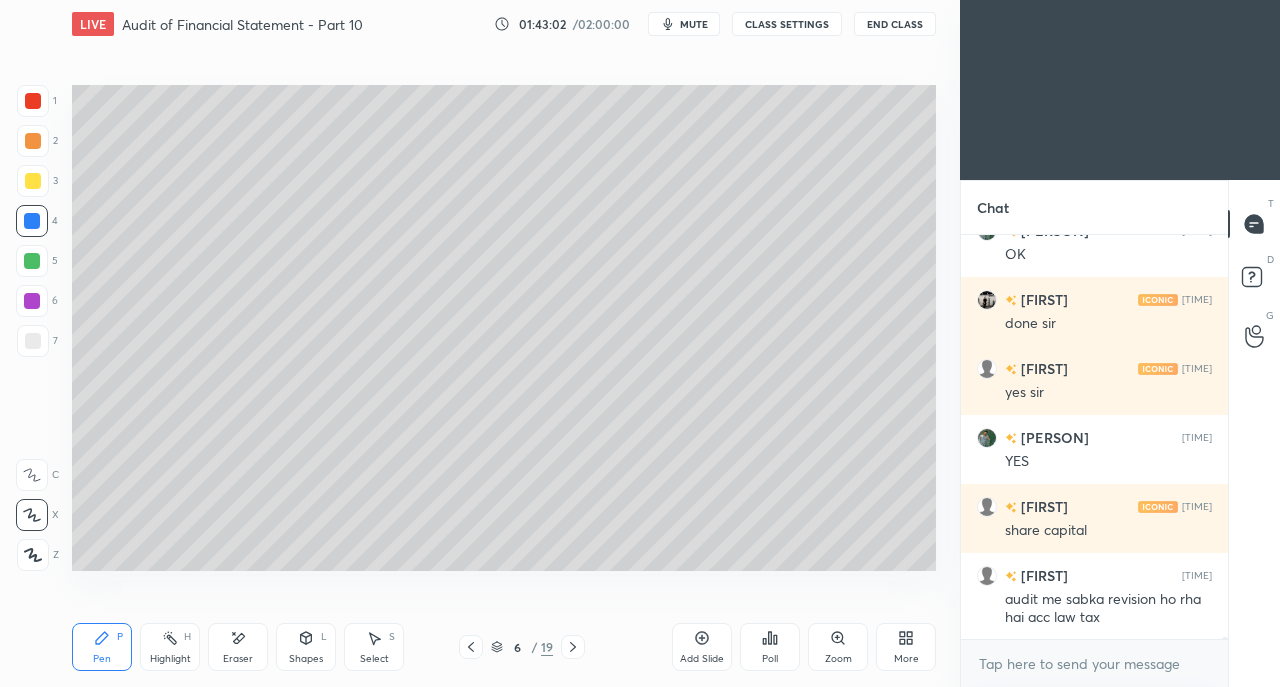 scroll, scrollTop: 65768, scrollLeft: 0, axis: vertical 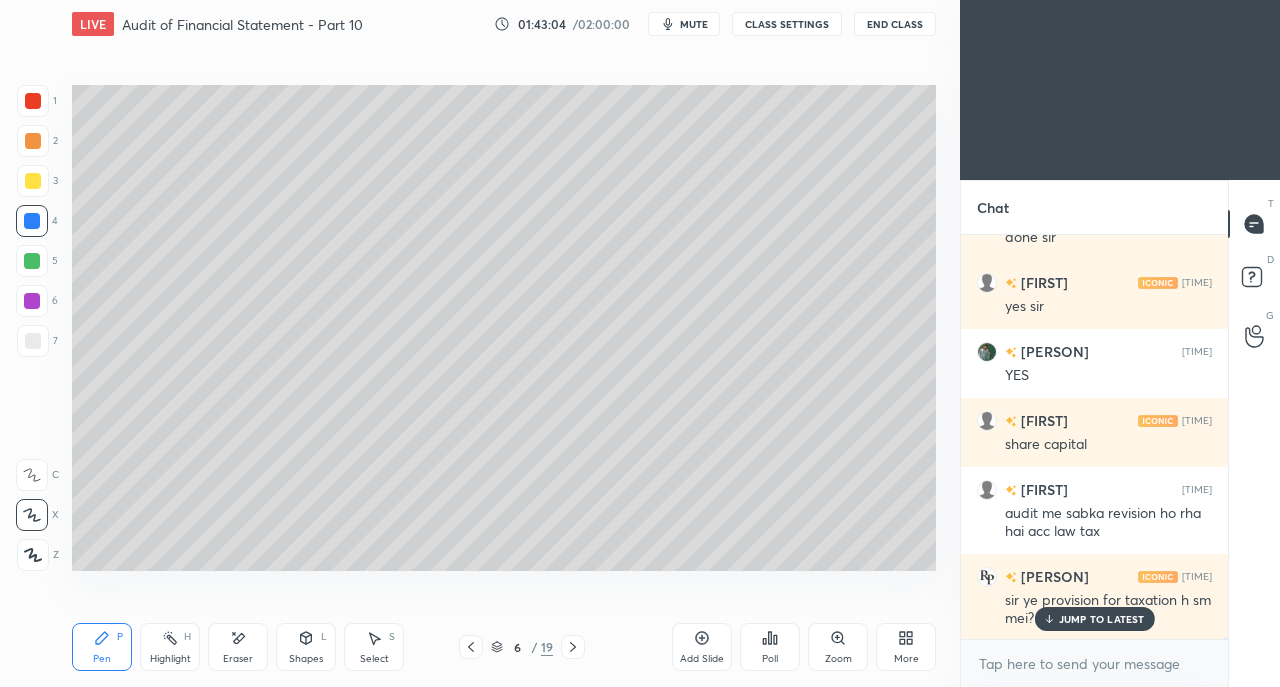 click on "[FIRST] 6:59 PM sir ye provision for taxation h sm mei? nhi mil rha ye" at bounding box center (1094, 597) 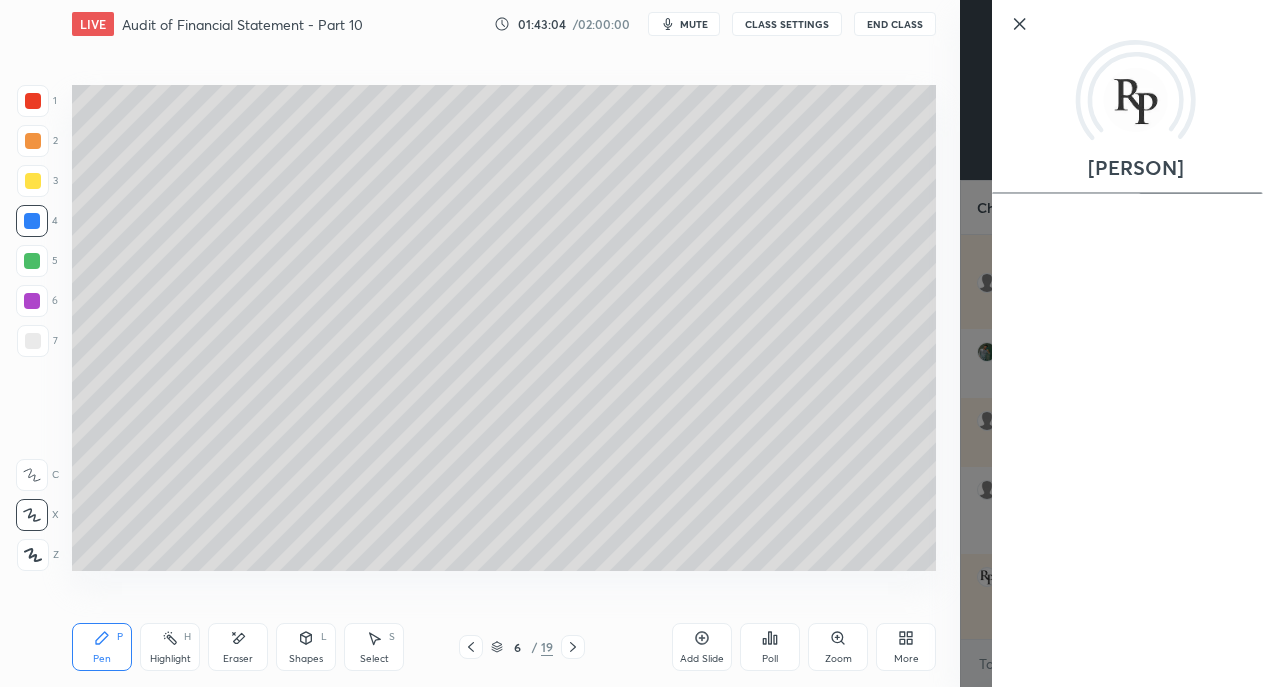 click on "Add Slide Poll Zoom More" at bounding box center [804, 647] 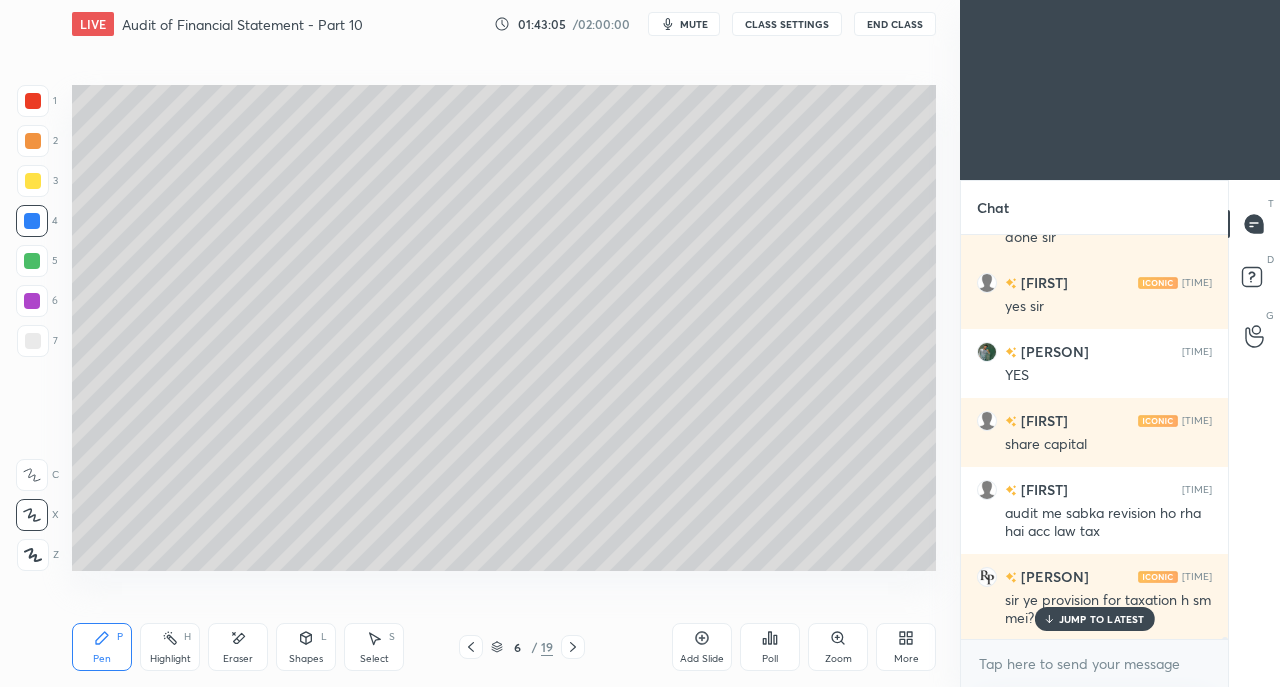 click on "JUMP TO LATEST" at bounding box center [1102, 619] 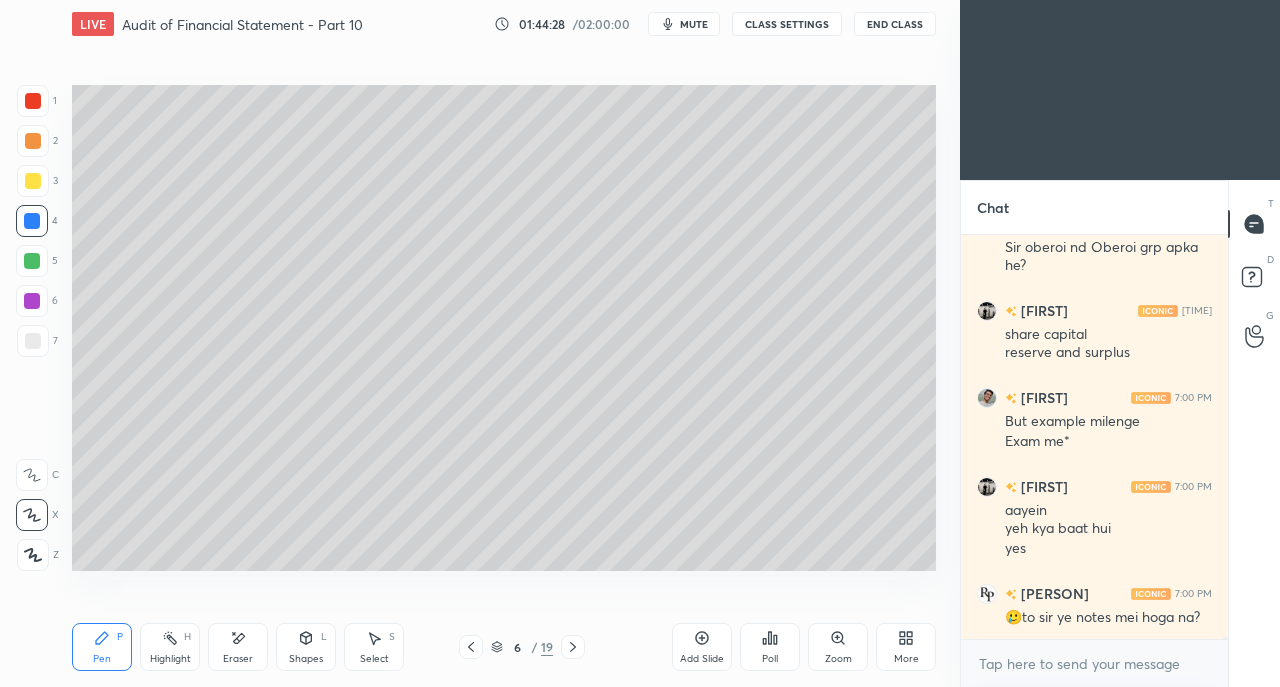 scroll, scrollTop: 66276, scrollLeft: 0, axis: vertical 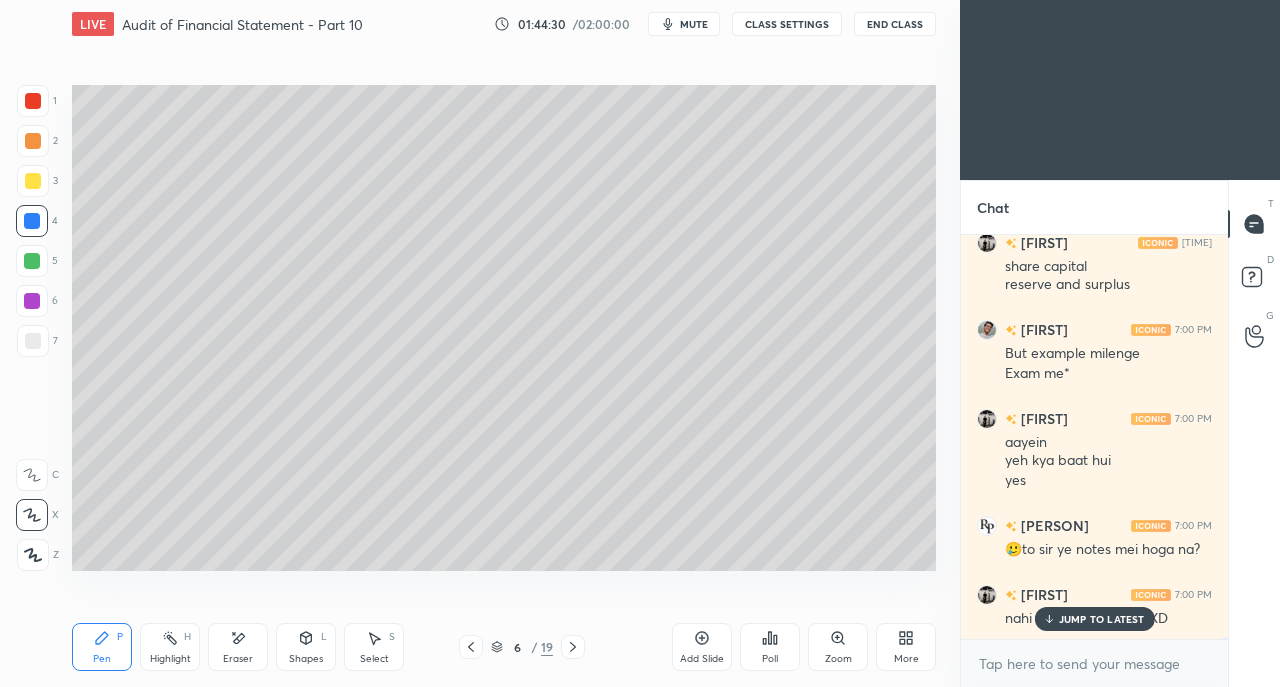 click on "JUMP TO LATEST" at bounding box center (1102, 619) 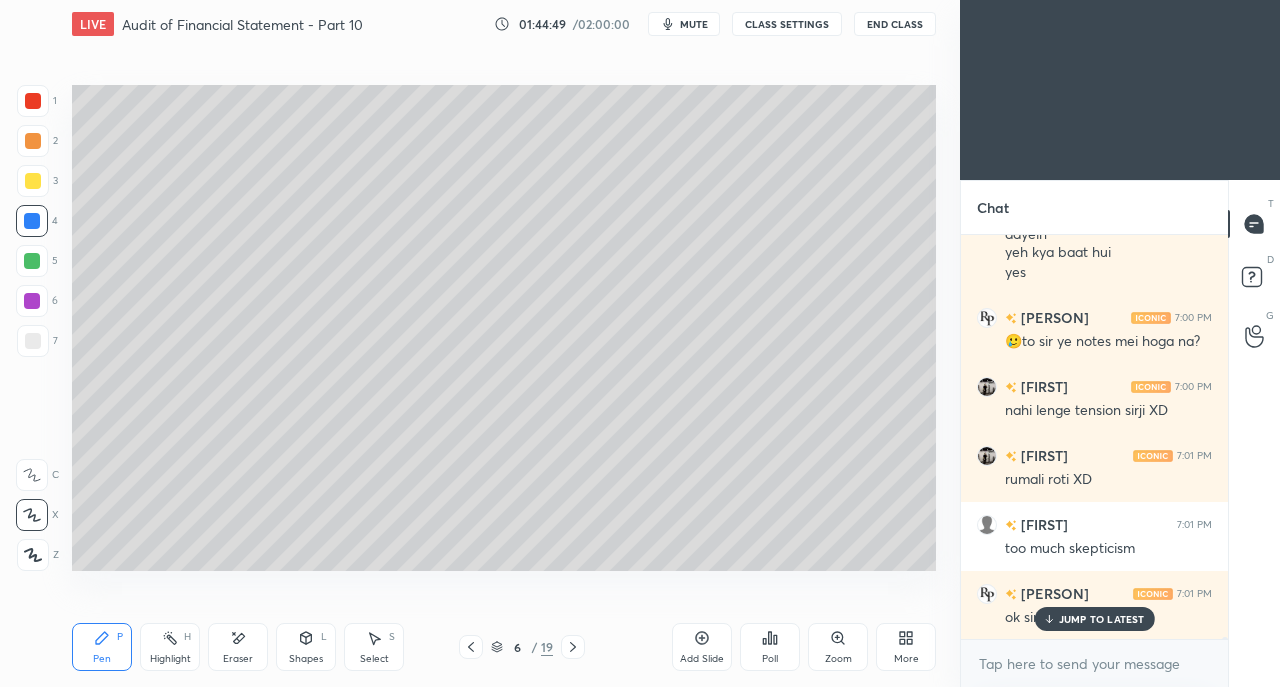 scroll, scrollTop: 66552, scrollLeft: 0, axis: vertical 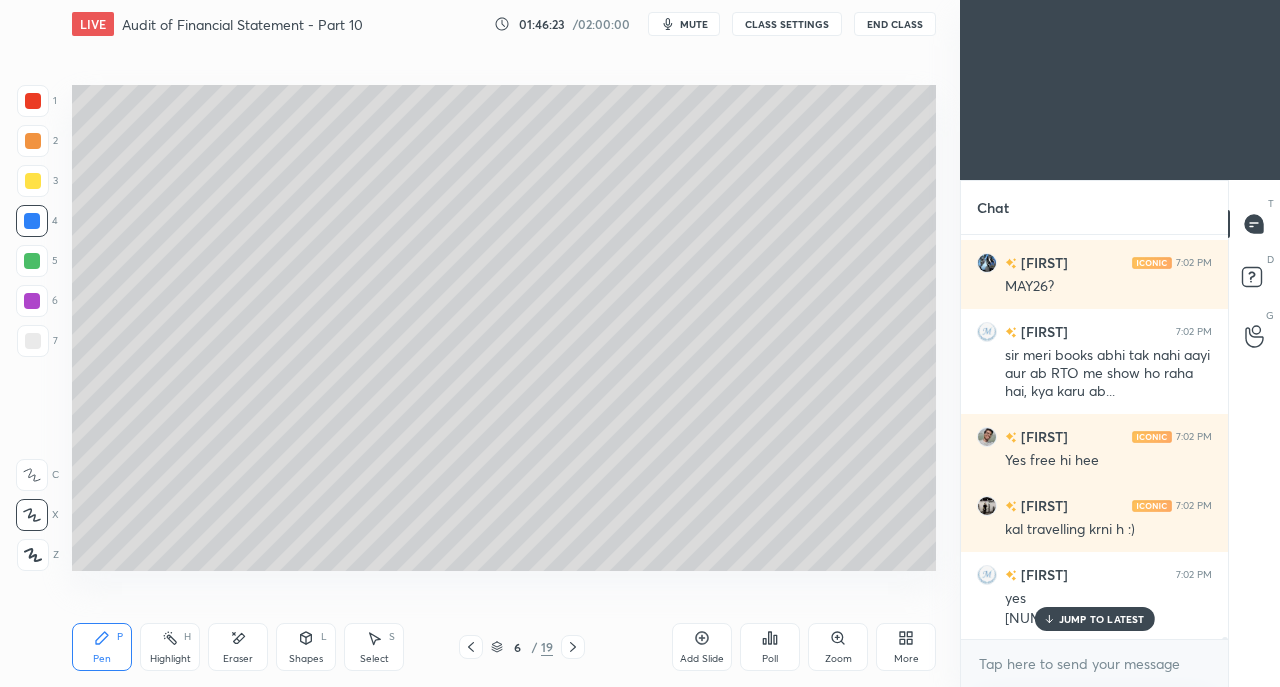 click on "JUMP TO LATEST" at bounding box center (1102, 619) 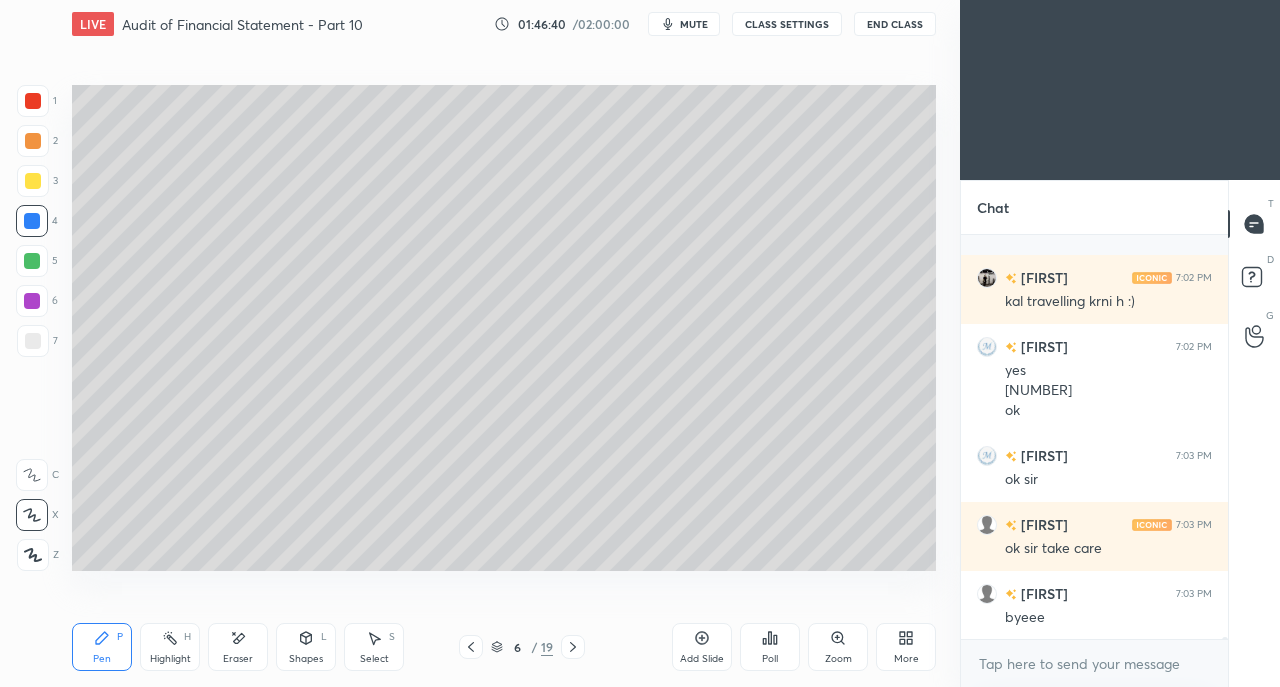 scroll, scrollTop: 69998, scrollLeft: 0, axis: vertical 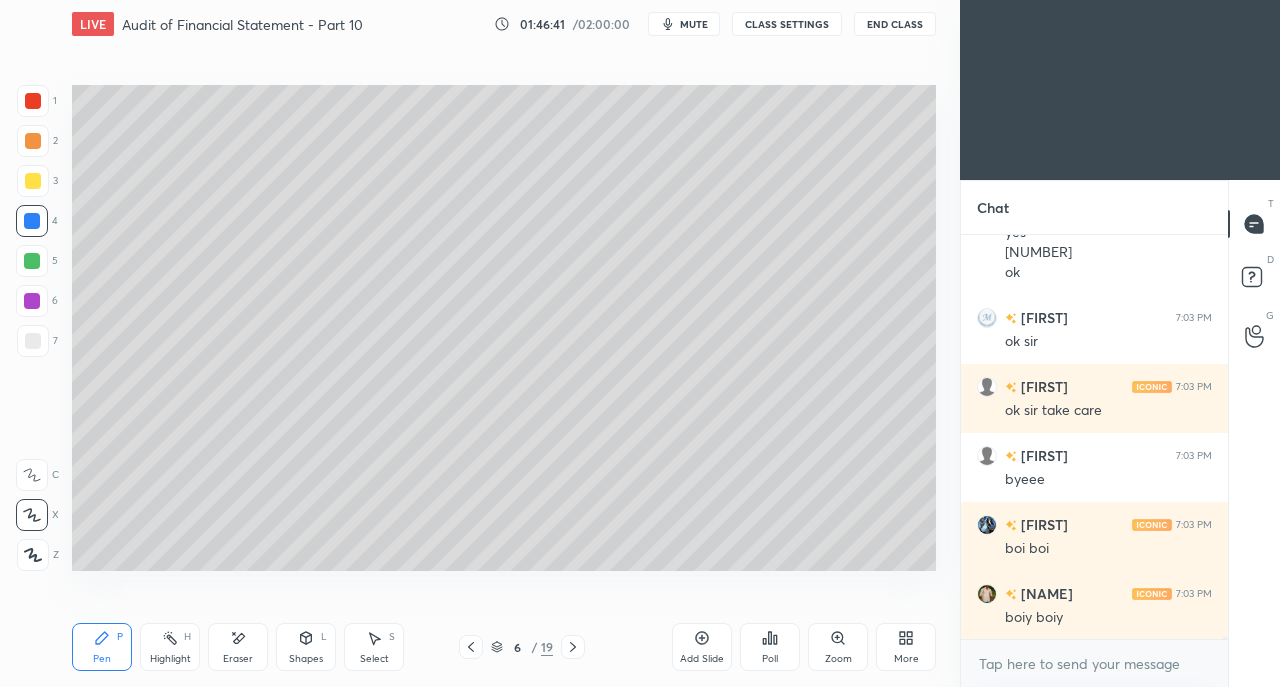 click on "End Class" at bounding box center [895, 24] 